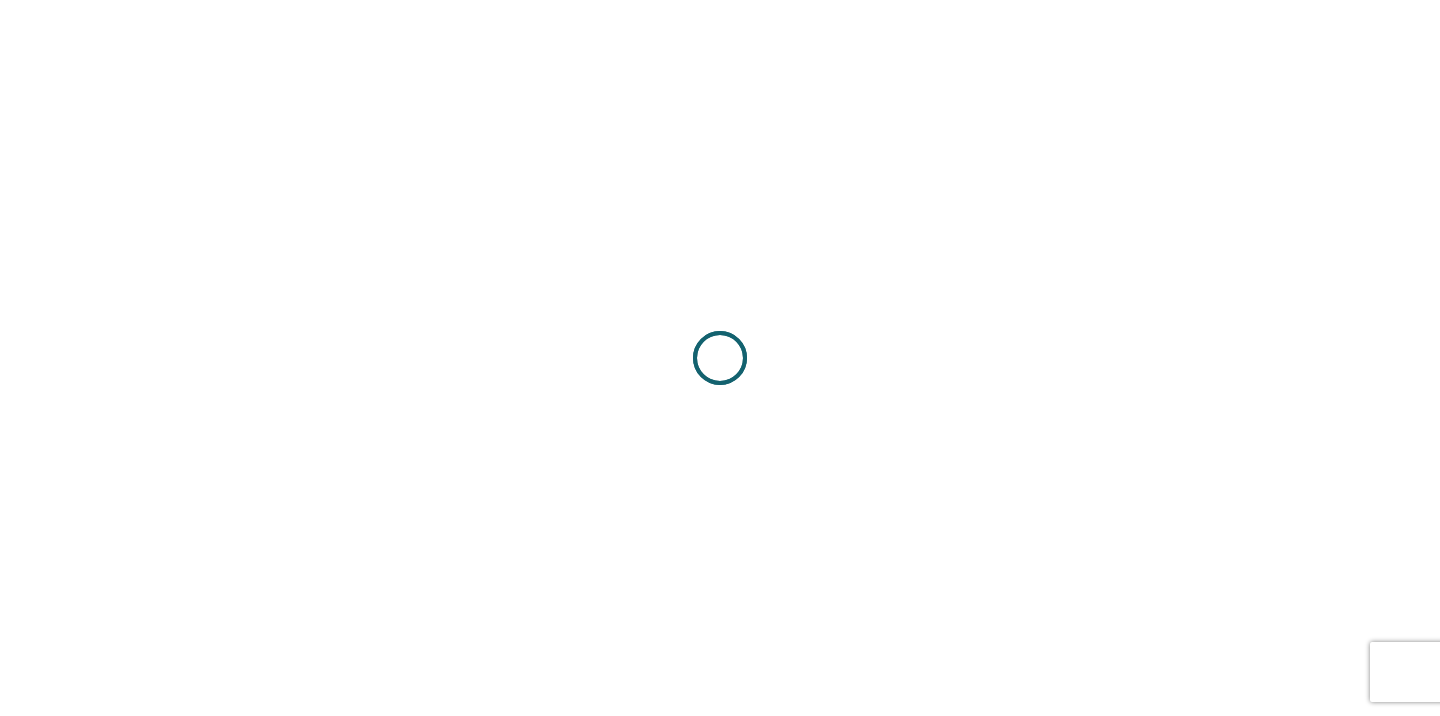 scroll, scrollTop: 0, scrollLeft: 0, axis: both 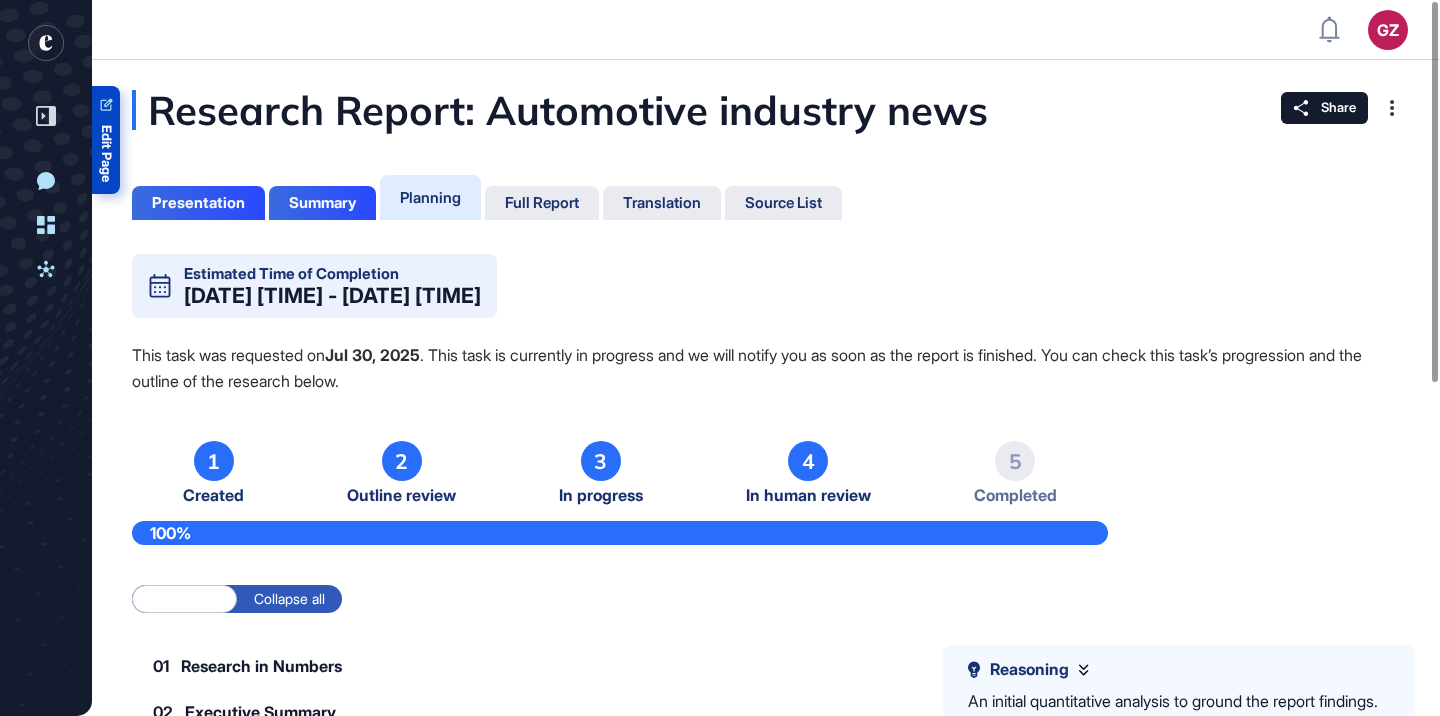 click on "Edit Page" at bounding box center (106, 153) 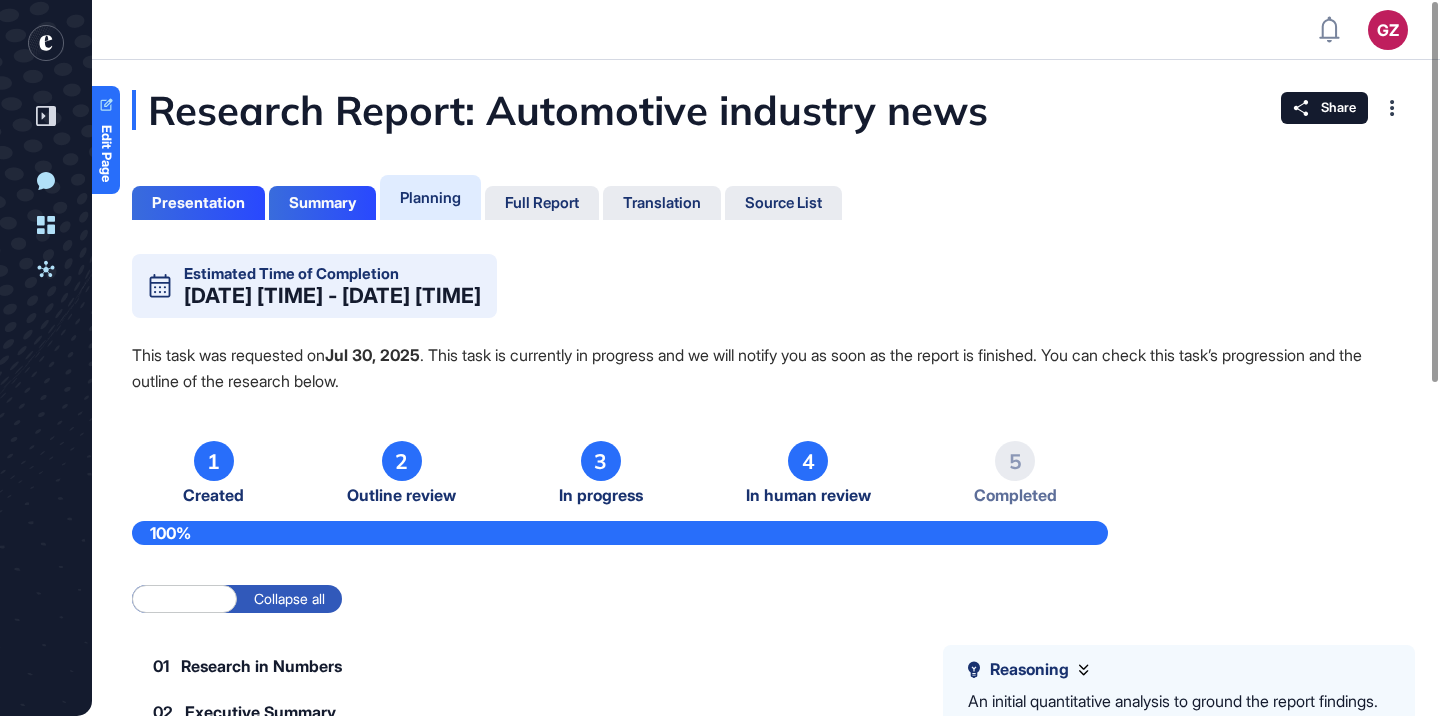 click on "Planning" 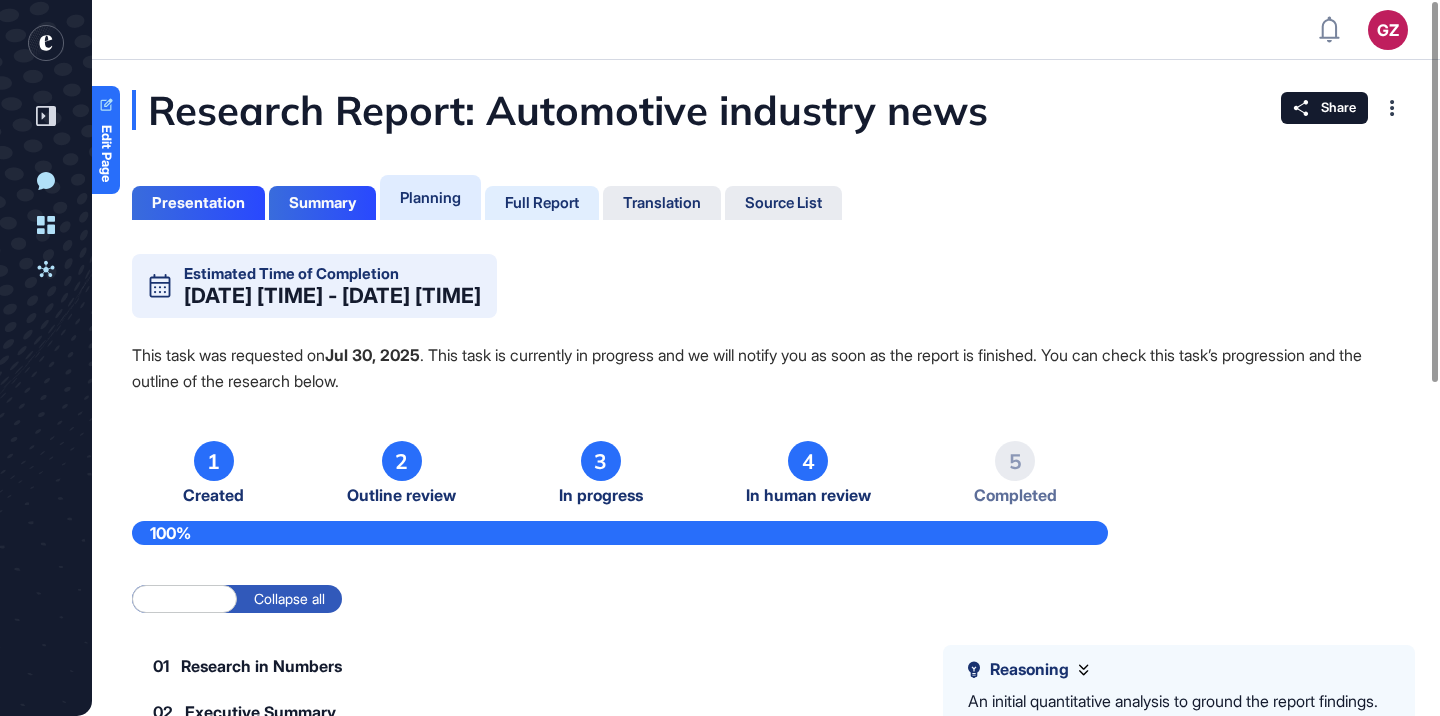 click on "Full Report" at bounding box center [542, 203] 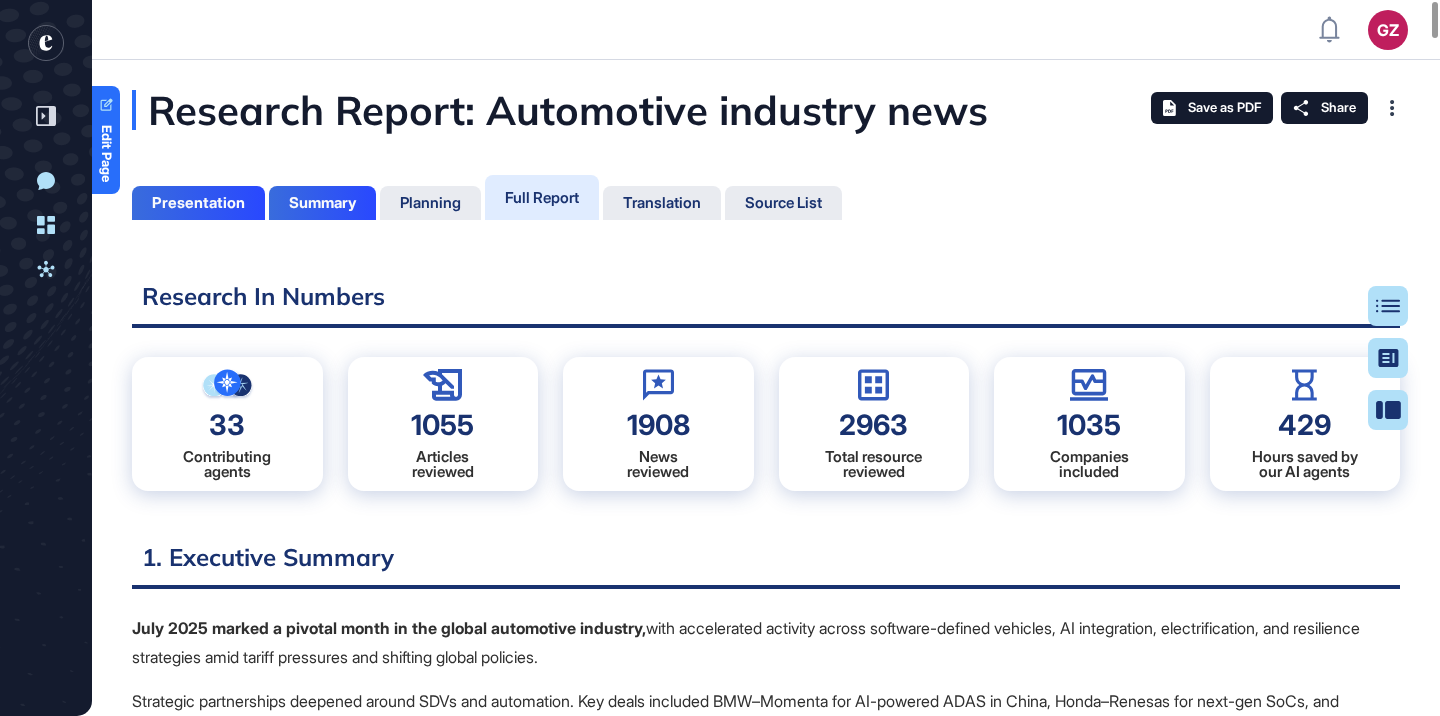 scroll, scrollTop: 9, scrollLeft: 1, axis: both 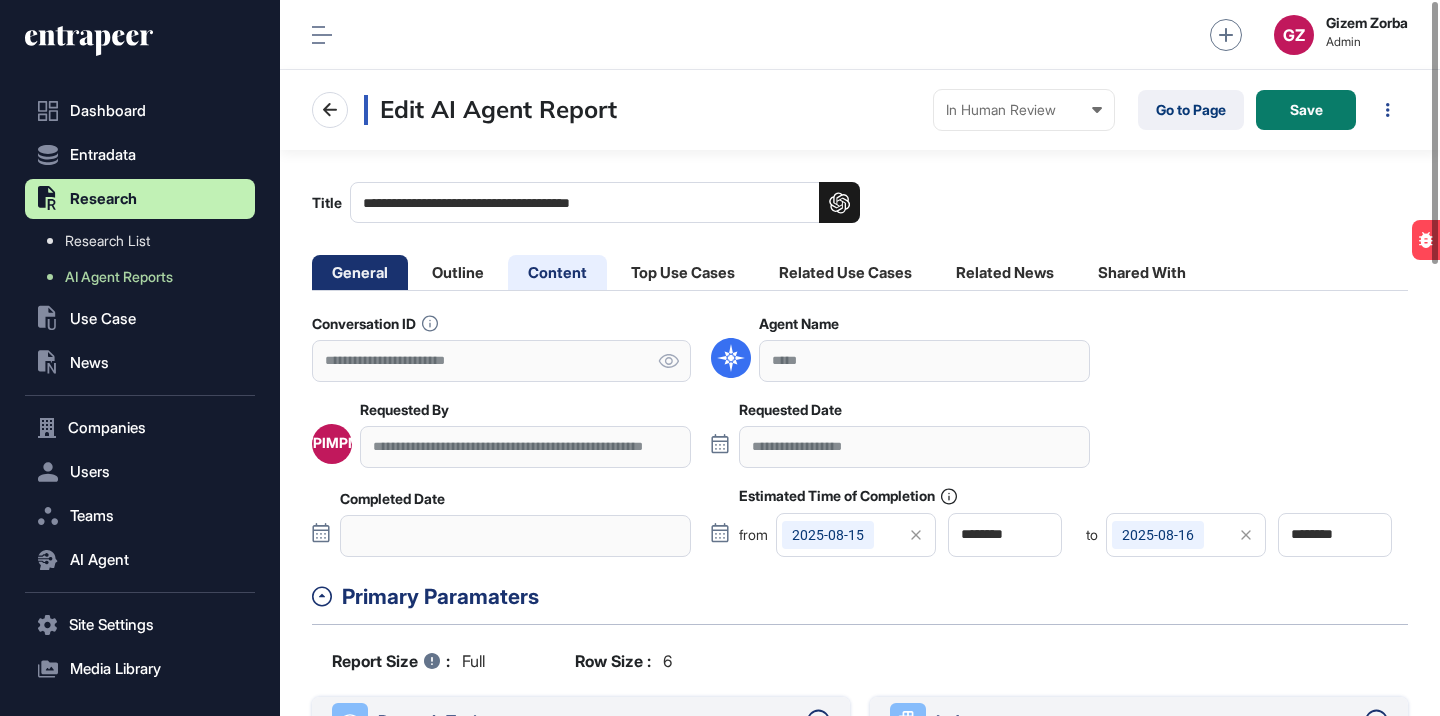 click on "Content" 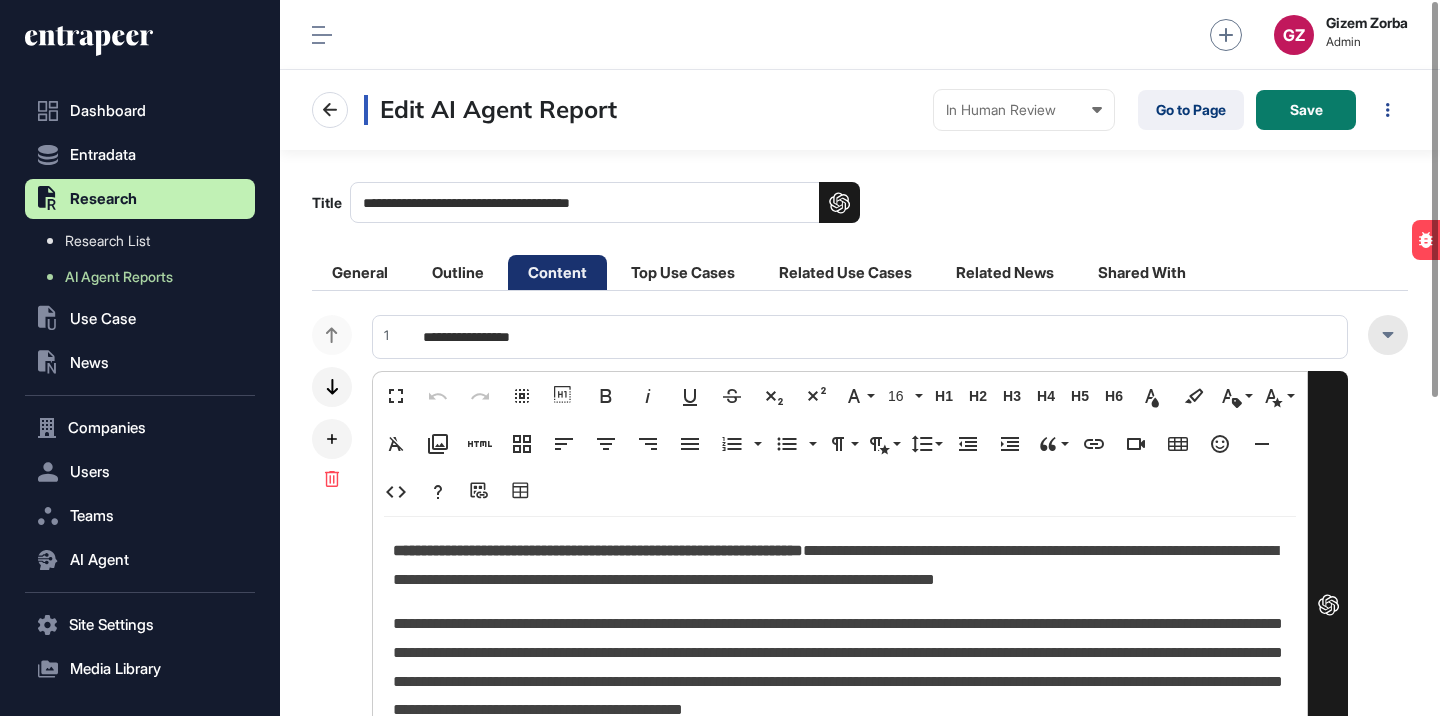 click at bounding box center (1388, 335) 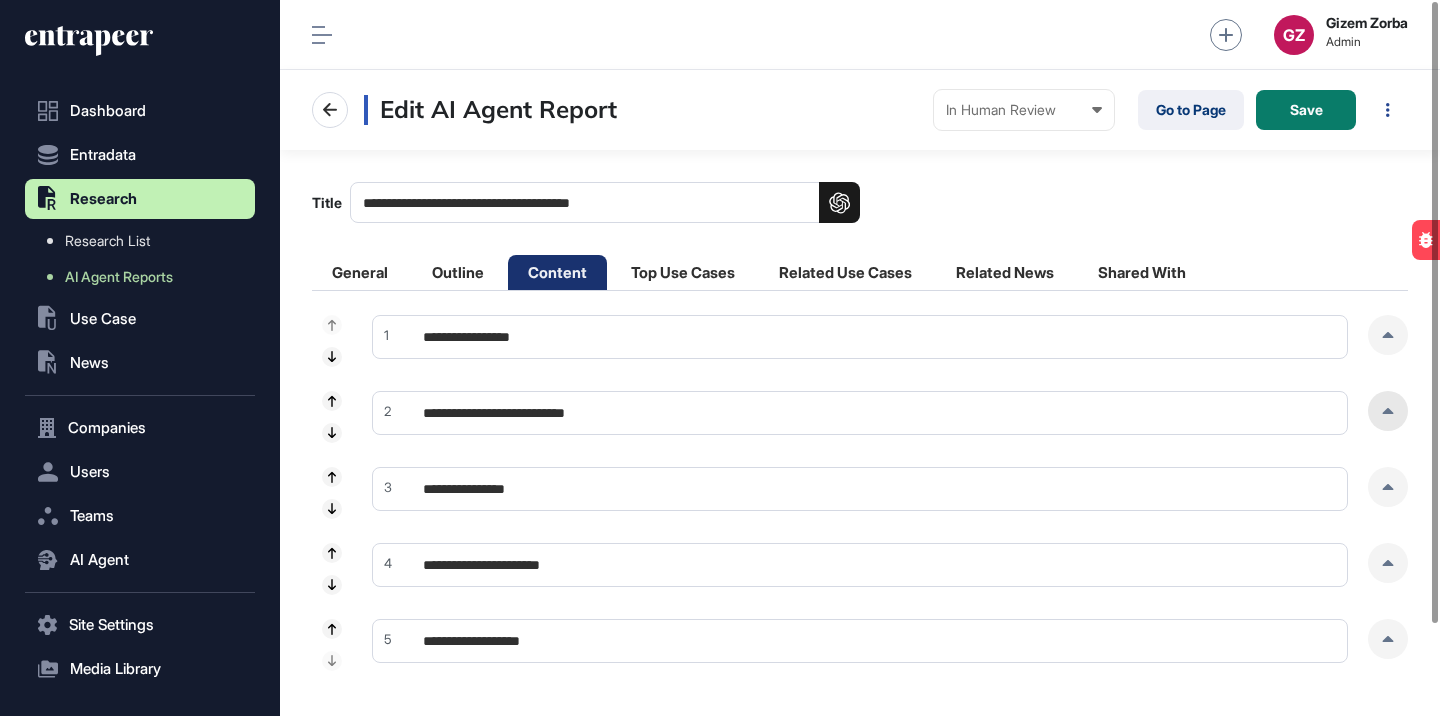 click at bounding box center (1388, 411) 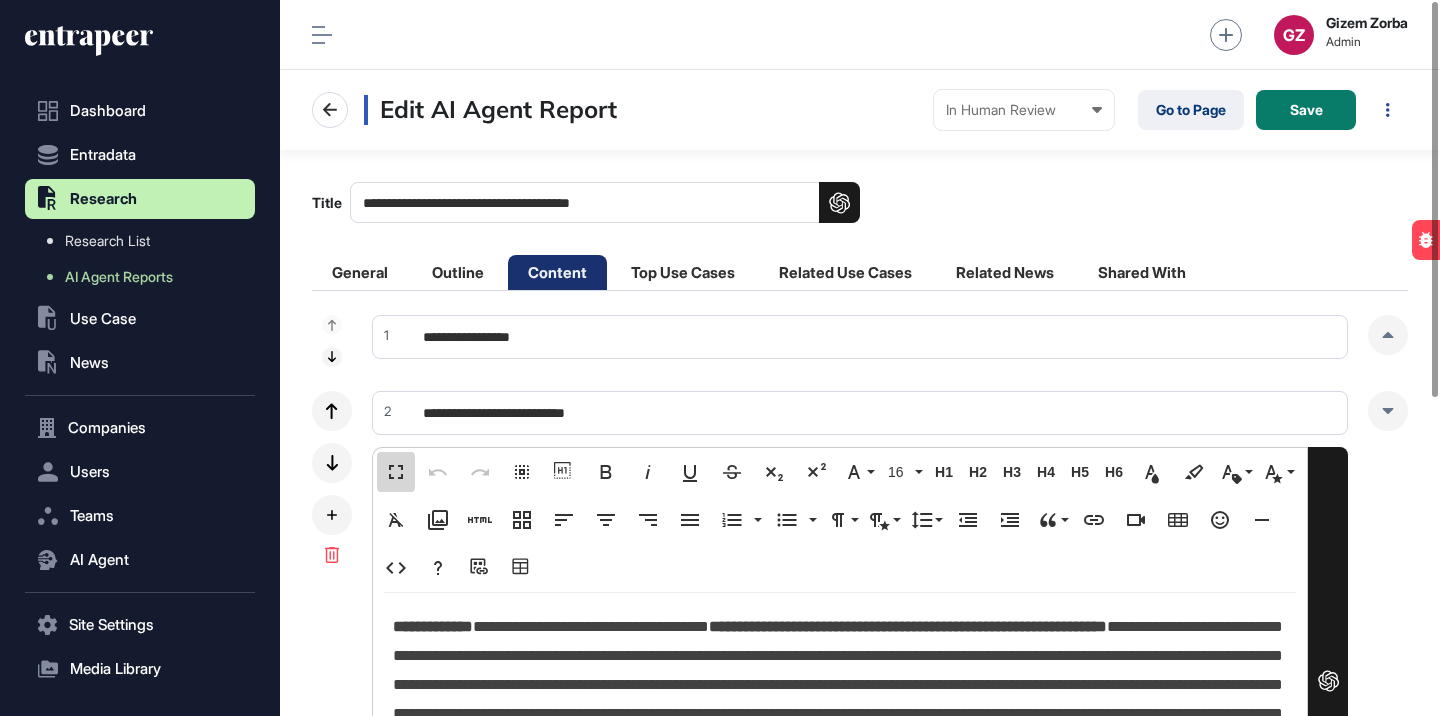 scroll, scrollTop: 1, scrollLeft: 9, axis: both 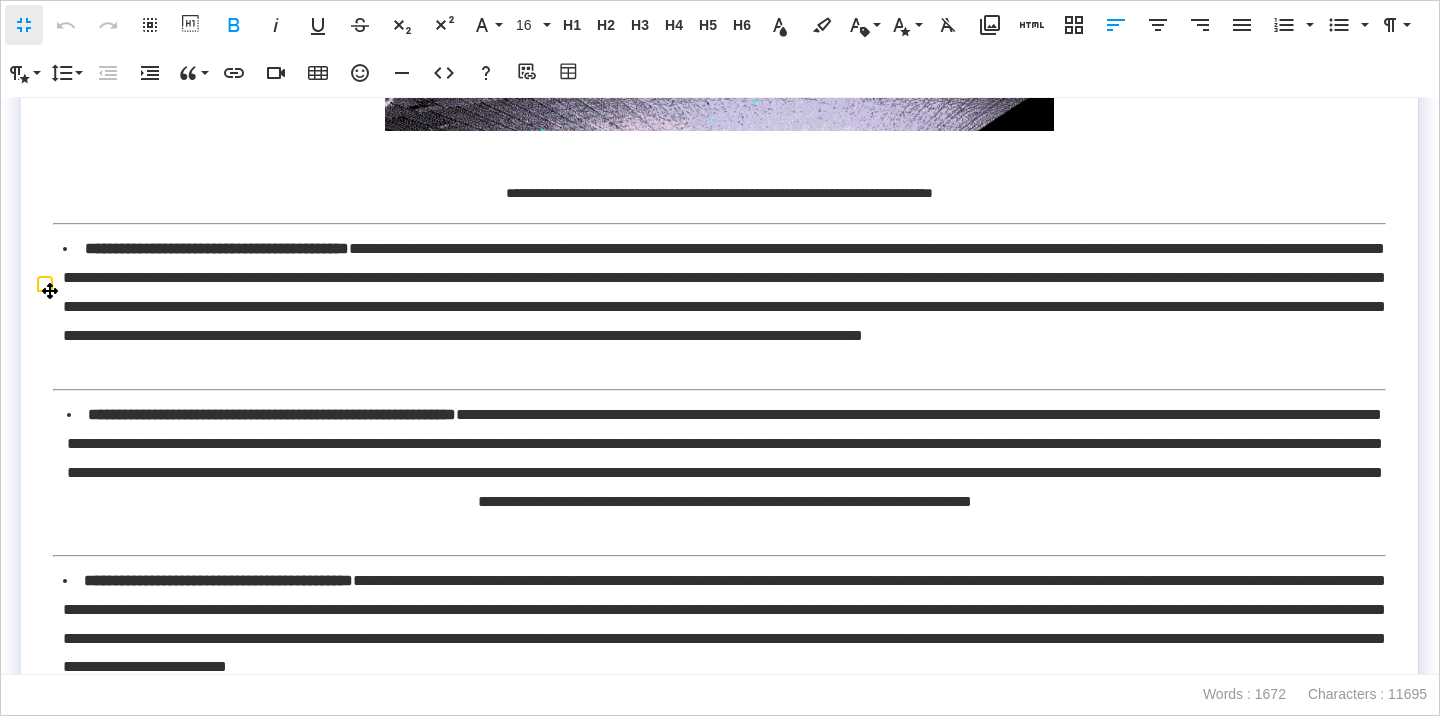 click on "**********" at bounding box center [724, 307] 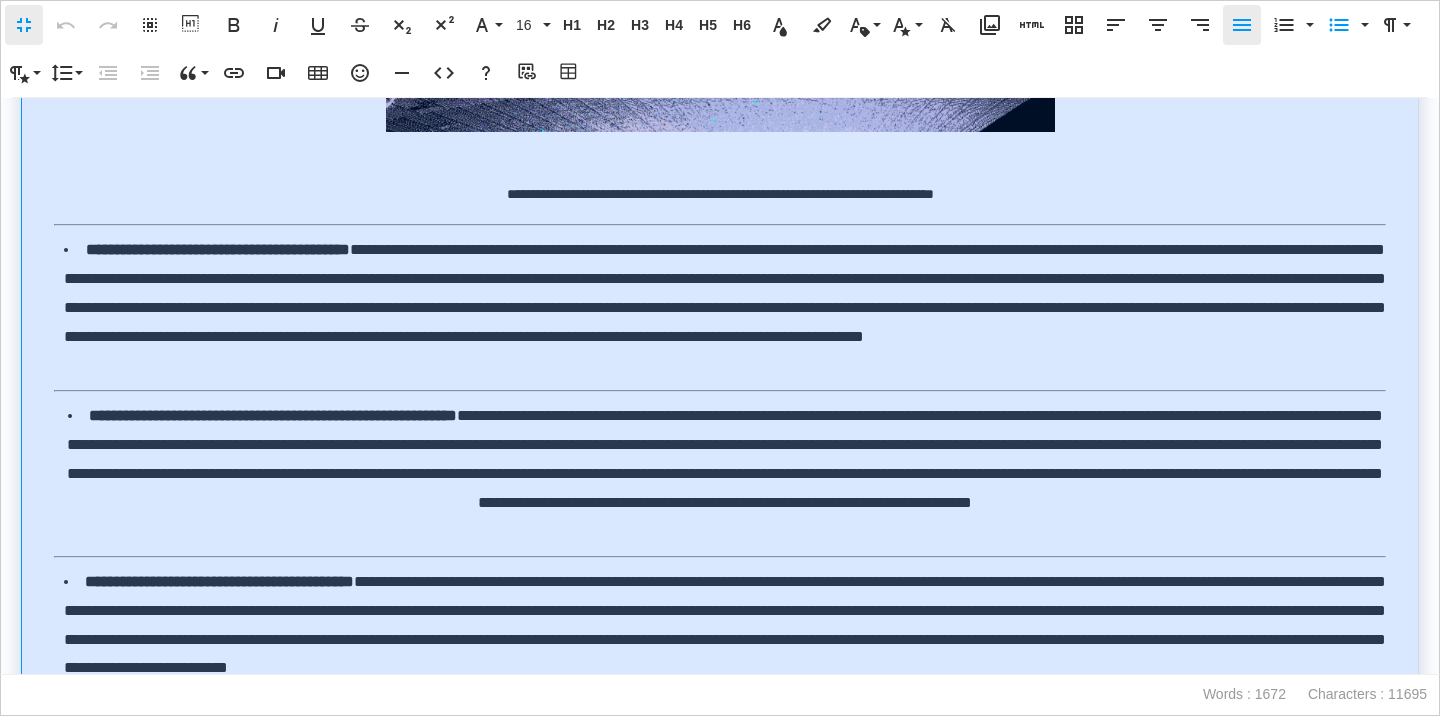 click 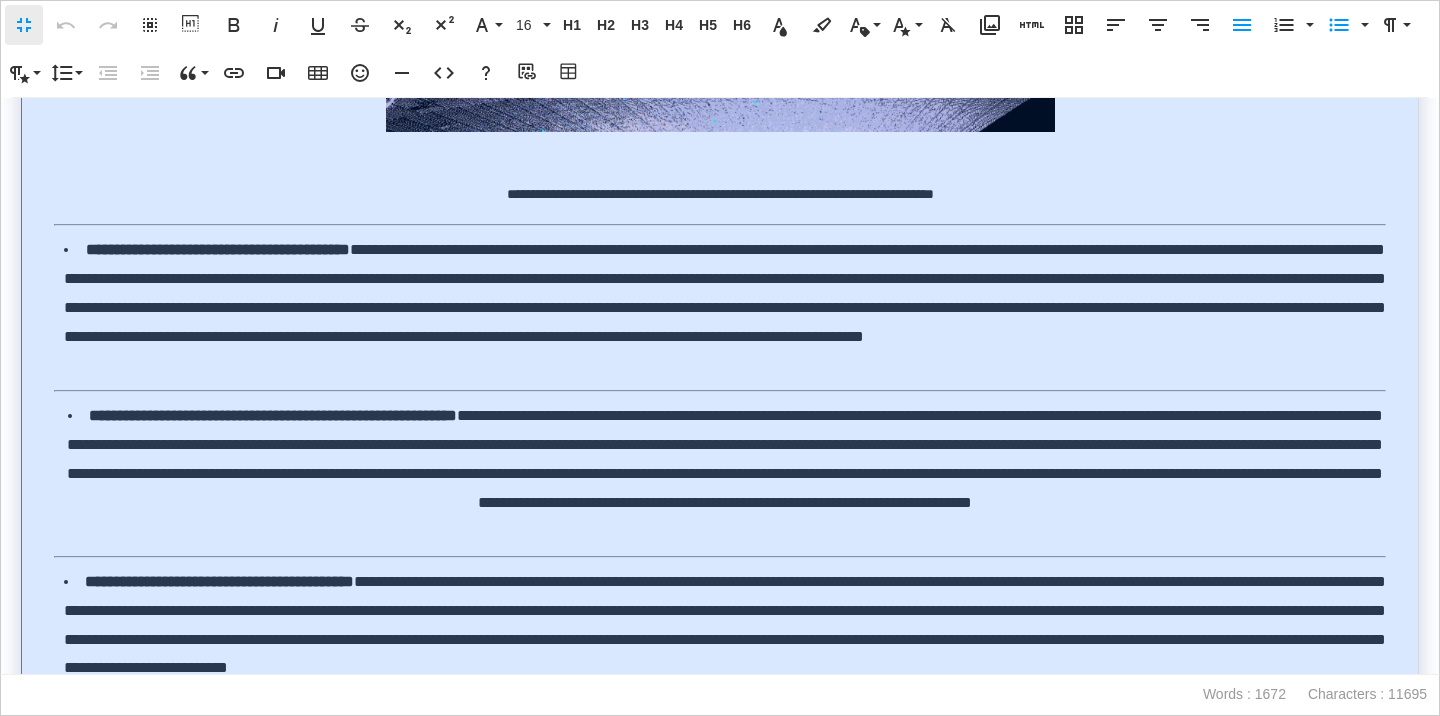 click on "**********" at bounding box center [725, 474] 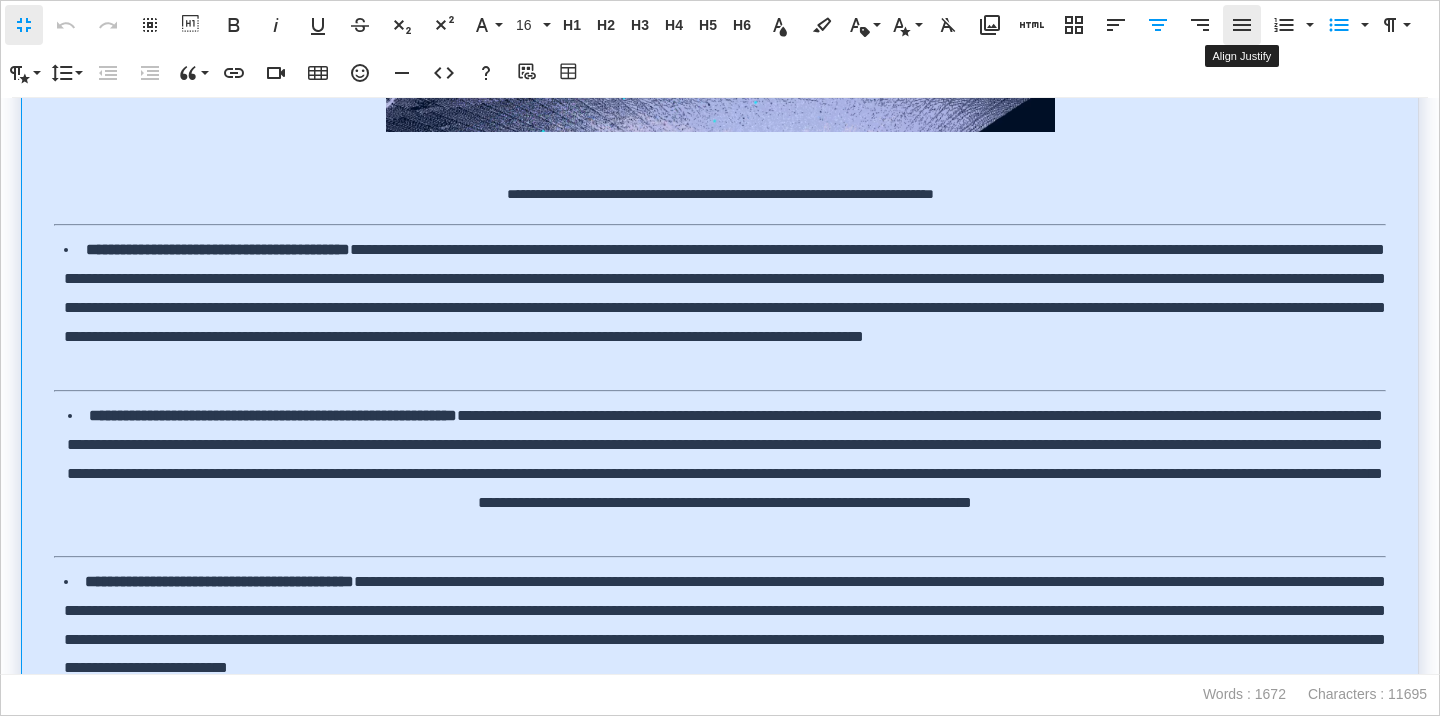 click 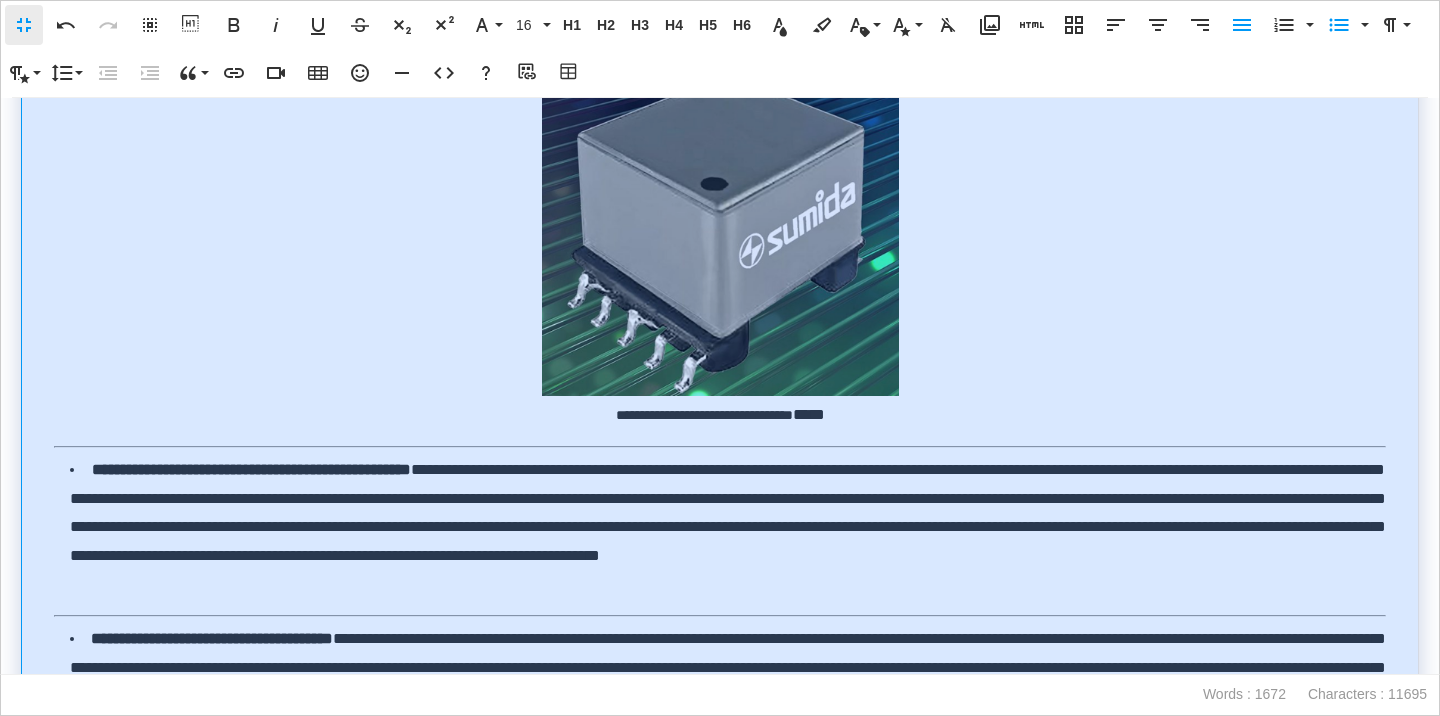 scroll, scrollTop: 2946, scrollLeft: 0, axis: vertical 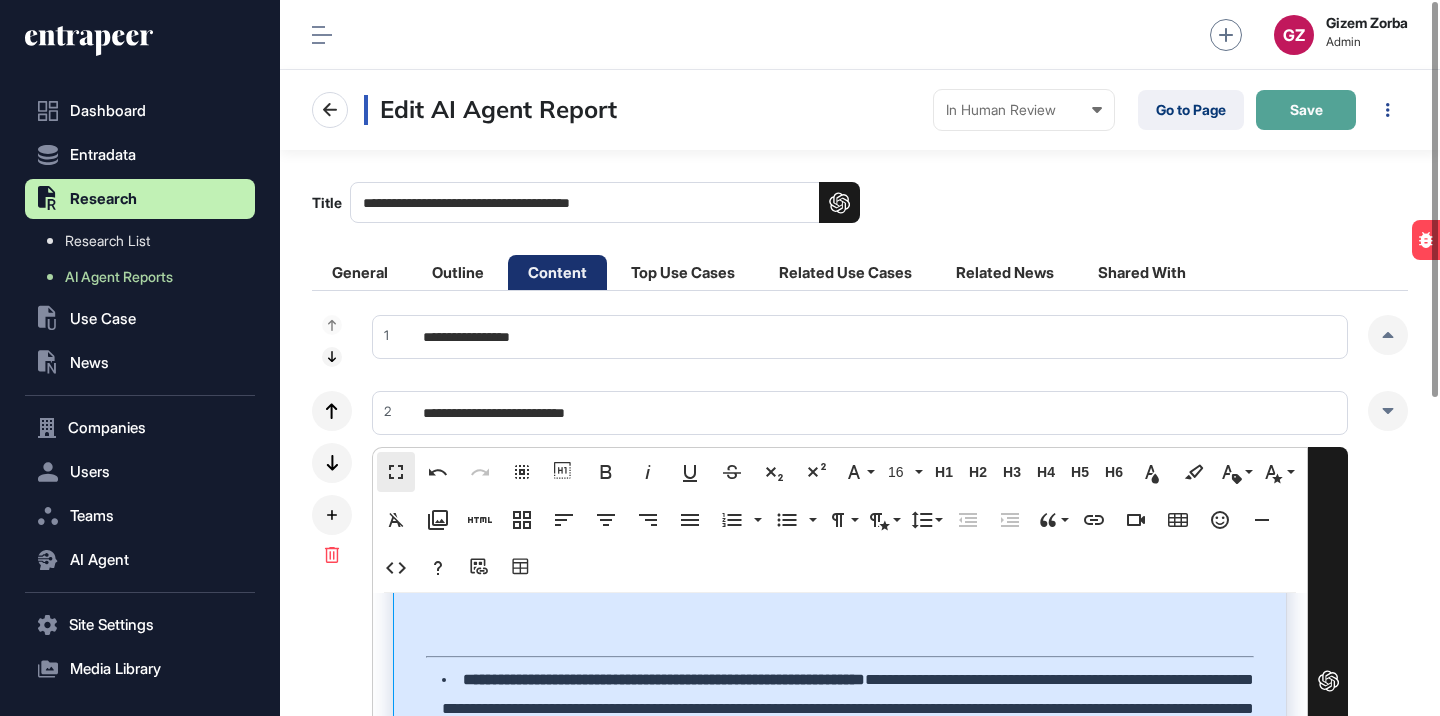 click on "Save" at bounding box center (1306, 110) 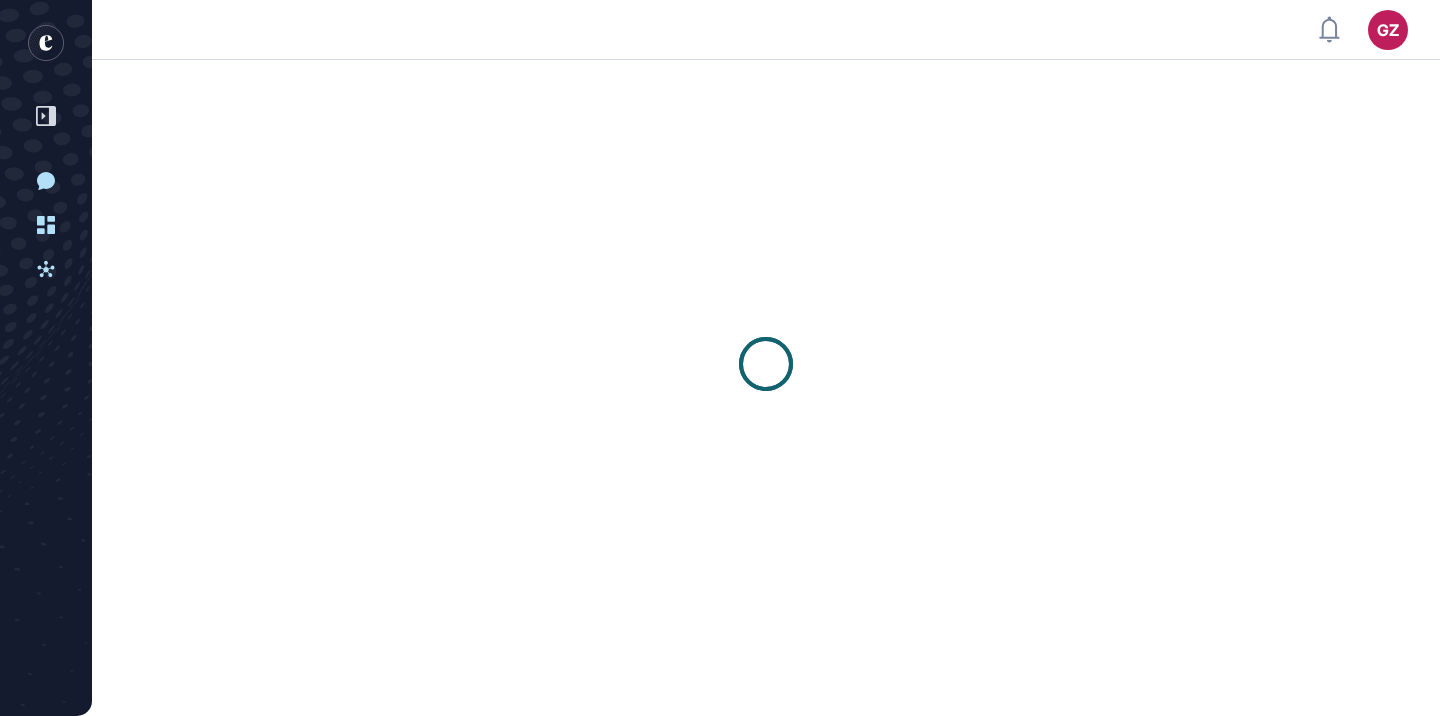 scroll, scrollTop: 0, scrollLeft: 0, axis: both 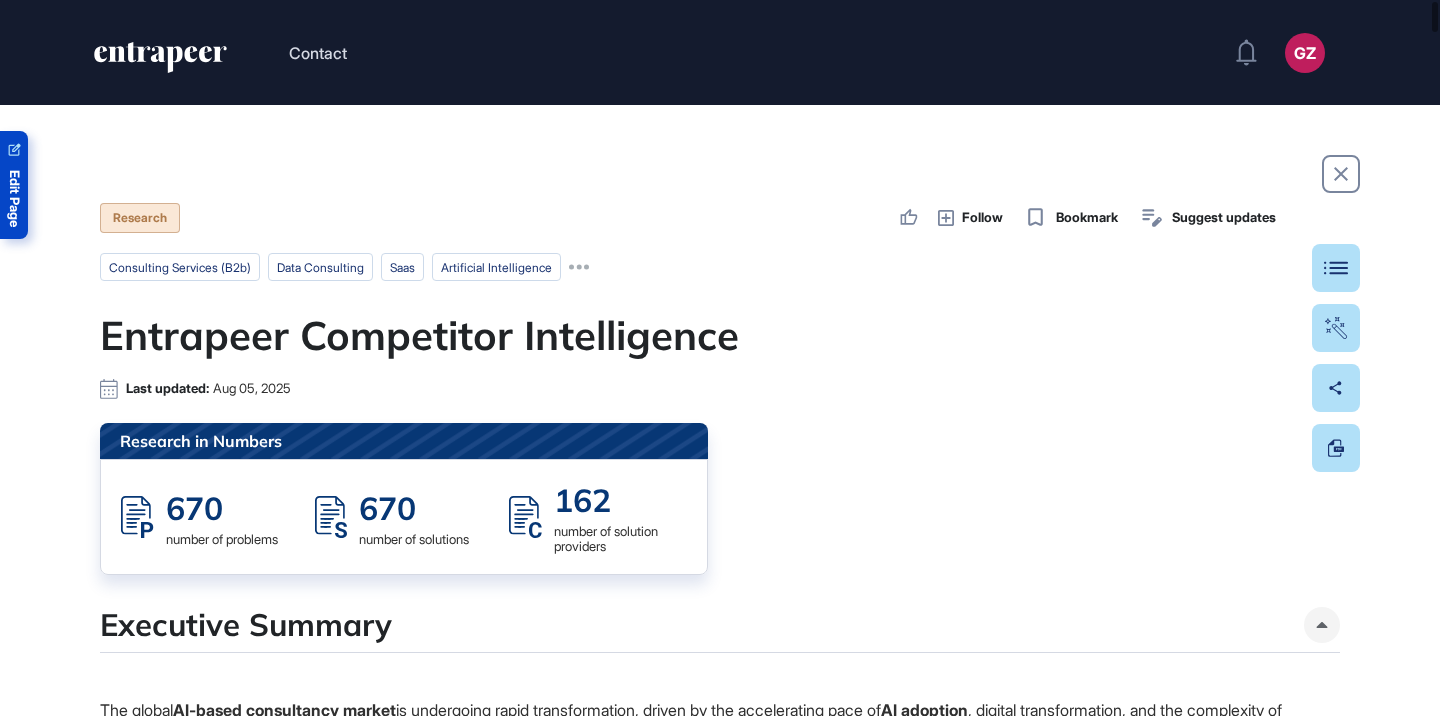 click on "Edit Page" at bounding box center [14, 185] 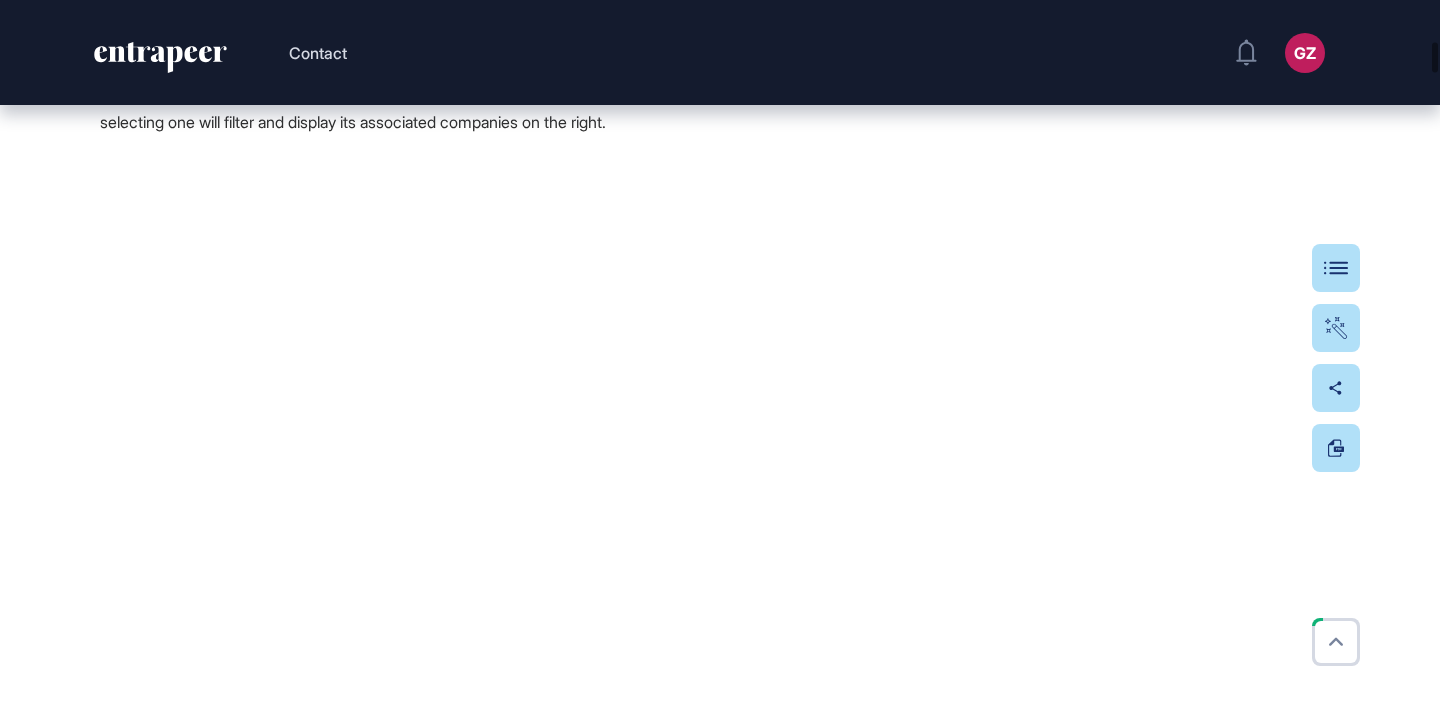 scroll, scrollTop: 3773, scrollLeft: 0, axis: vertical 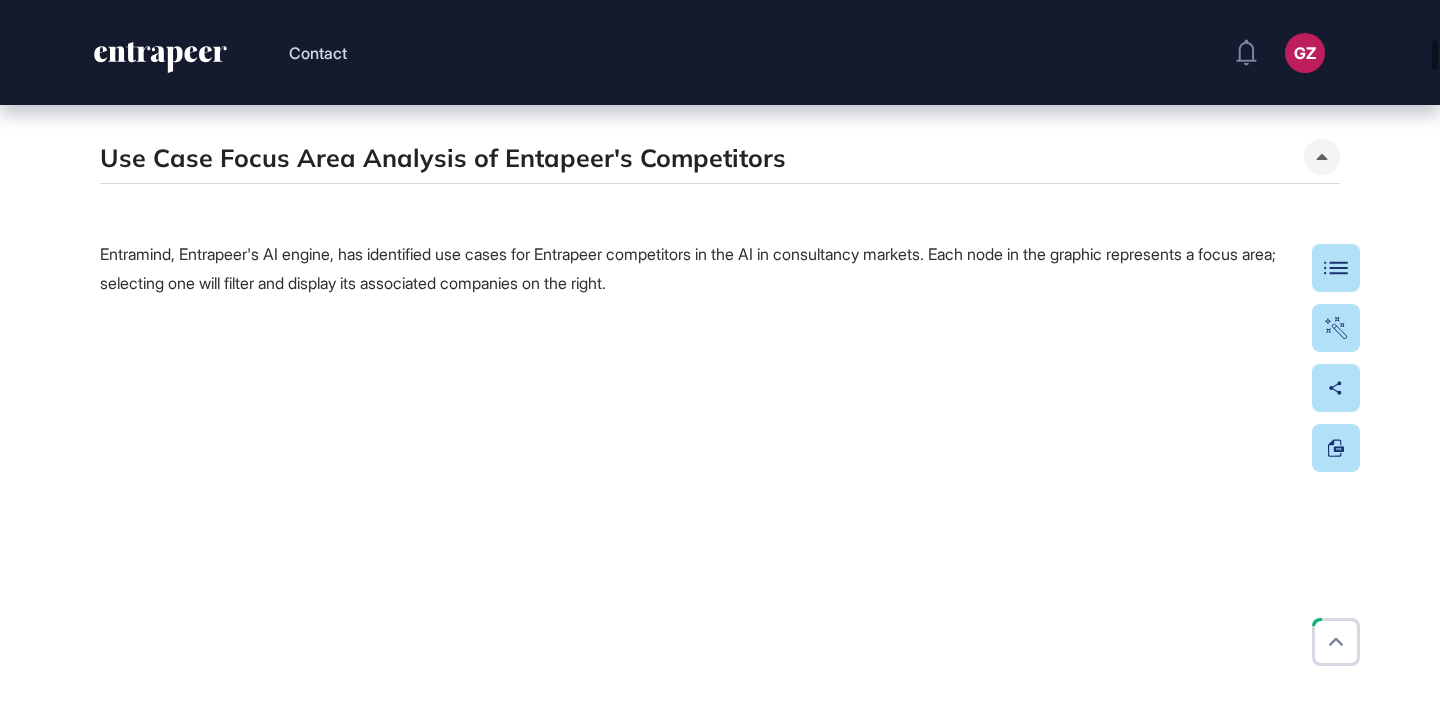 click on "Entramind, Entrapeer's AI engine, has identified use cases for Entrapeer competitors in the AI in consultancy markets. Each node in the graphic represents a focus area; selecting one will filter and display its associated companies on the right." at bounding box center [688, 268] 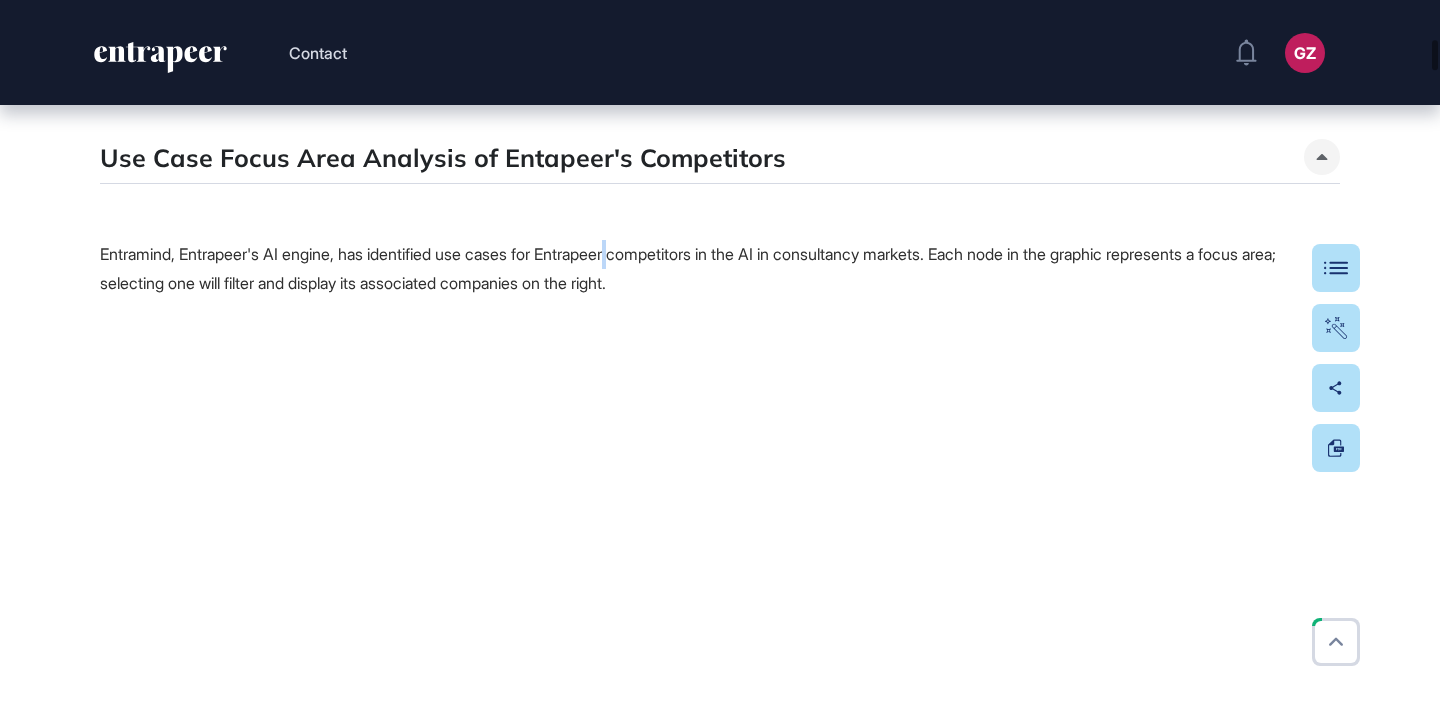 click on "Entramind, Entrapeer's AI engine, has identified use cases for Entrapeer competitors in the AI in consultancy markets. Each node in the graphic represents a focus area; selecting one will filter and display its associated companies on the right." at bounding box center (688, 268) 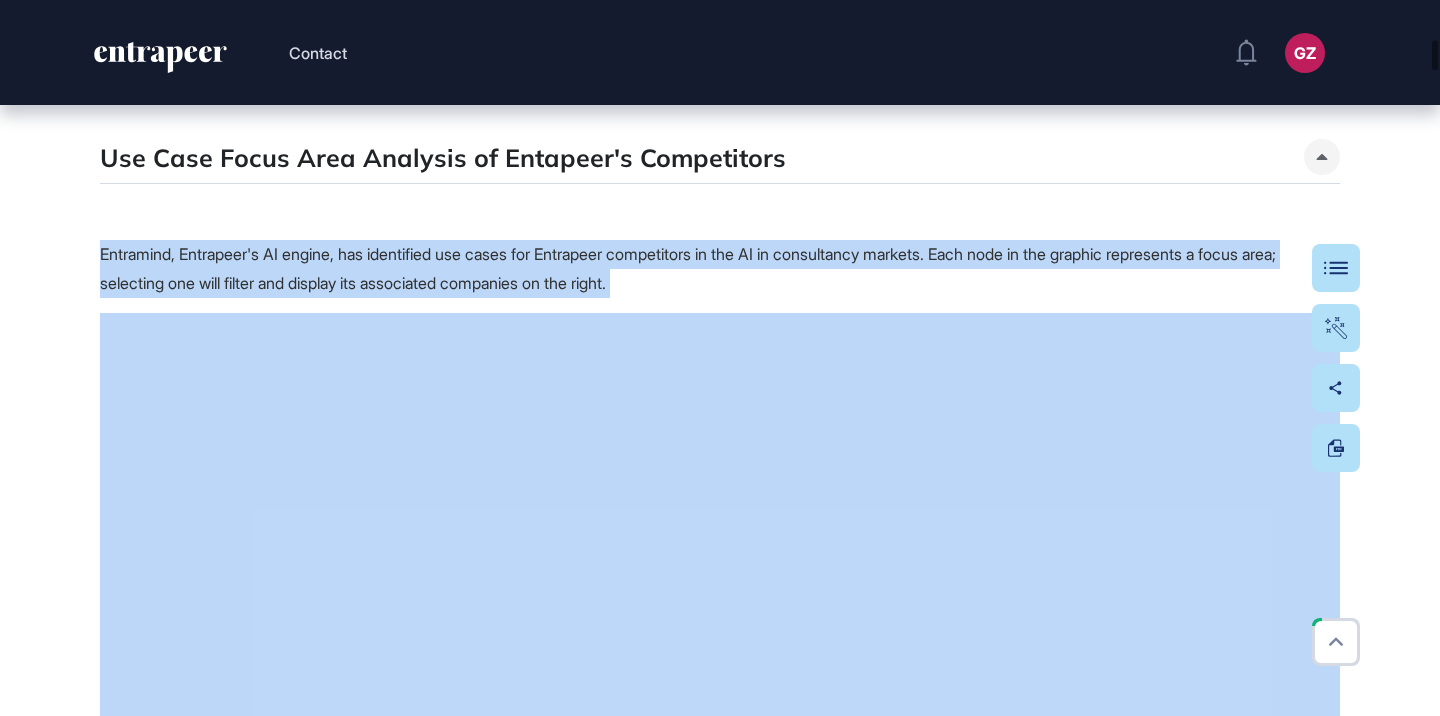 click on "Entramind, Entrapeer's AI engine, has identified use cases for Entrapeer competitors in the AI in consultancy markets. Each node in the graphic represents a focus area; selecting one will filter and display its associated companies on the right." at bounding box center (688, 268) 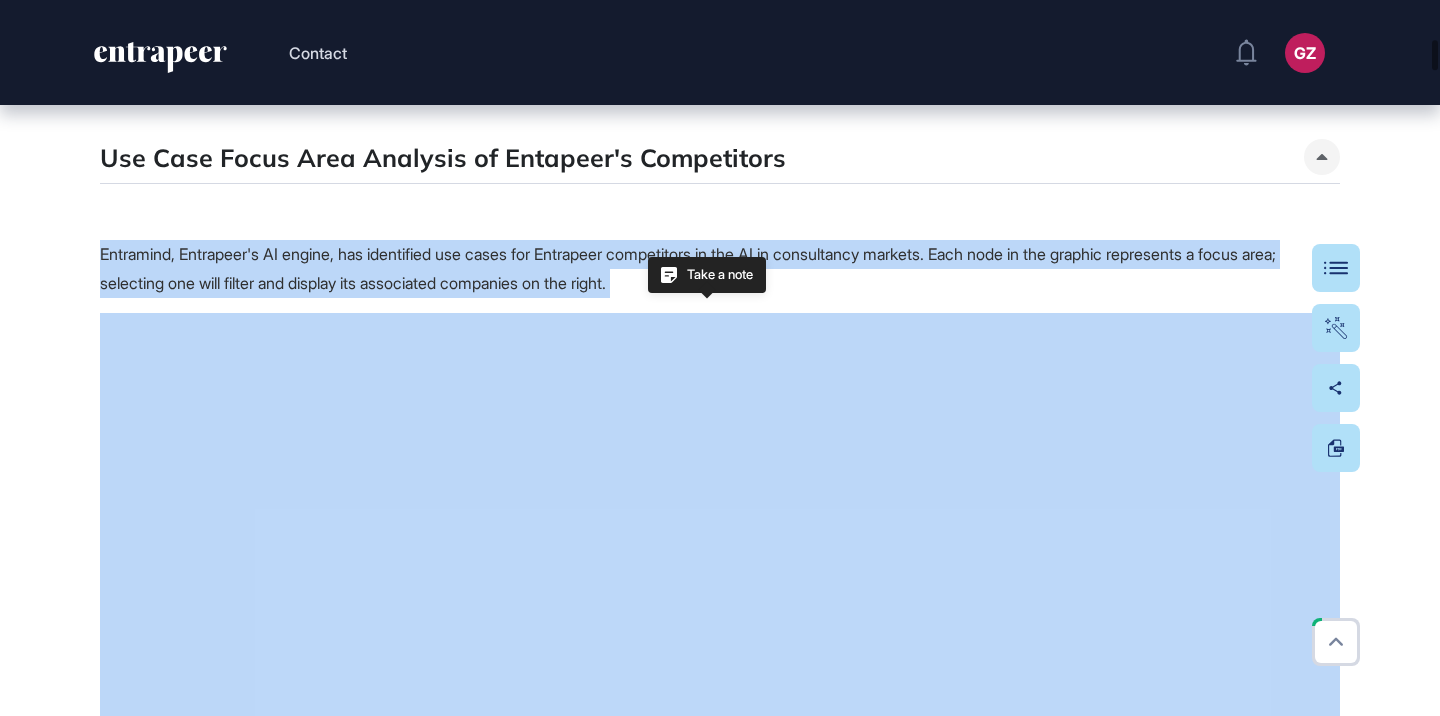 copy on "Entramind, Entrapeer's AI engine, has identified use cases for Entrapeer competitors in the AI in consultancy markets. Each node in the graphic represents a focus area; selecting one will filter and display its associated companies on the right." 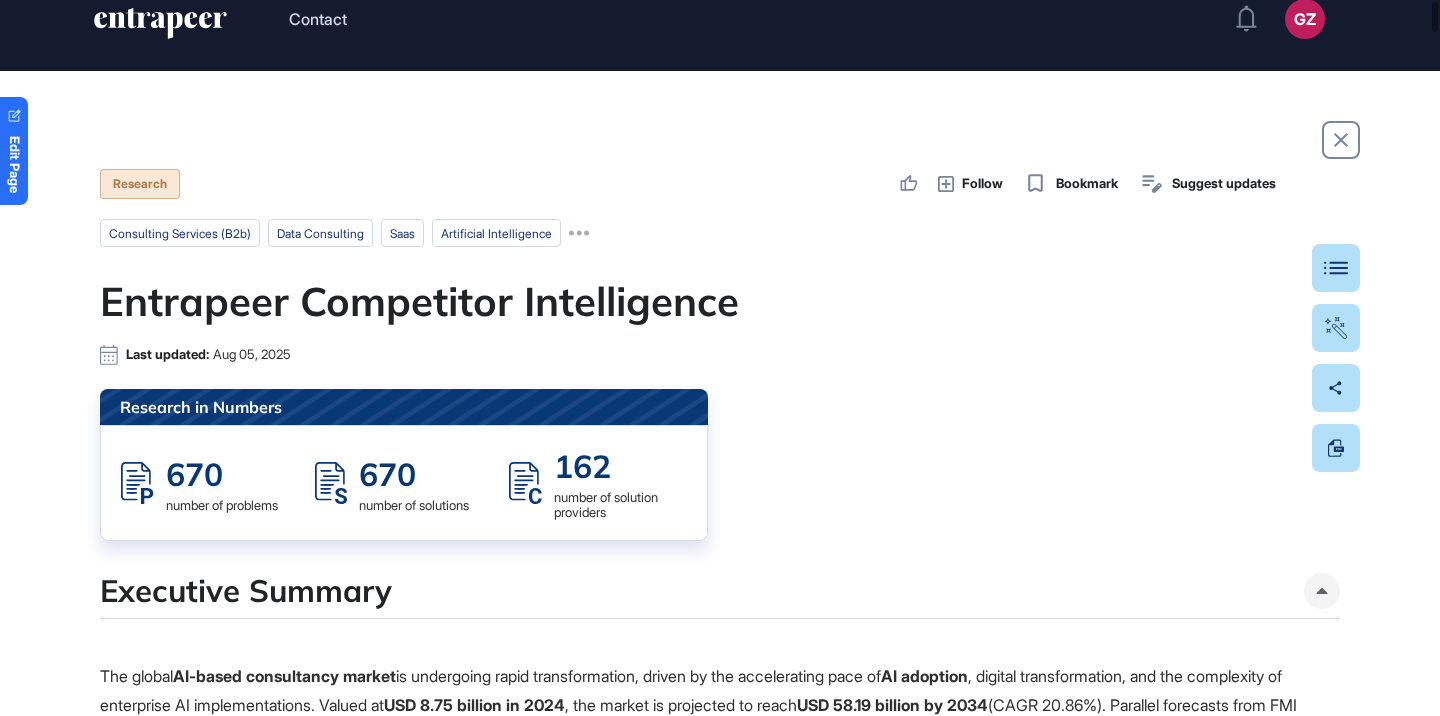 scroll, scrollTop: 0, scrollLeft: 0, axis: both 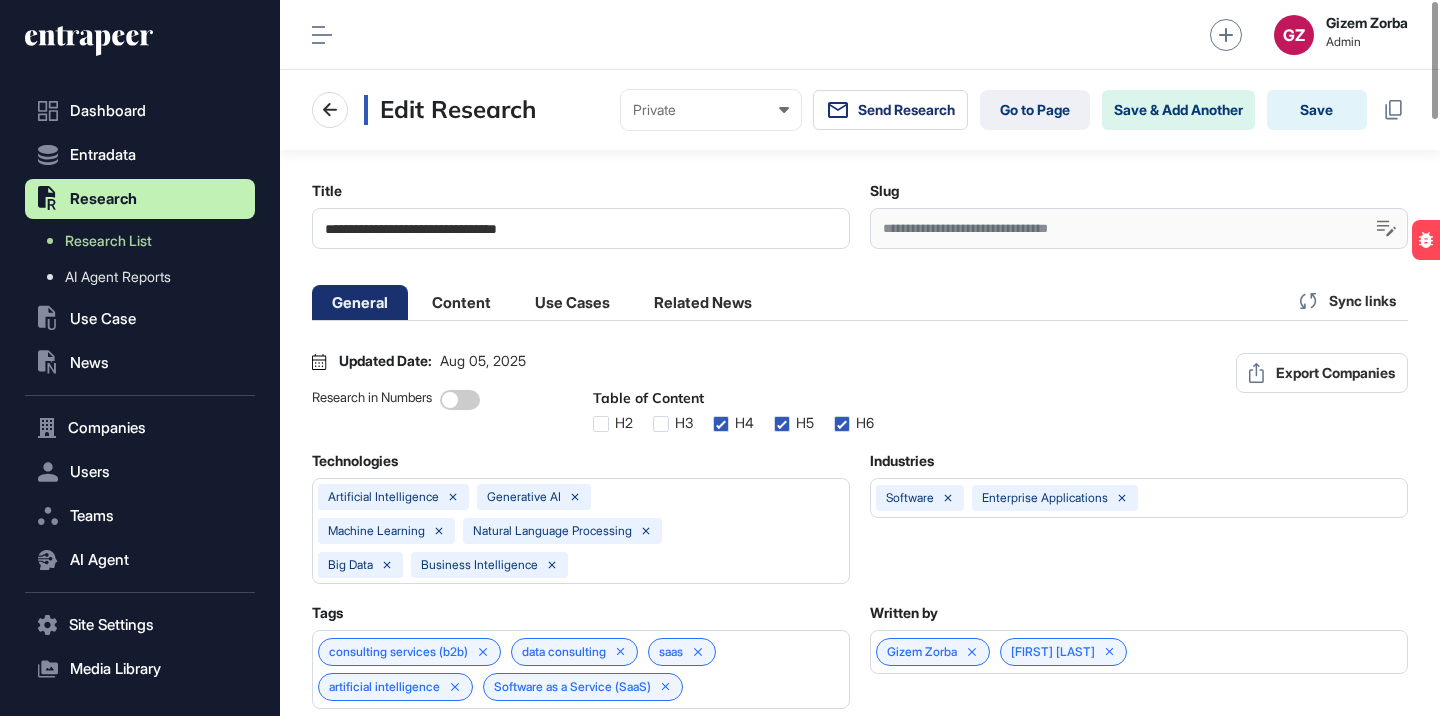 click 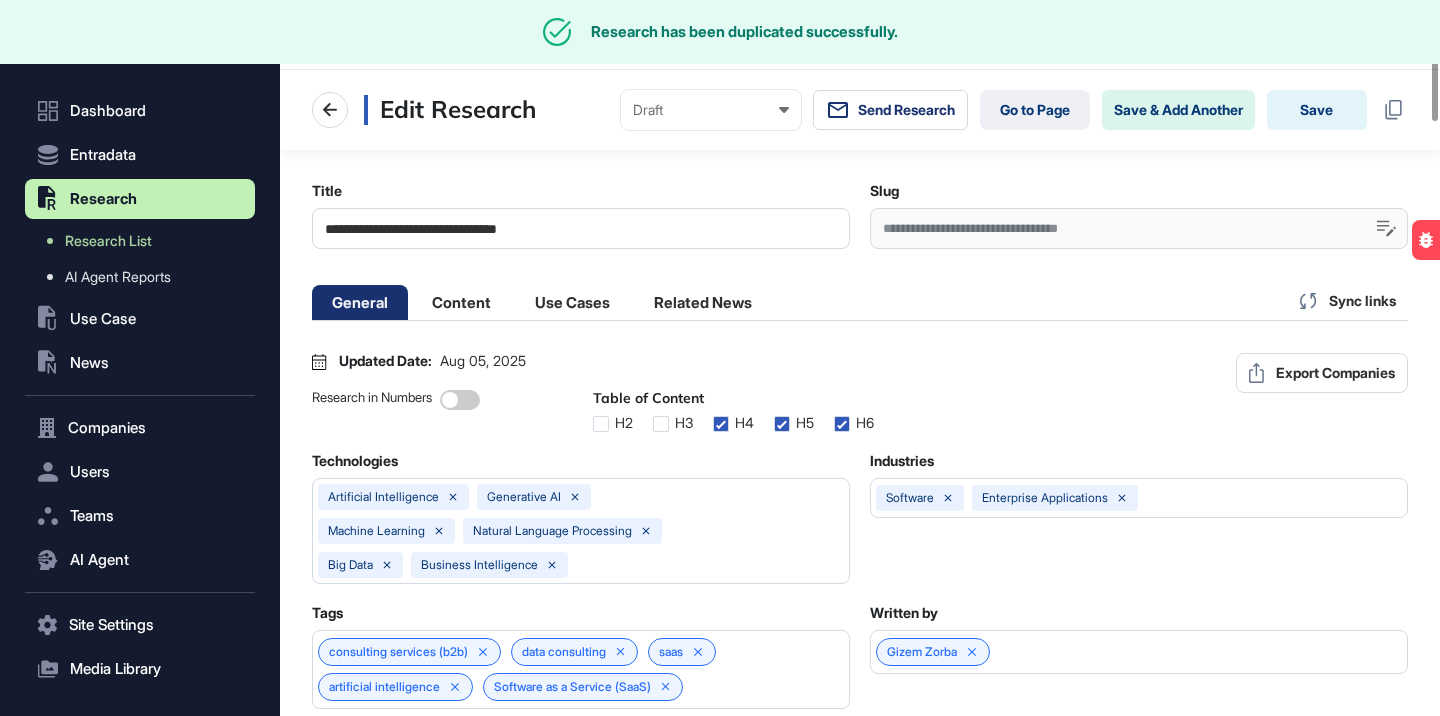 scroll, scrollTop: 94, scrollLeft: 536, axis: both 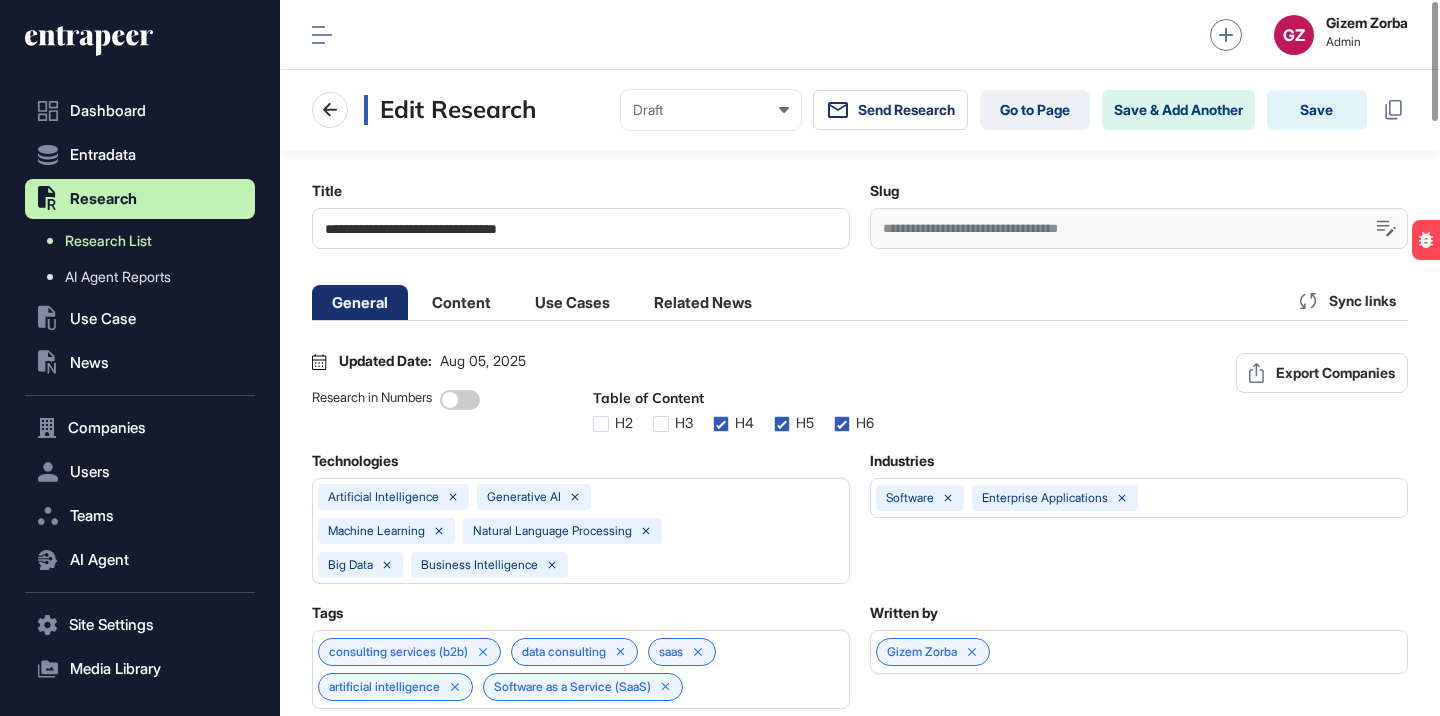 click on "Research List" at bounding box center (145, 241) 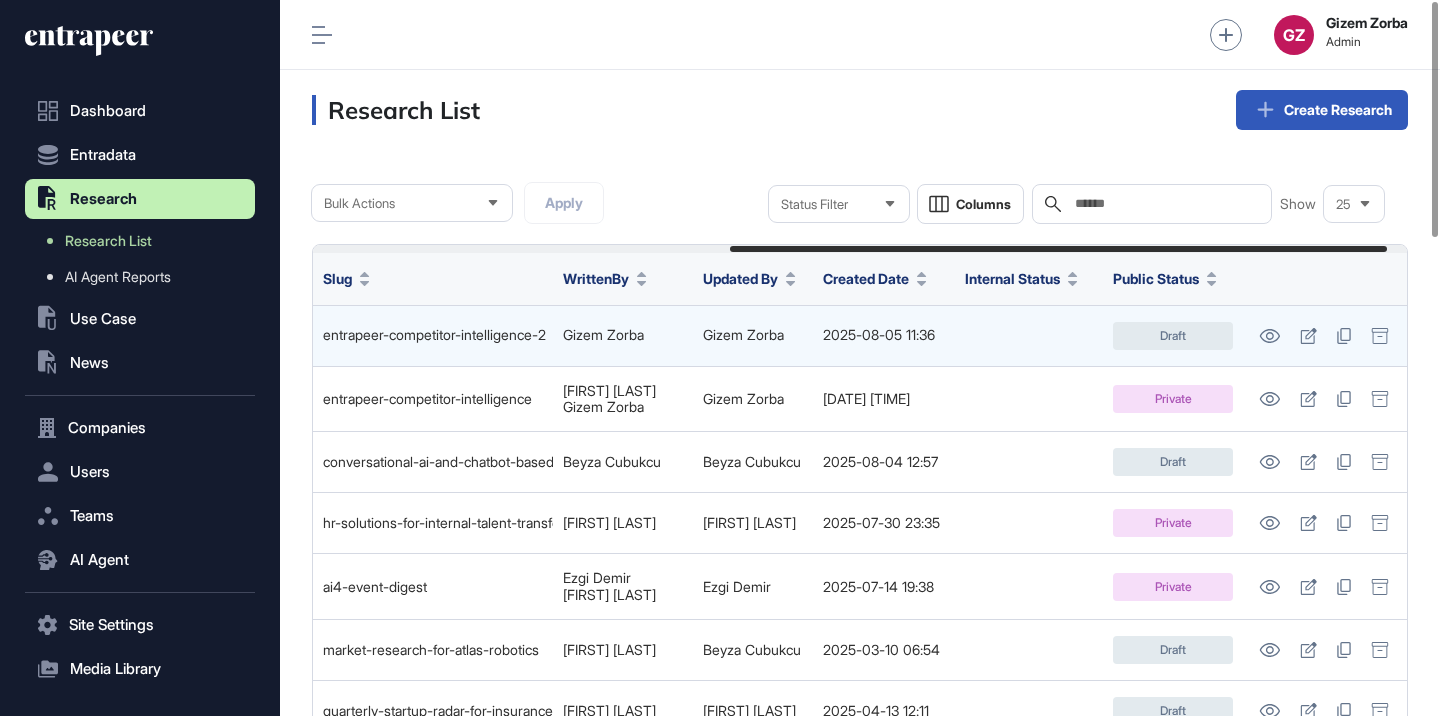 scroll, scrollTop: 0, scrollLeft: 729, axis: horizontal 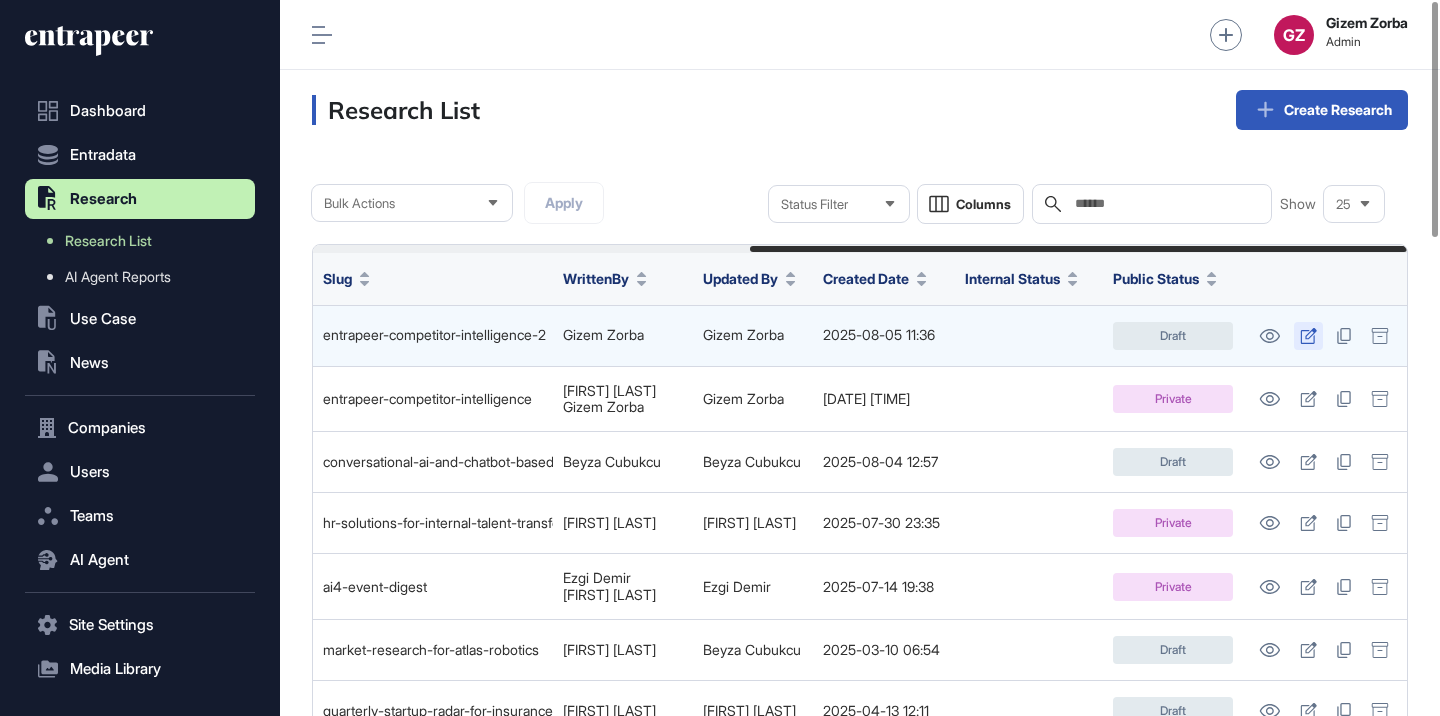 click 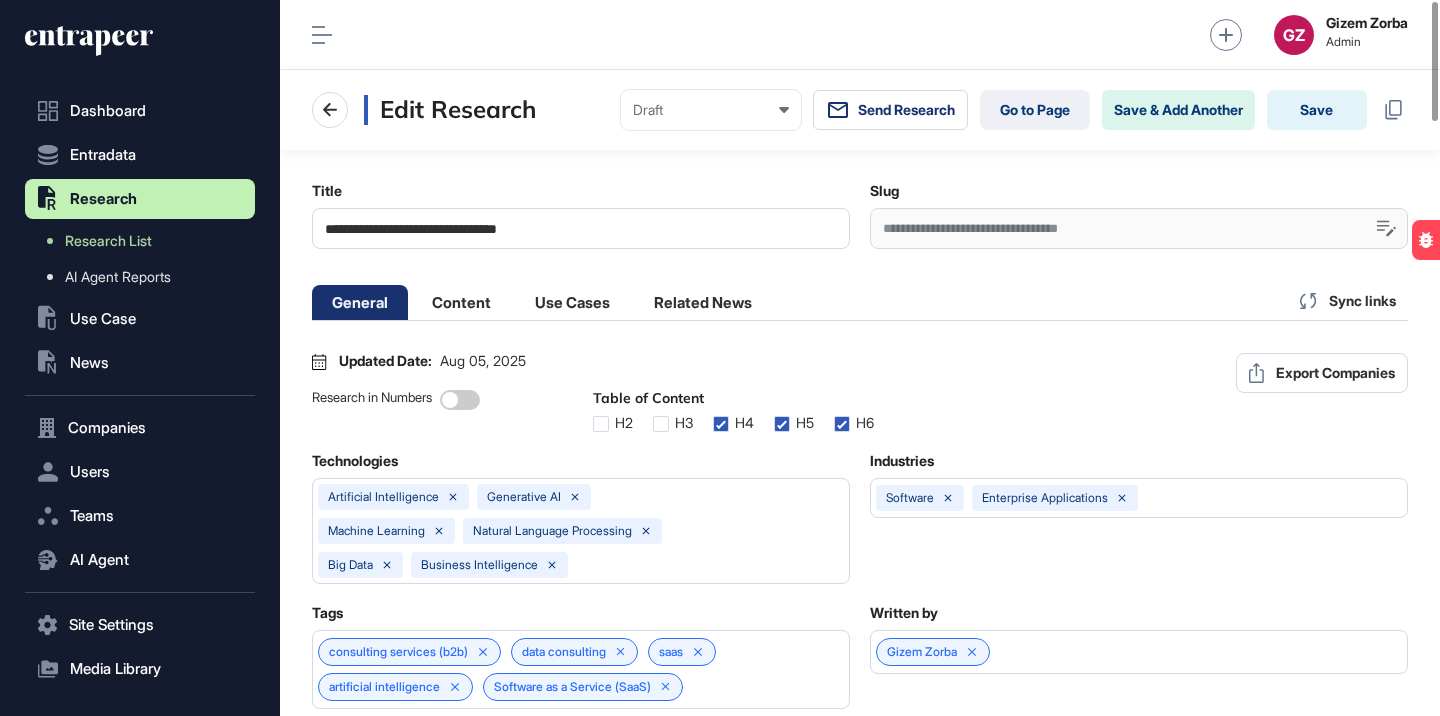 scroll, scrollTop: 94, scrollLeft: 536, axis: both 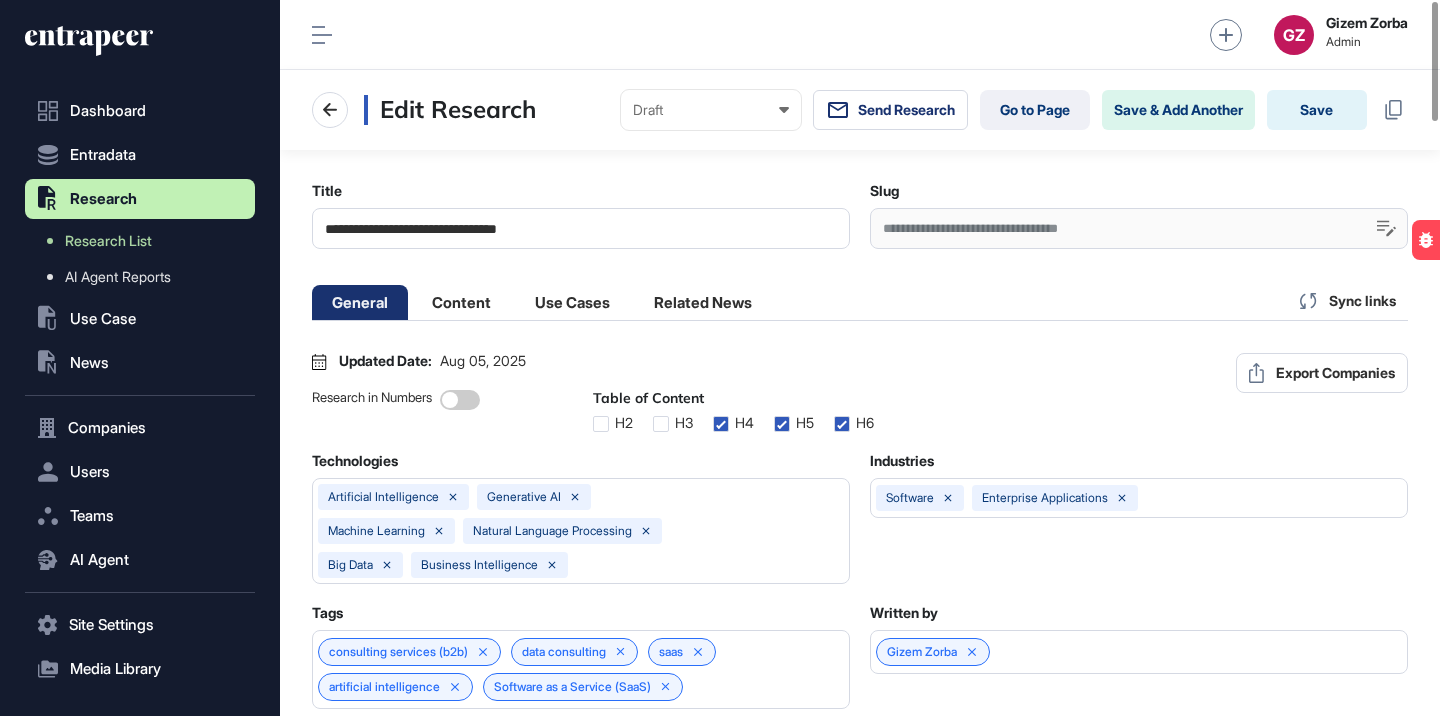 click on "**********" at bounding box center [581, 228] 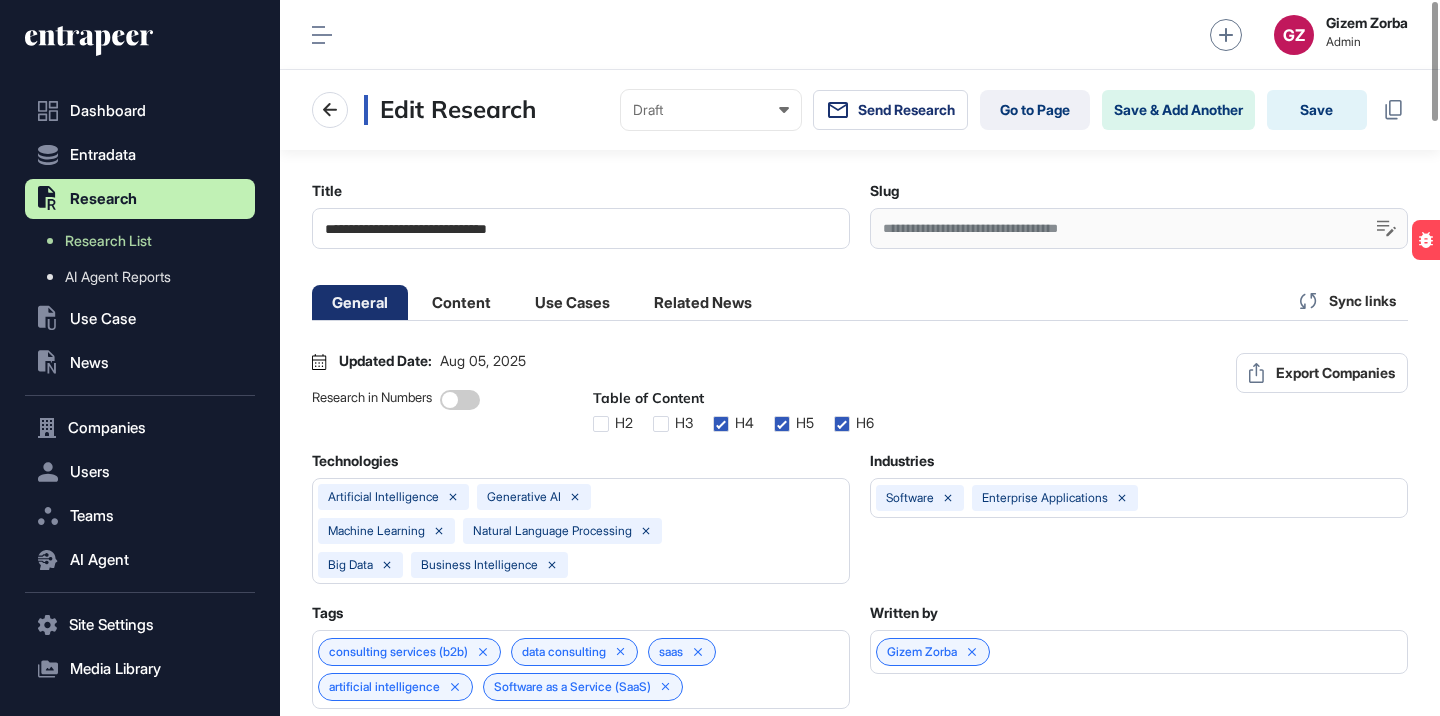 type on "**********" 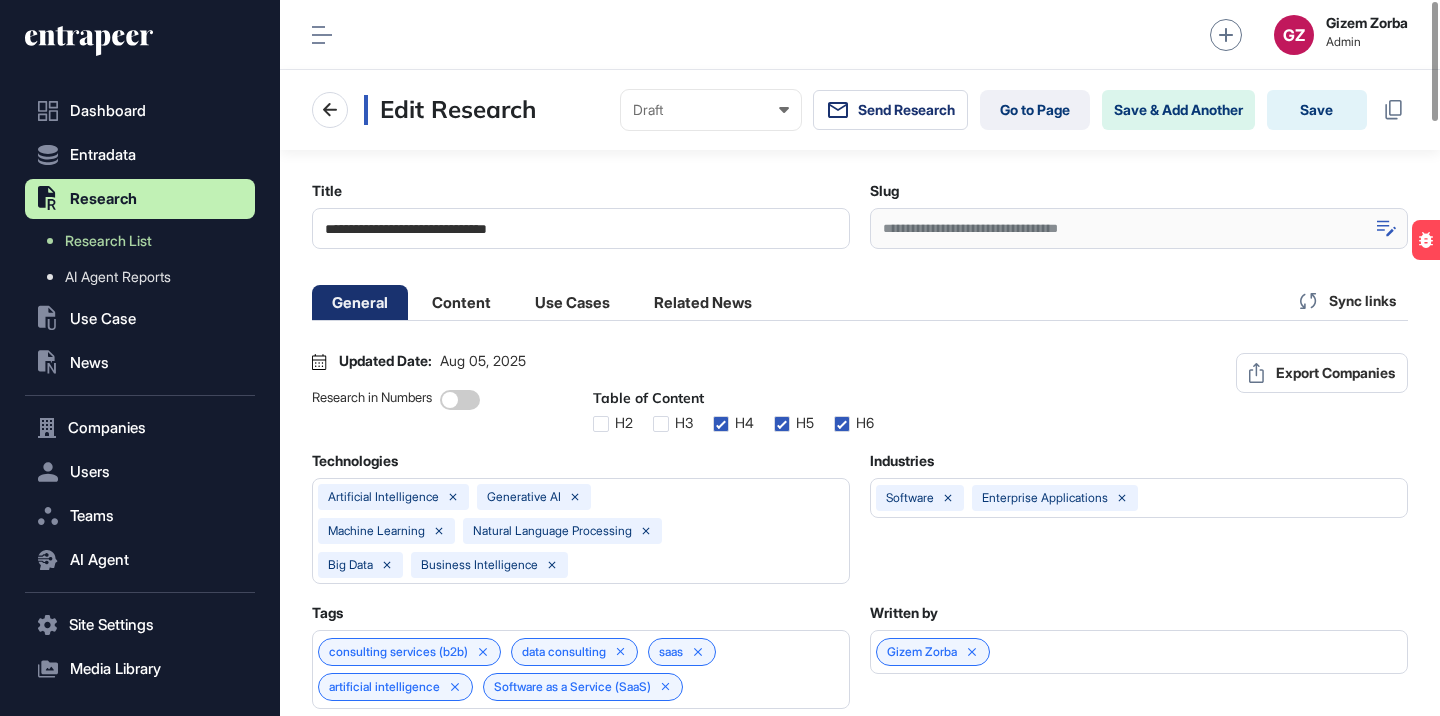 click 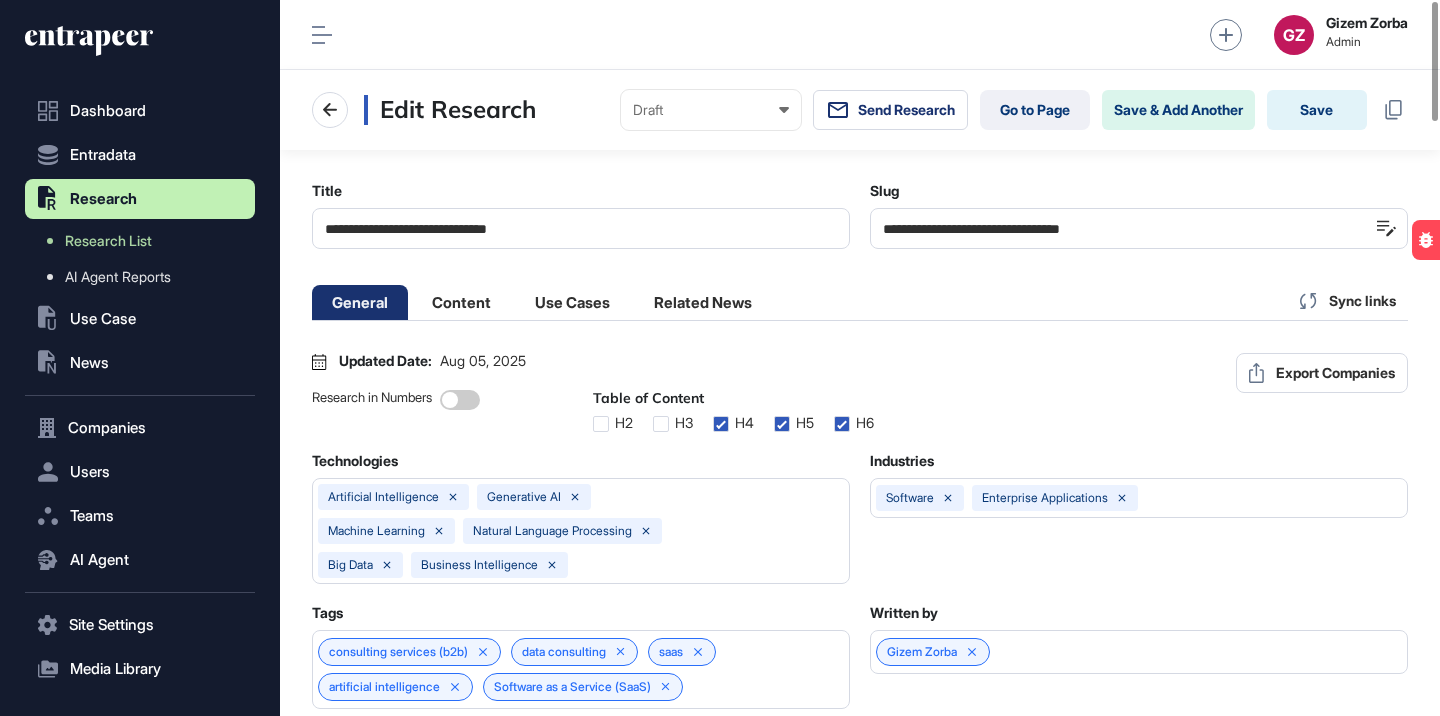 click on "**********" at bounding box center [1139, 228] 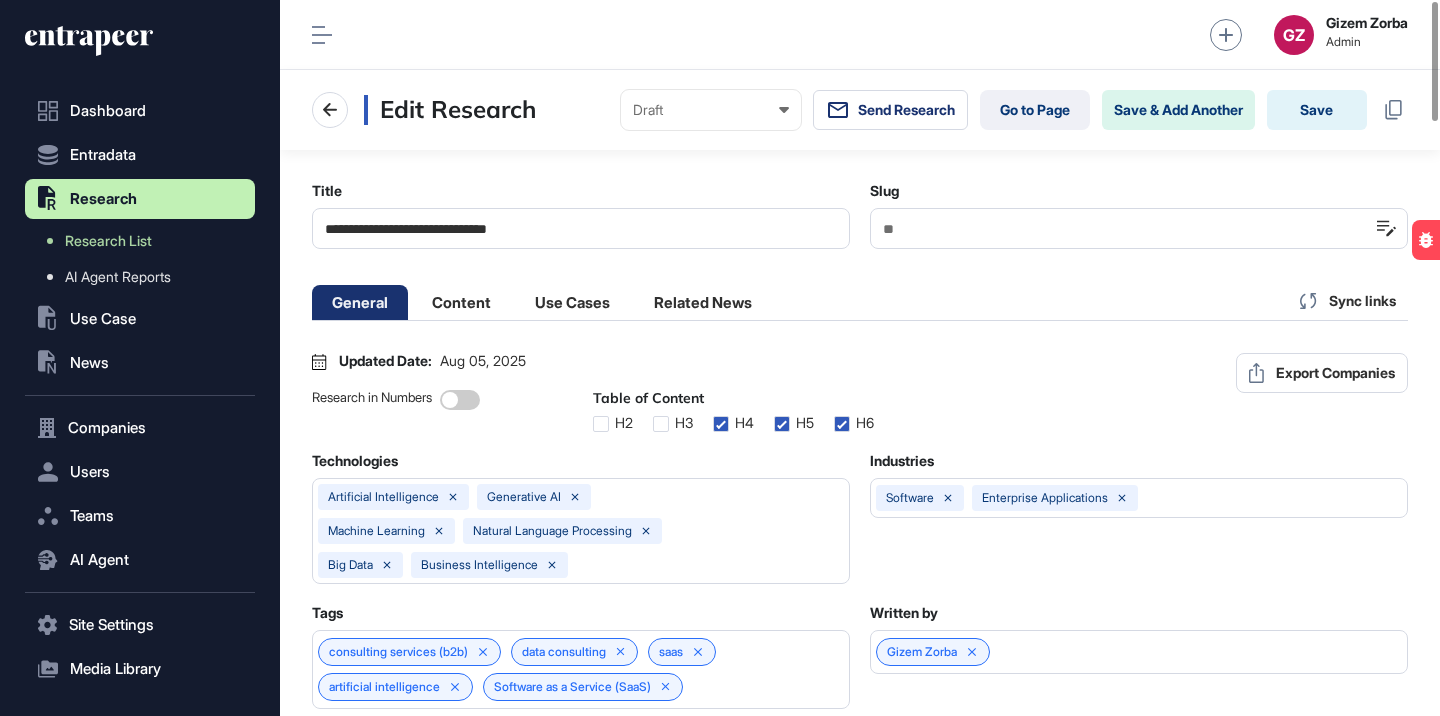 click on "**********" at bounding box center (581, 228) 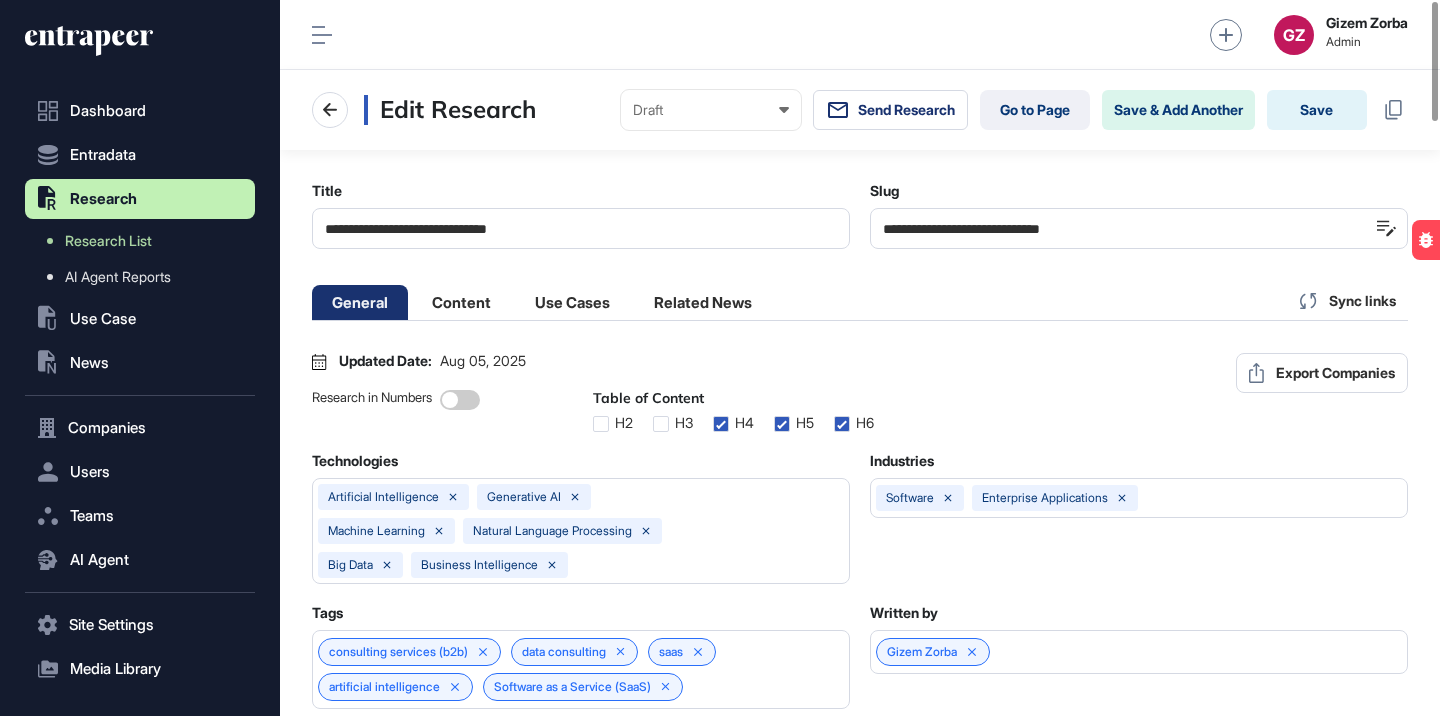 type on "**********" 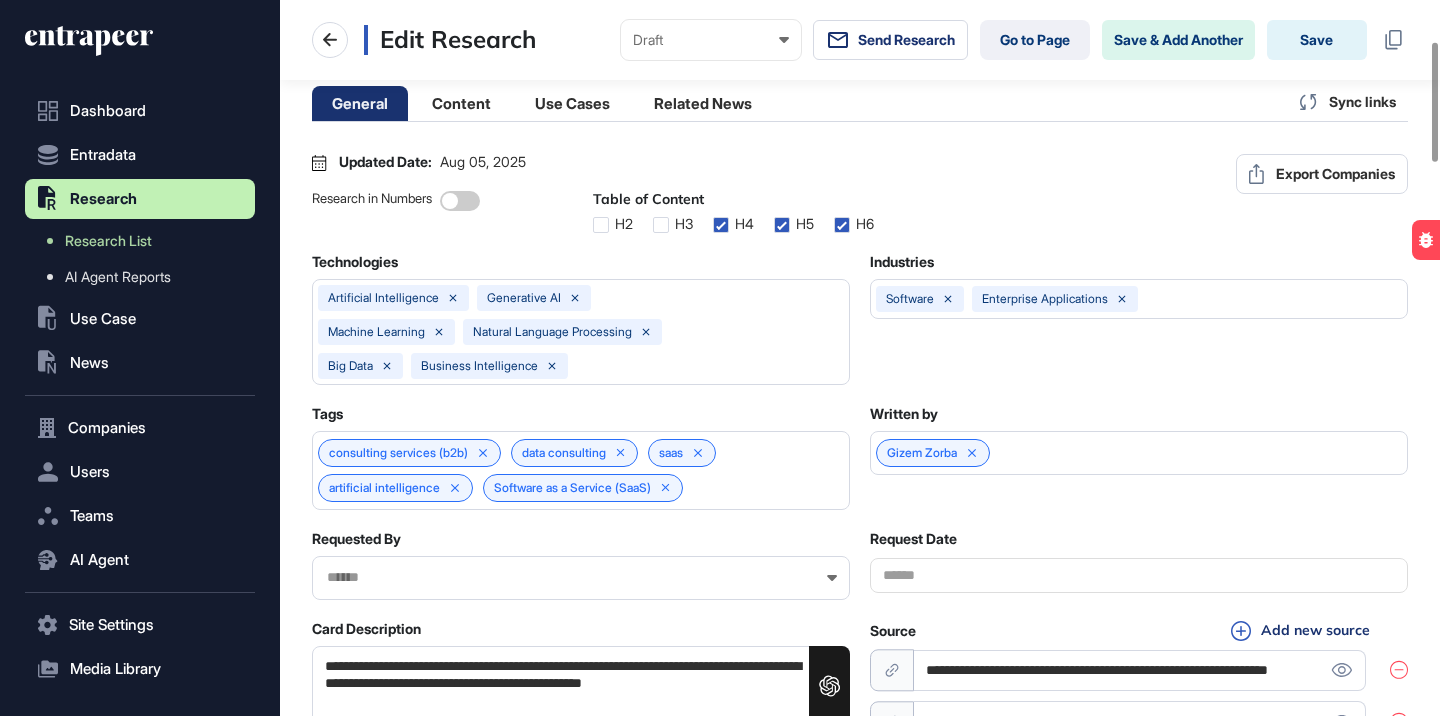 scroll, scrollTop: 283, scrollLeft: 0, axis: vertical 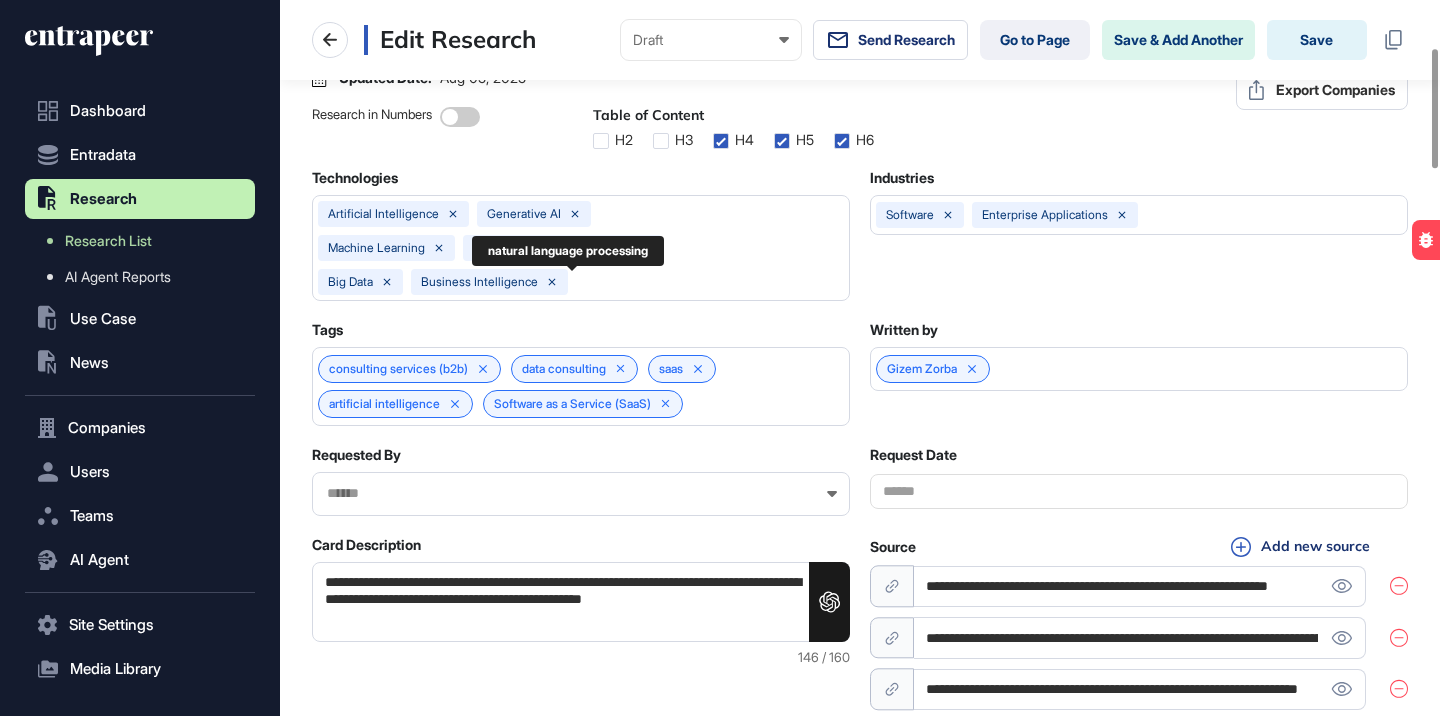 click 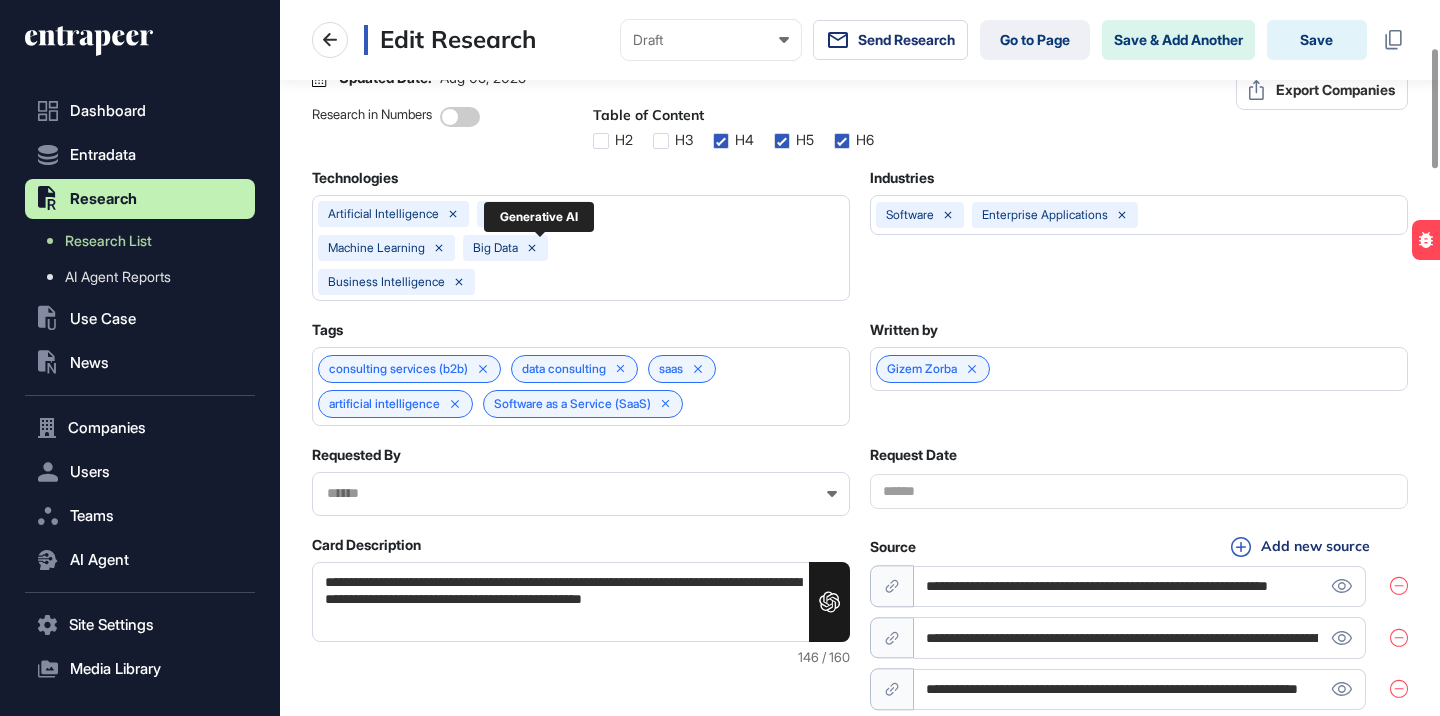 click at bounding box center [575, 214] 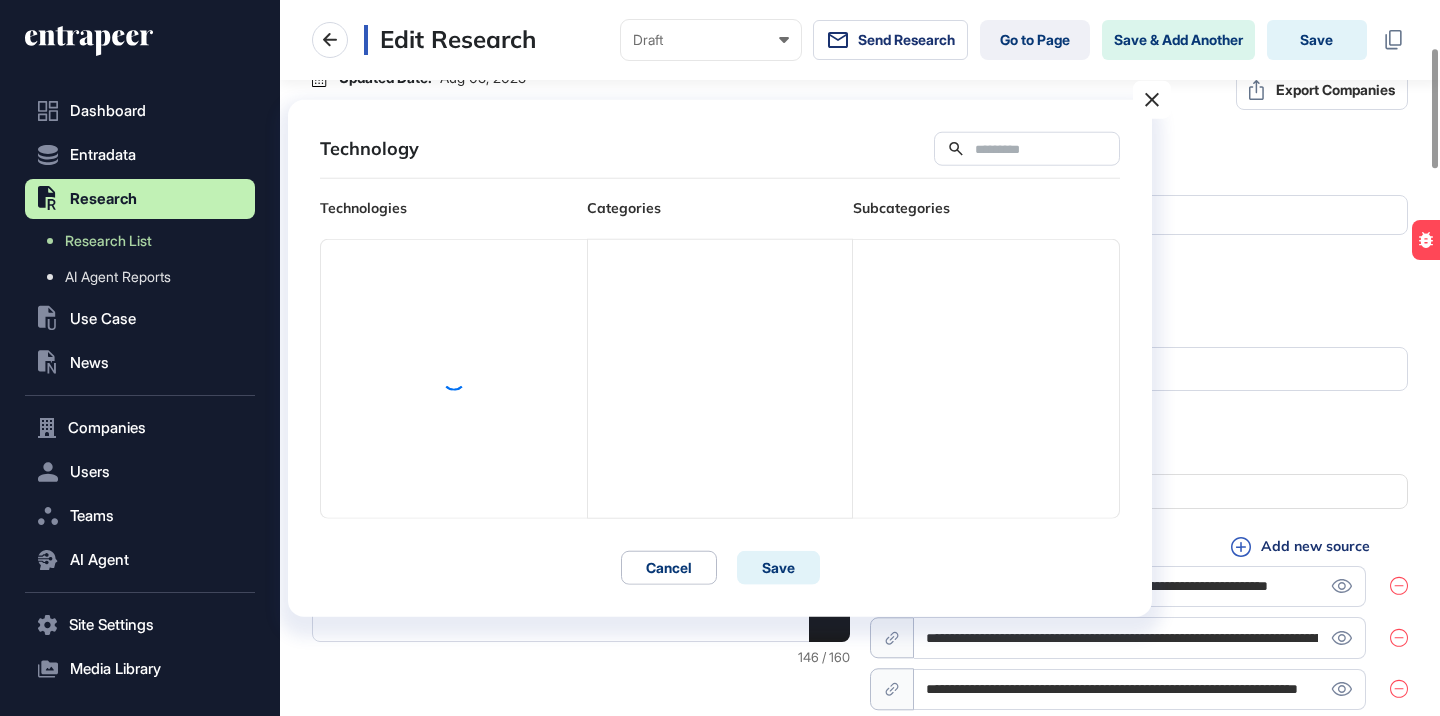 scroll, scrollTop: 276, scrollLeft: 263, axis: both 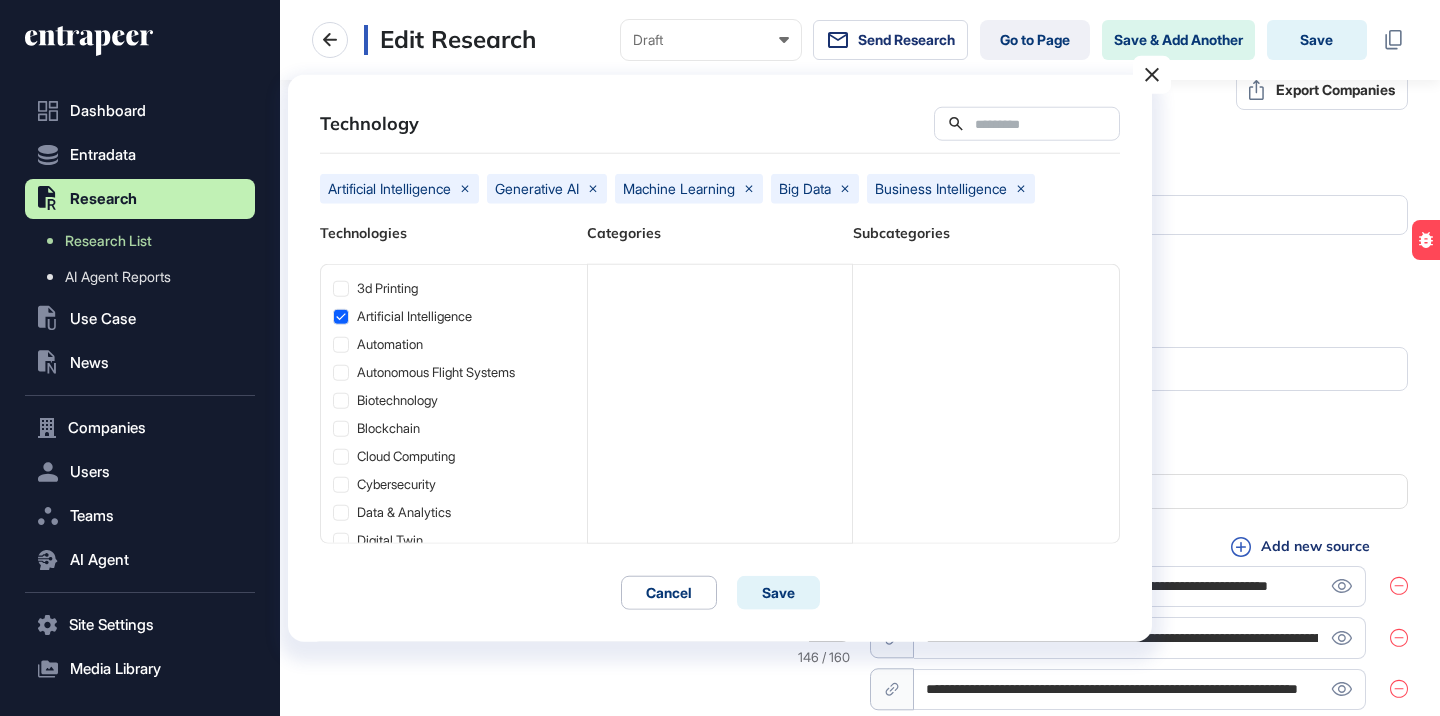 click 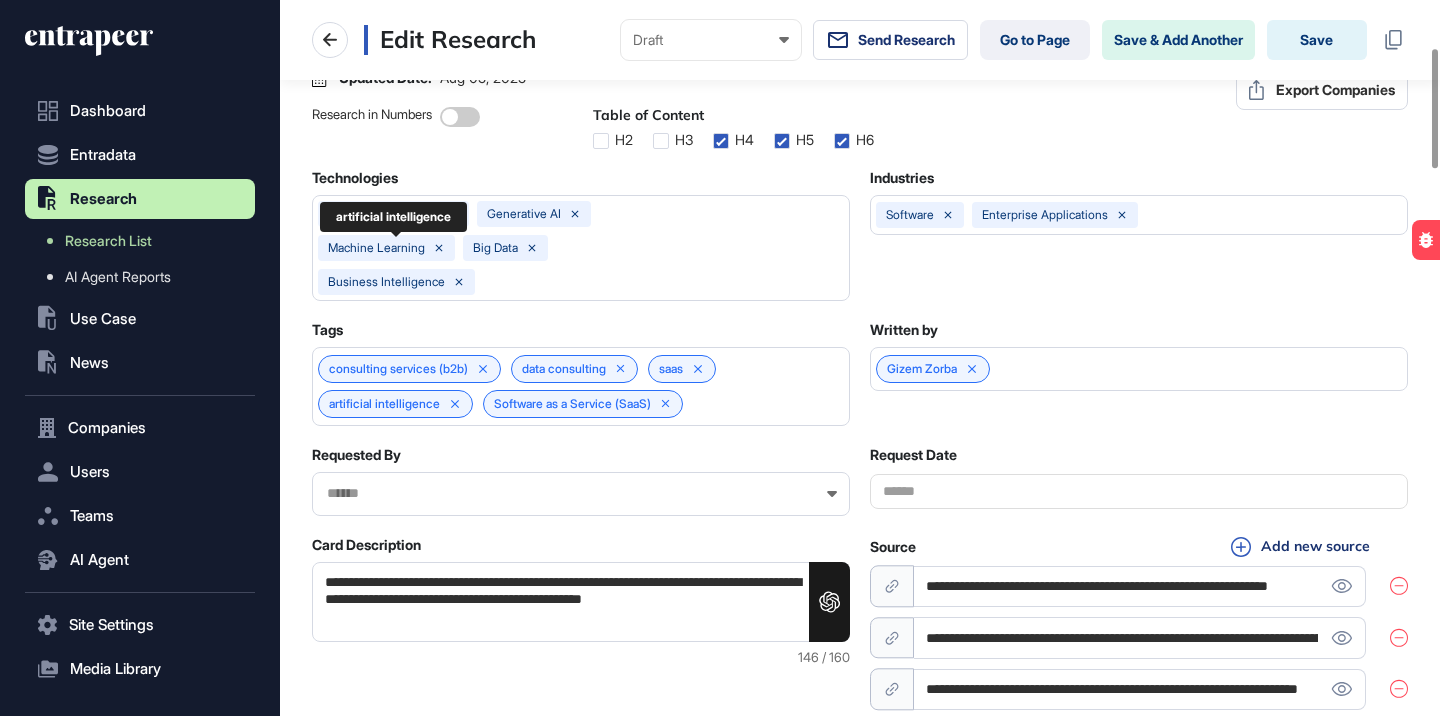 click 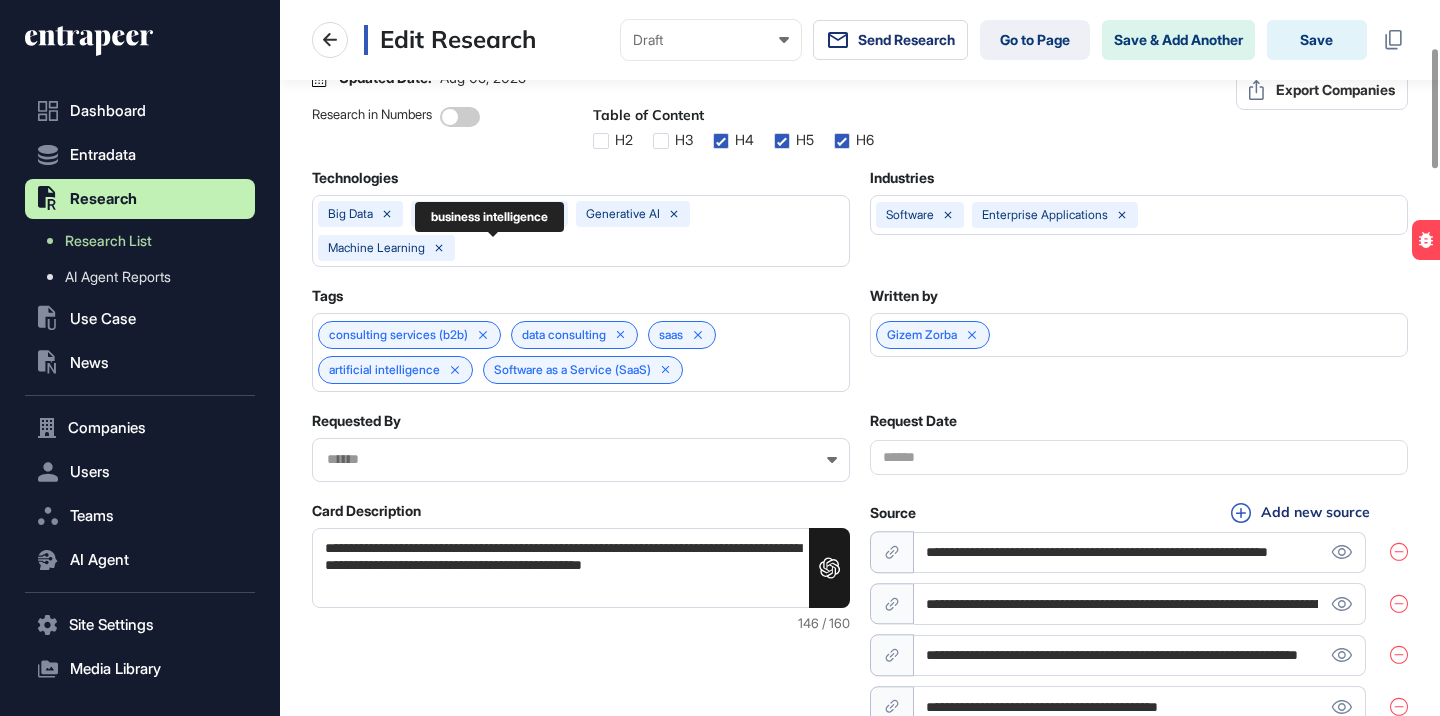 scroll 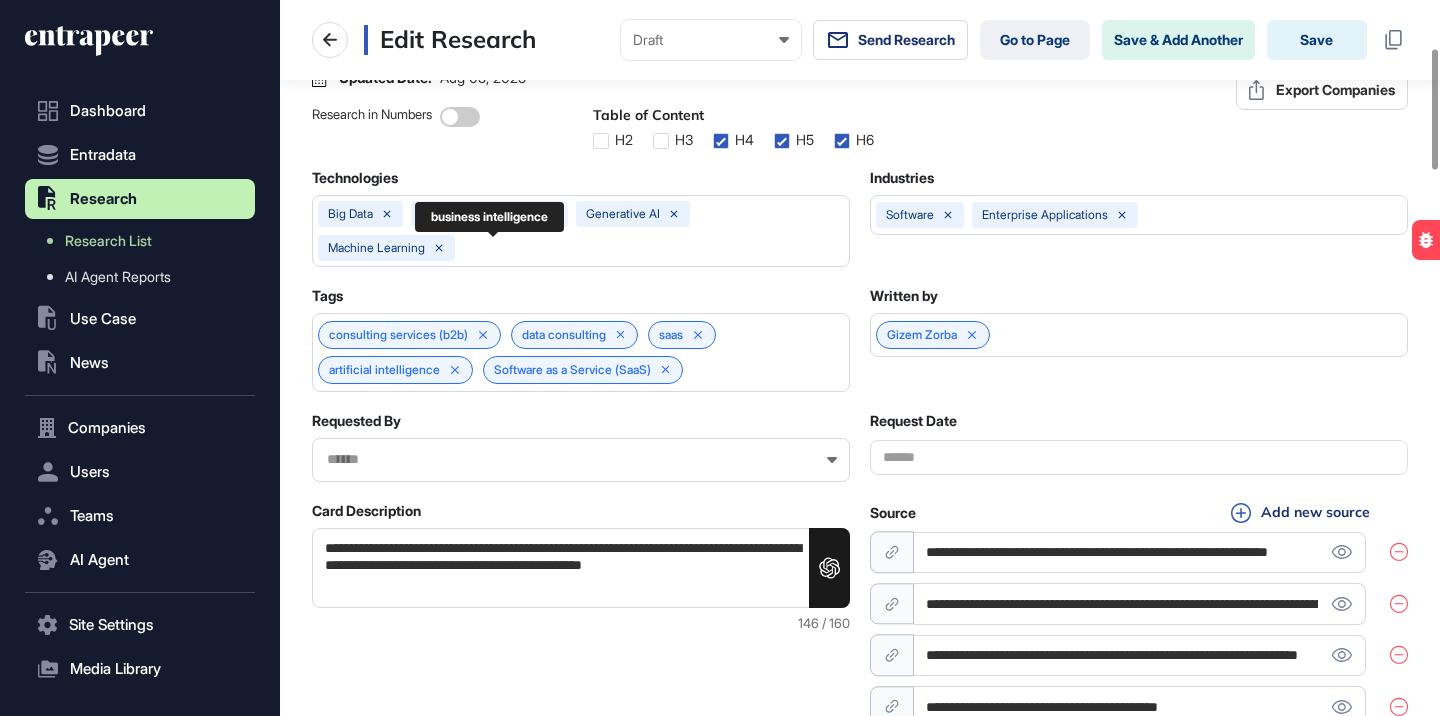 click 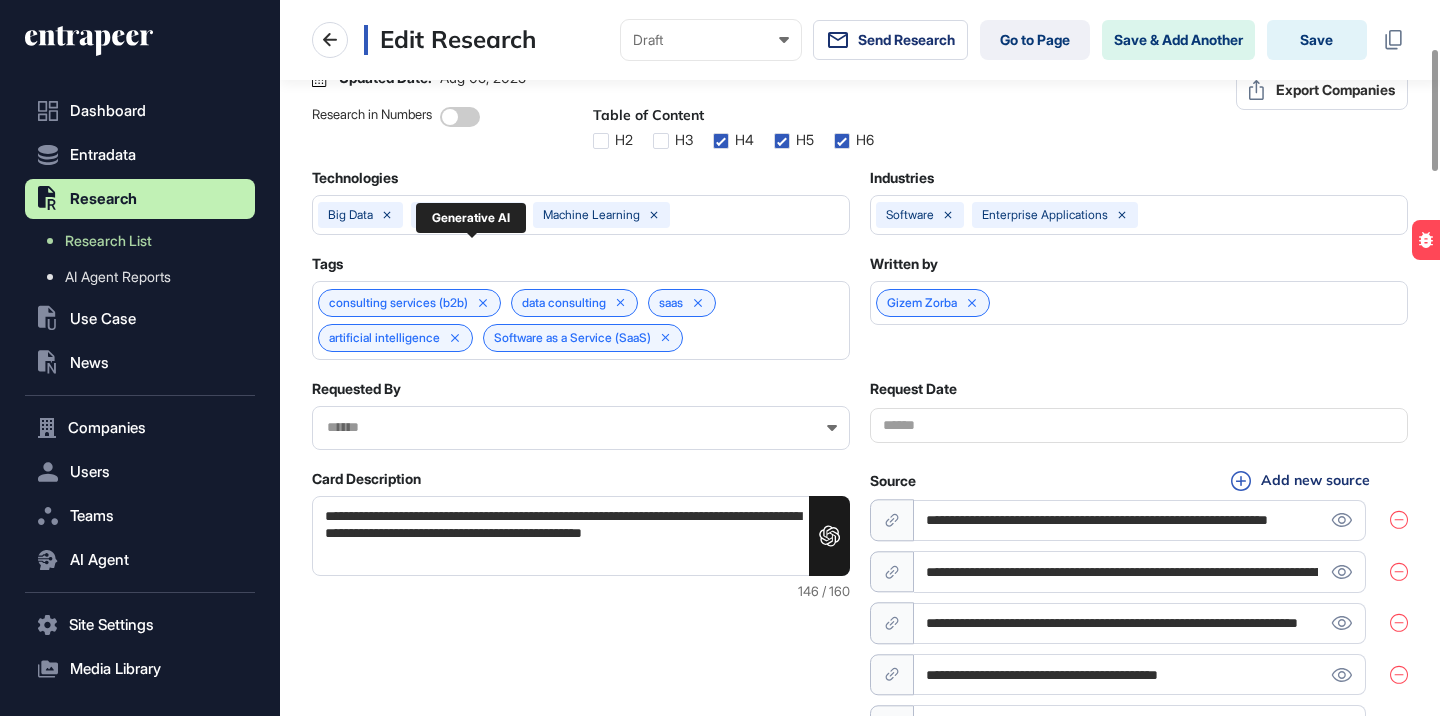 click 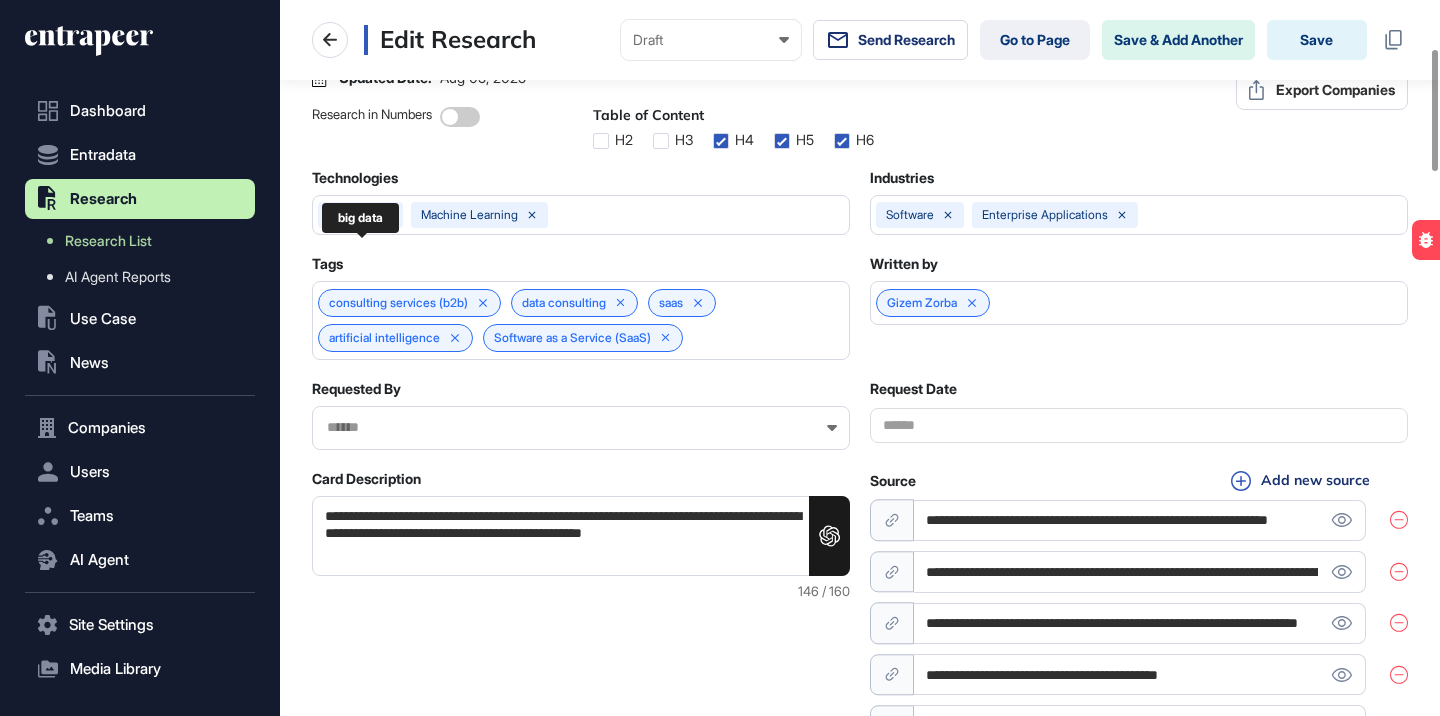 click 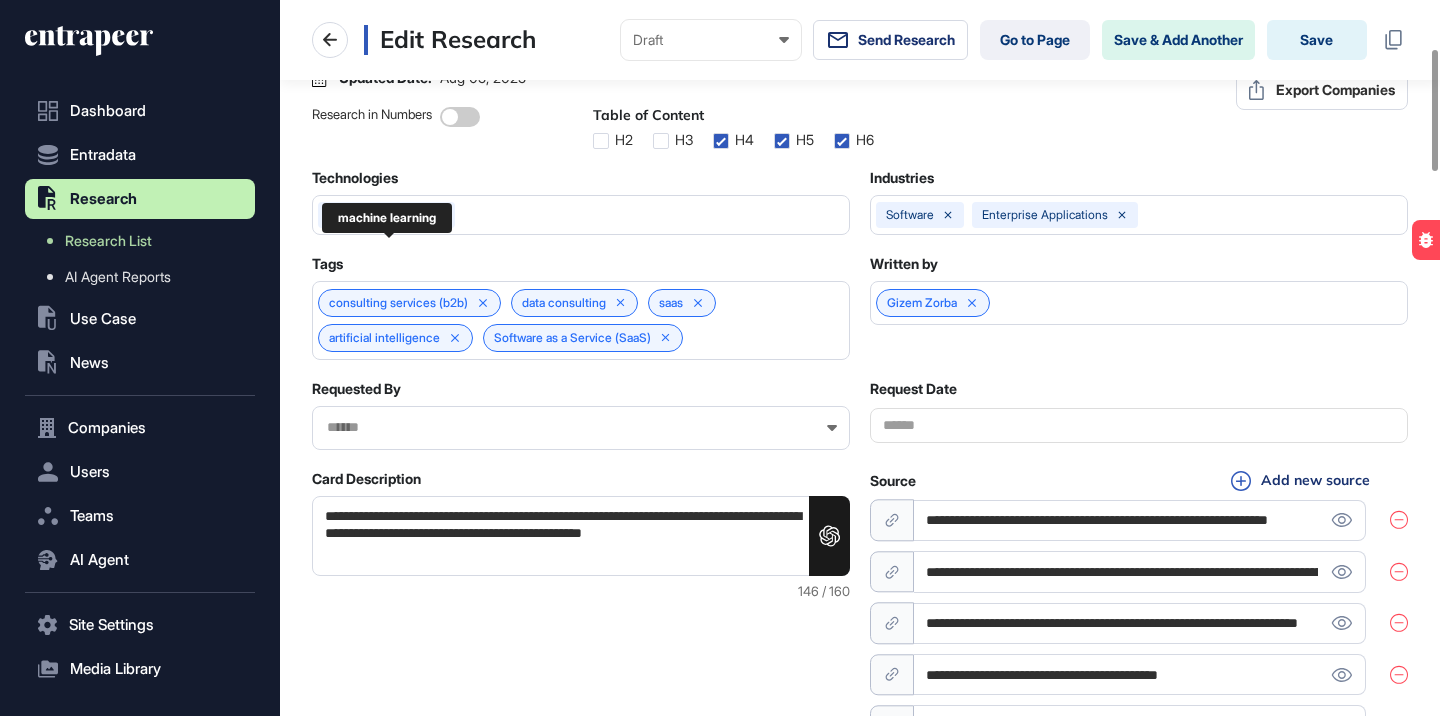 click 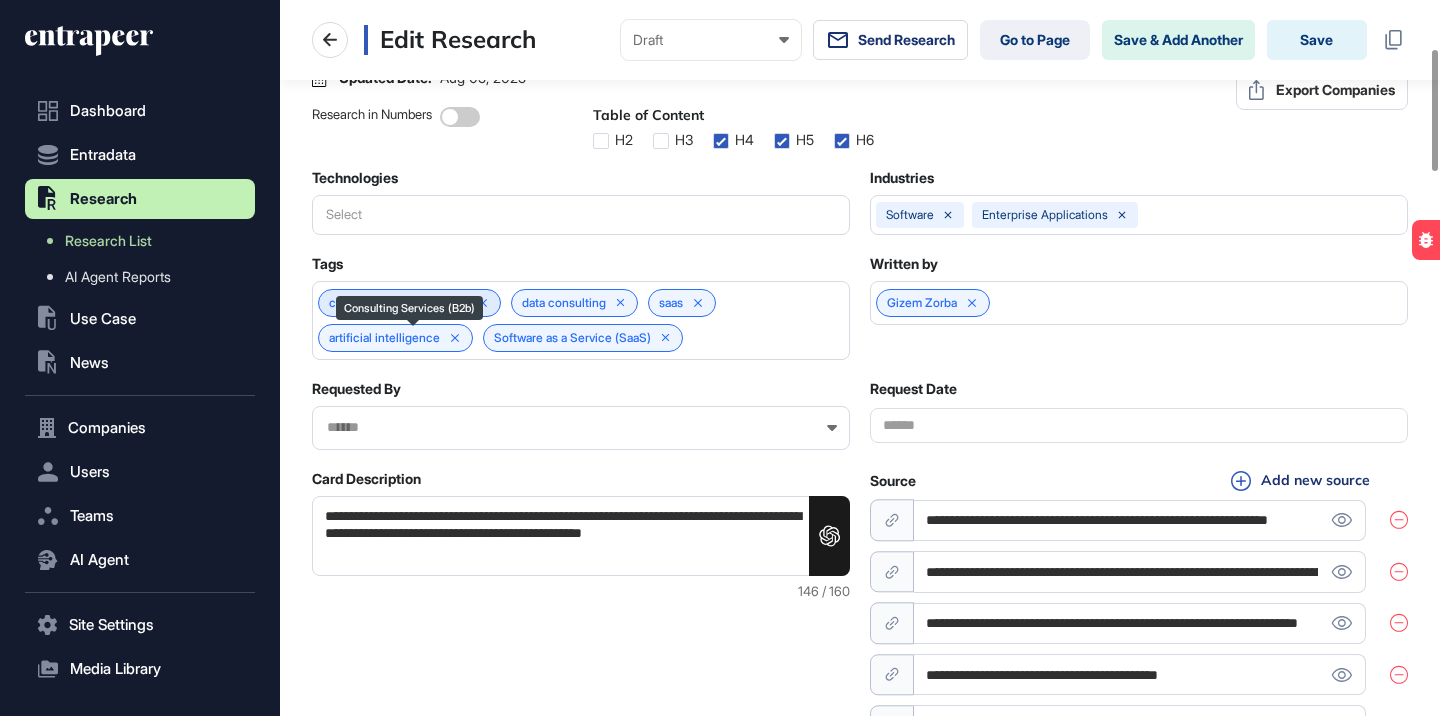 click 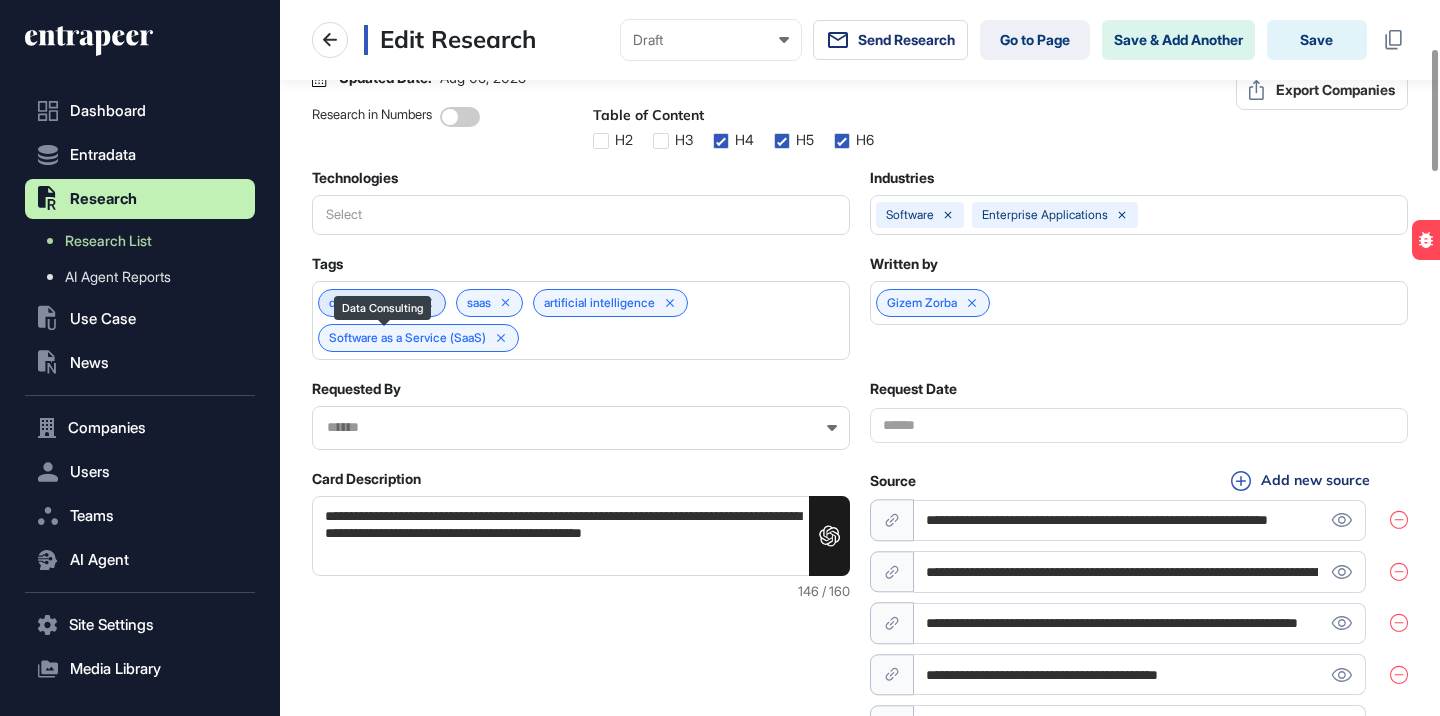 click 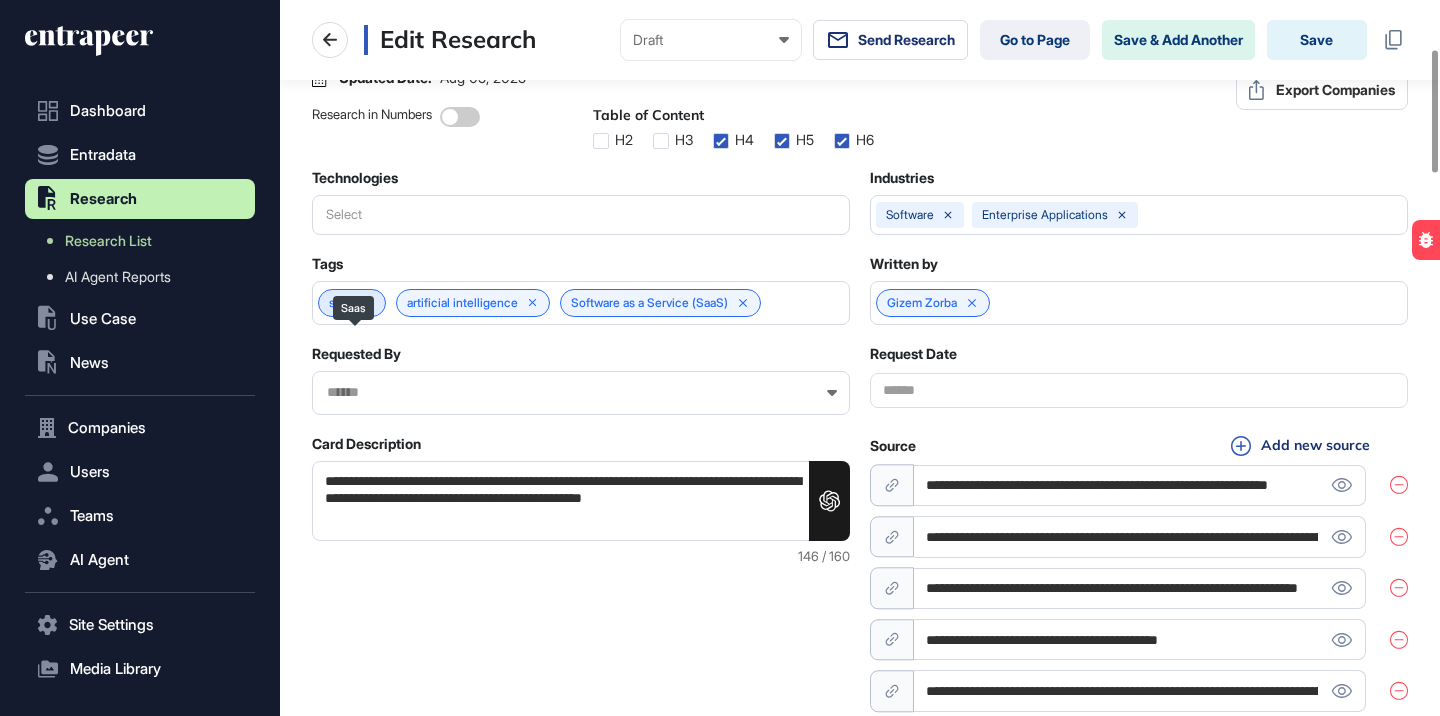 click 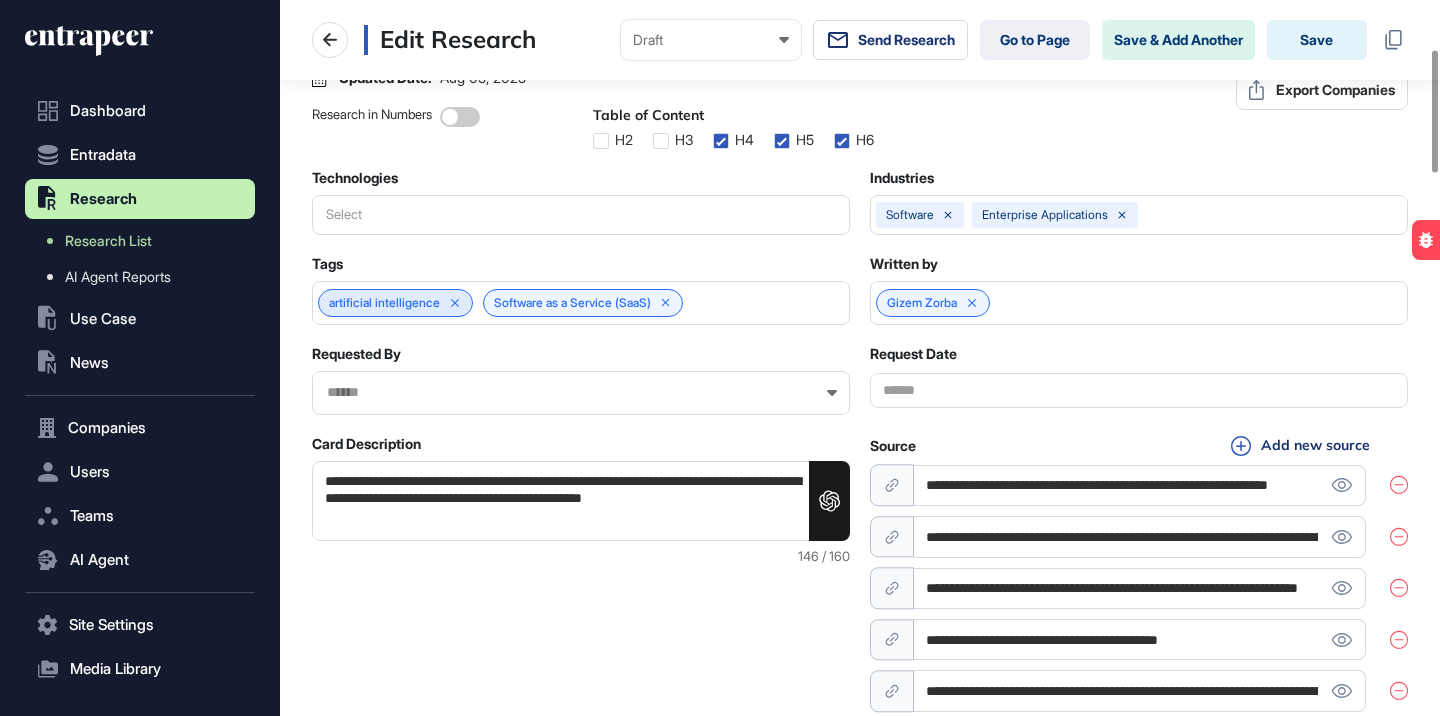 click 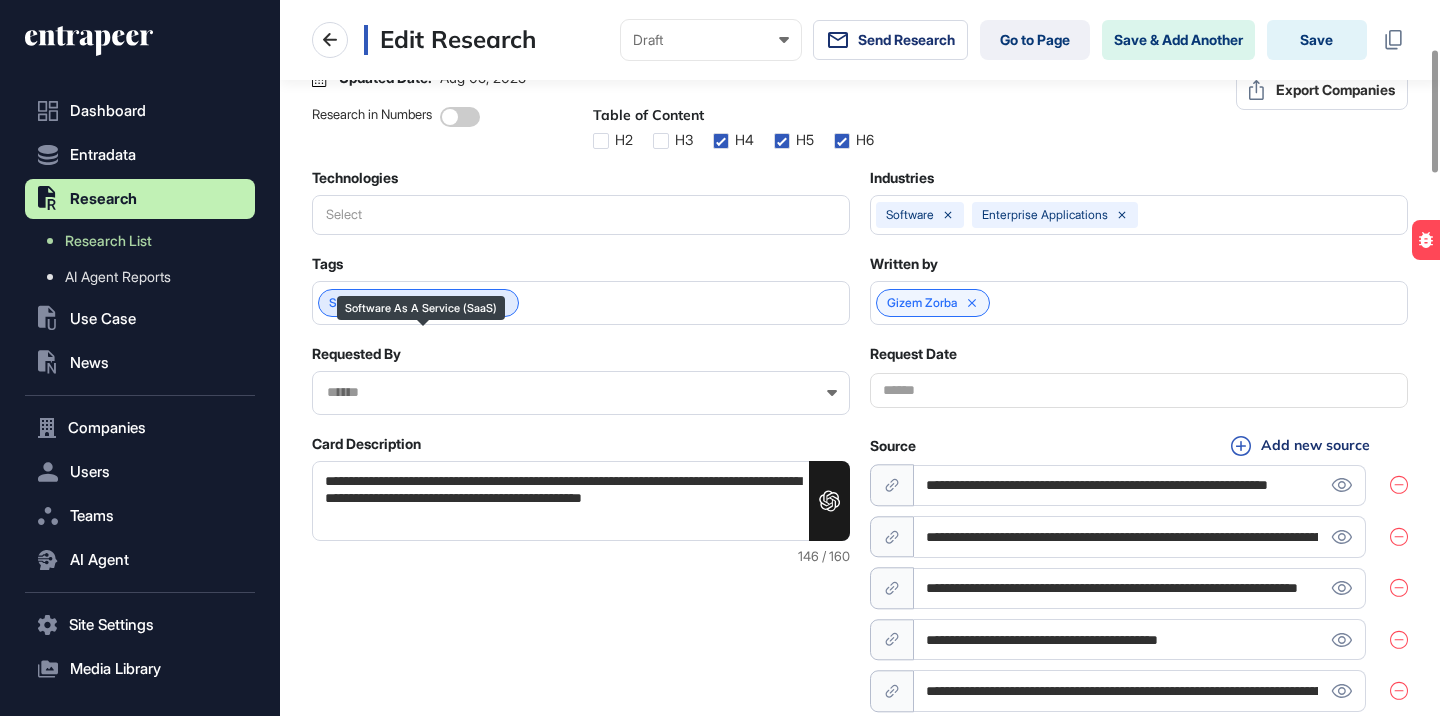 click 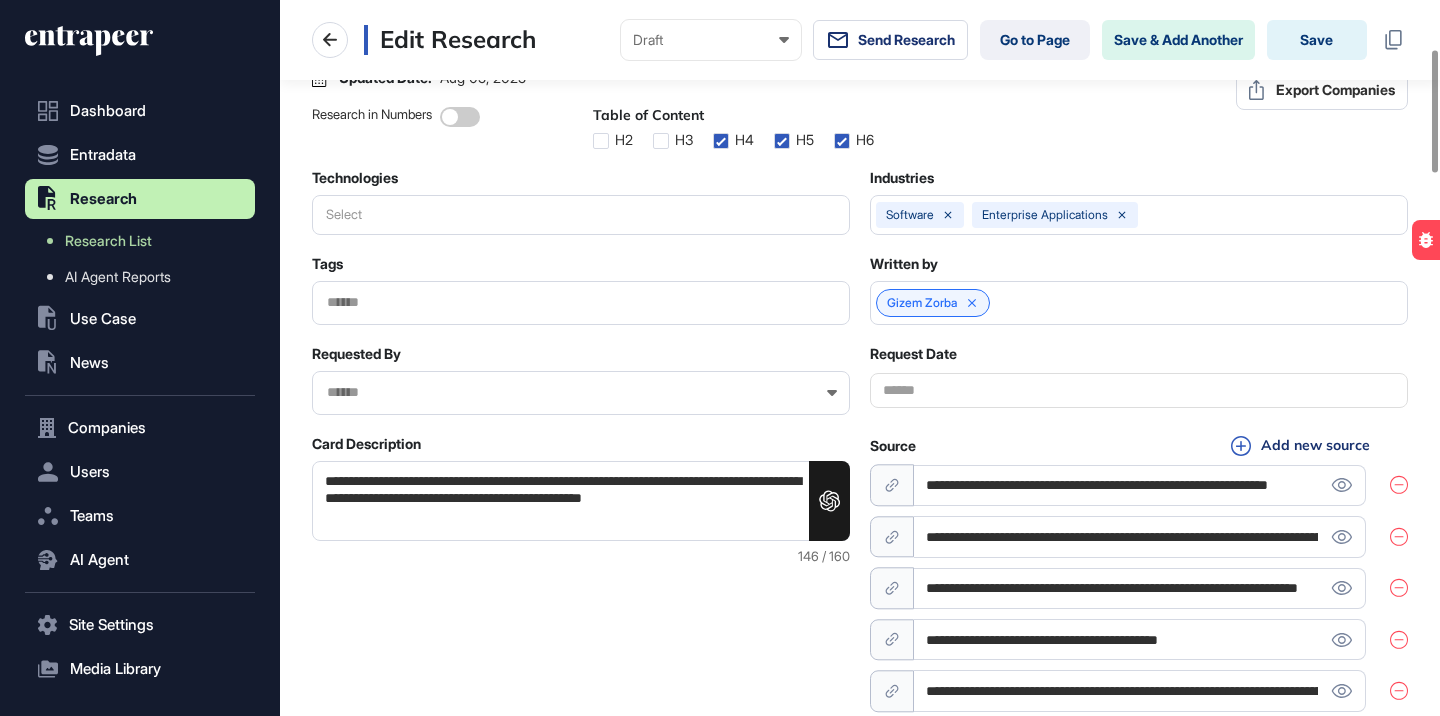 click on "**********" 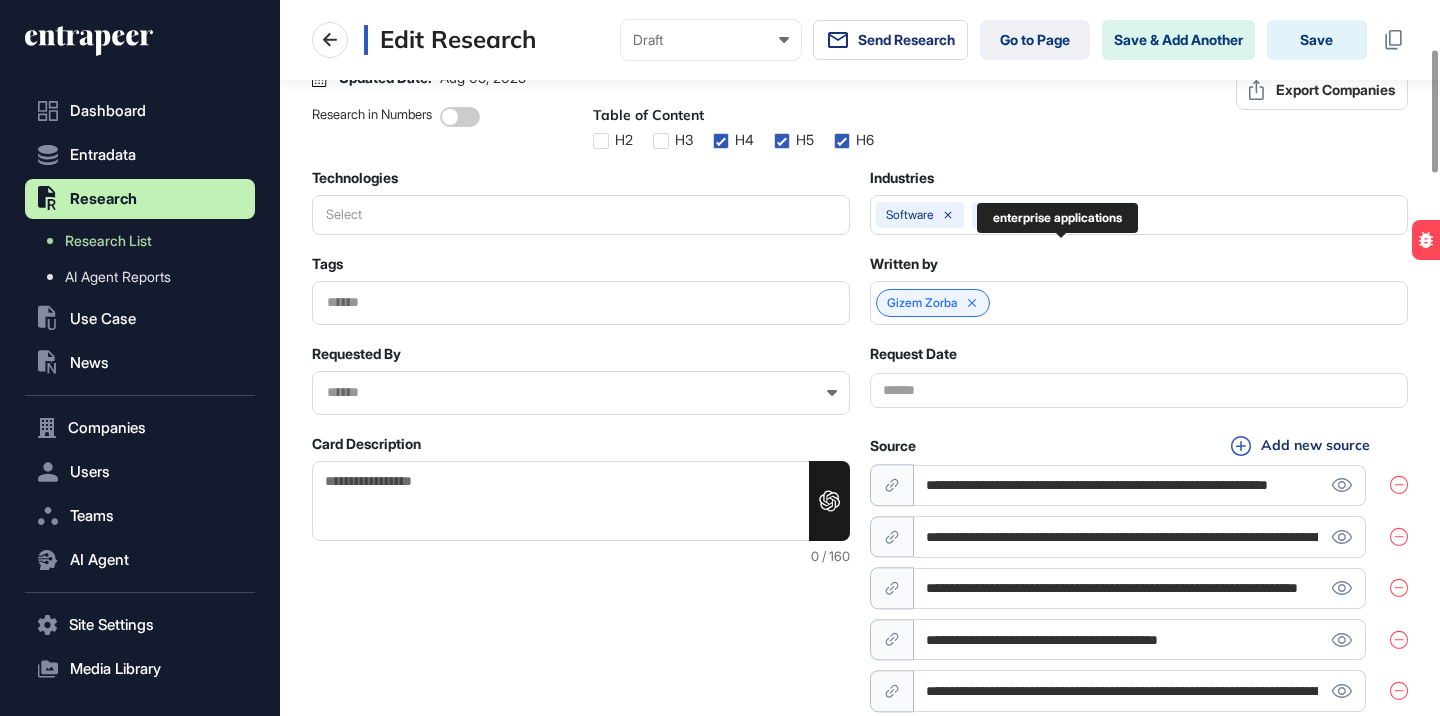 type 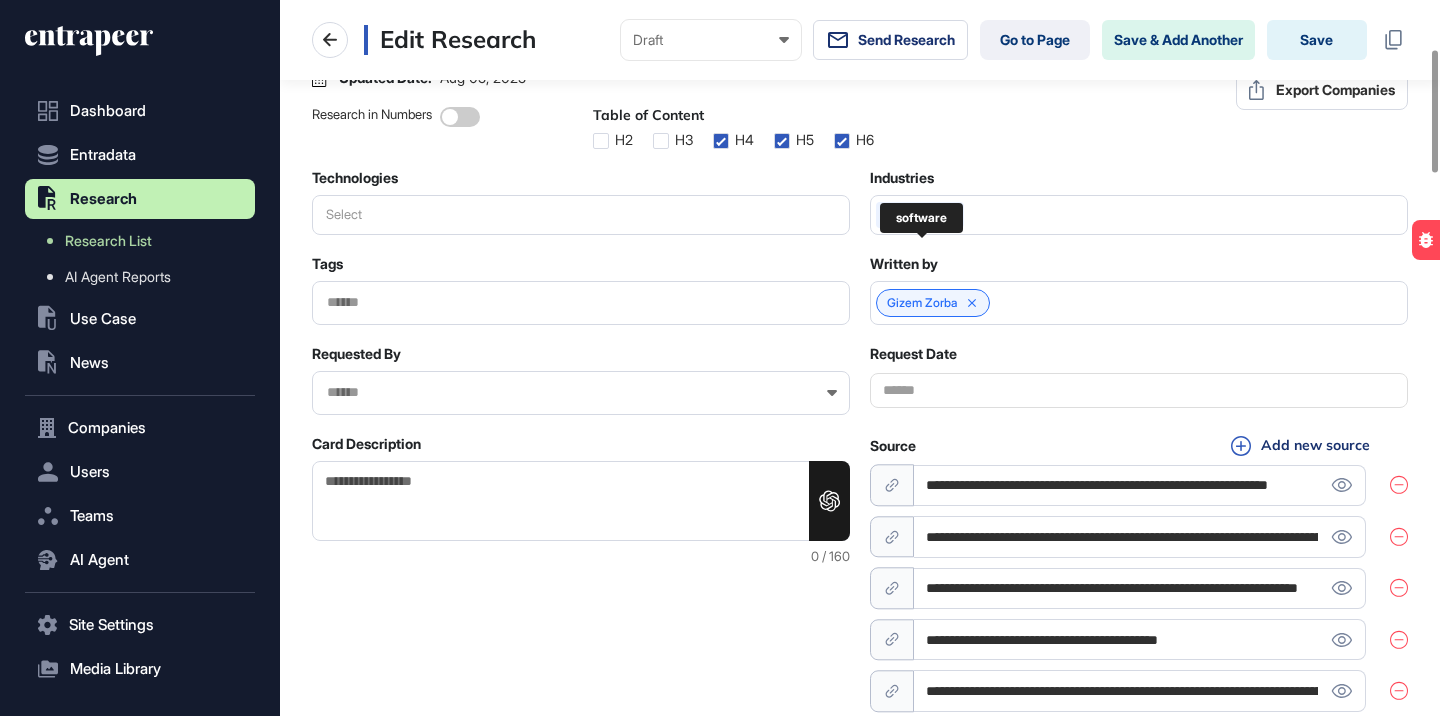 click on "software" 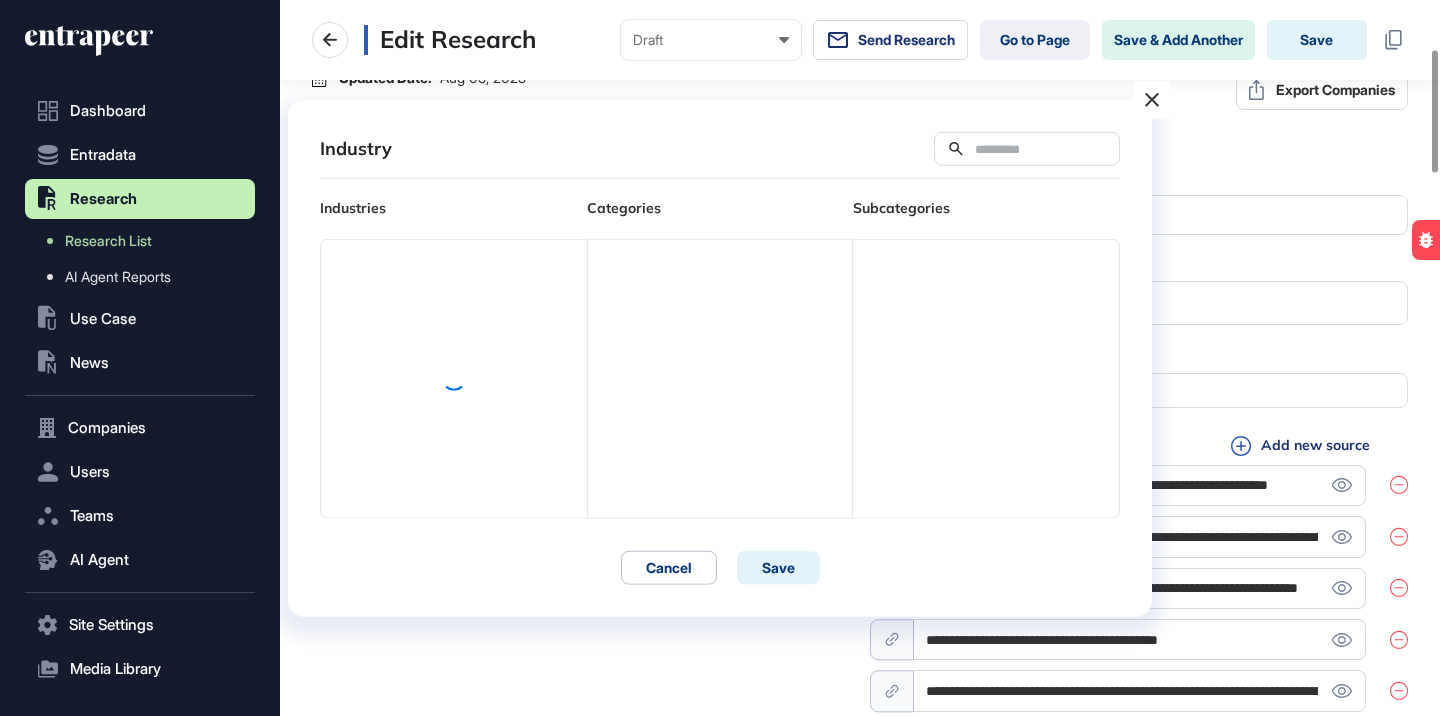 scroll, scrollTop: 276, scrollLeft: 263, axis: both 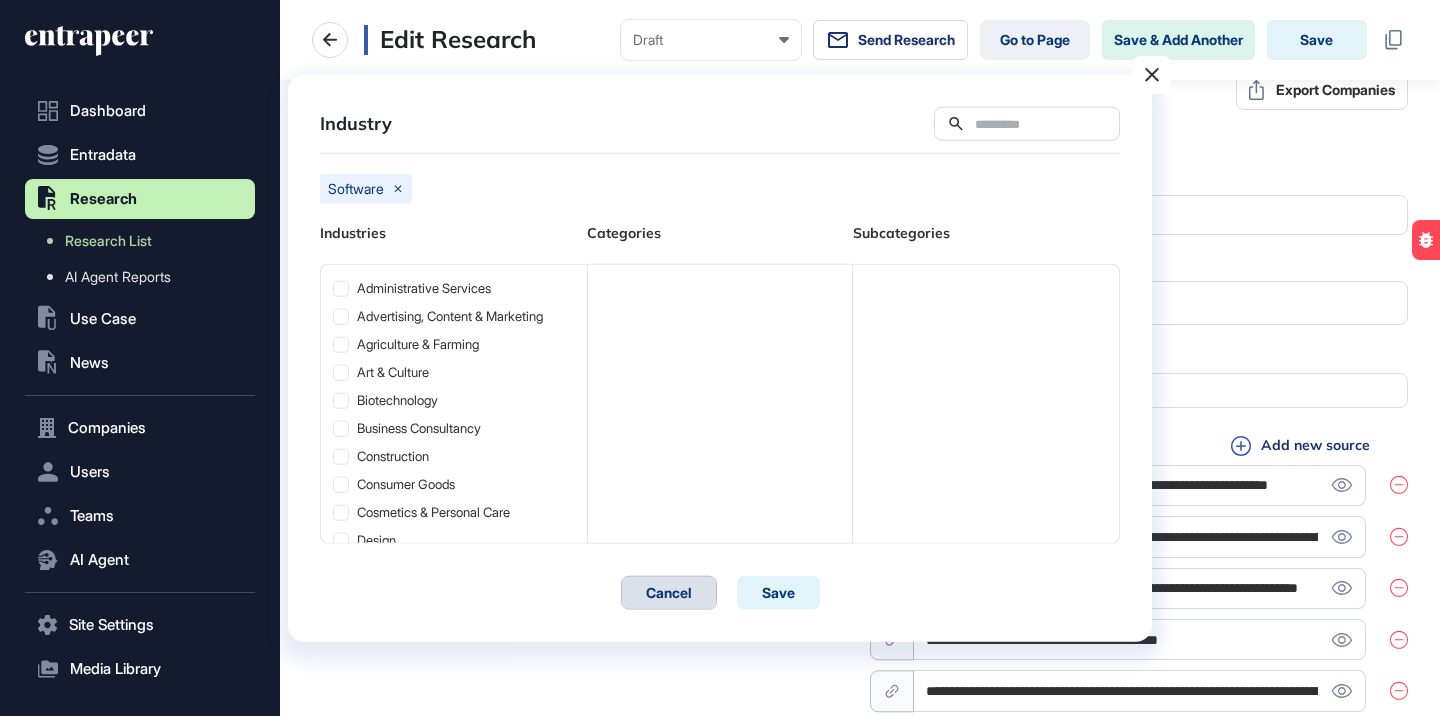 click on "Cancel" at bounding box center [669, 592] 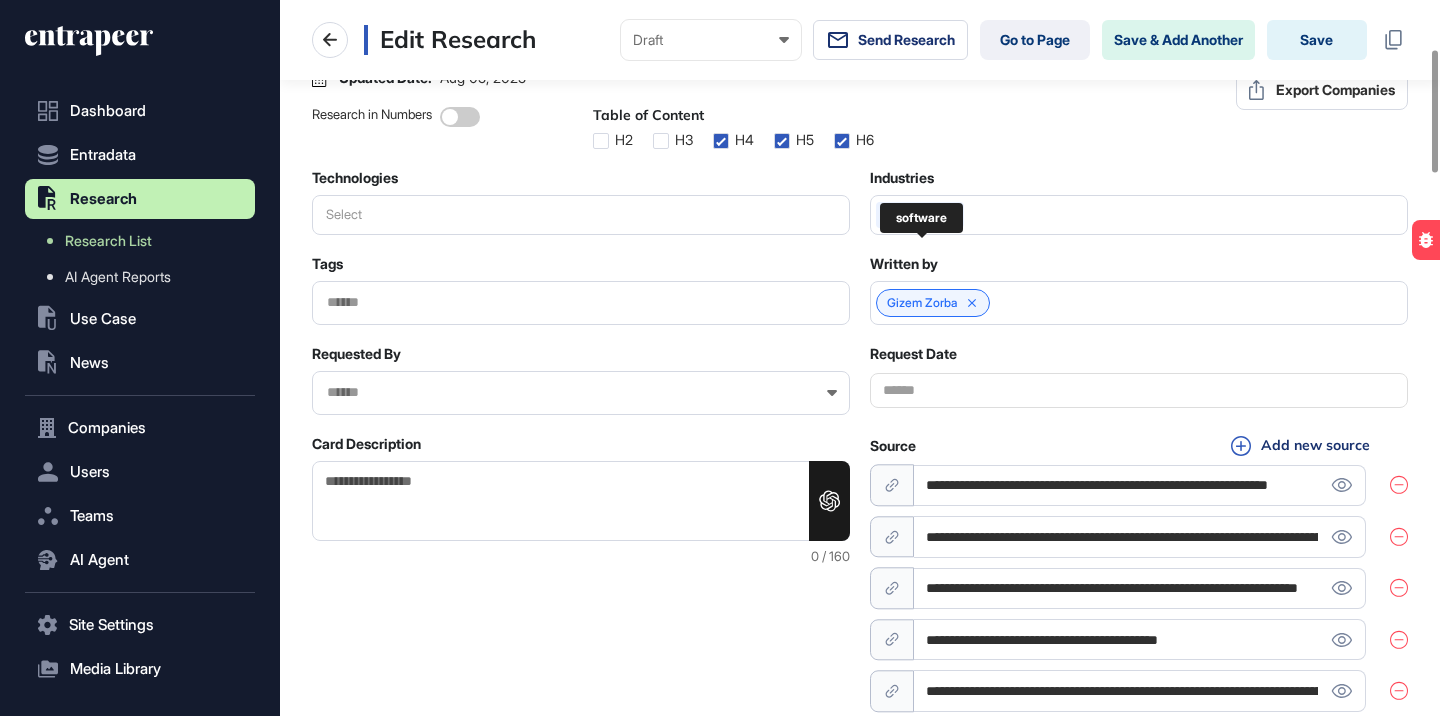 click 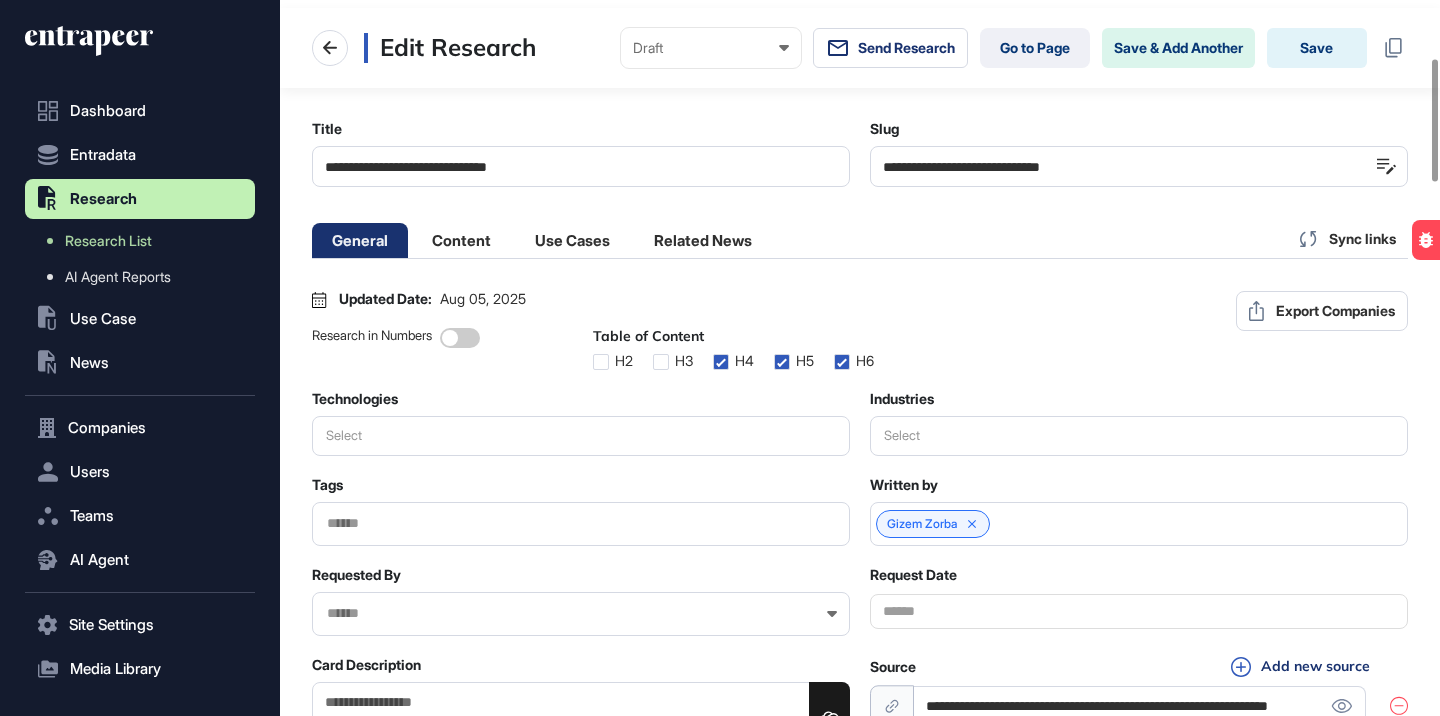 scroll, scrollTop: 0, scrollLeft: 0, axis: both 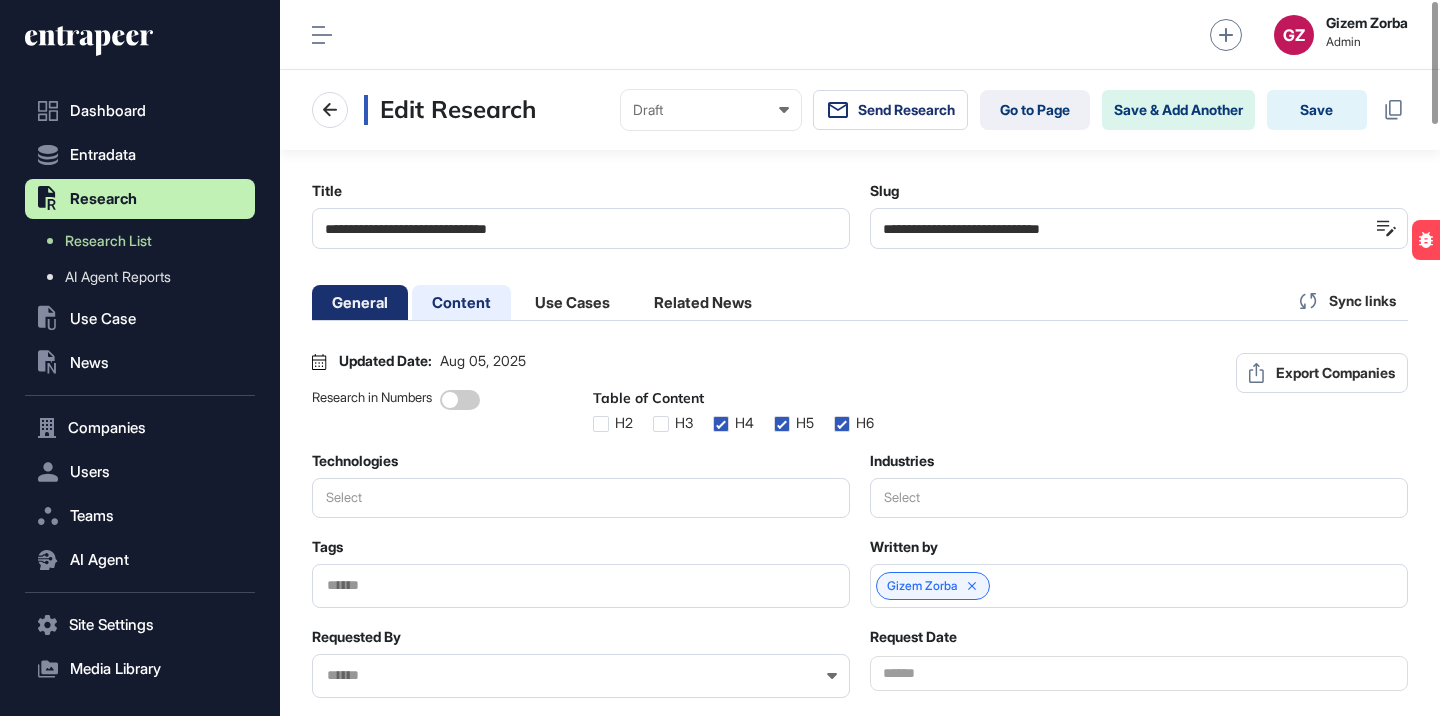 click on "Content" 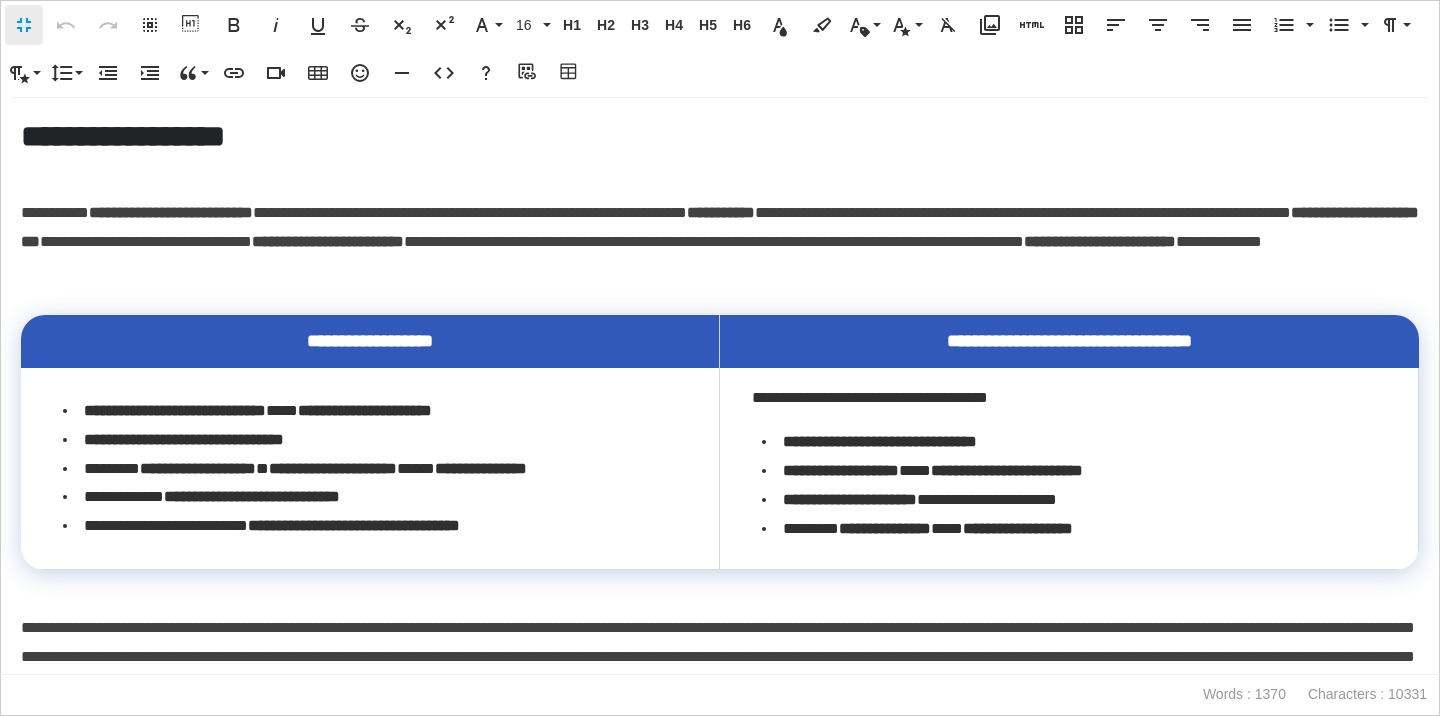 scroll, scrollTop: 0, scrollLeft: 0, axis: both 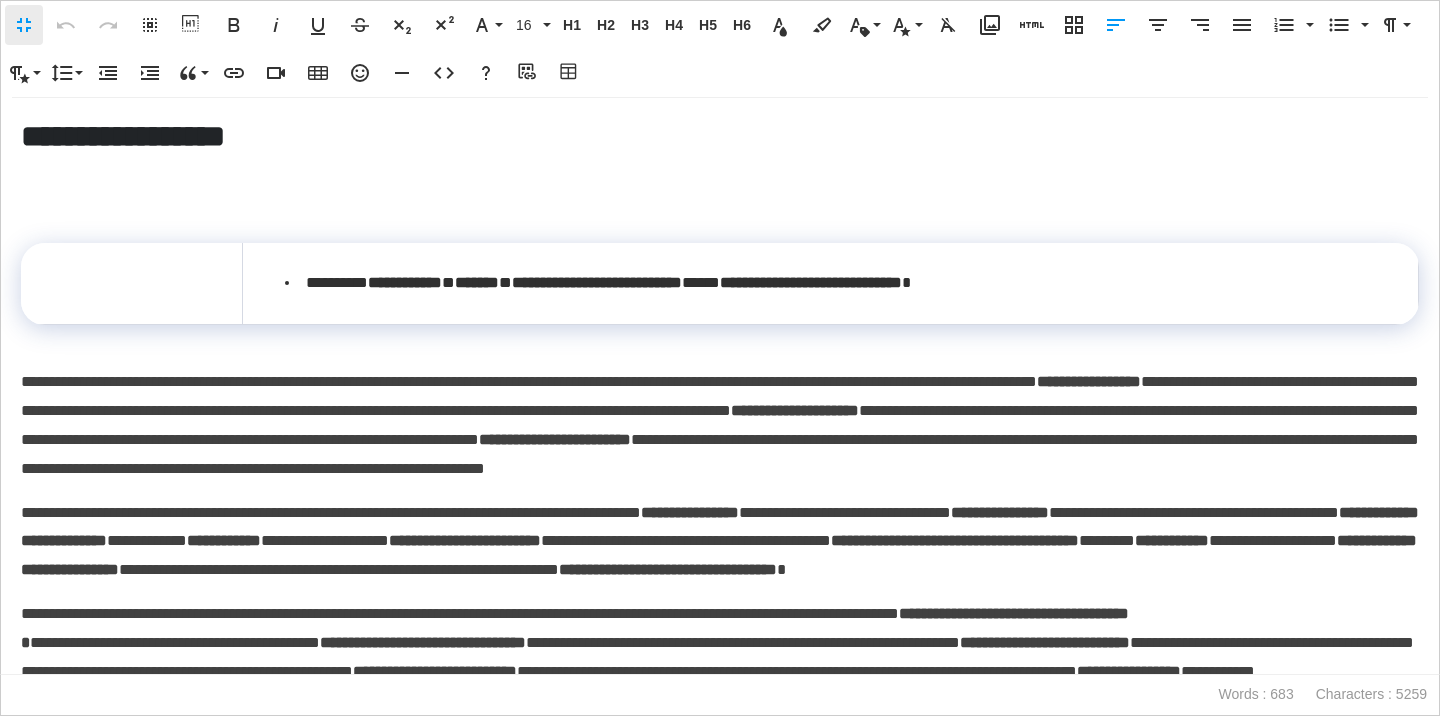 click on "*******" at bounding box center (477, 282) 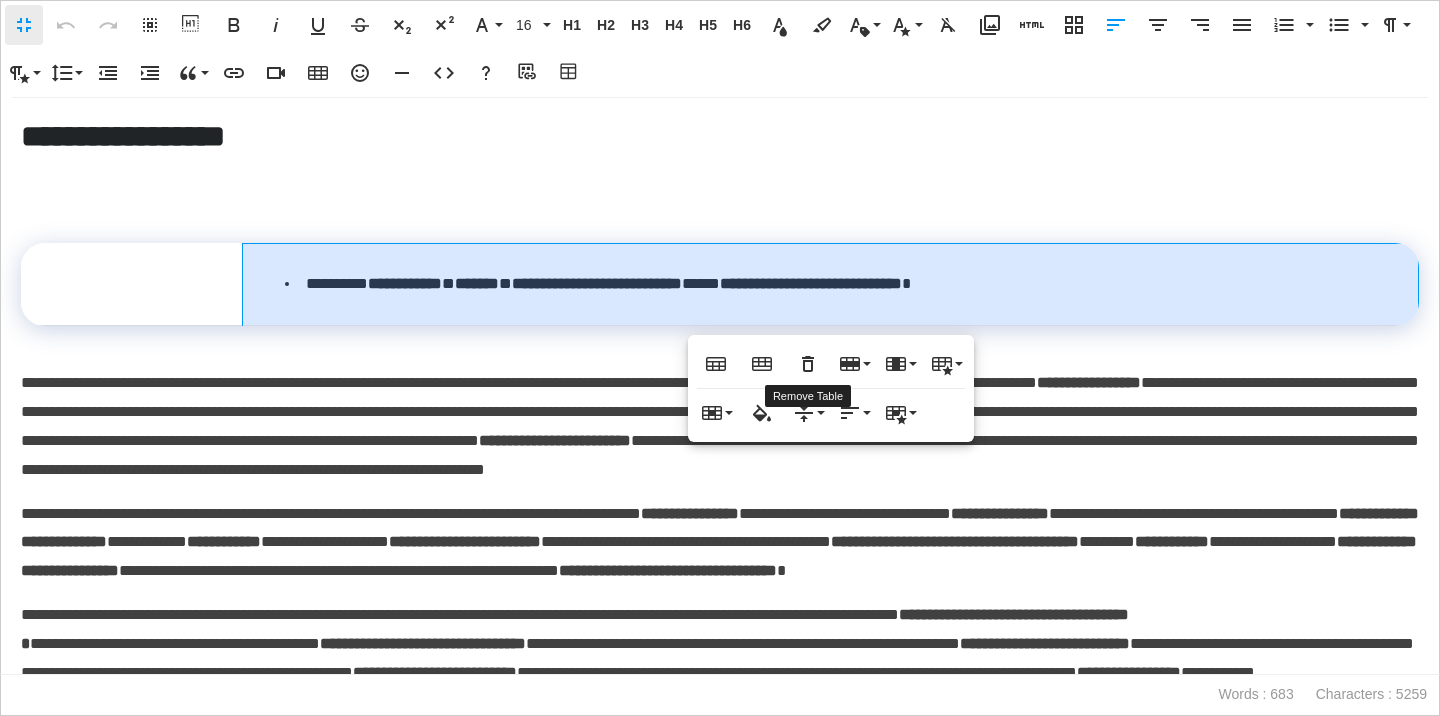 click 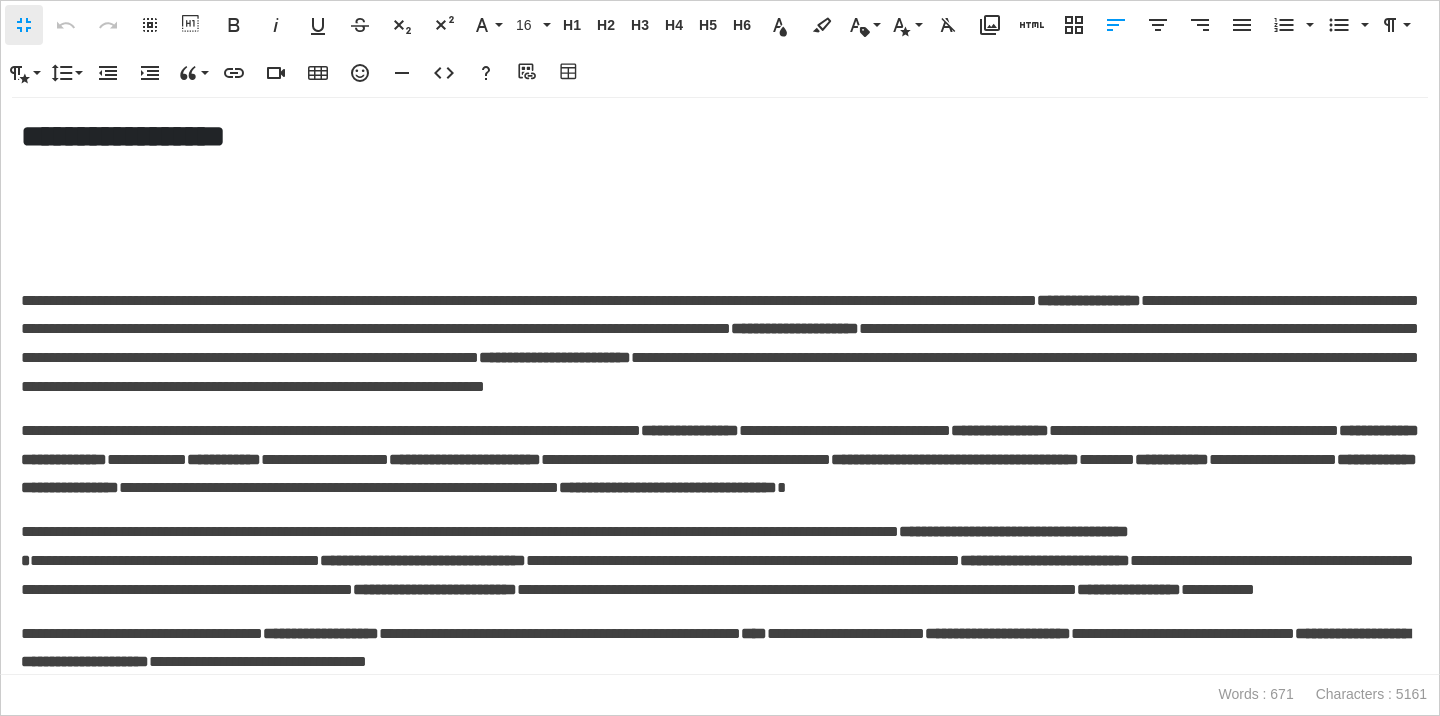 drag, startPoint x: 24, startPoint y: 216, endPoint x: 301, endPoint y: 787, distance: 634.6416 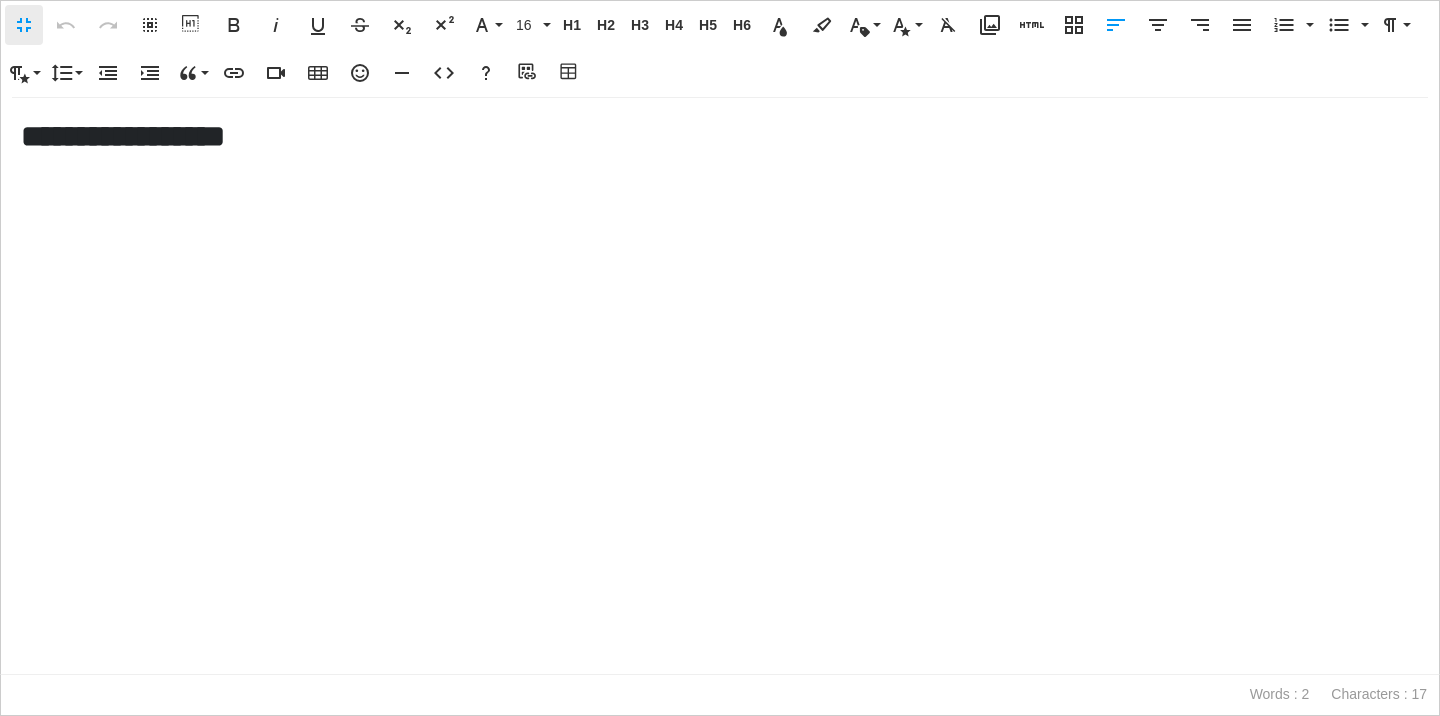 click on "**********" at bounding box center (720, 386) 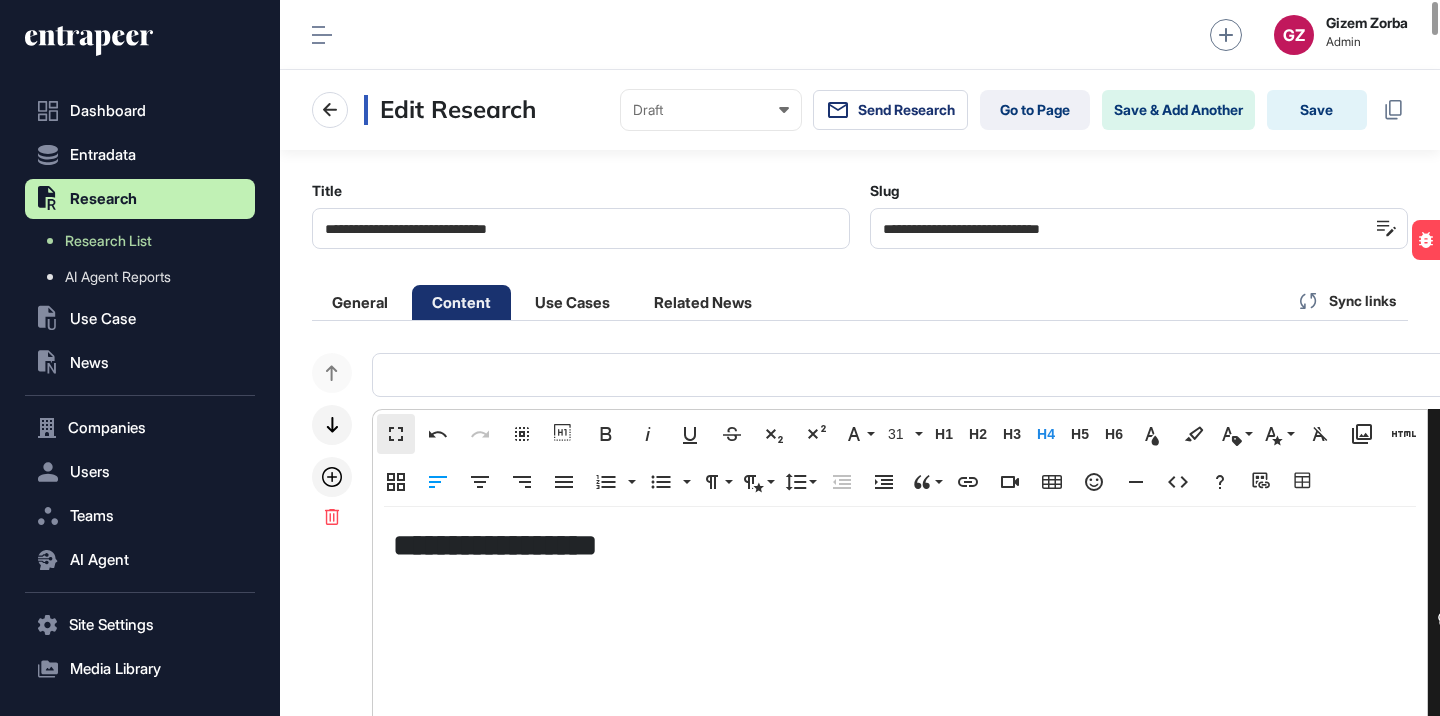 click 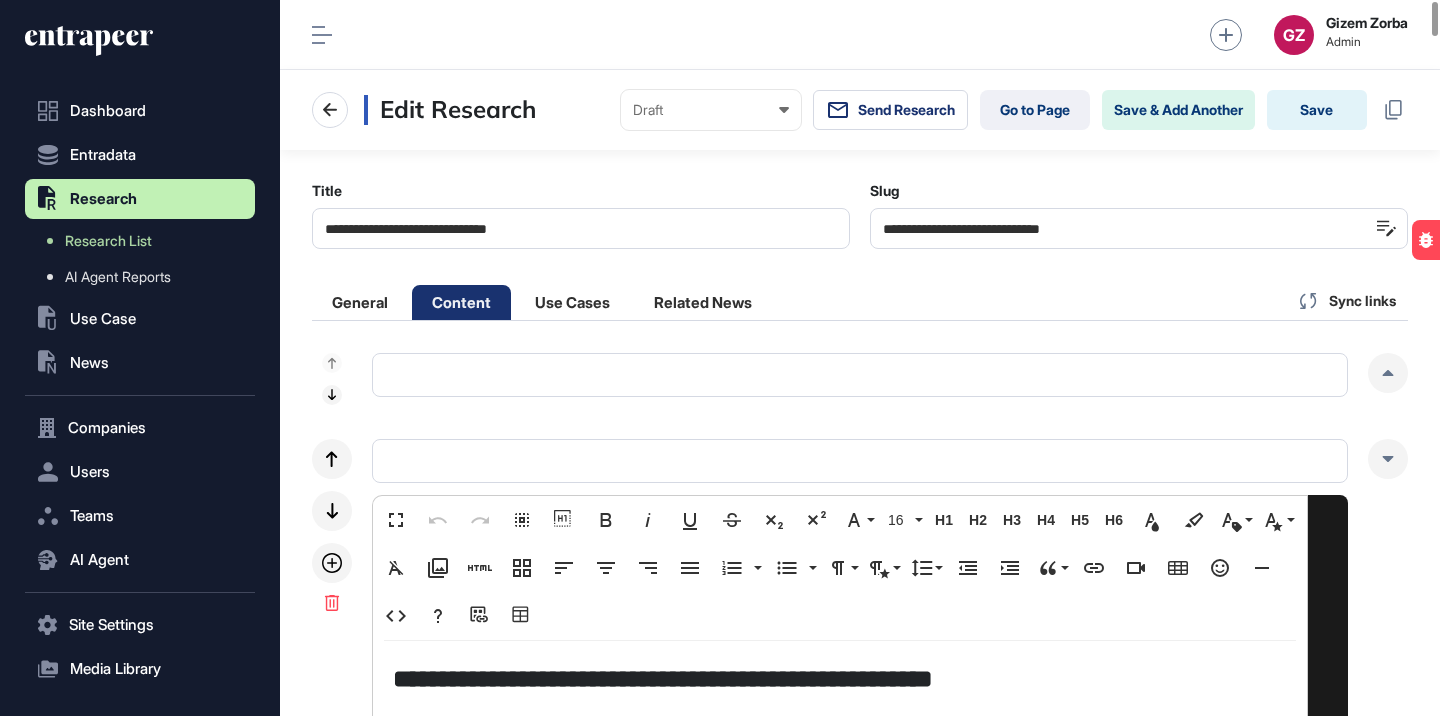 scroll, scrollTop: 1, scrollLeft: 1, axis: both 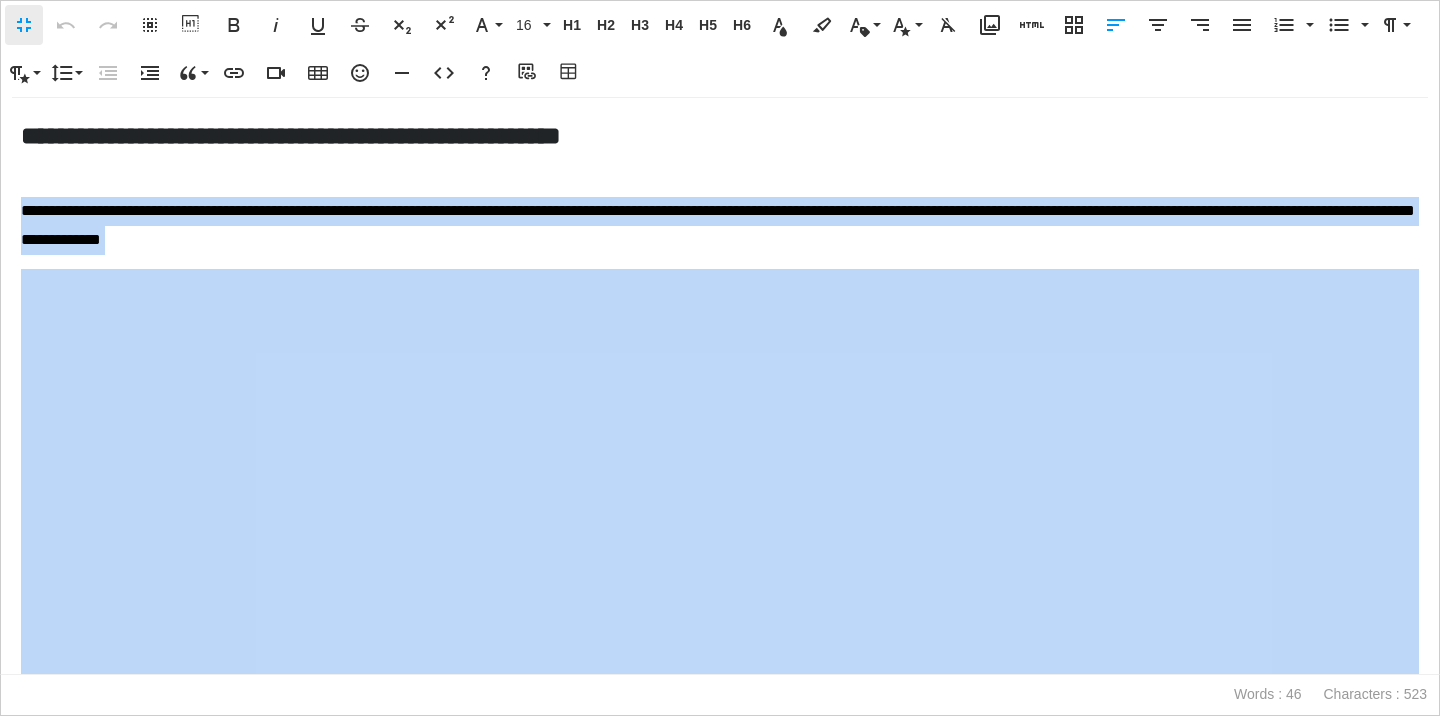 drag, startPoint x: 20, startPoint y: 213, endPoint x: 109, endPoint y: 269, distance: 105.15227 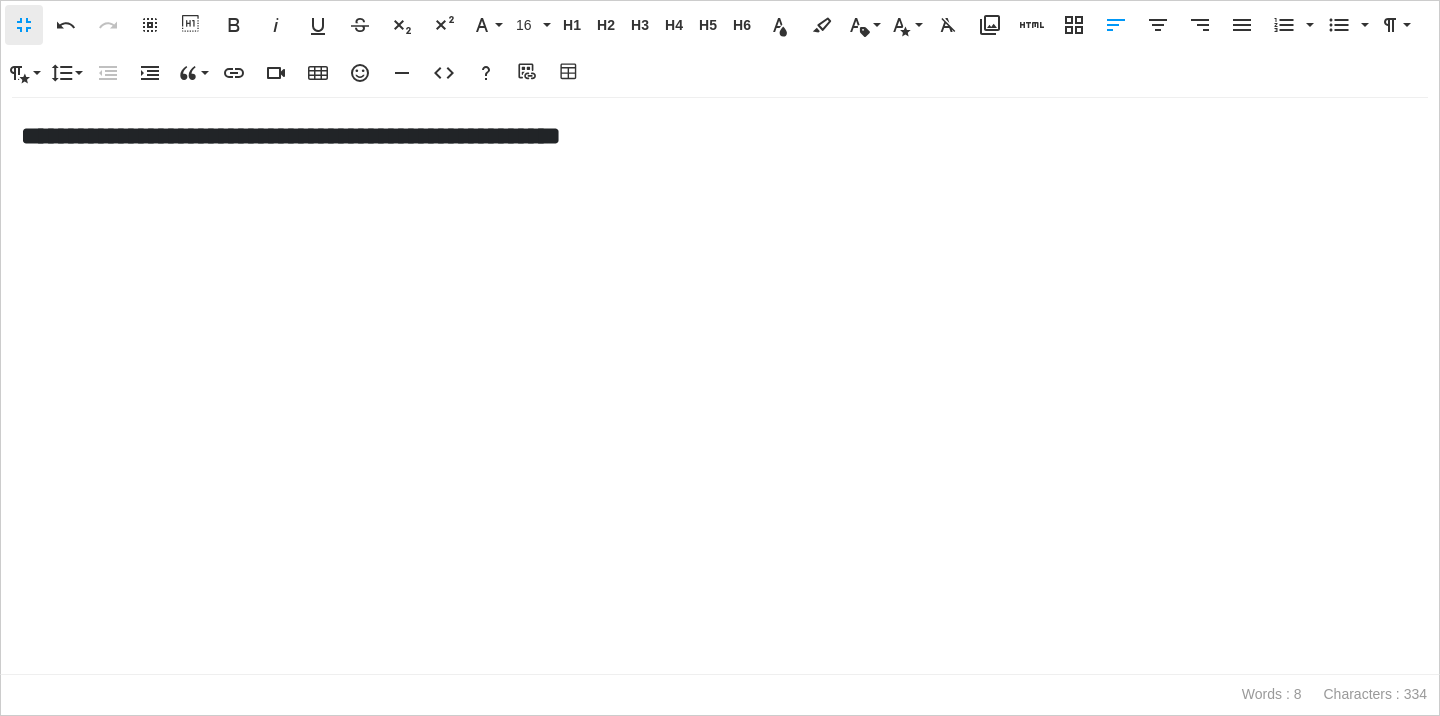 click on "**********" at bounding box center [720, 627] 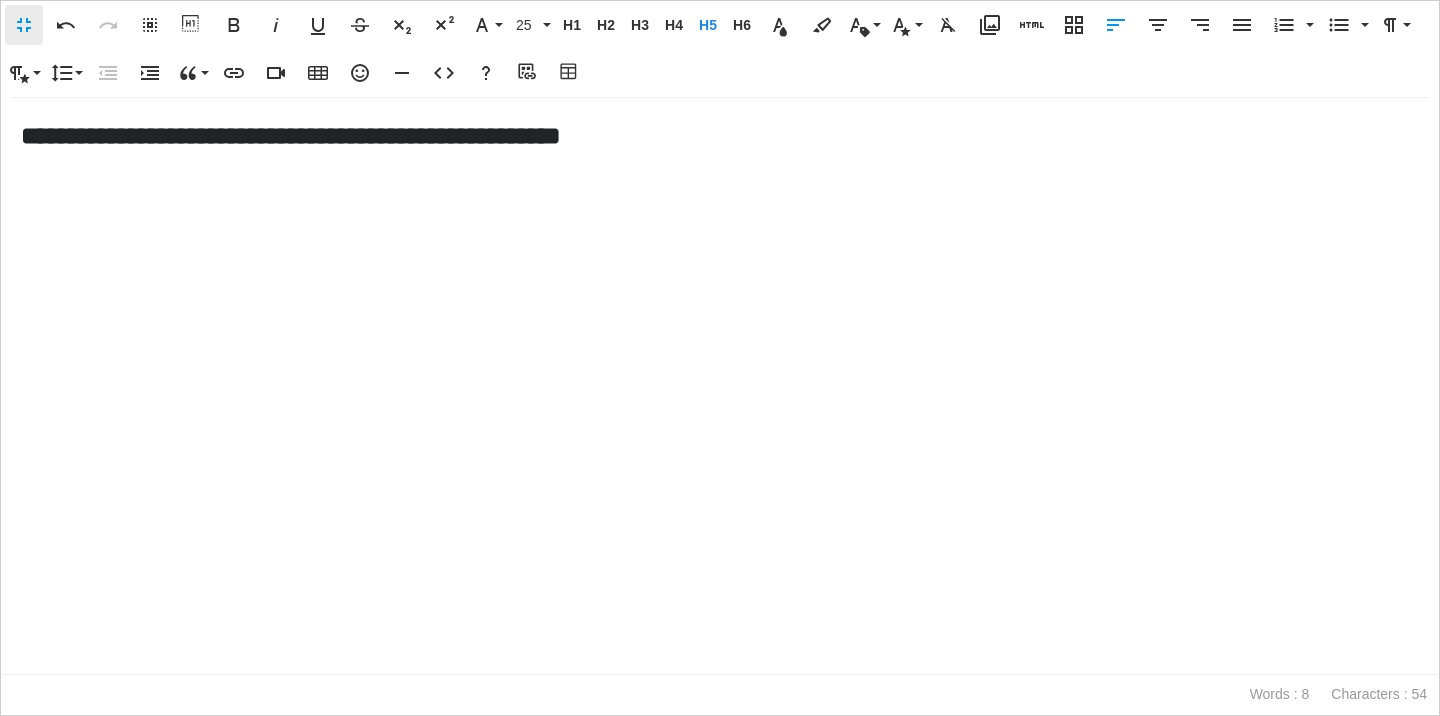 click on "**********" at bounding box center [720, 386] 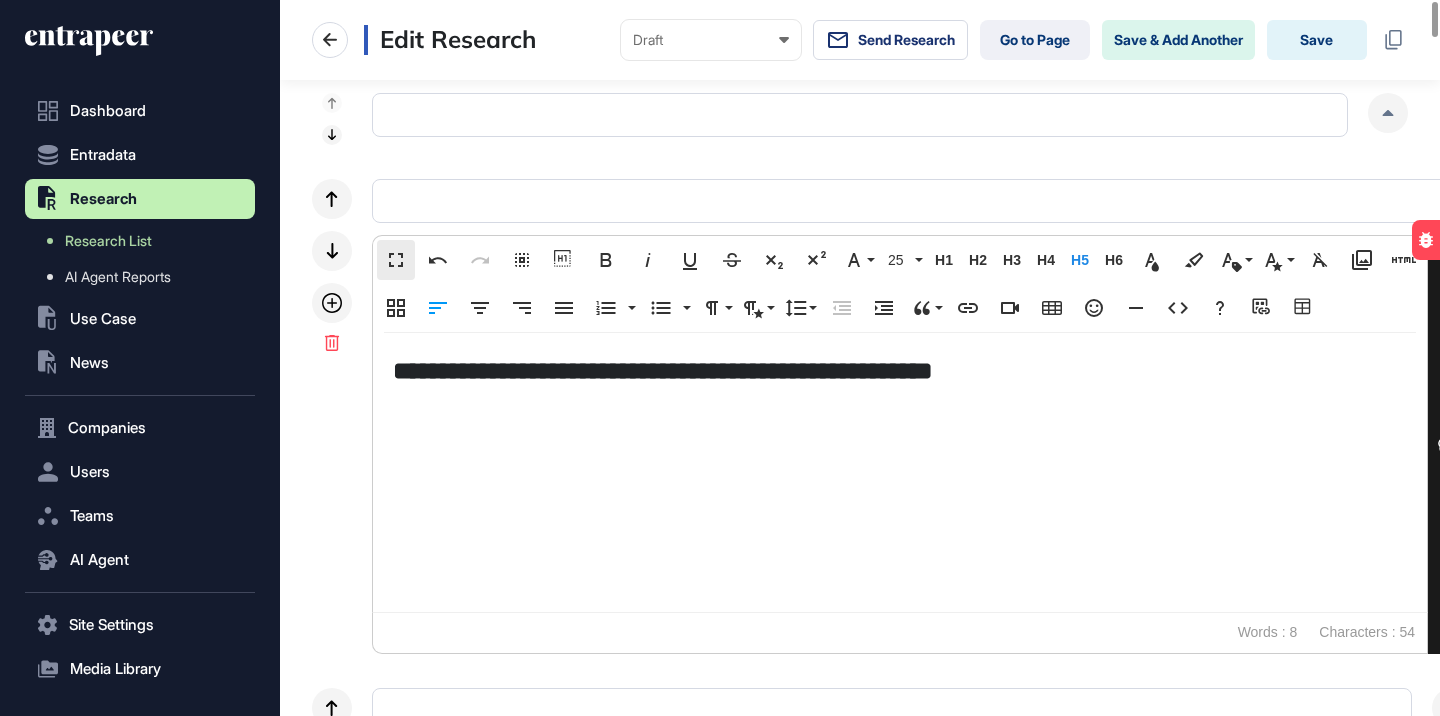 scroll, scrollTop: 1, scrollLeft: 1, axis: both 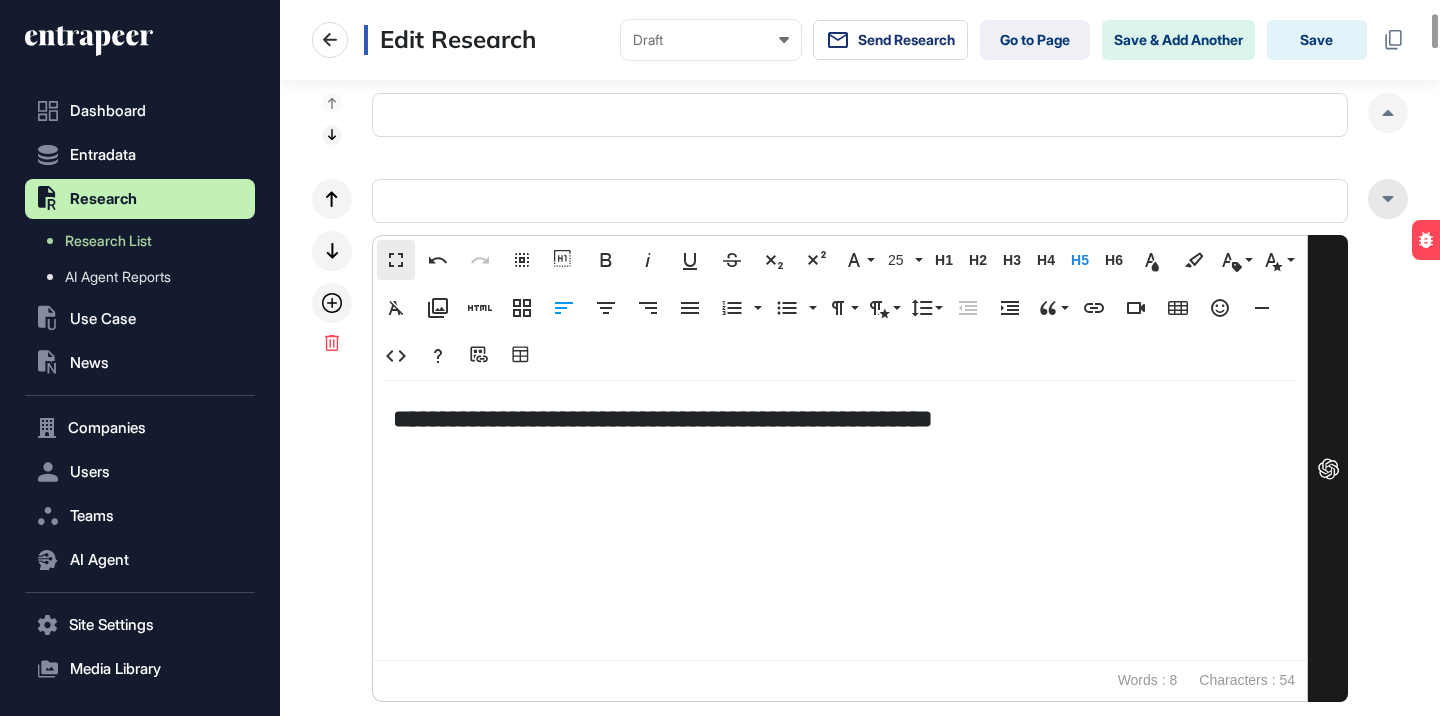 click at bounding box center [1388, 199] 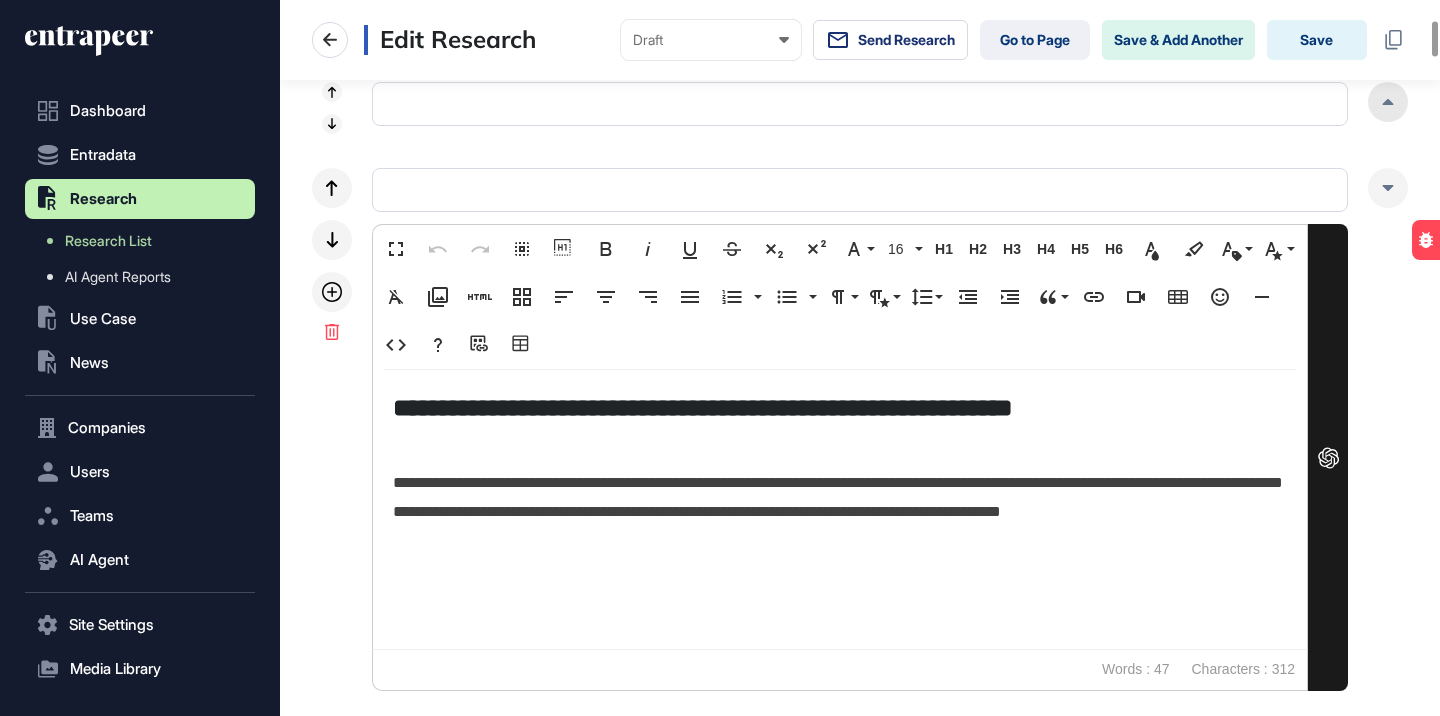 scroll, scrollTop: 402, scrollLeft: 0, axis: vertical 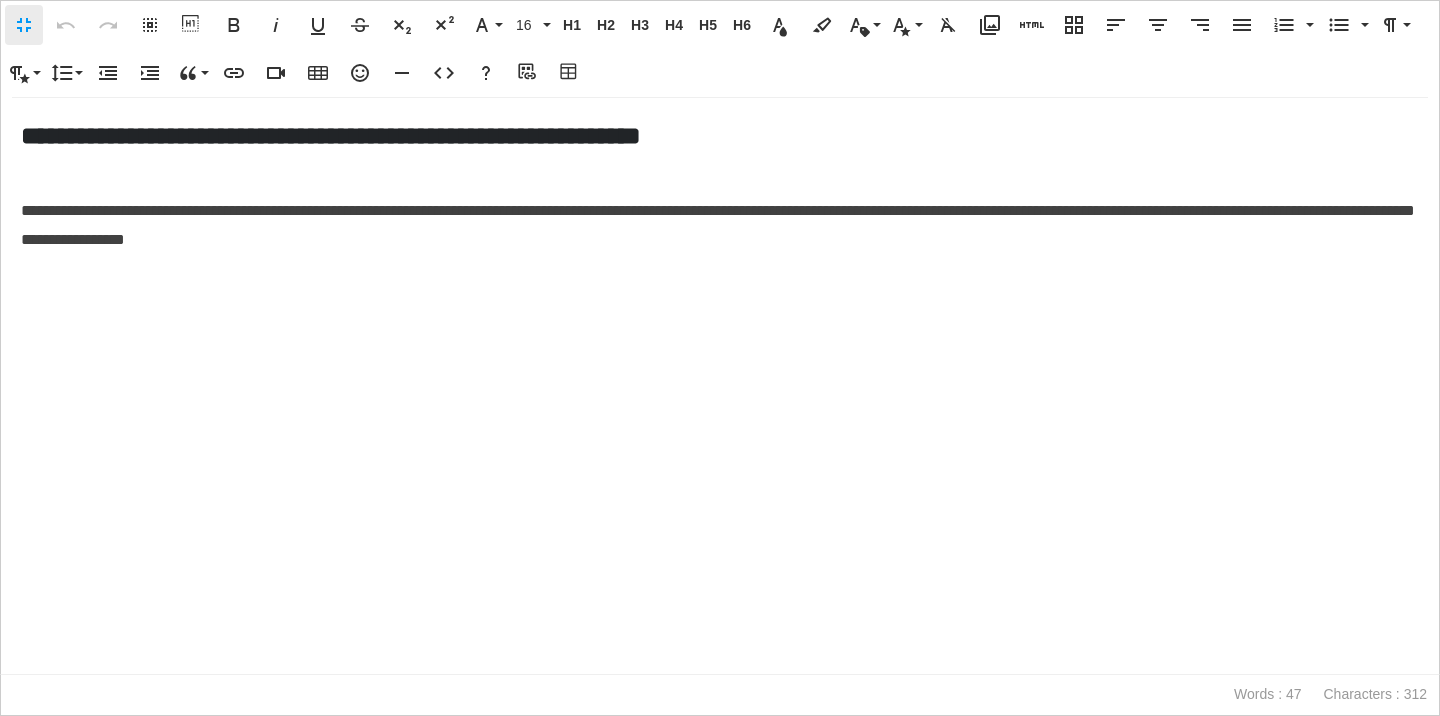 click on "Fullscreen" at bounding box center (24, 25) 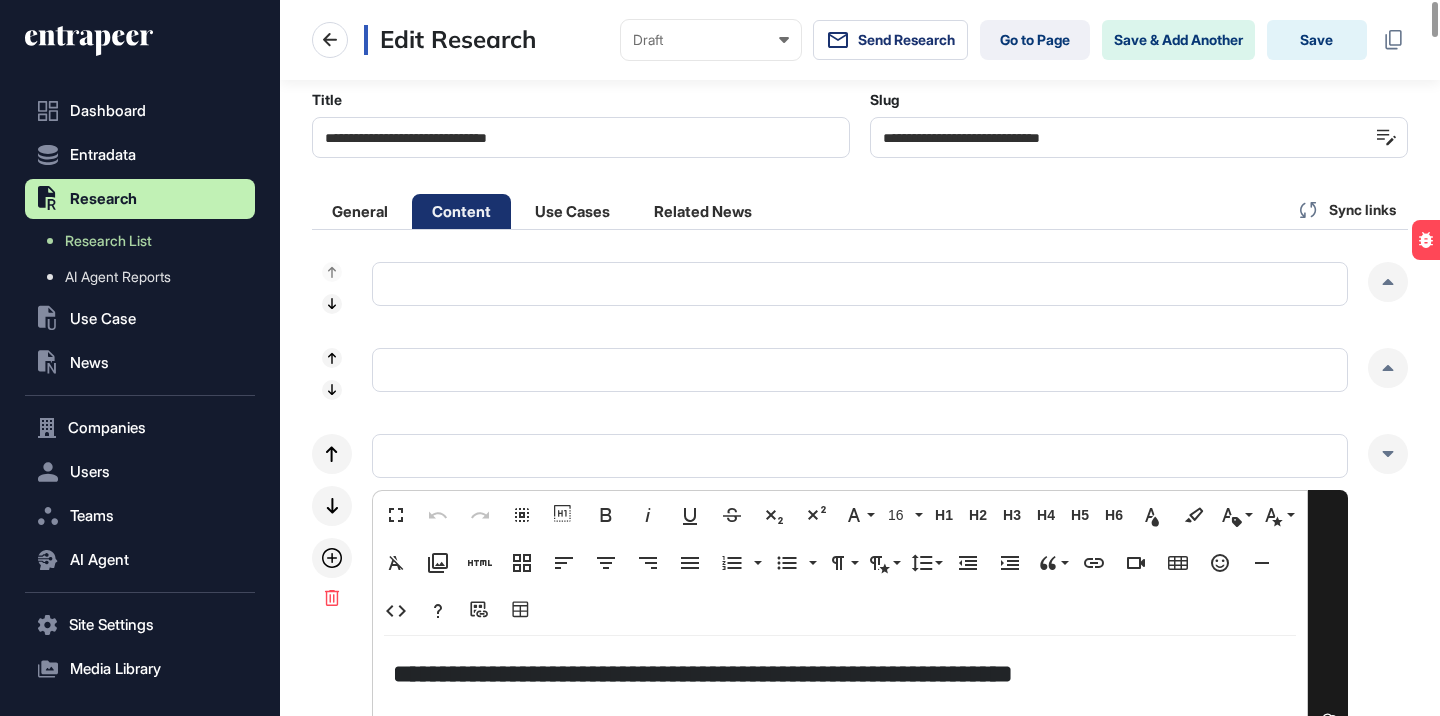 scroll, scrollTop: 0, scrollLeft: 0, axis: both 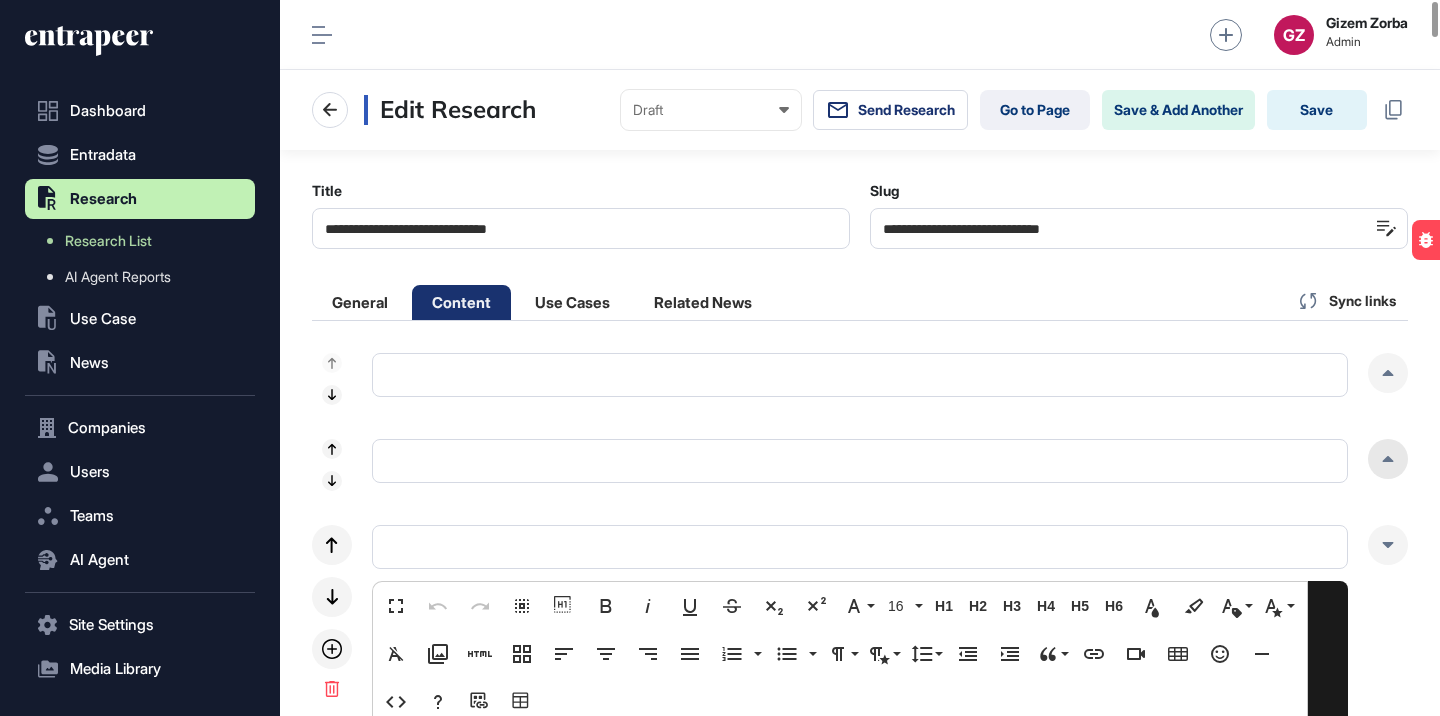 click at bounding box center [1388, 459] 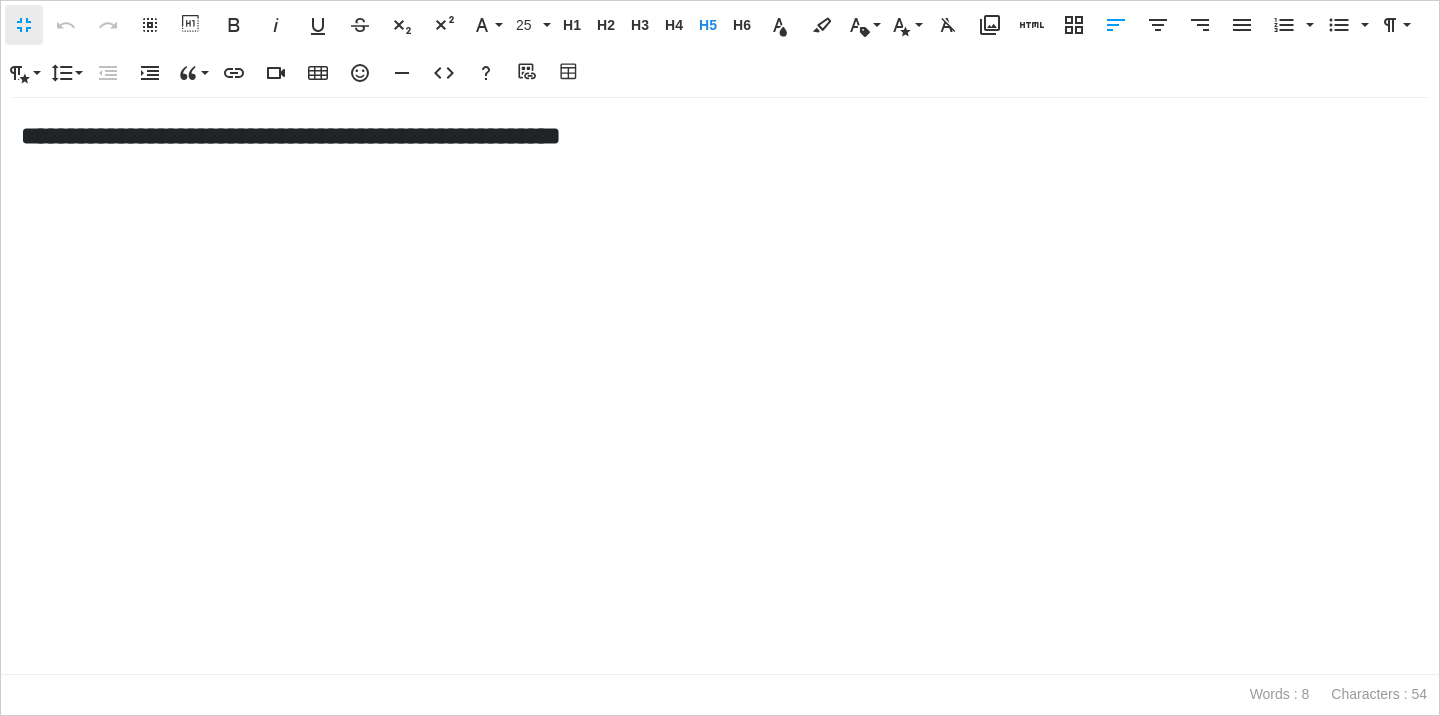 scroll, scrollTop: 1, scrollLeft: 9, axis: both 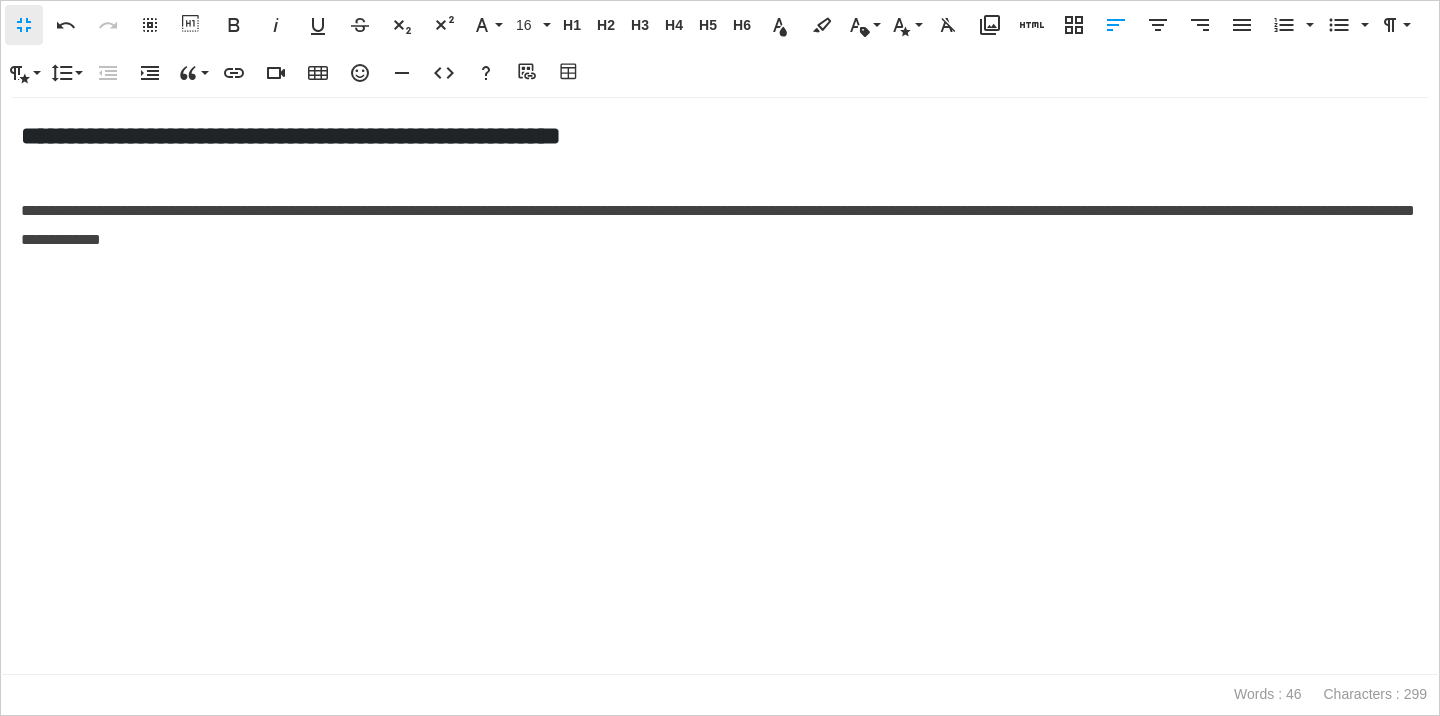 click on "**********" at bounding box center (718, 225) 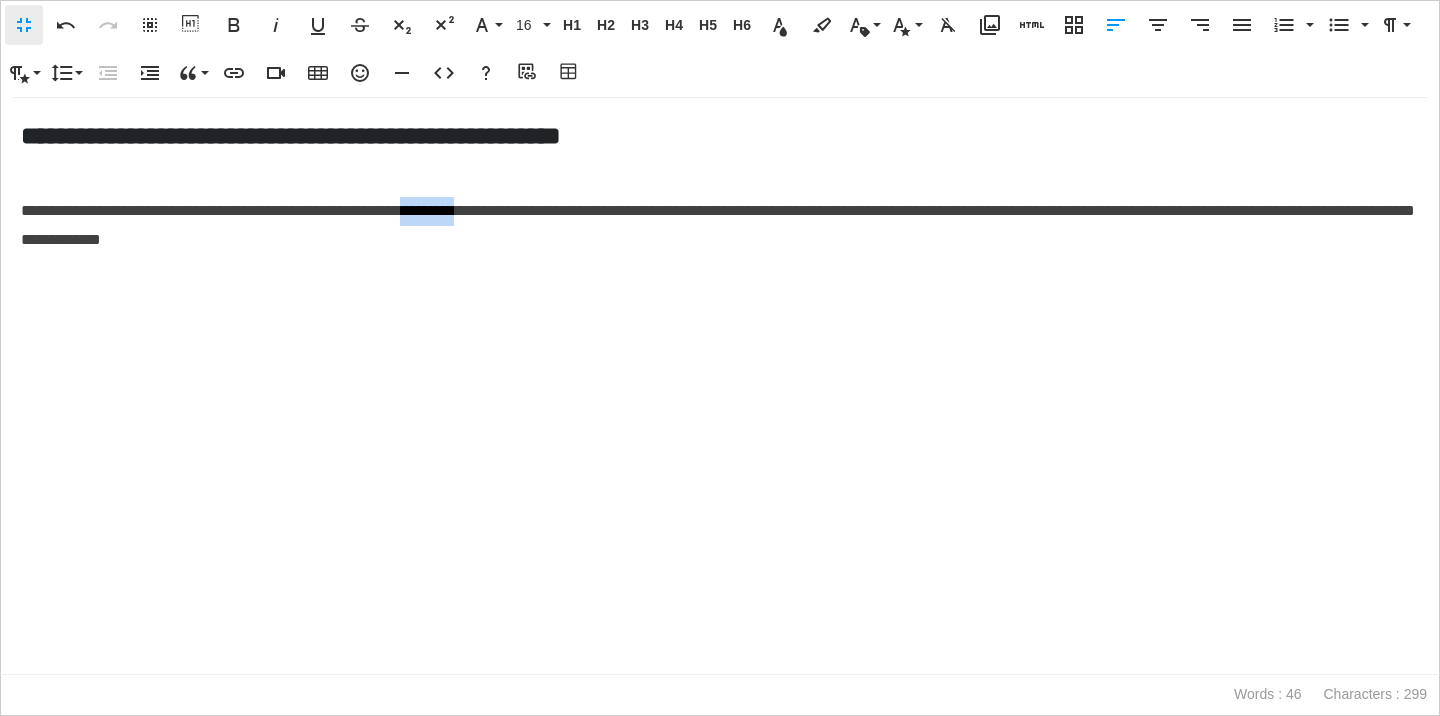 click on "**********" at bounding box center (718, 225) 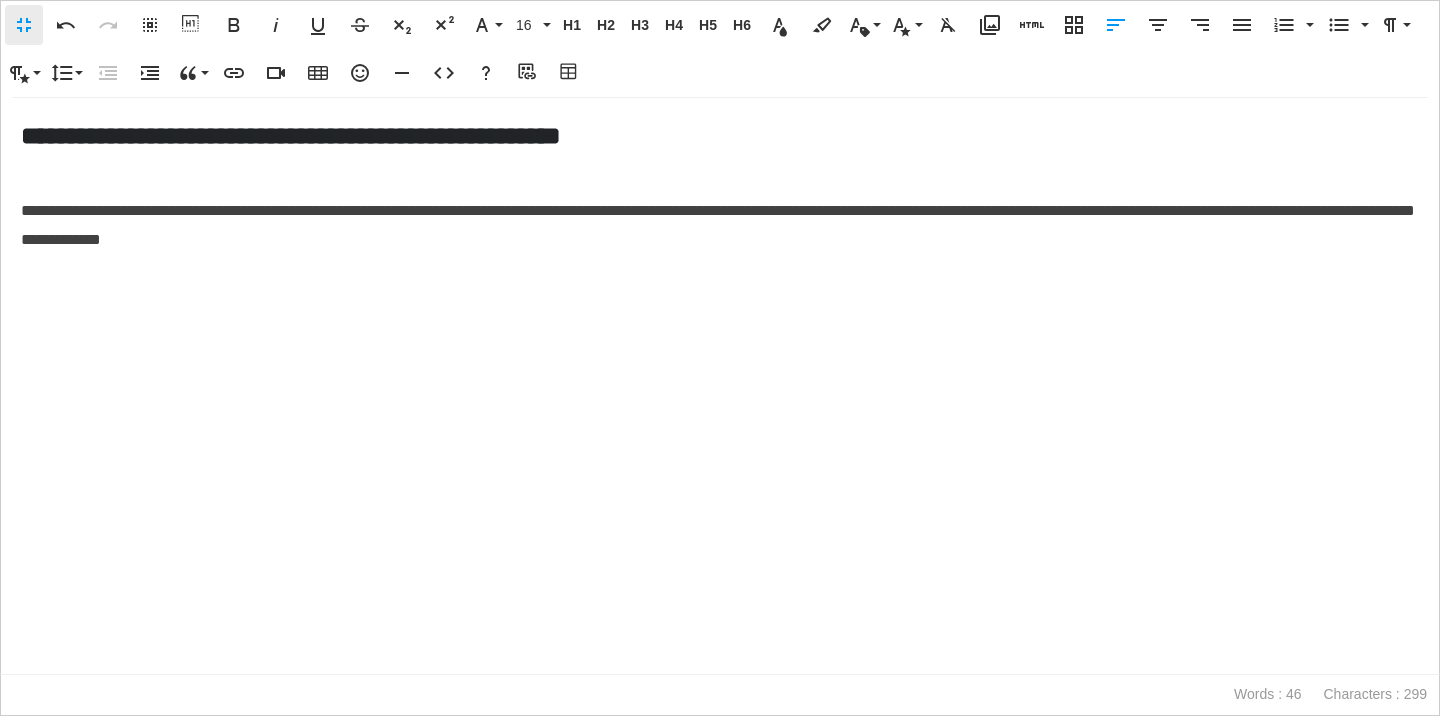 type 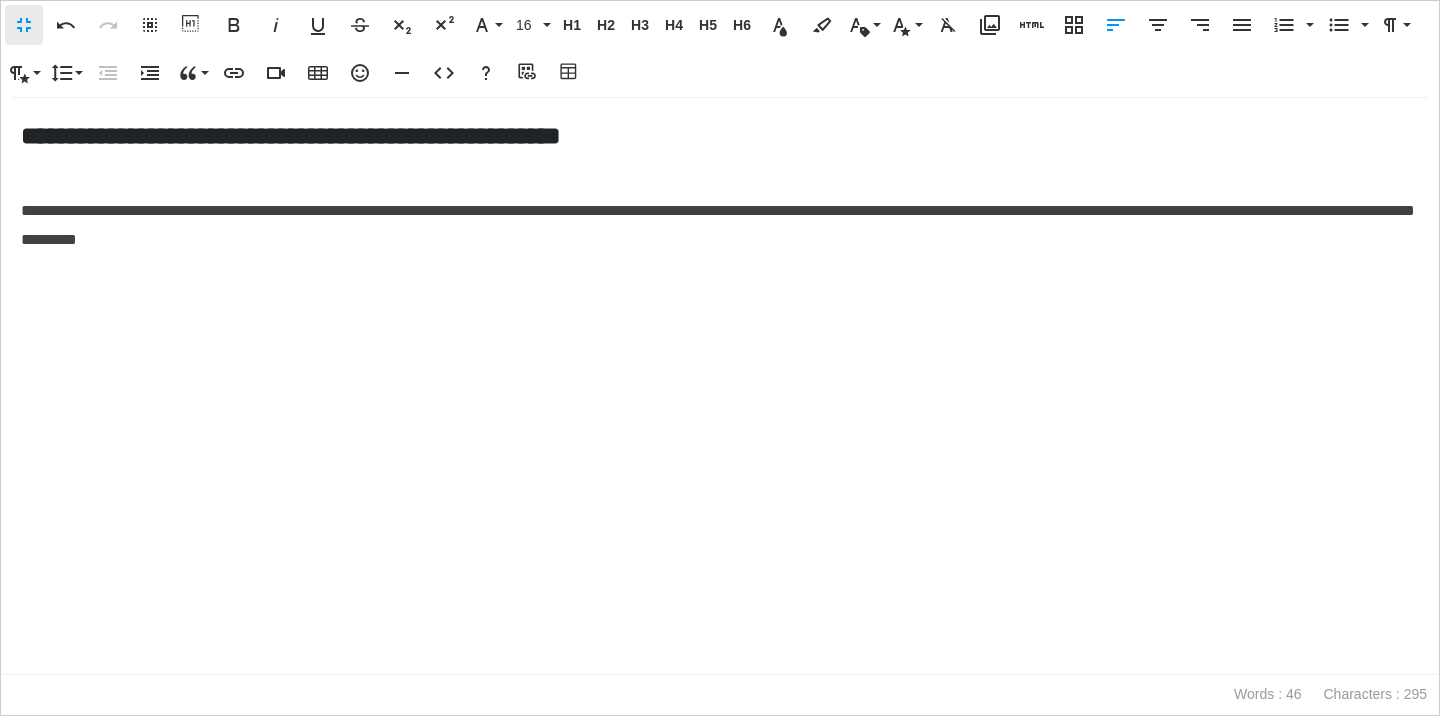 click on "**********" at bounding box center [720, 135] 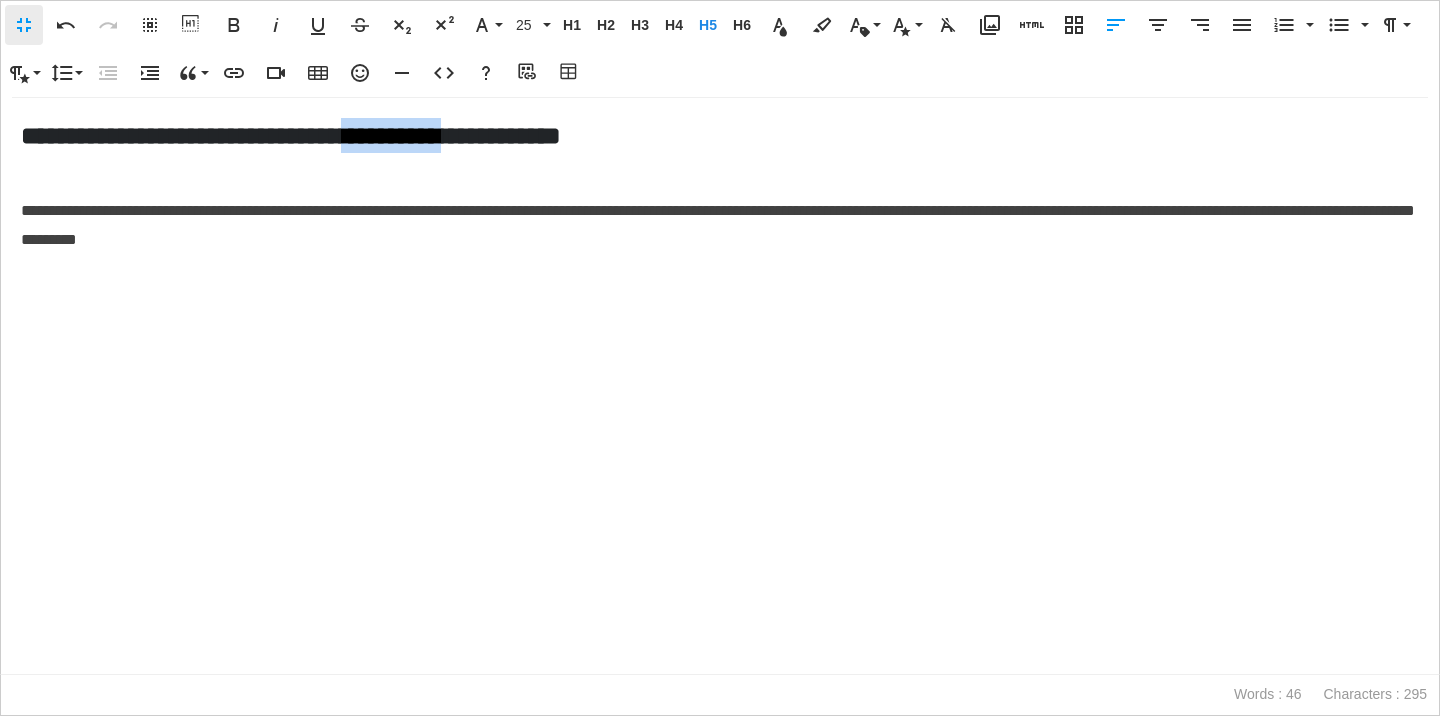 click on "**********" at bounding box center [720, 135] 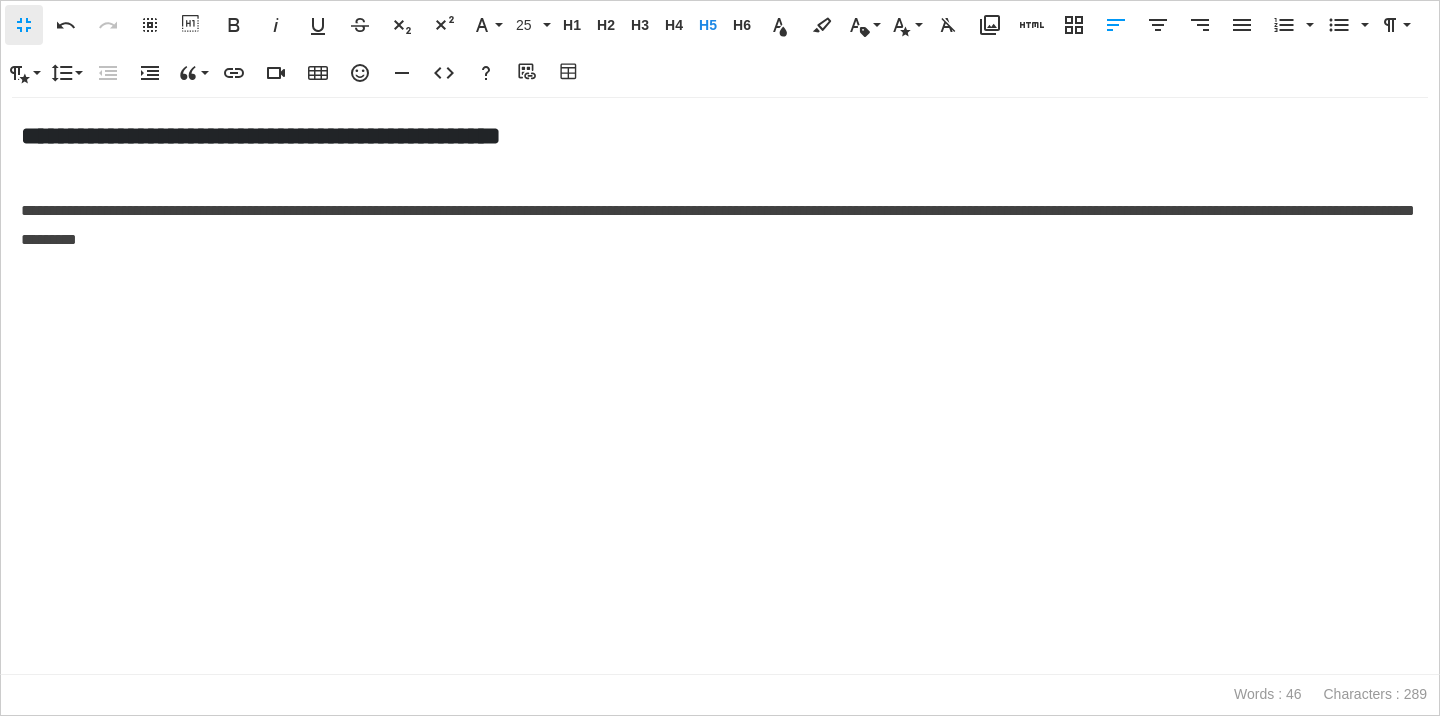 click on "**********" at bounding box center [720, 226] 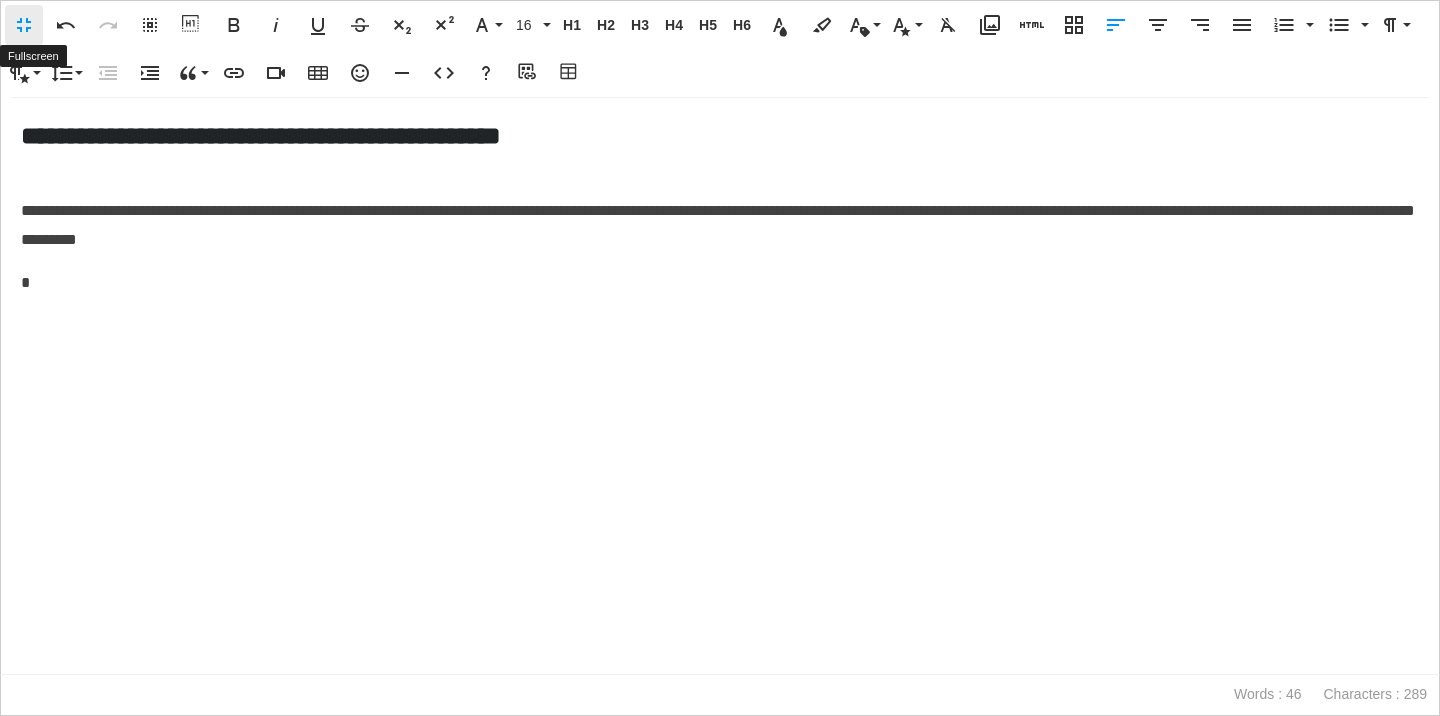 click on "Fullscreen" at bounding box center [24, 25] 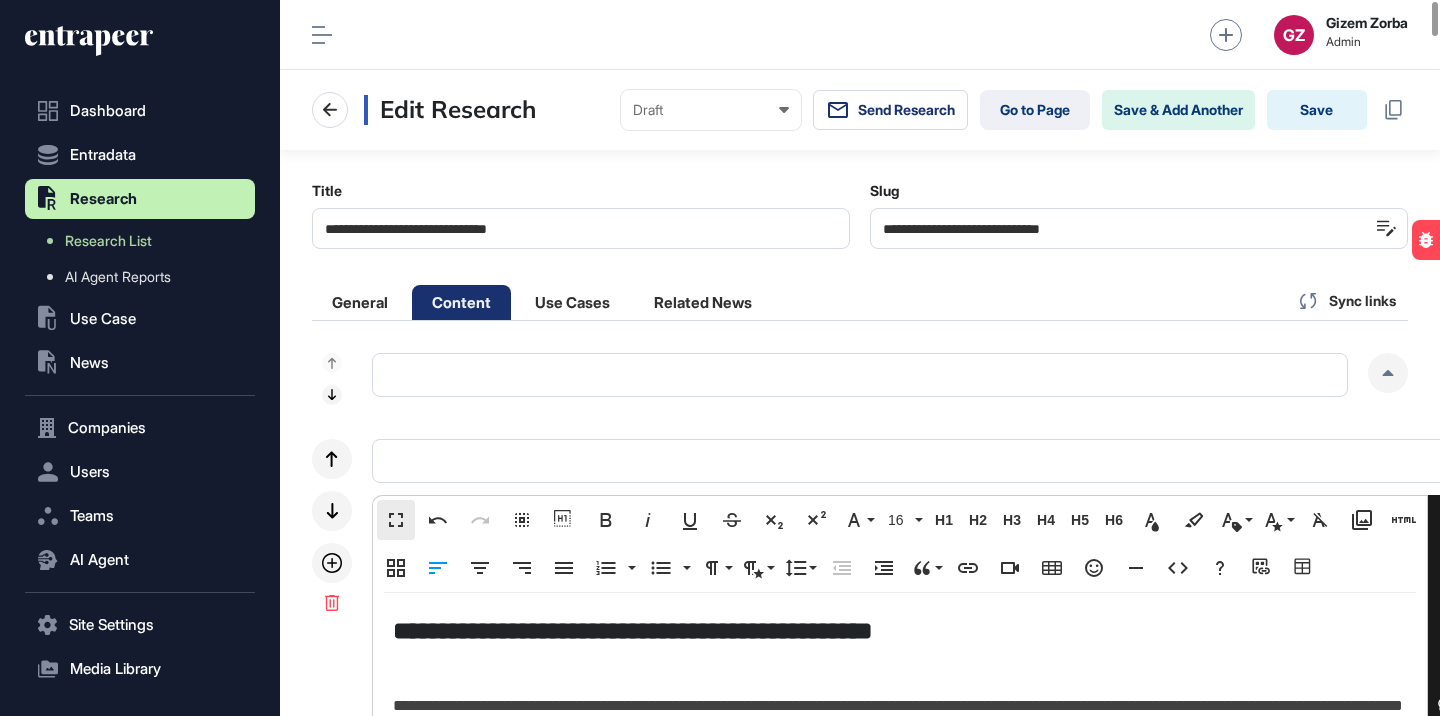 scroll, scrollTop: 1, scrollLeft: 1, axis: both 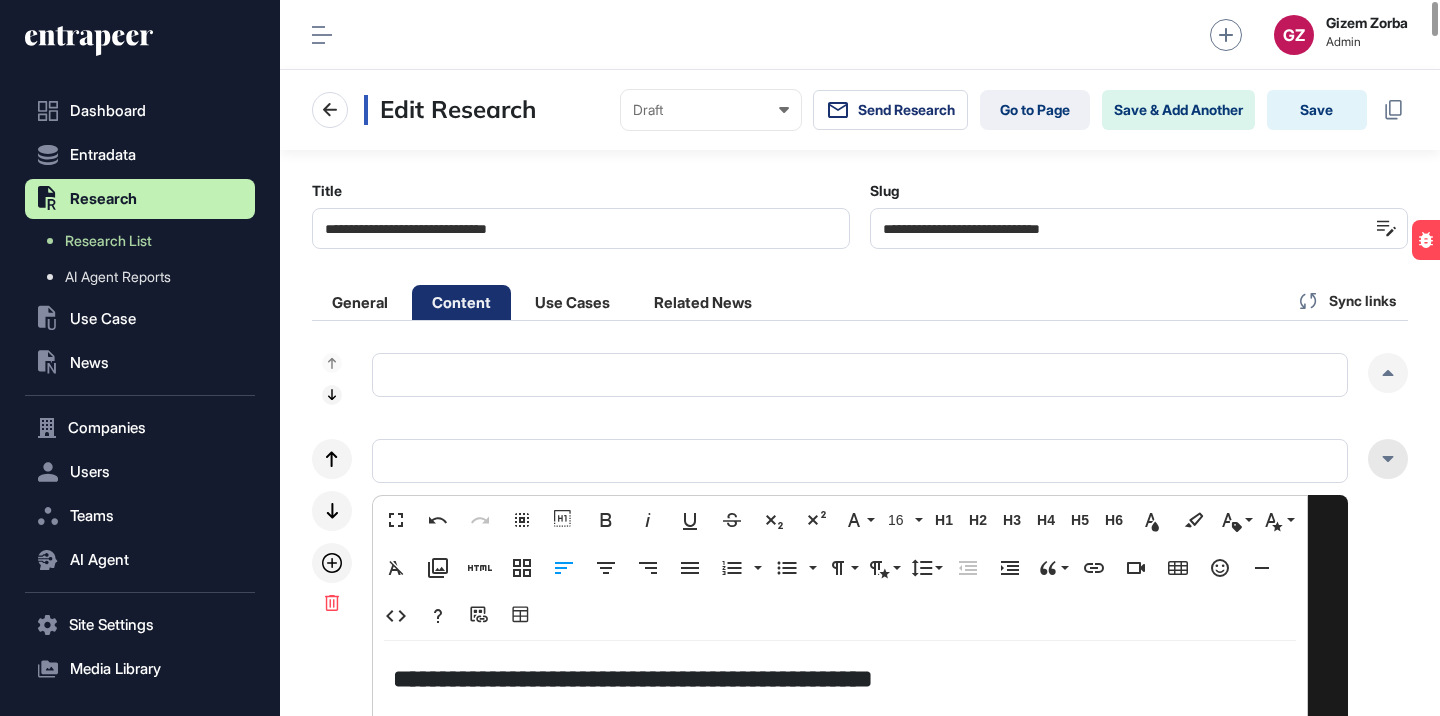 click 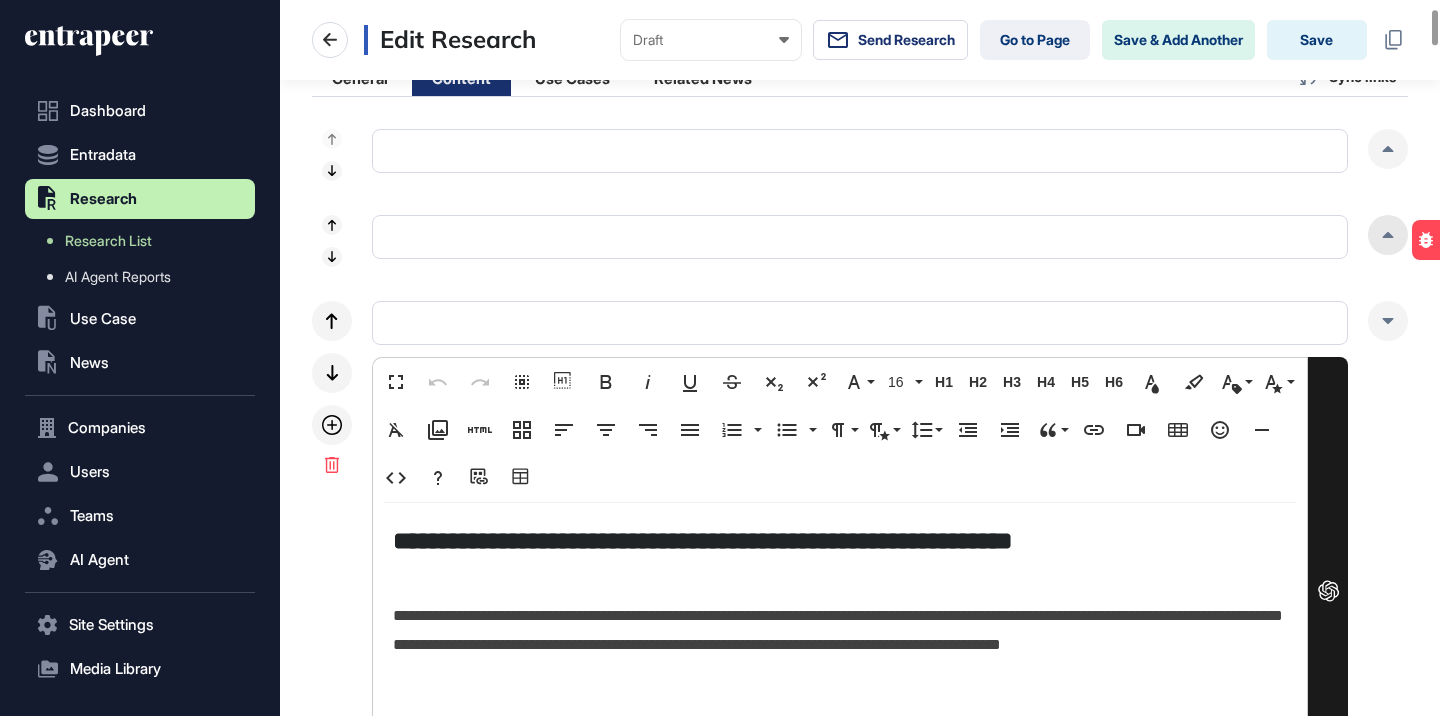 scroll, scrollTop: 297, scrollLeft: 0, axis: vertical 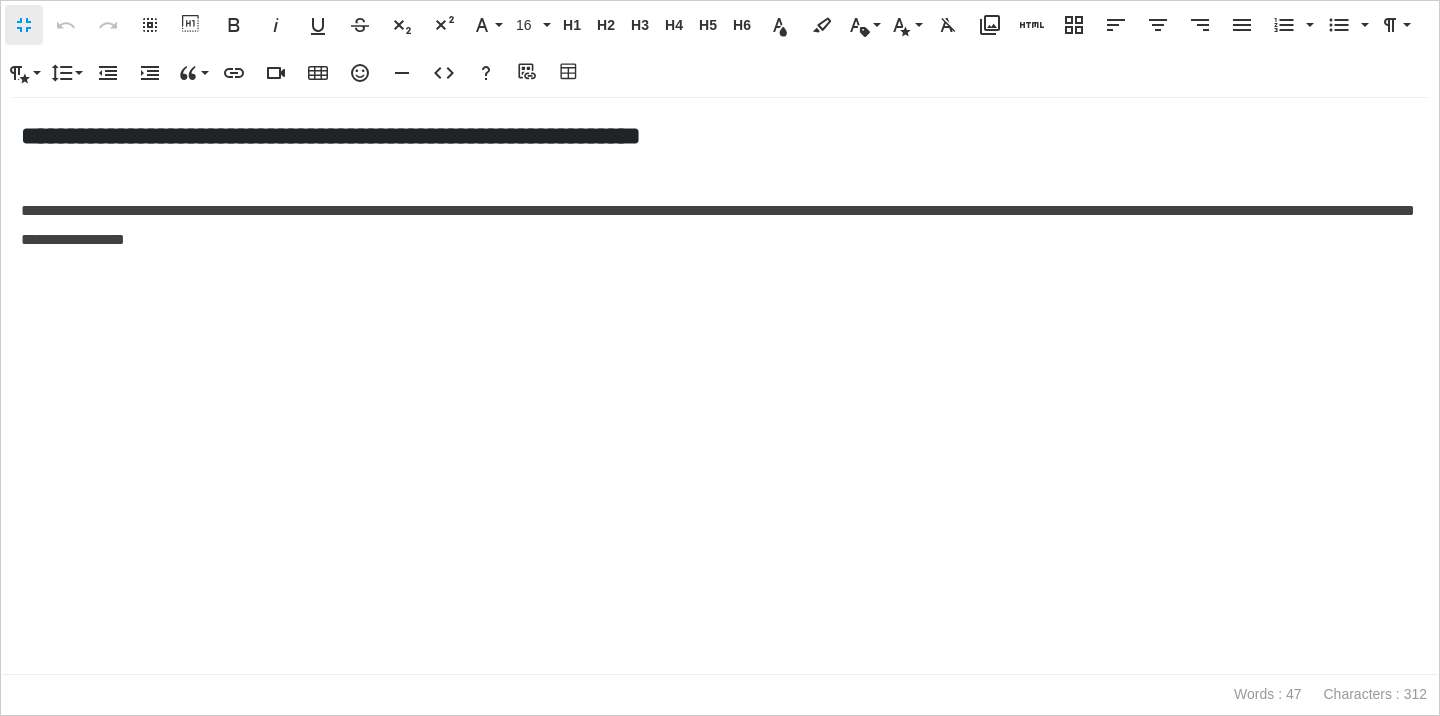 click on "**********" at bounding box center [720, 135] 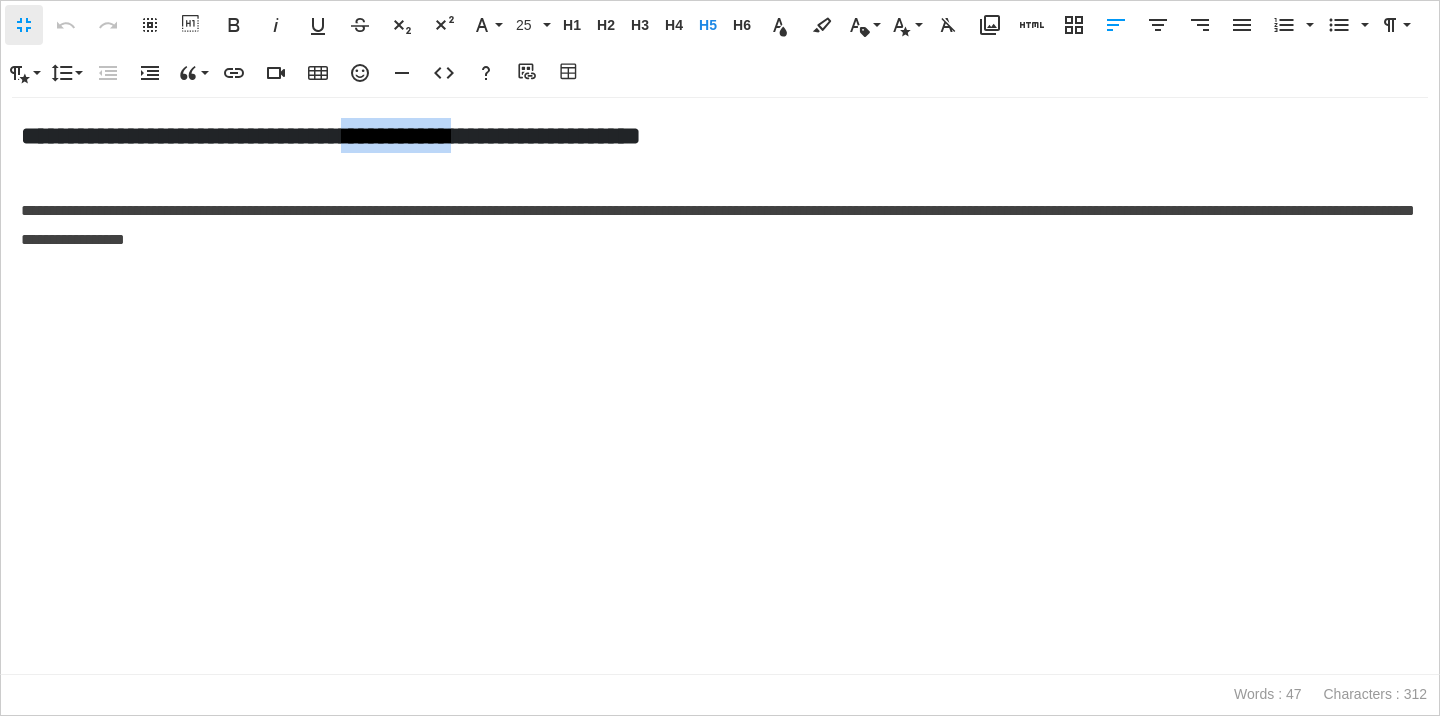 click on "**********" at bounding box center (720, 135) 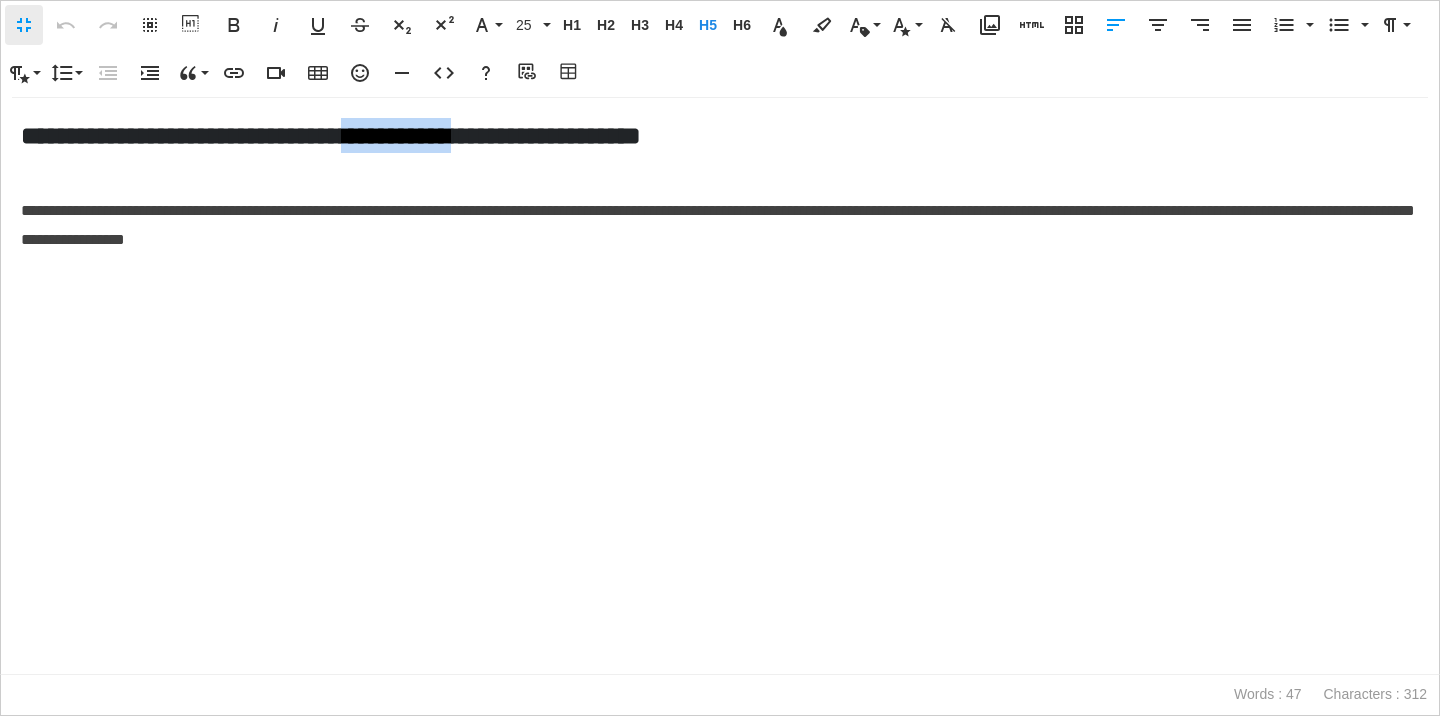 type 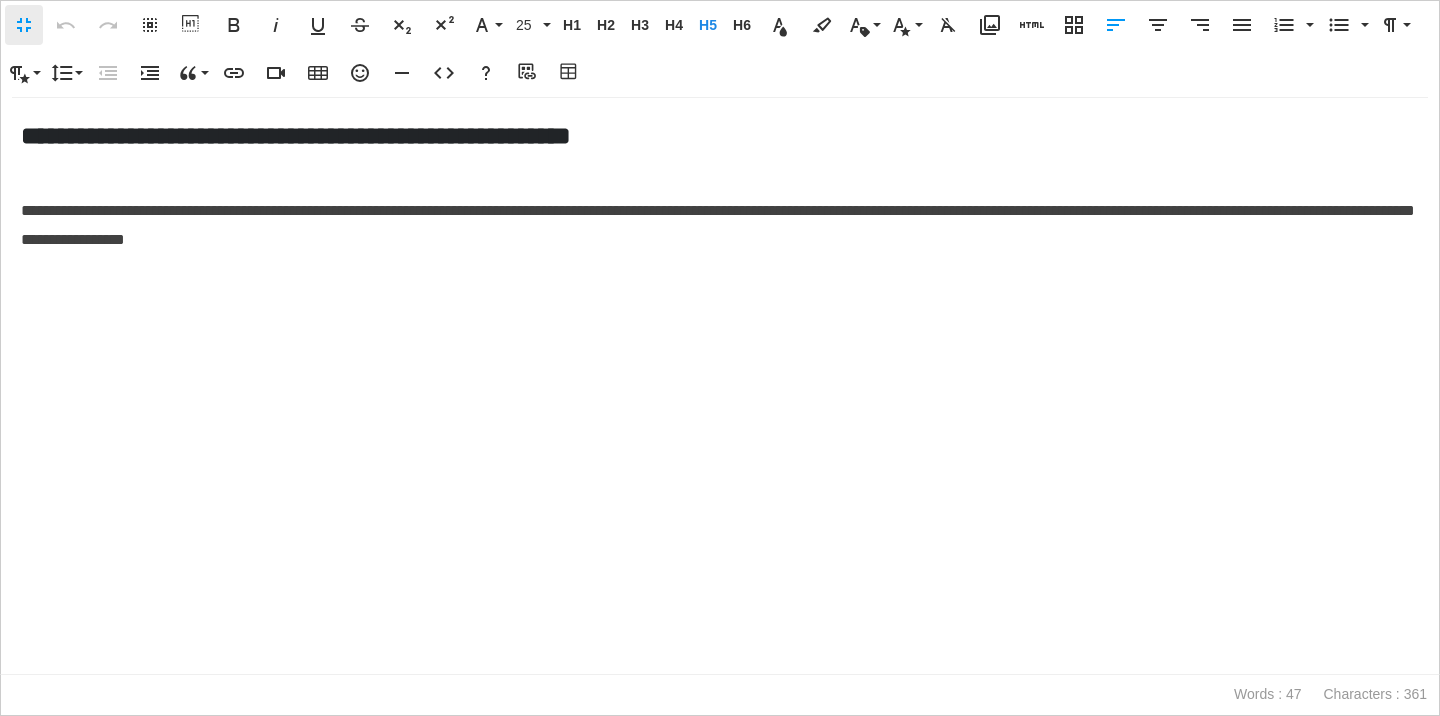 click on "**********" at bounding box center [720, 226] 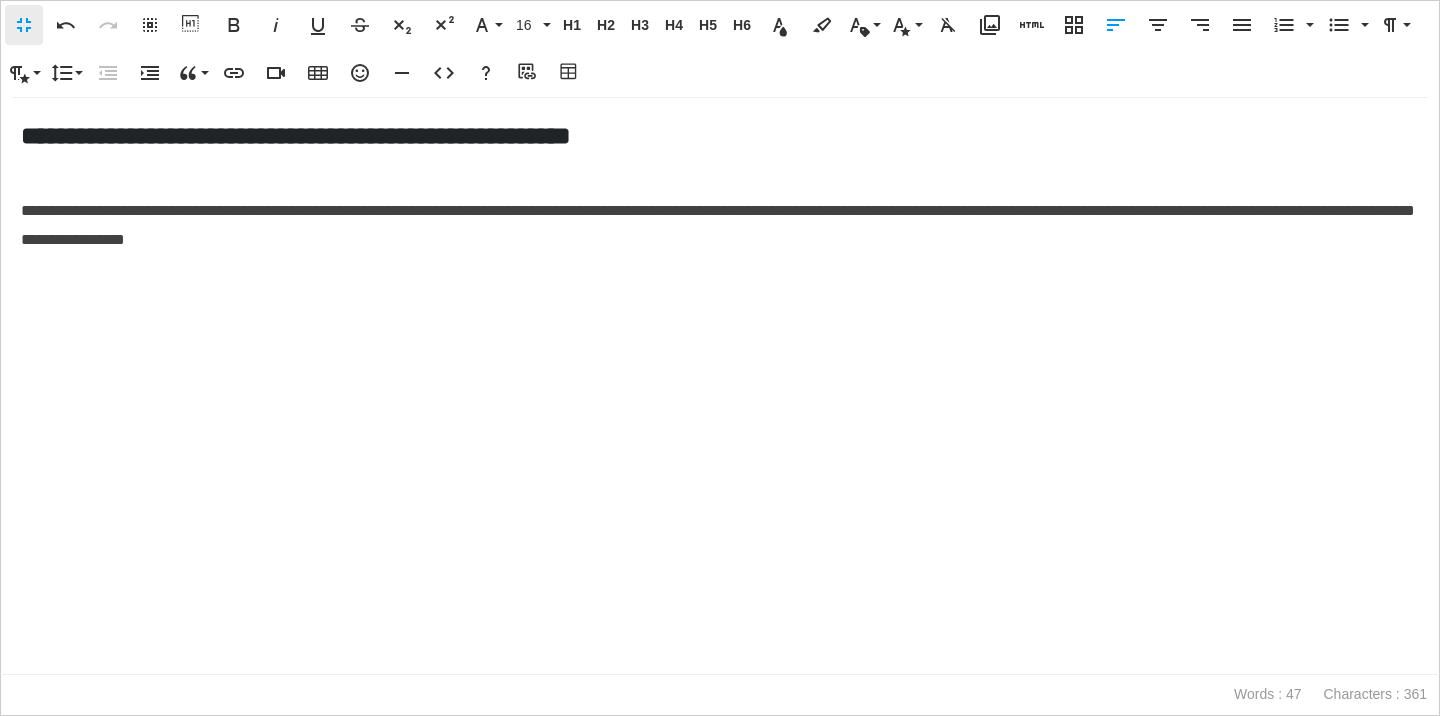 click on "**********" at bounding box center [718, 225] 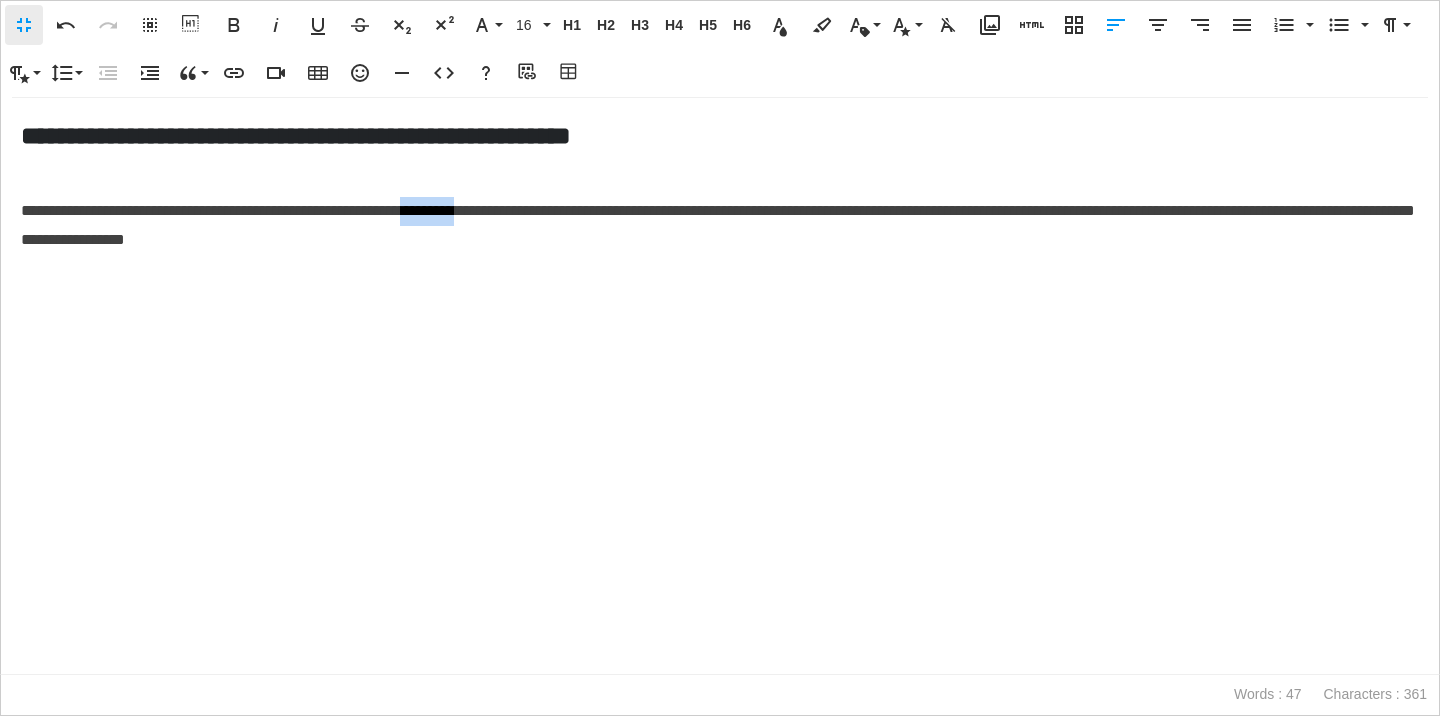 click on "**********" at bounding box center [718, 225] 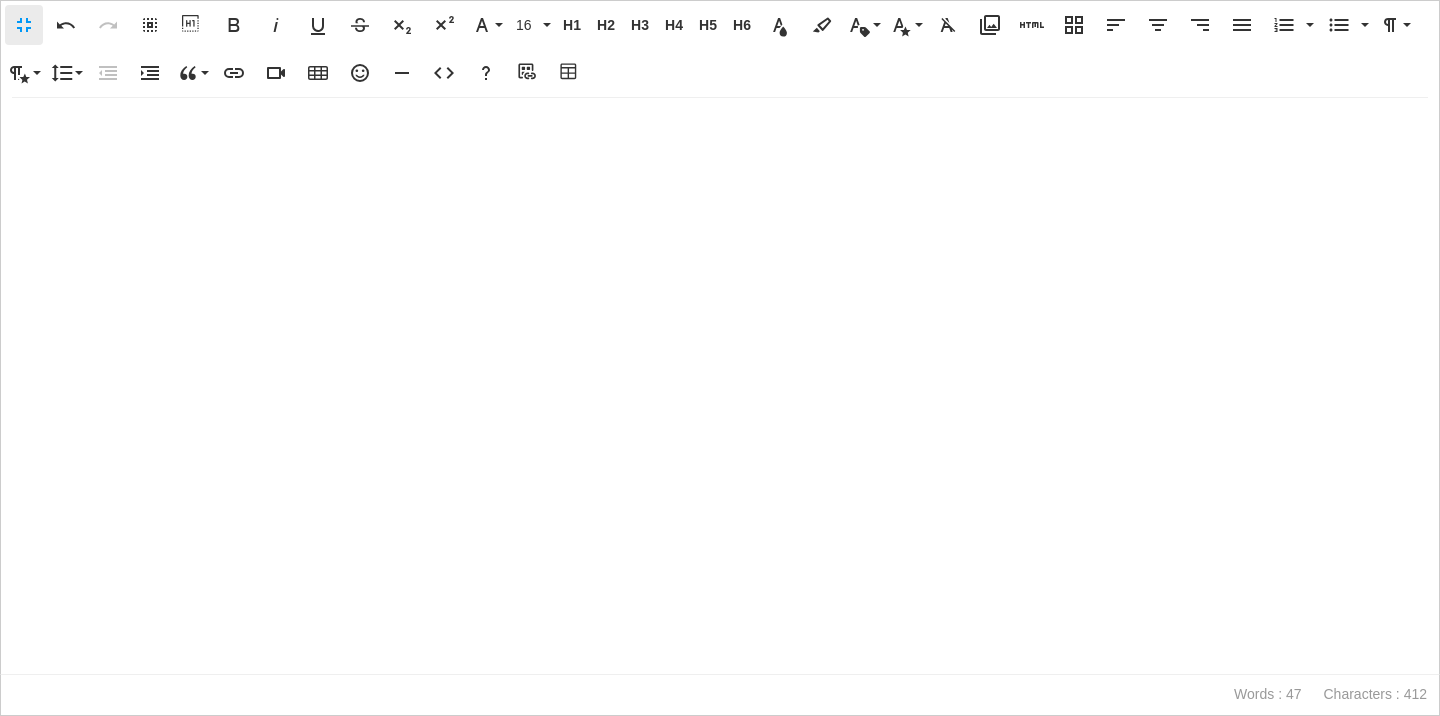 scroll, scrollTop: 0, scrollLeft: 0, axis: both 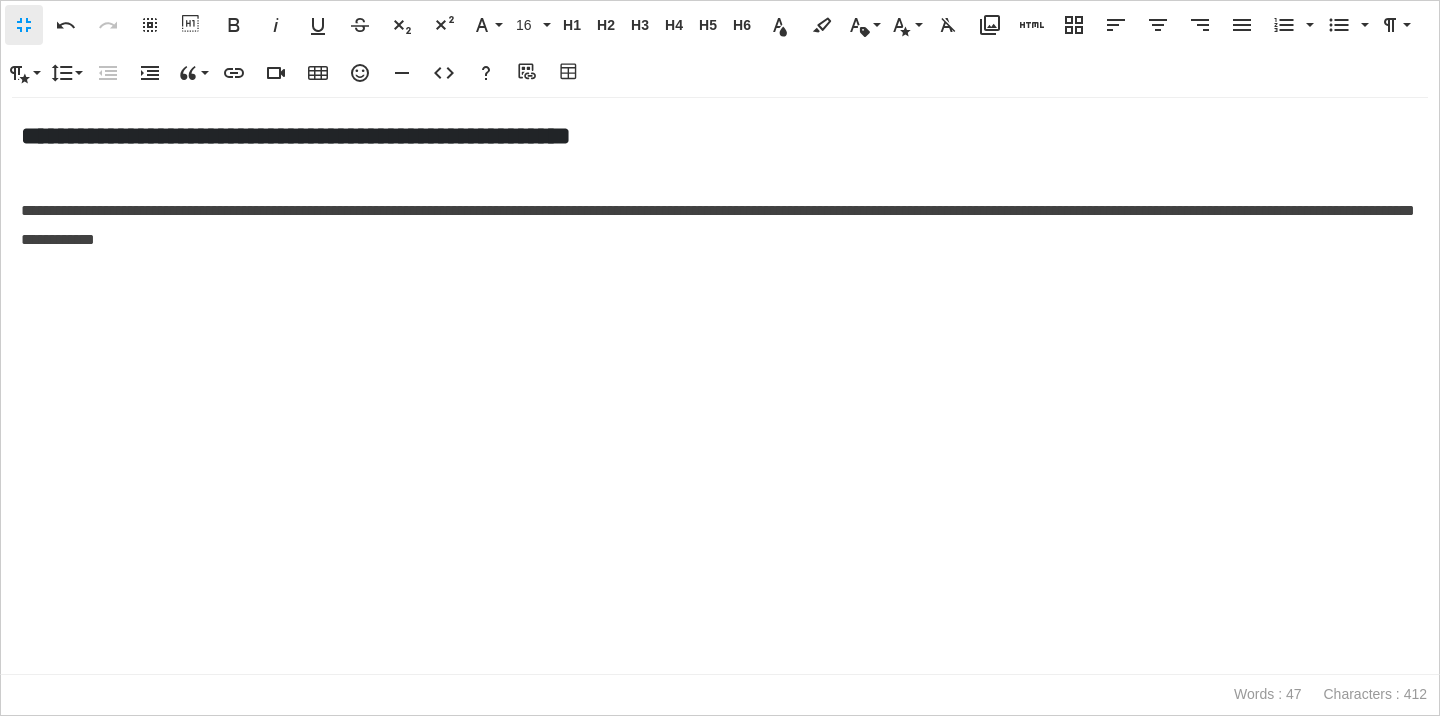 click at bounding box center (720, 283) 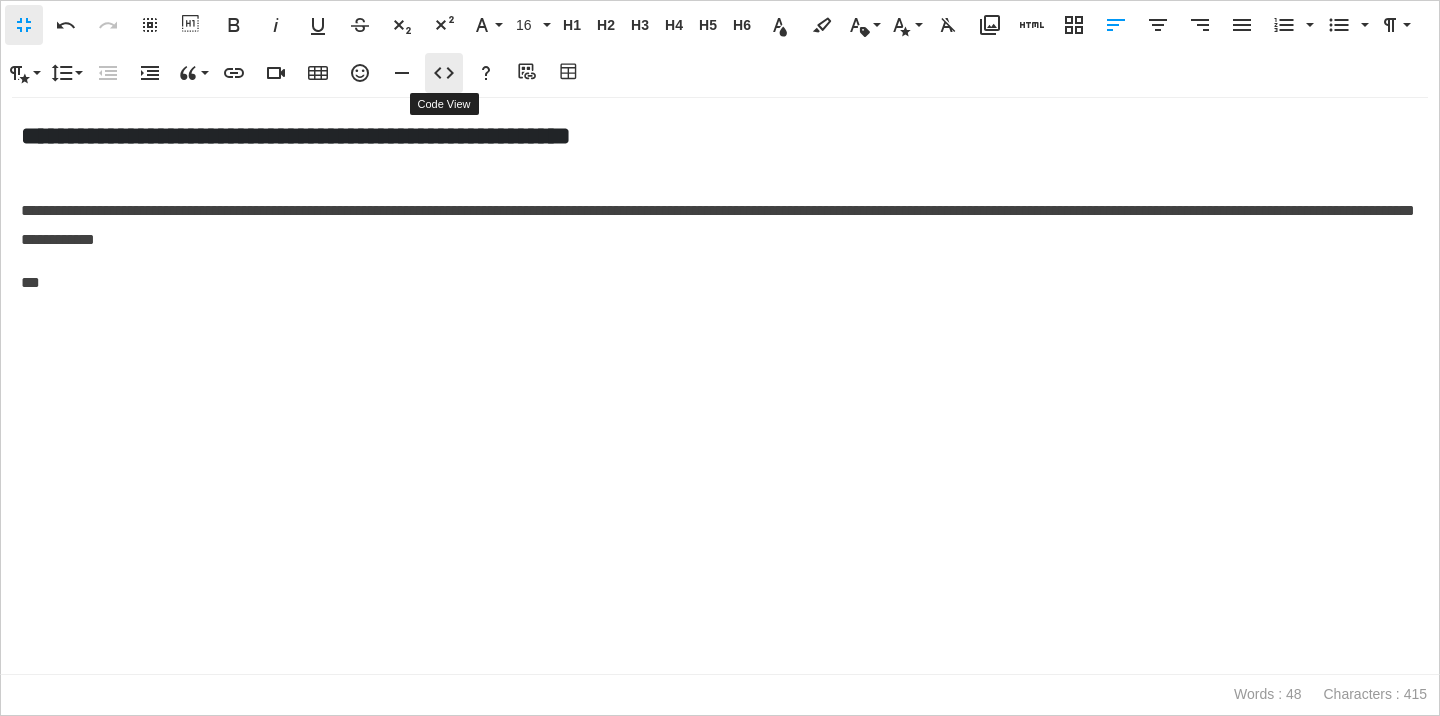 click 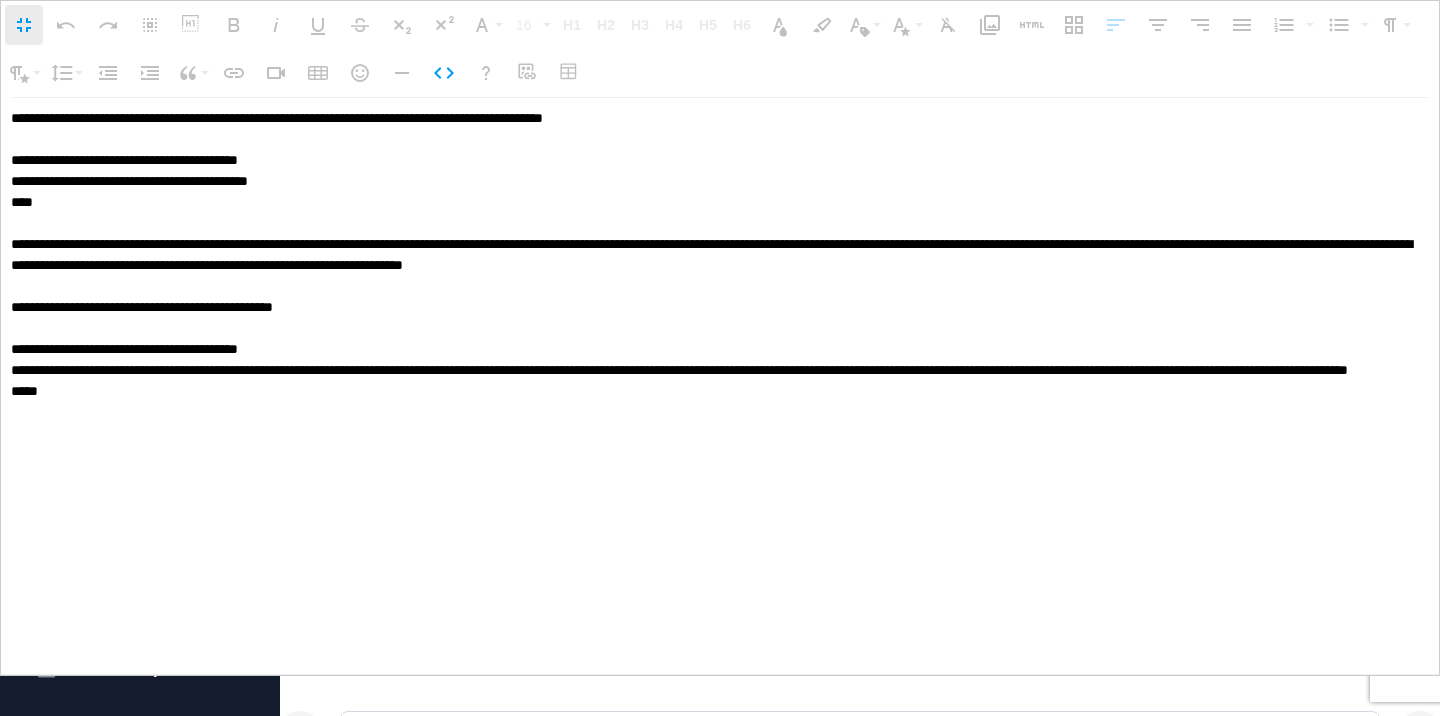 drag, startPoint x: 11, startPoint y: 328, endPoint x: 100, endPoint y: 495, distance: 189.2353 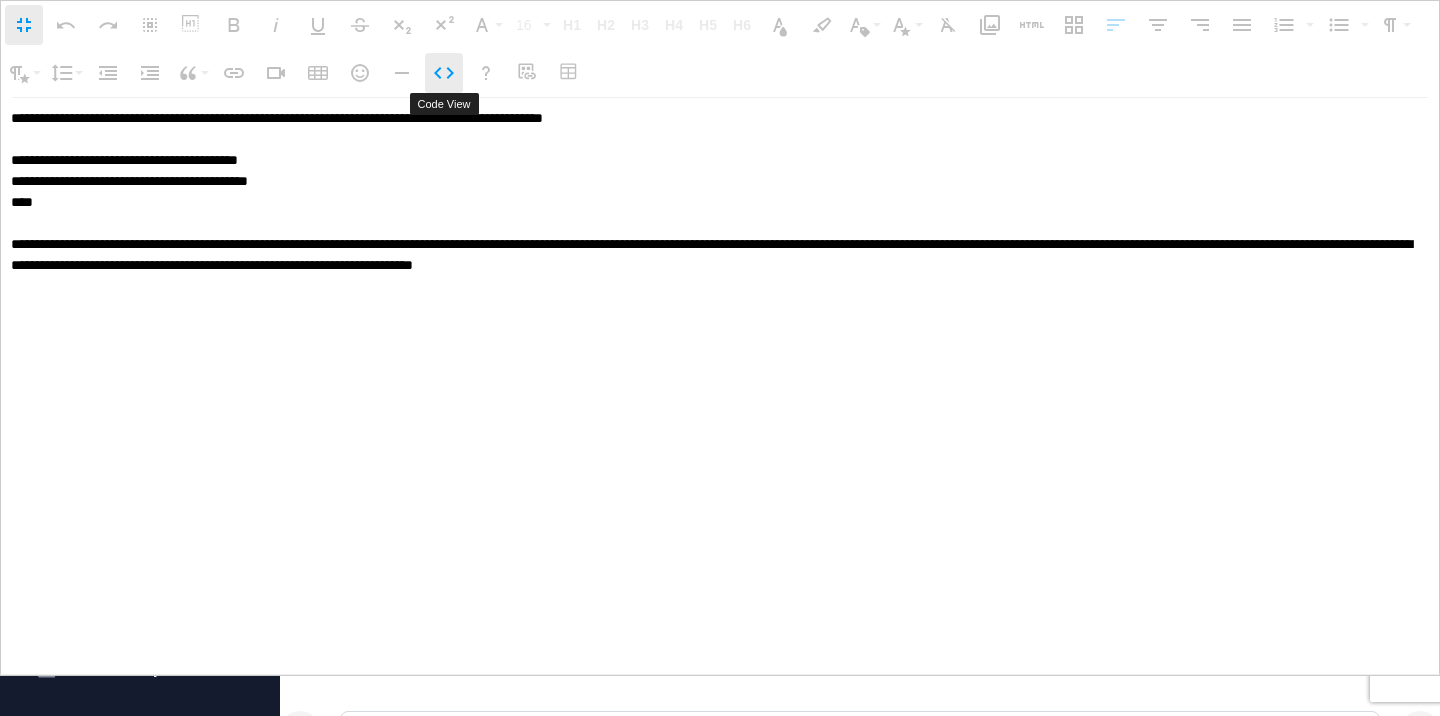 click 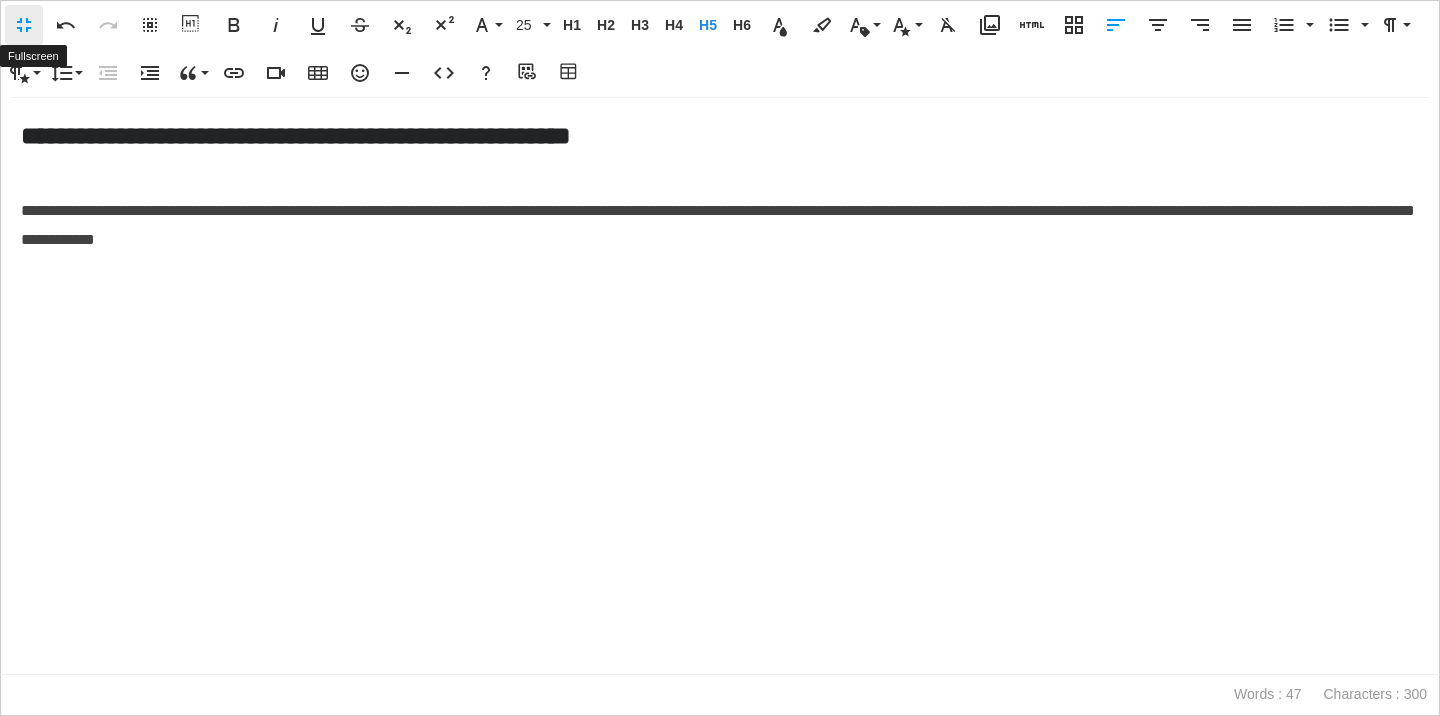 click on "Fullscreen" at bounding box center [24, 25] 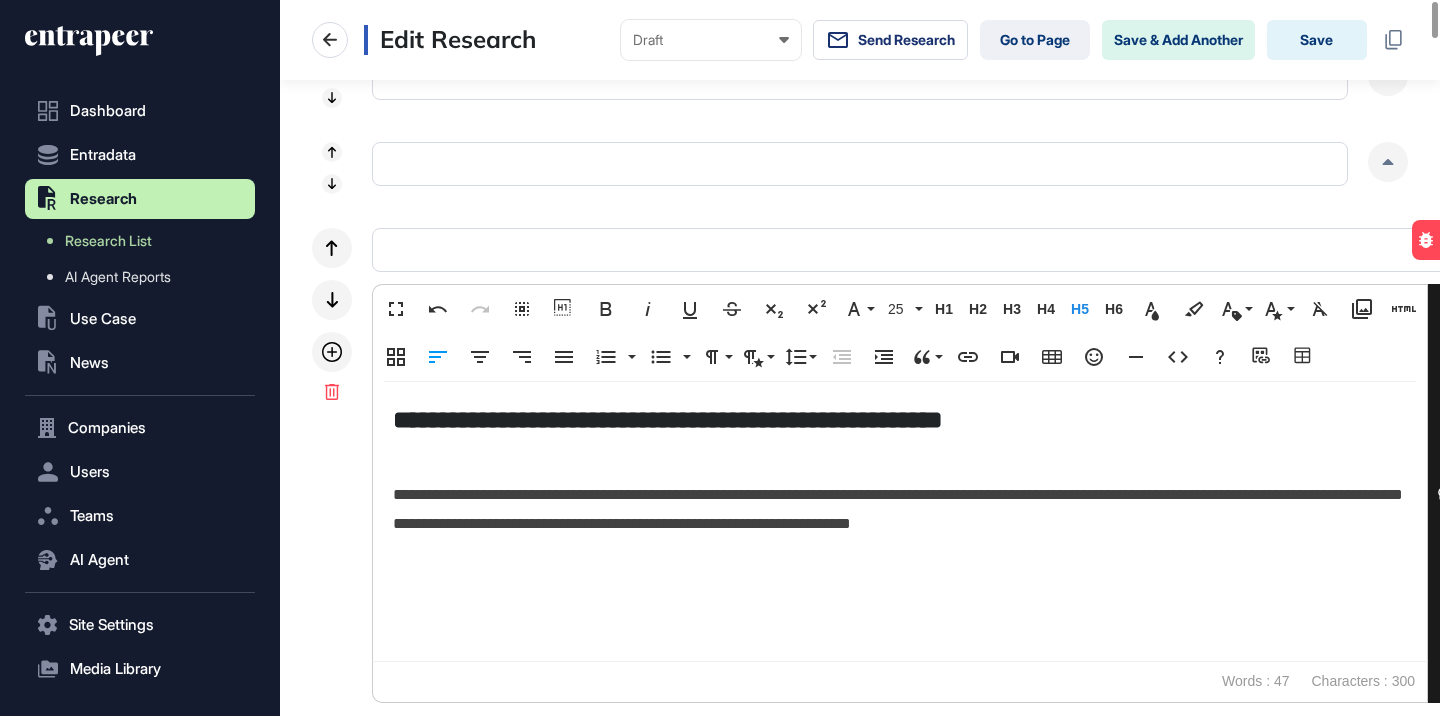 scroll, scrollTop: 1, scrollLeft: 1, axis: both 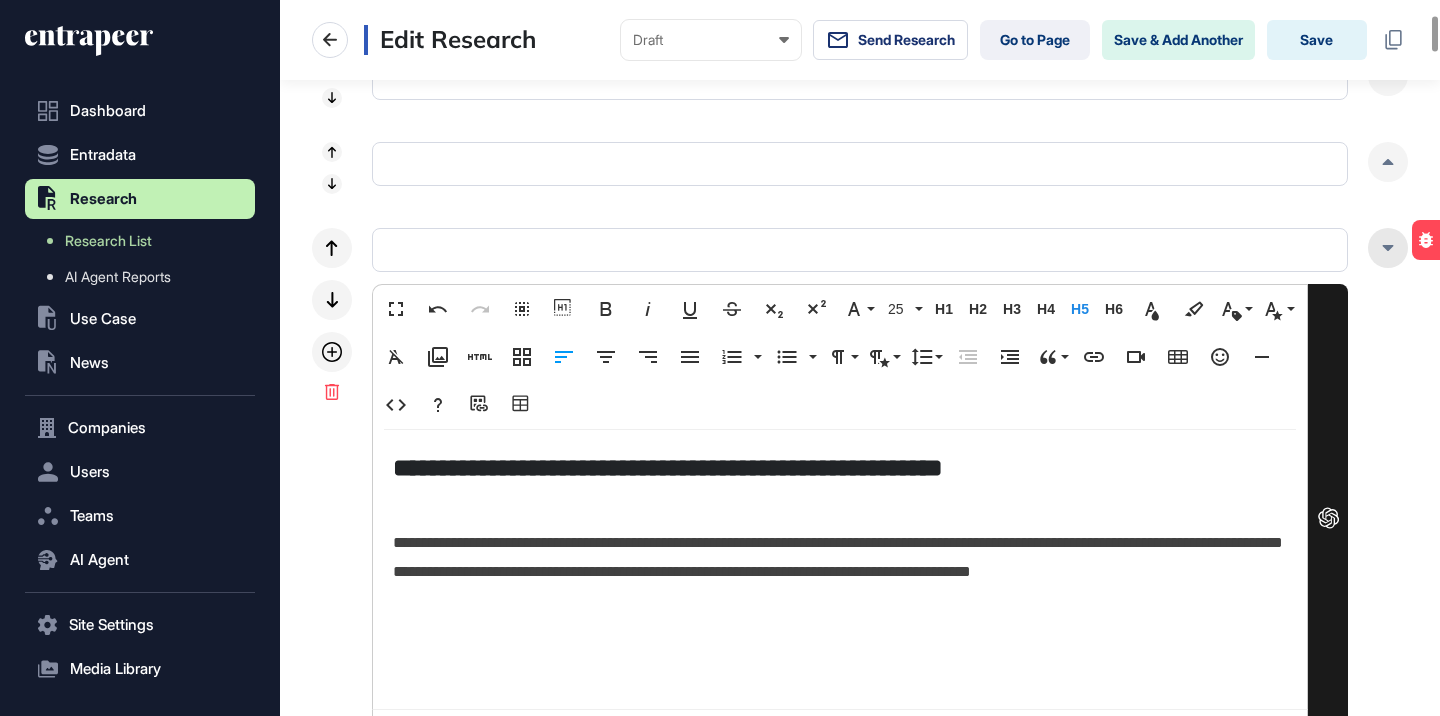 click at bounding box center [1388, 248] 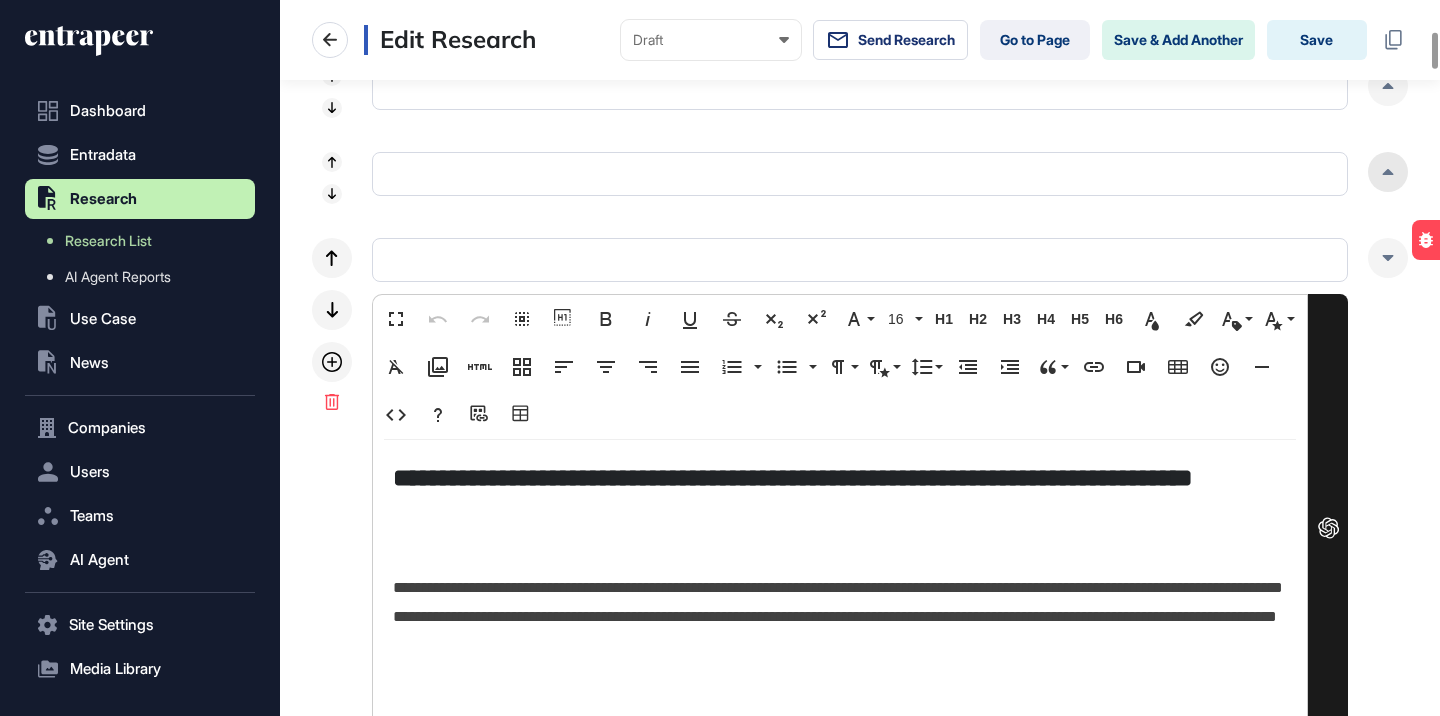 scroll, scrollTop: 609, scrollLeft: 0, axis: vertical 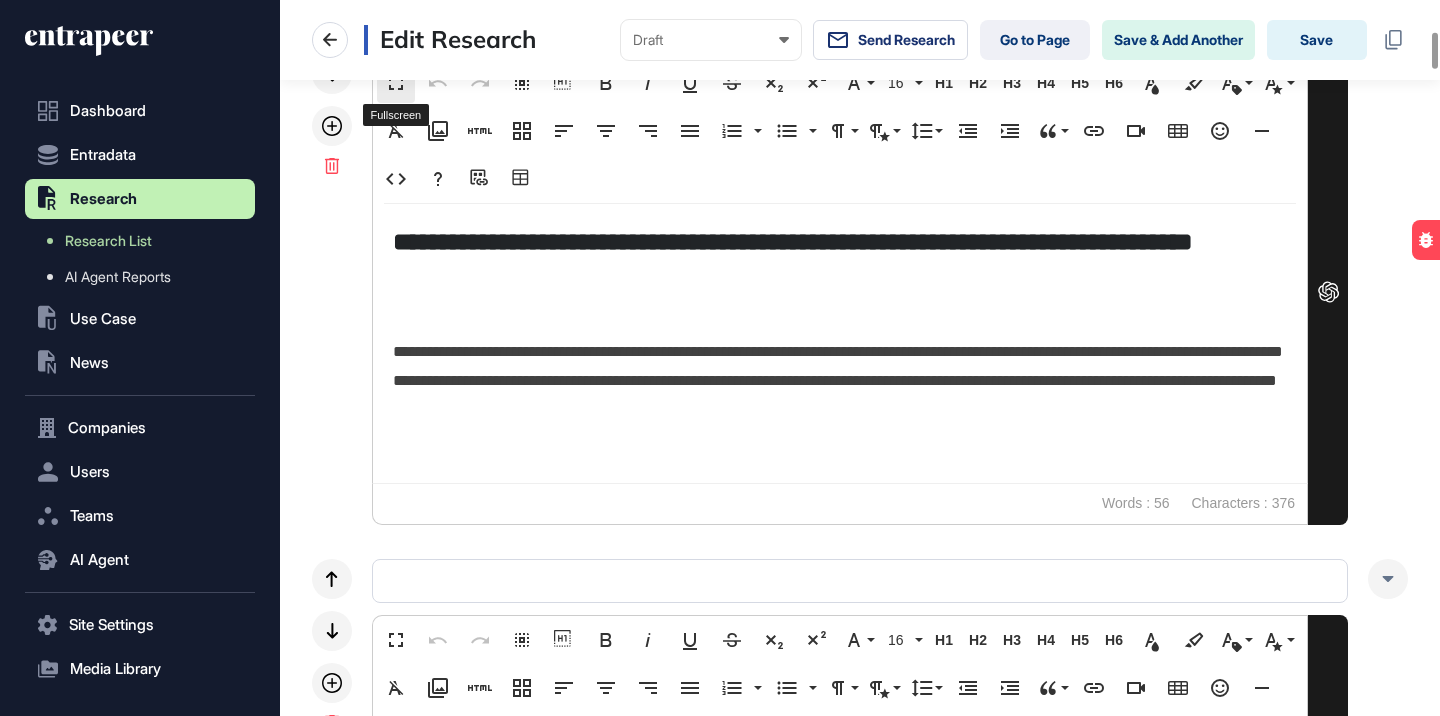 click on "Fullscreen" at bounding box center (396, 83) 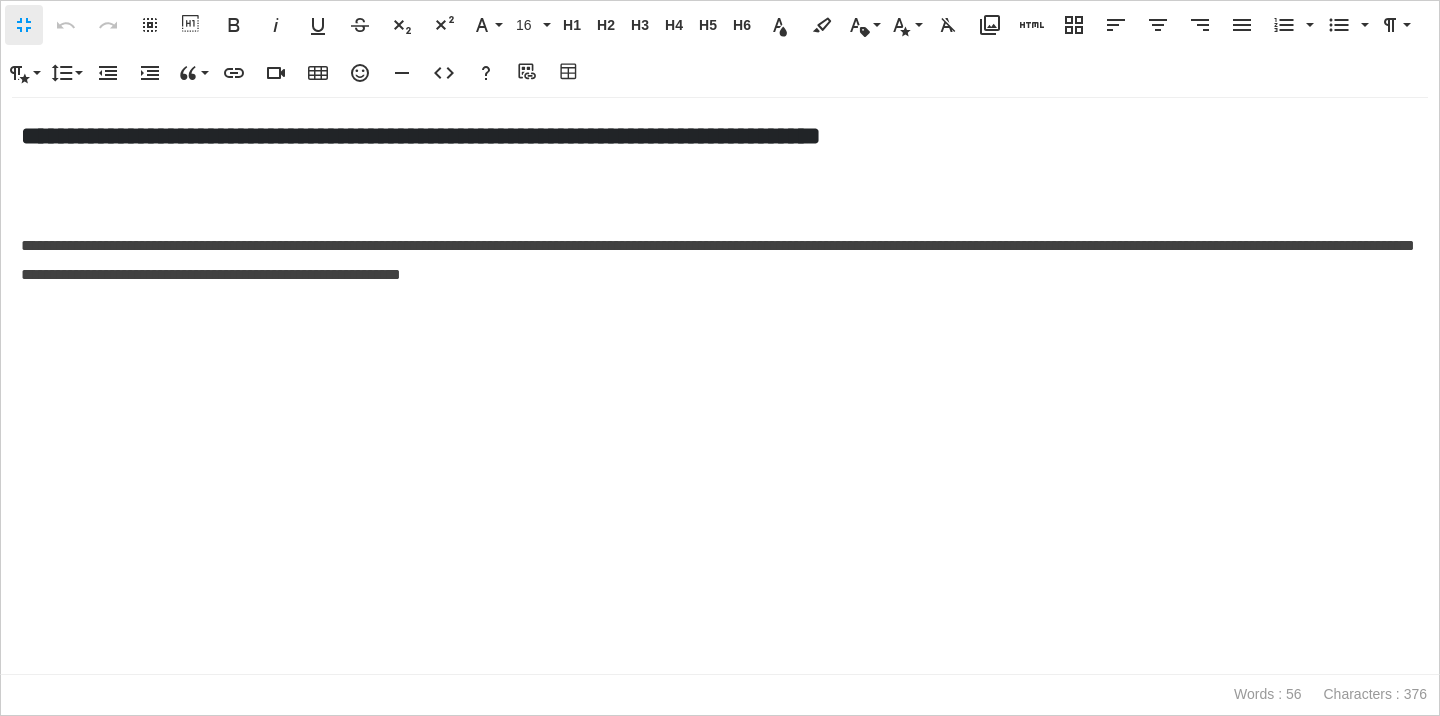 scroll, scrollTop: 1, scrollLeft: 9, axis: both 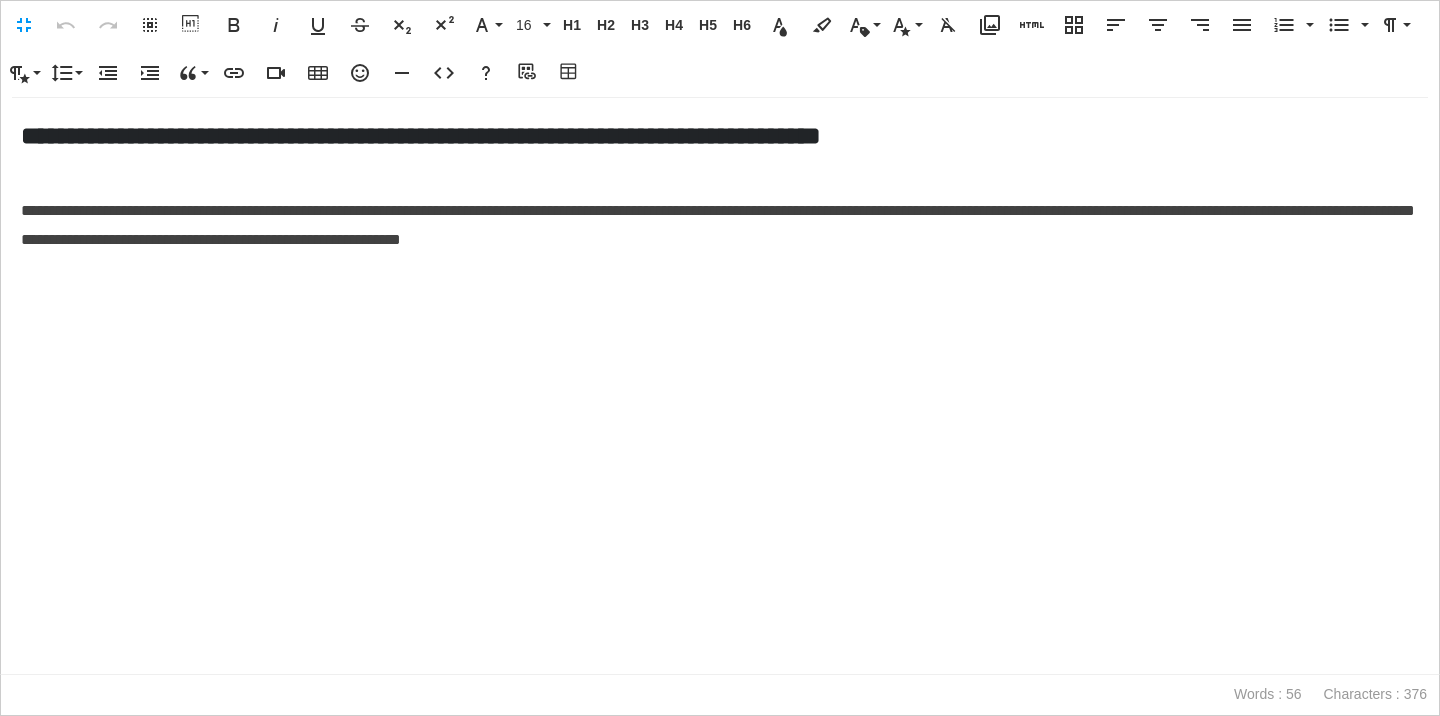 click on "**********" at bounding box center [718, 225] 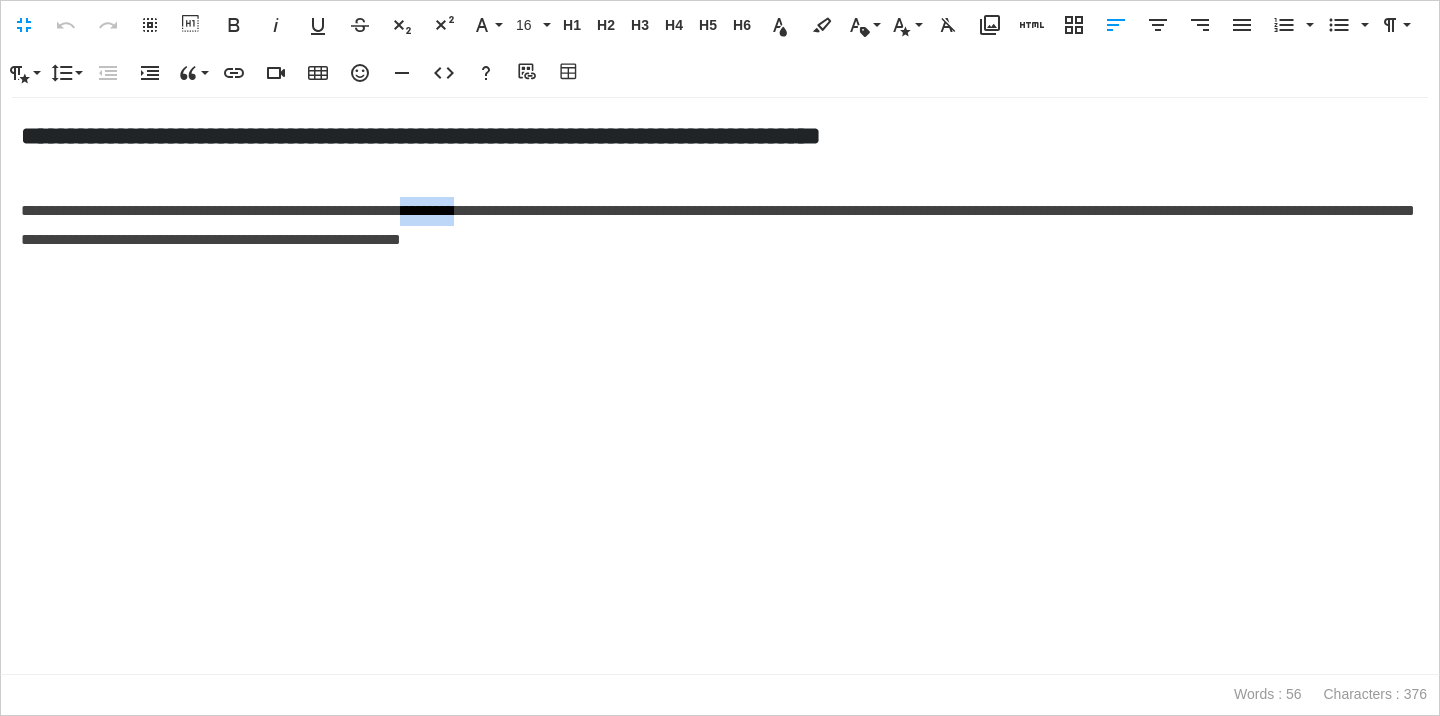 click on "**********" at bounding box center [718, 225] 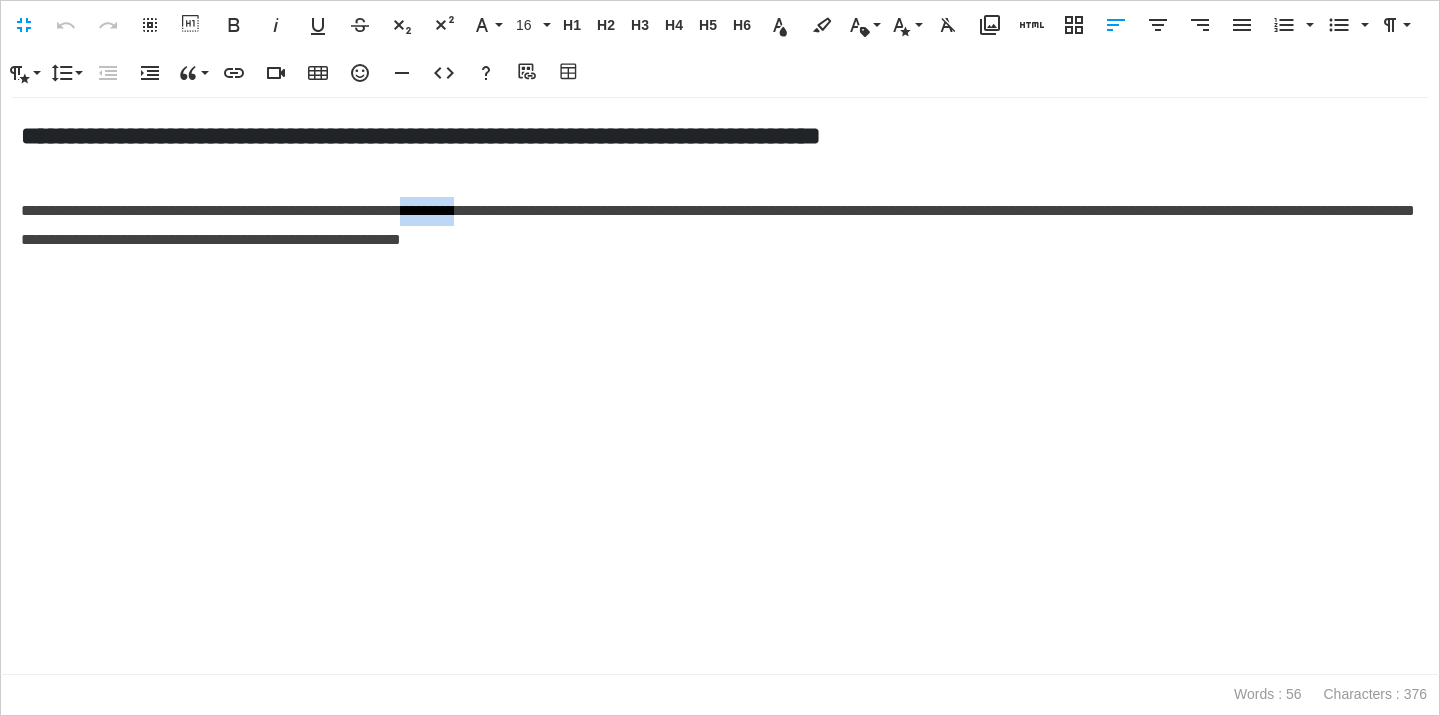 type 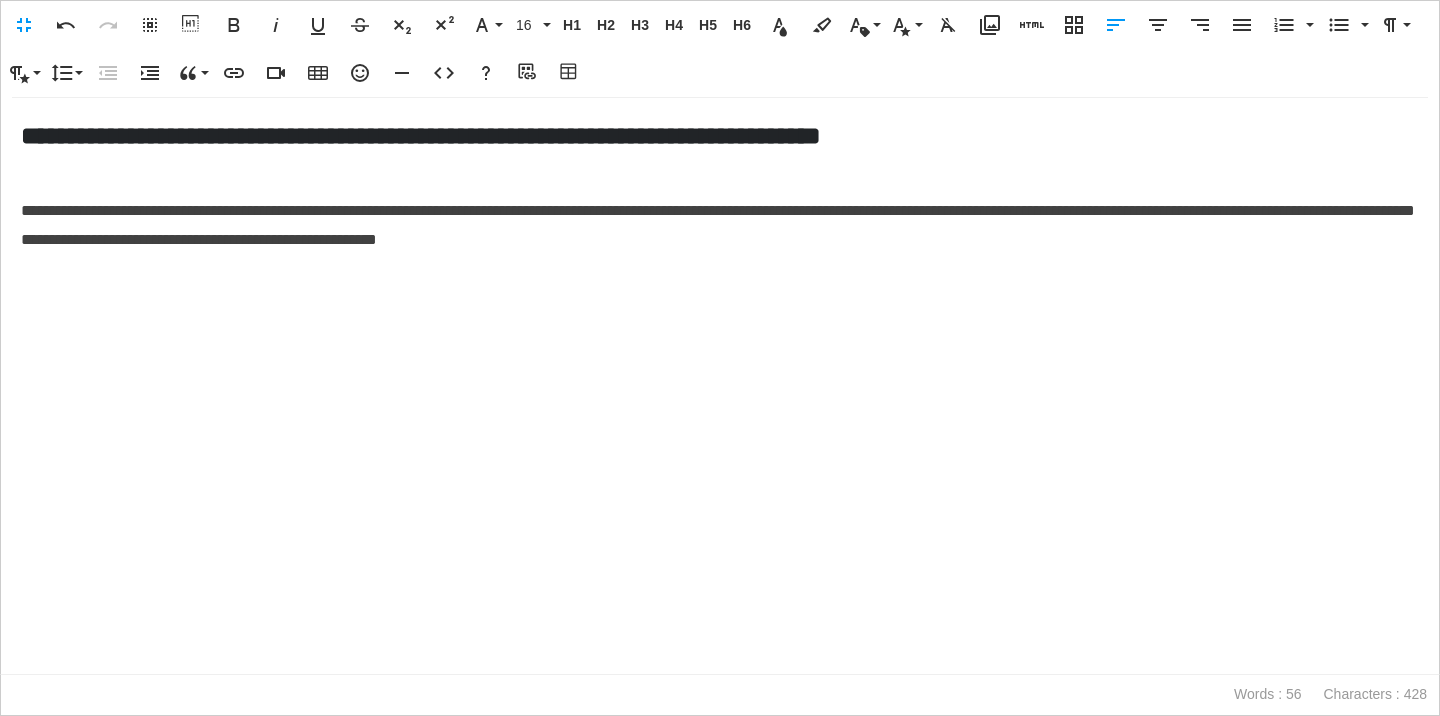 click at bounding box center (720, 283) 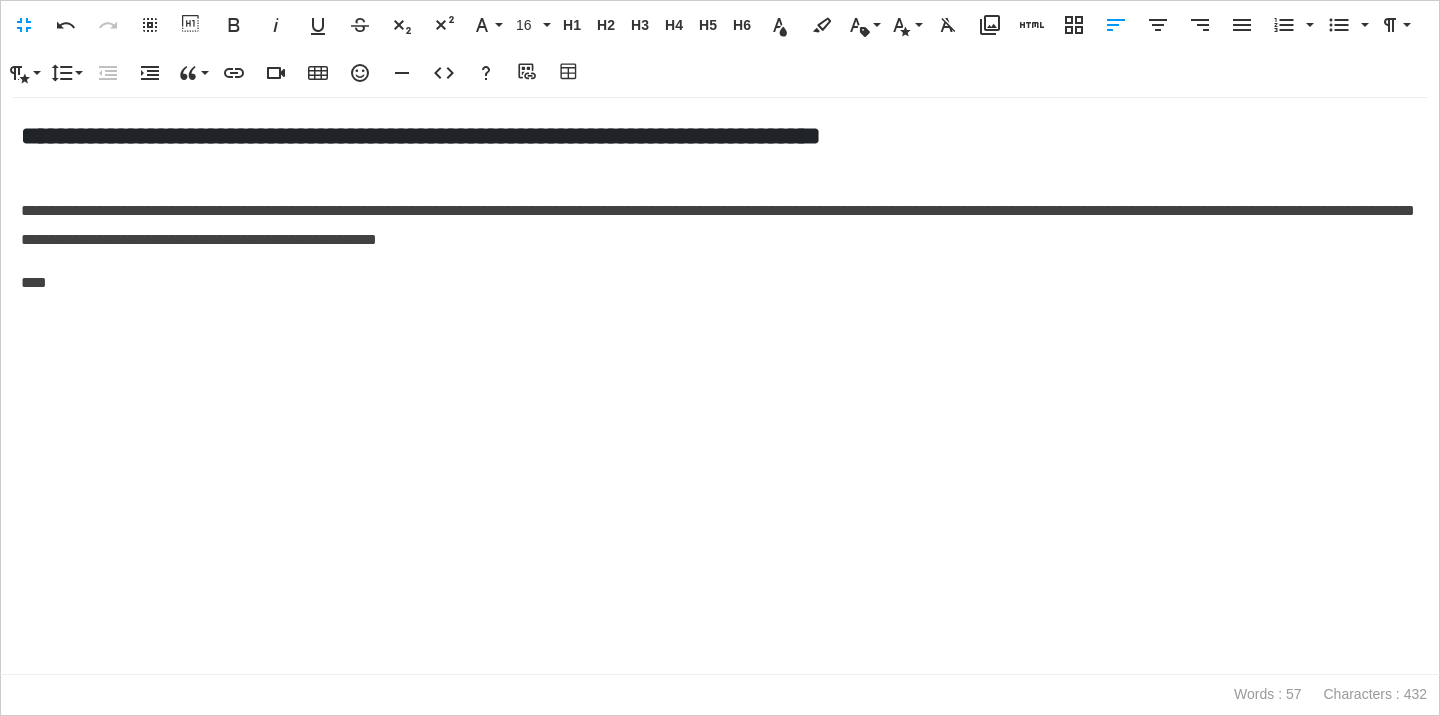 click on "****" at bounding box center [720, 283] 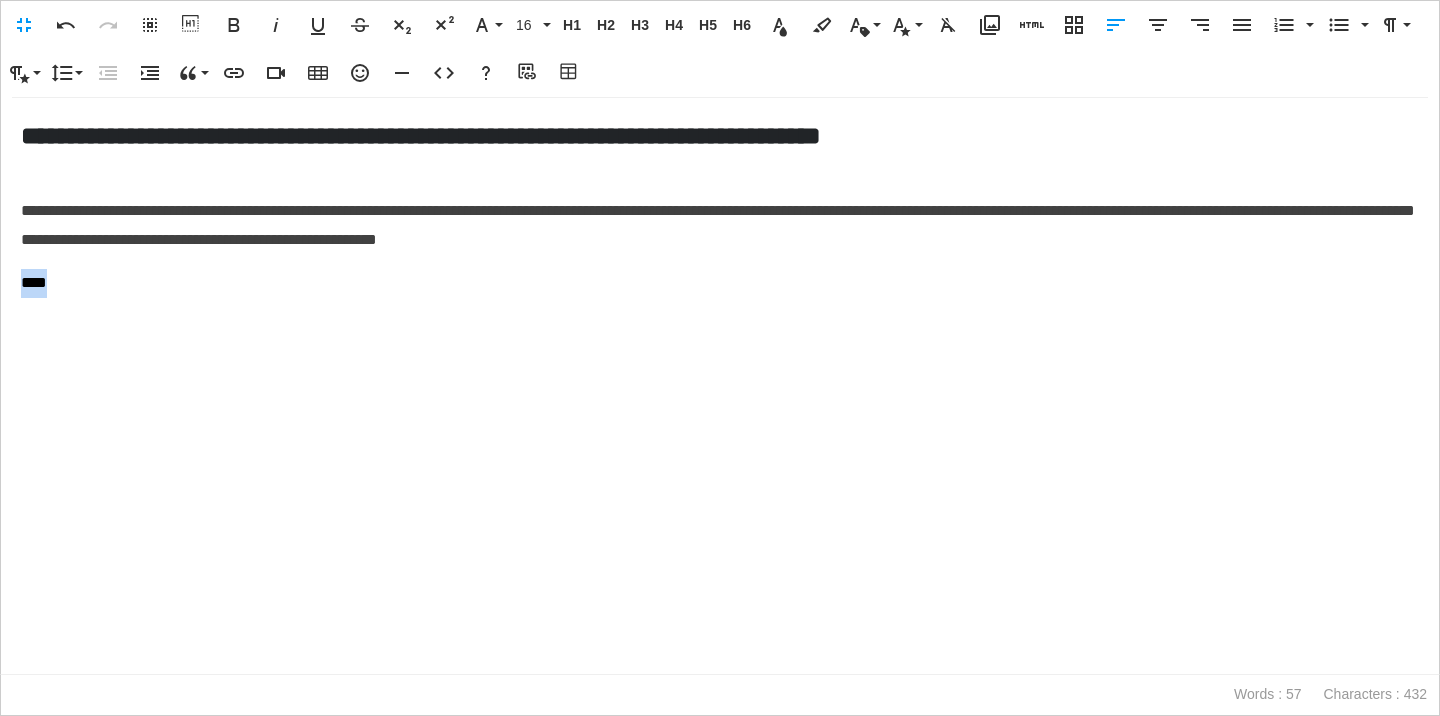 click on "****" at bounding box center [720, 283] 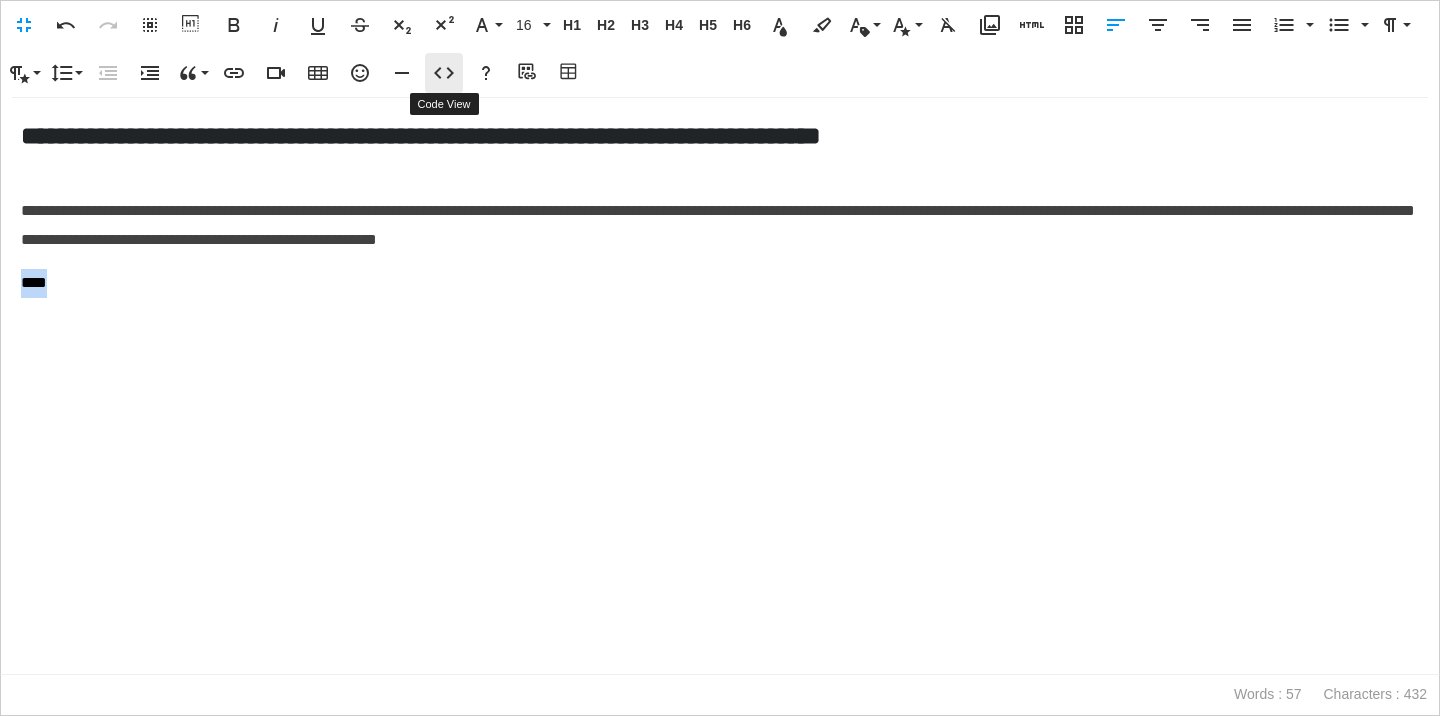 click 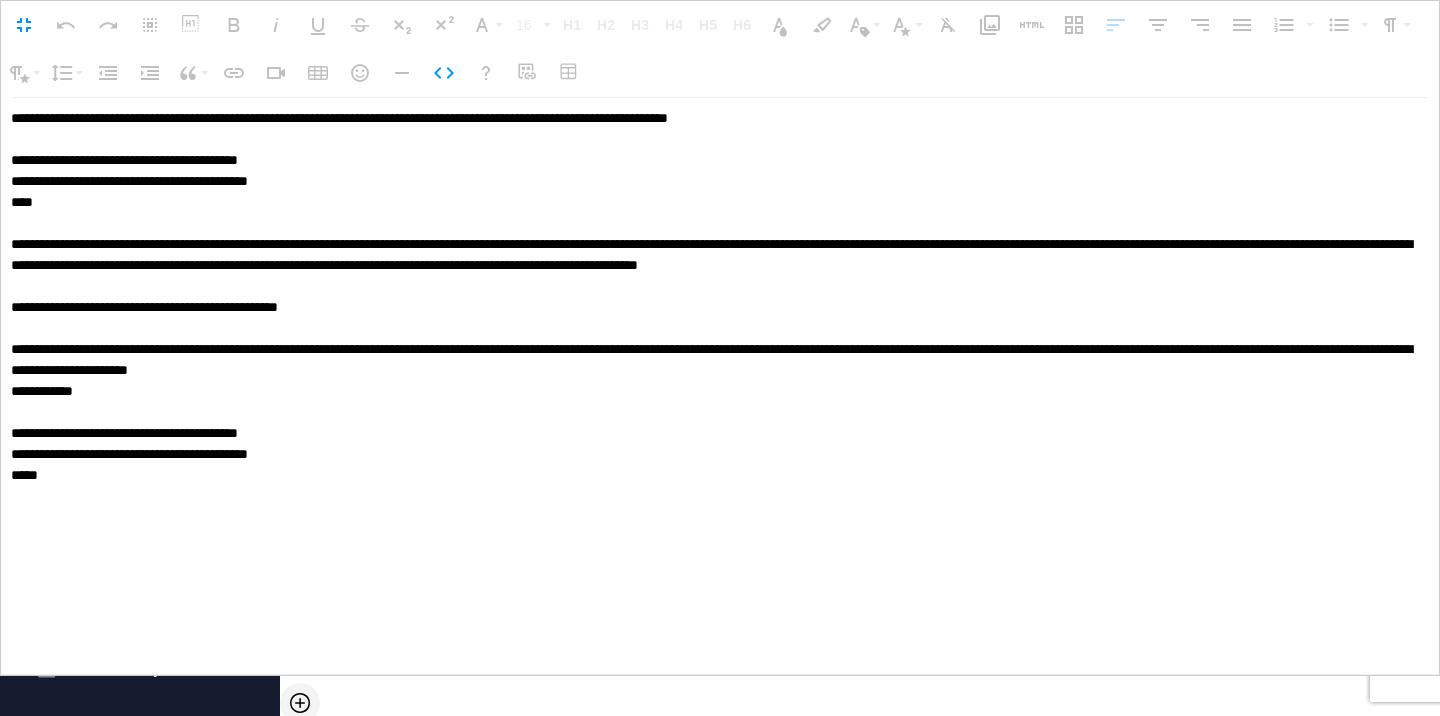 drag, startPoint x: 11, startPoint y: 331, endPoint x: 116, endPoint y: 553, distance: 245.5789 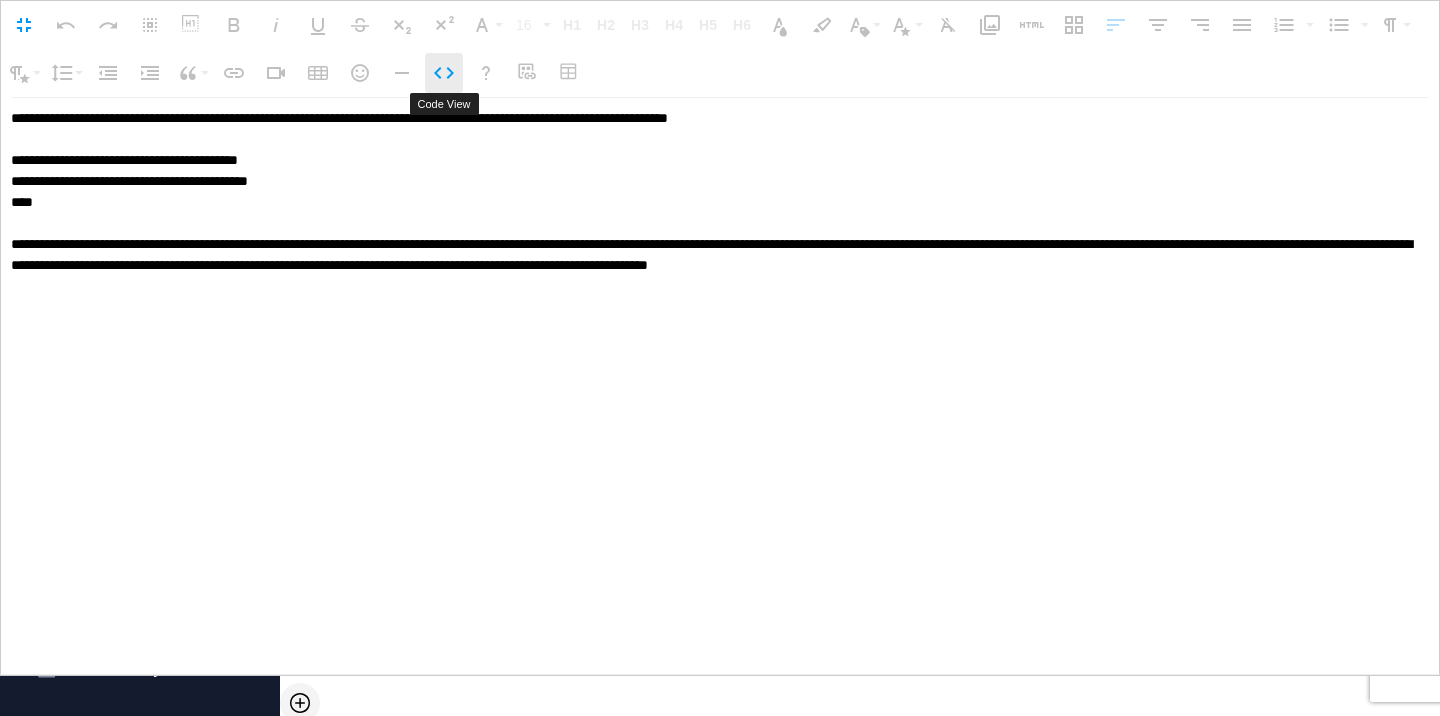 click 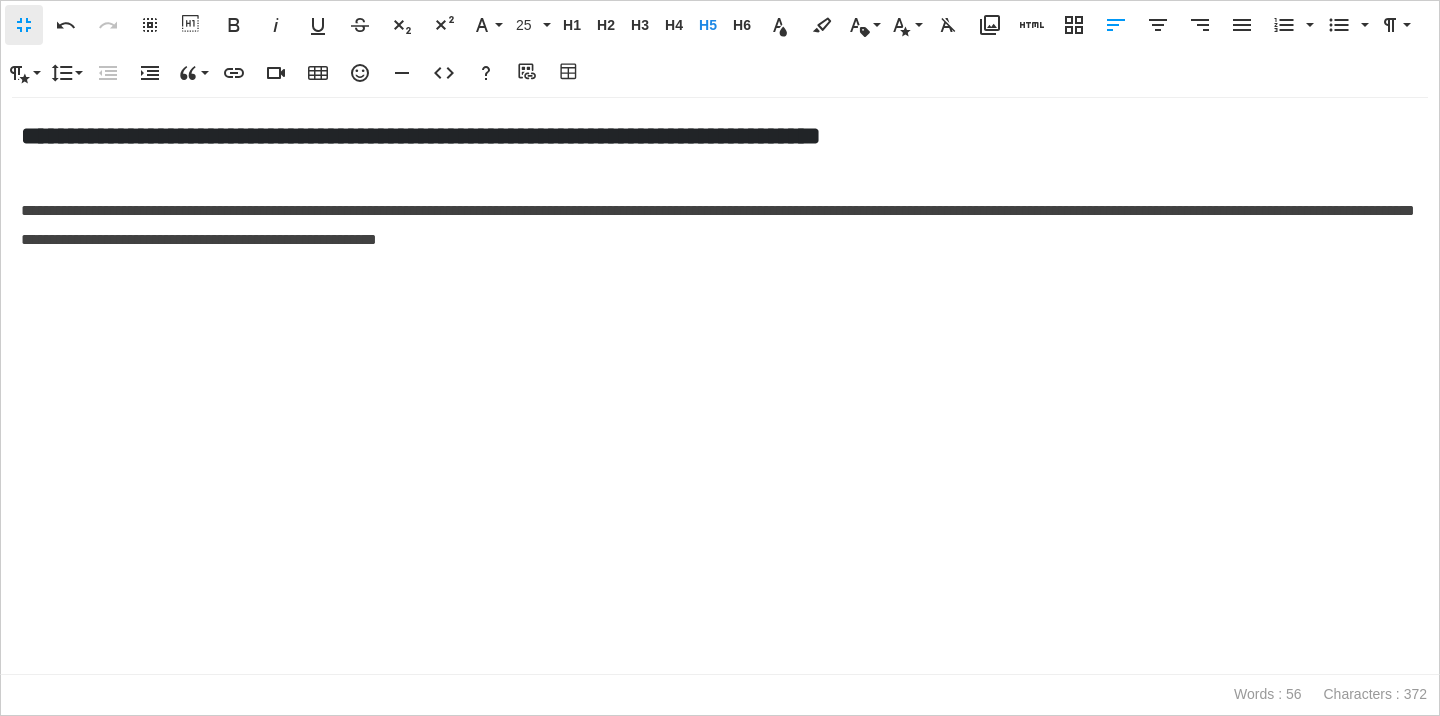 scroll, scrollTop: 1, scrollLeft: 1, axis: both 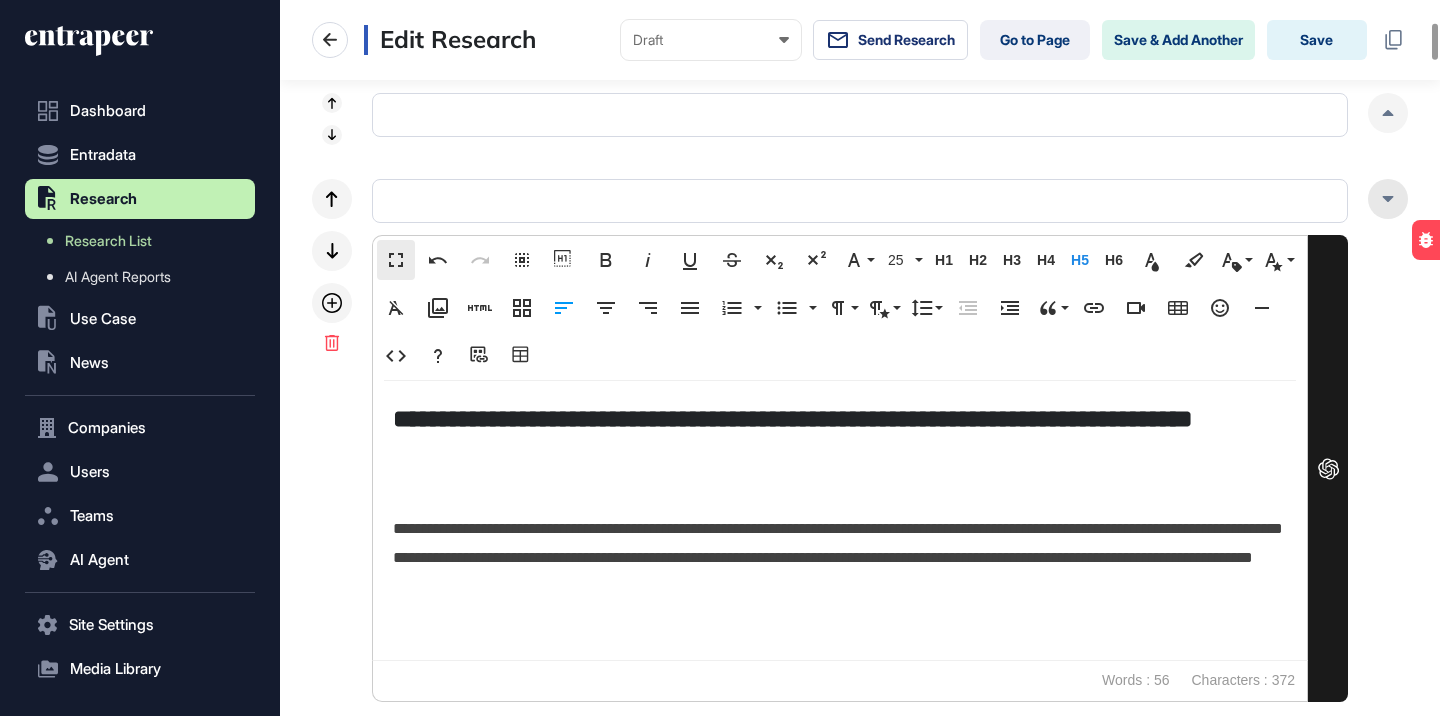 click at bounding box center [1388, 199] 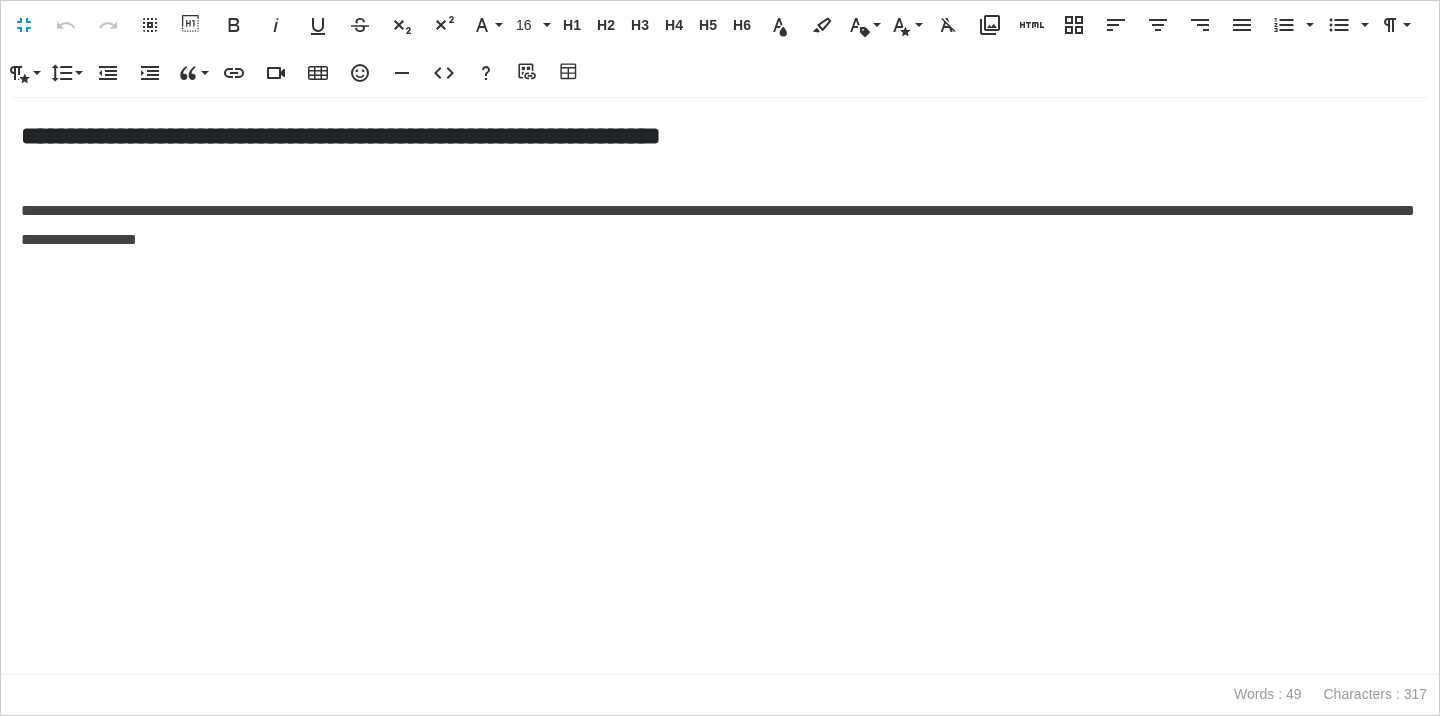 scroll, scrollTop: 1, scrollLeft: 9, axis: both 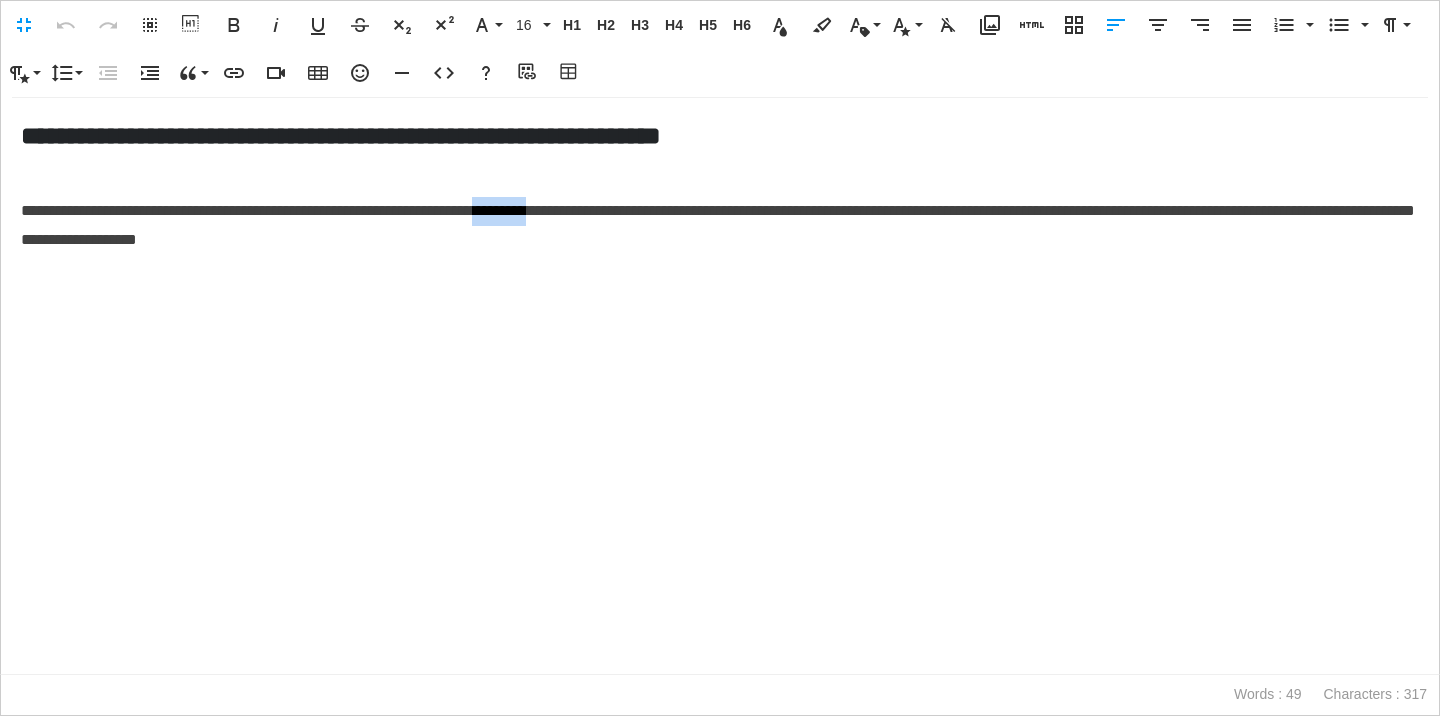 click on "**********" at bounding box center [718, 225] 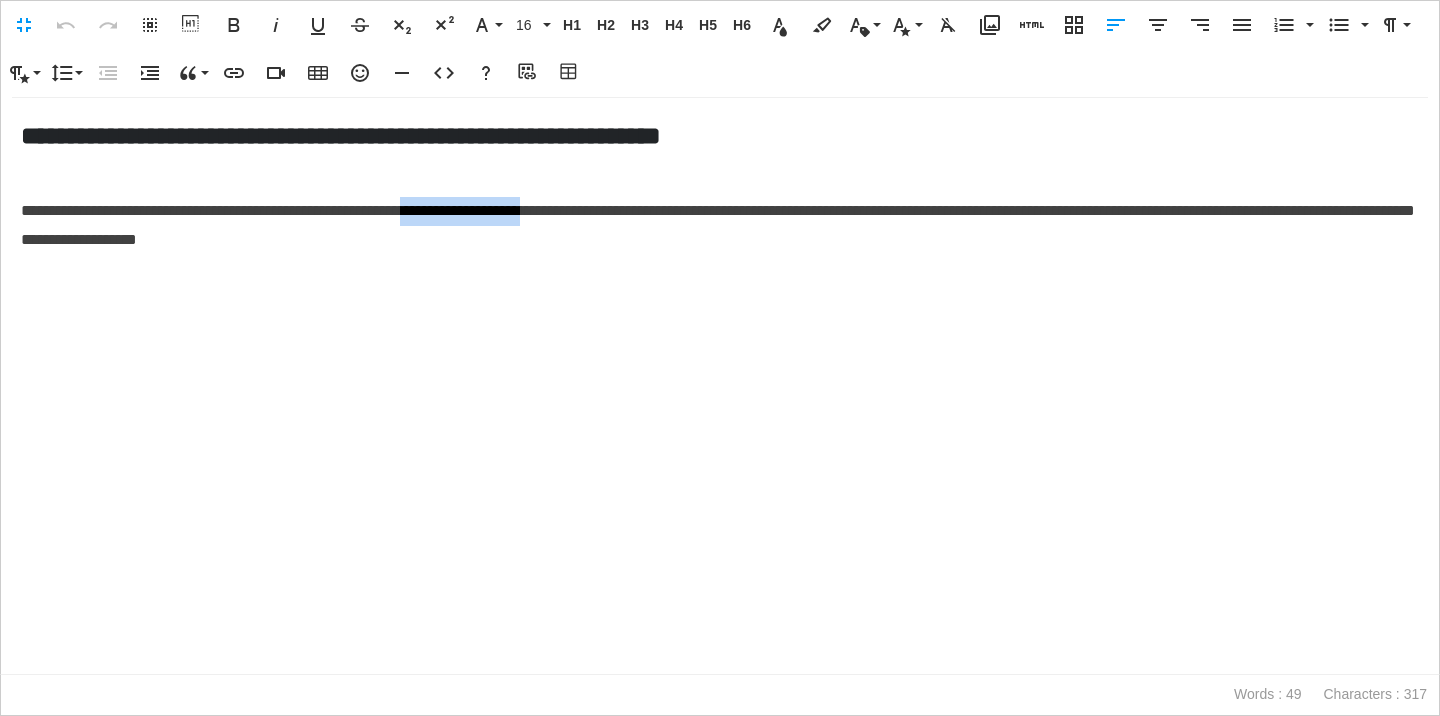 drag, startPoint x: 486, startPoint y: 206, endPoint x: 650, endPoint y: 219, distance: 164.51443 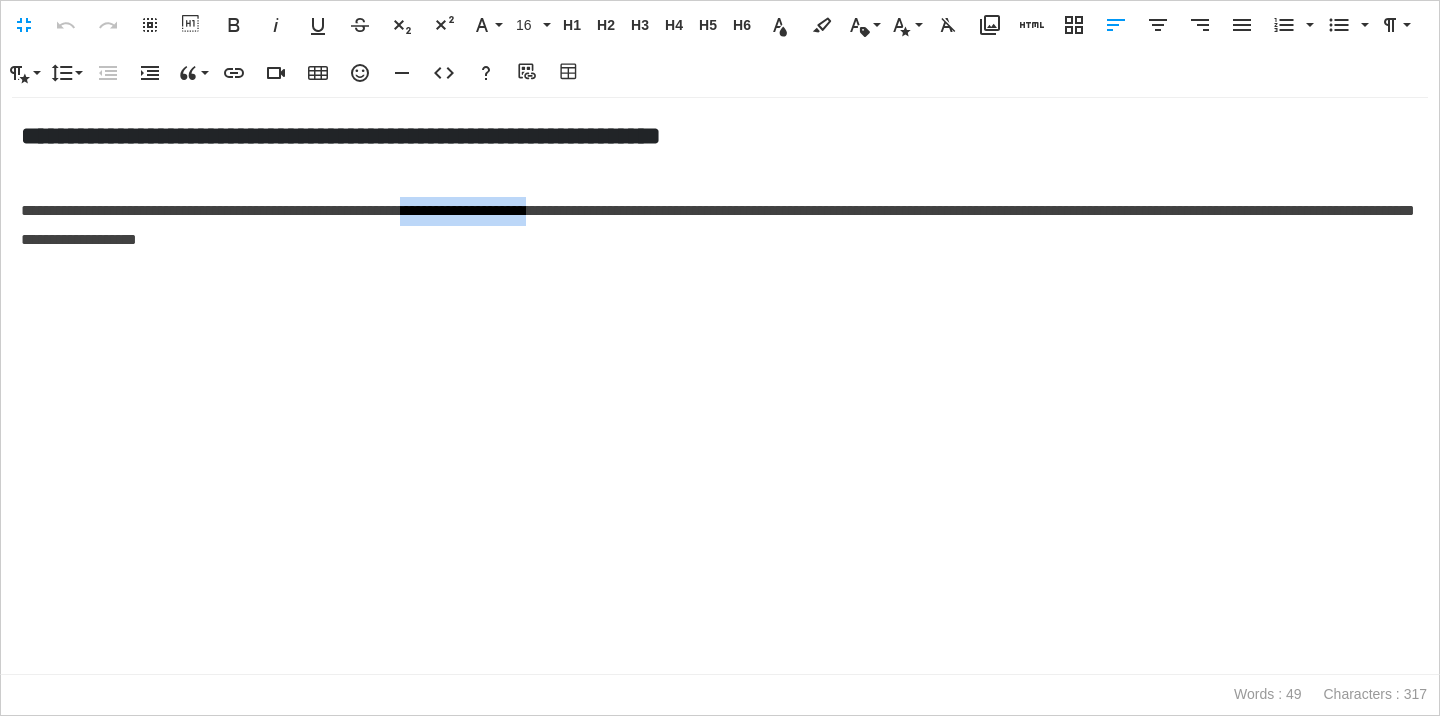 drag, startPoint x: 654, startPoint y: 218, endPoint x: 484, endPoint y: 219, distance: 170.00294 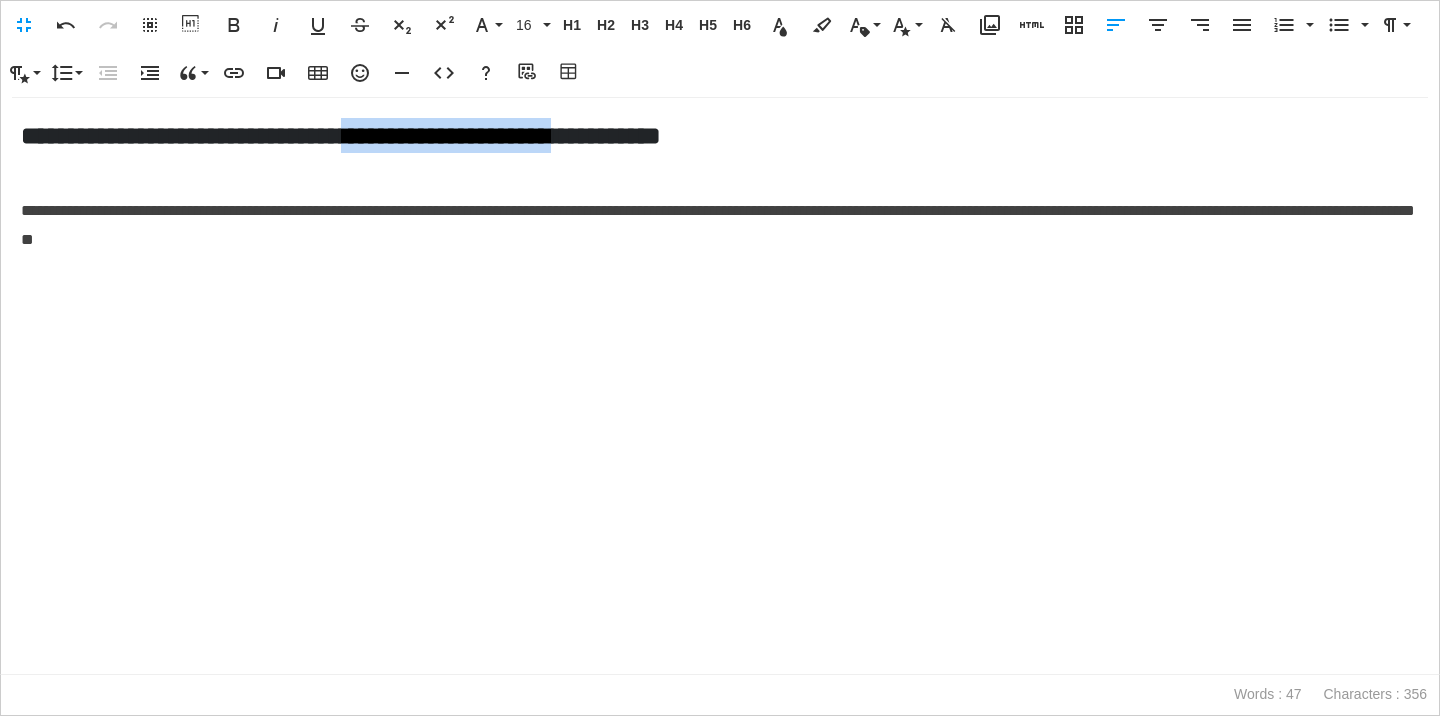 drag, startPoint x: 693, startPoint y: 140, endPoint x: 422, endPoint y: 144, distance: 271.0295 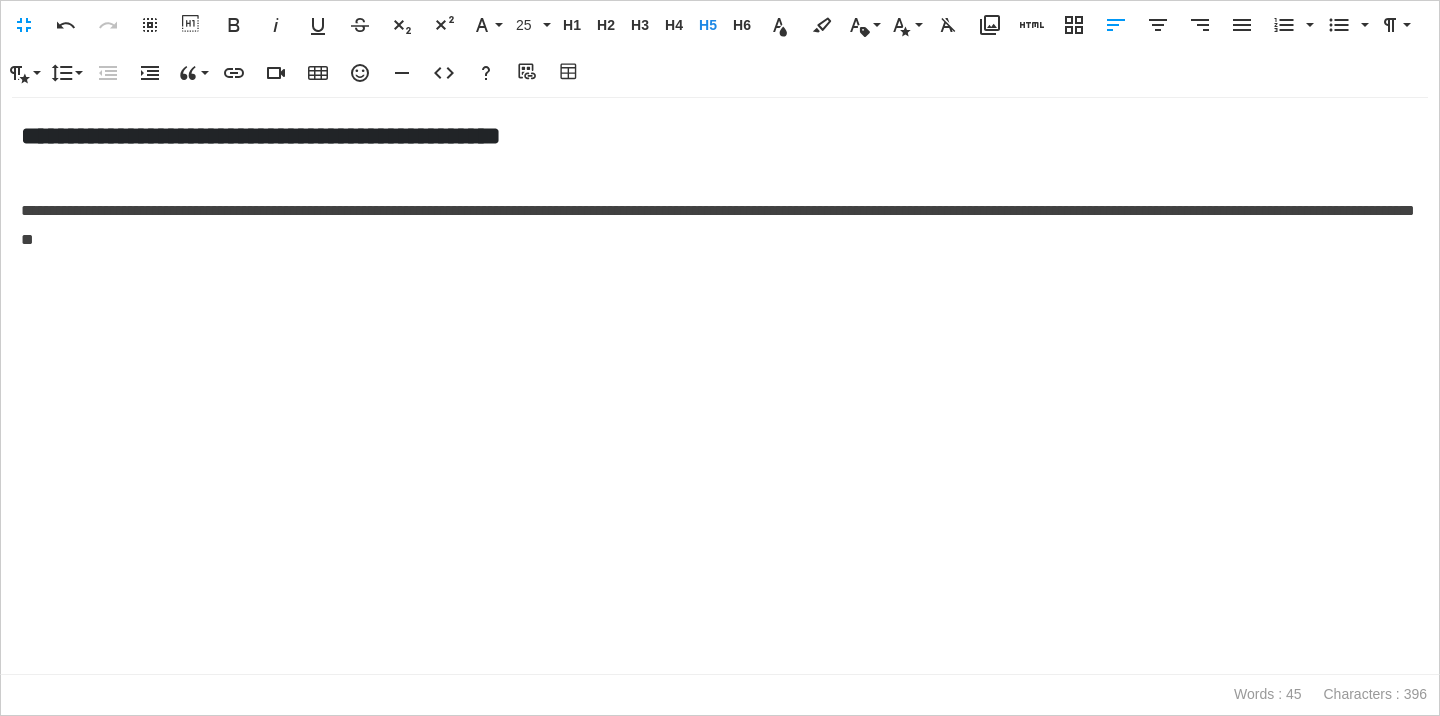 click on "**********" at bounding box center (720, 226) 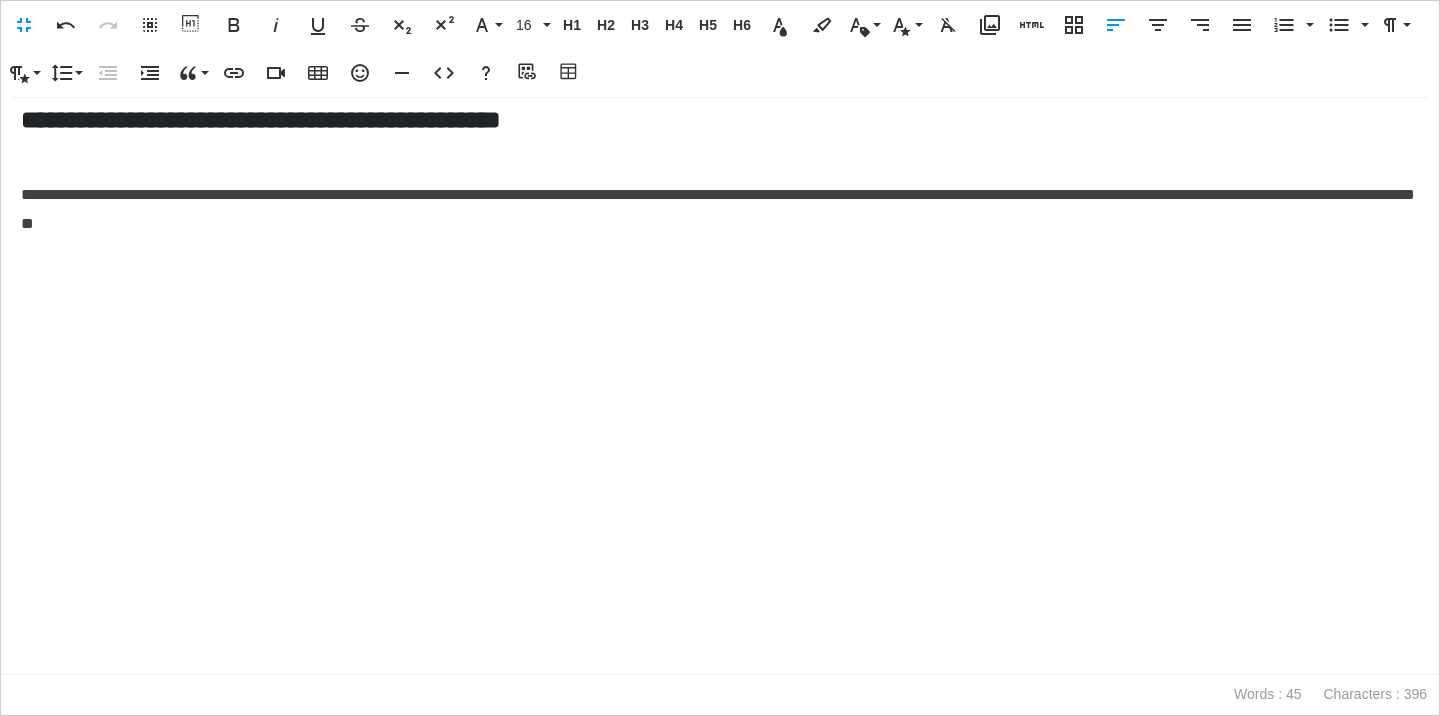 scroll, scrollTop: 2, scrollLeft: 0, axis: vertical 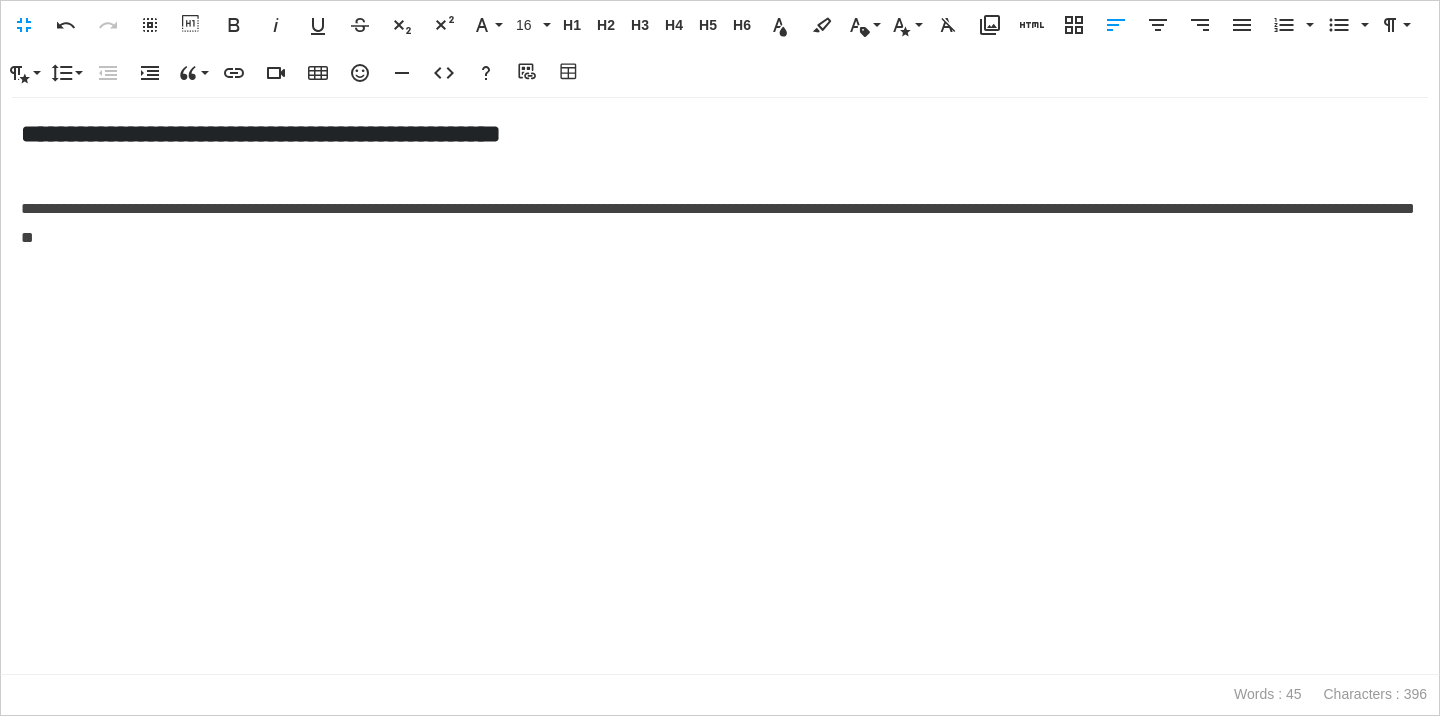 click on "**********" at bounding box center [720, 224] 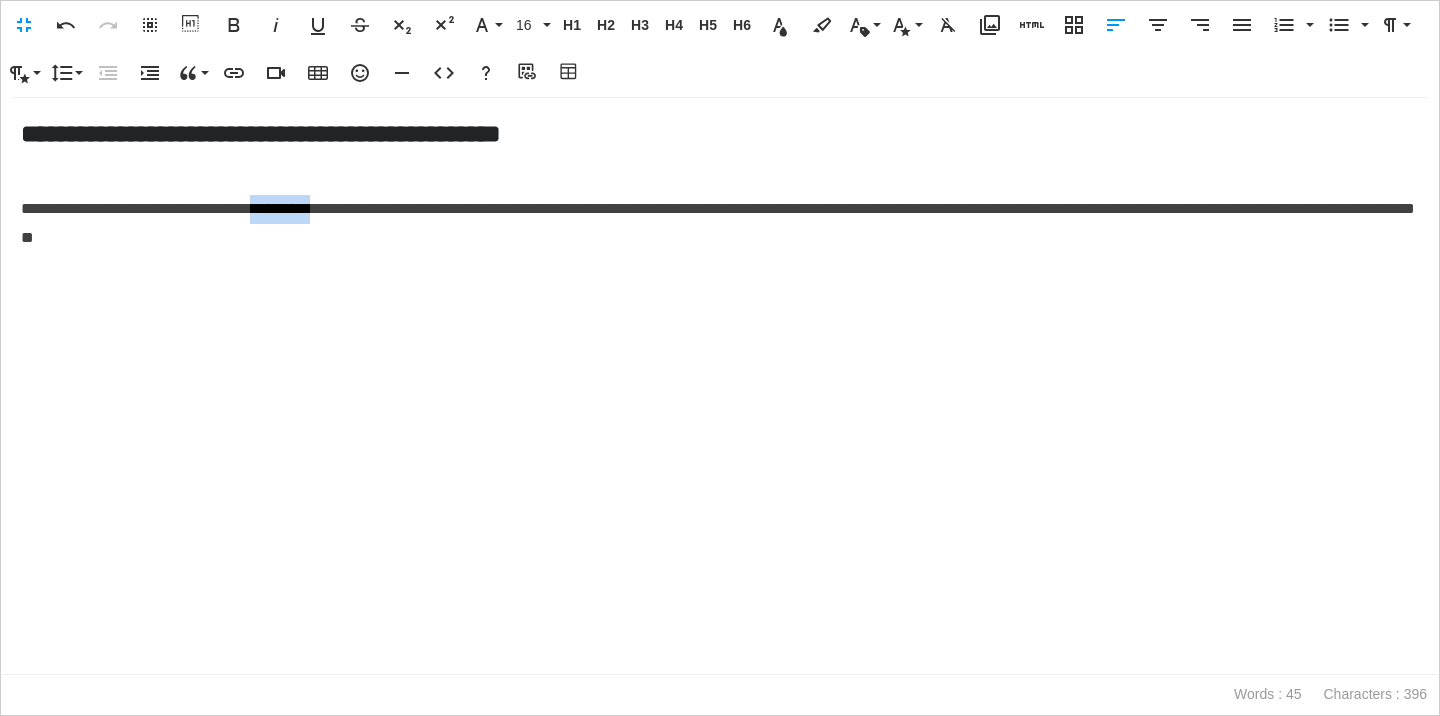 click on "**********" at bounding box center (720, 358) 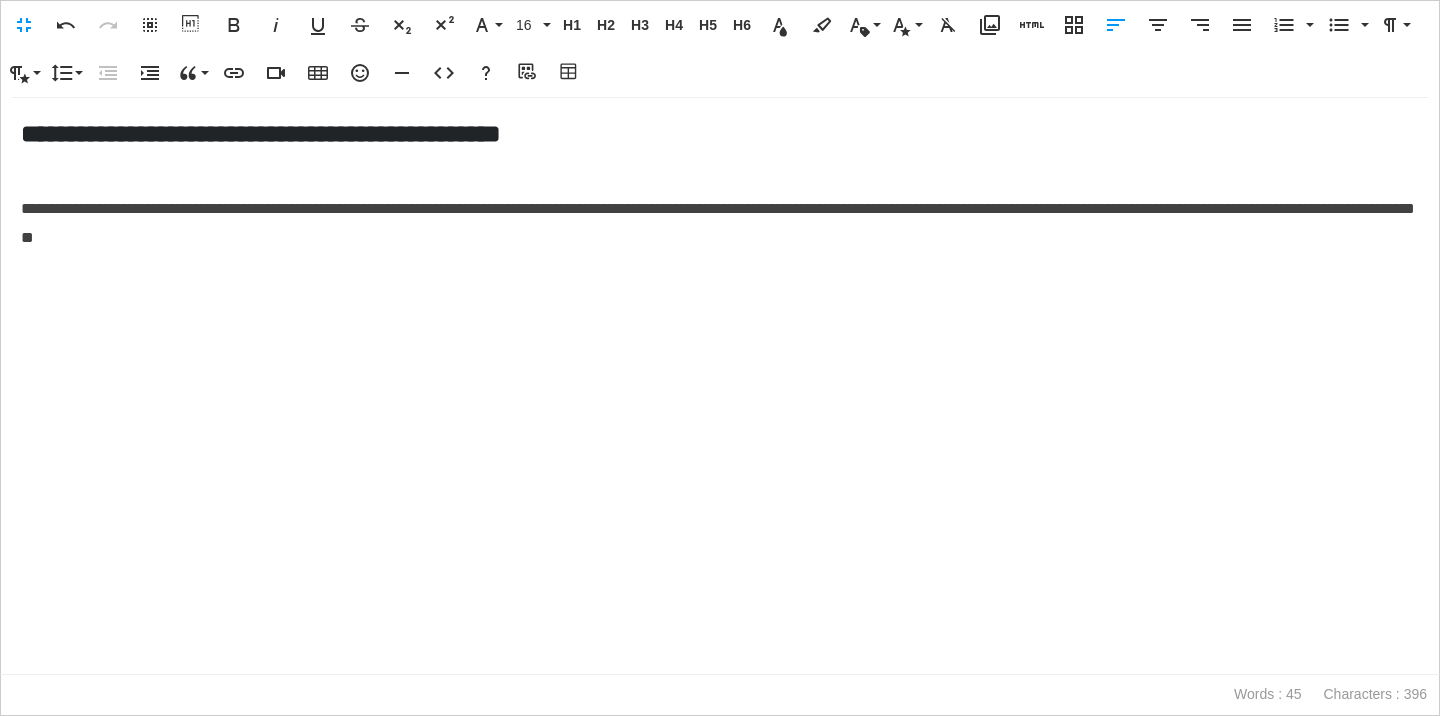 click on "**********" at bounding box center [718, 223] 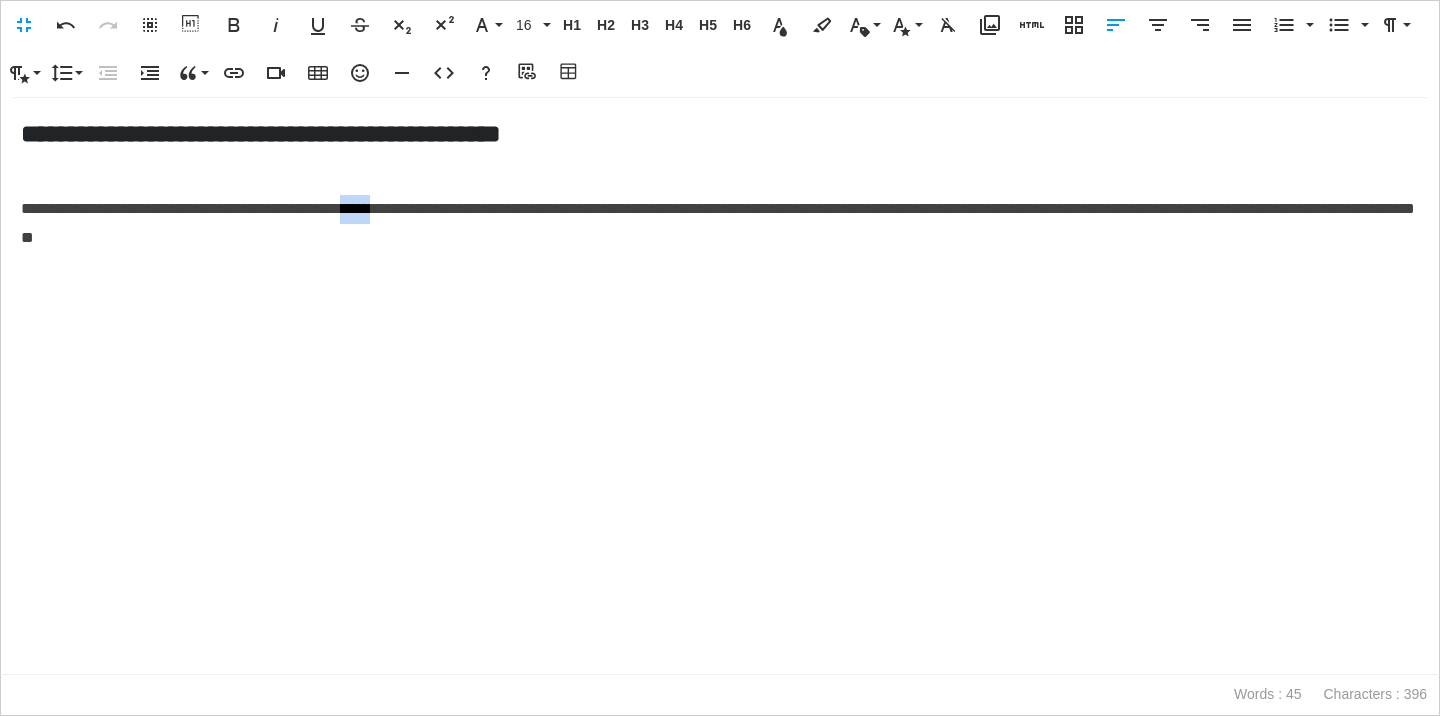 click on "**********" at bounding box center [718, 223] 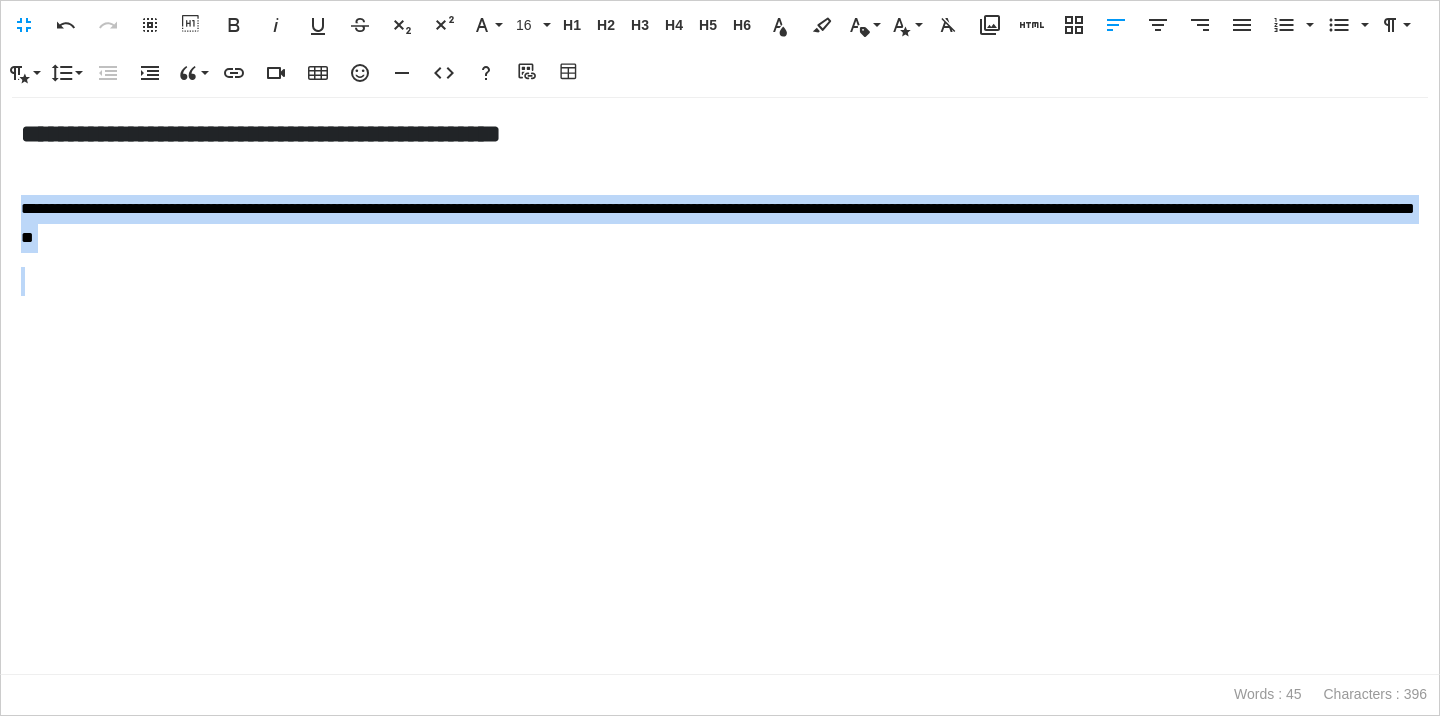 click on "**********" at bounding box center [718, 223] 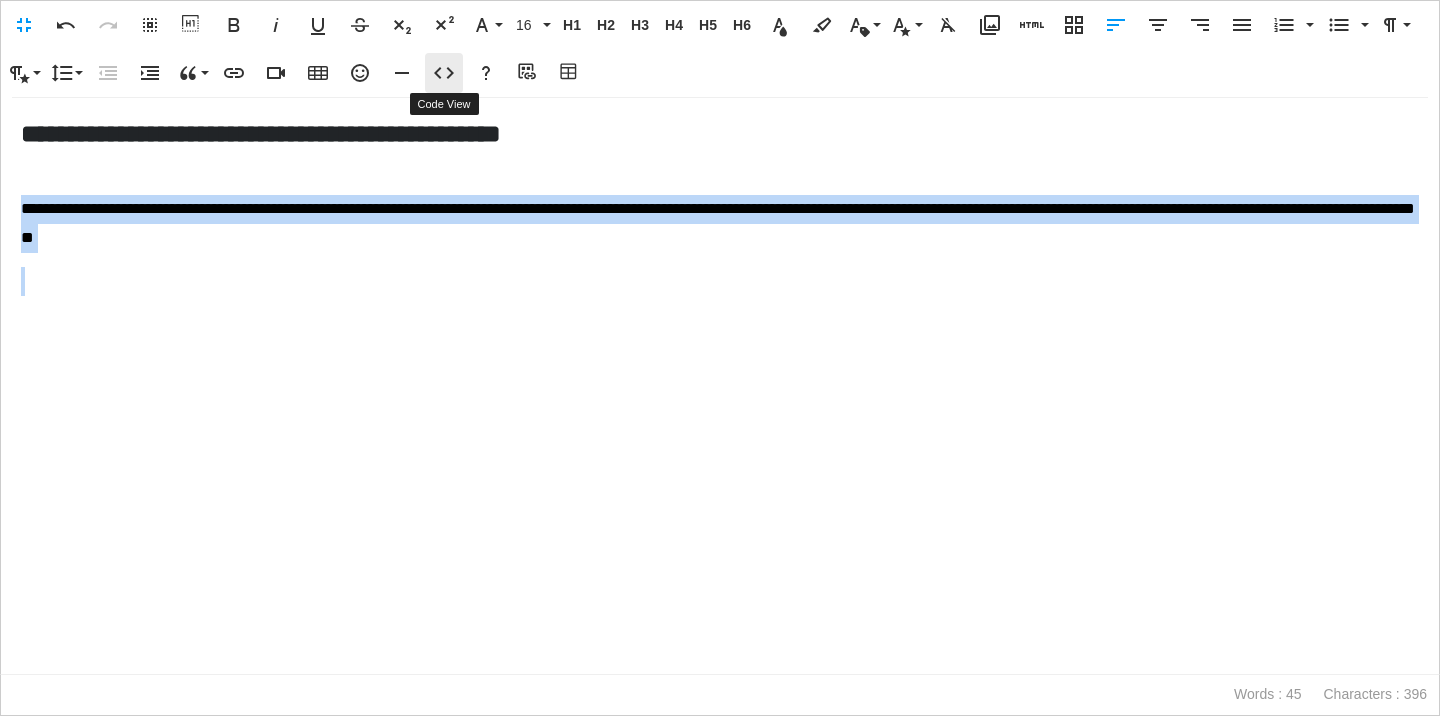 click 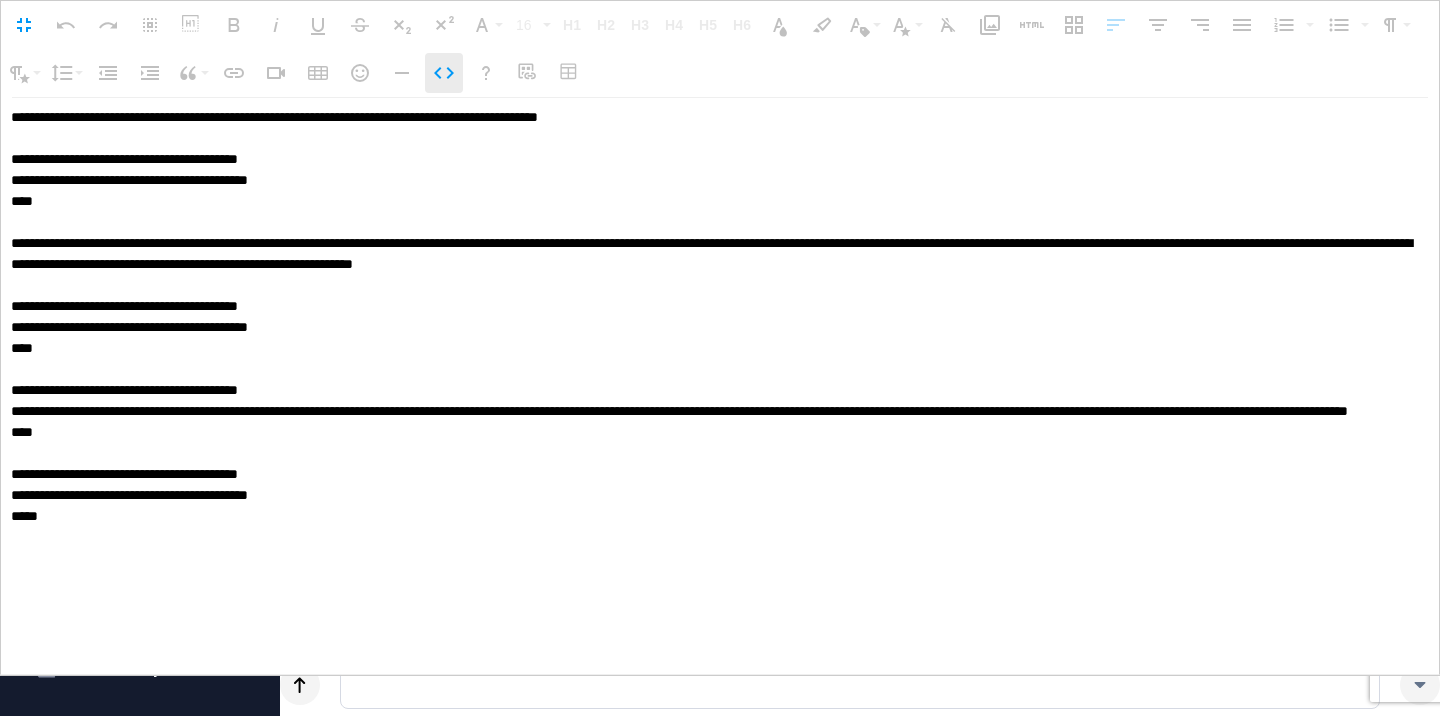 scroll, scrollTop: 0, scrollLeft: 0, axis: both 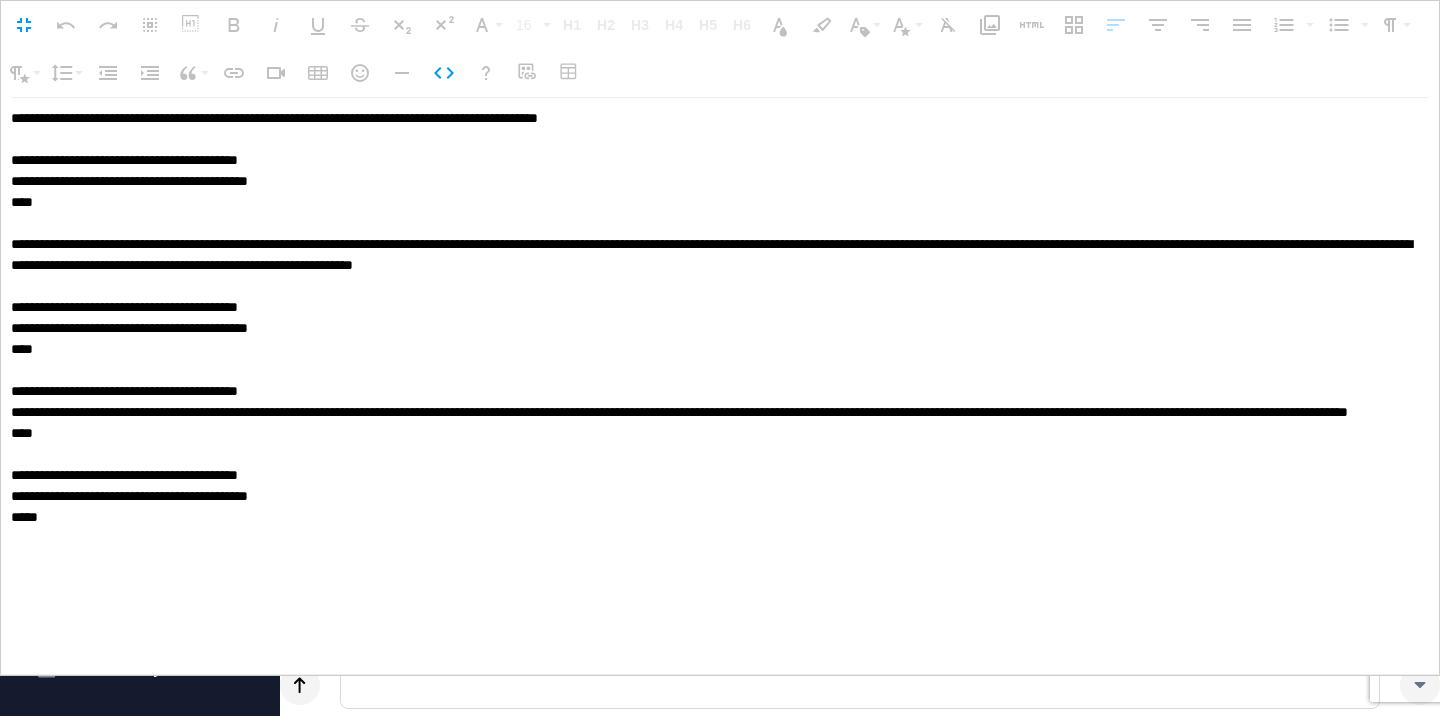 drag, startPoint x: 13, startPoint y: 322, endPoint x: 121, endPoint y: 585, distance: 284.31146 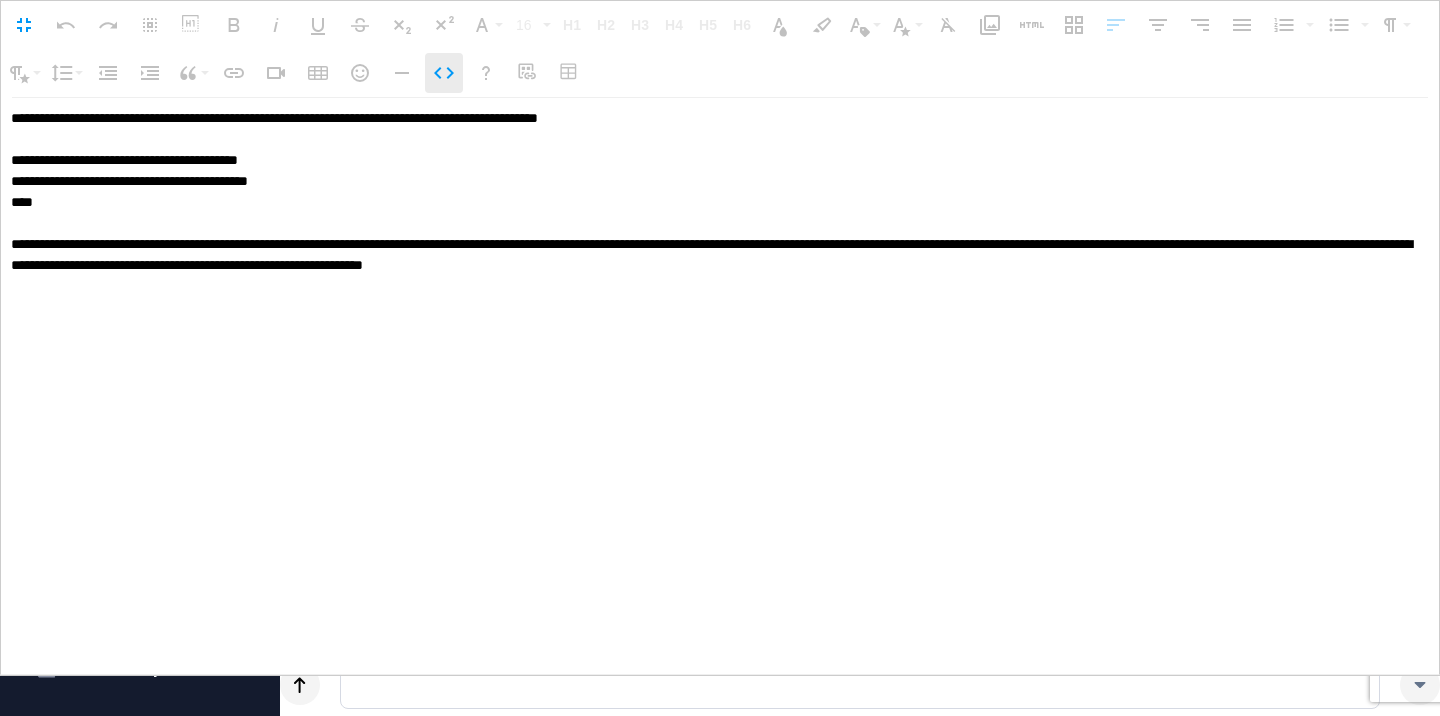 click 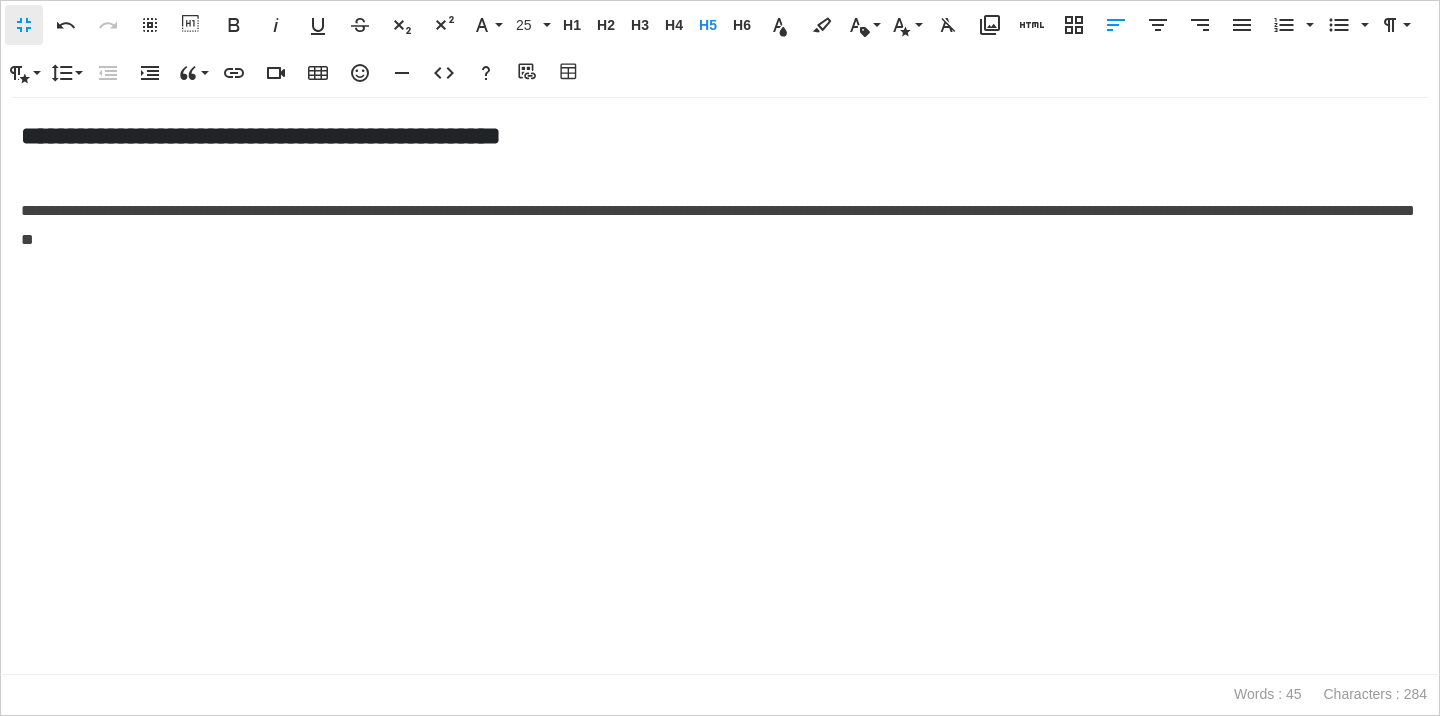 scroll, scrollTop: 1, scrollLeft: 1, axis: both 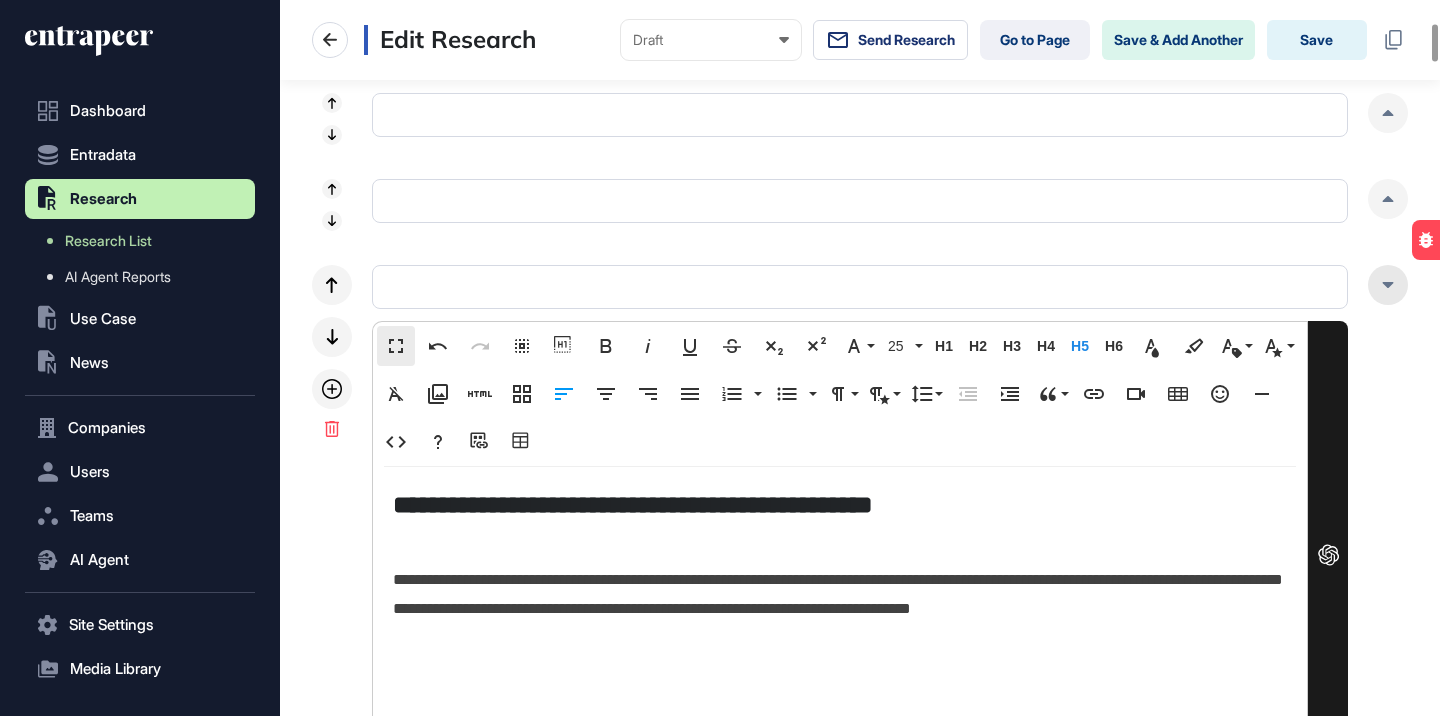 click at bounding box center (1388, 285) 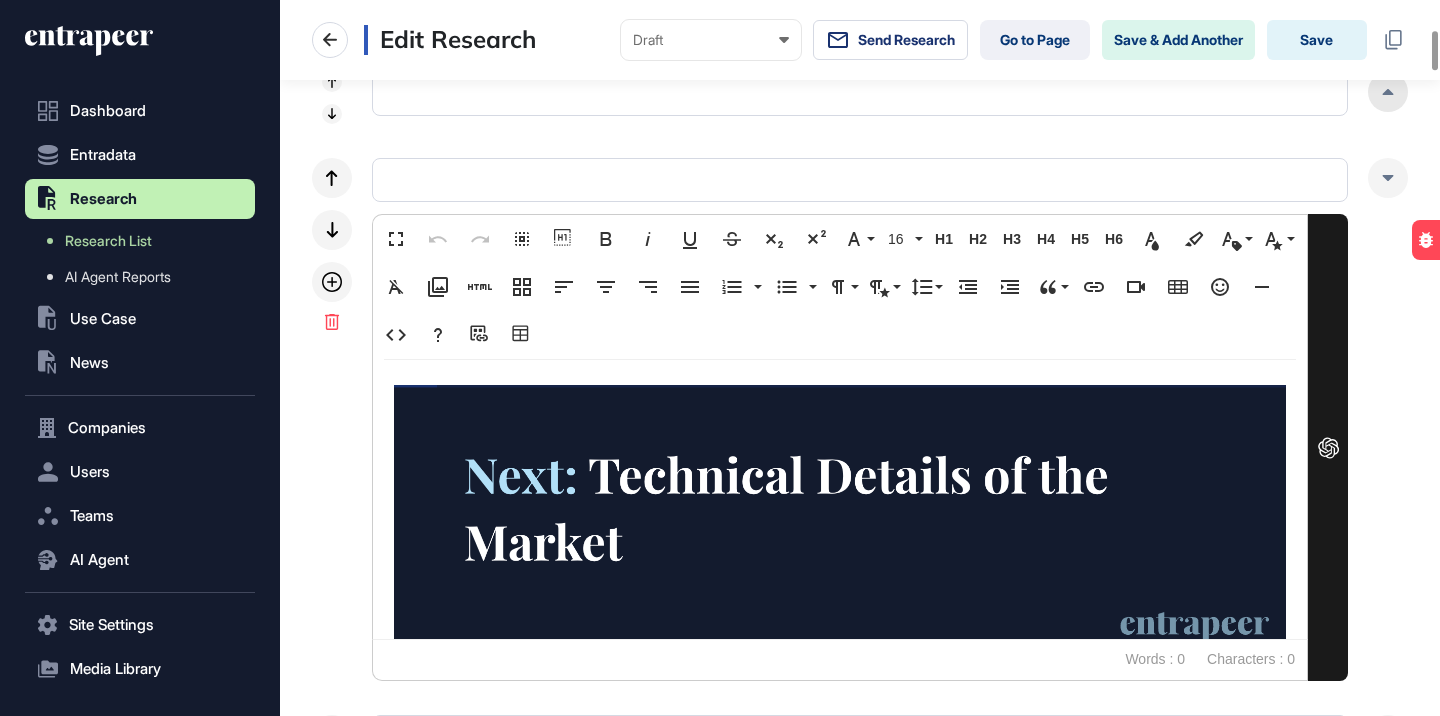 scroll, scrollTop: 812, scrollLeft: 0, axis: vertical 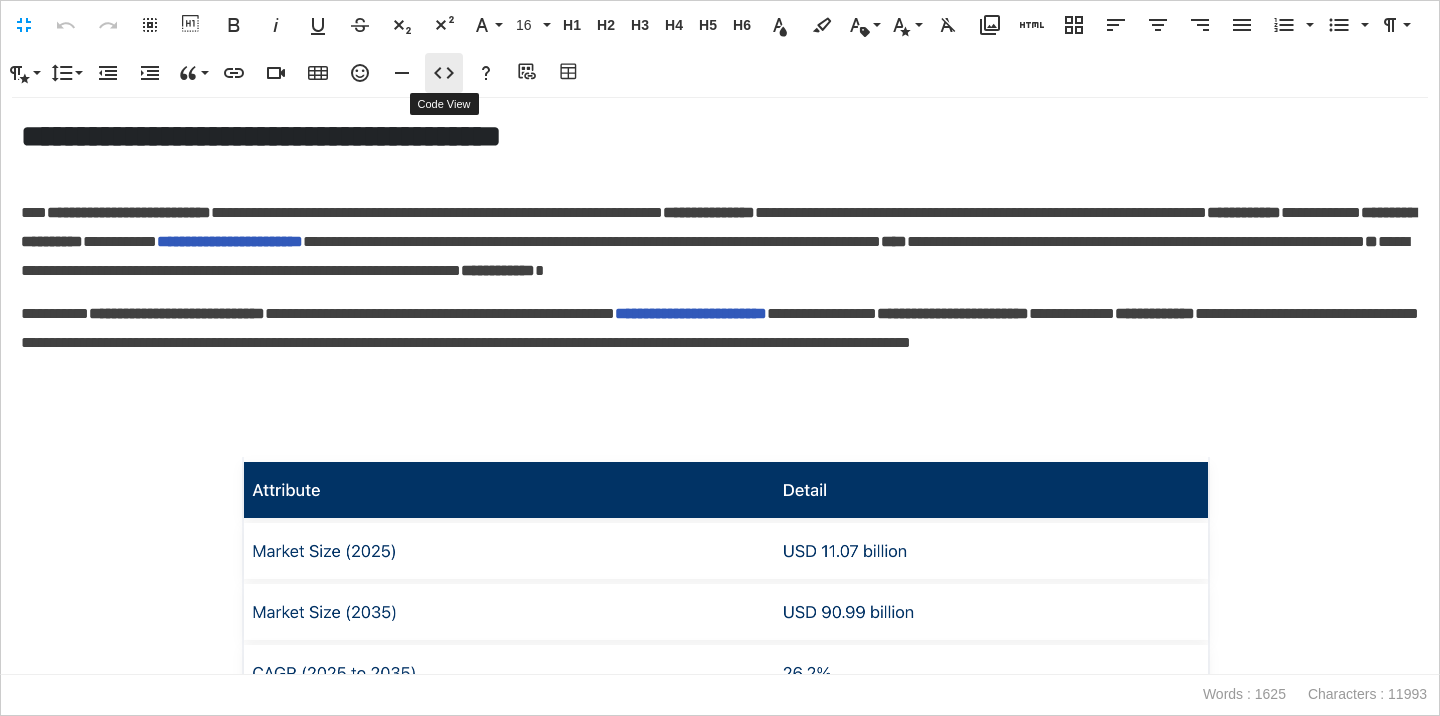 click 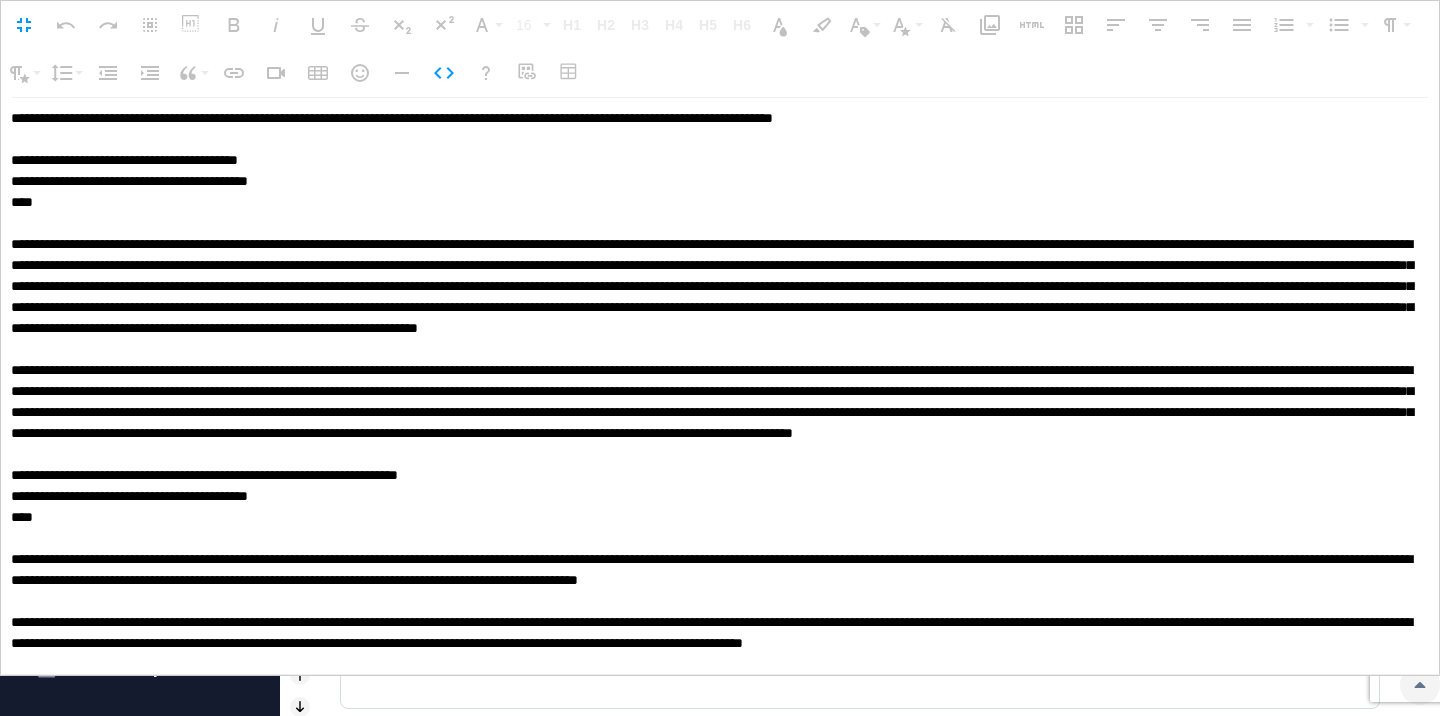scroll, scrollTop: 1288, scrollLeft: 0, axis: vertical 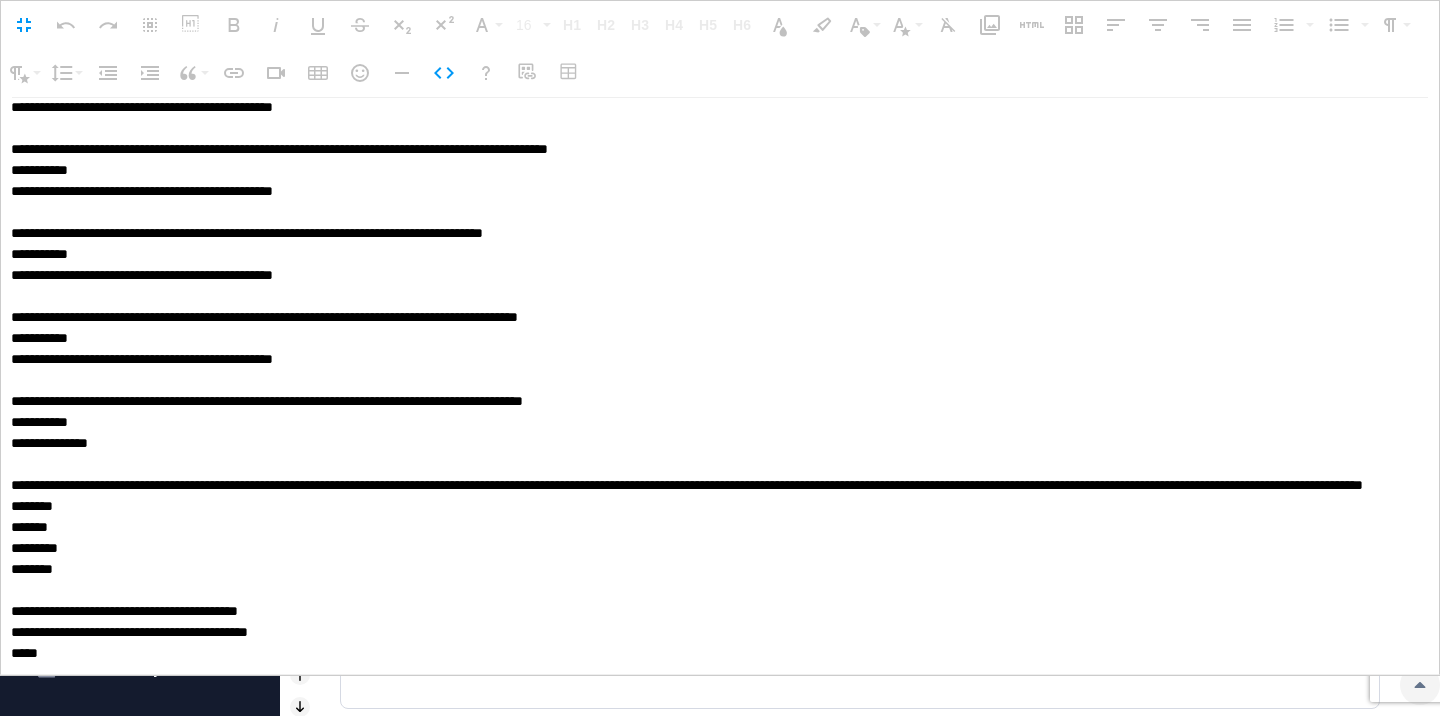drag, startPoint x: 10, startPoint y: 156, endPoint x: 171, endPoint y: 786, distance: 650.2469 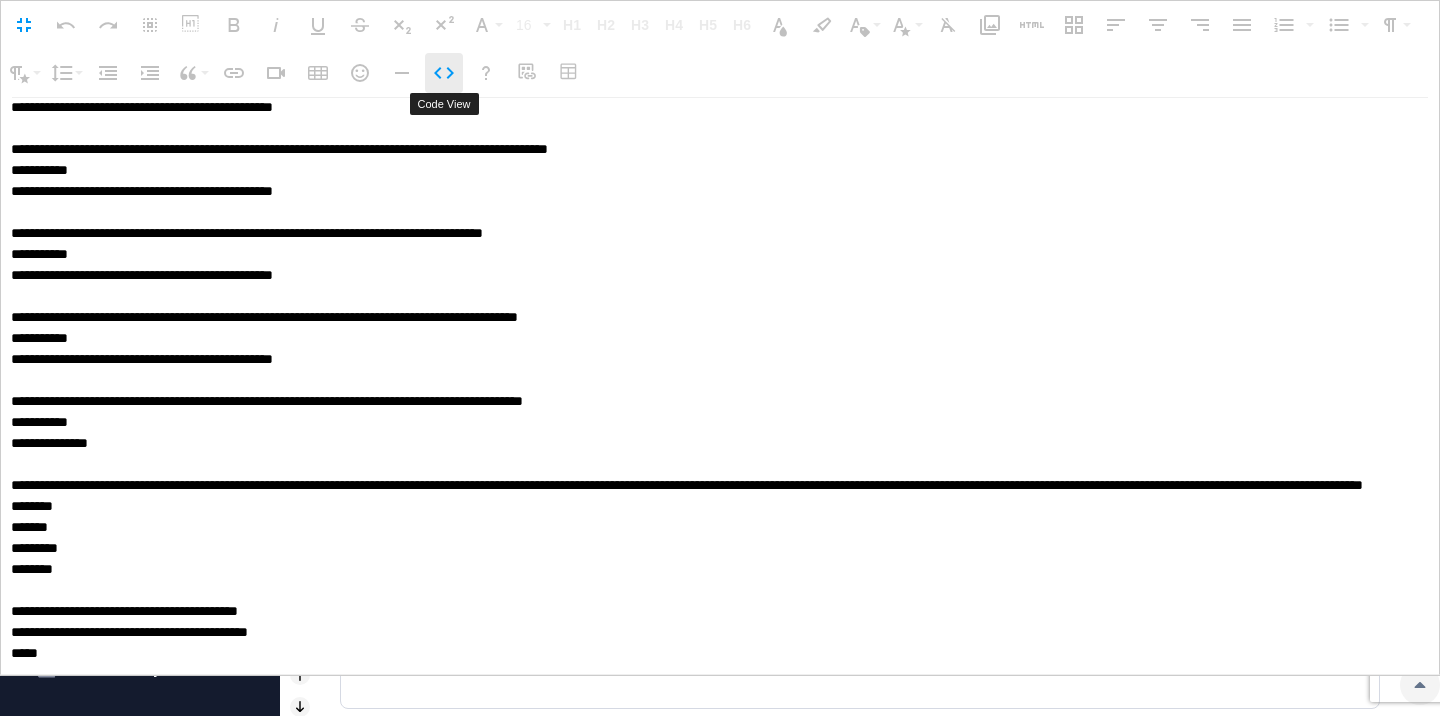 click 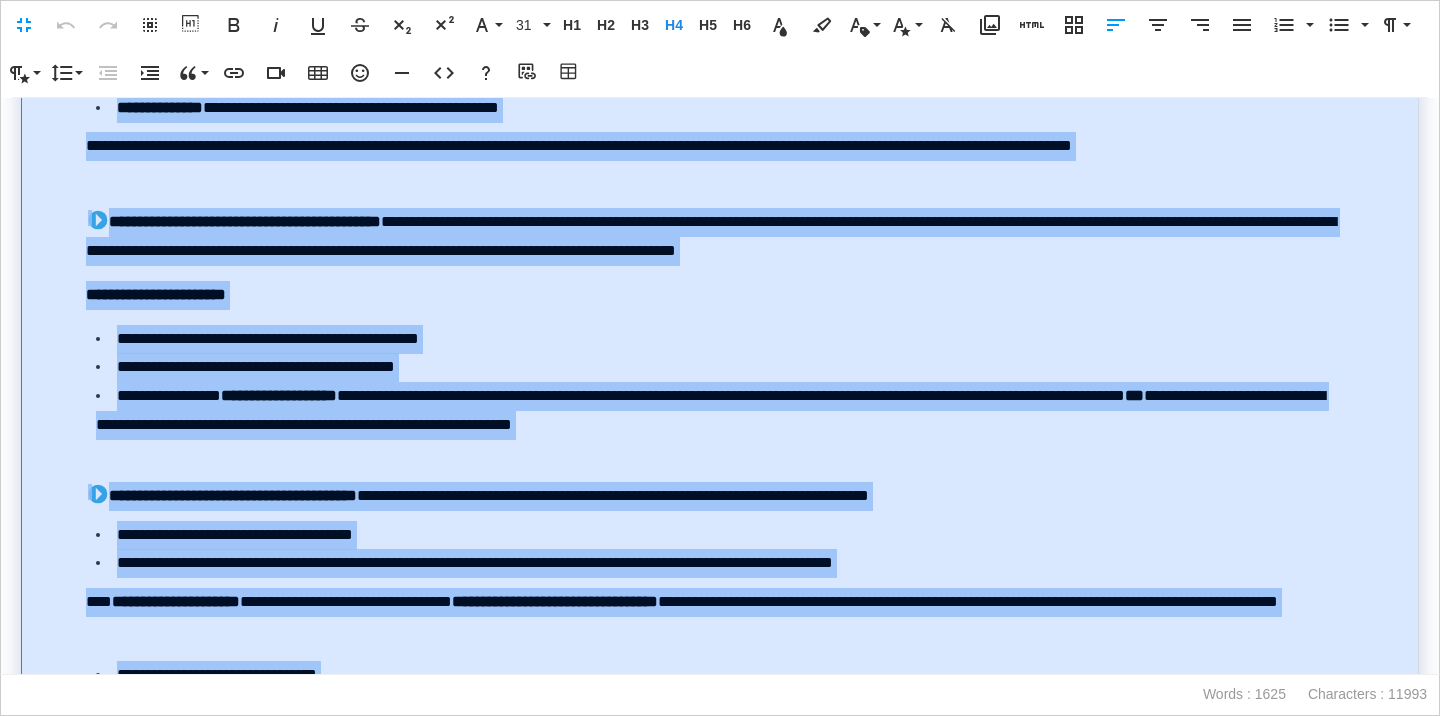 scroll, scrollTop: 5193, scrollLeft: 0, axis: vertical 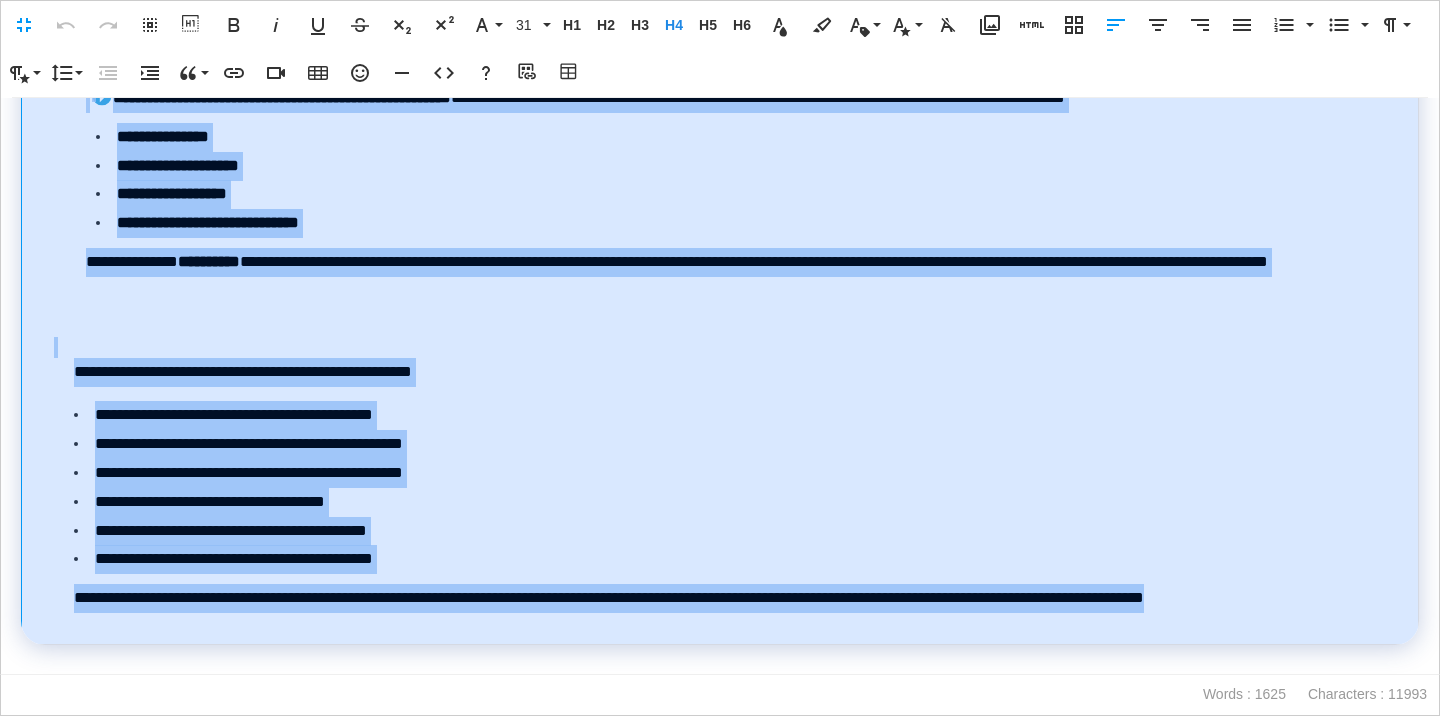 drag, startPoint x: 51, startPoint y: 426, endPoint x: 277, endPoint y: 665, distance: 328.93314 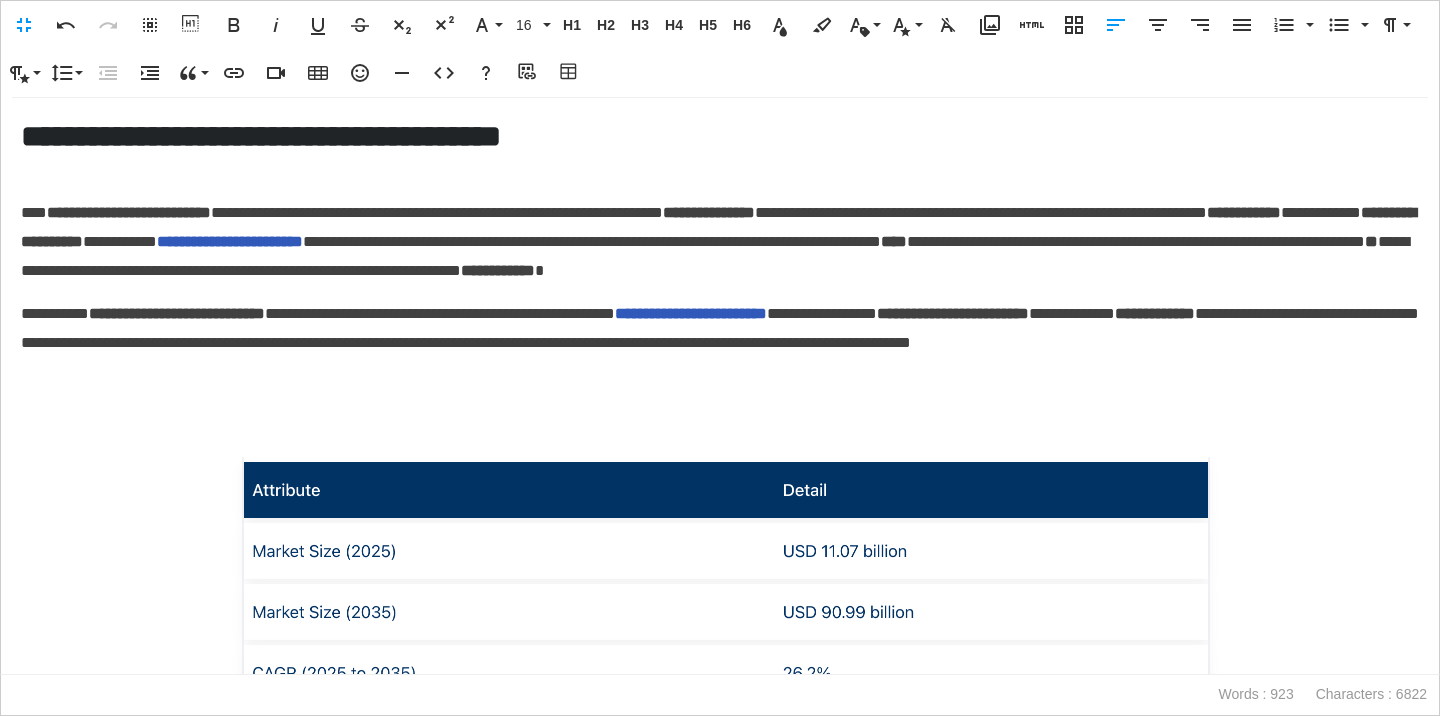 scroll, scrollTop: 0, scrollLeft: 0, axis: both 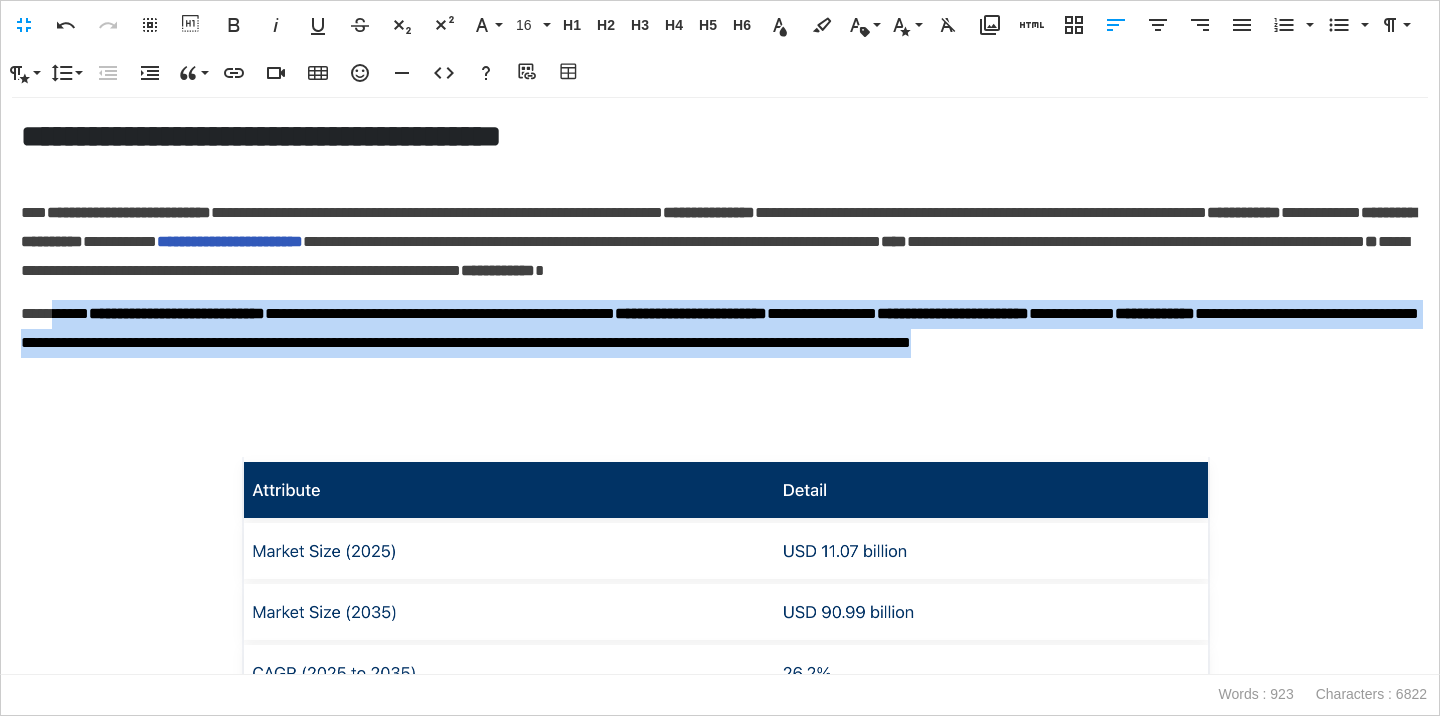click on "**********" at bounding box center [720, 343] 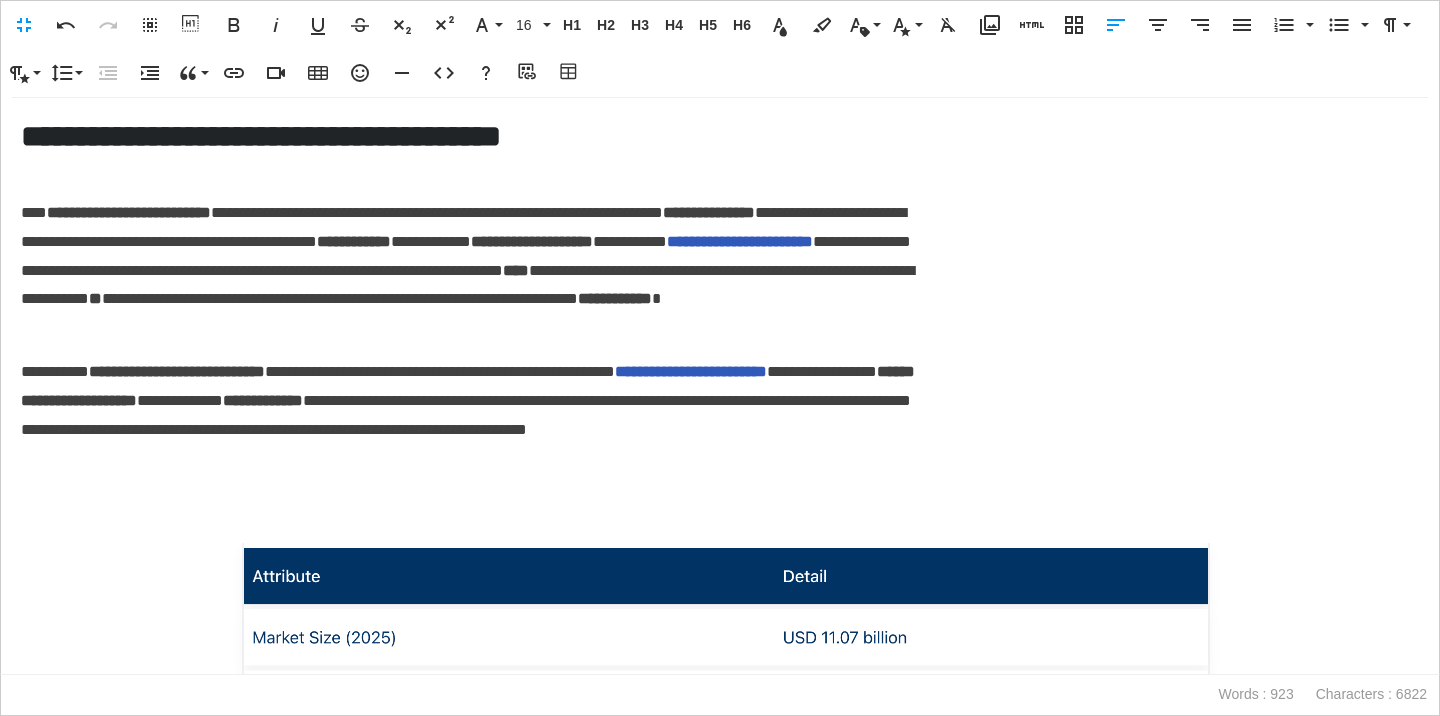 scroll, scrollTop: 1, scrollLeft: 9, axis: both 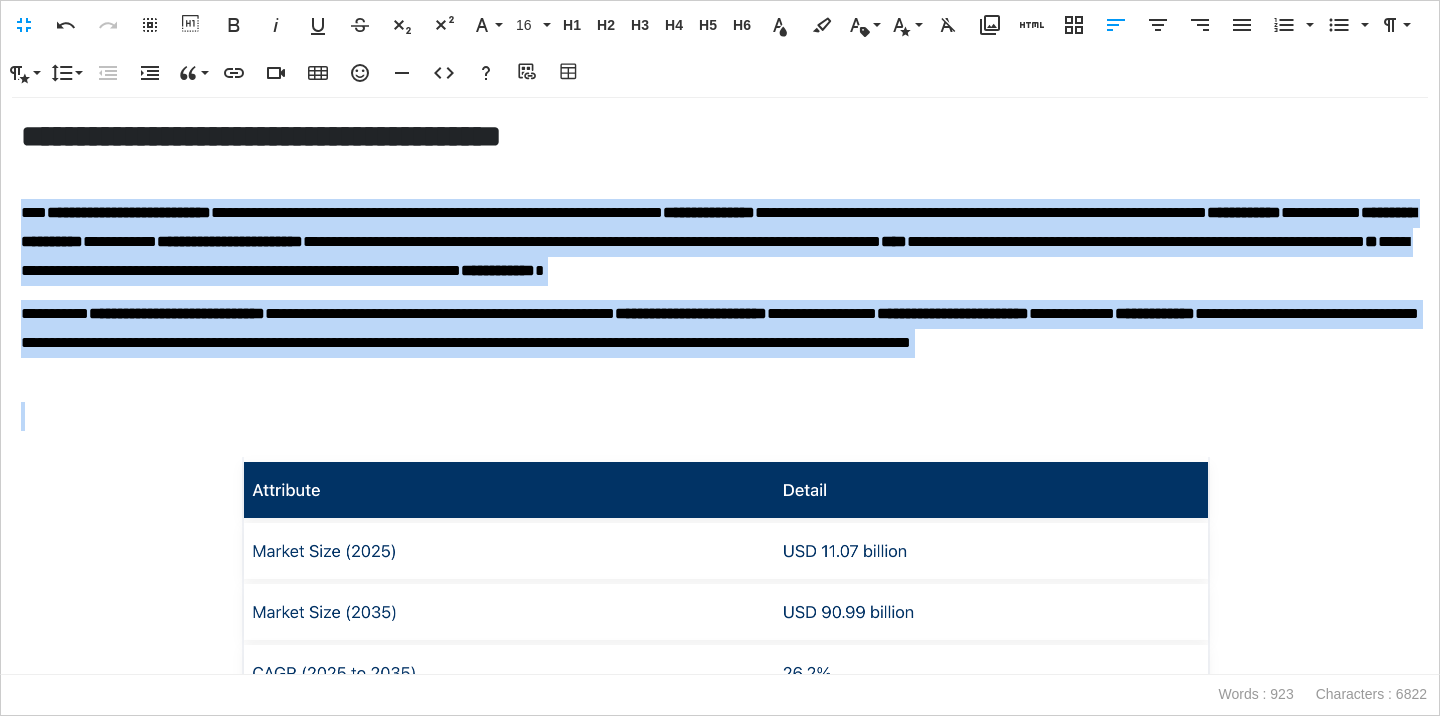 drag, startPoint x: 18, startPoint y: 208, endPoint x: 90, endPoint y: 409, distance: 213.50644 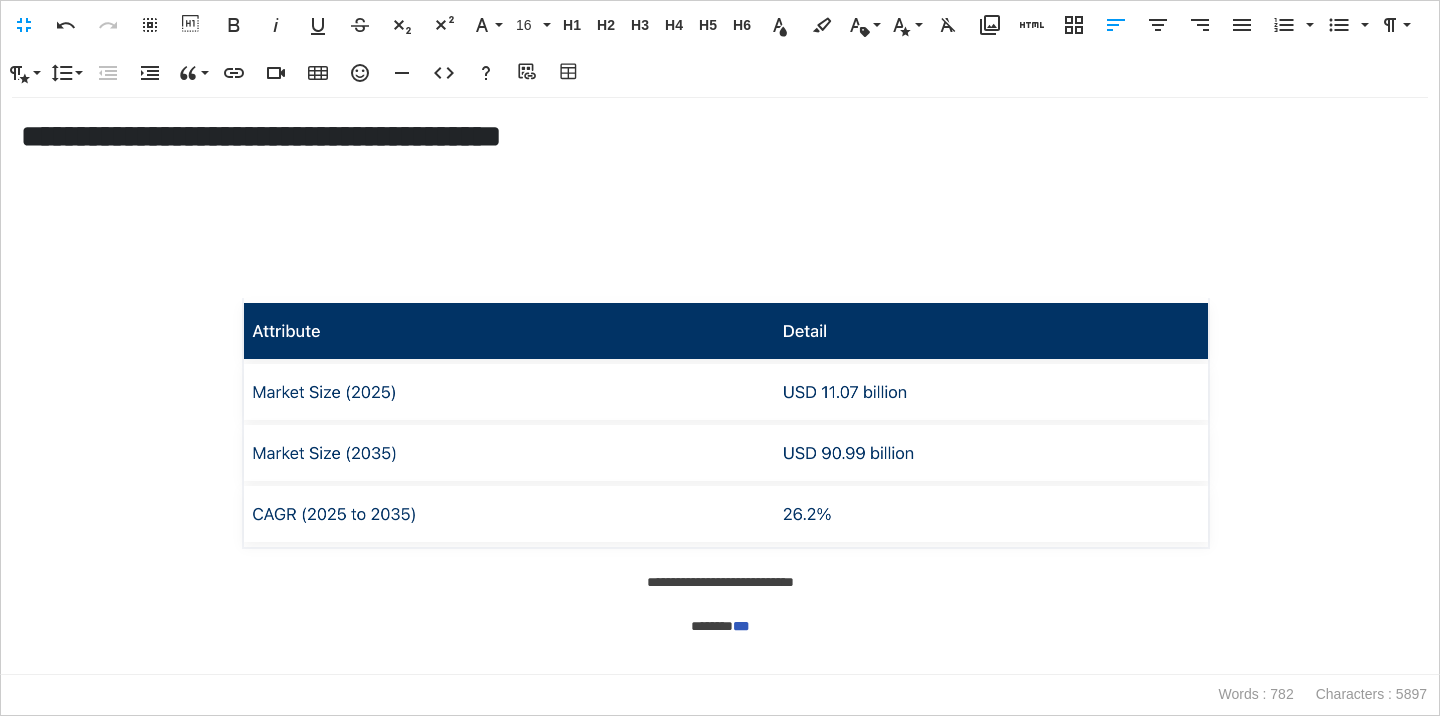 click at bounding box center [720, 425] 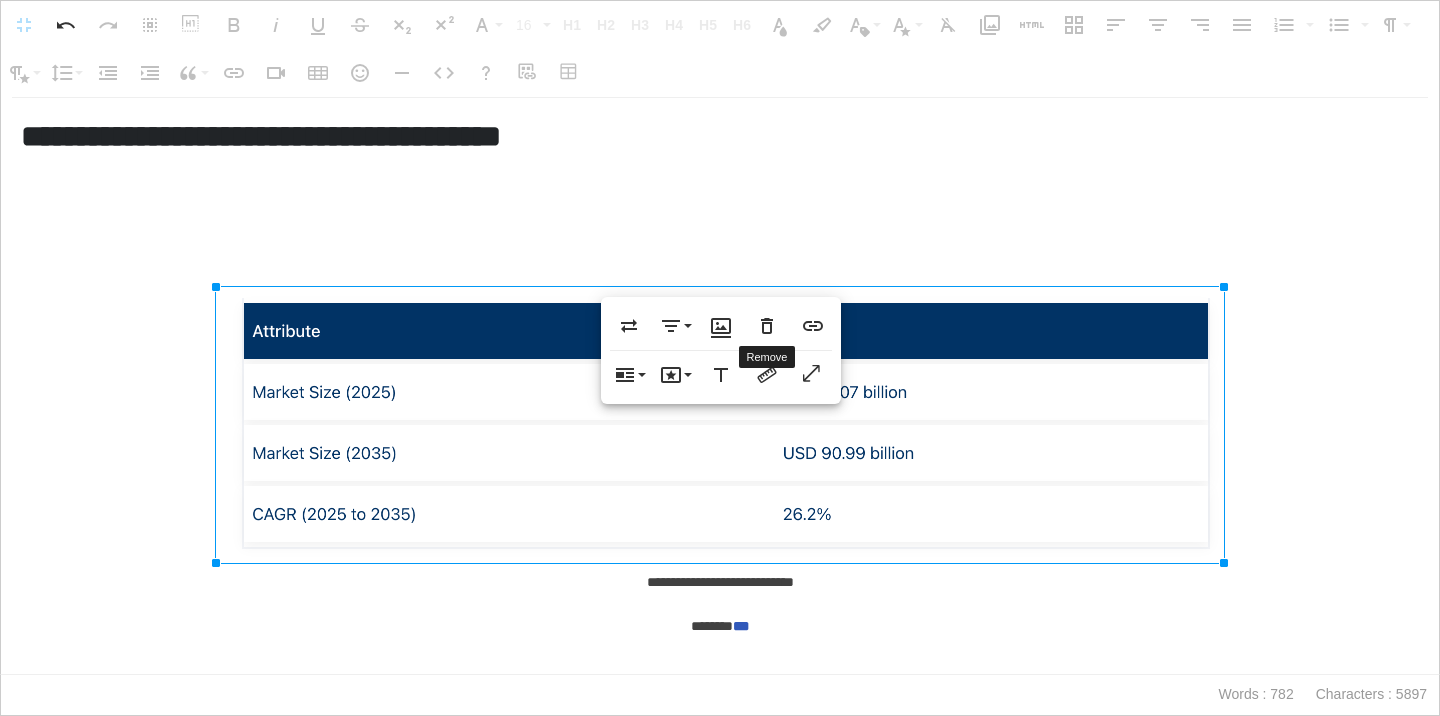 click 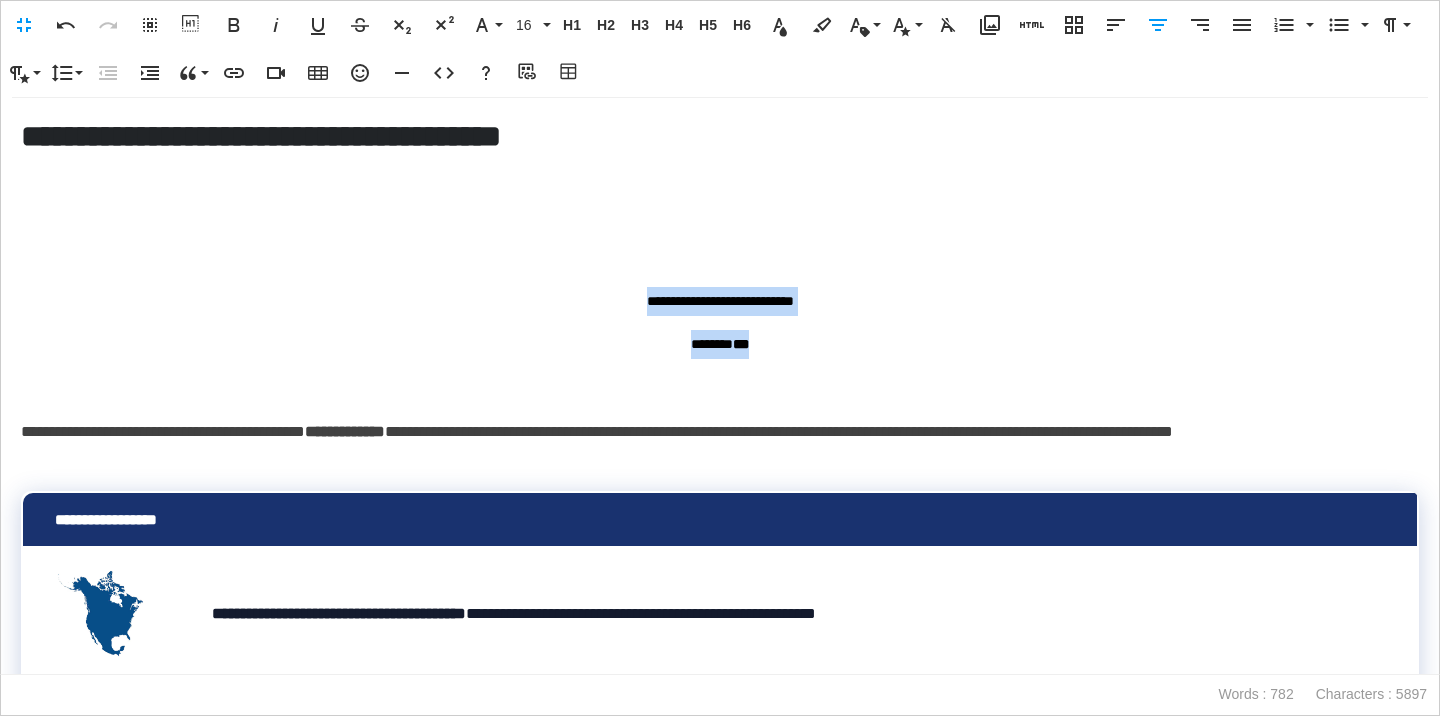 drag, startPoint x: 815, startPoint y: 341, endPoint x: 606, endPoint y: 300, distance: 212.98357 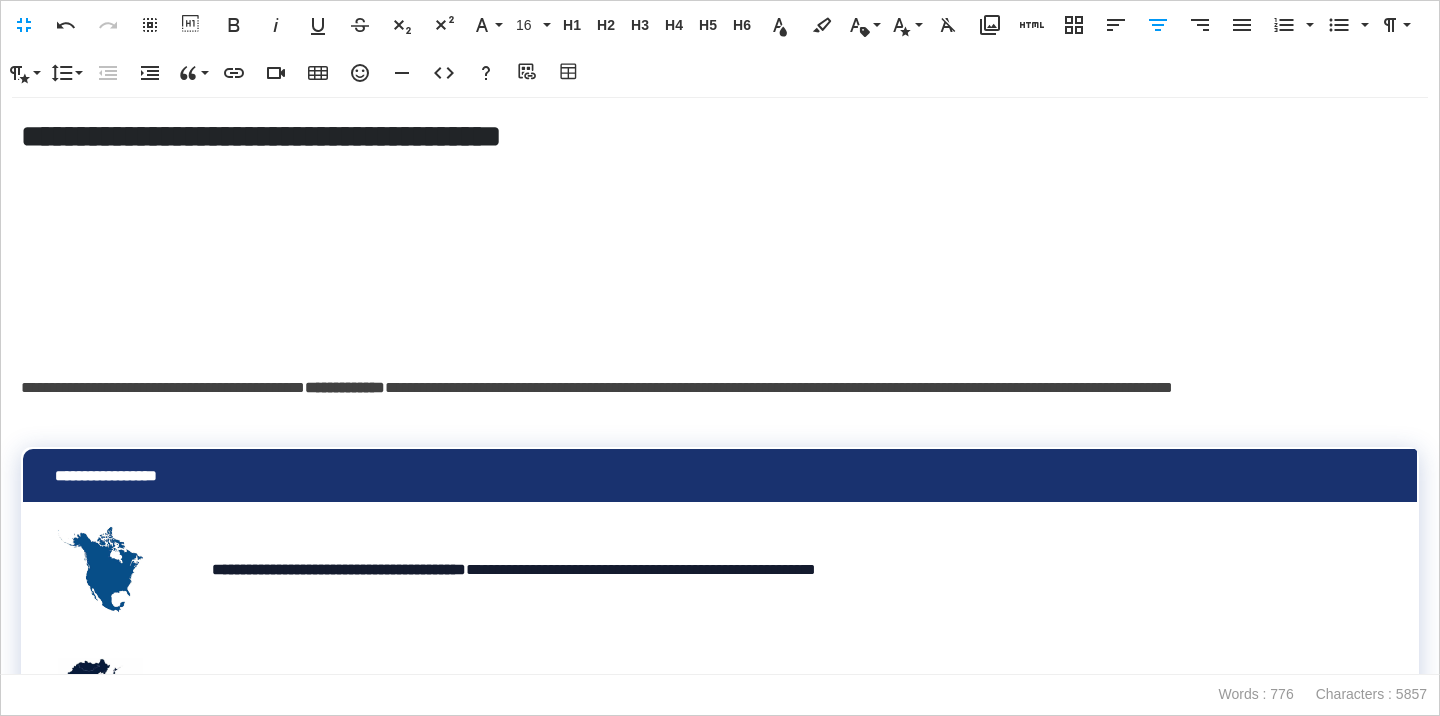 click on "**********" at bounding box center [720, 475] 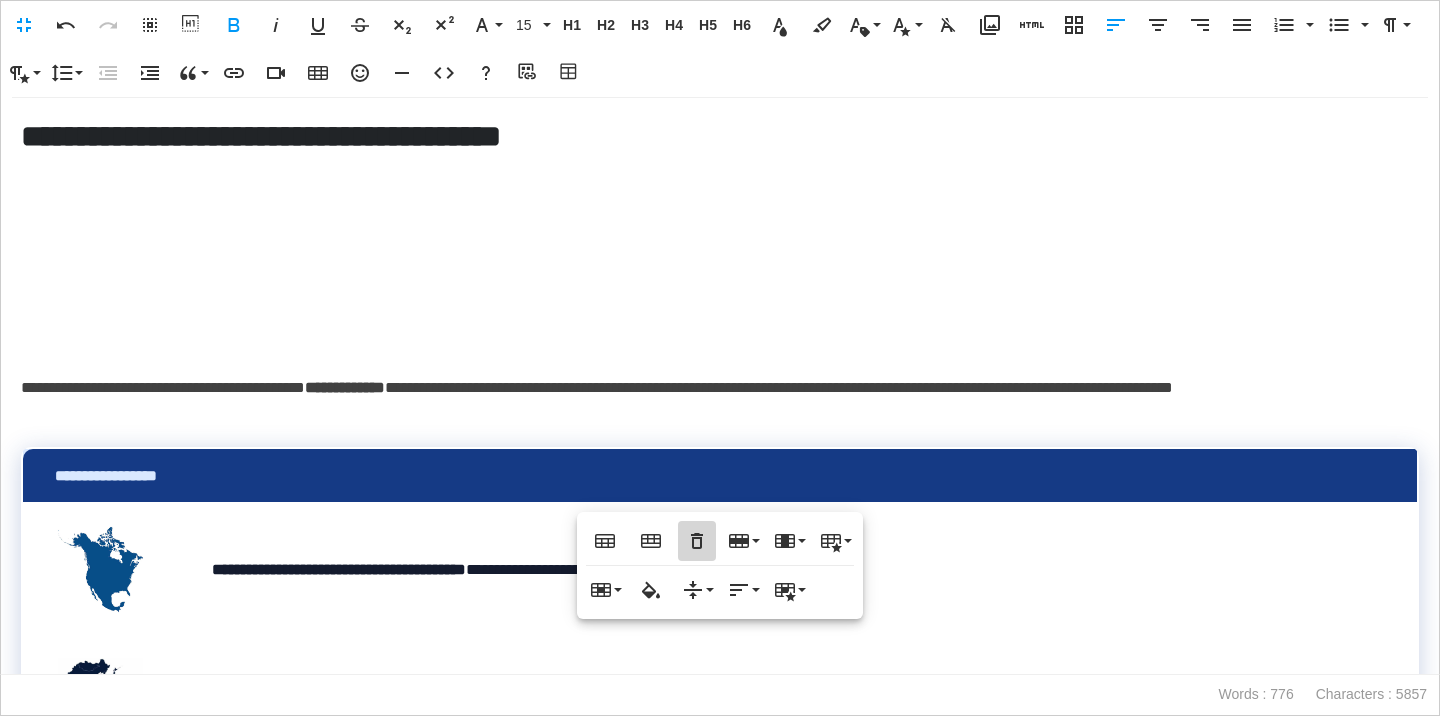 click on "Remove Table" at bounding box center [697, 541] 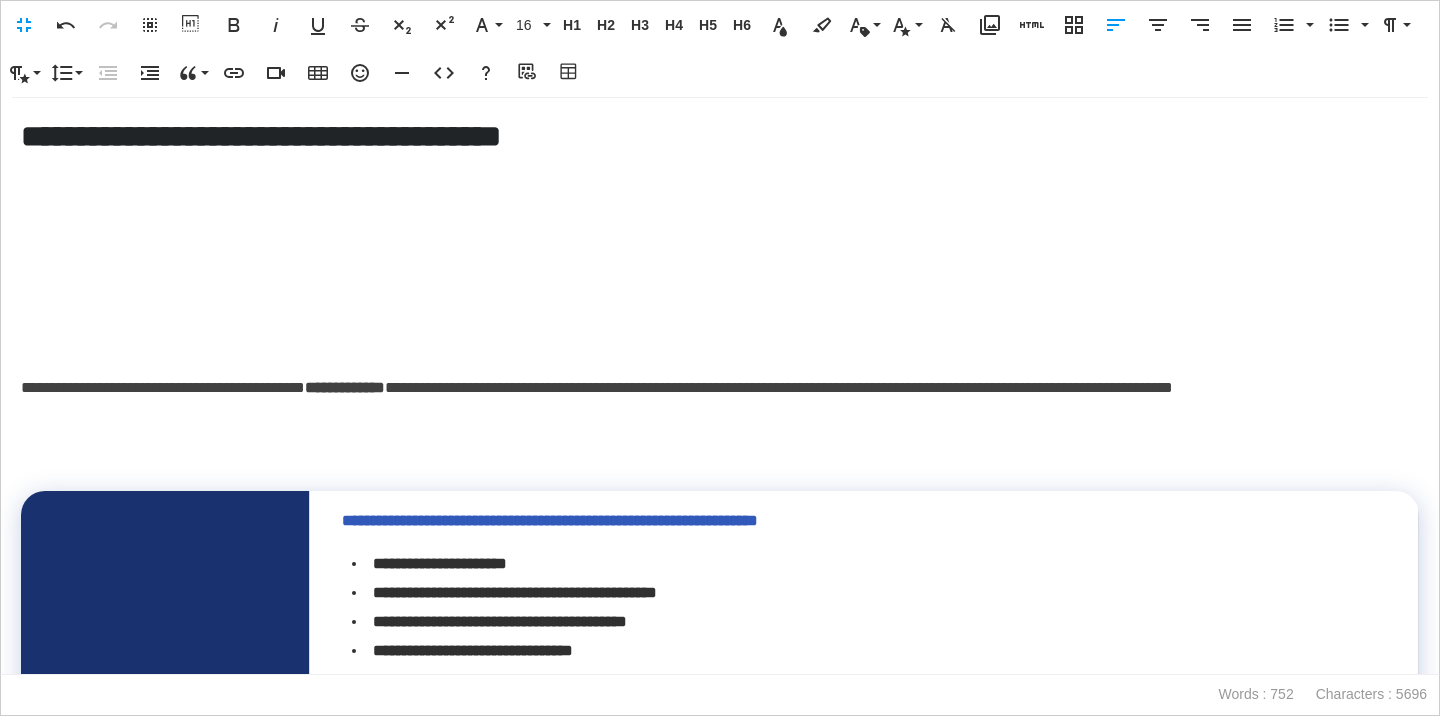 click on "**********" at bounding box center (720, 403) 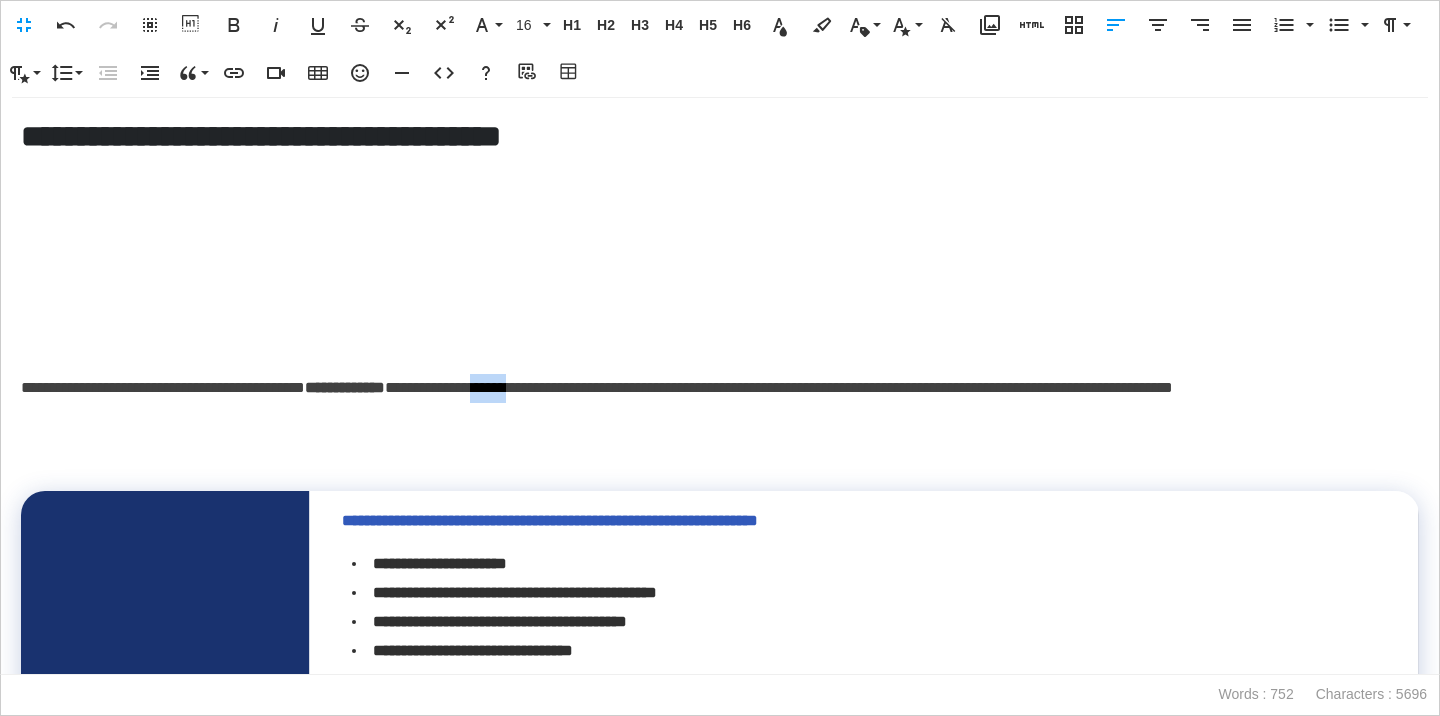 click on "**********" at bounding box center [720, 403] 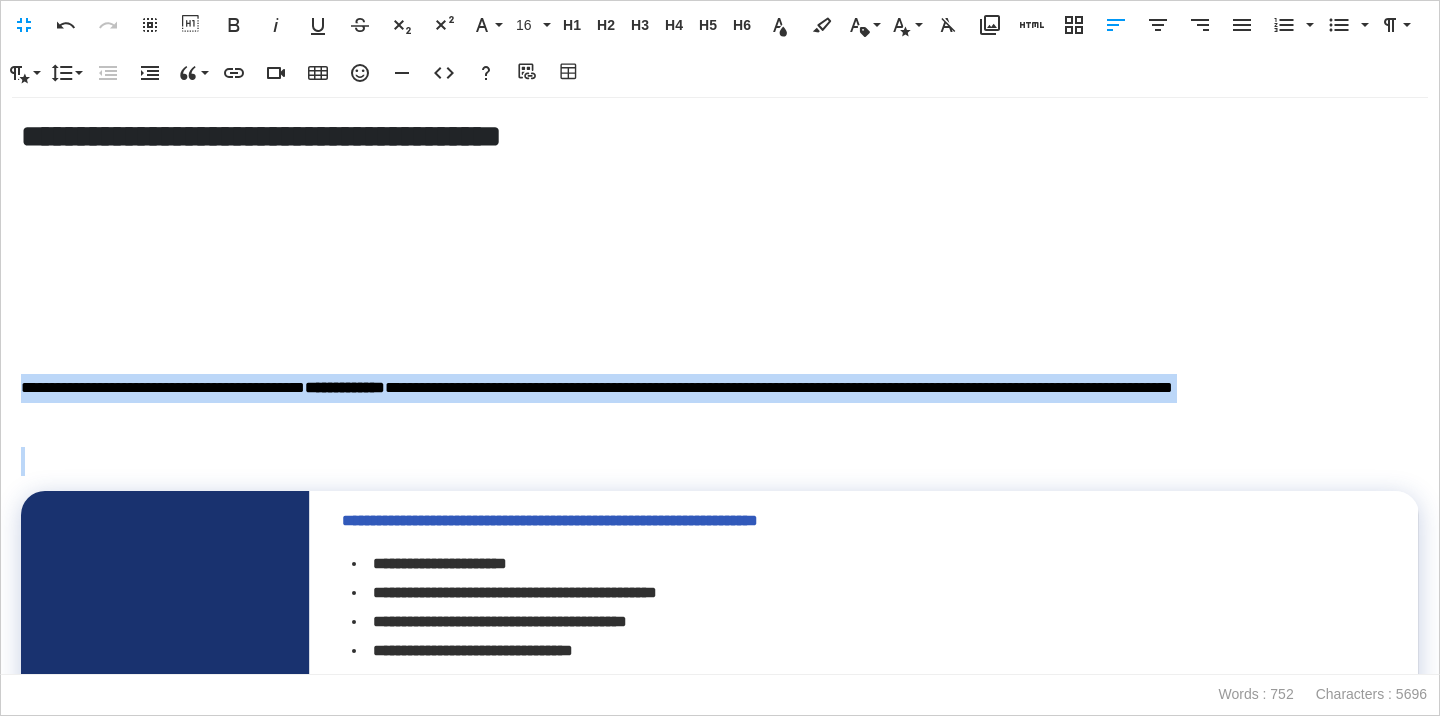 click on "**********" at bounding box center [720, 403] 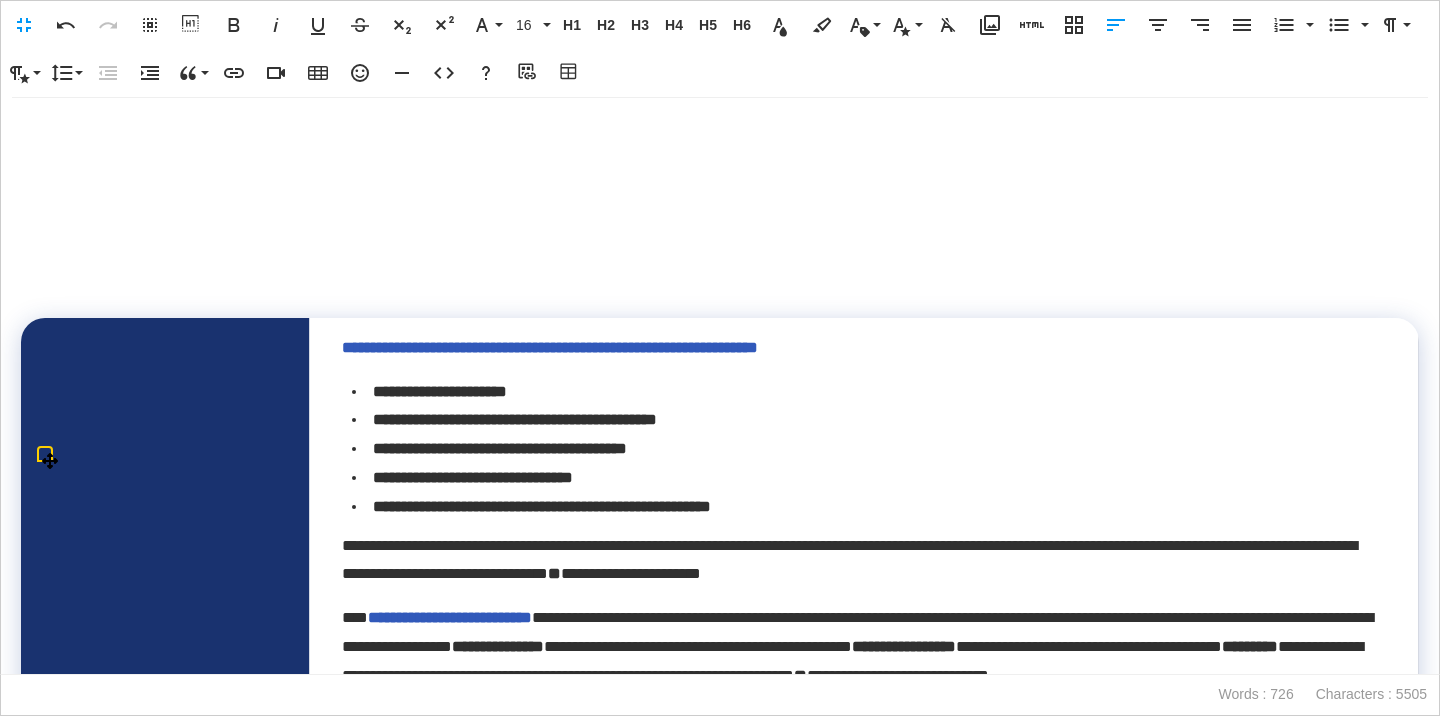 scroll, scrollTop: 314, scrollLeft: 0, axis: vertical 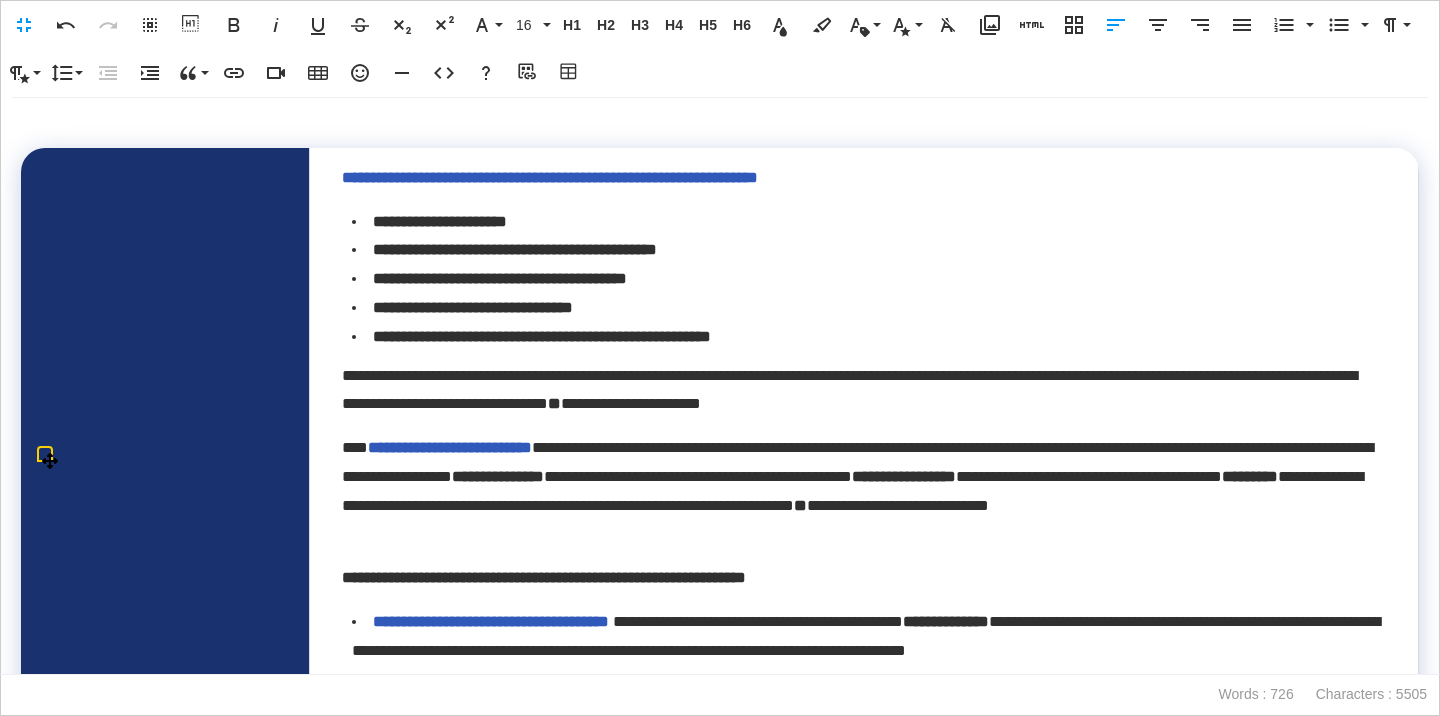 click on "**********" at bounding box center (864, 391) 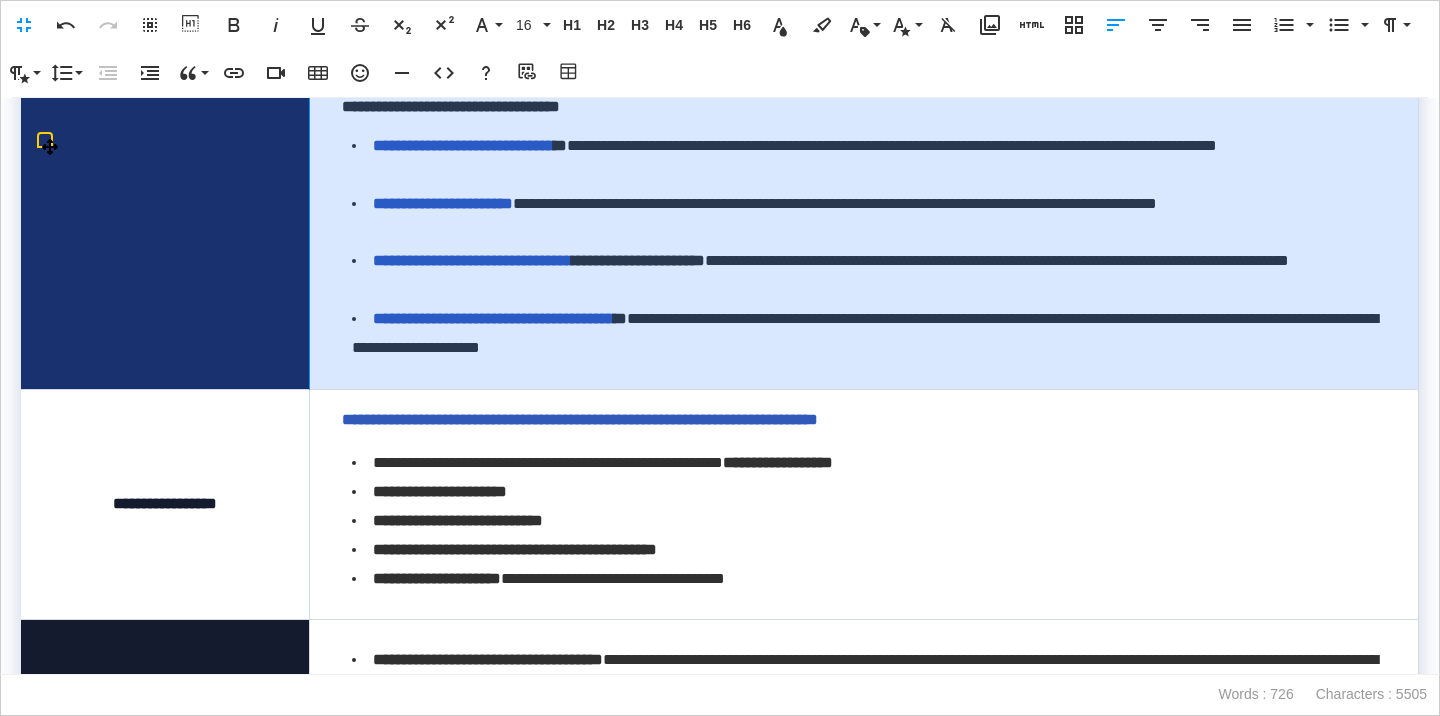 scroll, scrollTop: 1397, scrollLeft: 0, axis: vertical 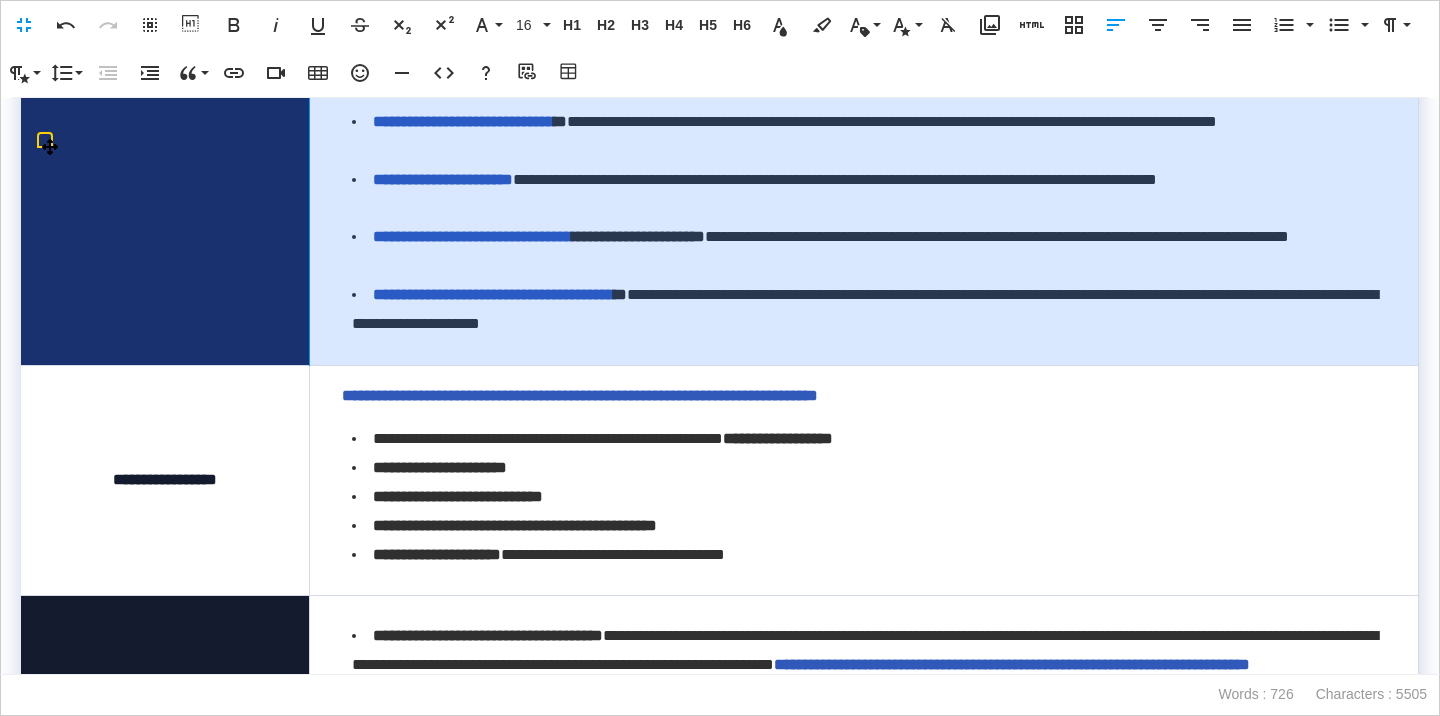 click on "**********" at bounding box center (869, 252) 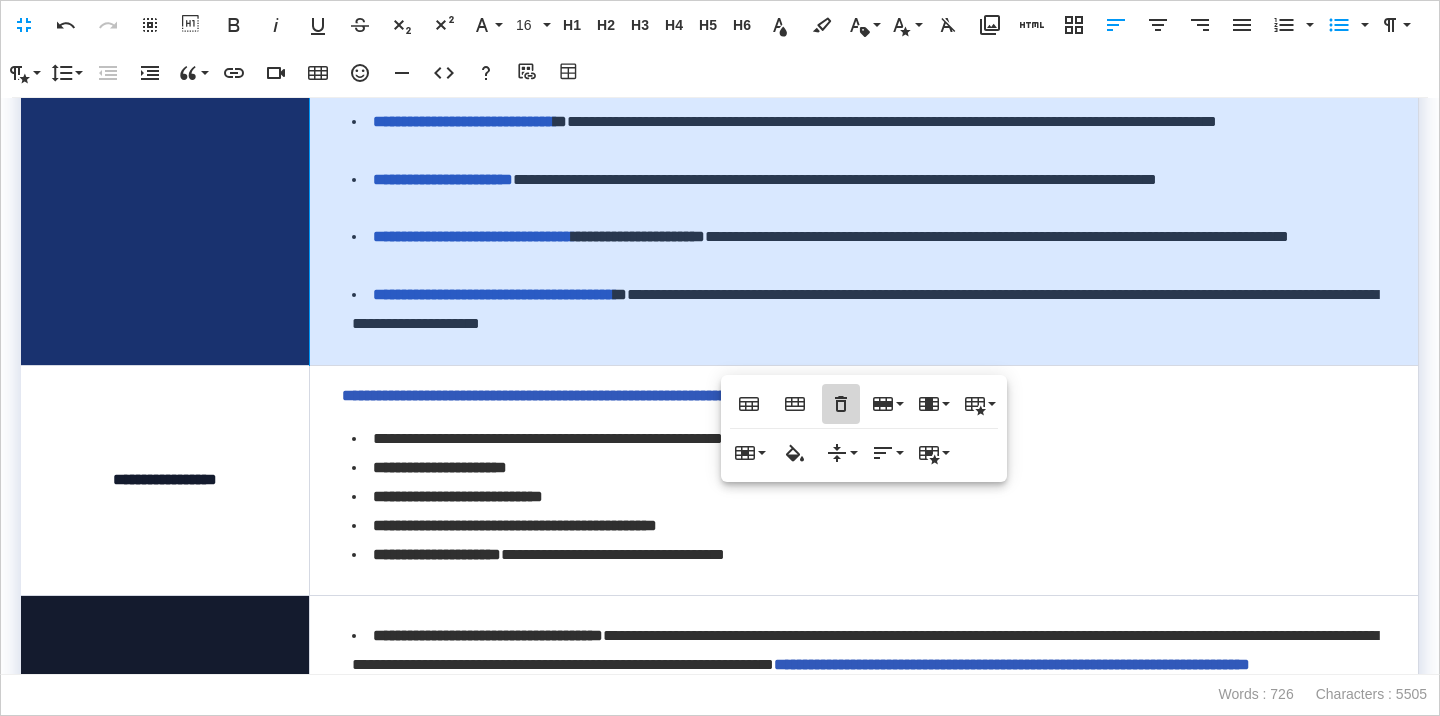 click on "Remove Table" at bounding box center [841, 404] 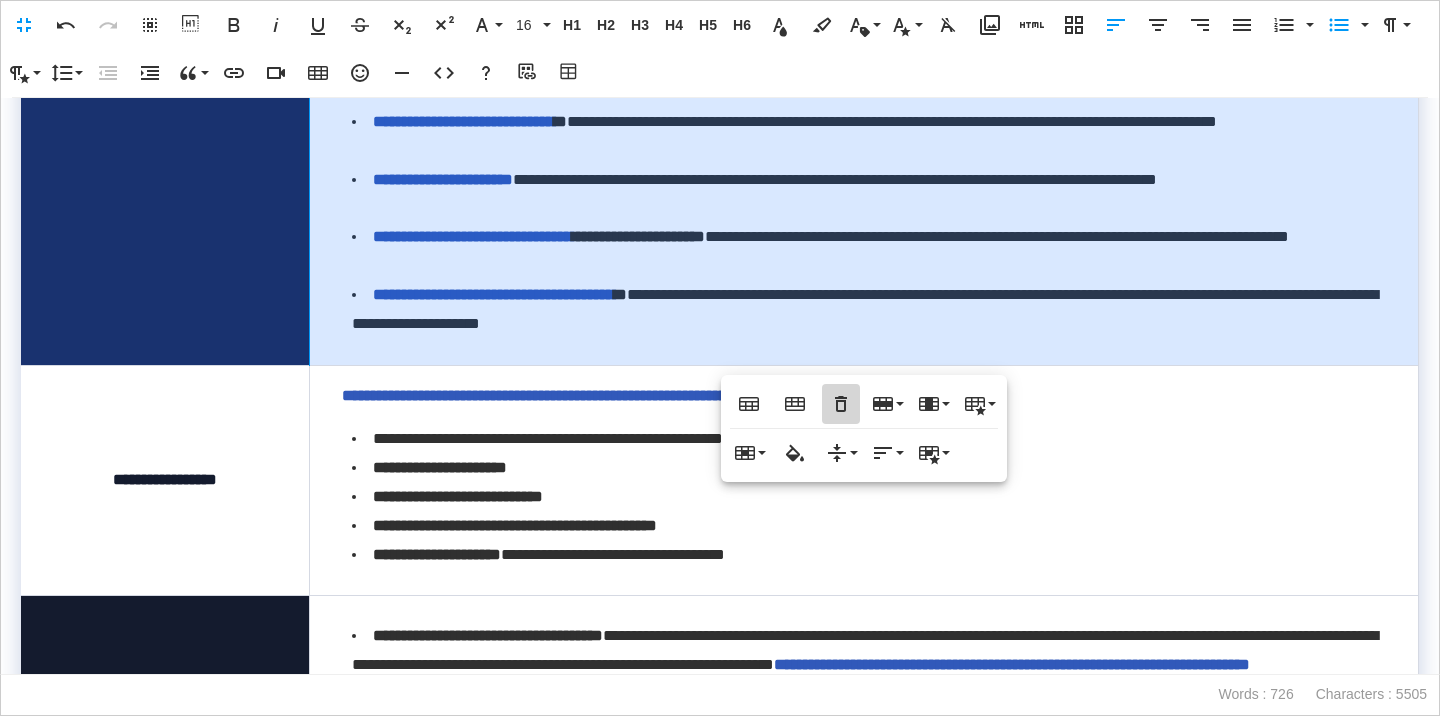 scroll, scrollTop: 19, scrollLeft: 0, axis: vertical 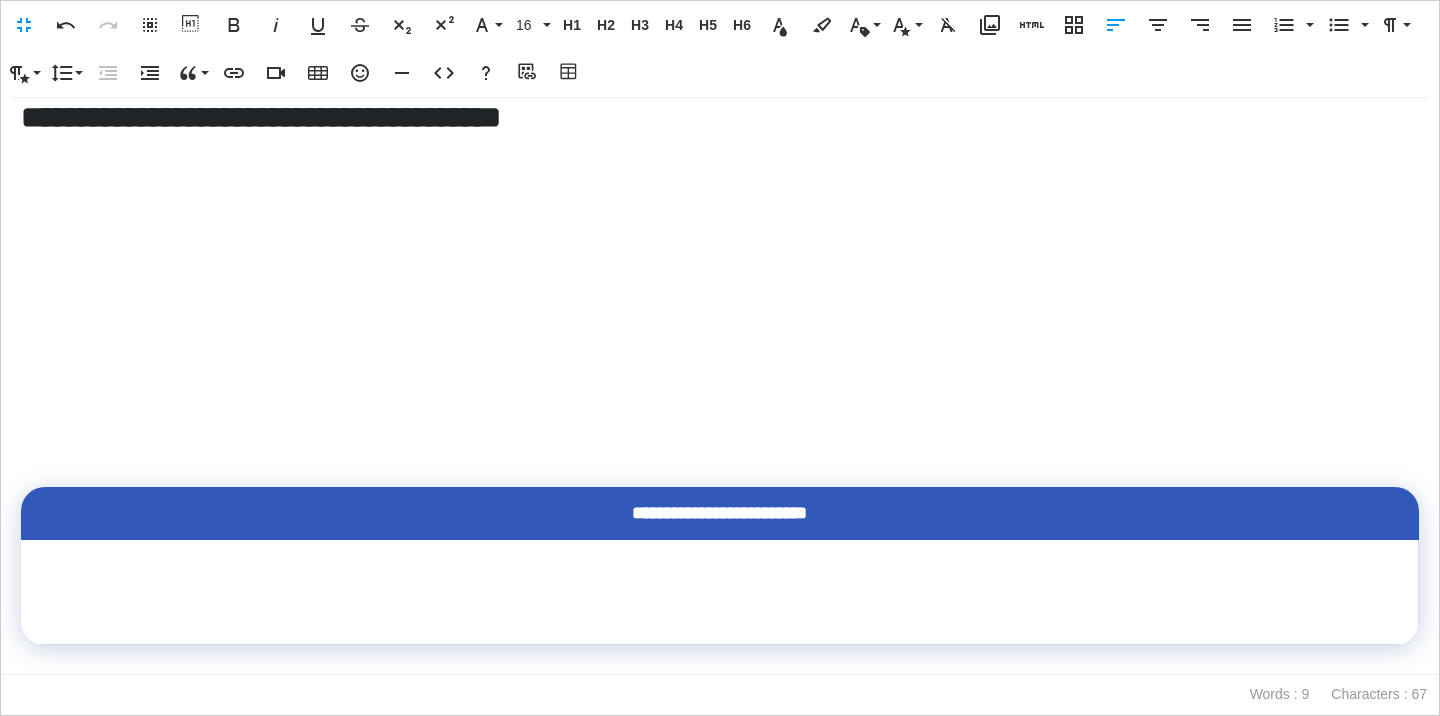 click at bounding box center [720, 457] 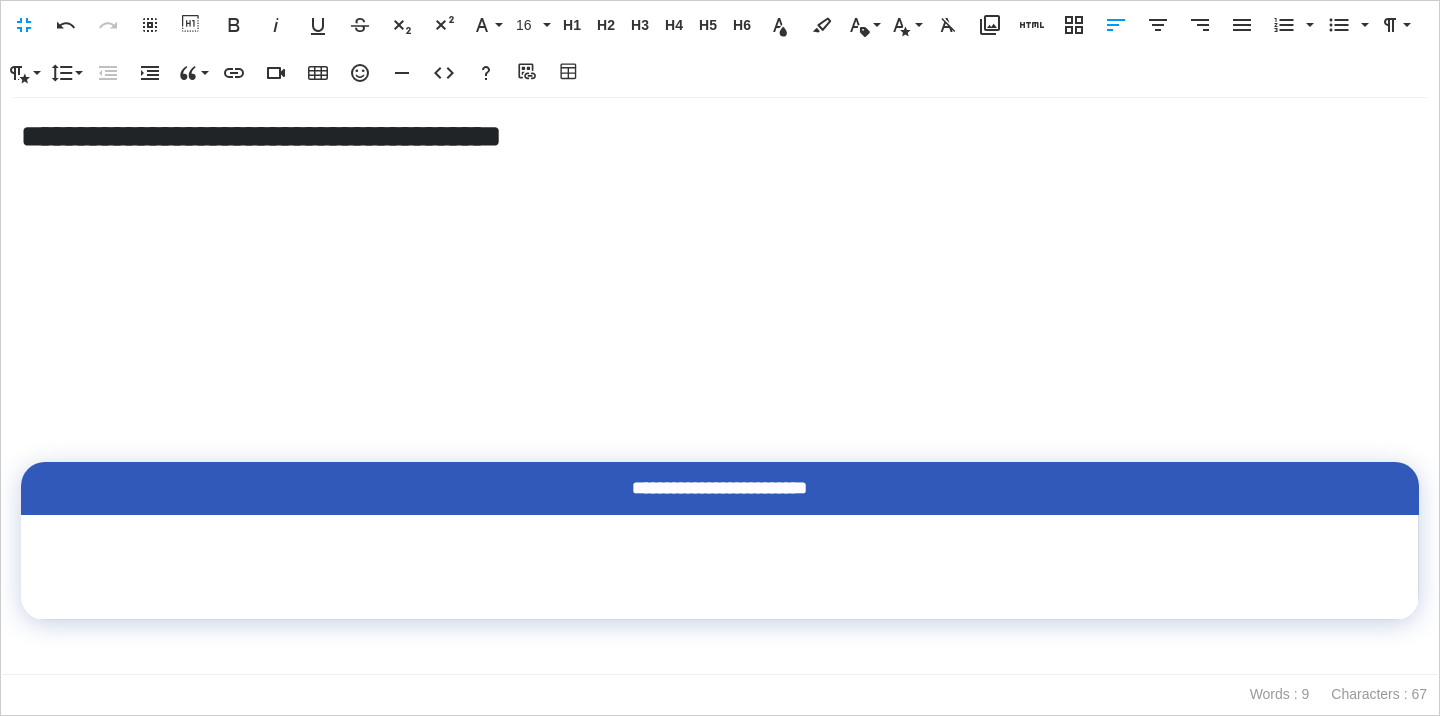 scroll, scrollTop: 0, scrollLeft: 0, axis: both 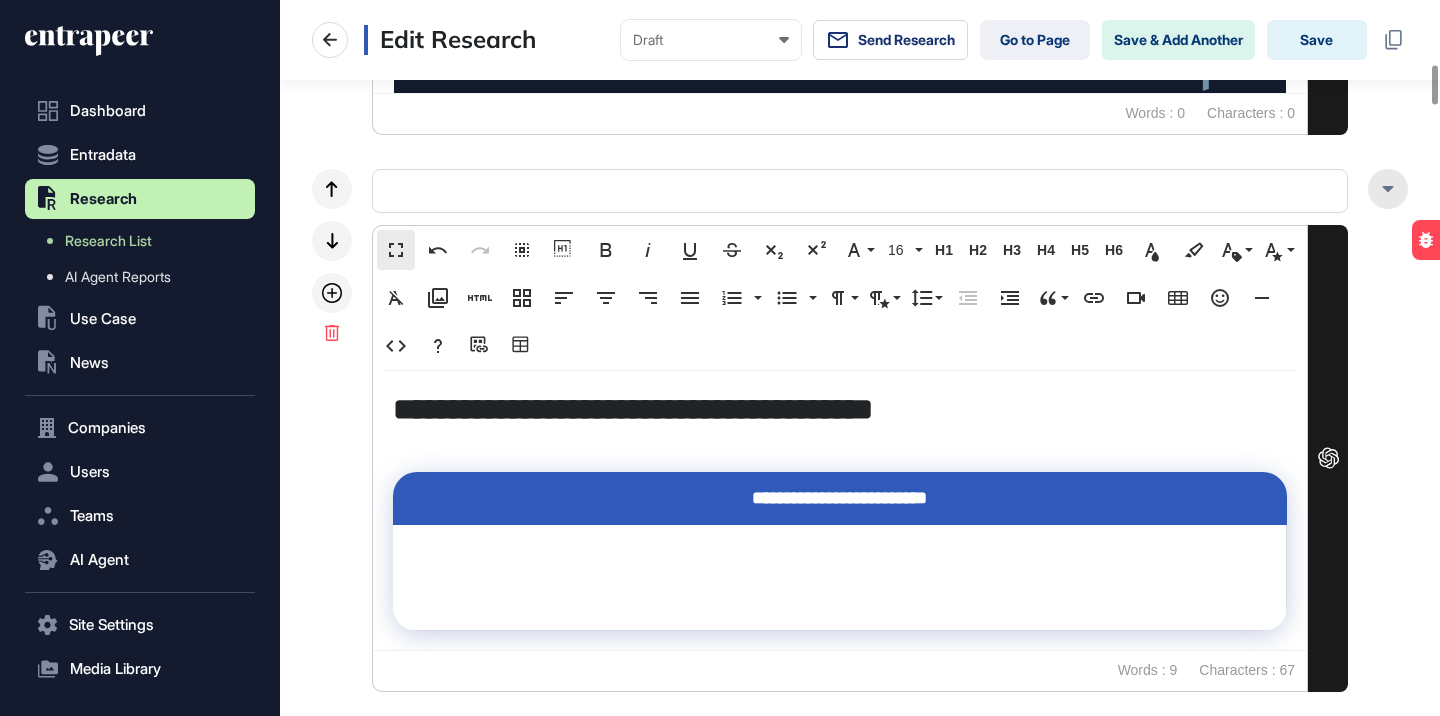 click at bounding box center (1388, 189) 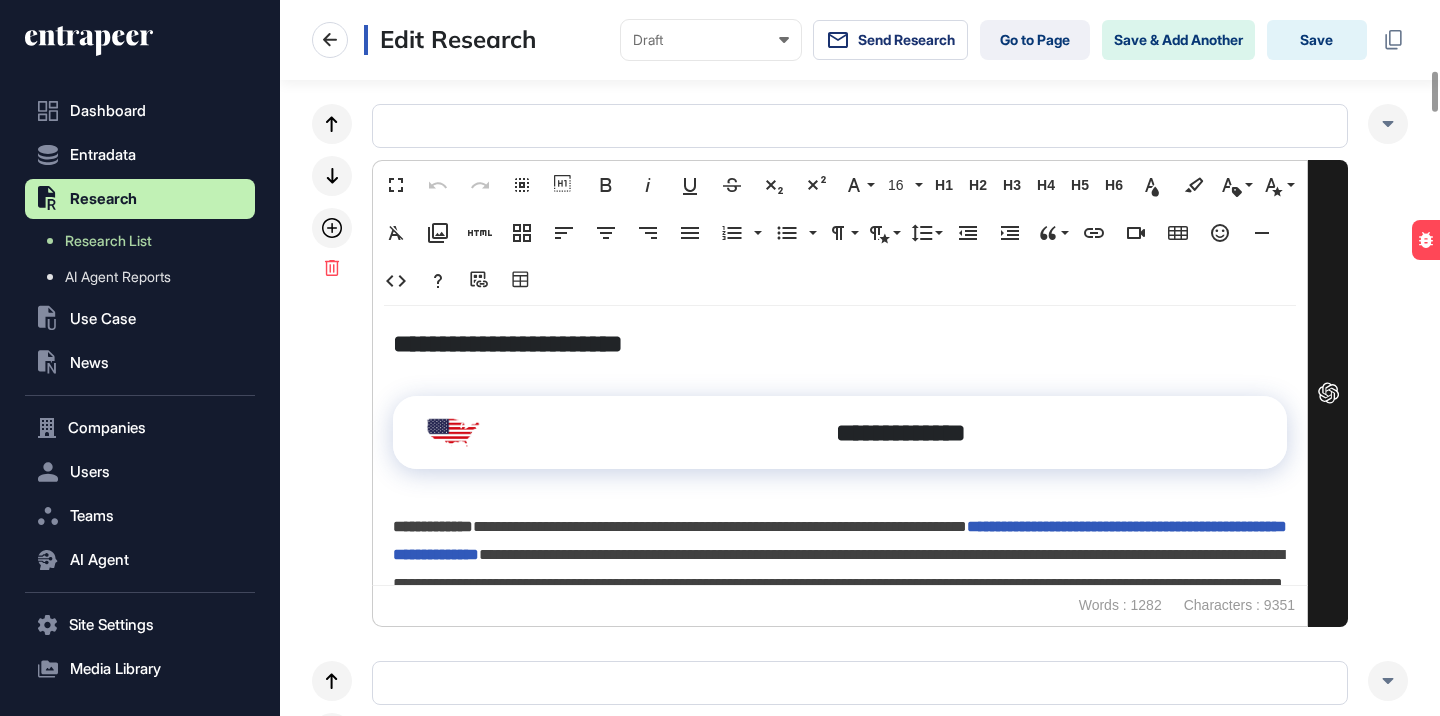 scroll, scrollTop: 1357, scrollLeft: 0, axis: vertical 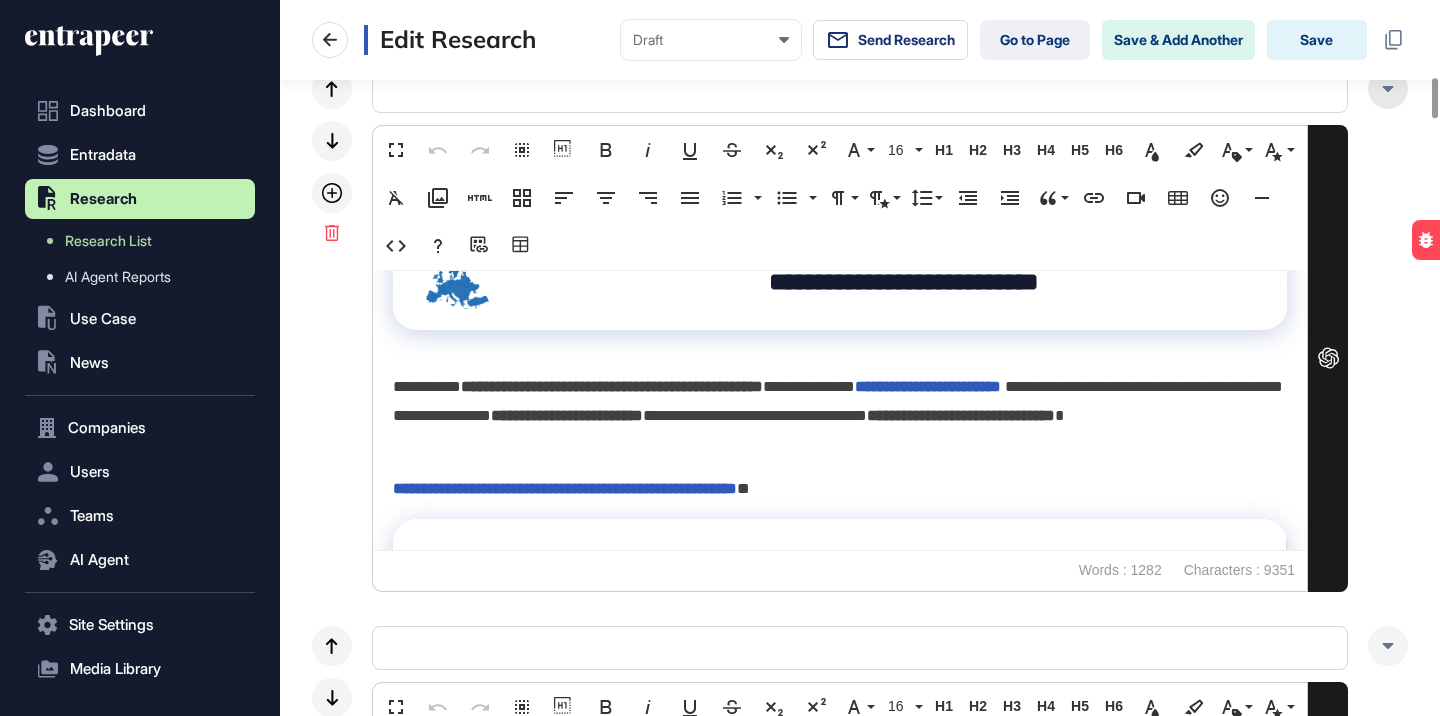 click 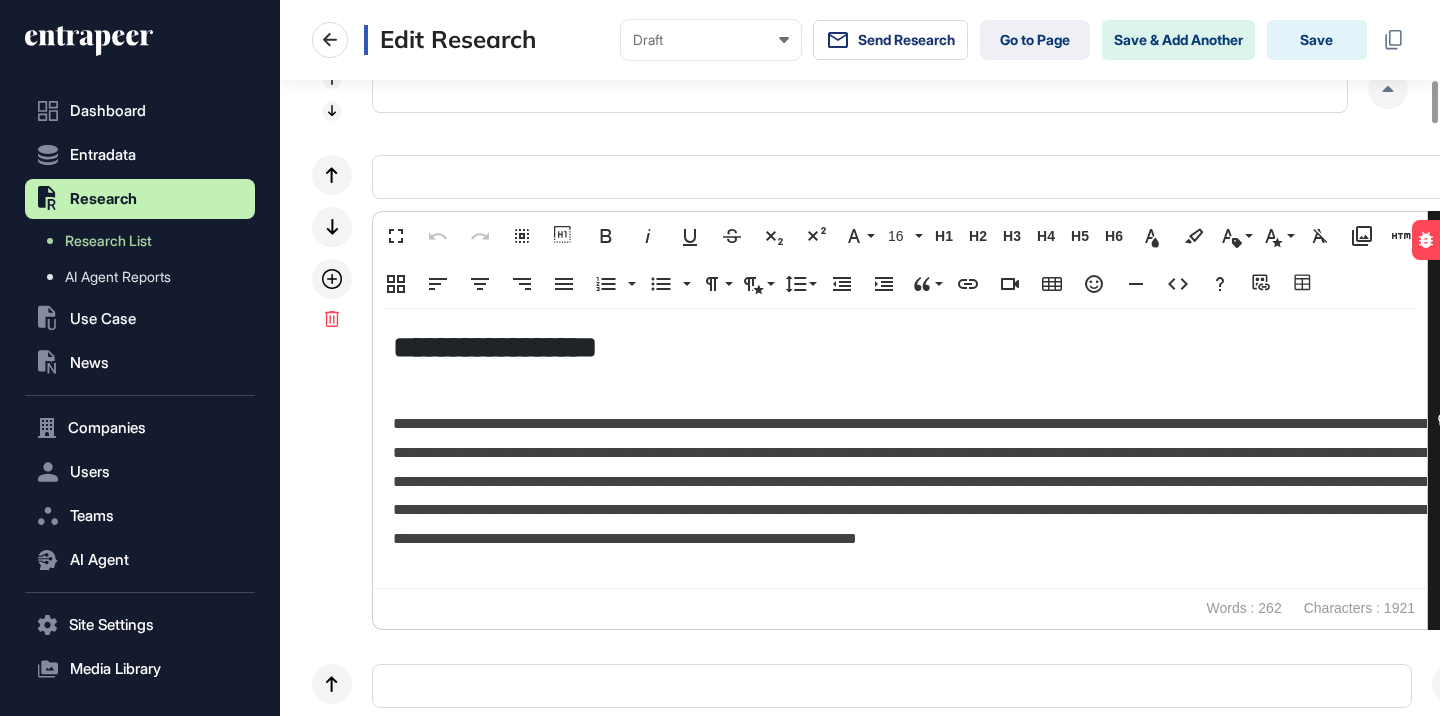 scroll, scrollTop: 1, scrollLeft: 1, axis: both 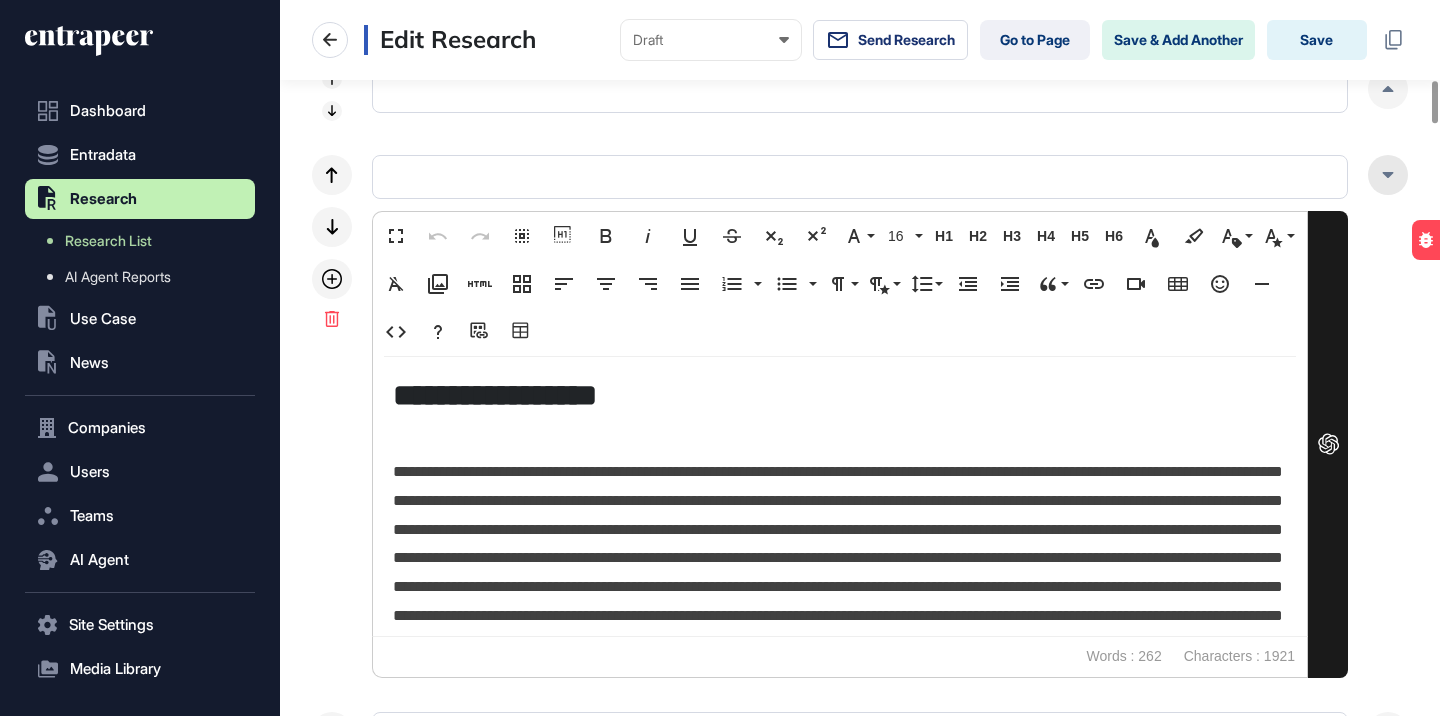 click at bounding box center (1388, 175) 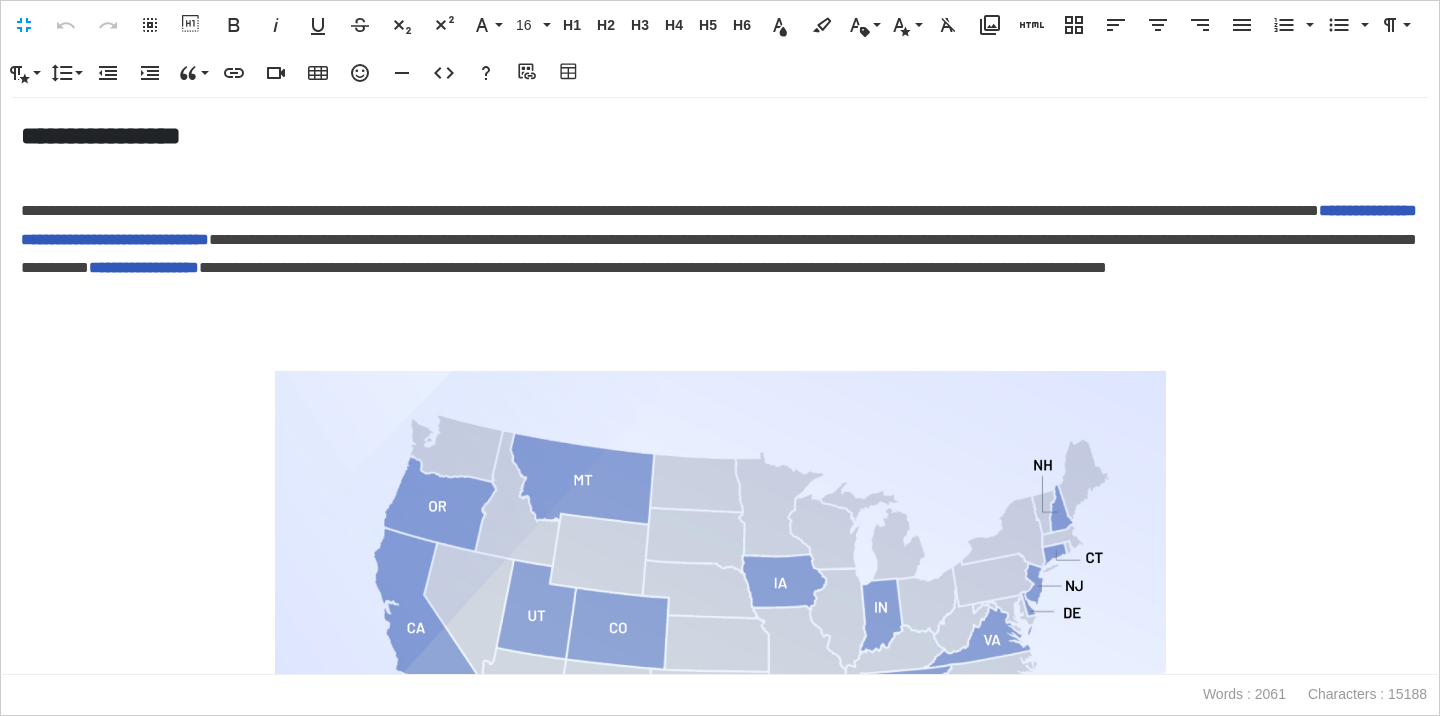 scroll, scrollTop: 1, scrollLeft: 9, axis: both 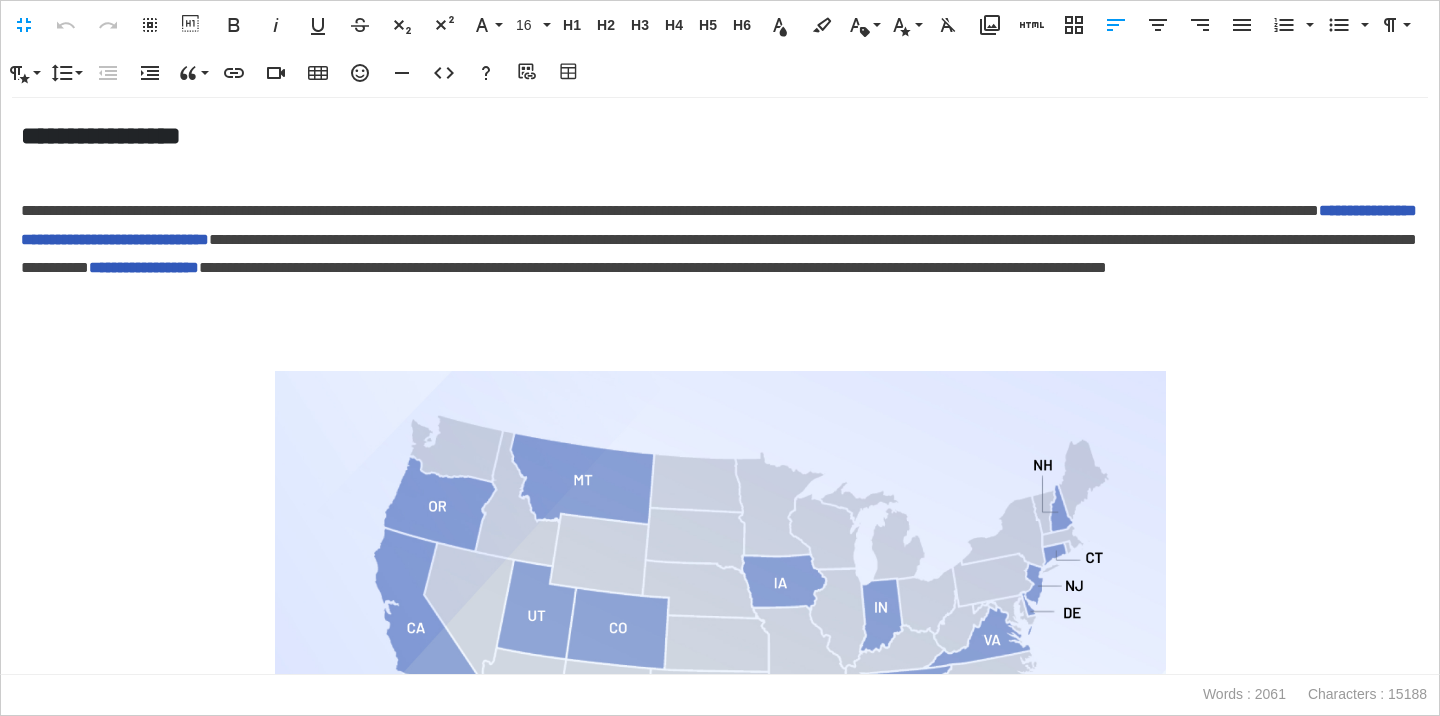 click on "**********" at bounding box center (720, 254) 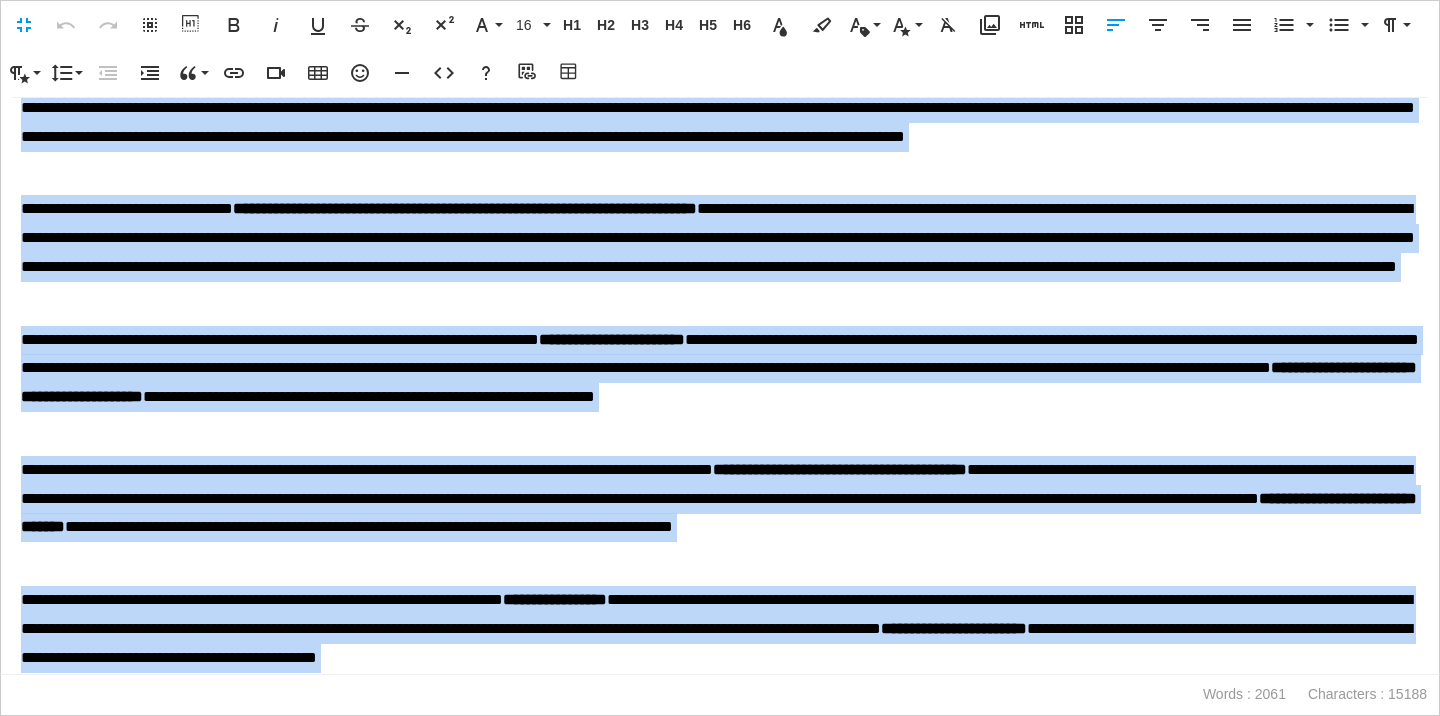 scroll, scrollTop: 5671, scrollLeft: 0, axis: vertical 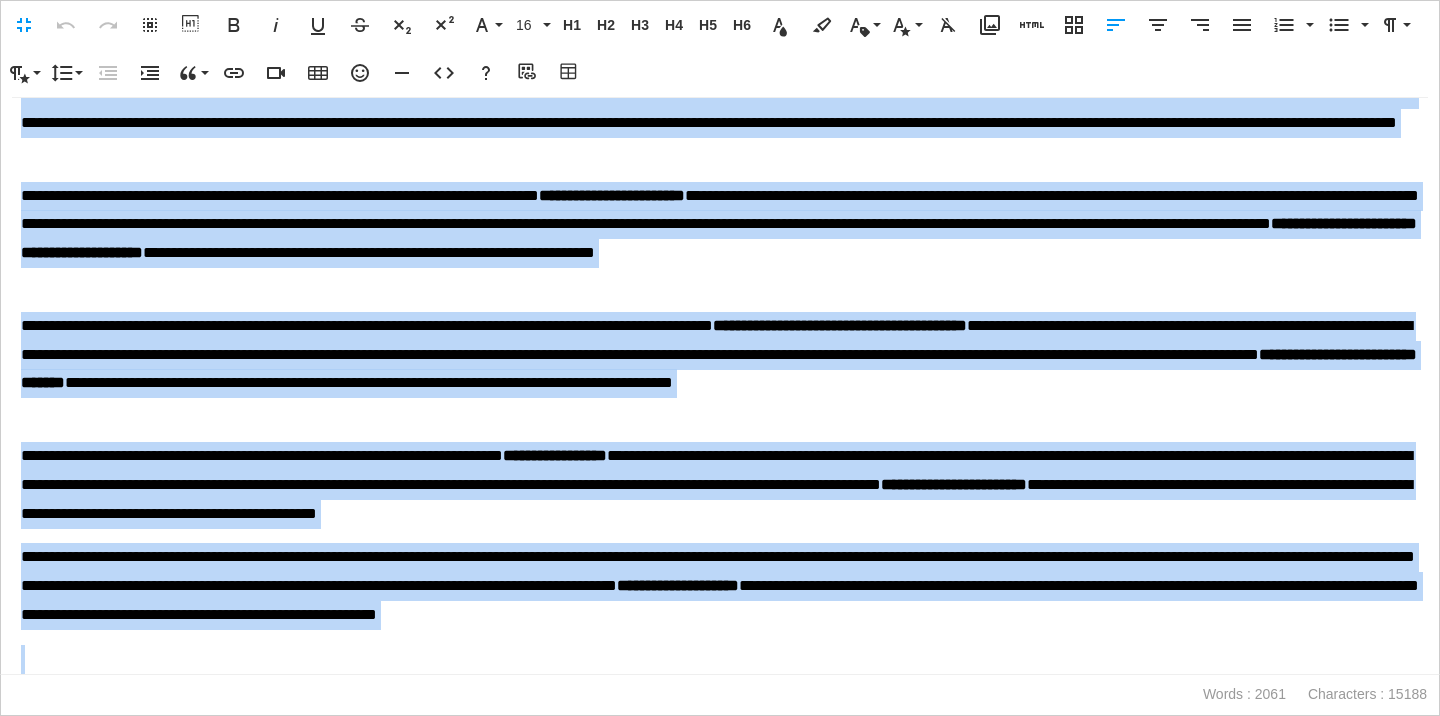 drag, startPoint x: 16, startPoint y: 201, endPoint x: 215, endPoint y: 787, distance: 618.8675 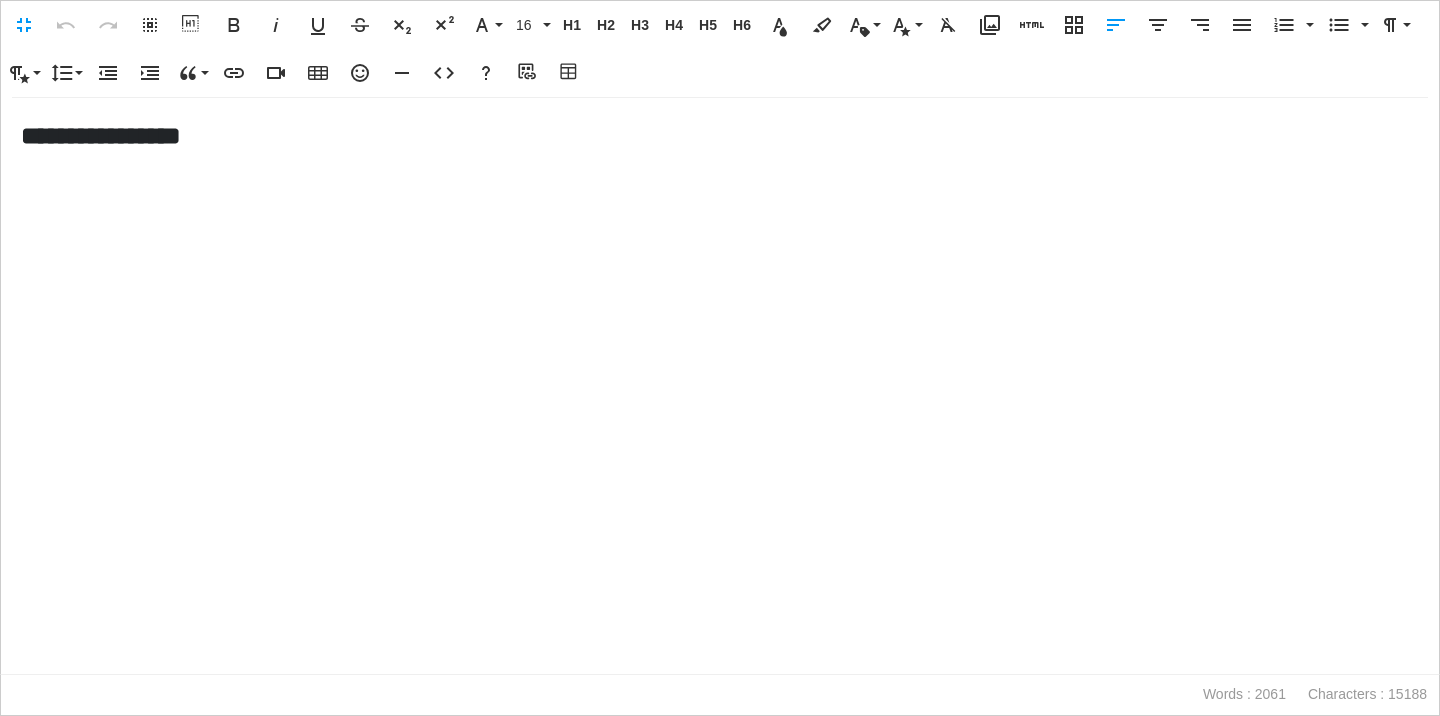 scroll, scrollTop: 0, scrollLeft: 0, axis: both 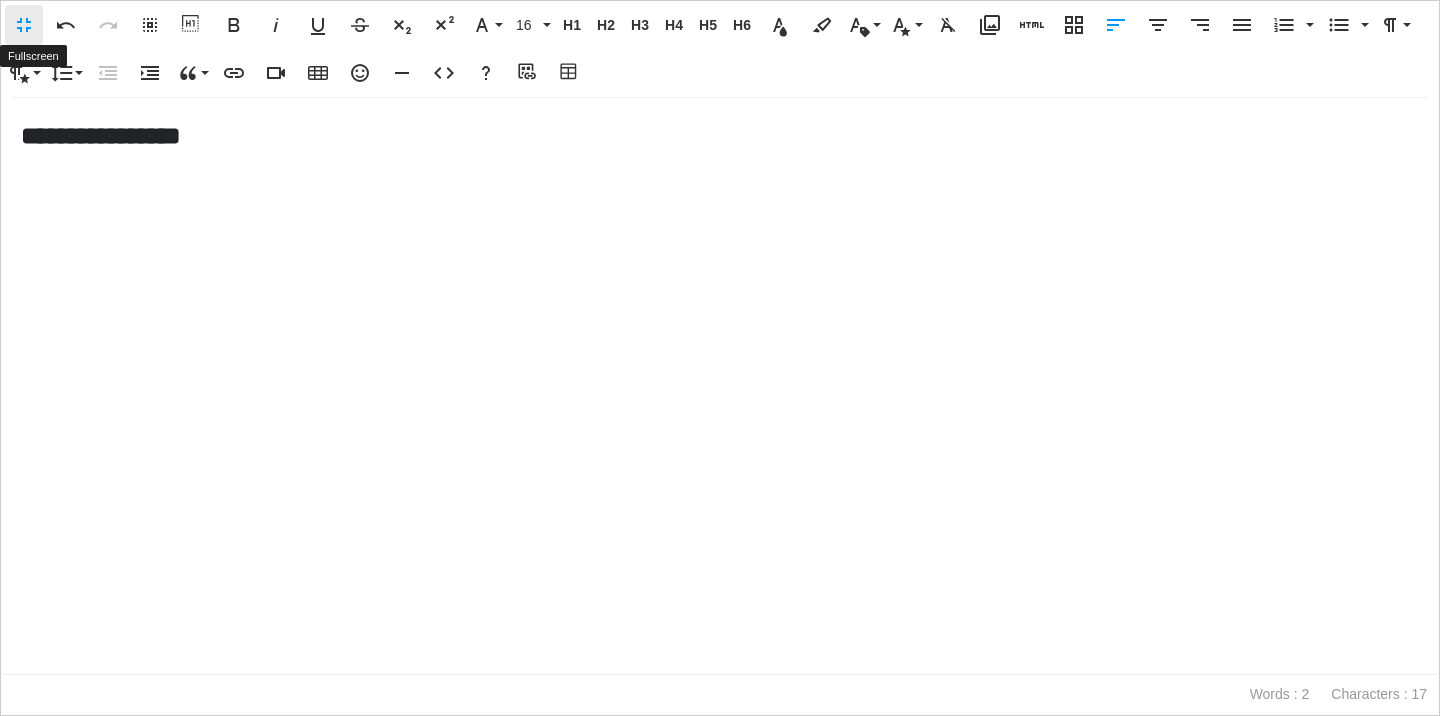 click on "Fullscreen" at bounding box center (24, 25) 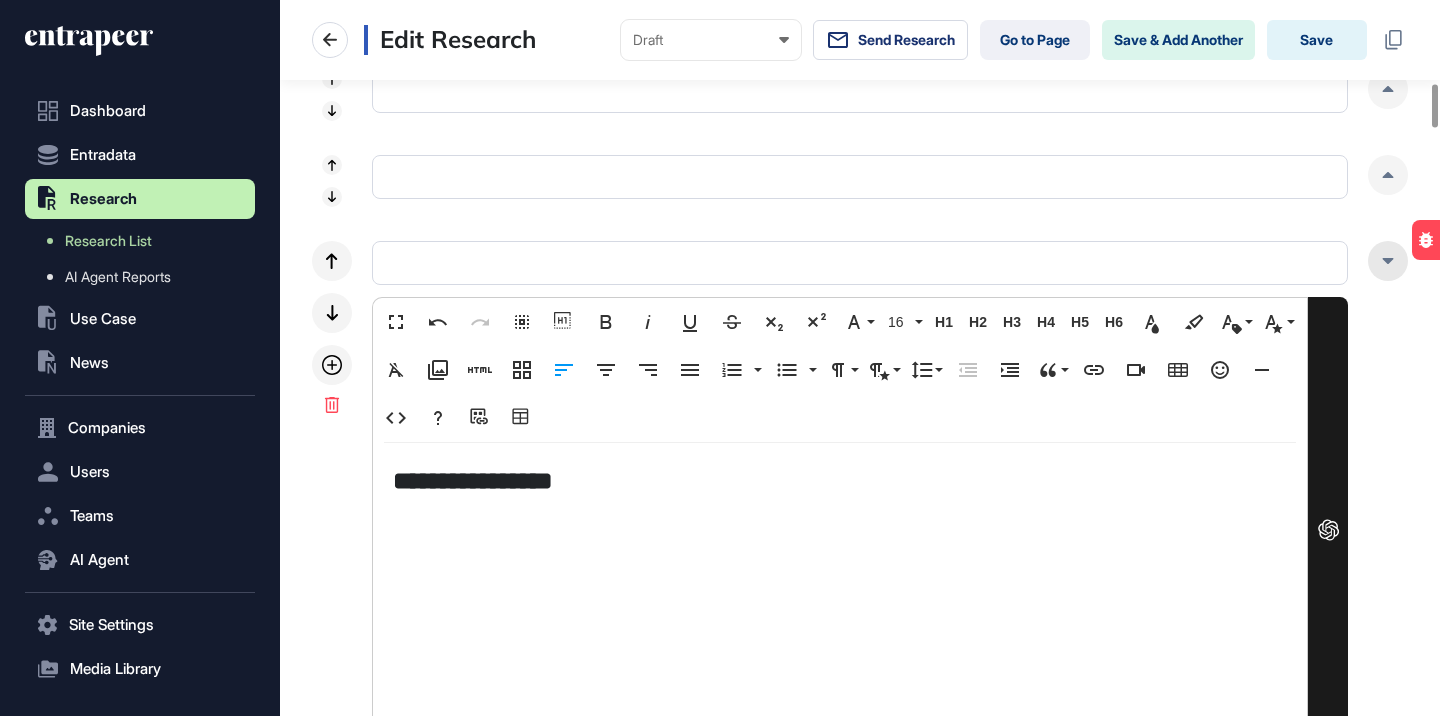 click at bounding box center [1388, 261] 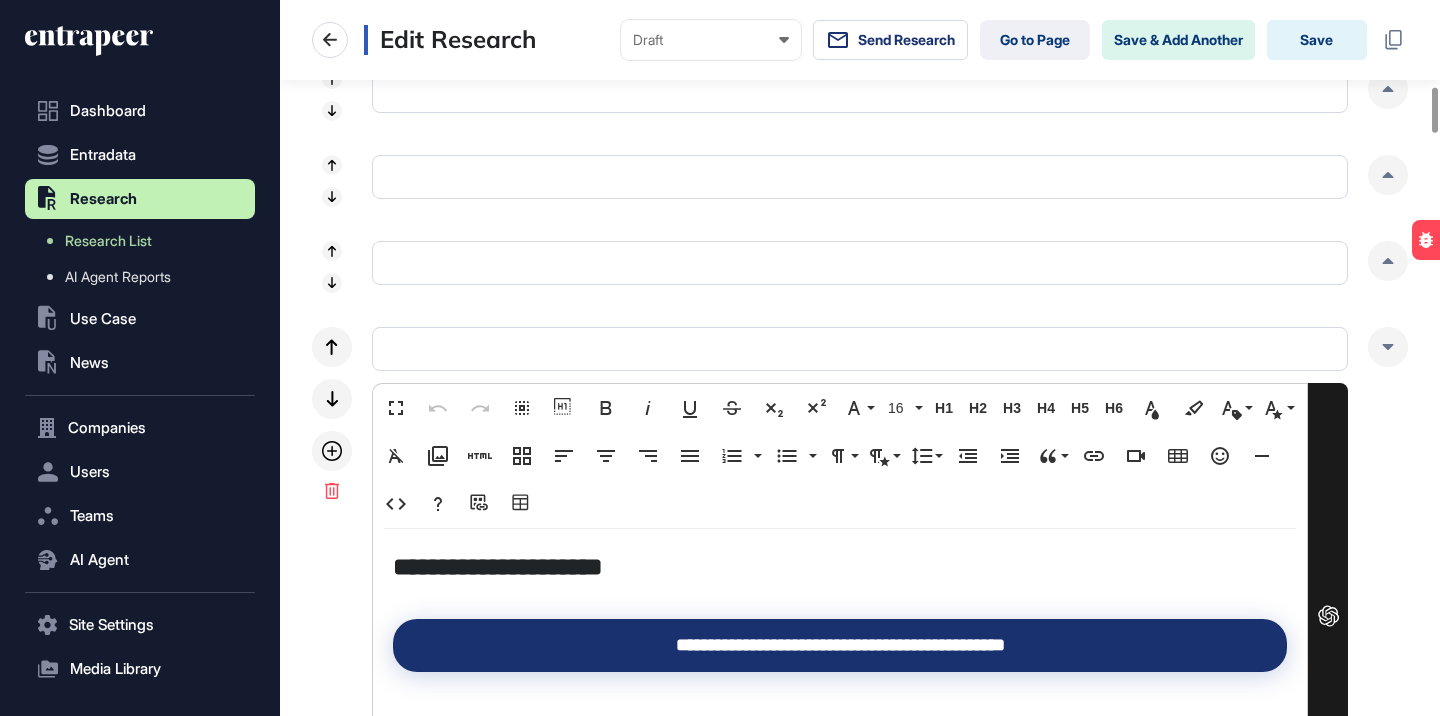 scroll, scrollTop: 1578, scrollLeft: 0, axis: vertical 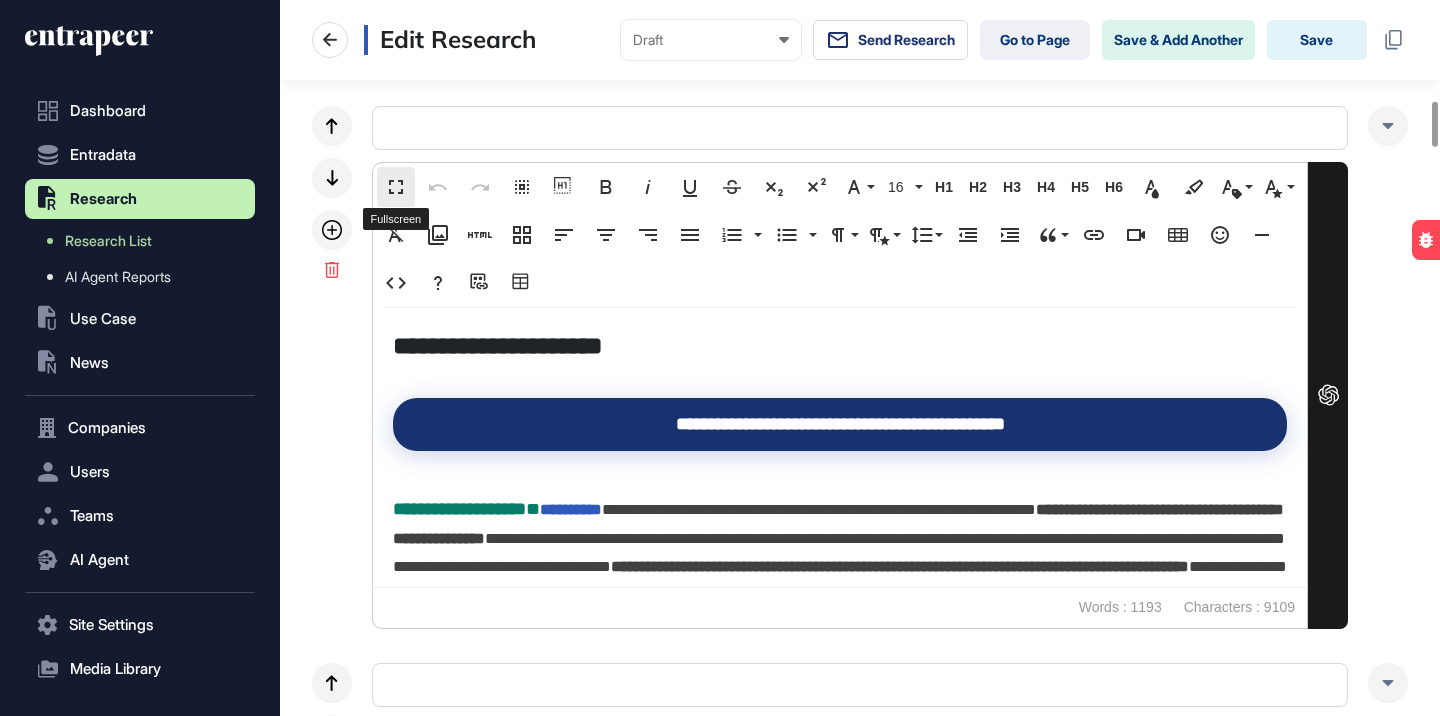click on "Fullscreen" at bounding box center [396, 187] 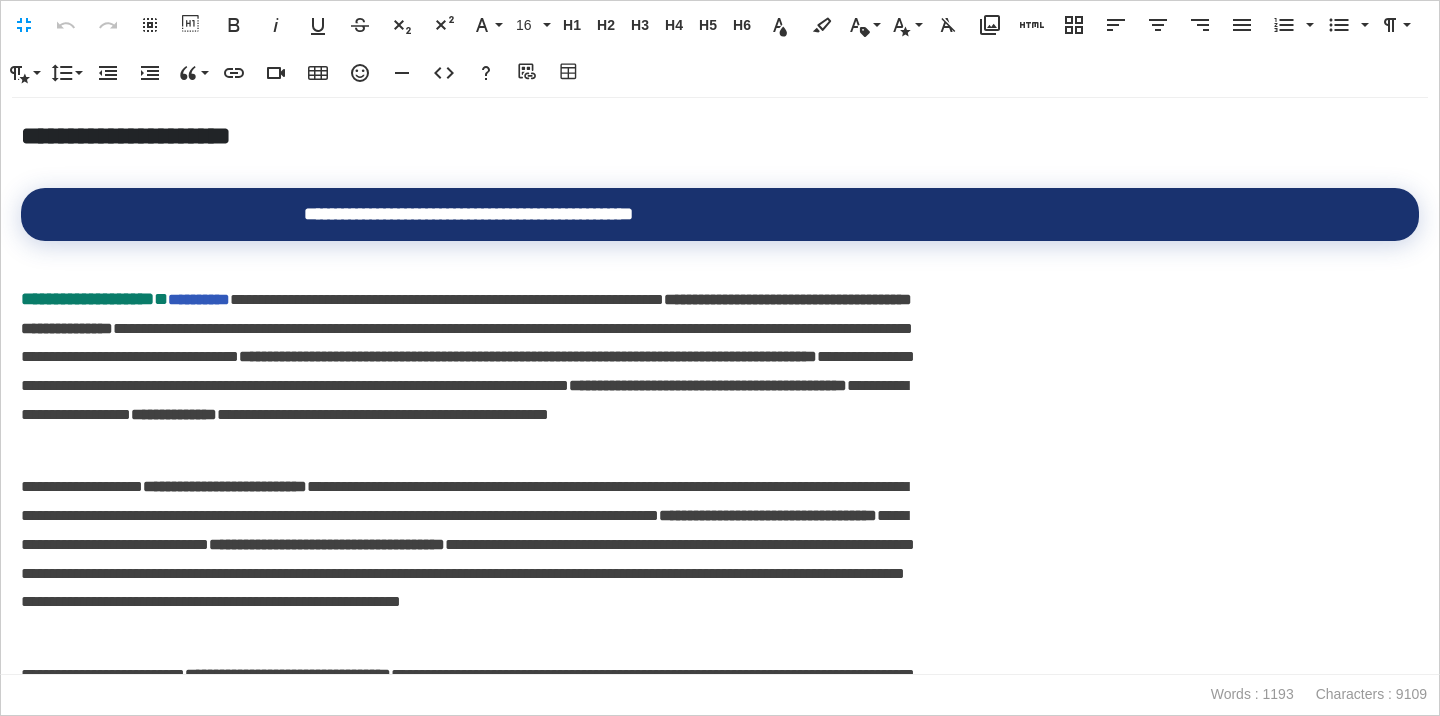 scroll, scrollTop: 1, scrollLeft: 9, axis: both 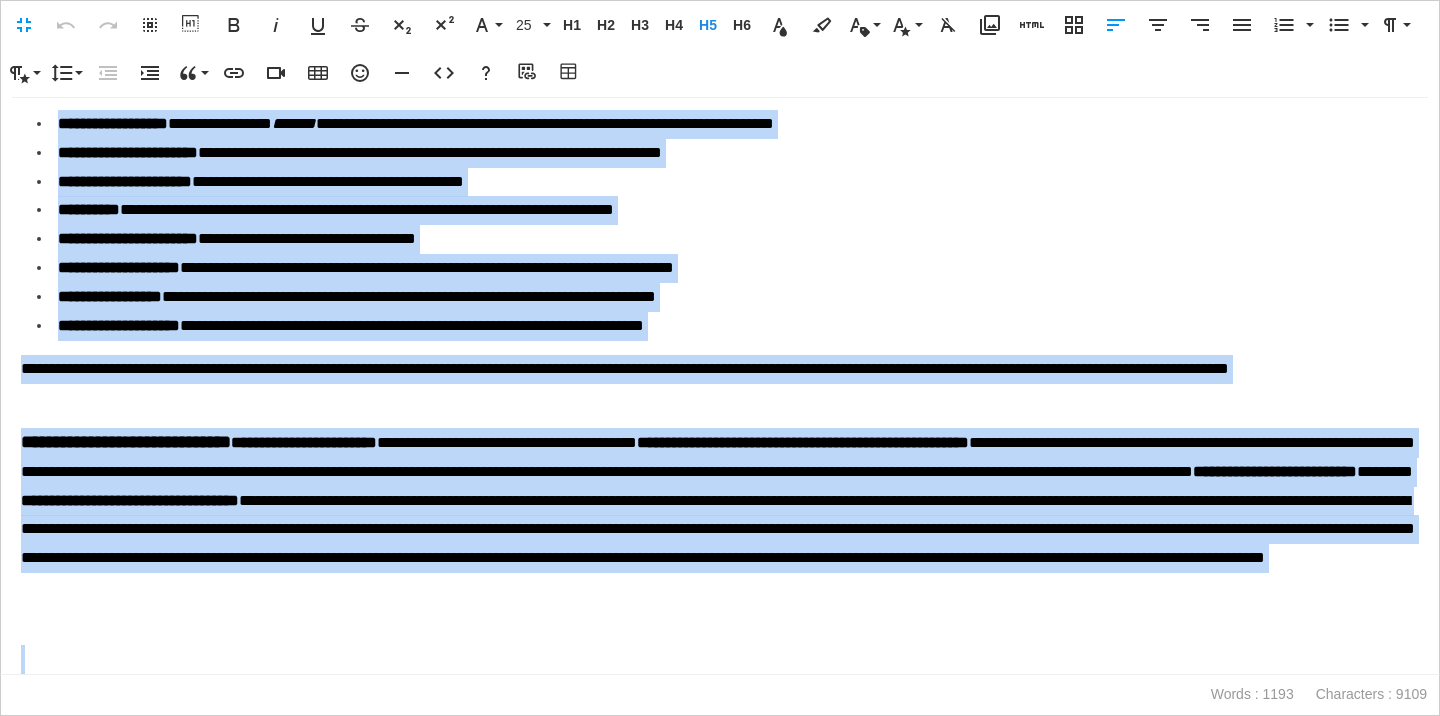 drag, startPoint x: 19, startPoint y: 182, endPoint x: 331, endPoint y: 787, distance: 680.7121 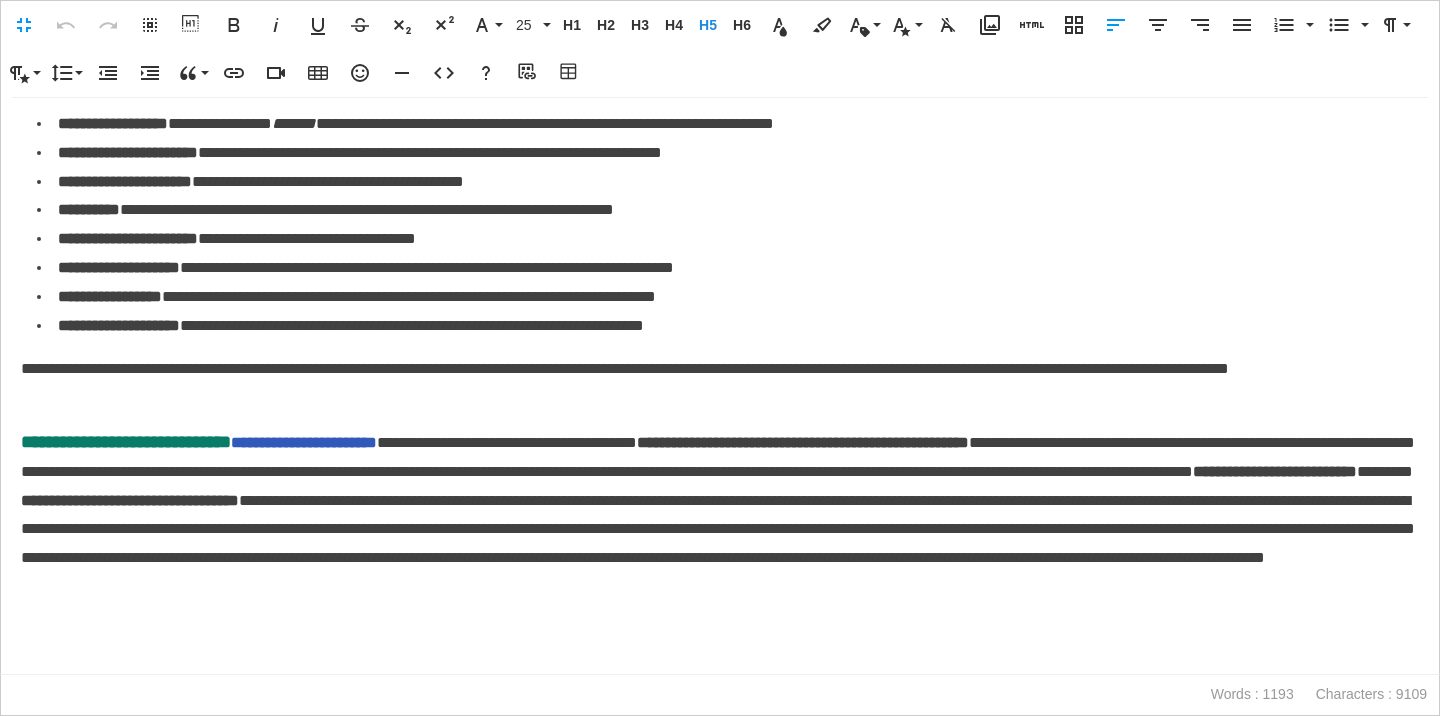 scroll, scrollTop: 0, scrollLeft: 0, axis: both 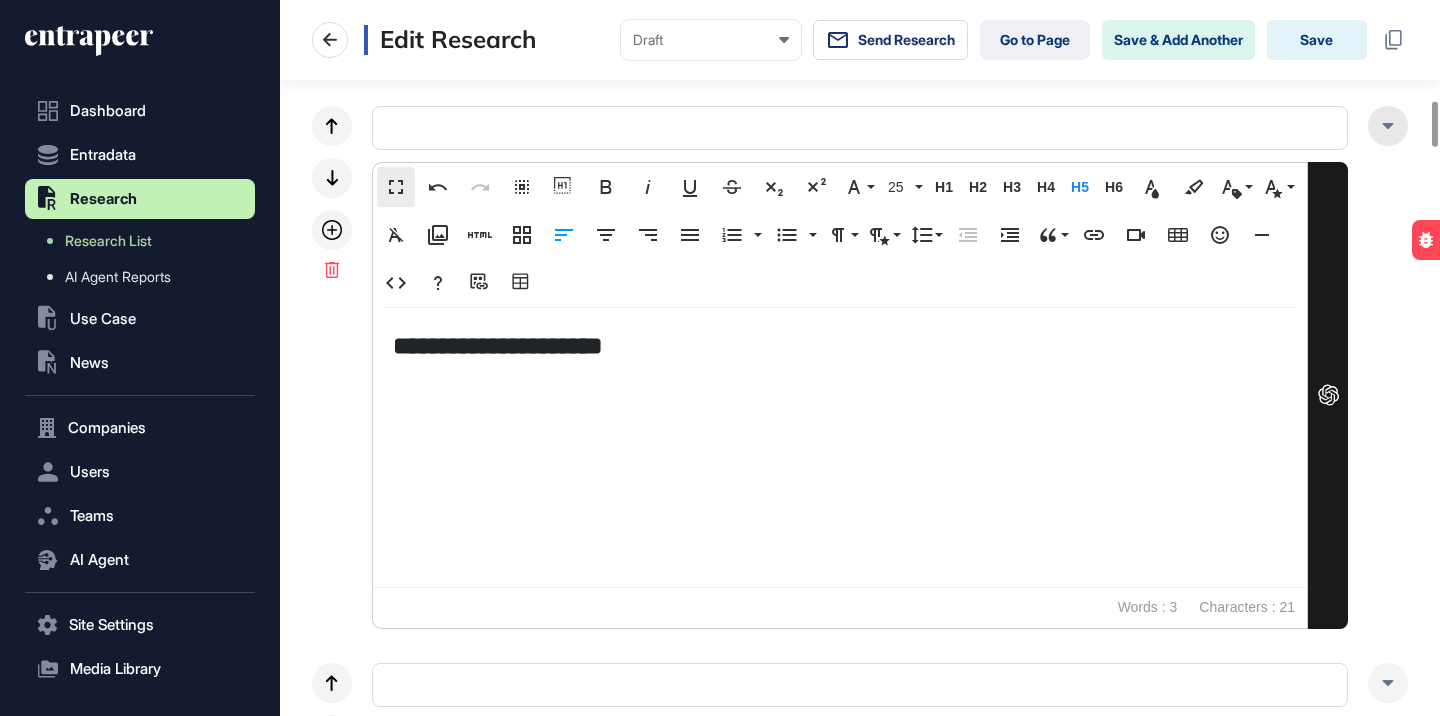 click at bounding box center [1388, 126] 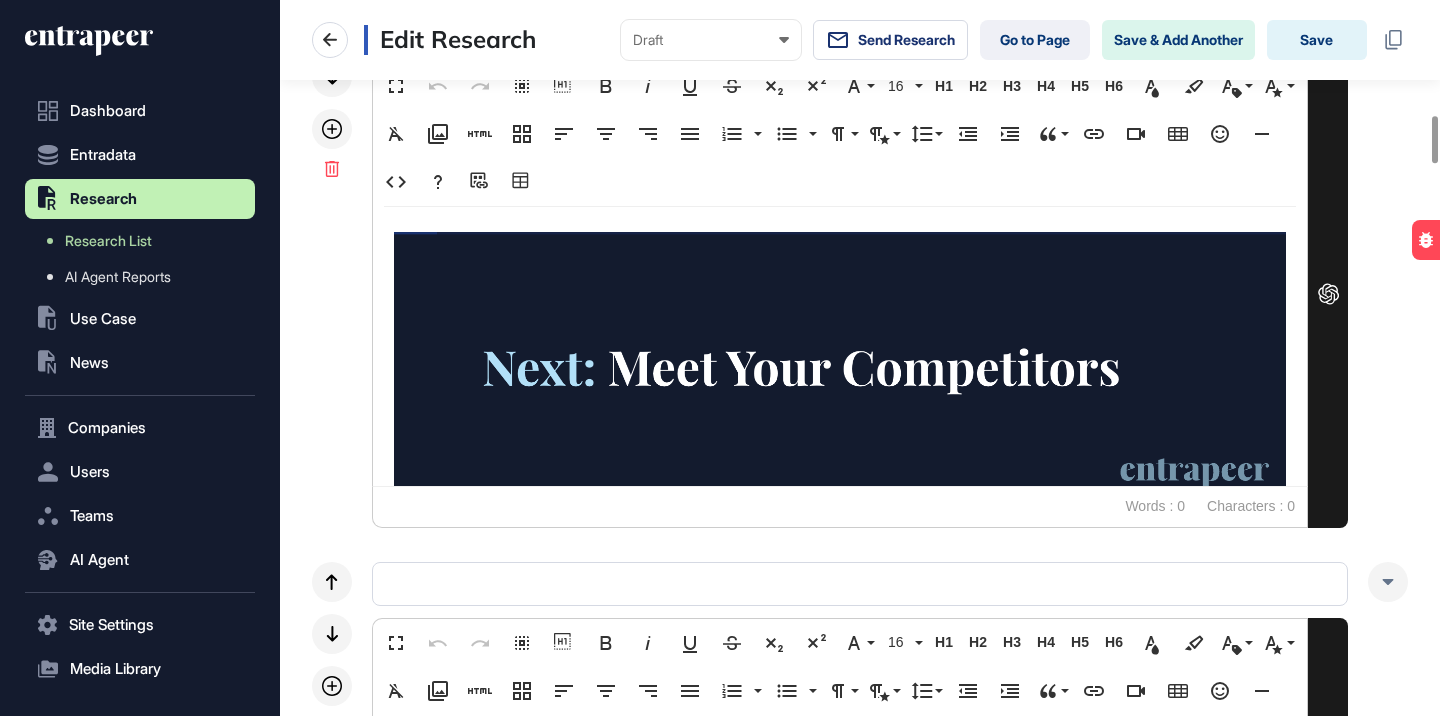 scroll, scrollTop: 1831, scrollLeft: 0, axis: vertical 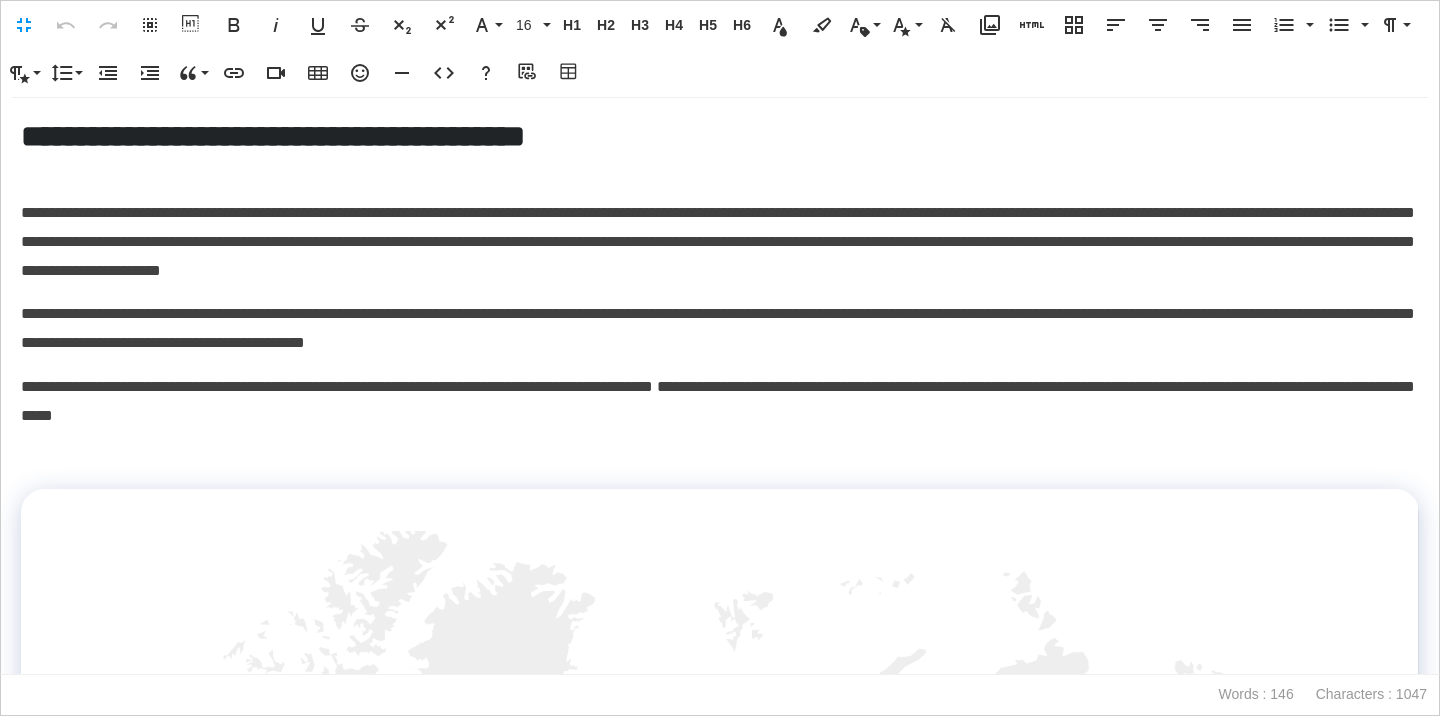 click on "**********" at bounding box center [720, 402] 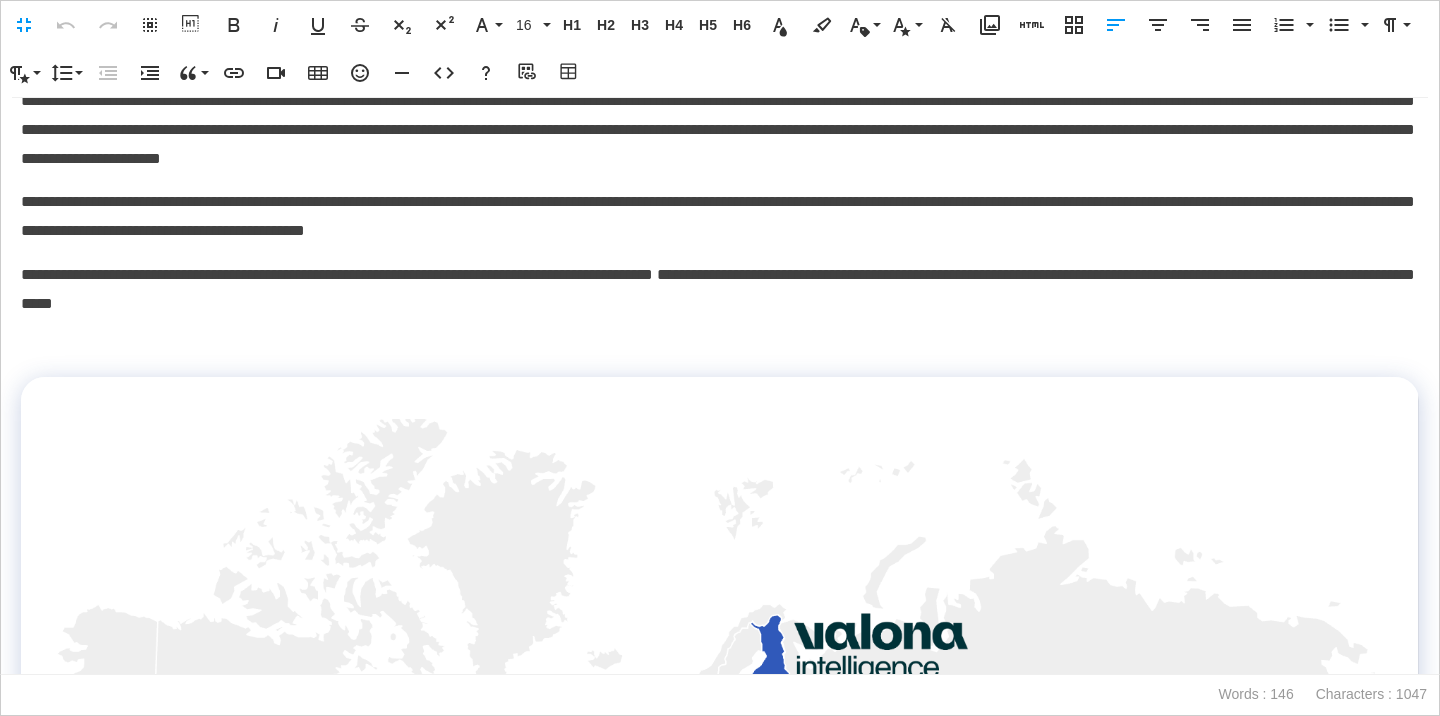 scroll, scrollTop: 0, scrollLeft: 0, axis: both 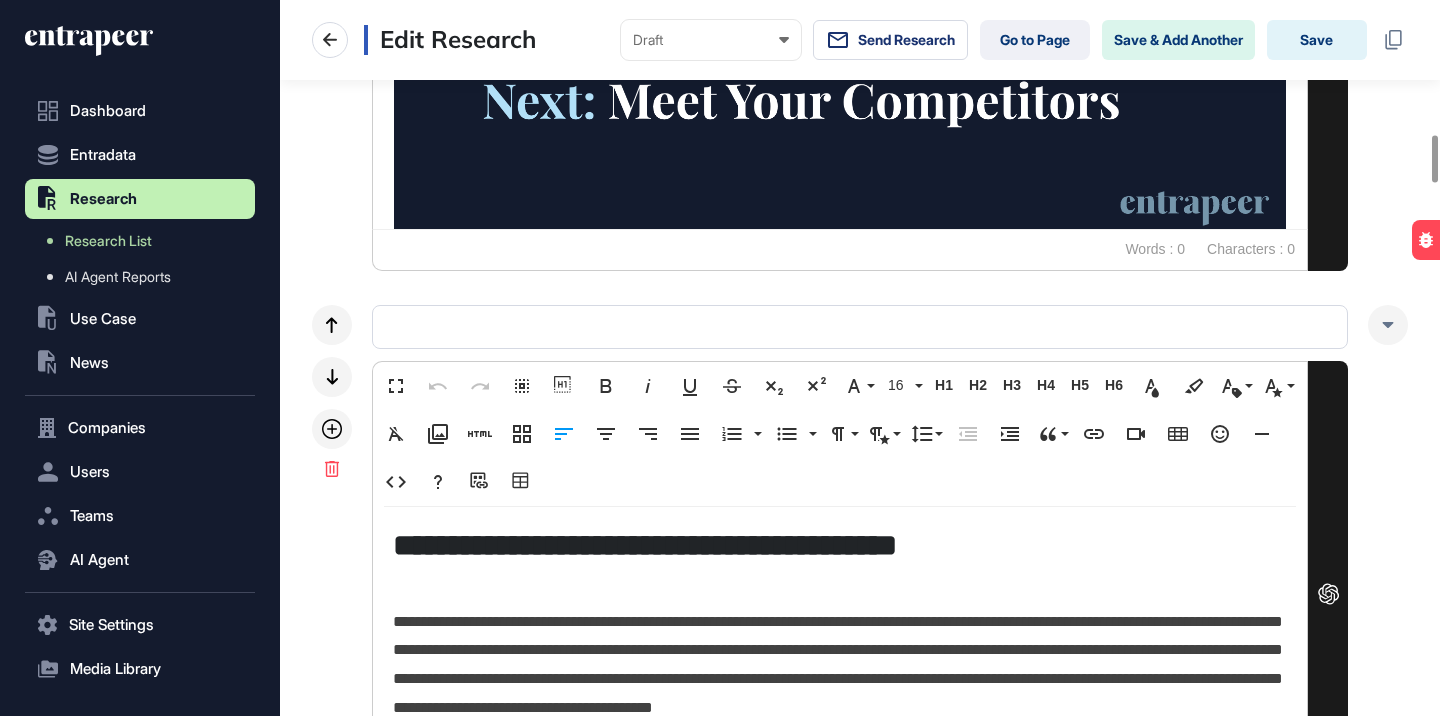 click on "Fullscreen Undo Redo Select All Show blocks Bold Italic Underline Strikethrough Subscript Superscript Font Family Playfair Mulish Inter 16 8 10 12 14 16 18 20 24 32 36 40 48 72 80 H1 Heading 1 H2 Heading 2 H3 Heading 3 H4 Heading 4 H5 Heading 5 H6 Heading 6 Text Color Background Color Inline Class Heading 1 Heading 2 Heading 3 Heading 4 Heading 5 Heading 6 Paragraph Secondary Text Inline Style font-weight 700 font-weight 900 Clear Formatting Media Library Add HTML Responsive Layout Align Left Align Center Align Right Align Justify Ordered List   Default Lower Alpha Lower Greek Lower Roman Upper Alpha Upper Roman    Unordered List   Default Circle Disc Square    Paragraph Format Normal Heading 1 Heading 2 Heading 3 Heading 4 Code Paragraph Style Gray Bordered Spaced Uppercase Line Height Default Single 1.15 1.5 Double Decrease Indent Increase Indent Quote Increase ⌘' Decrease ⌘⇧' Insert Link Insert Video Insert Table Emoticons Insert Horizontal Line Code View Help Add source URL Table Builder ** *****" 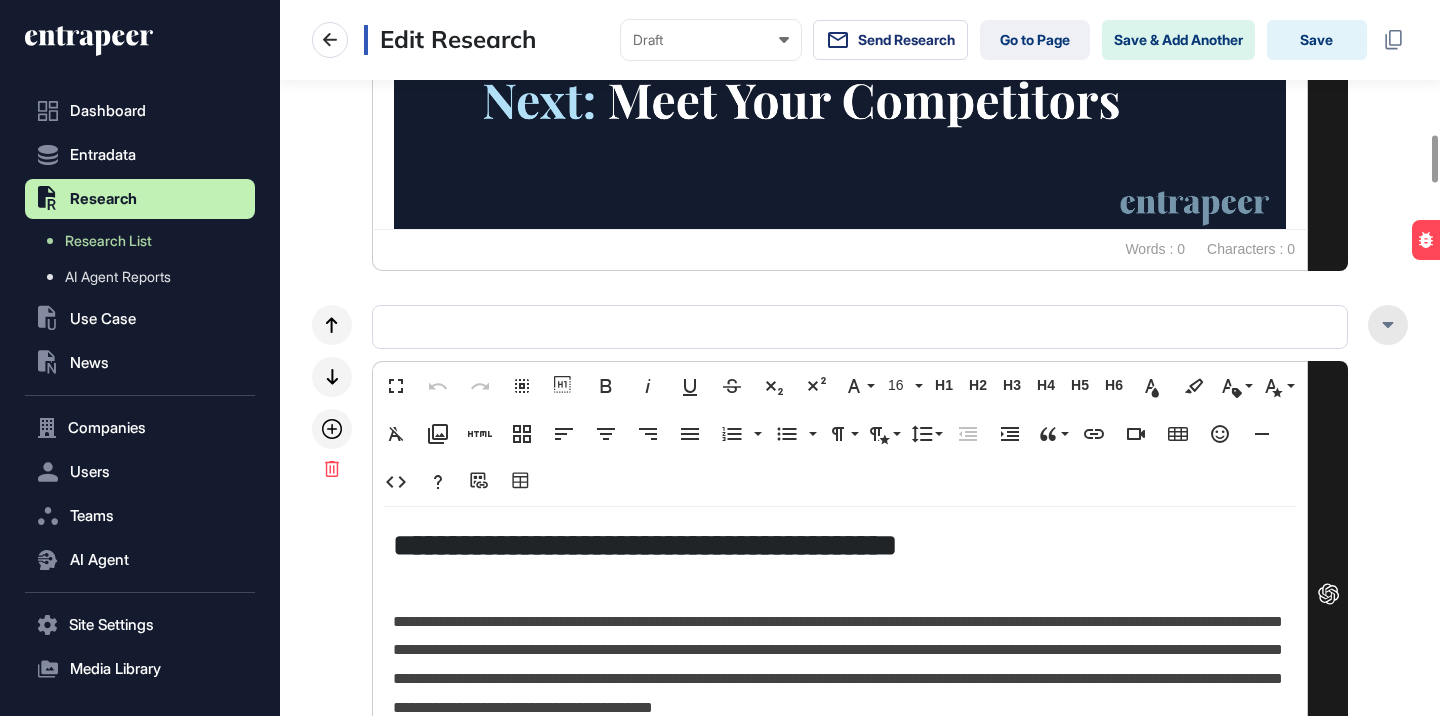click 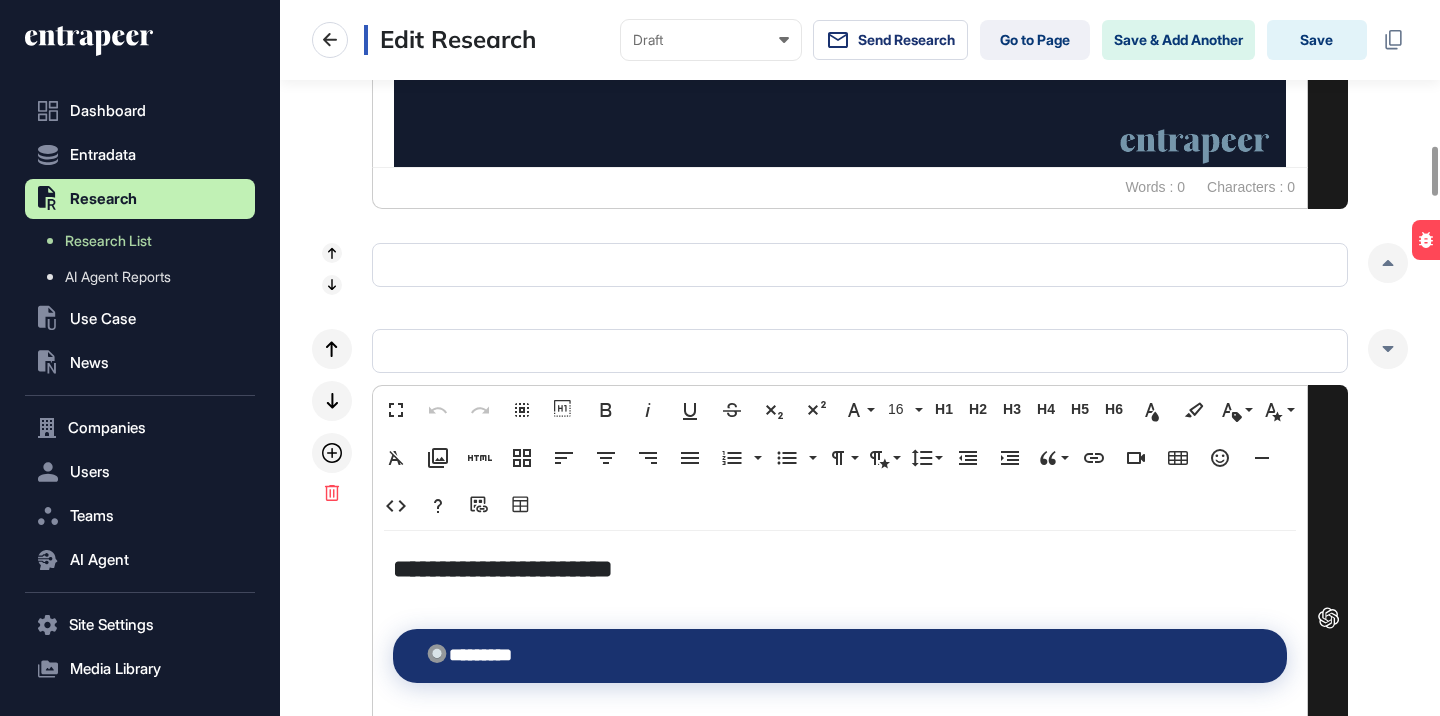 scroll, scrollTop: 2096, scrollLeft: 0, axis: vertical 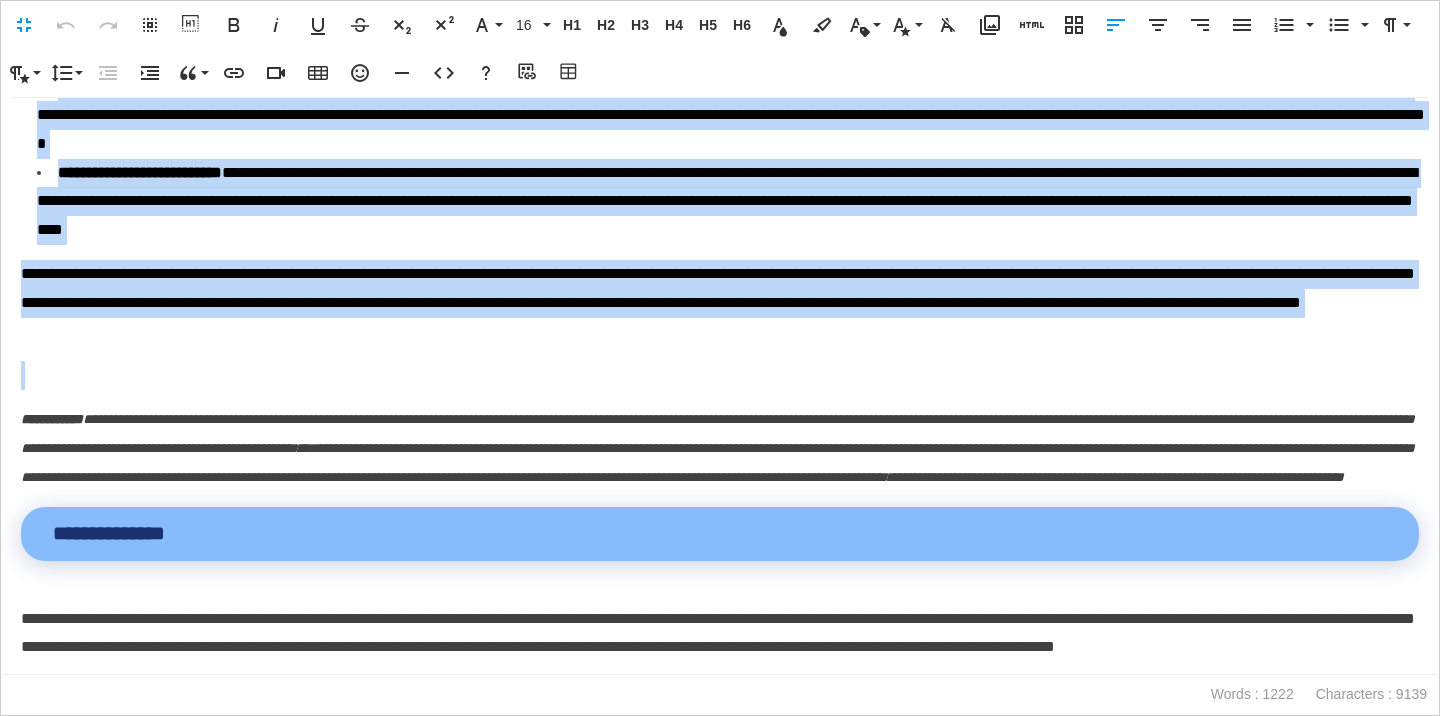 drag, startPoint x: 21, startPoint y: 208, endPoint x: 569, endPoint y: 367, distance: 570.6006 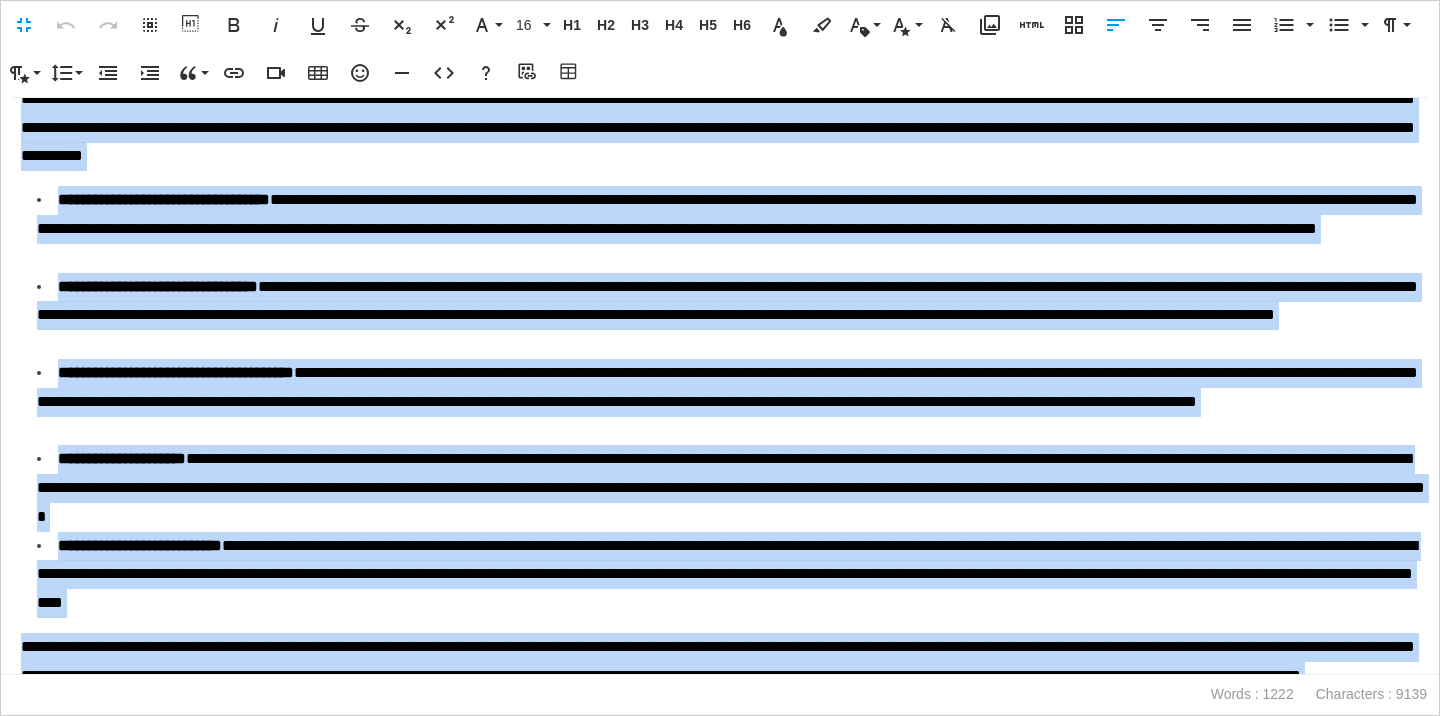 scroll, scrollTop: 0, scrollLeft: 0, axis: both 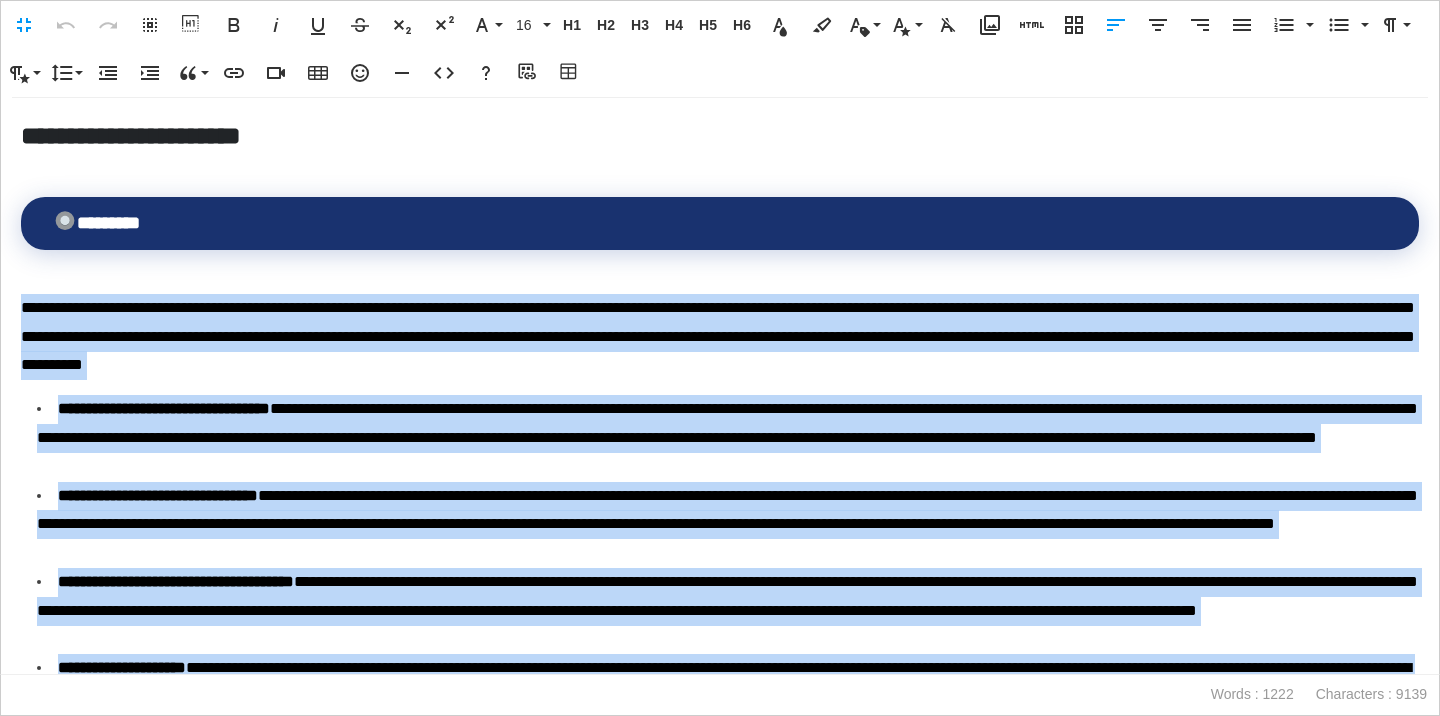 type 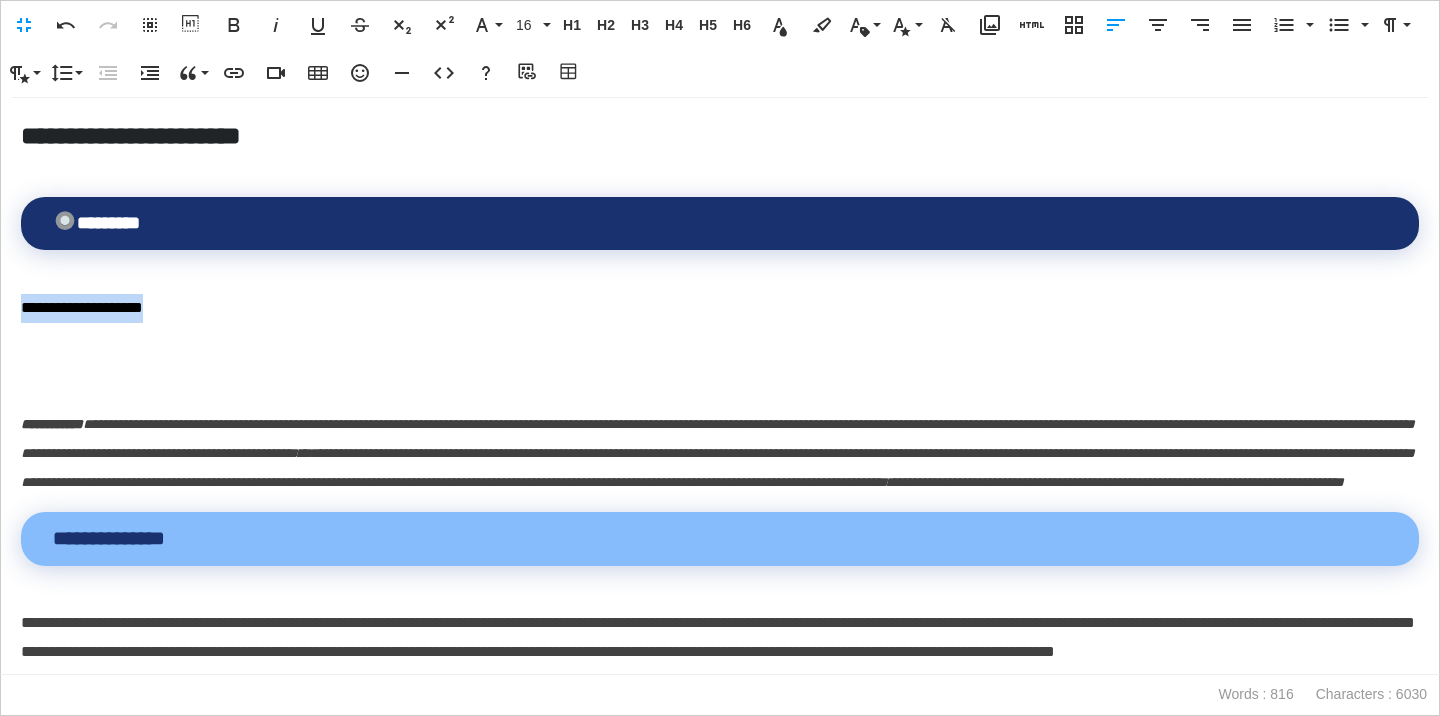 drag, startPoint x: 212, startPoint y: 310, endPoint x: 16, endPoint y: 312, distance: 196.01021 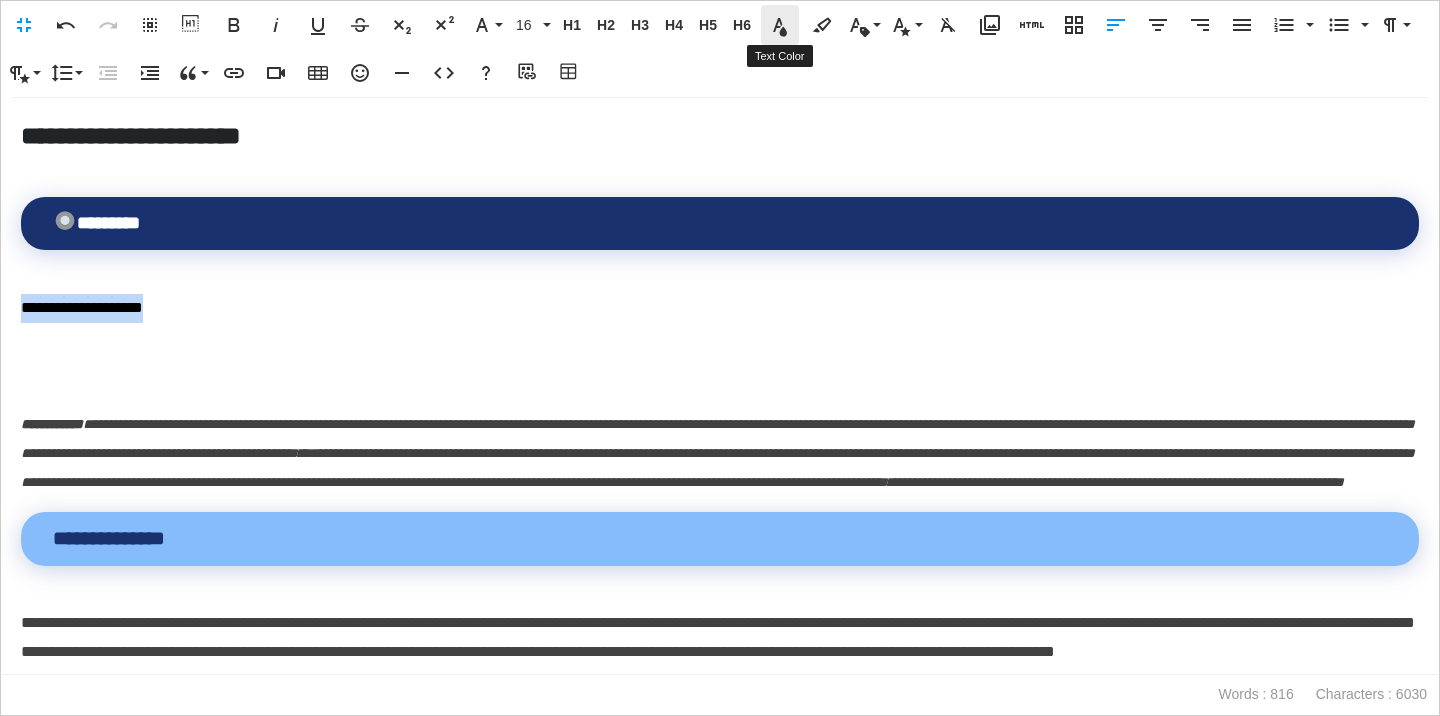 click 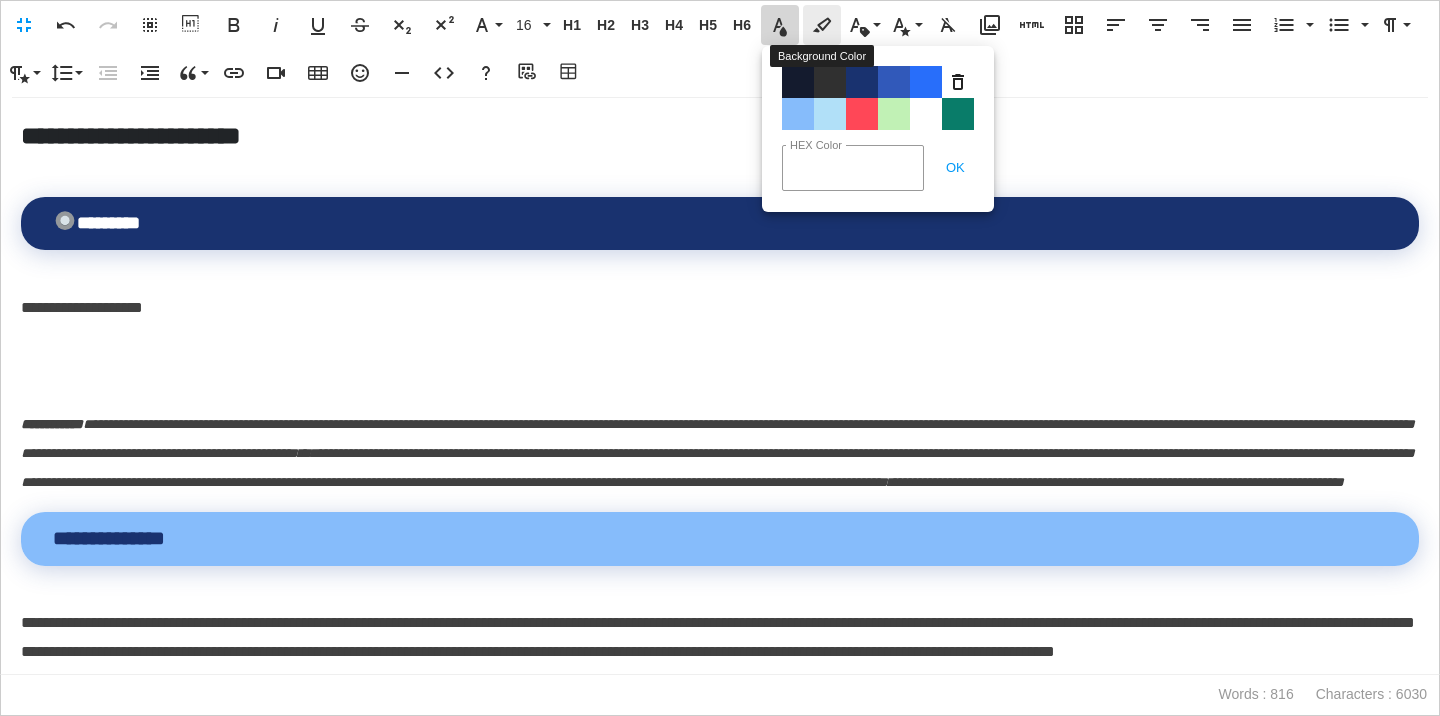 click 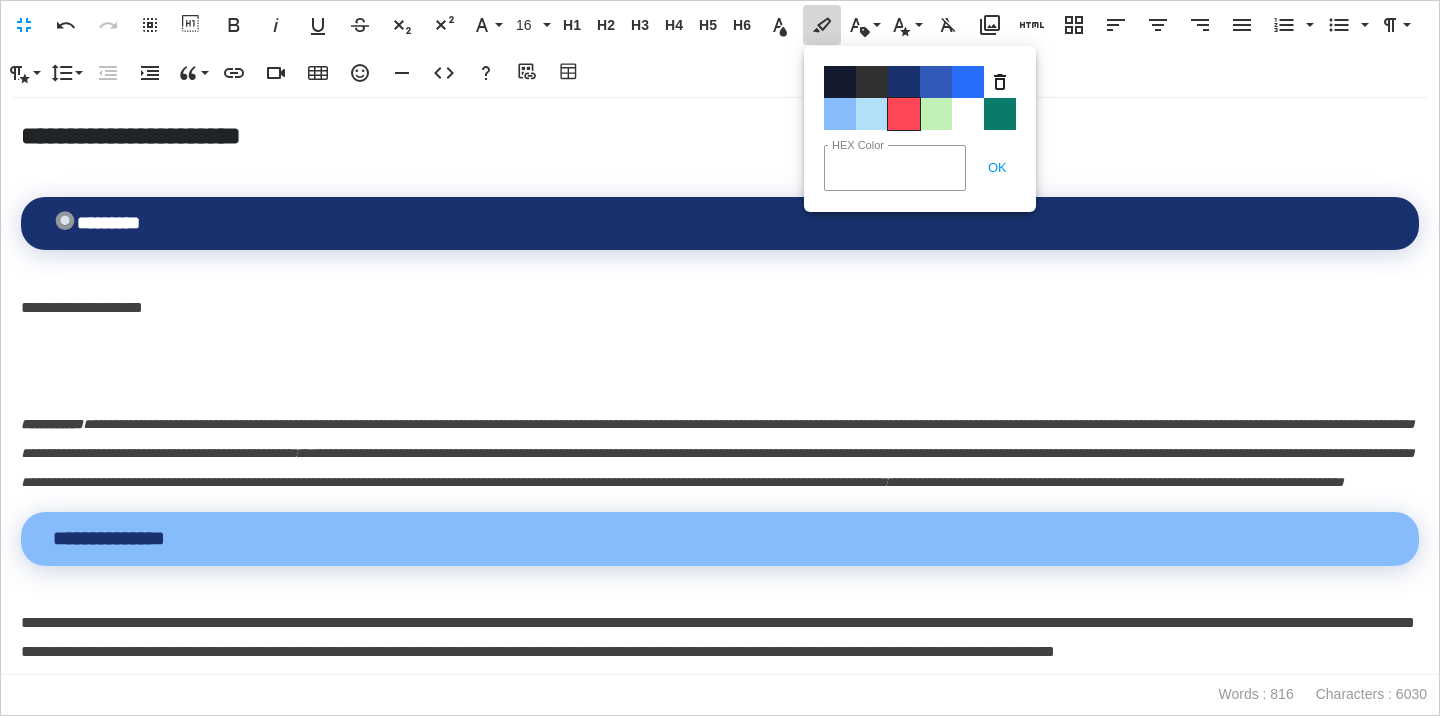 click on "Color#FF4757" at bounding box center (904, 114) 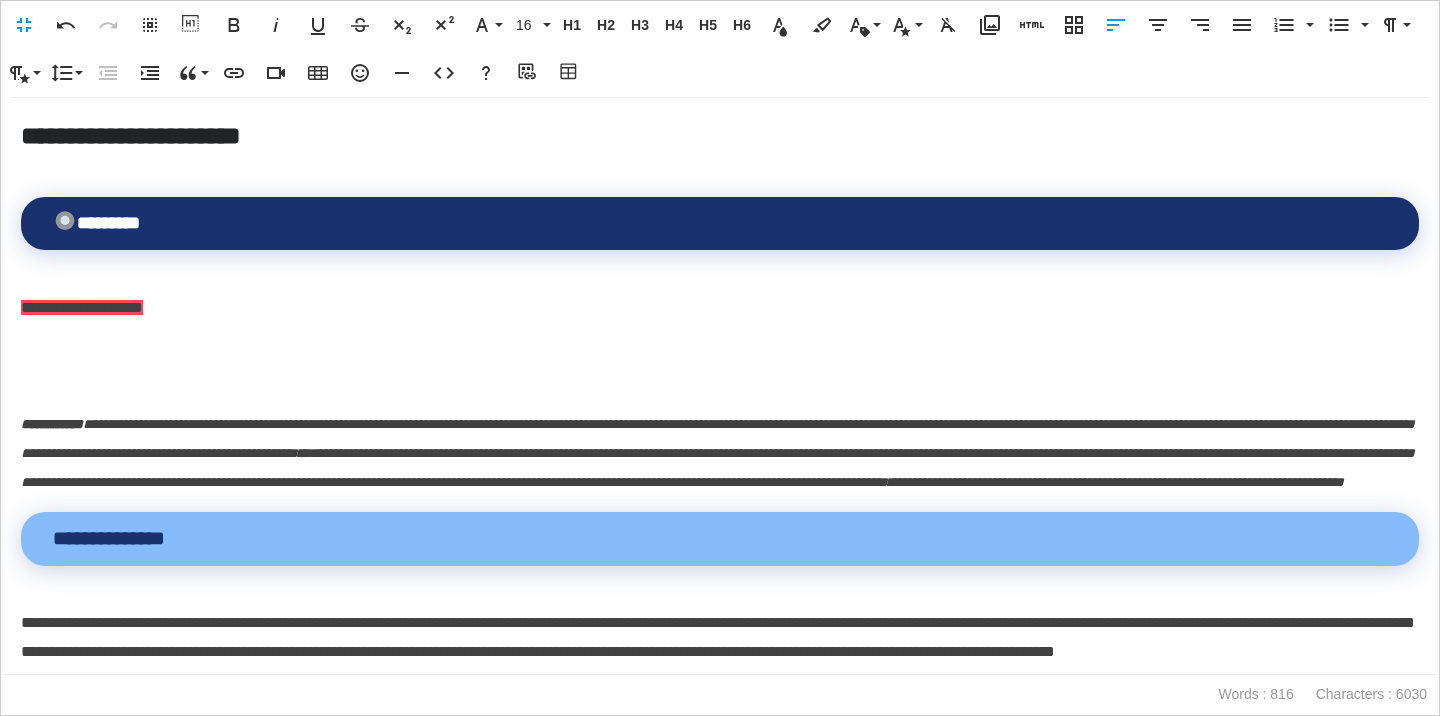 click on "**********" at bounding box center (720, 386) 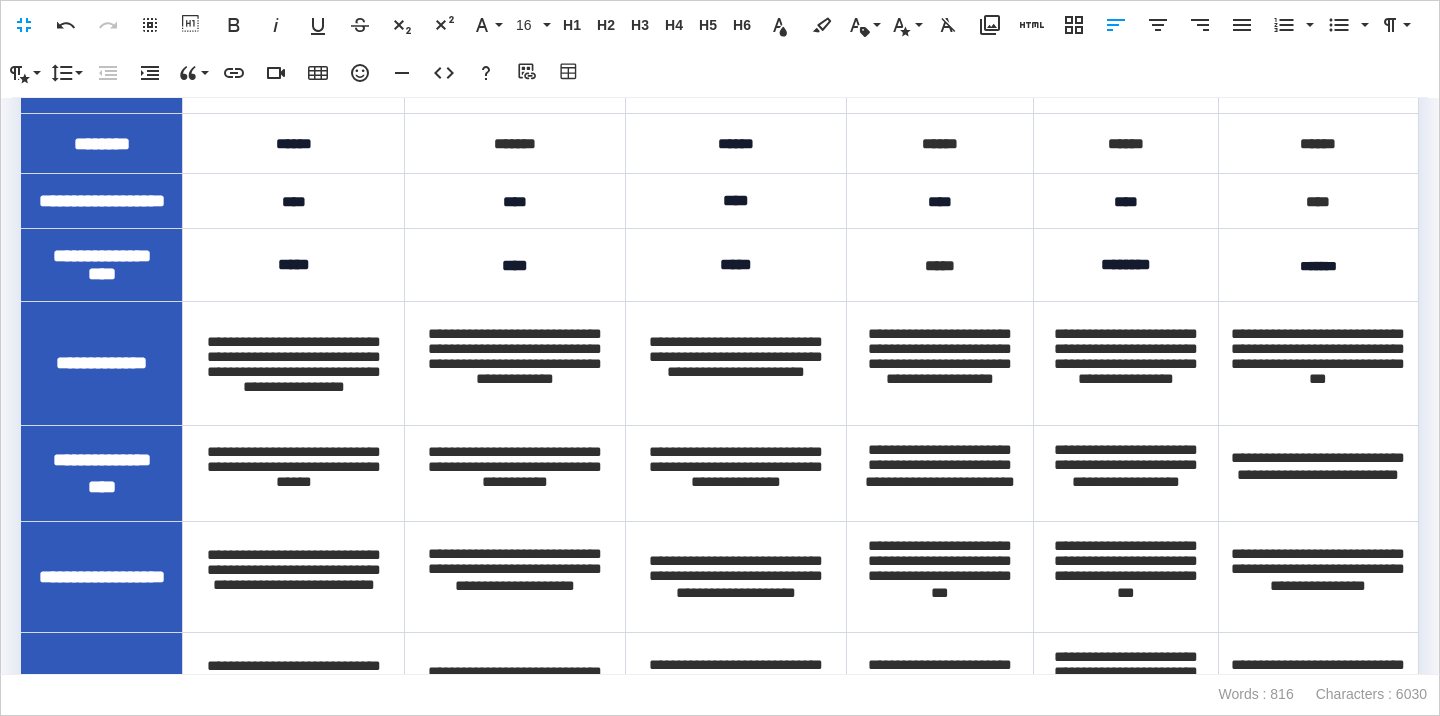 scroll, scrollTop: 967, scrollLeft: 0, axis: vertical 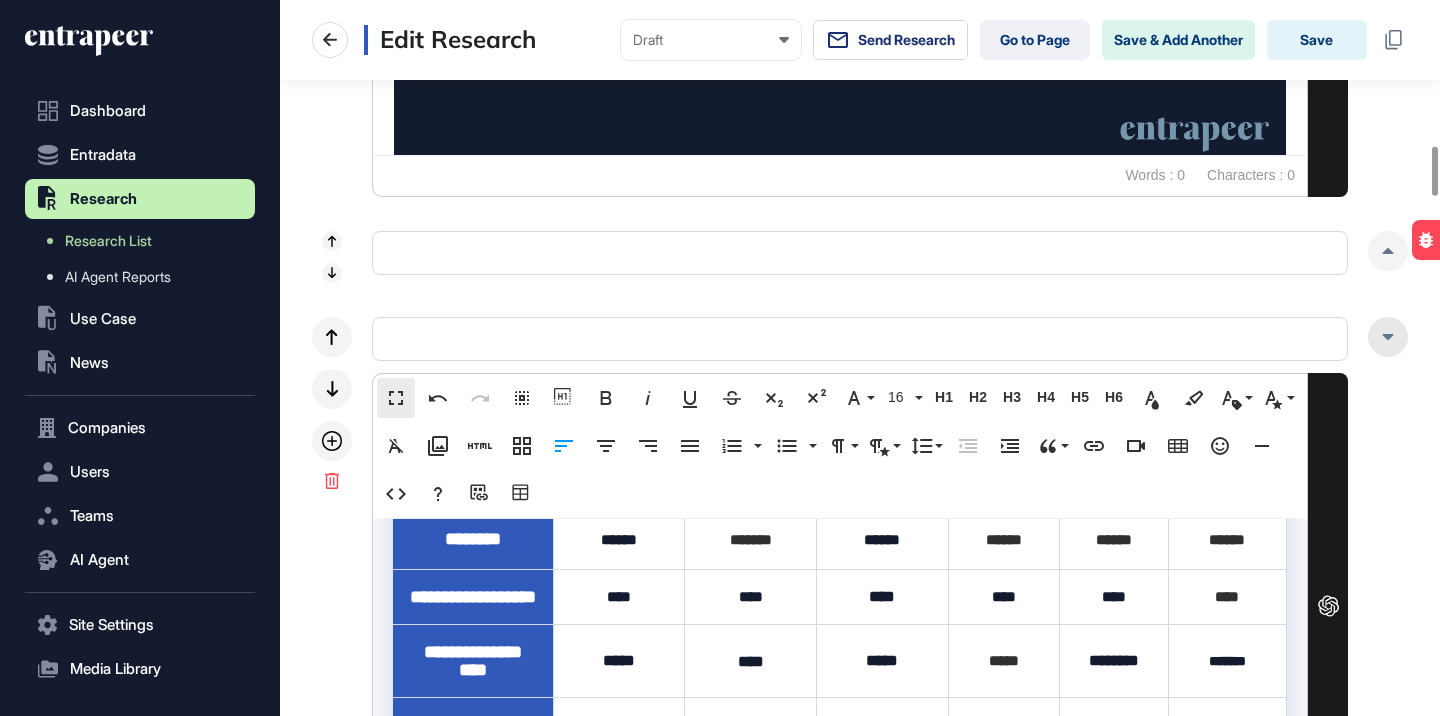 click at bounding box center (1388, 337) 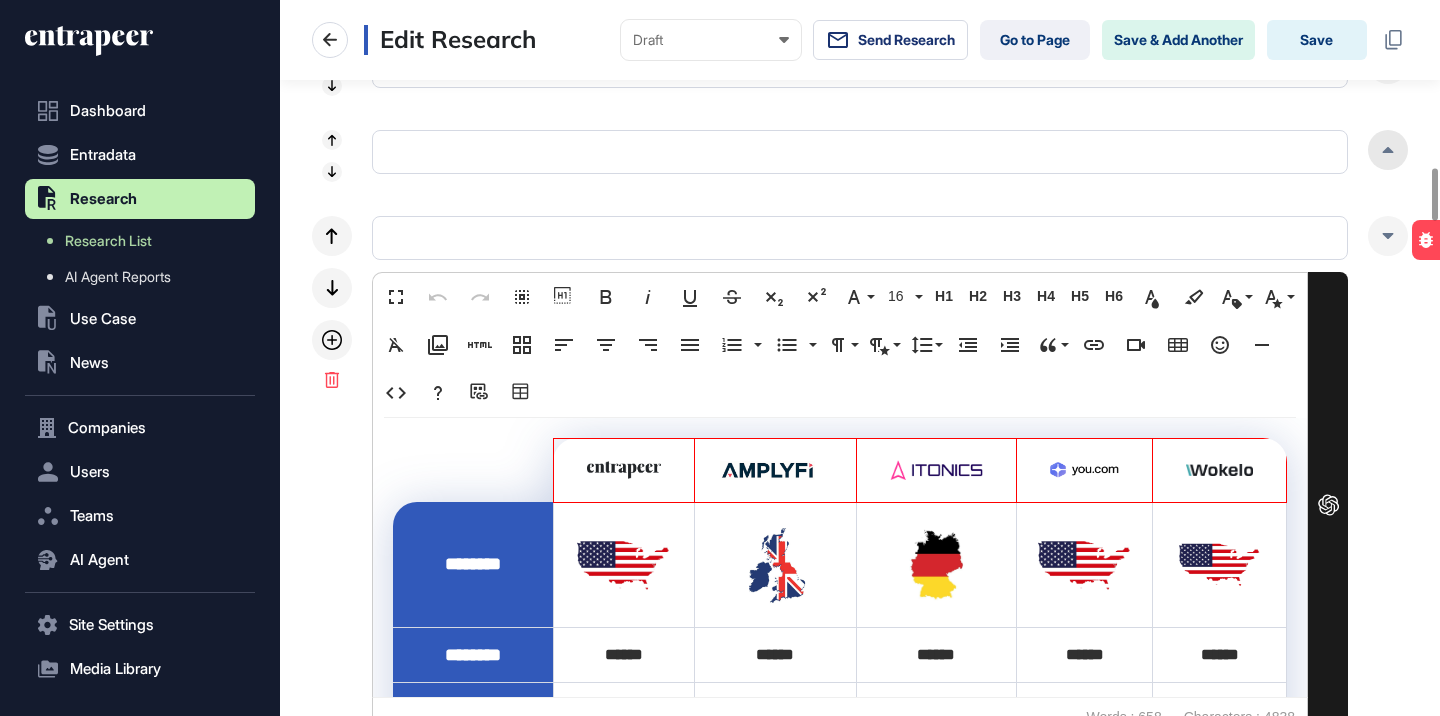 scroll, scrollTop: 2304, scrollLeft: 0, axis: vertical 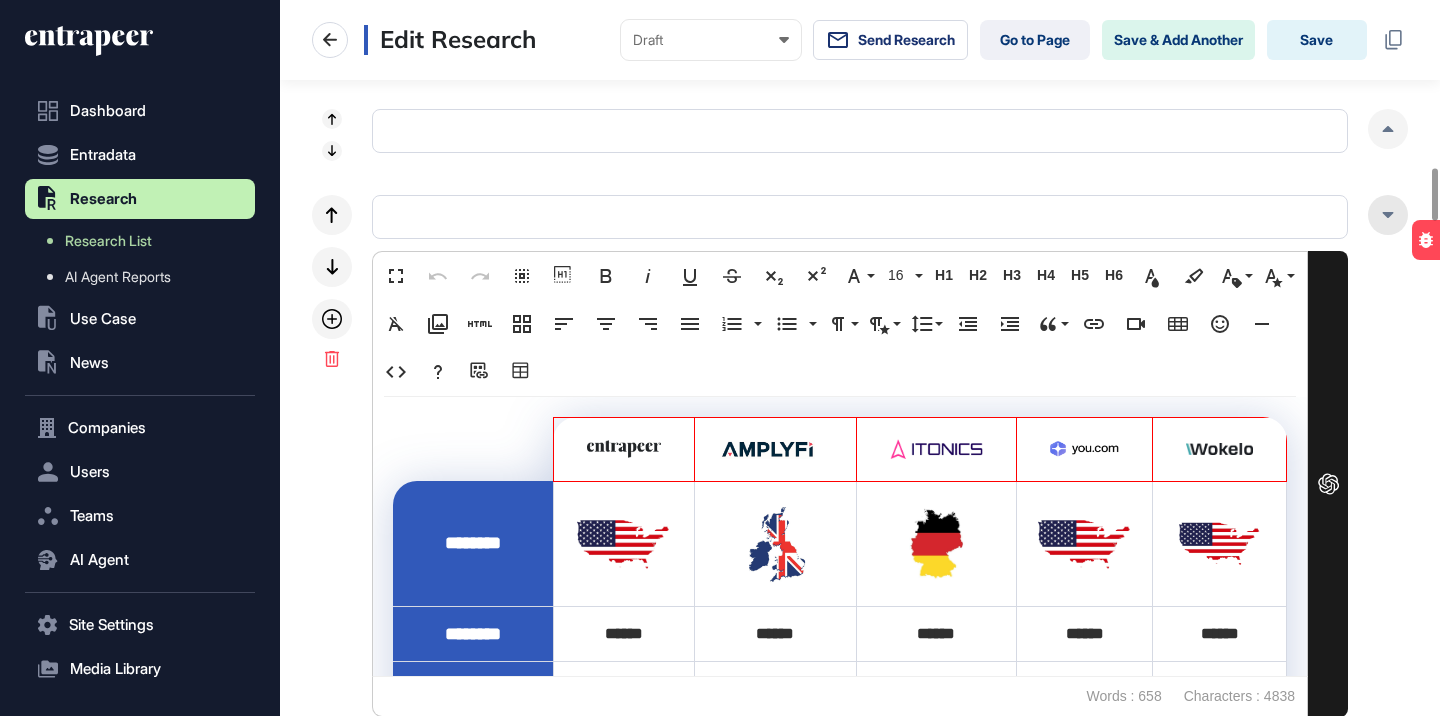 click at bounding box center [1388, 215] 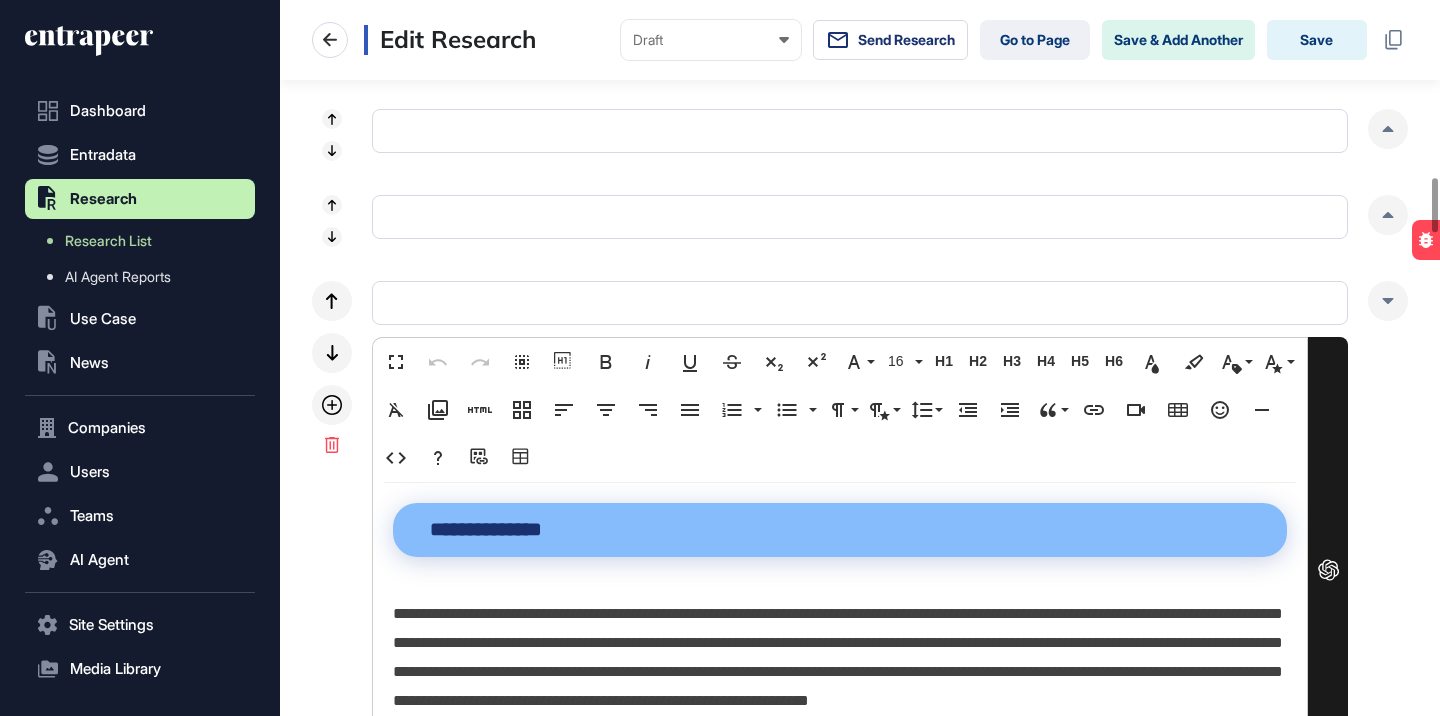 scroll, scrollTop: 2482, scrollLeft: 0, axis: vertical 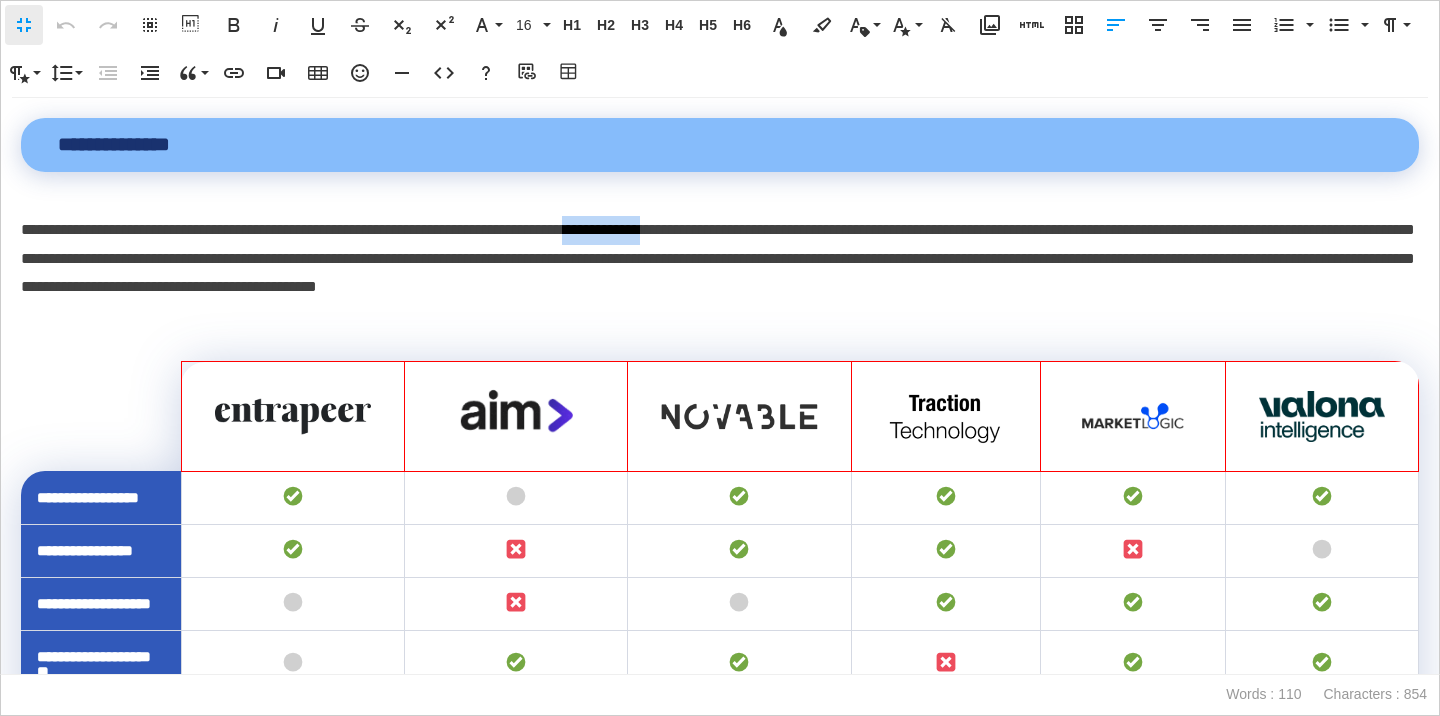 drag, startPoint x: 753, startPoint y: 231, endPoint x: 662, endPoint y: 240, distance: 91.44397 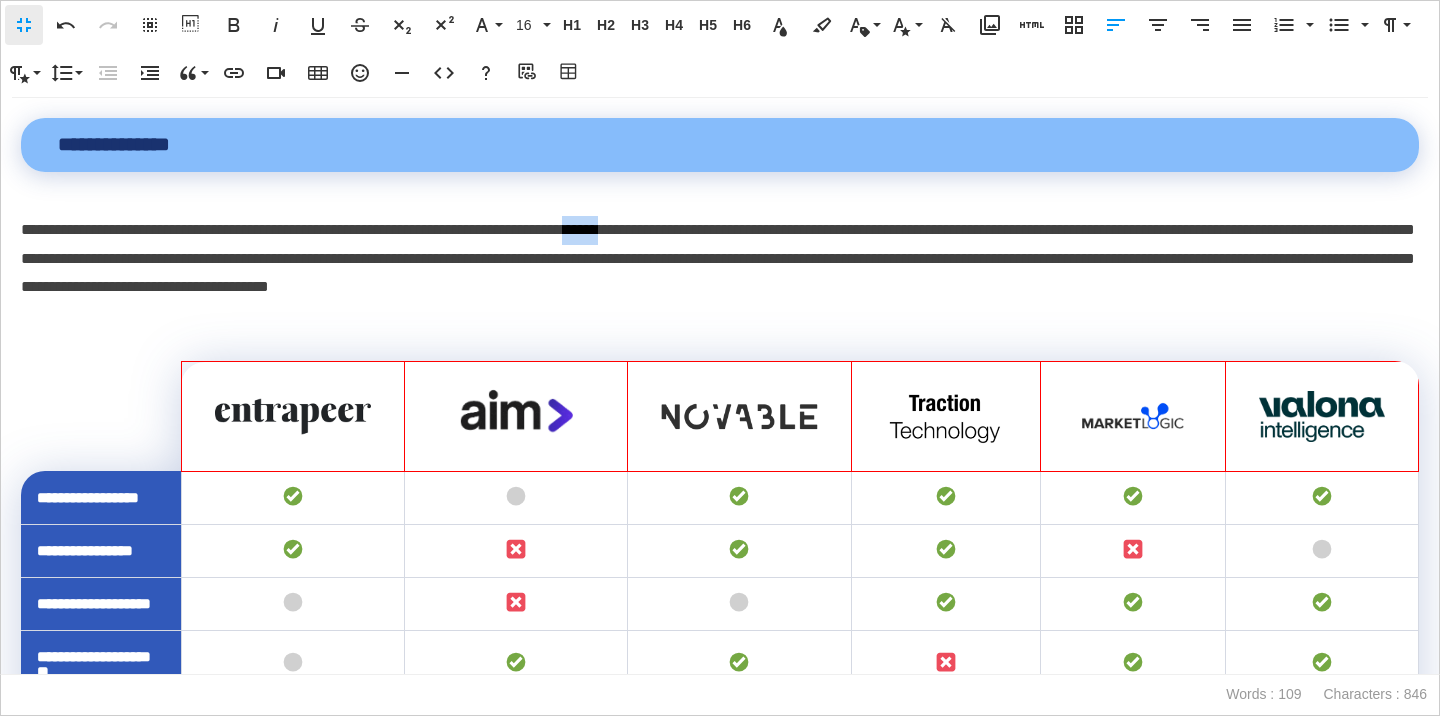 drag, startPoint x: 717, startPoint y: 229, endPoint x: 660, endPoint y: 232, distance: 57.07889 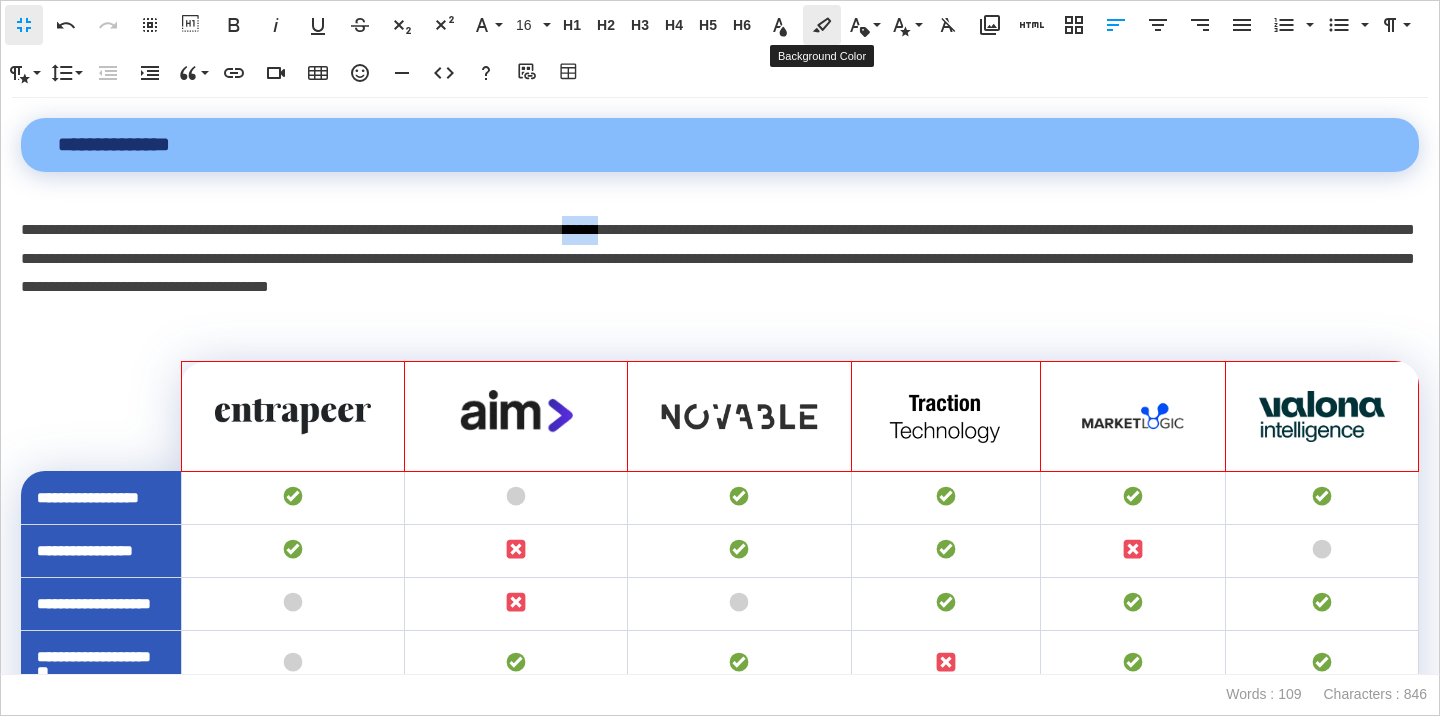 click 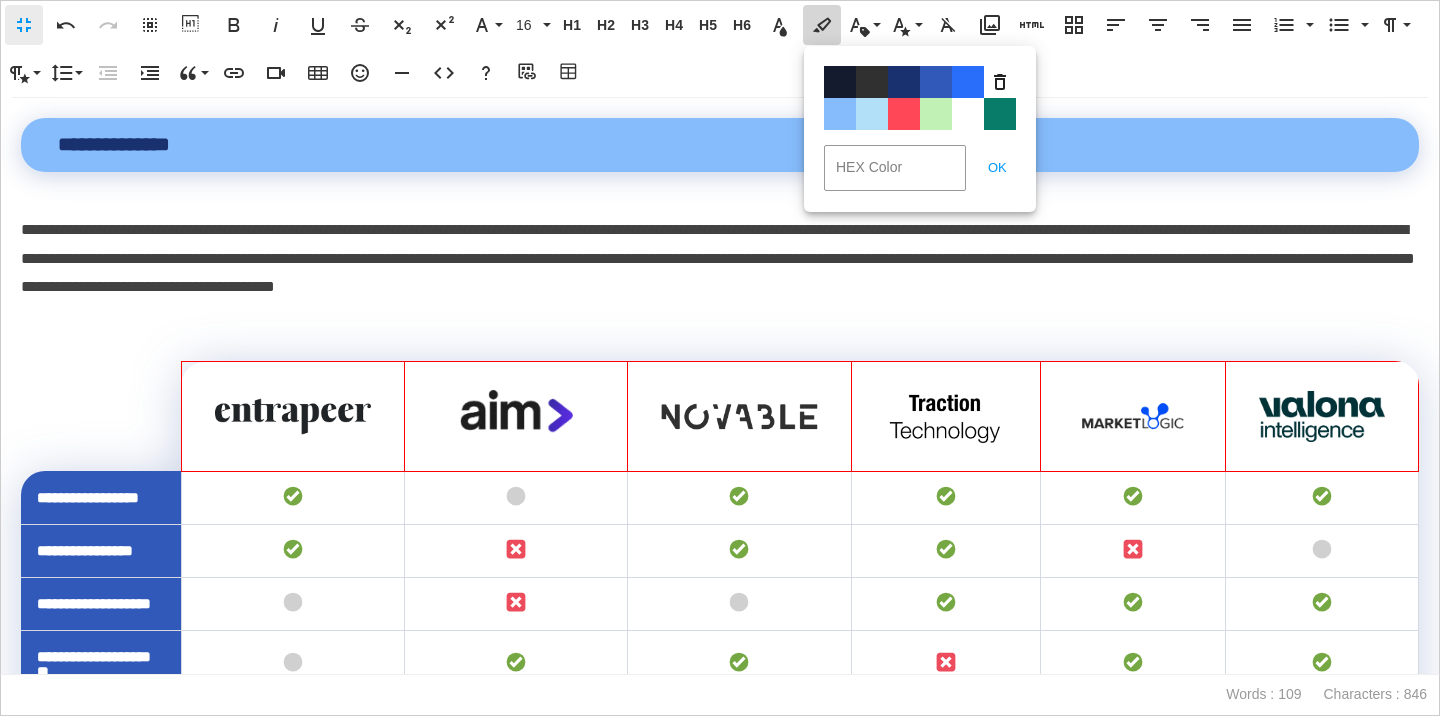 click on "Color#FF4757" at bounding box center (904, 114) 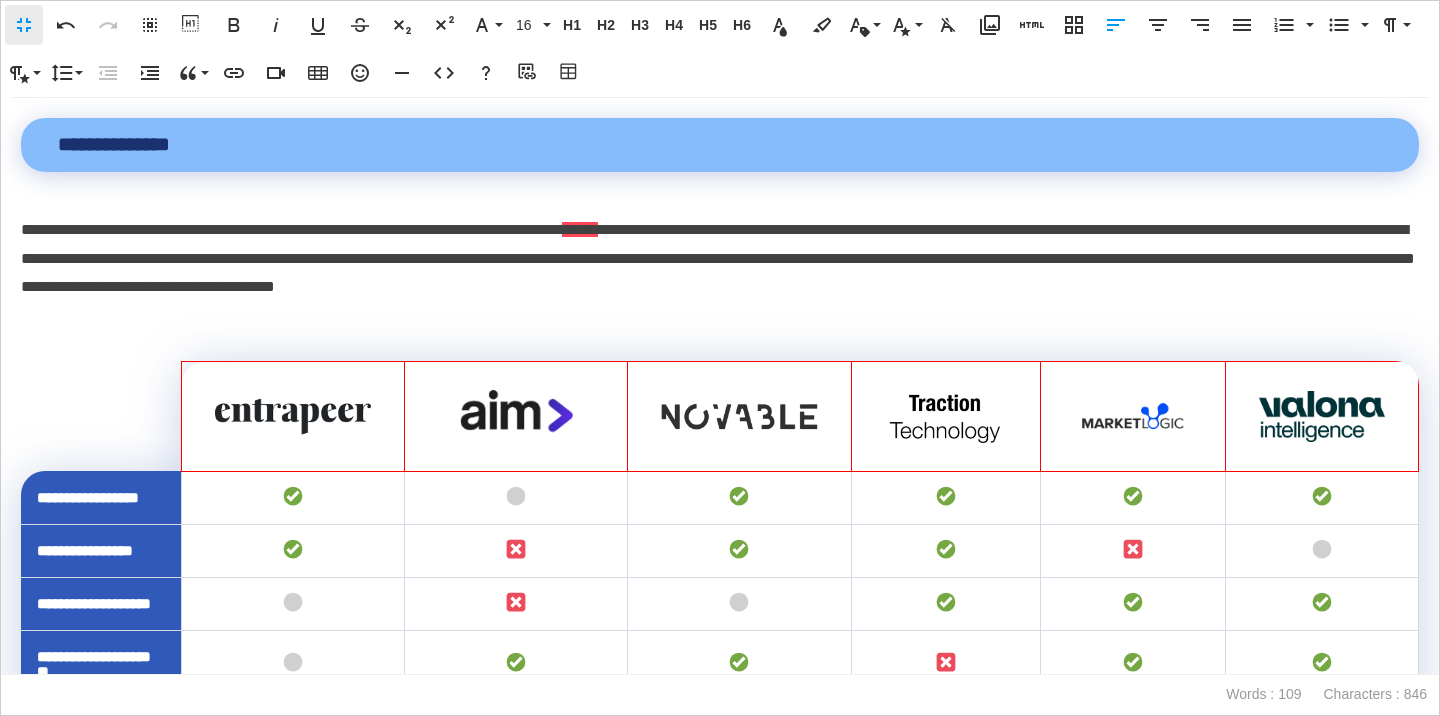 click on "**********" at bounding box center (720, 259) 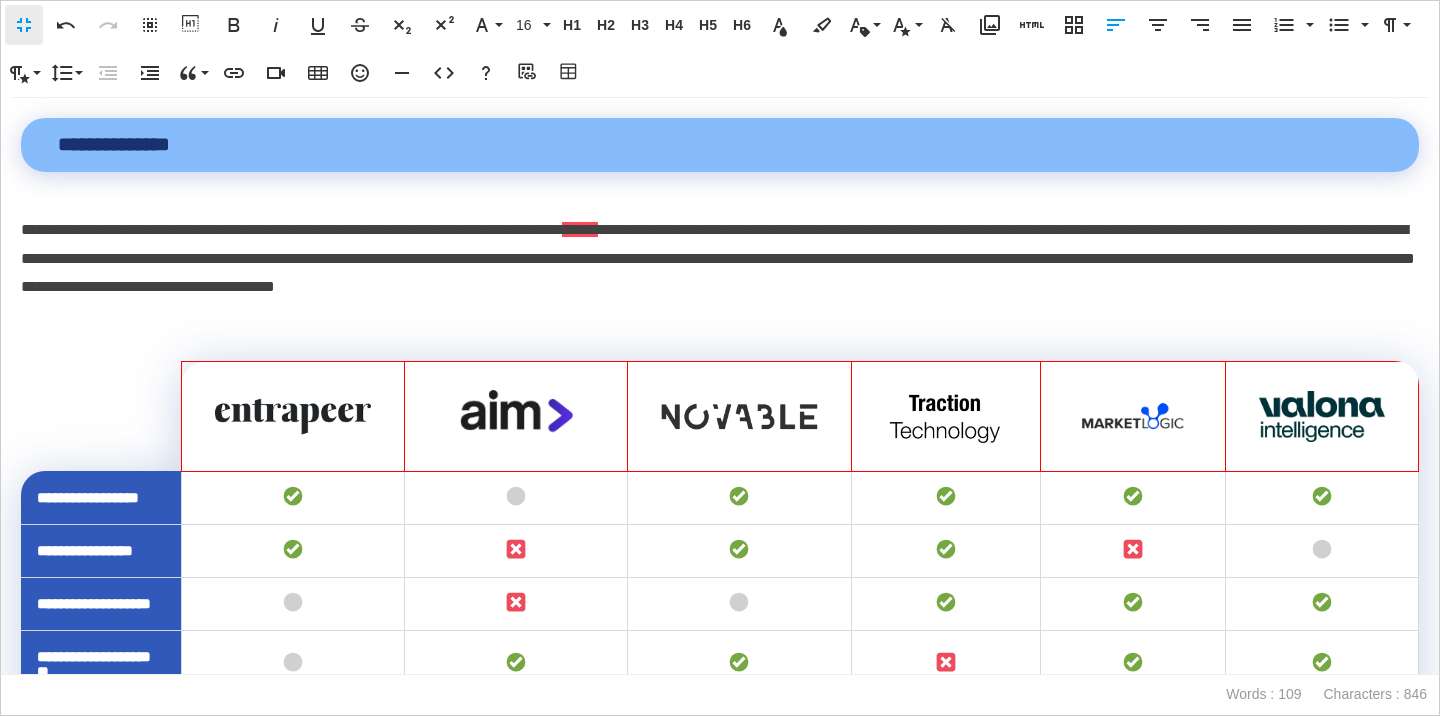 click on "**********" at bounding box center [720, 259] 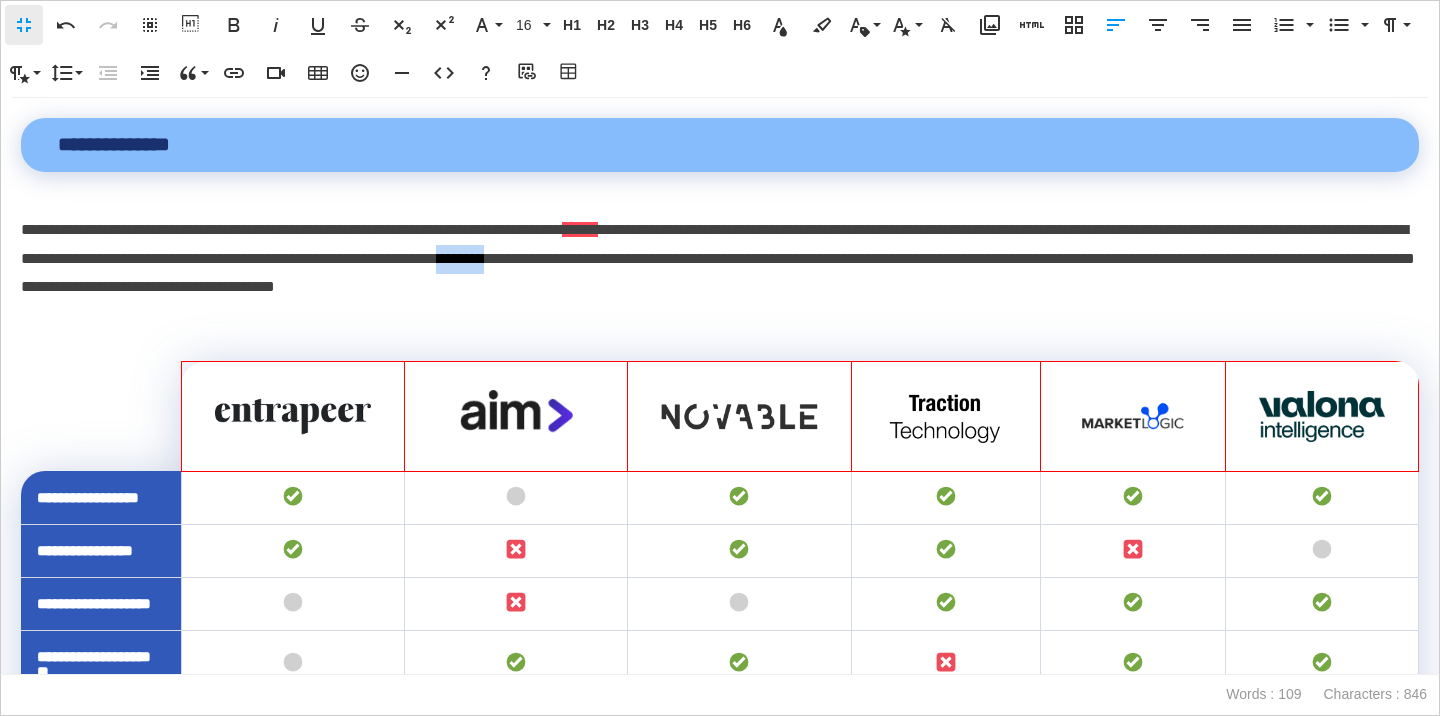 click on "**********" at bounding box center [720, 259] 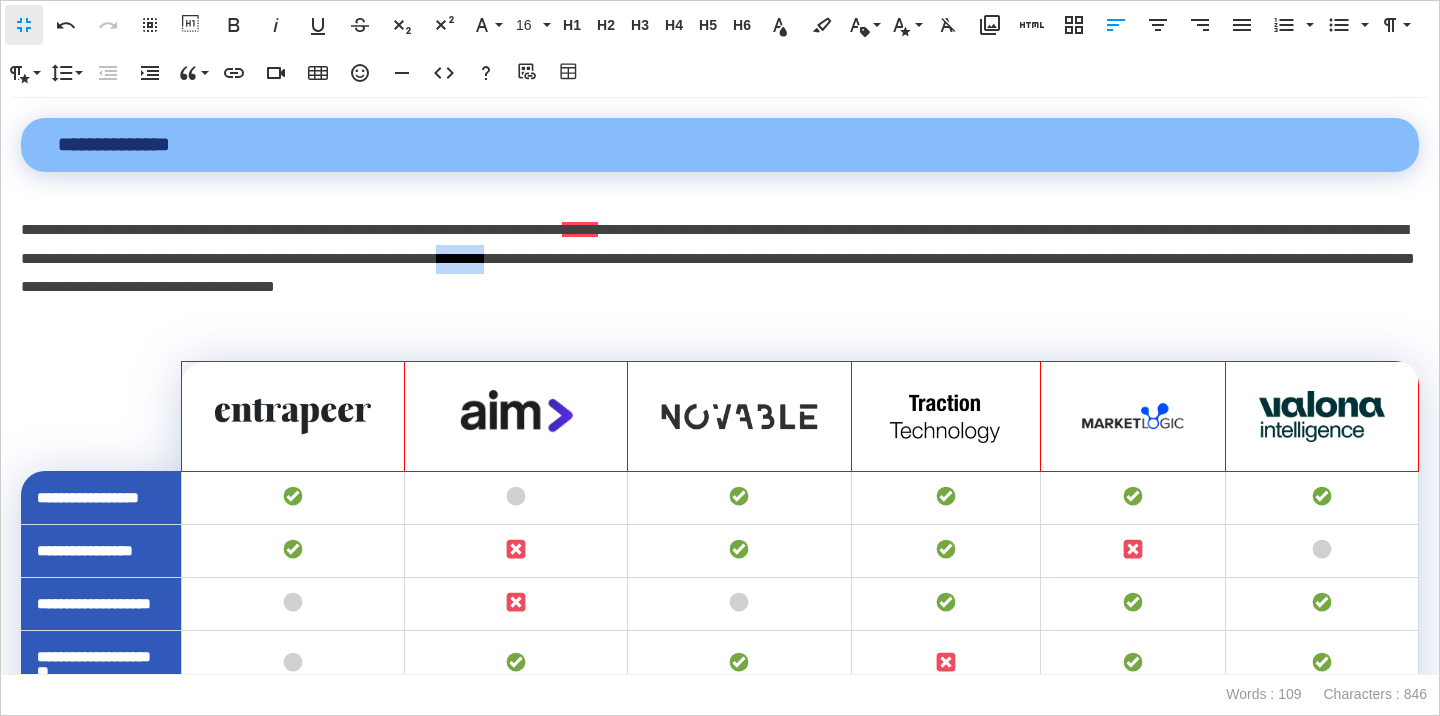 click at bounding box center (893, 269) 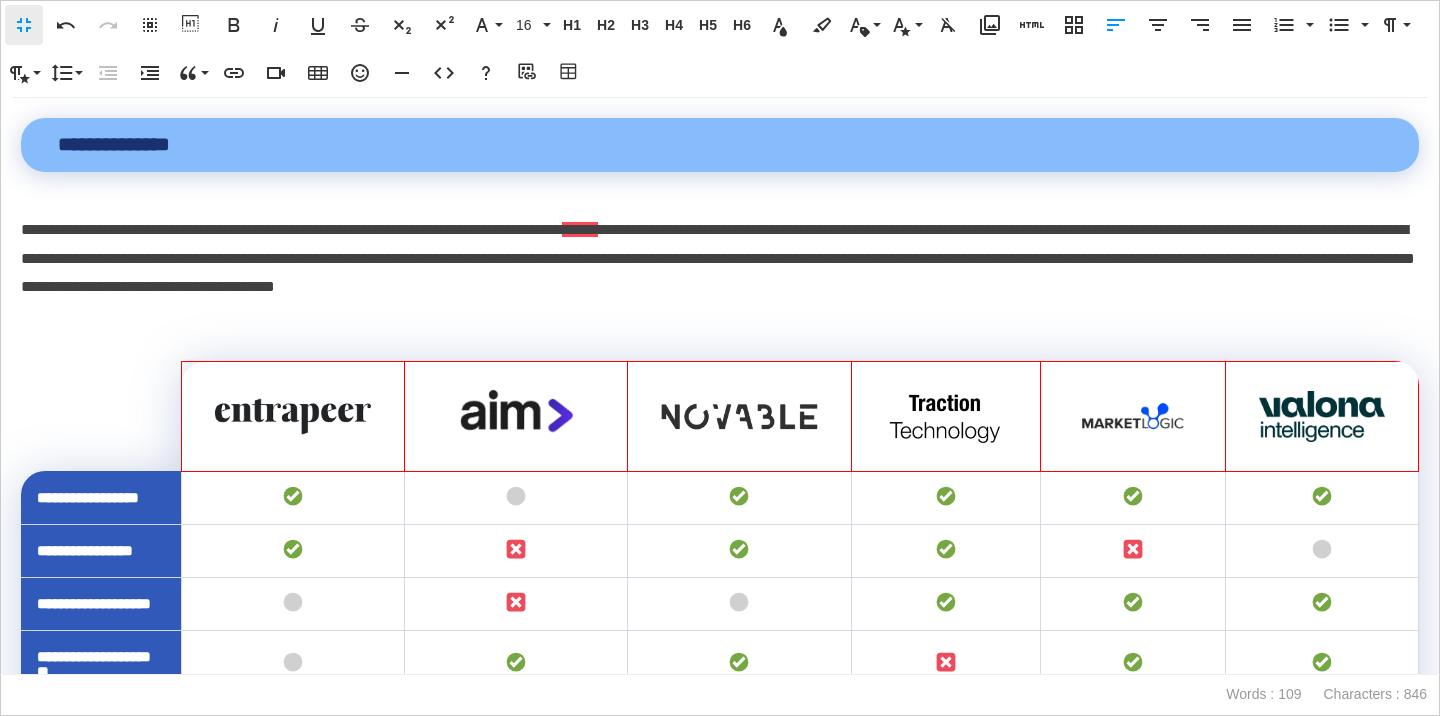 click on "**********" at bounding box center [720, 259] 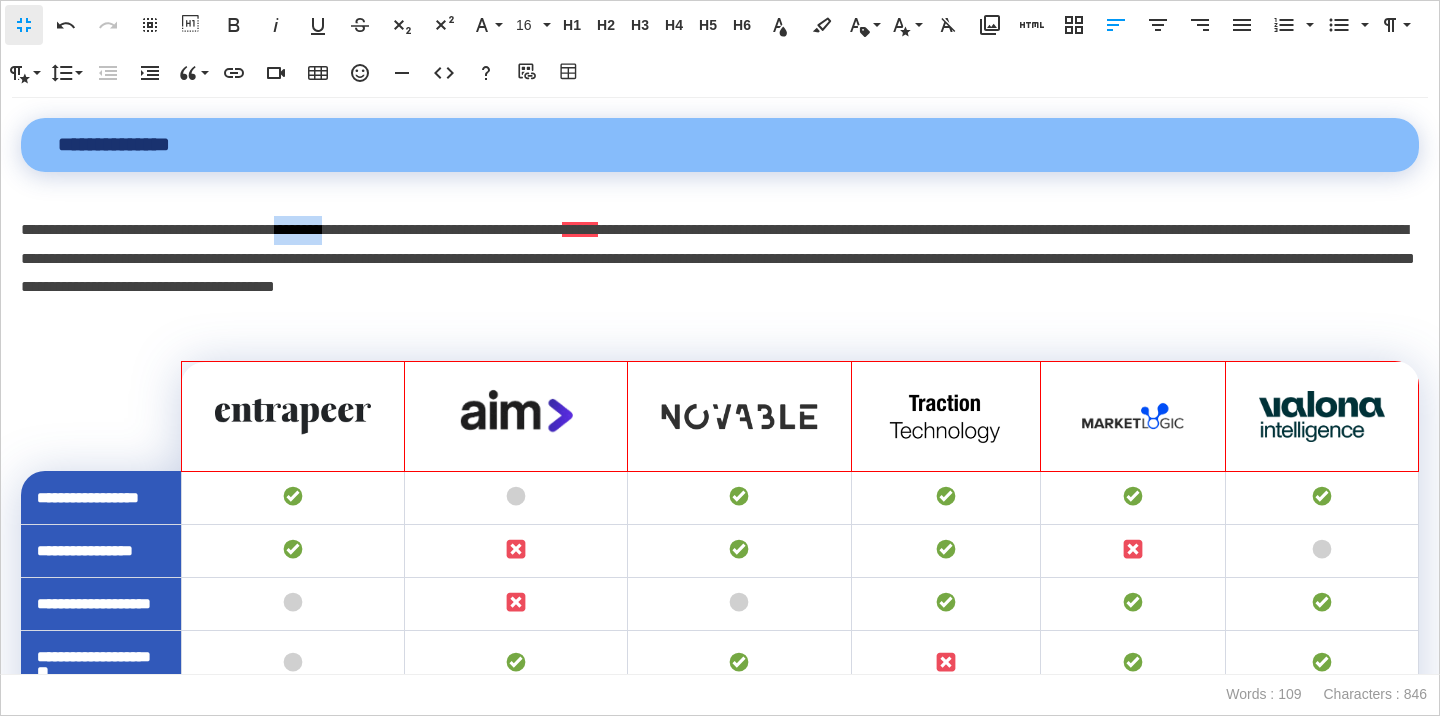 click on "**********" at bounding box center (720, 259) 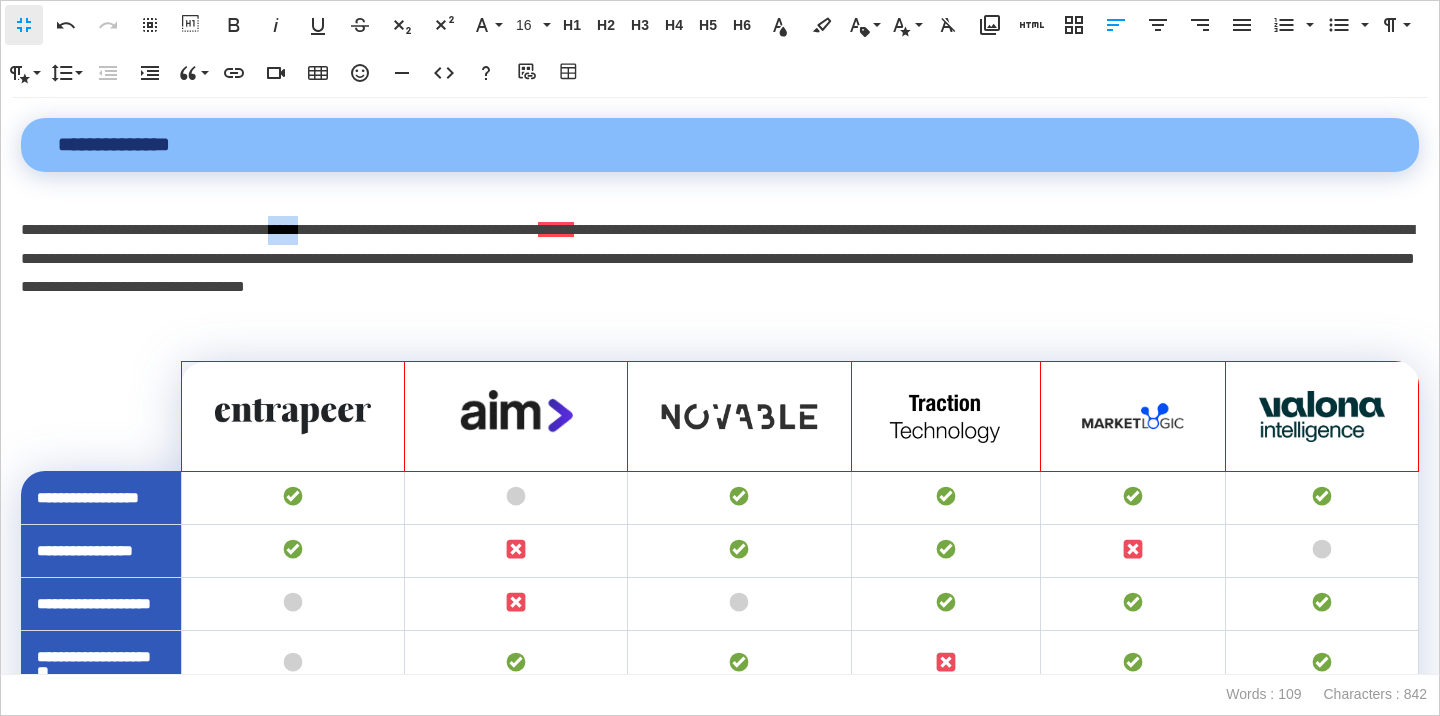 drag, startPoint x: 363, startPoint y: 223, endPoint x: 318, endPoint y: 225, distance: 45.044422 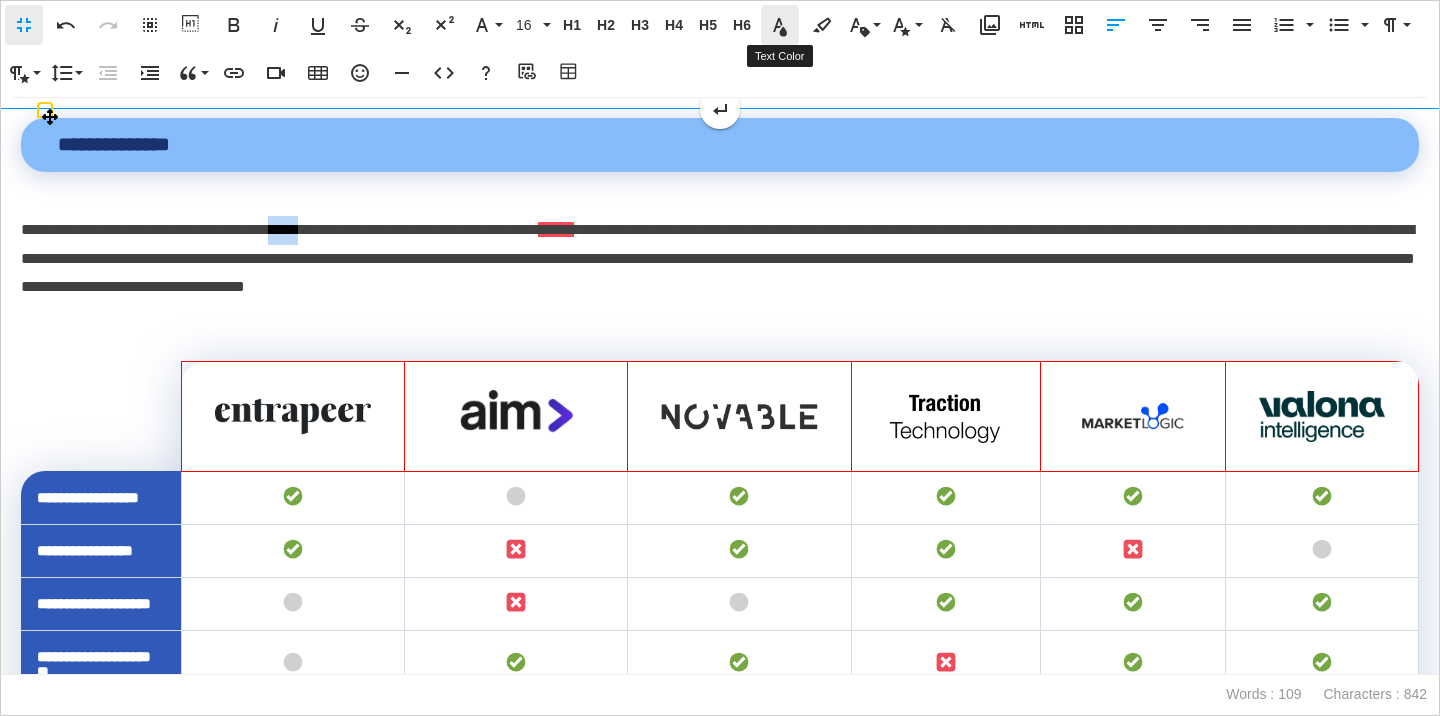 click on "Text Color" at bounding box center [780, 25] 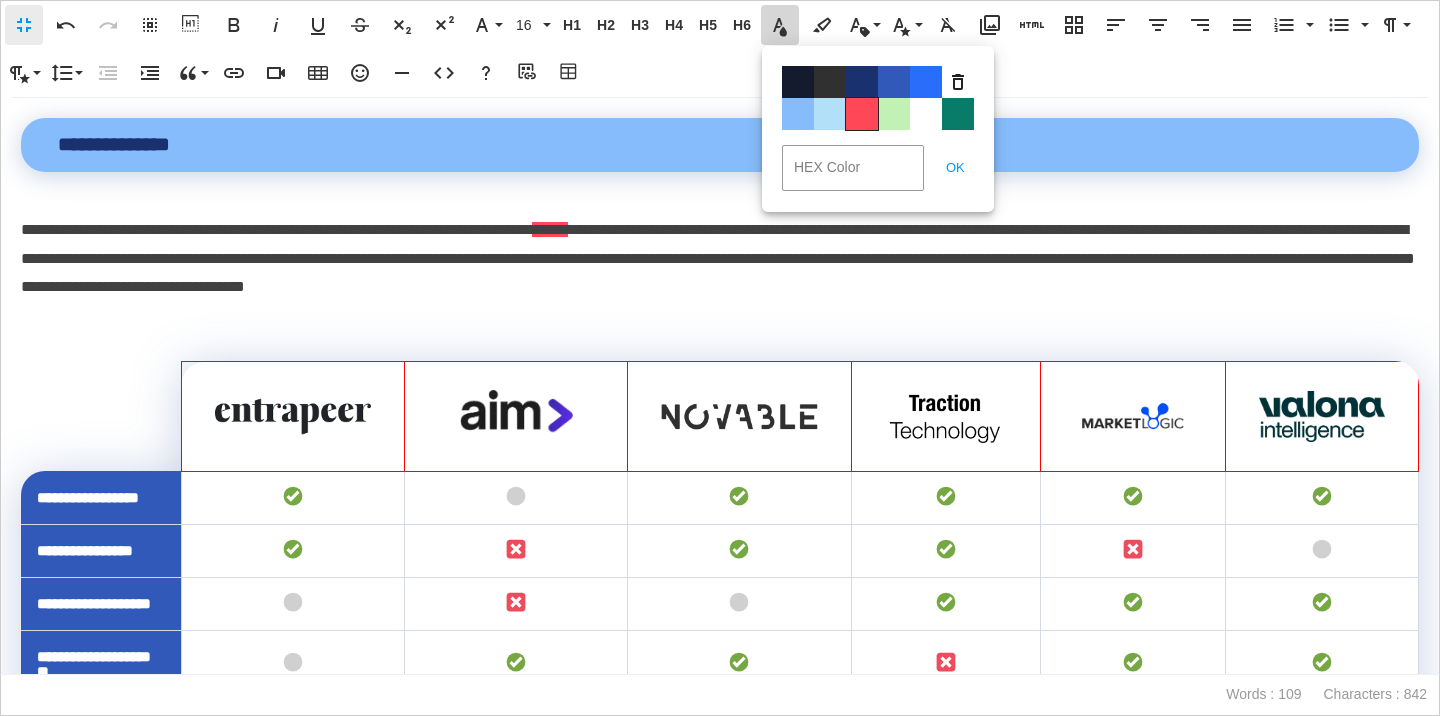 click on "Color#FF4757" at bounding box center [862, 114] 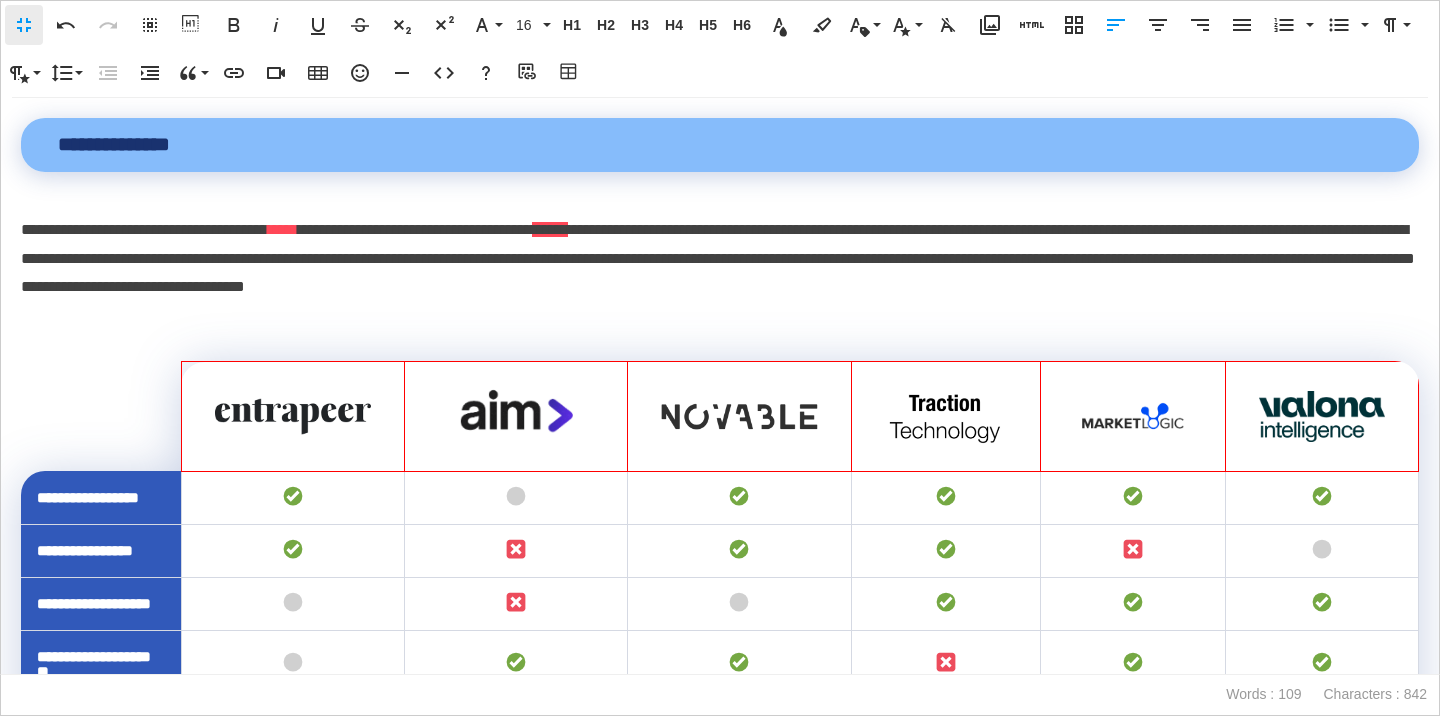 click on "**********" at bounding box center [720, 259] 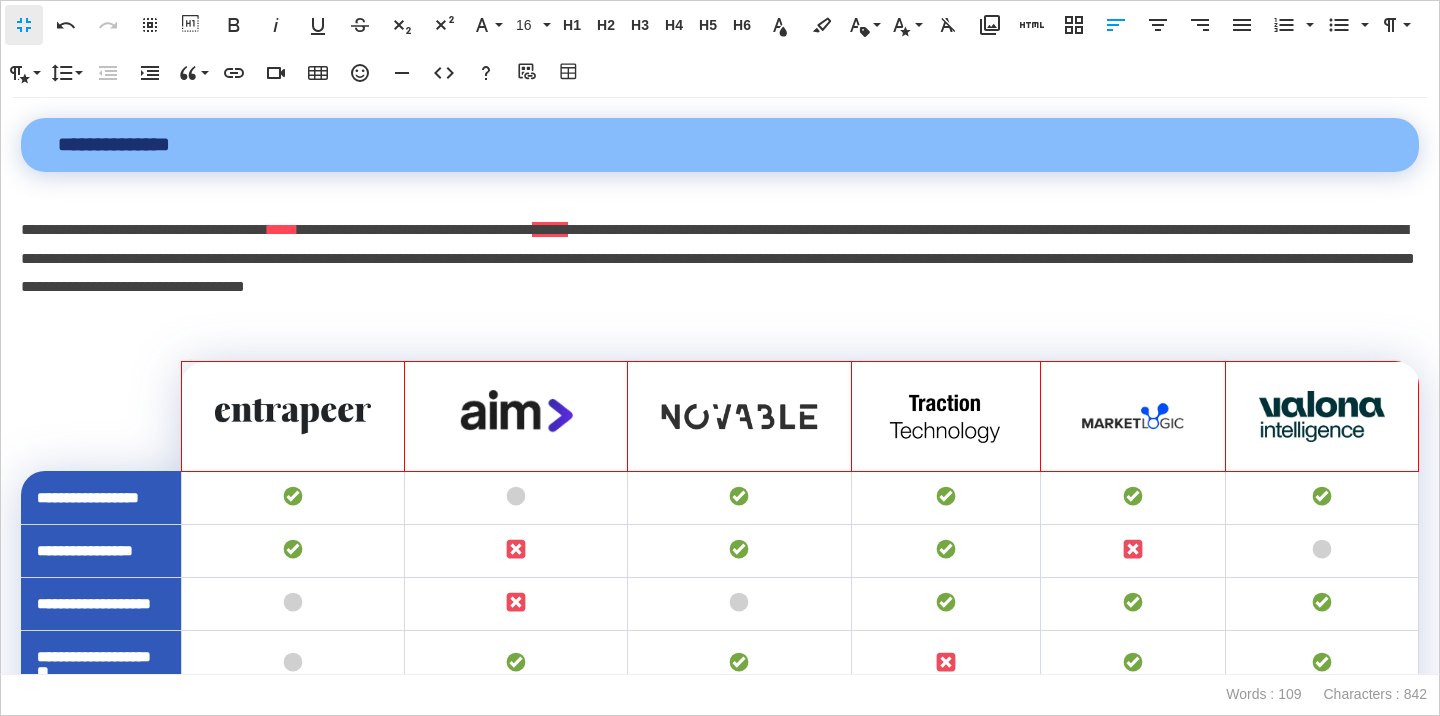 click on "**********" at bounding box center (720, 259) 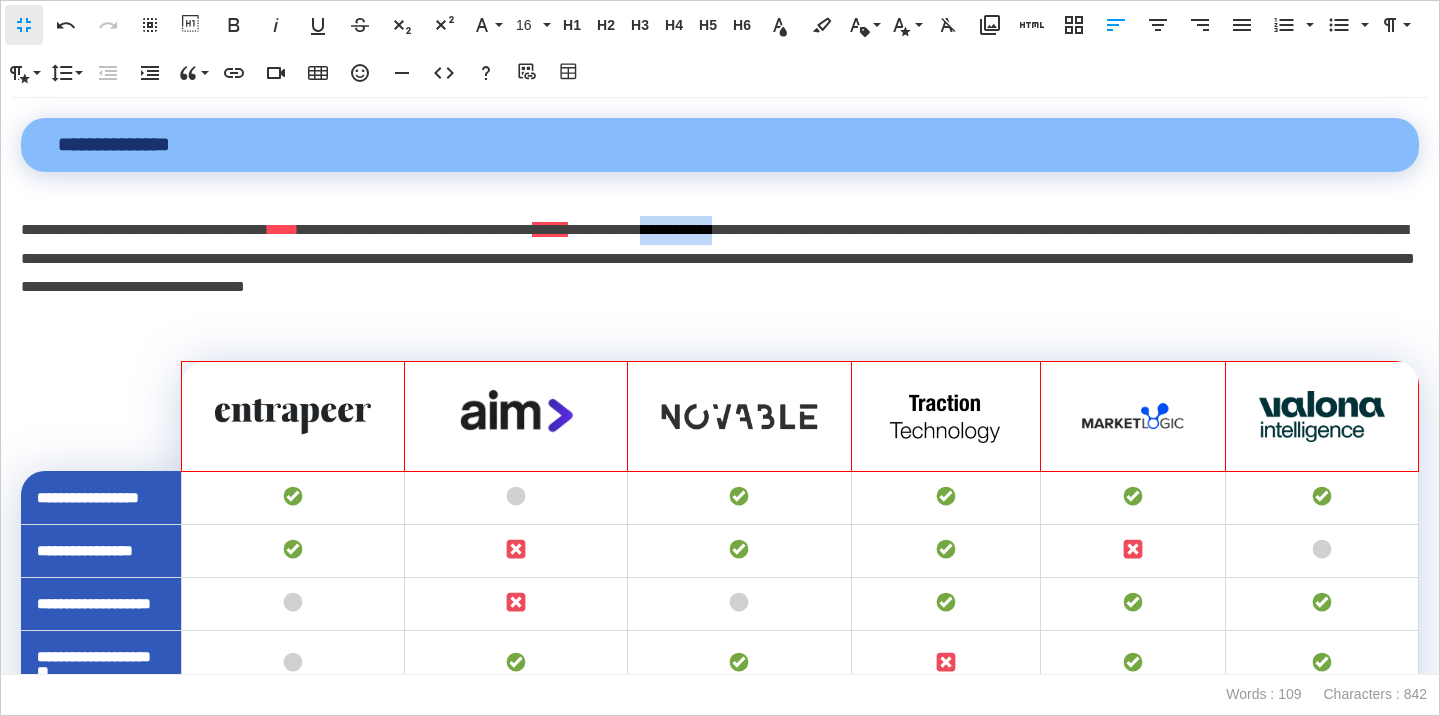 click on "**********" at bounding box center (720, 259) 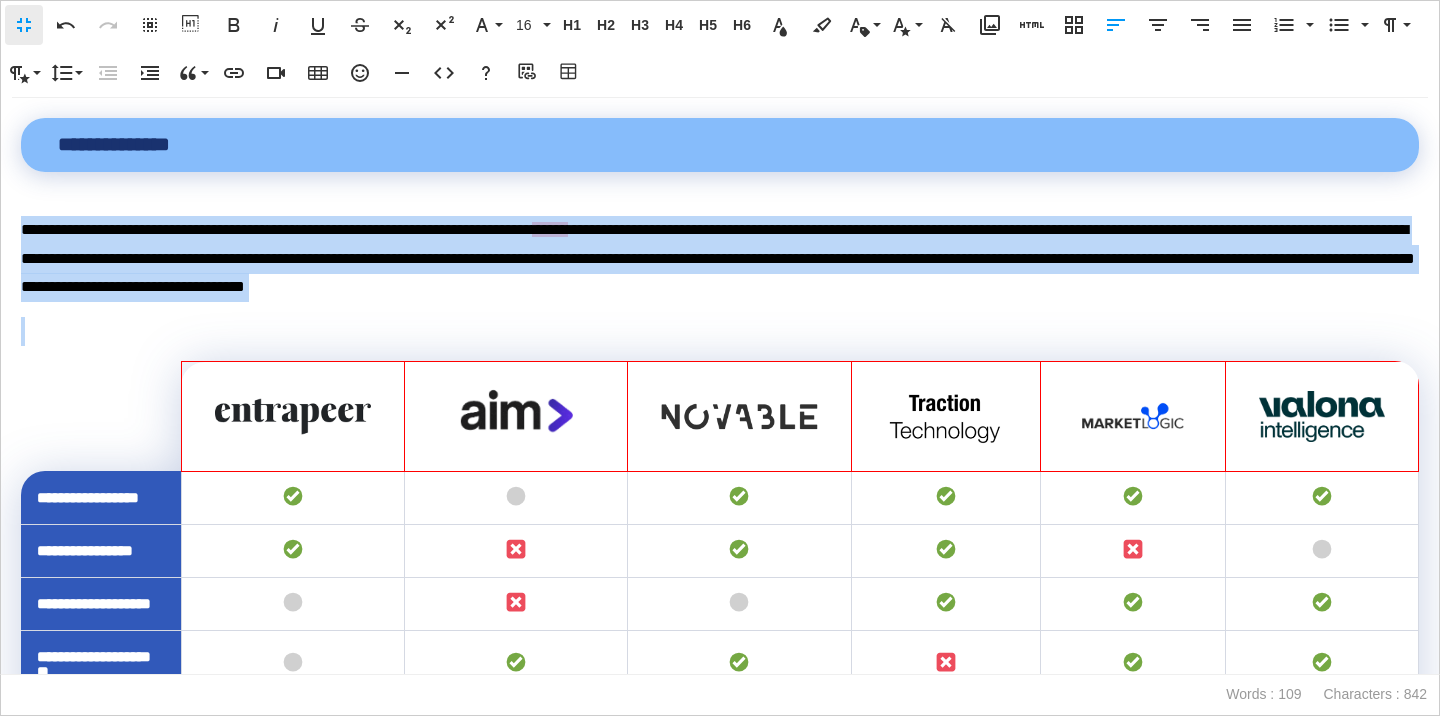 click on "**********" at bounding box center (720, 259) 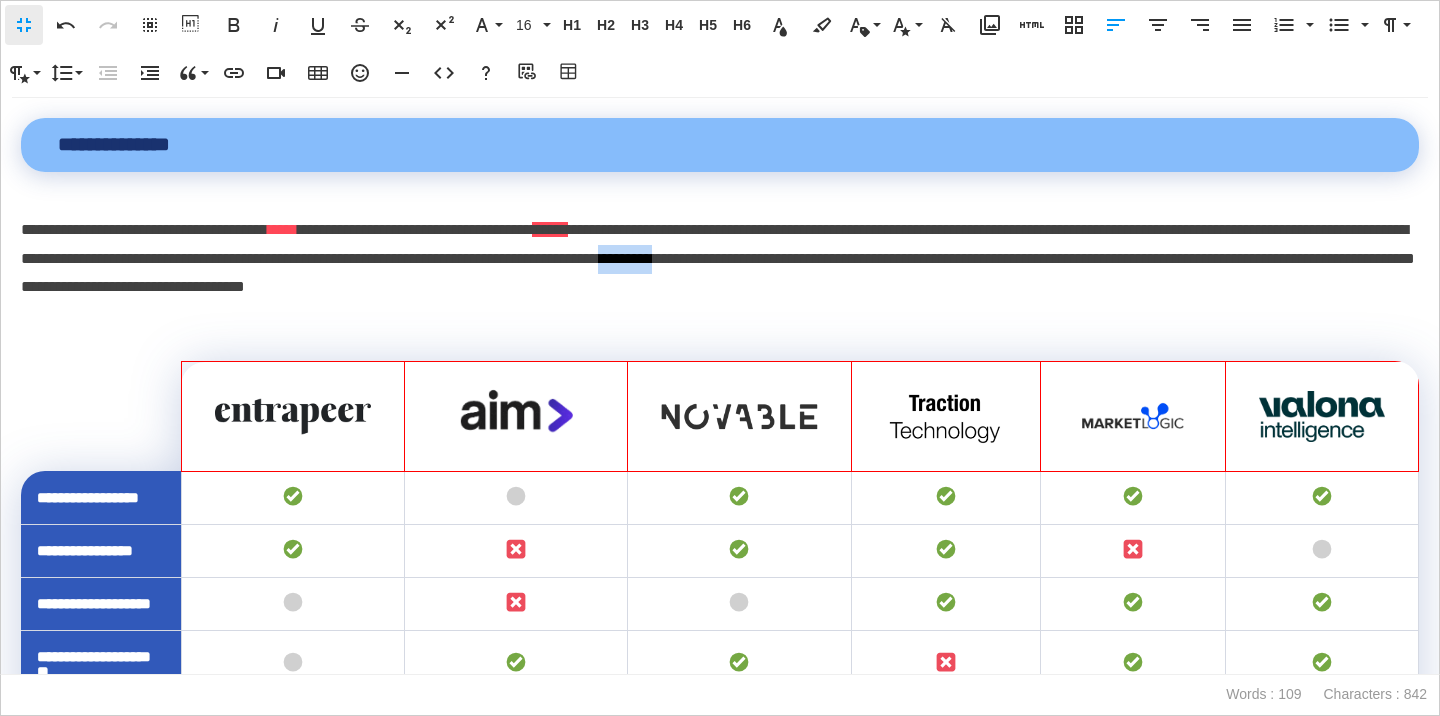 click on "**********" at bounding box center (720, 259) 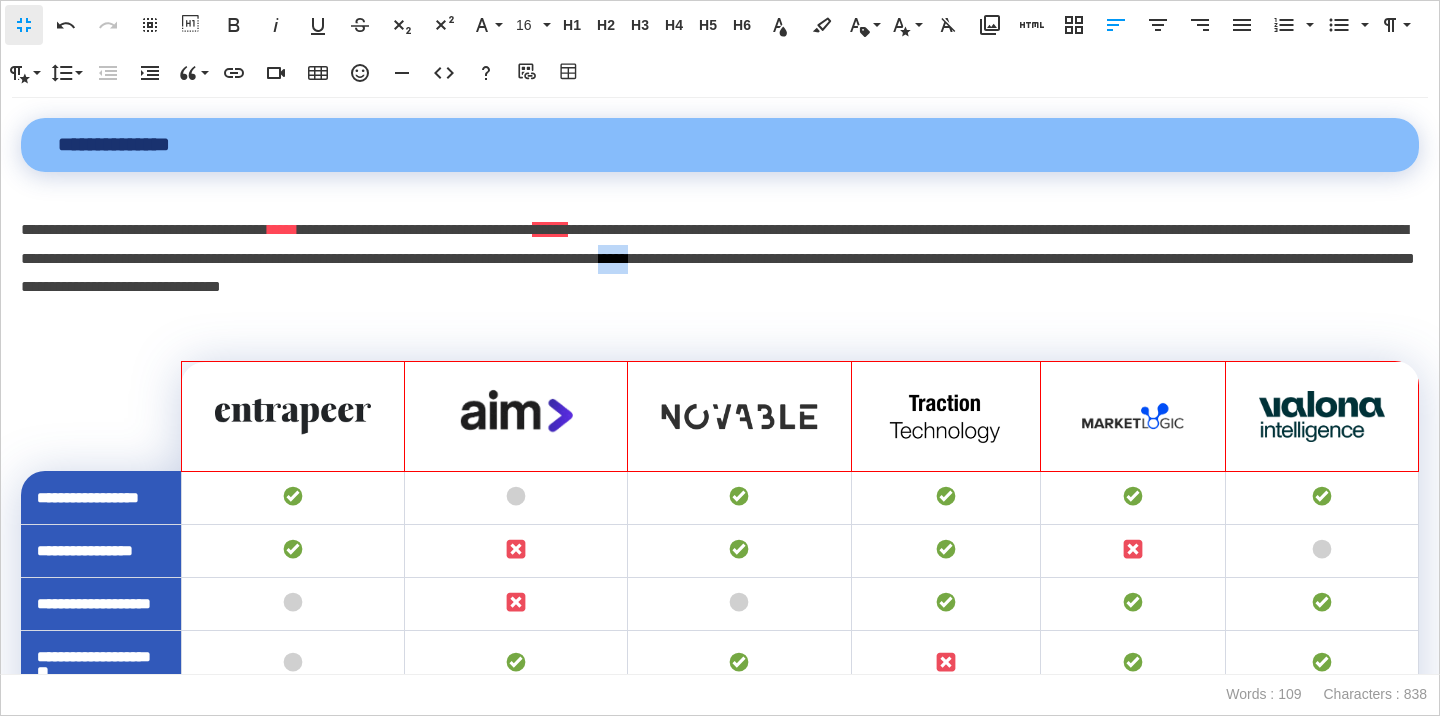 drag, startPoint x: 1115, startPoint y: 258, endPoint x: 1062, endPoint y: 260, distance: 53.037724 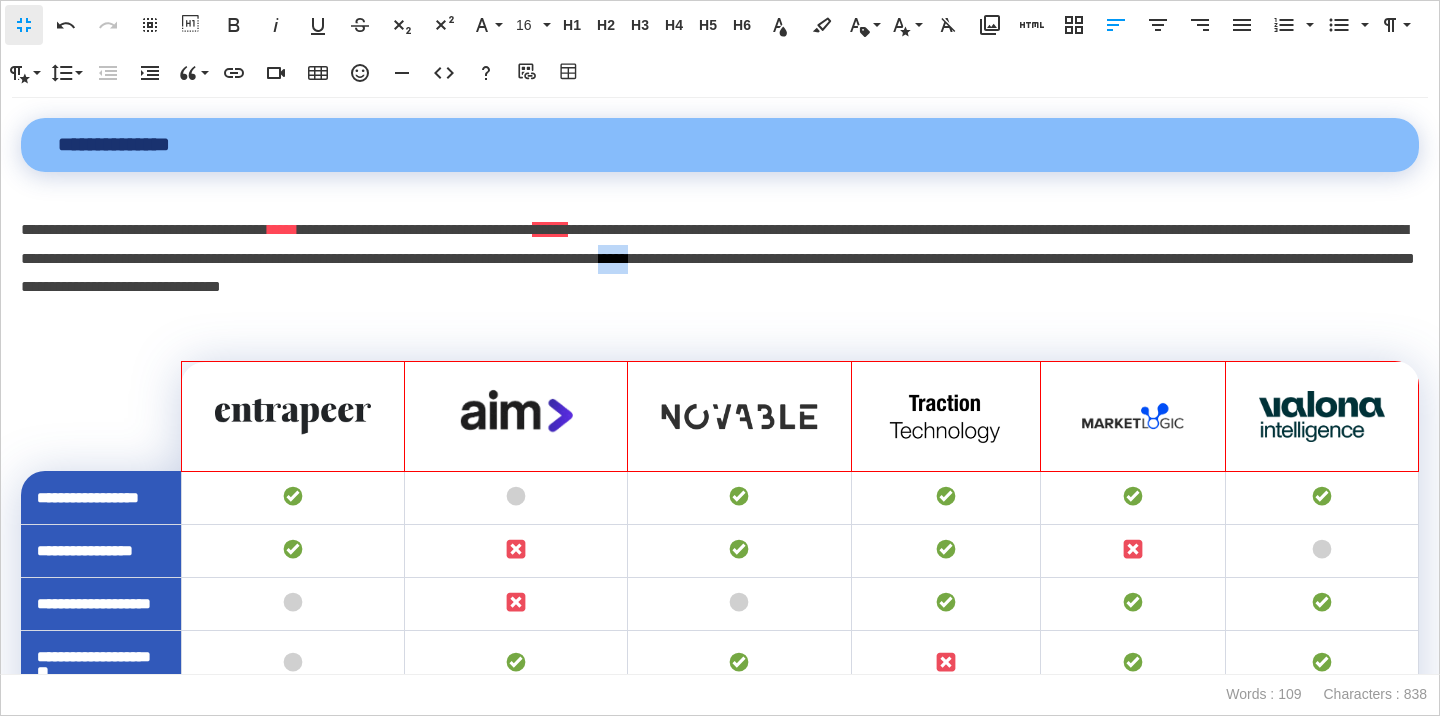 click on "**********" at bounding box center [720, 259] 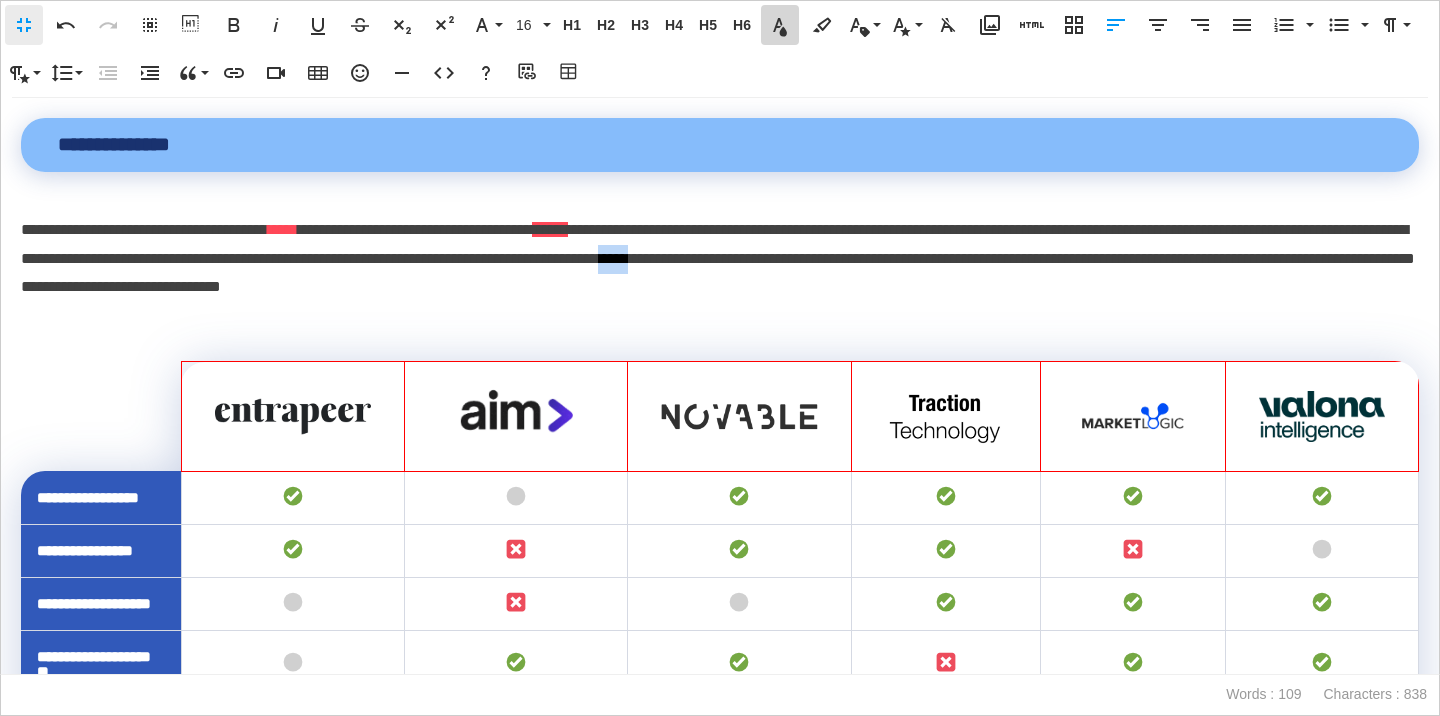 click 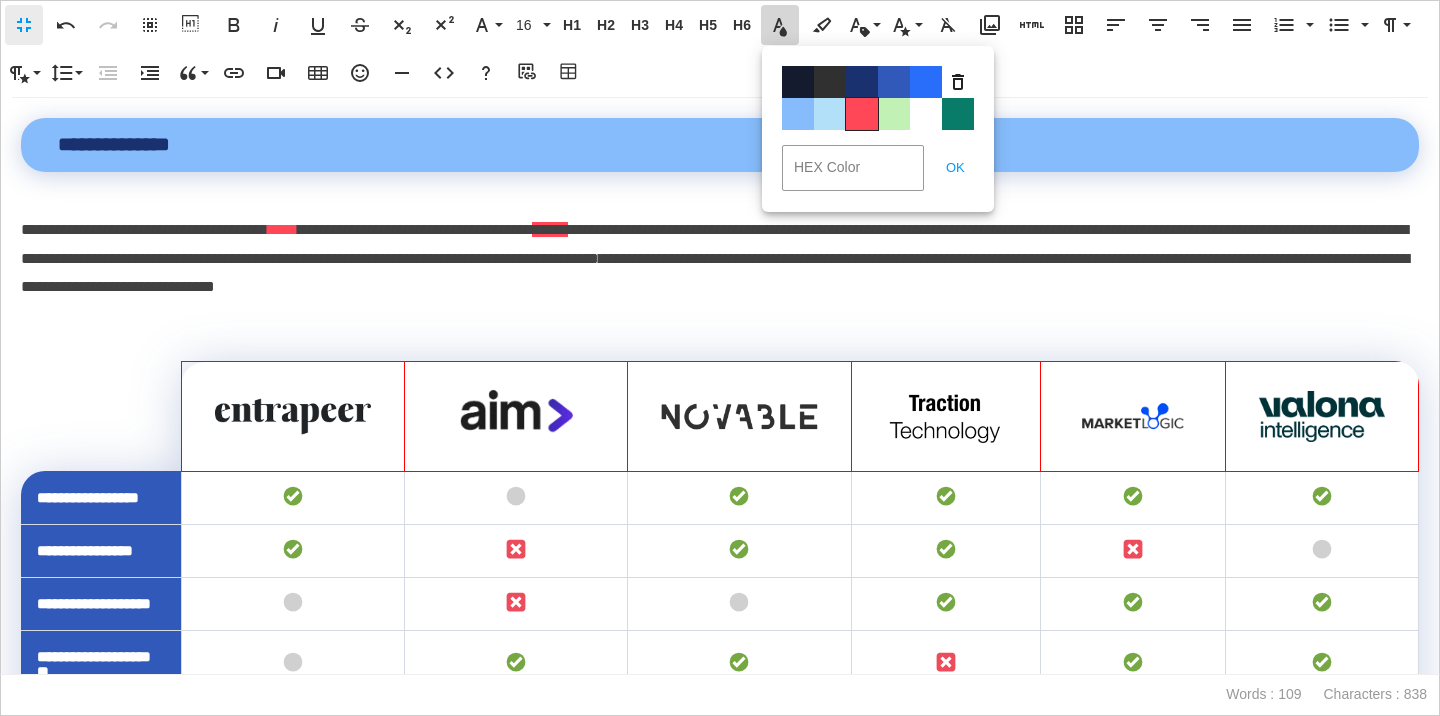 click on "Color#FF4757" at bounding box center [862, 114] 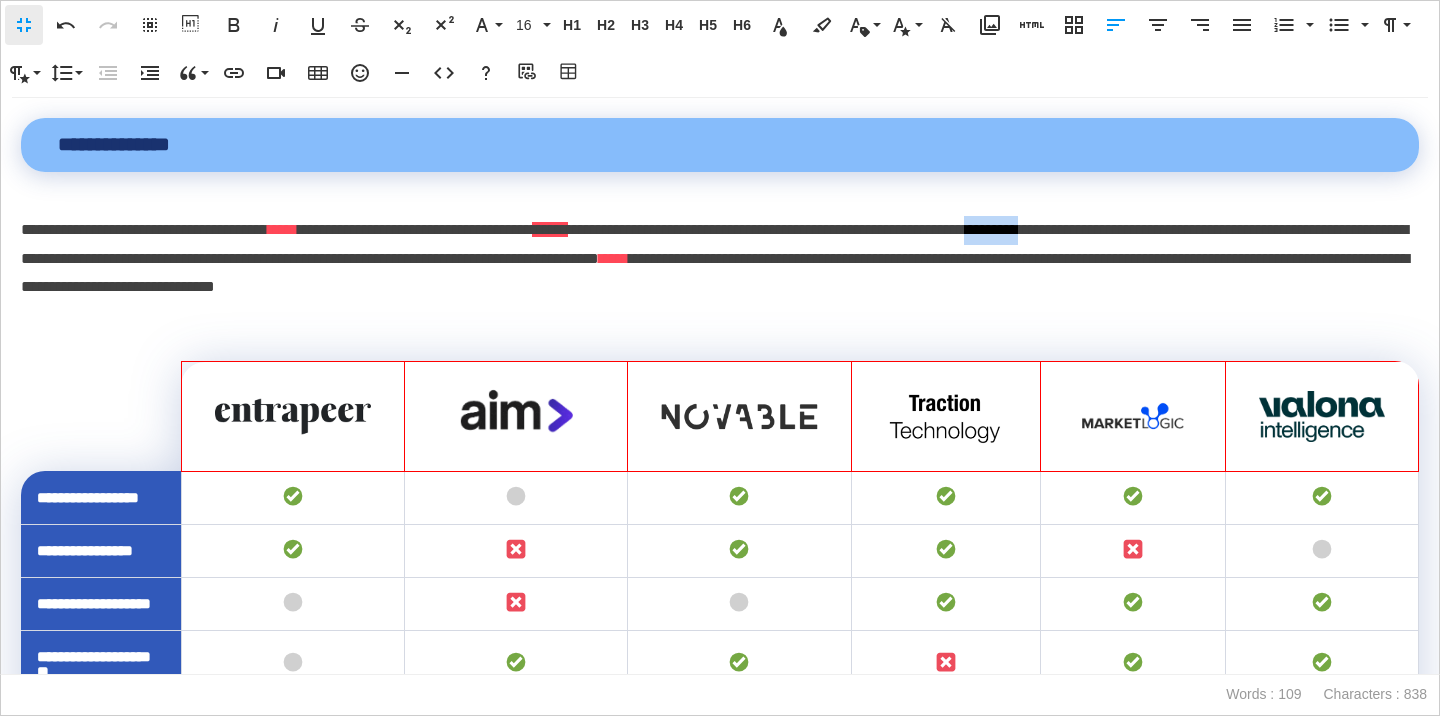 drag, startPoint x: 1251, startPoint y: 229, endPoint x: 1176, endPoint y: 231, distance: 75.026665 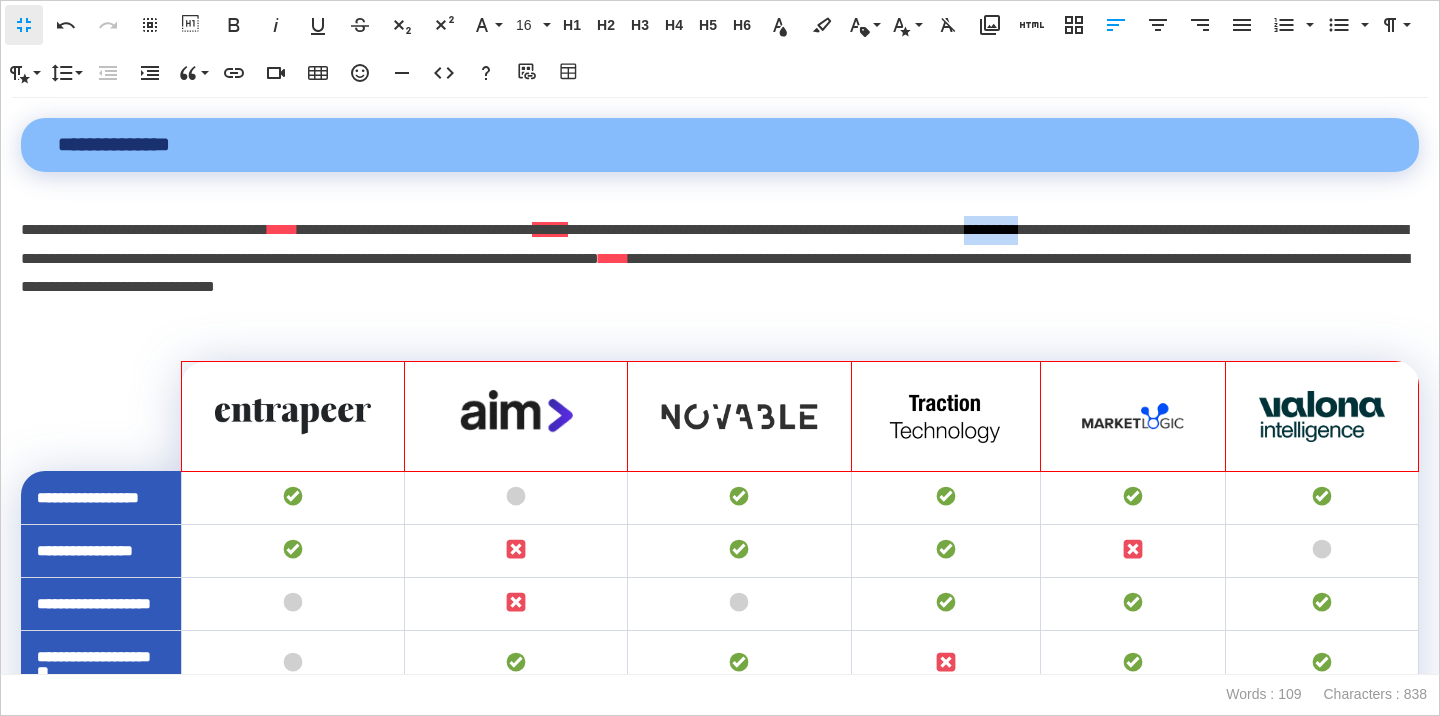 click on "**********" at bounding box center [720, 259] 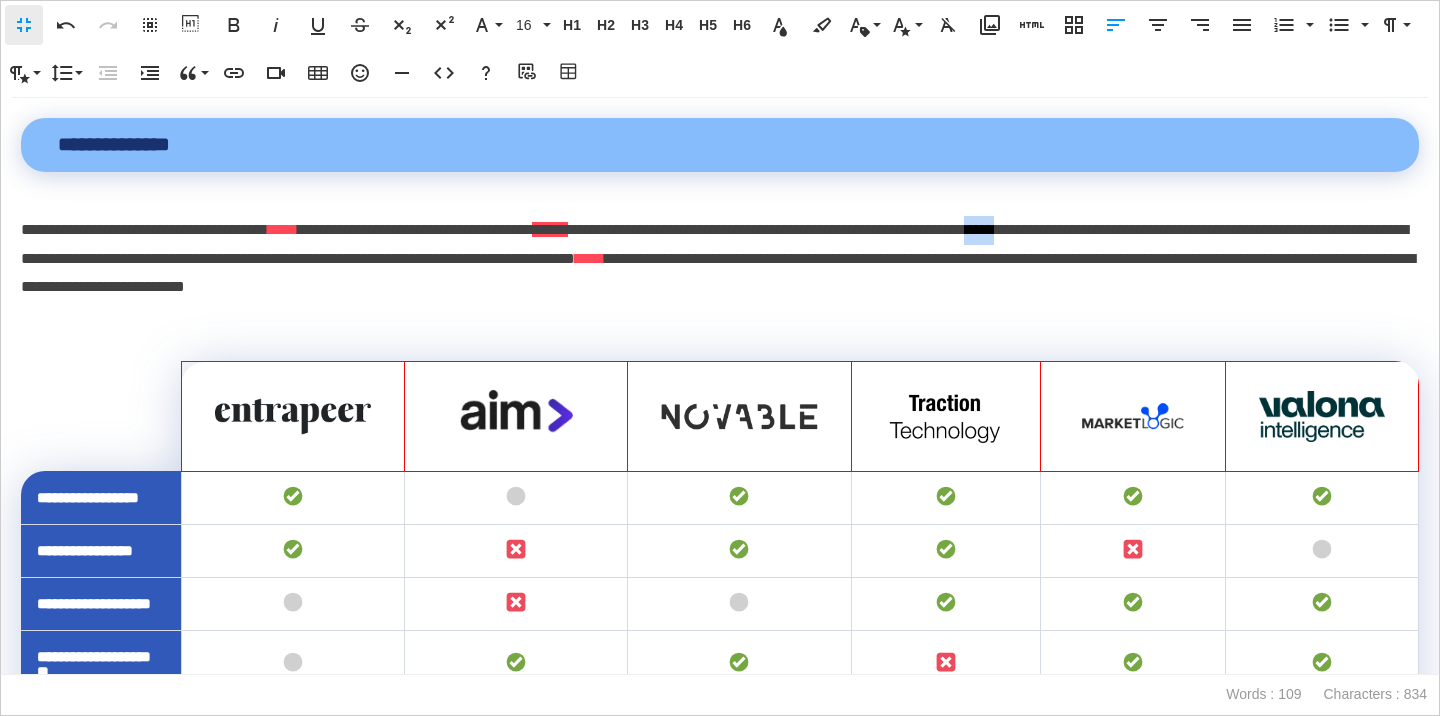 drag, startPoint x: 1234, startPoint y: 229, endPoint x: 1180, endPoint y: 229, distance: 54 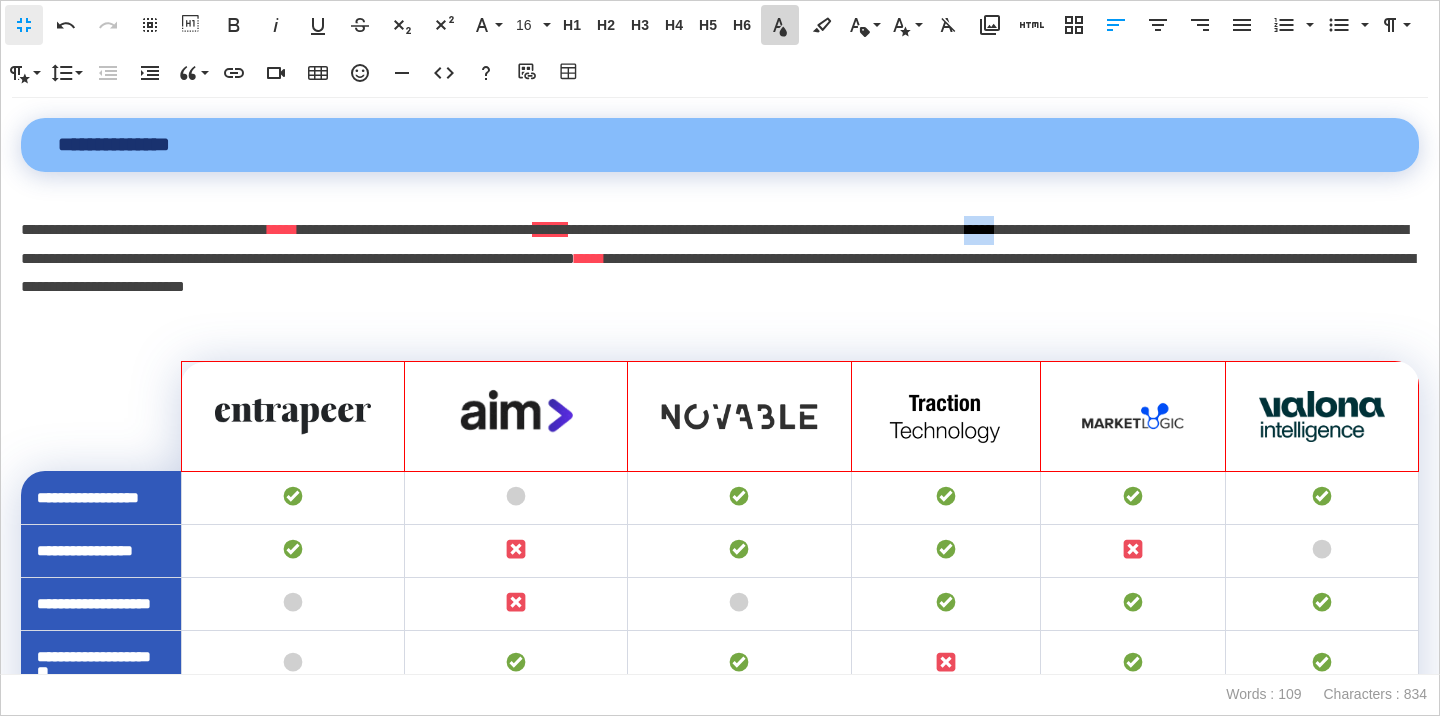 click 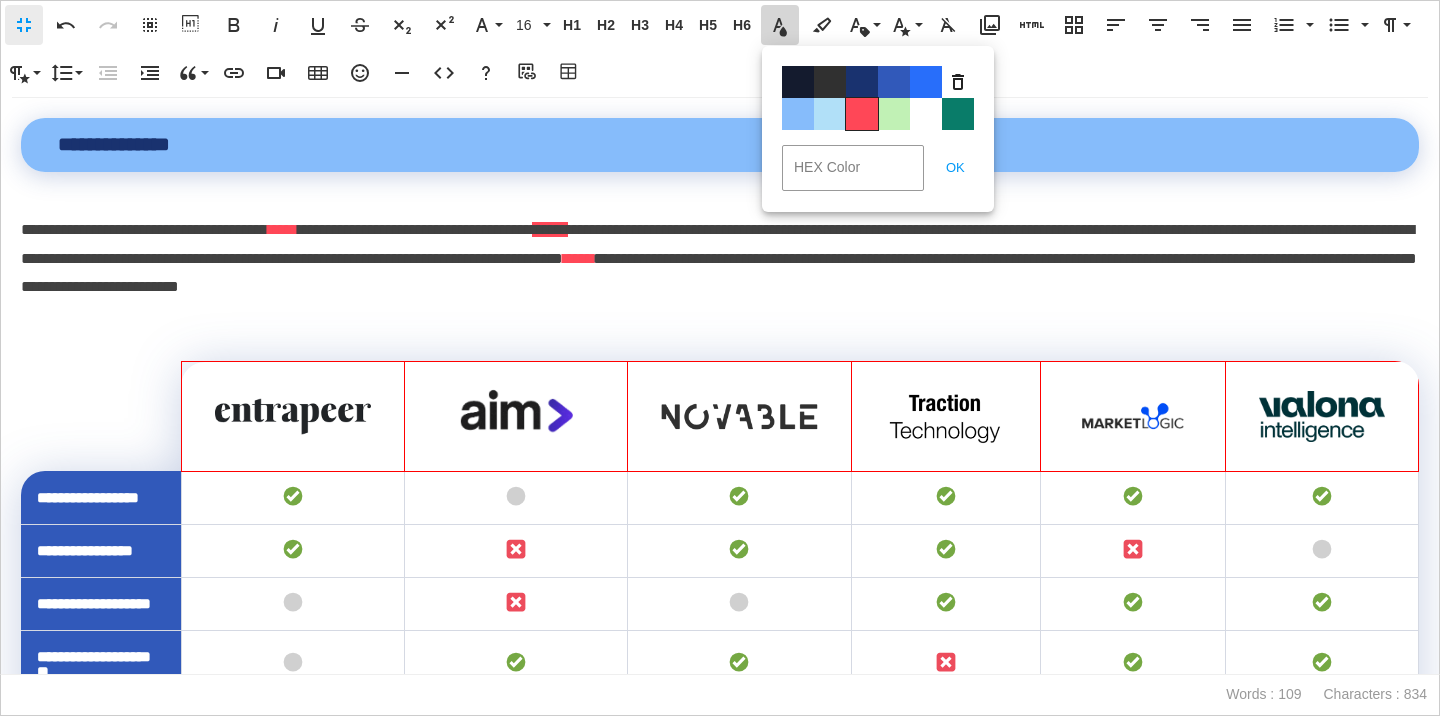 click on "Color#FF4757" at bounding box center (862, 114) 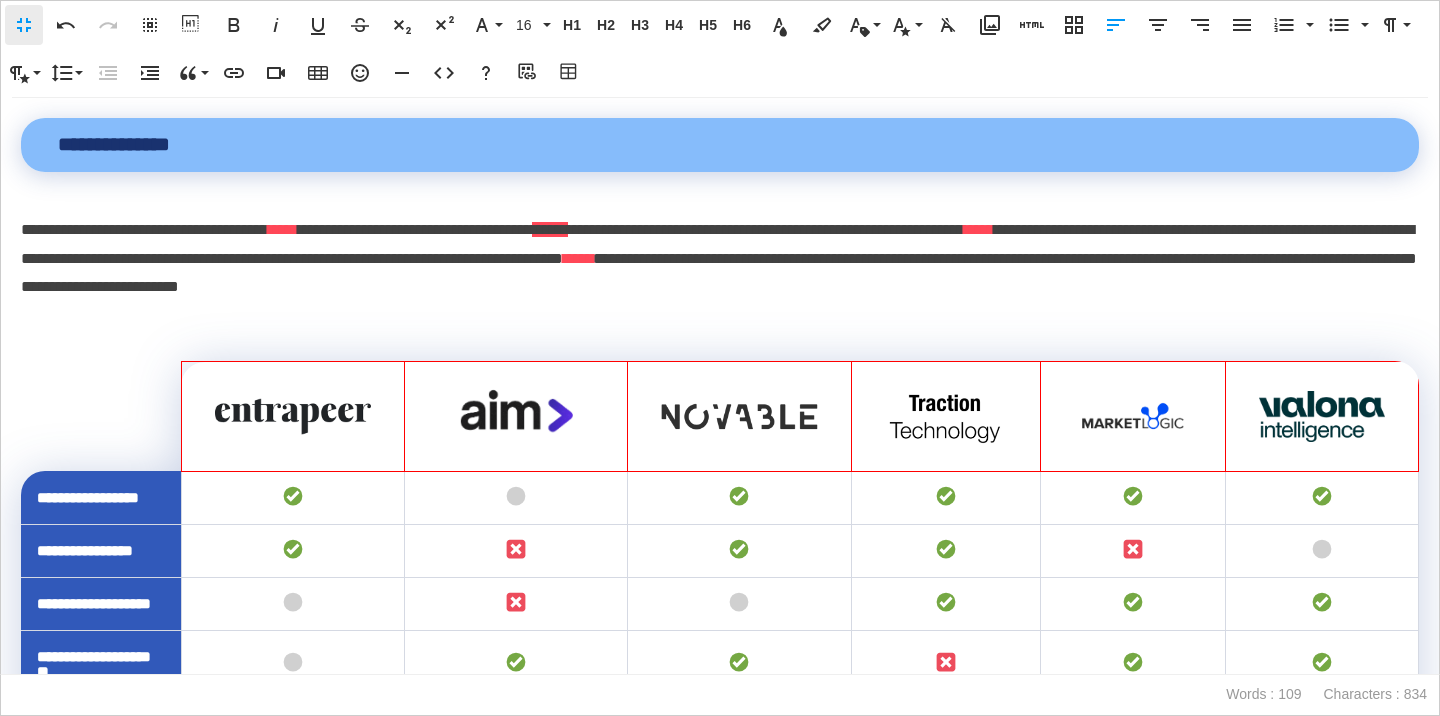 click on "**********" at bounding box center [720, 386] 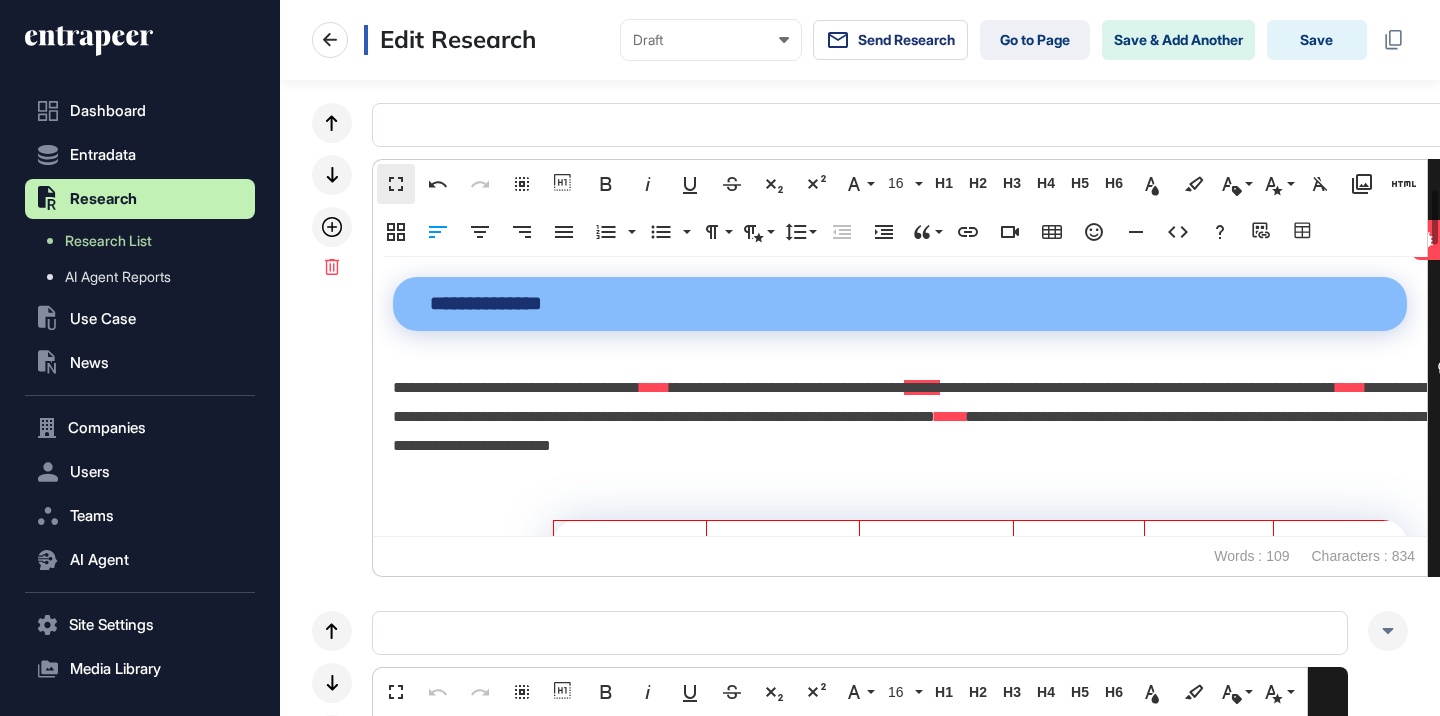scroll, scrollTop: 1, scrollLeft: 1, axis: both 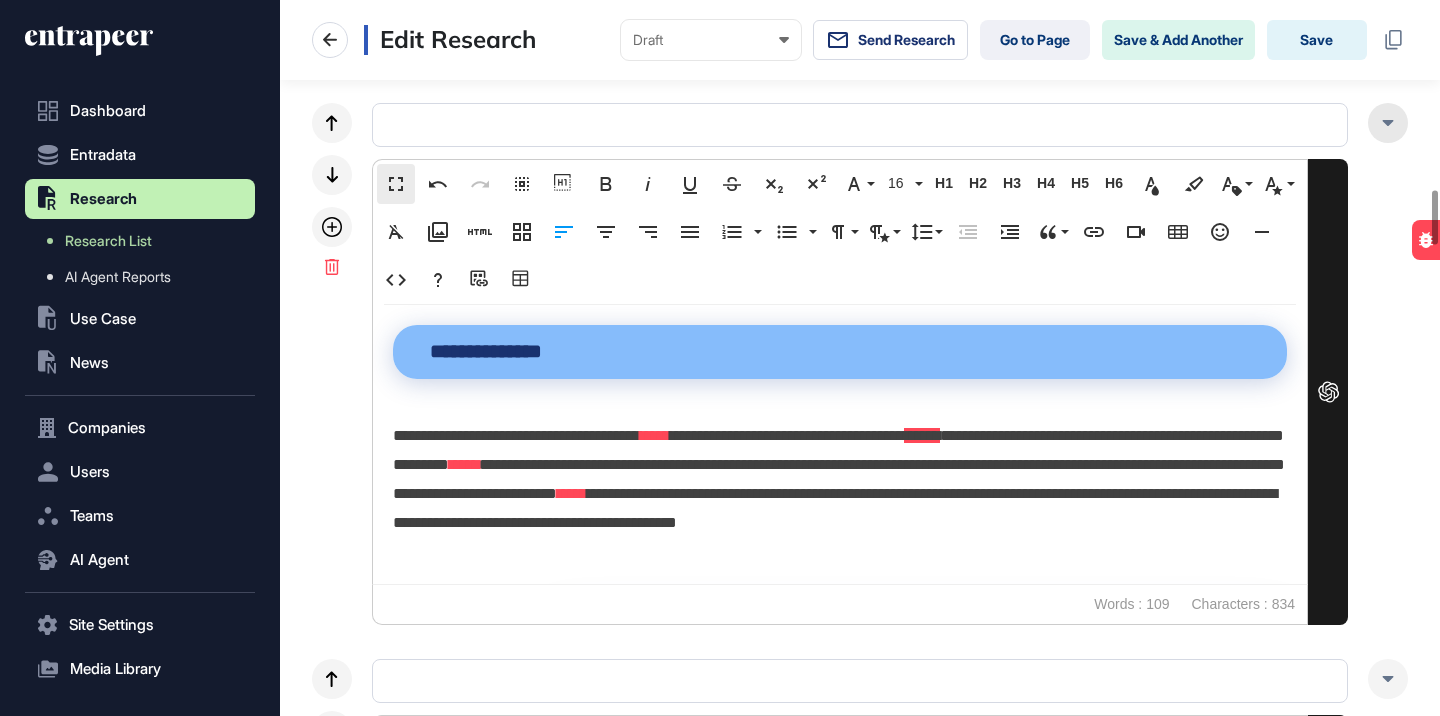 click at bounding box center [1388, 123] 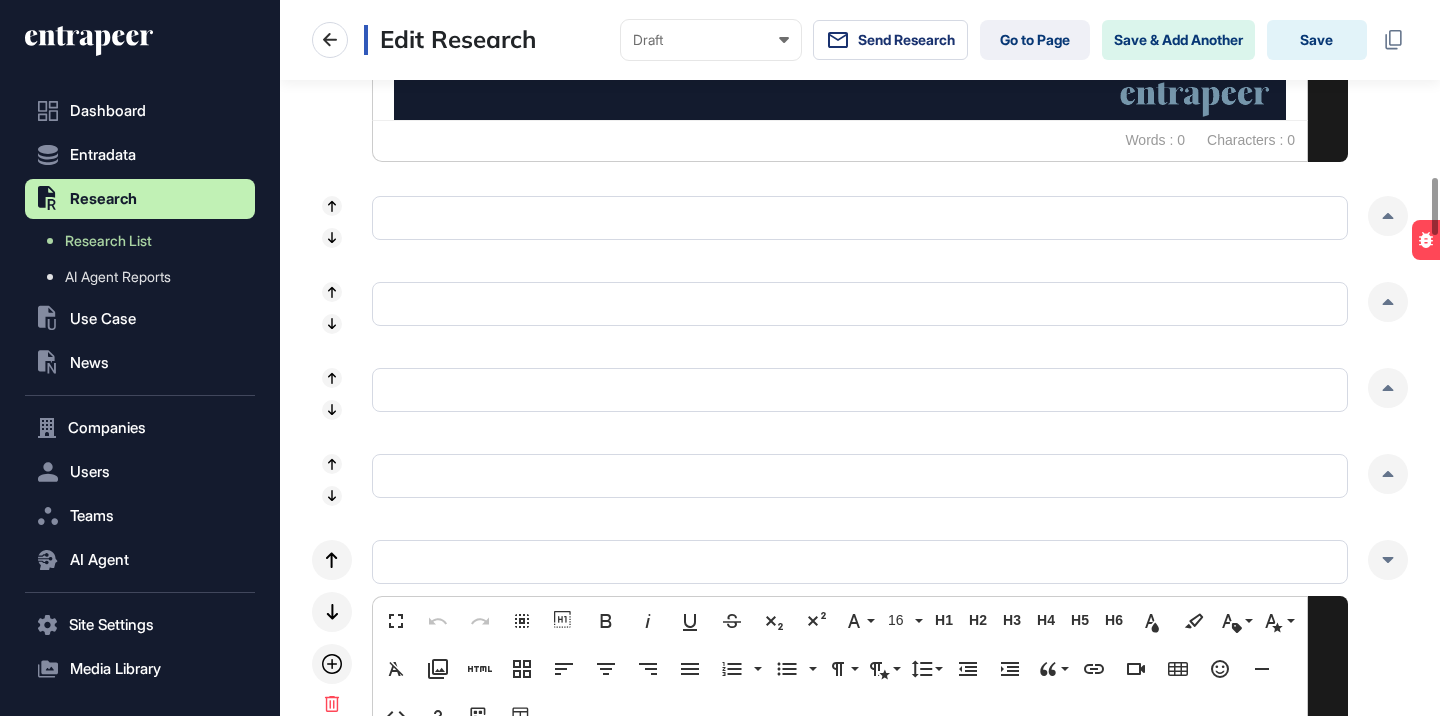 scroll, scrollTop: 2244, scrollLeft: 0, axis: vertical 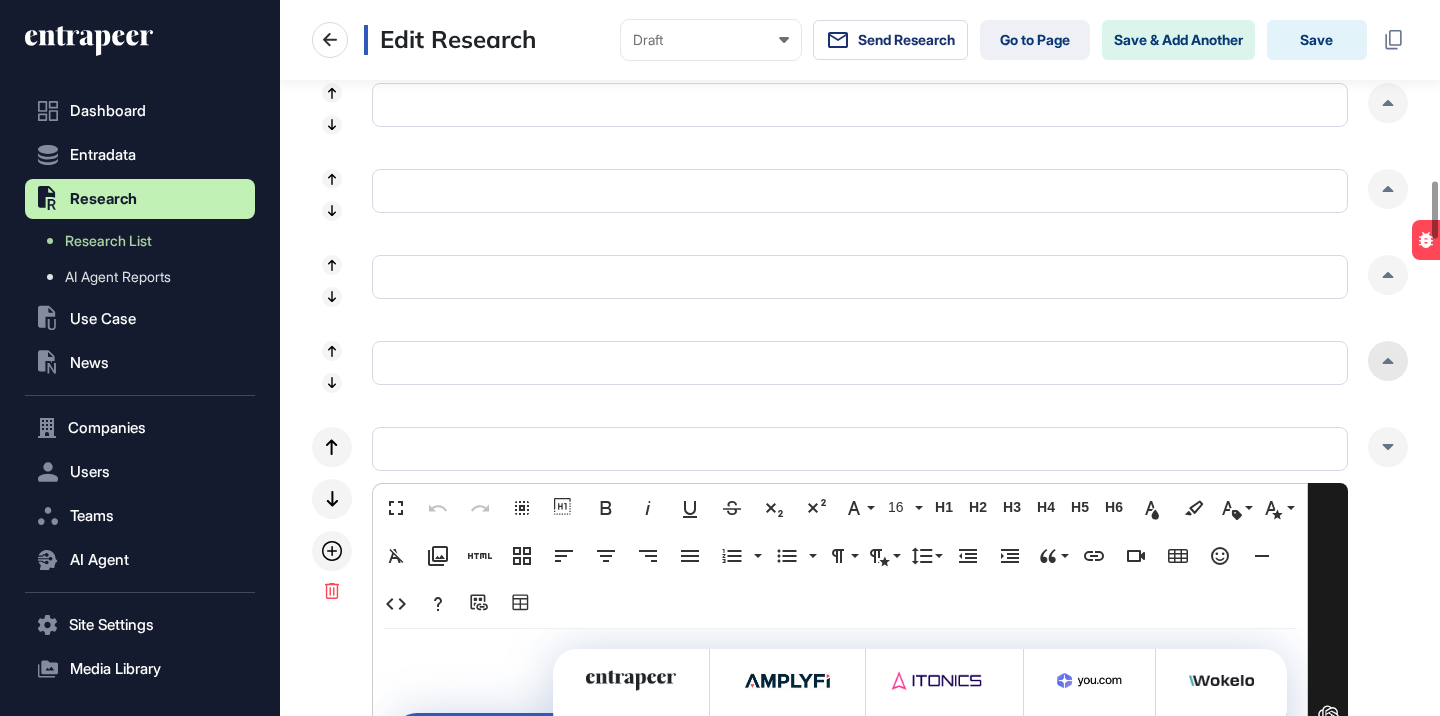 click at bounding box center [1388, 361] 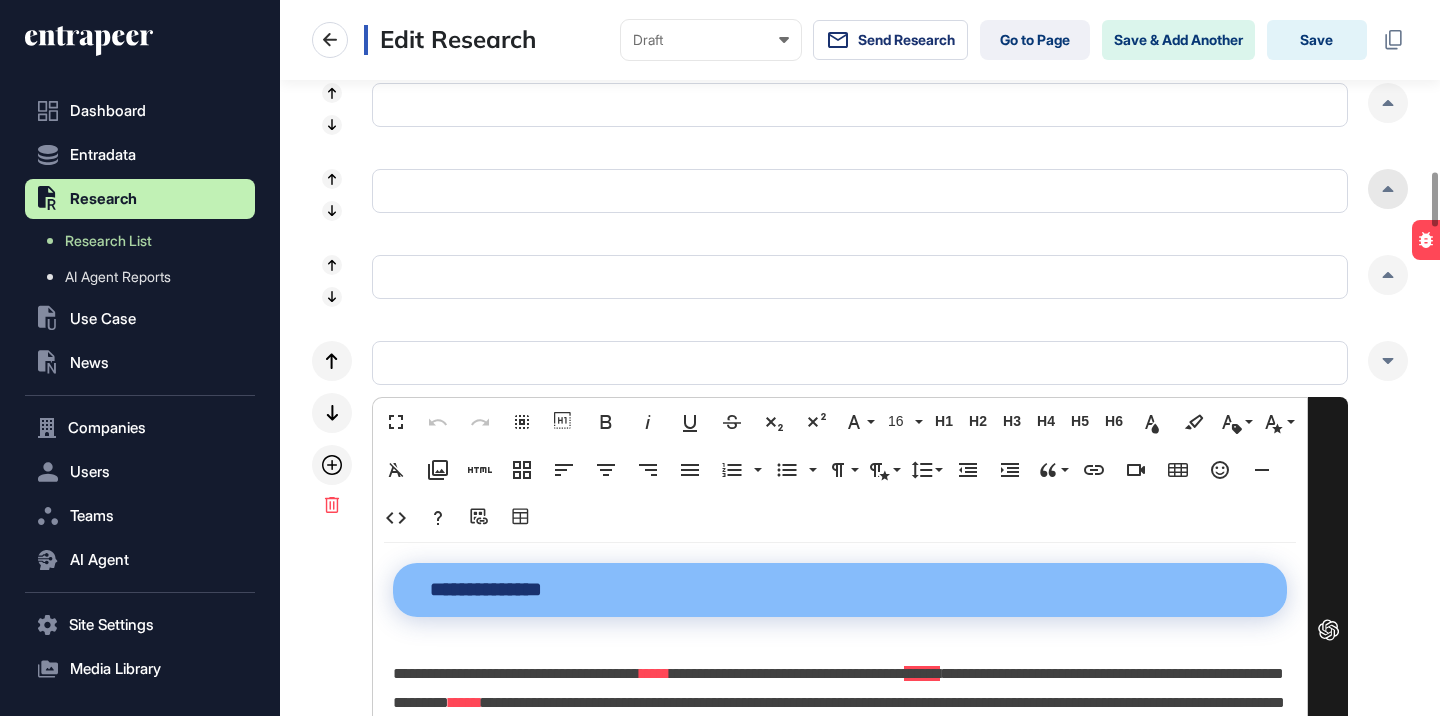 click 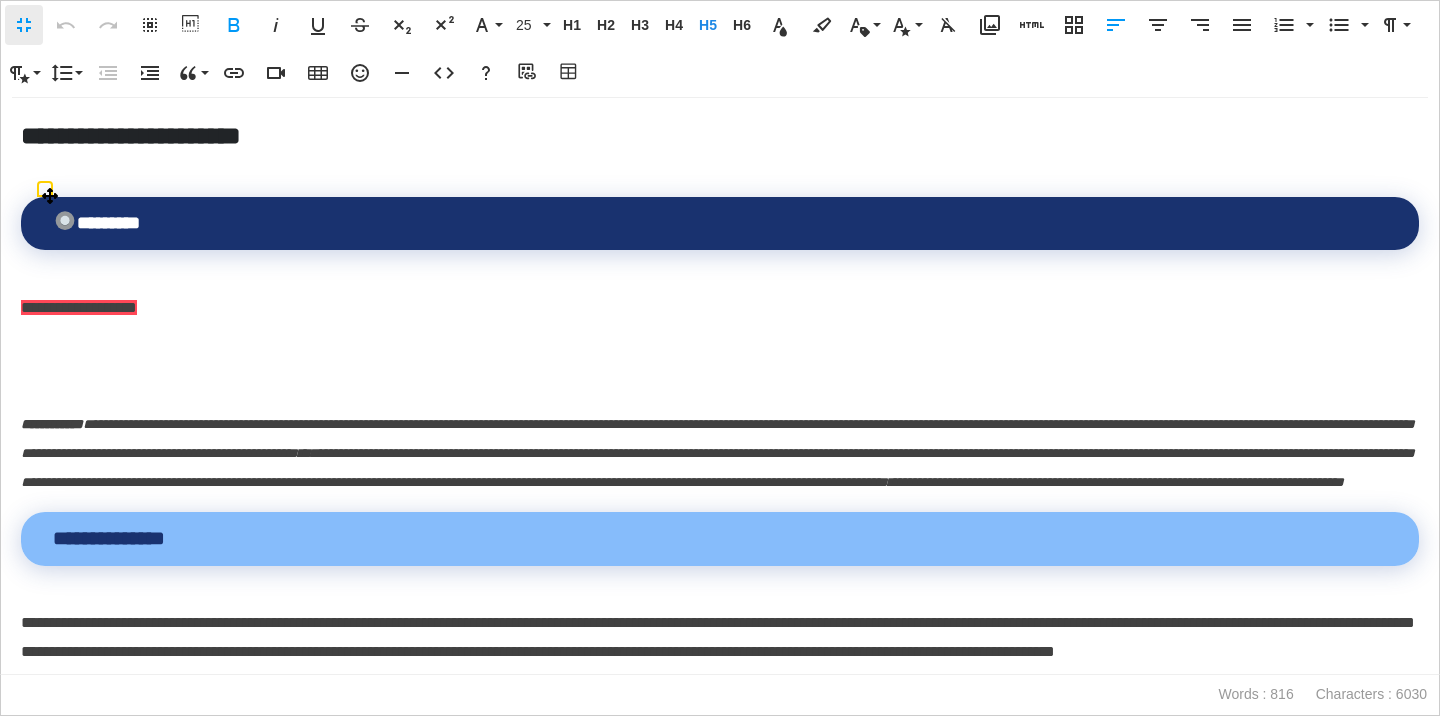 scroll, scrollTop: 1, scrollLeft: 9, axis: both 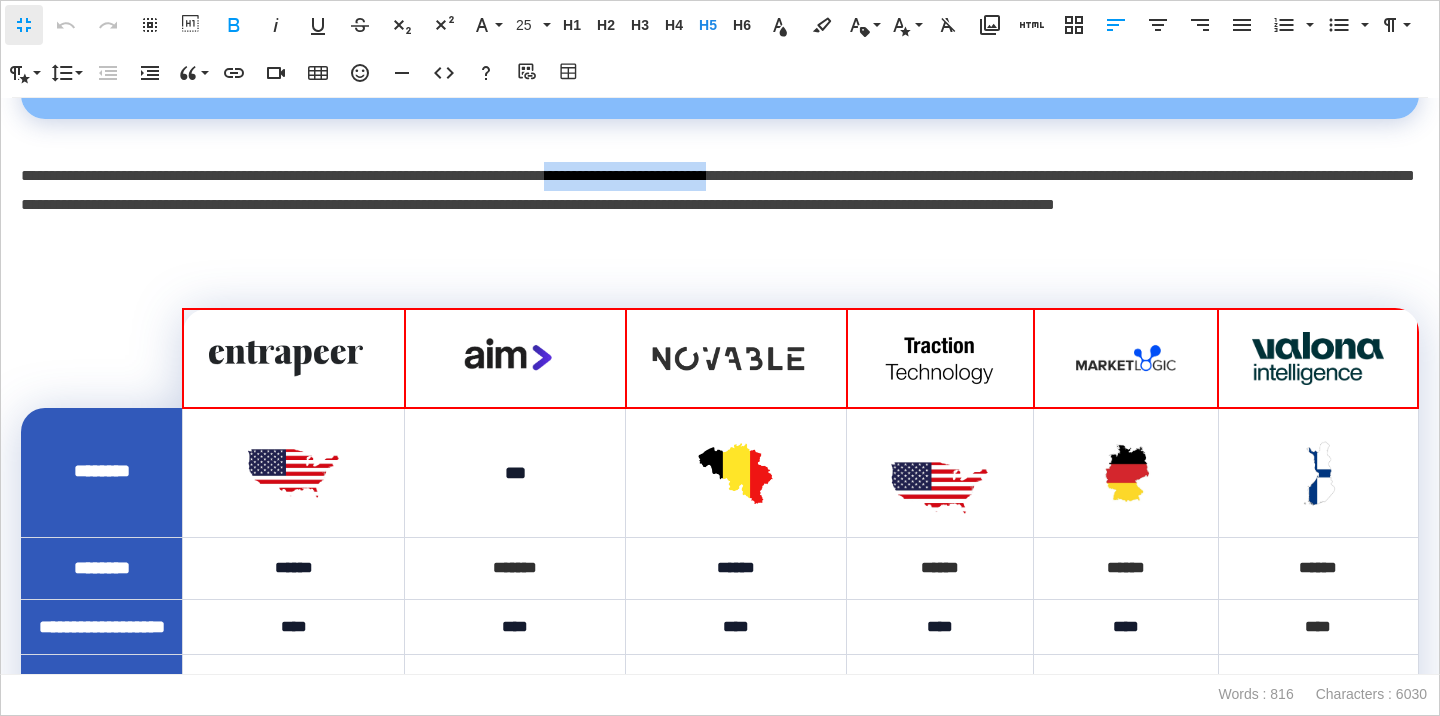 drag, startPoint x: 694, startPoint y: 211, endPoint x: 900, endPoint y: 220, distance: 206.1965 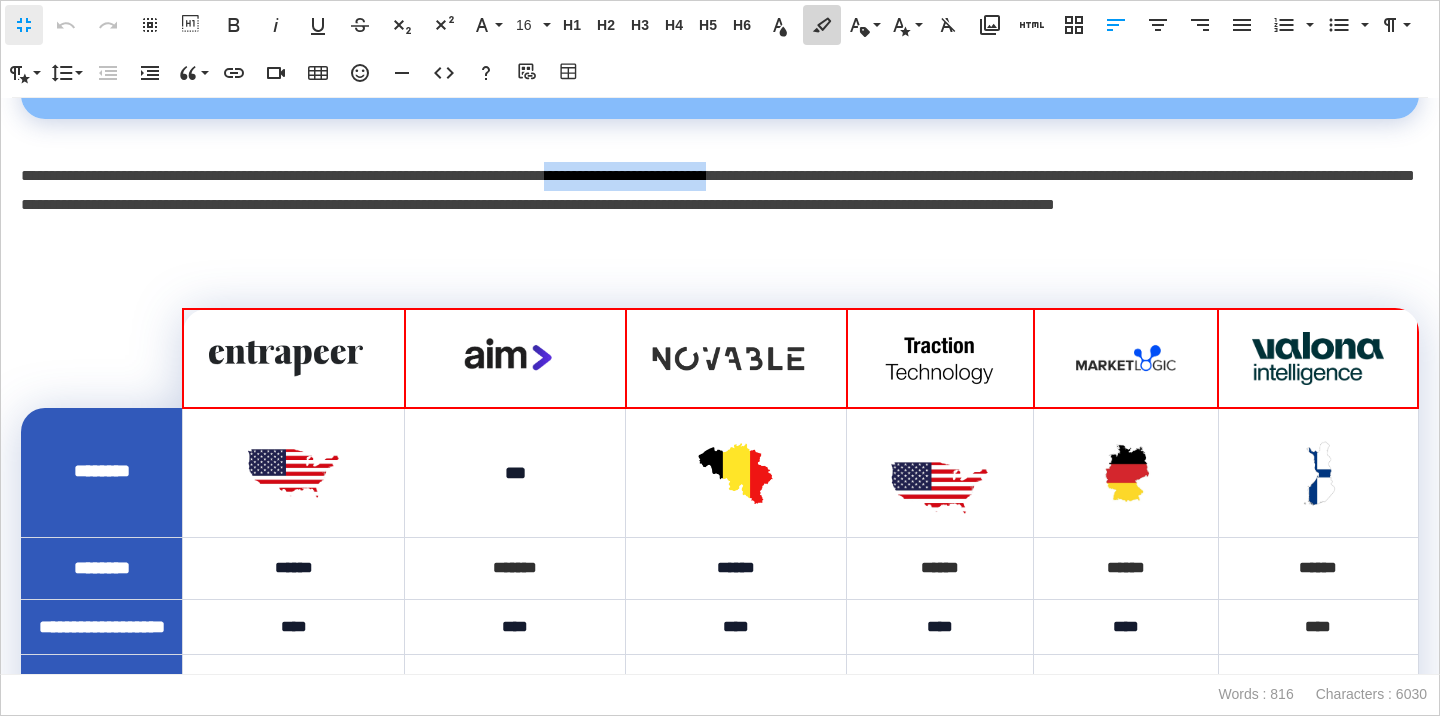 click 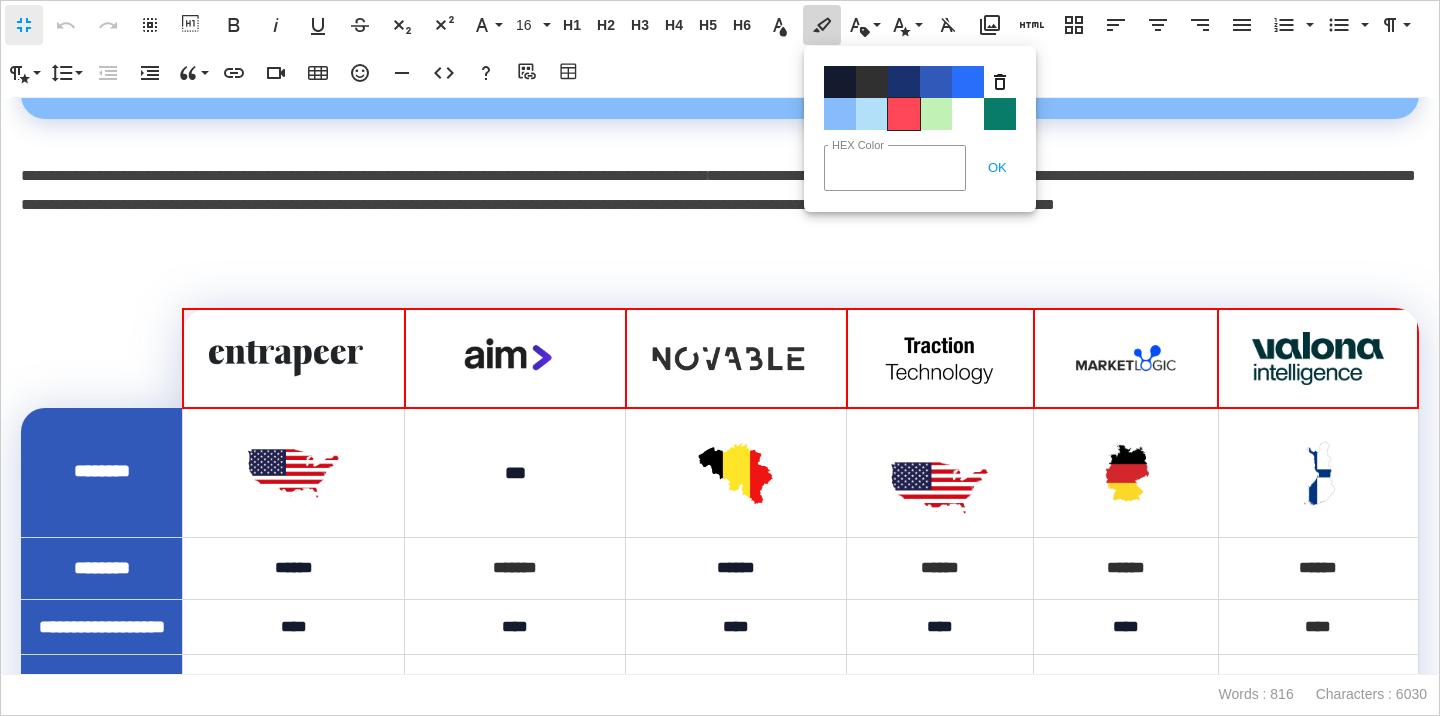click on "Color#FF4757" at bounding box center (904, 114) 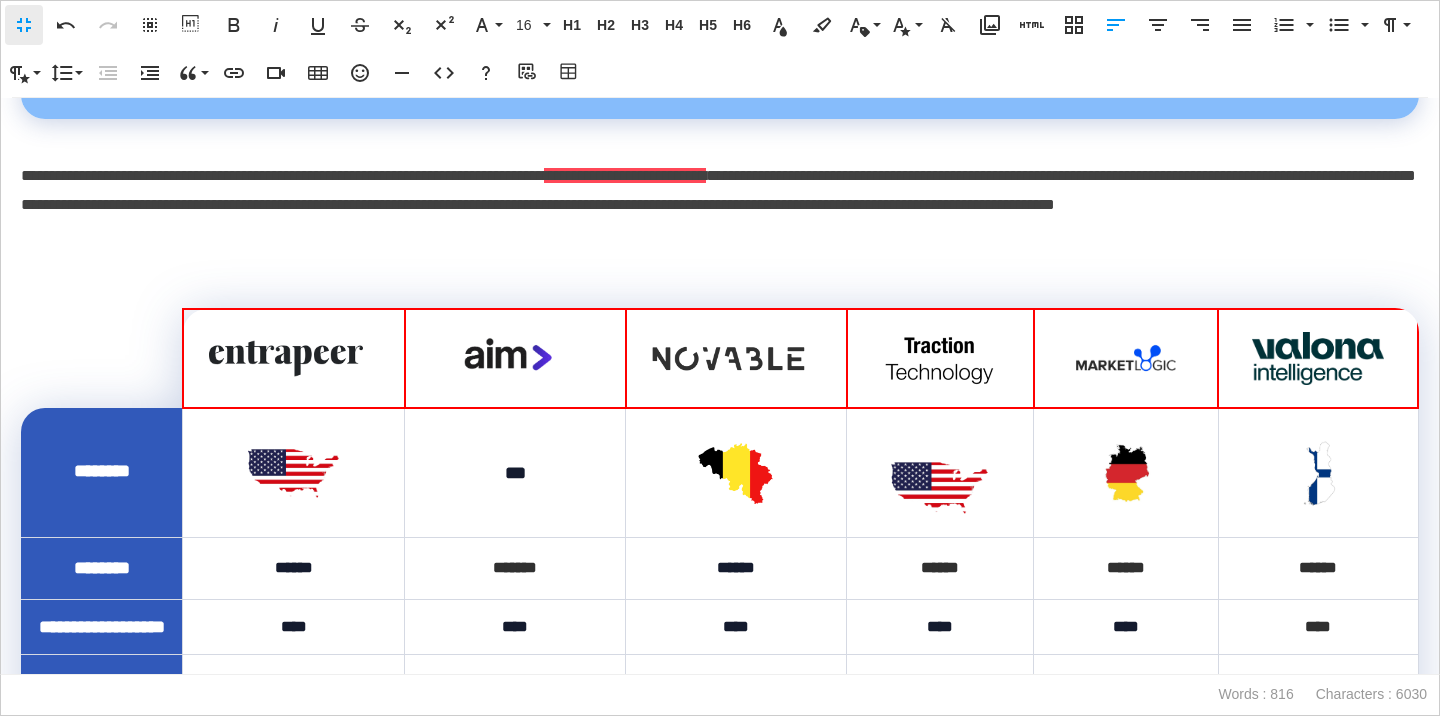 click on "**********" at bounding box center [720, 386] 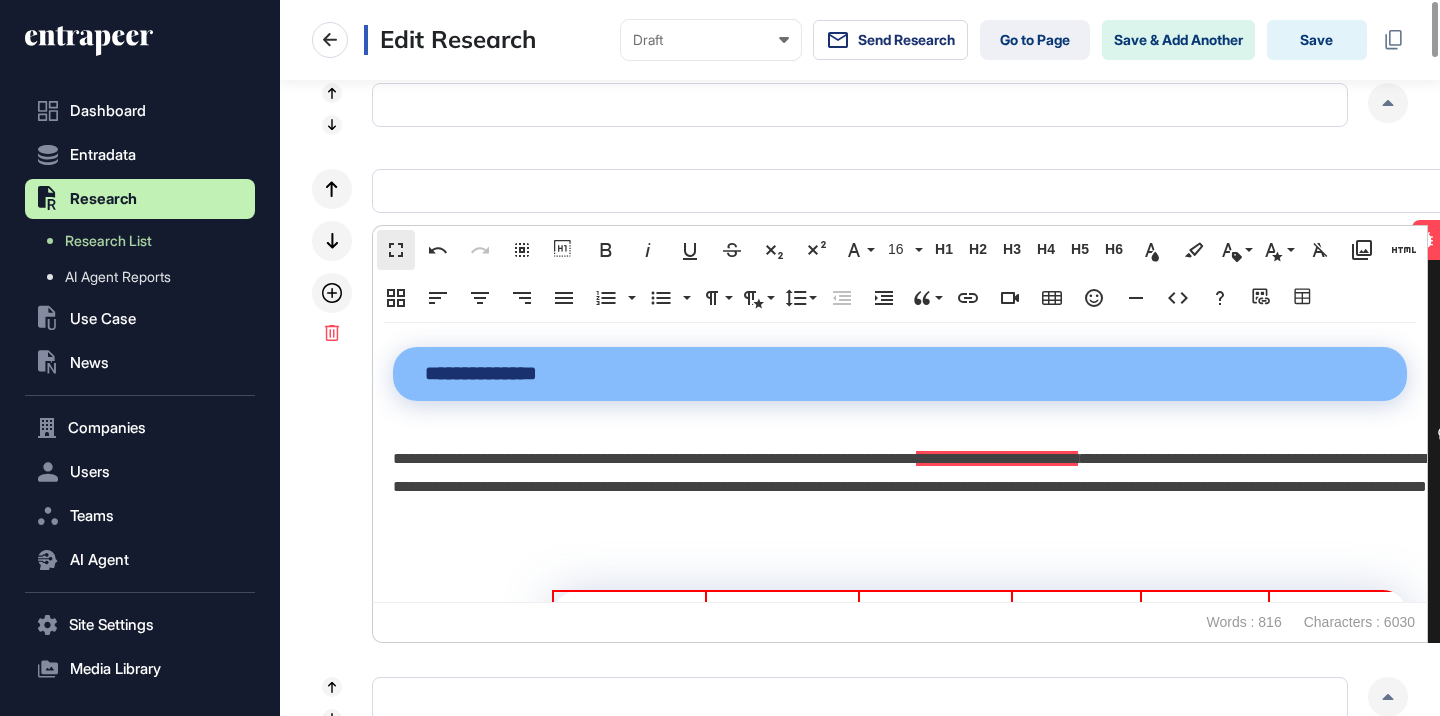 scroll, scrollTop: 1, scrollLeft: 1, axis: both 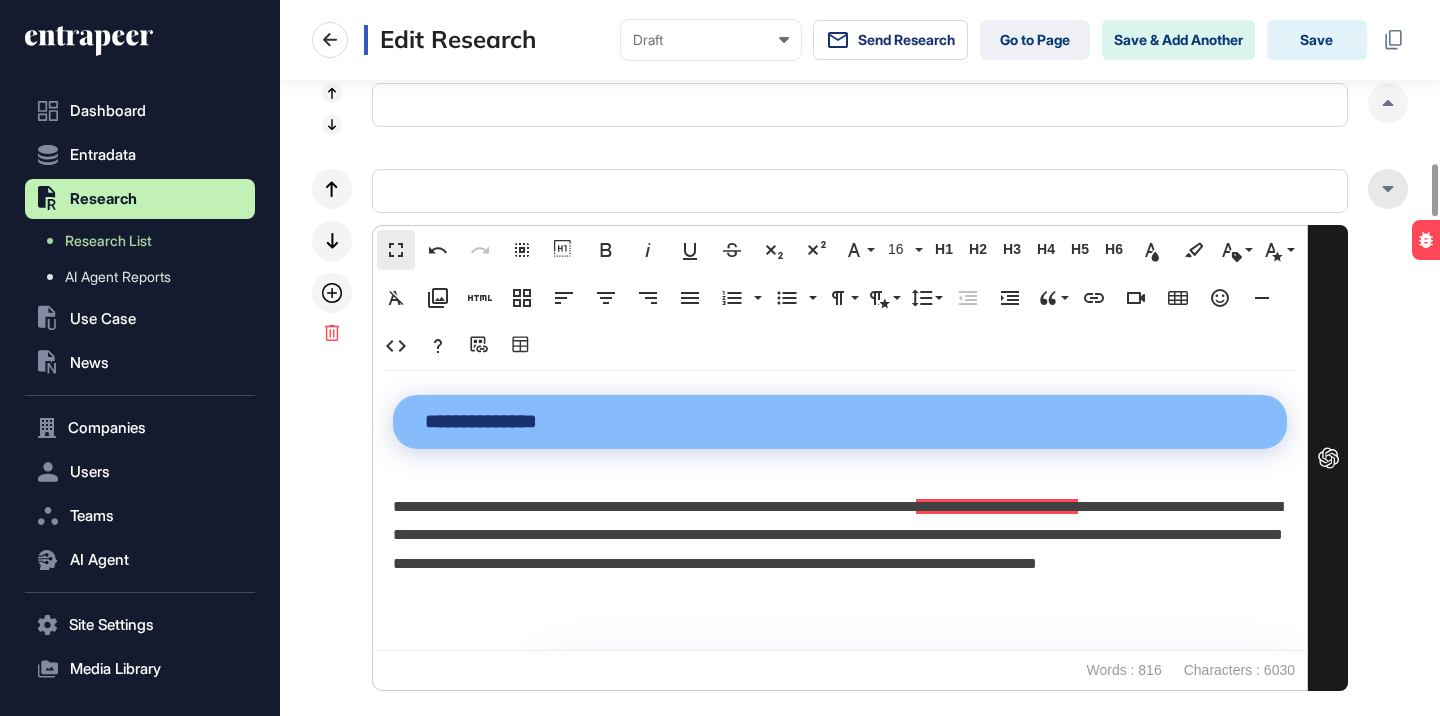 click at bounding box center [1388, 189] 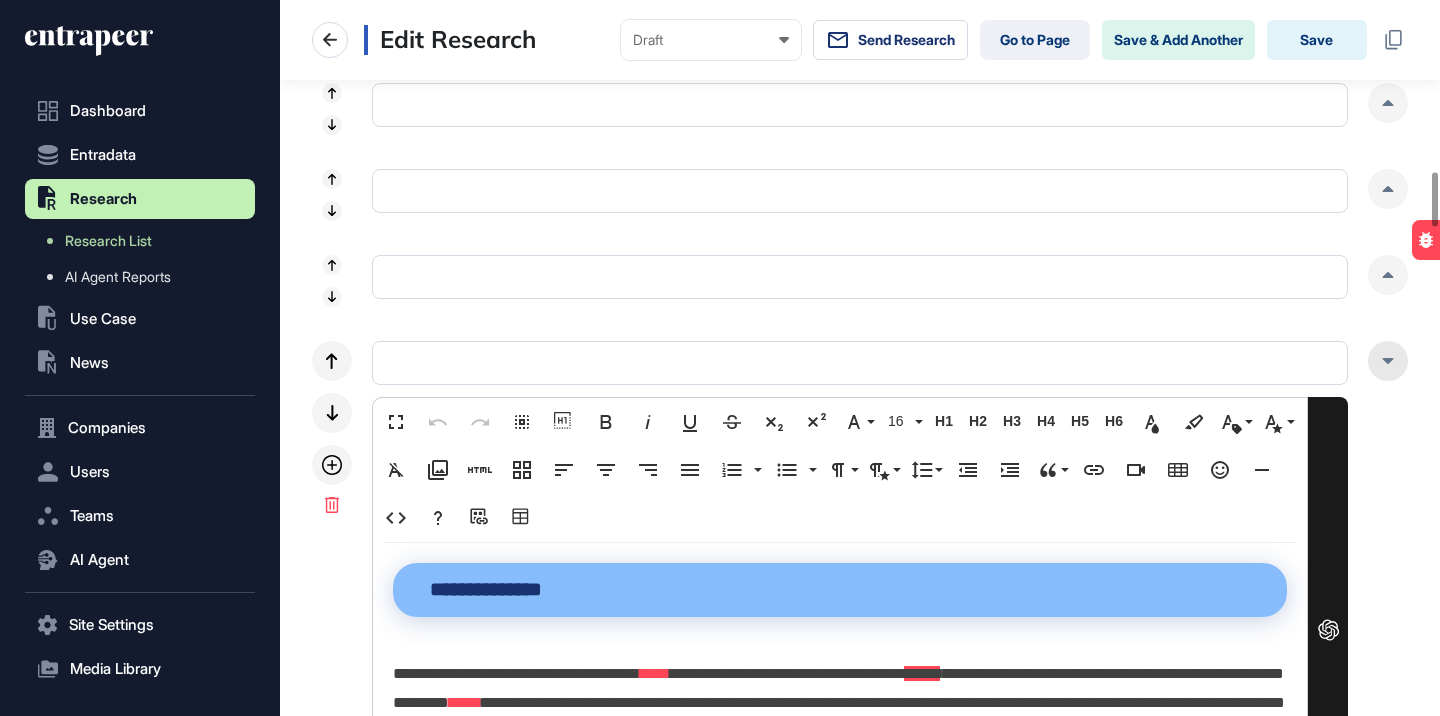 click at bounding box center (1388, 361) 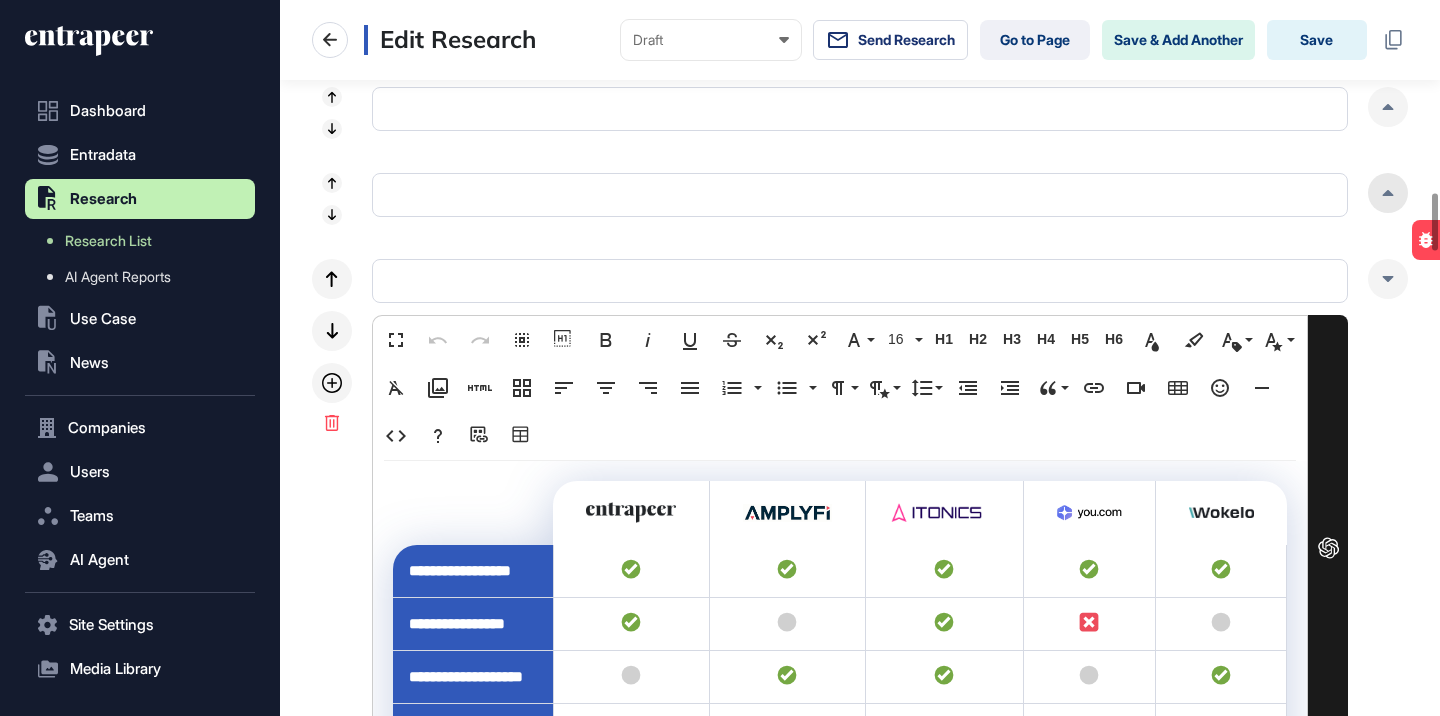 scroll, scrollTop: 2534, scrollLeft: 0, axis: vertical 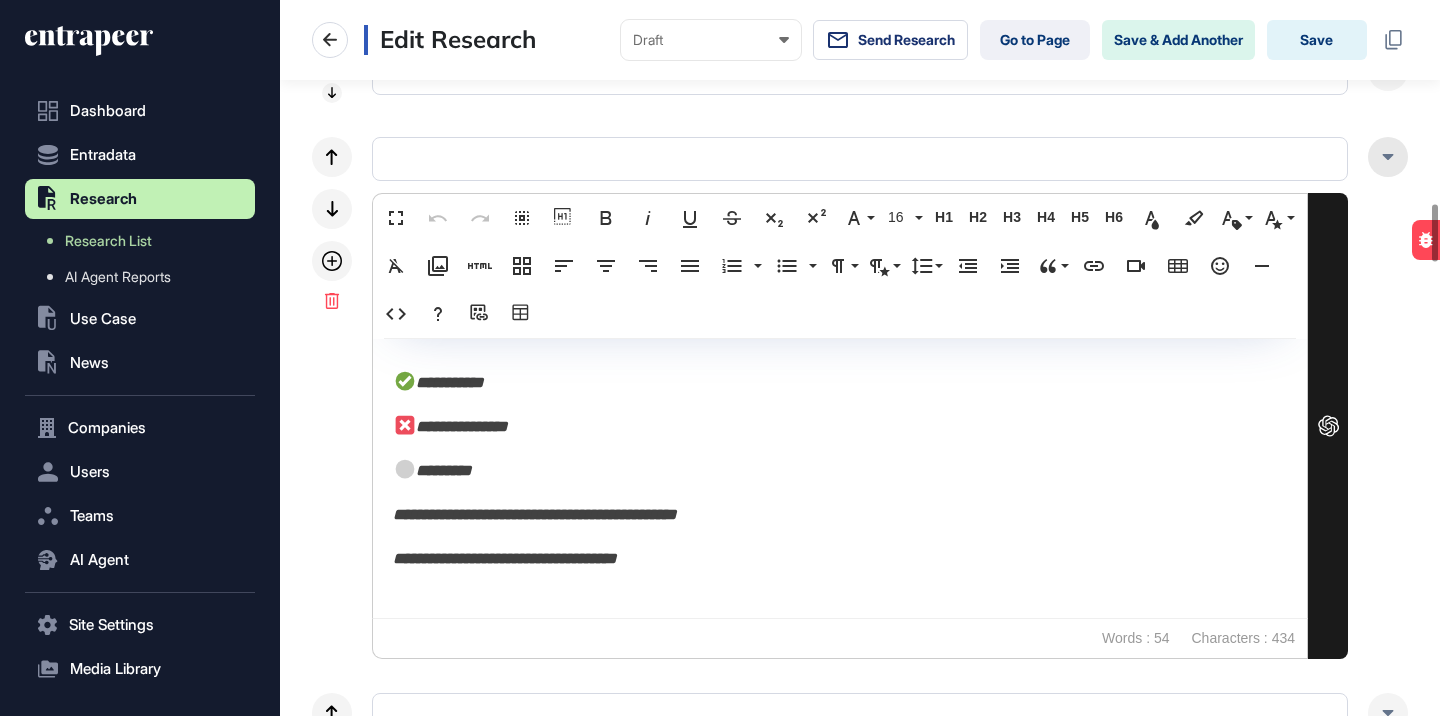 click at bounding box center [1388, 157] 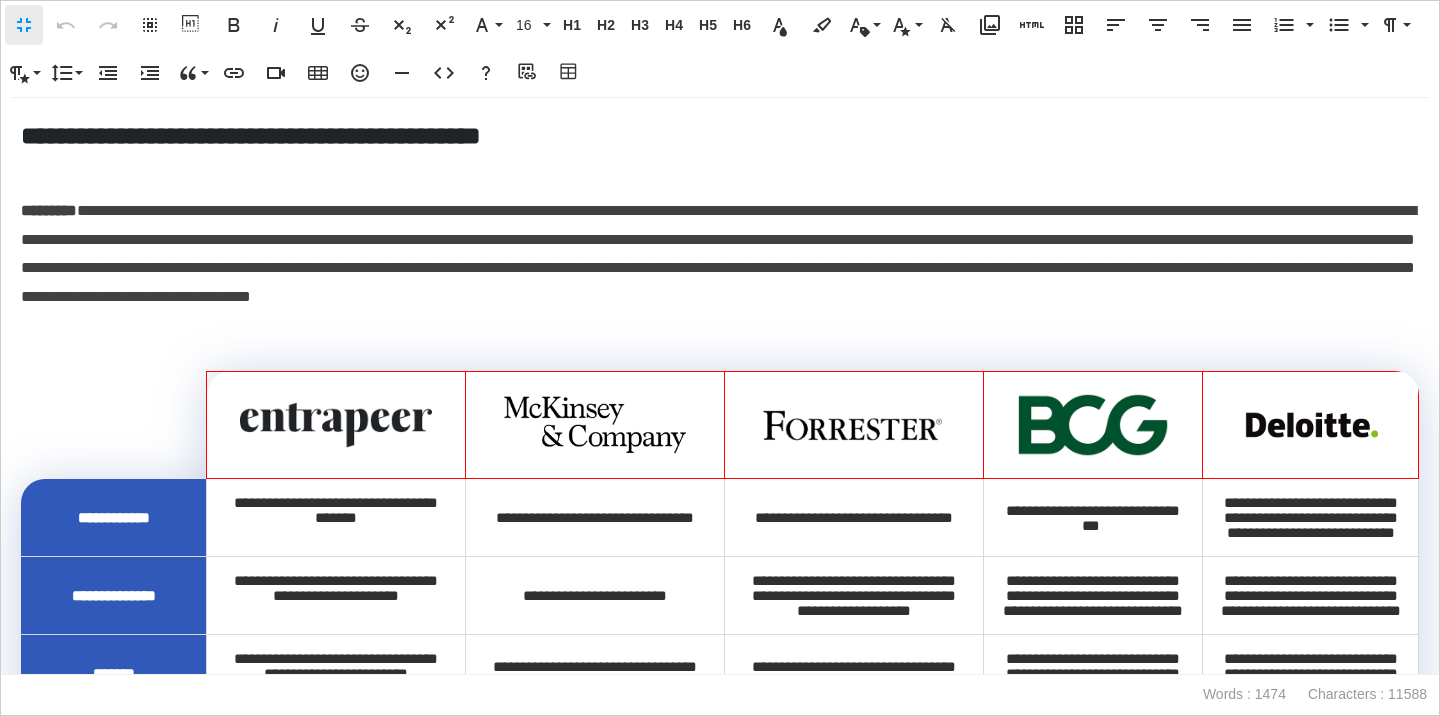 scroll, scrollTop: 1, scrollLeft: 9, axis: both 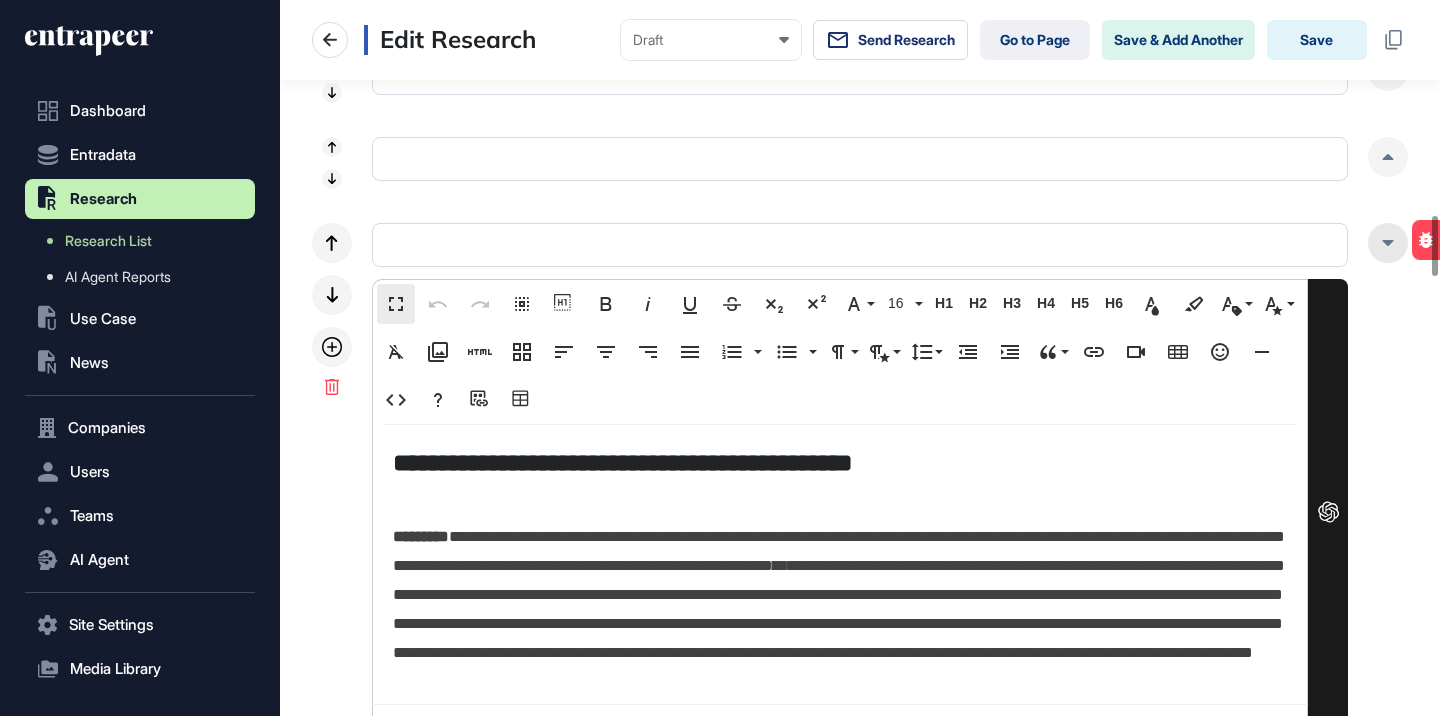 click at bounding box center [1388, 243] 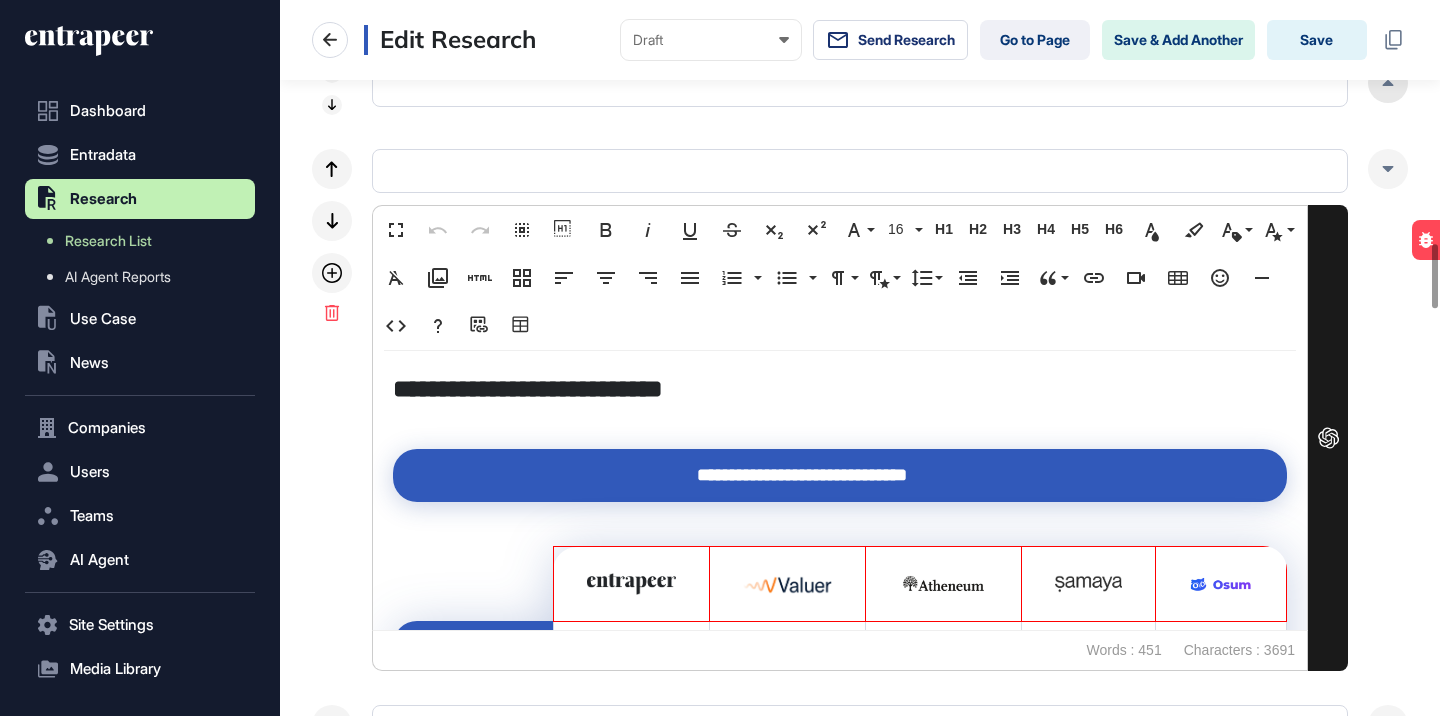 scroll, scrollTop: 2740, scrollLeft: 0, axis: vertical 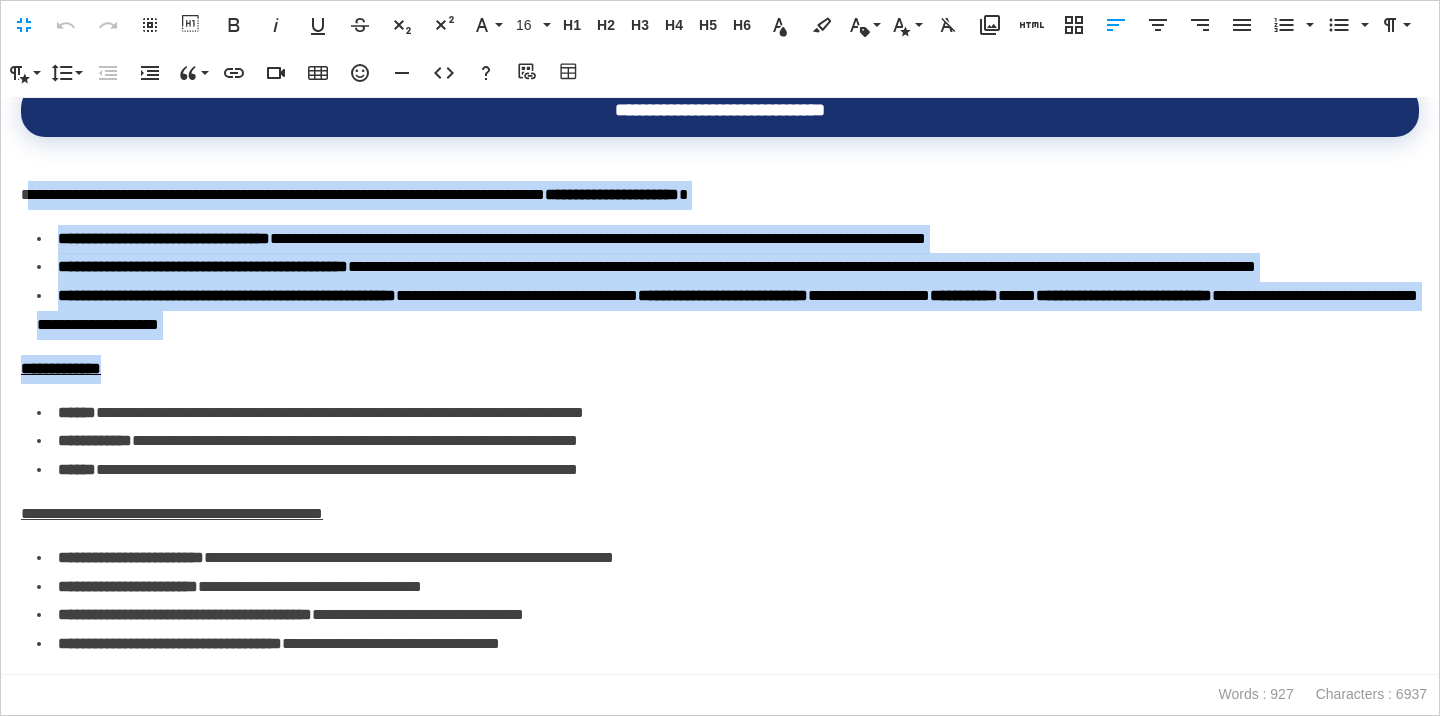 drag, startPoint x: 28, startPoint y: 222, endPoint x: 248, endPoint y: 441, distance: 310.4207 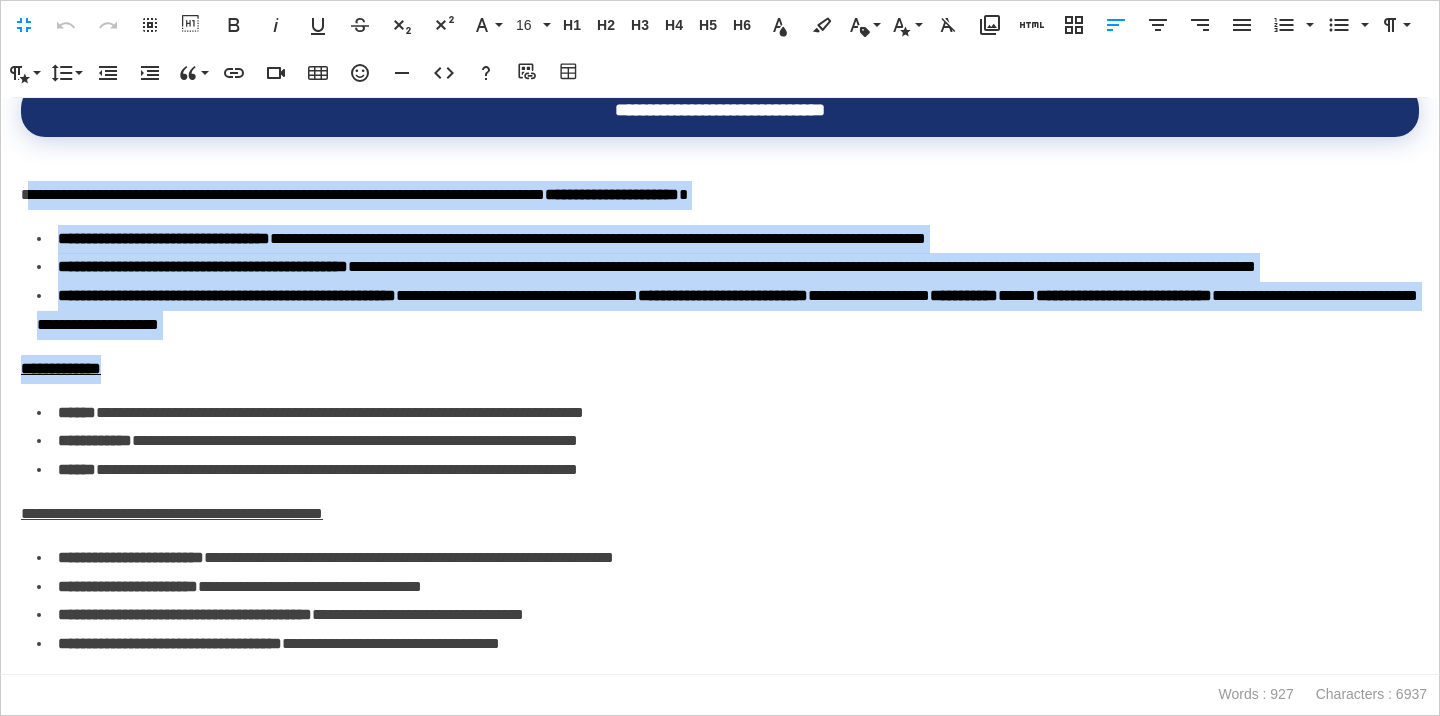 click on "**********" at bounding box center [203, 266] 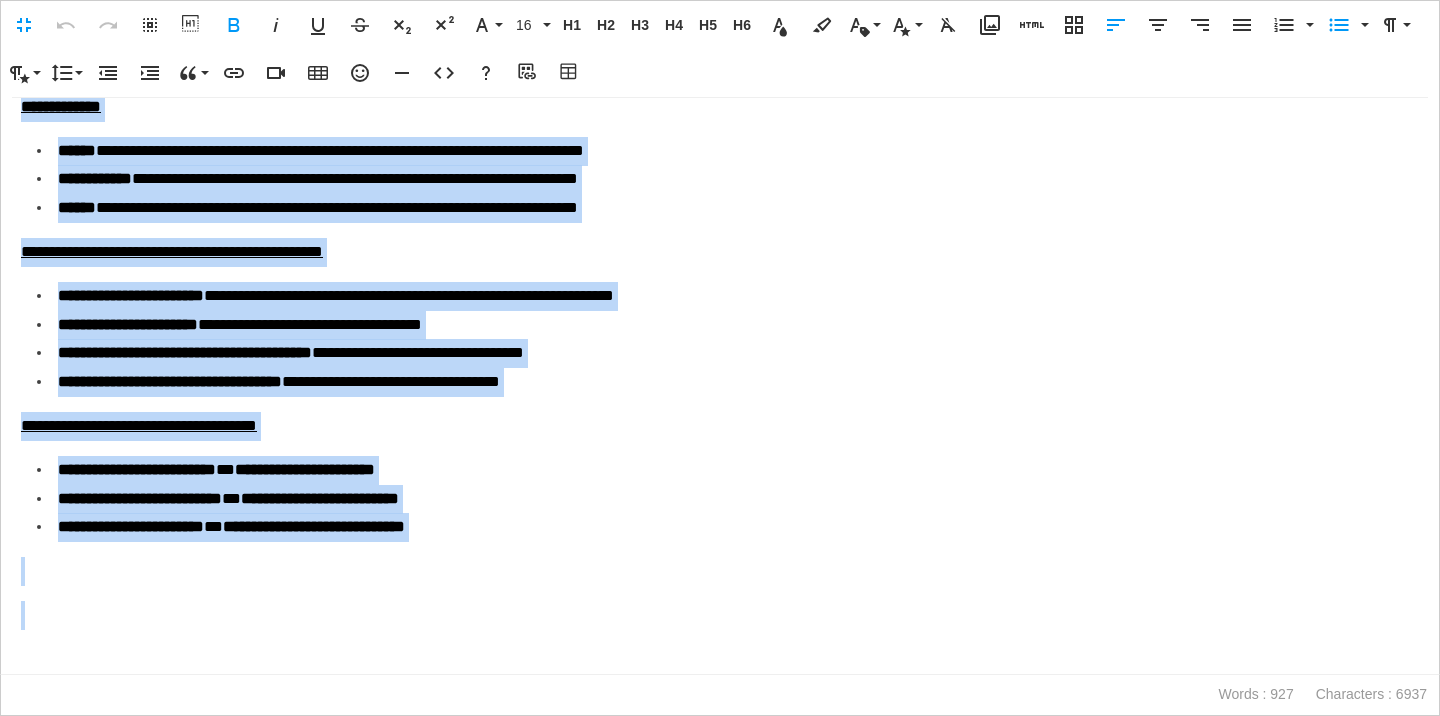 scroll, scrollTop: 753, scrollLeft: 0, axis: vertical 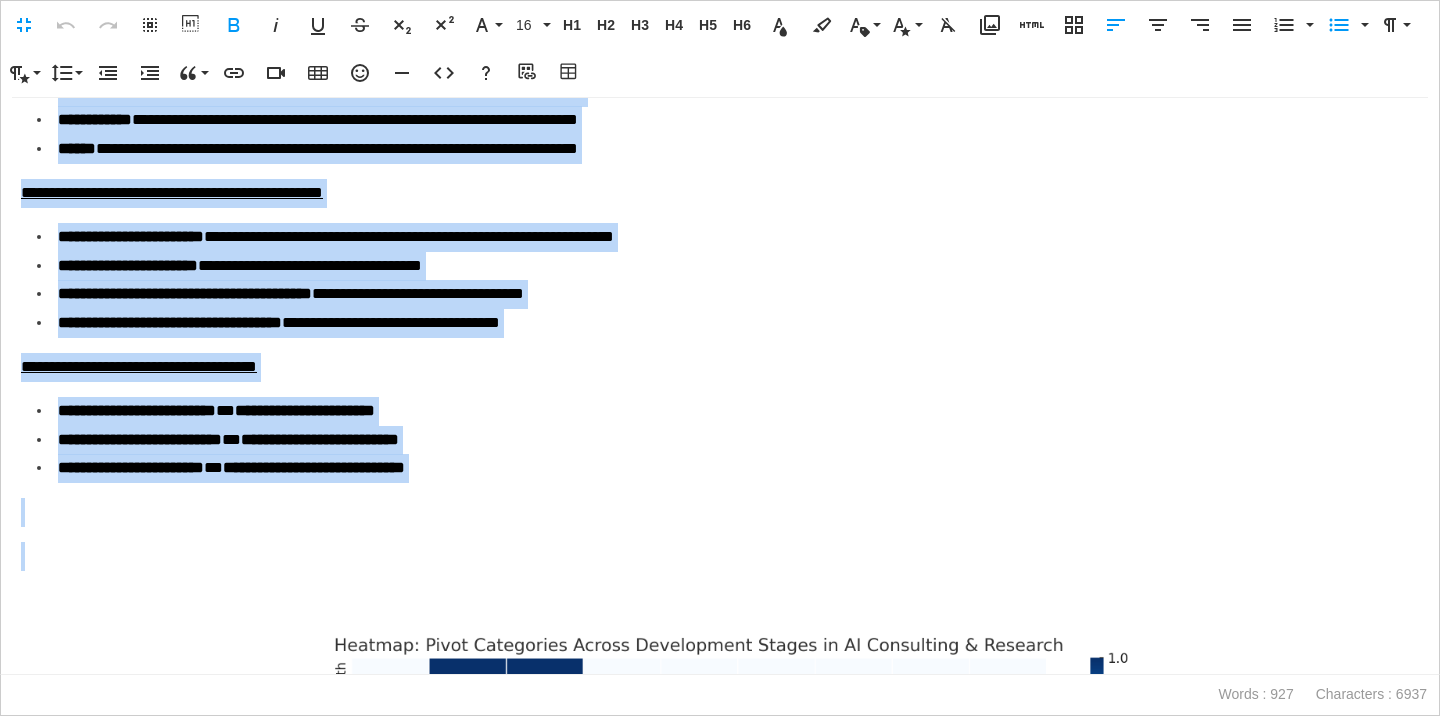 drag, startPoint x: 23, startPoint y: 223, endPoint x: 328, endPoint y: 611, distance: 493.5271 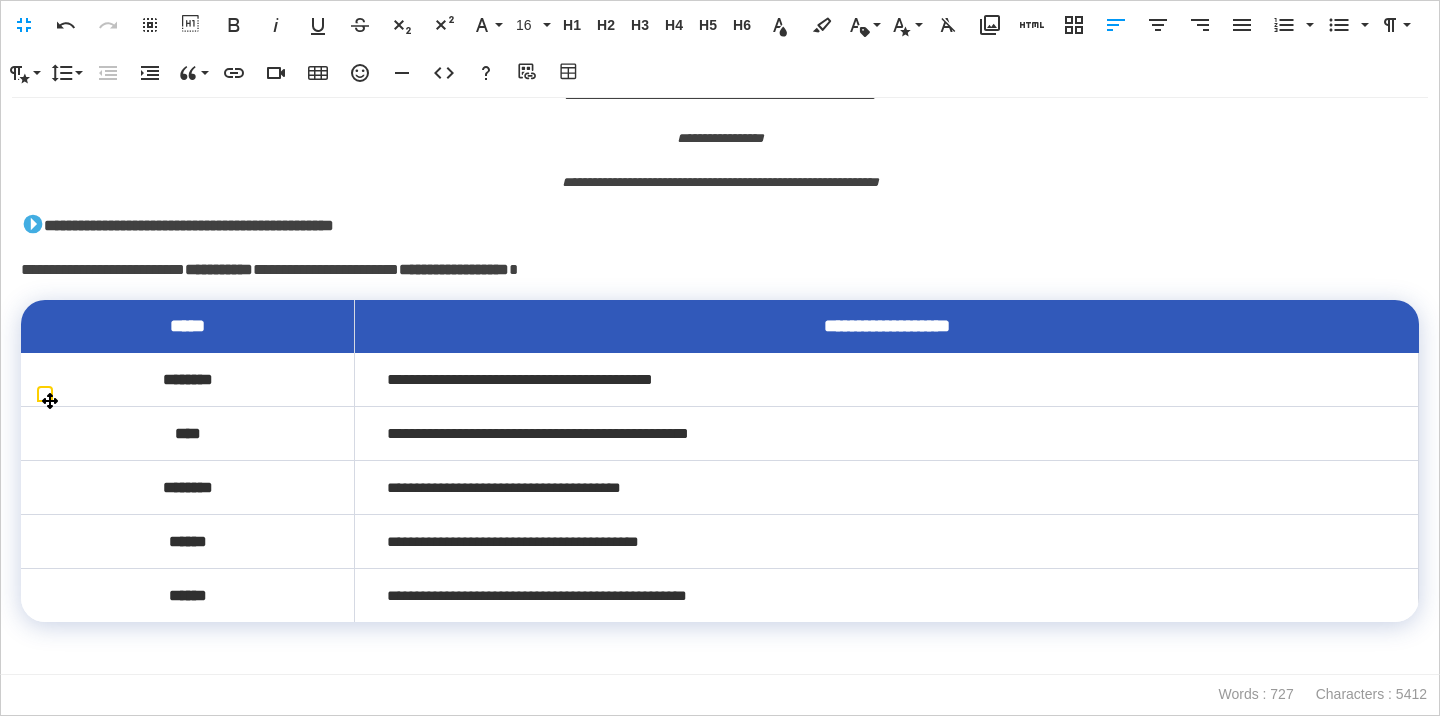 scroll, scrollTop: 1149, scrollLeft: 0, axis: vertical 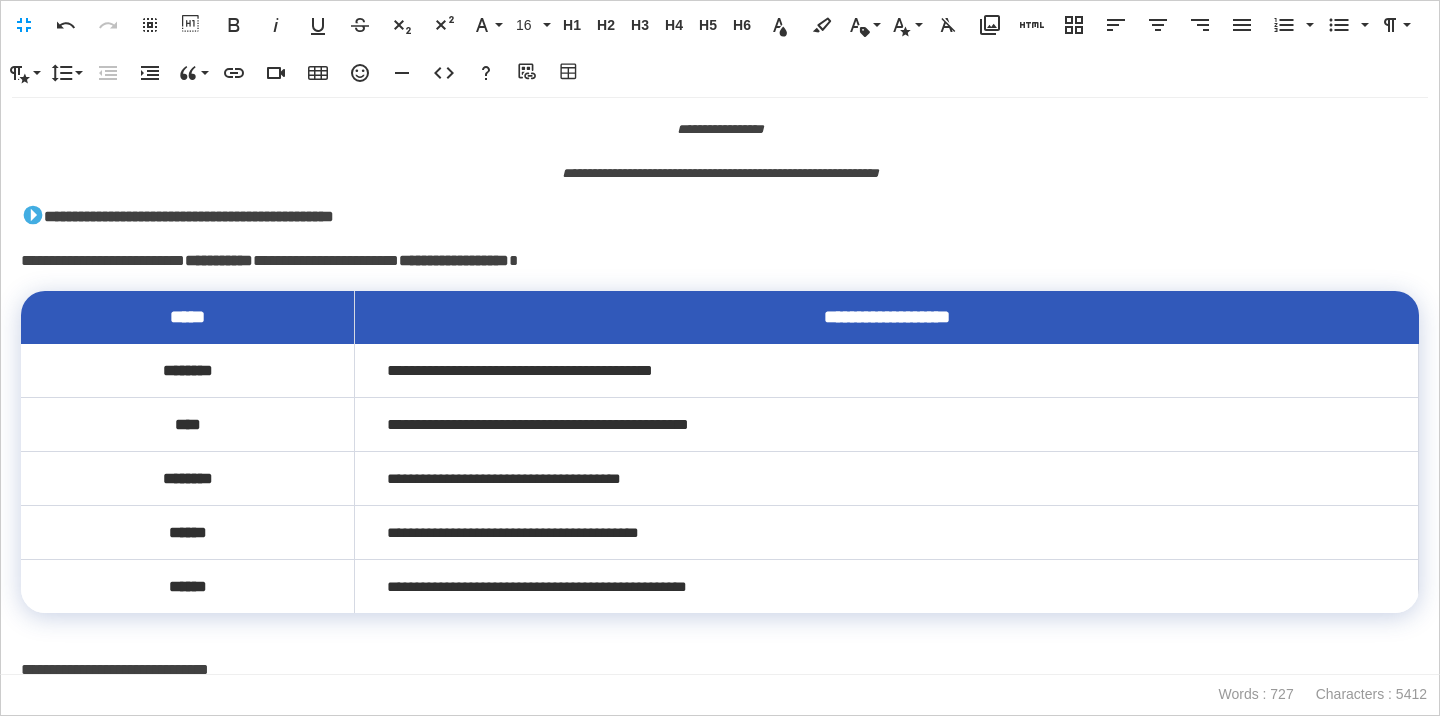 drag, startPoint x: 16, startPoint y: 246, endPoint x: 117, endPoint y: 300, distance: 114.52947 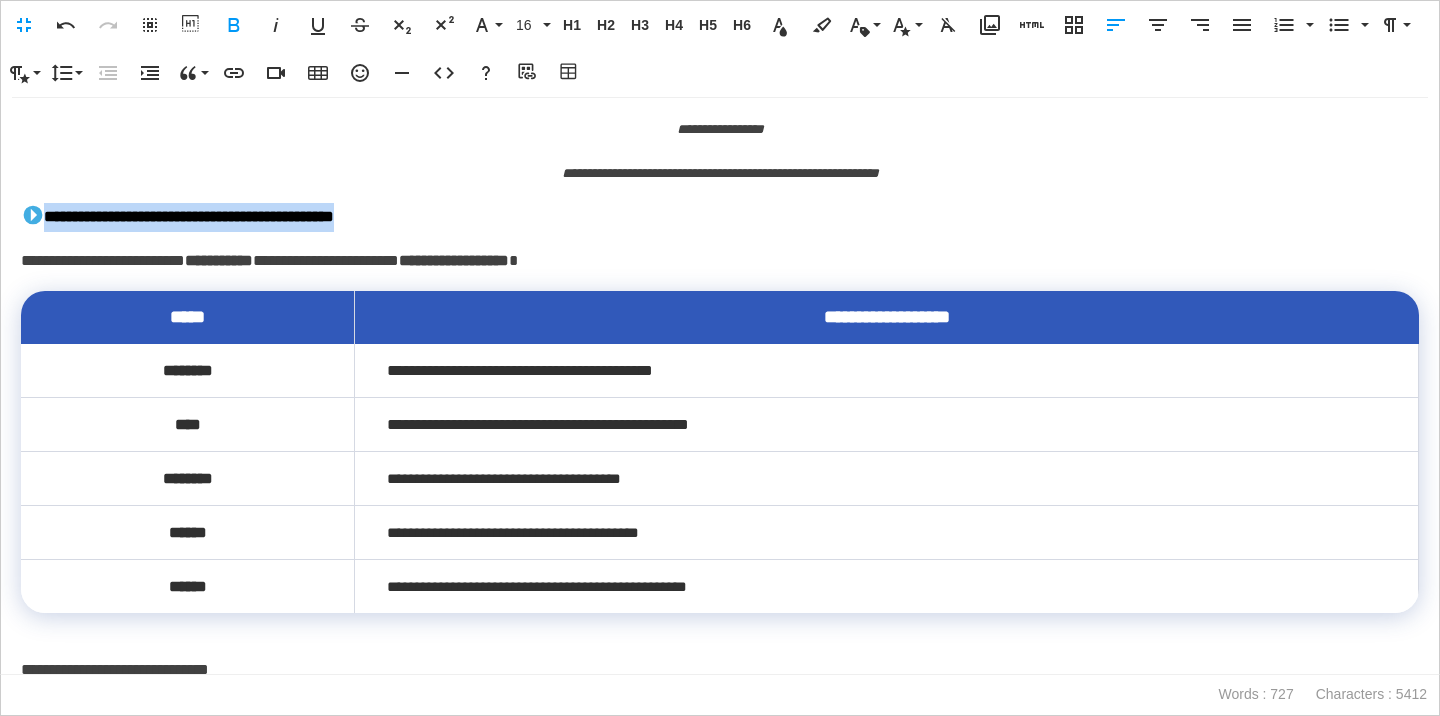 drag, startPoint x: 46, startPoint y: 251, endPoint x: 104, endPoint y: 323, distance: 92.45539 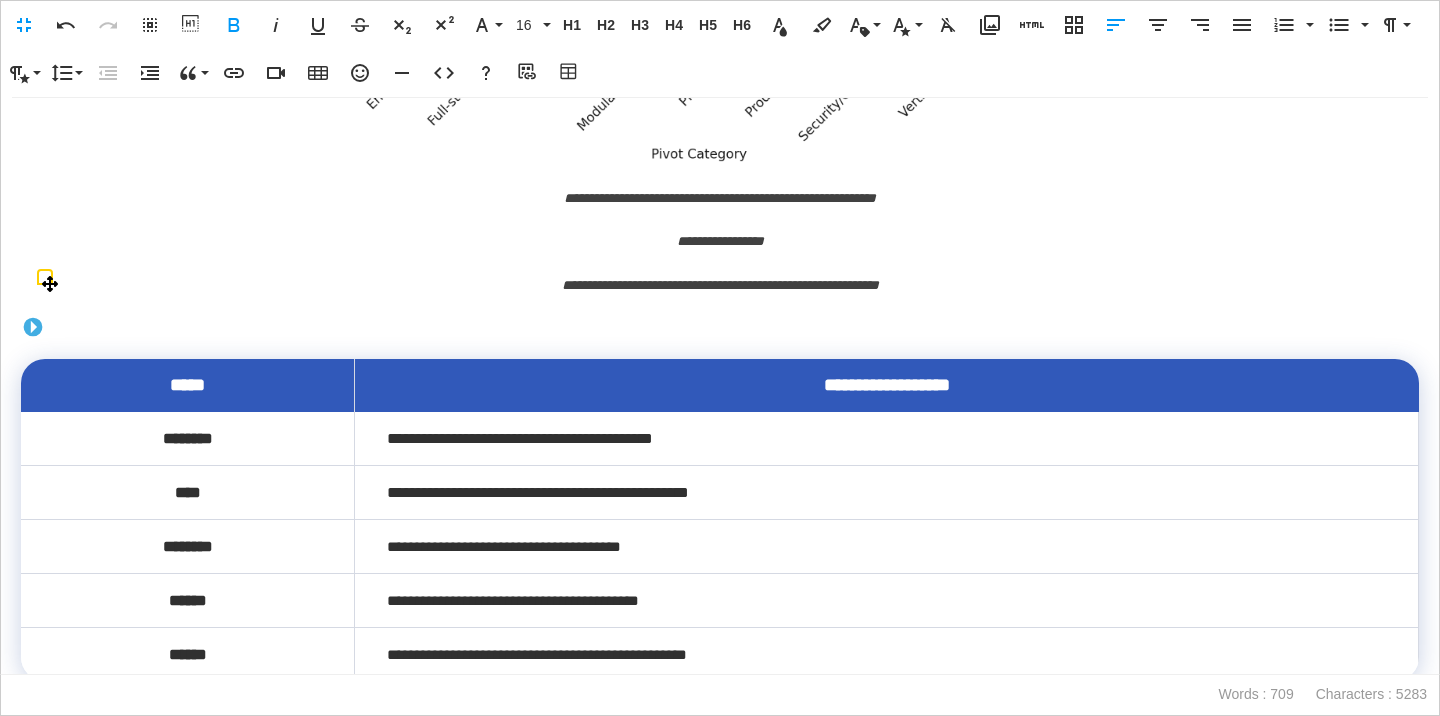 scroll, scrollTop: 1010, scrollLeft: 0, axis: vertical 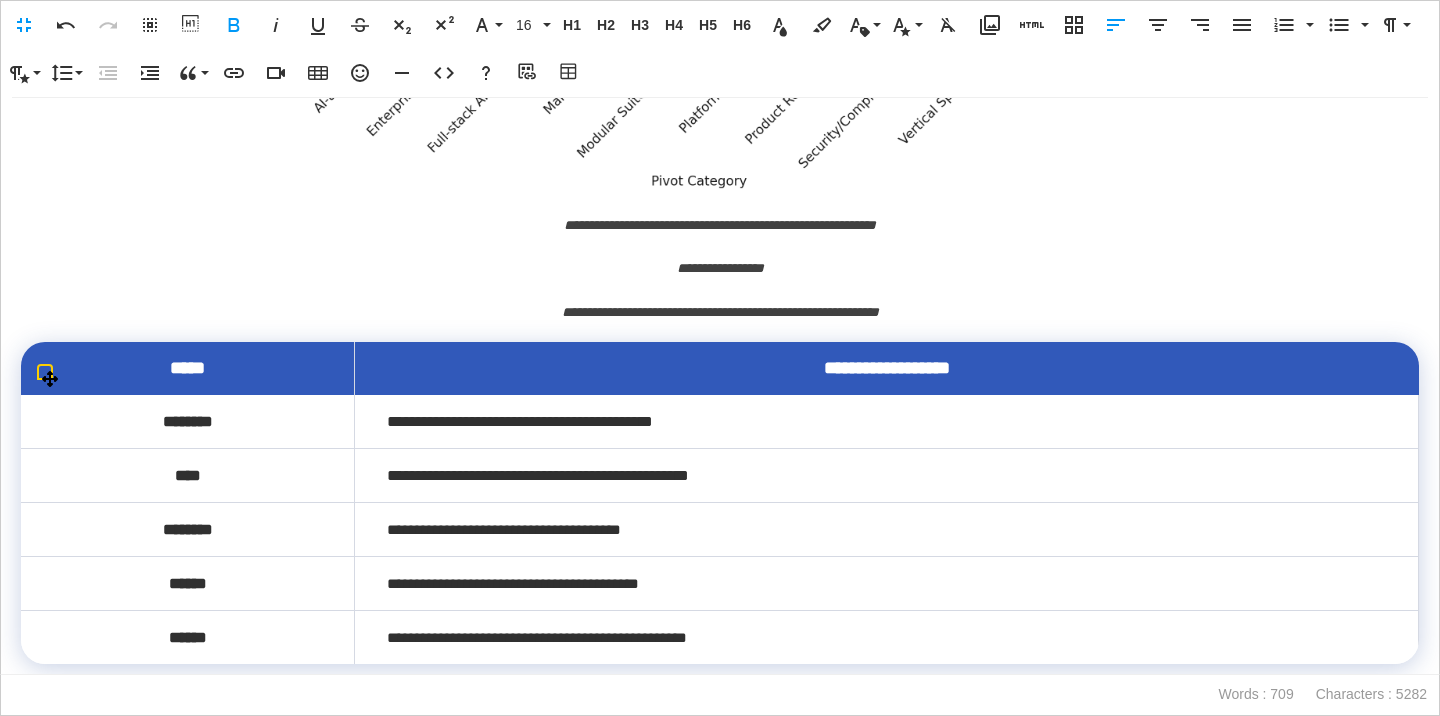 click on "**********" at bounding box center [887, 368] 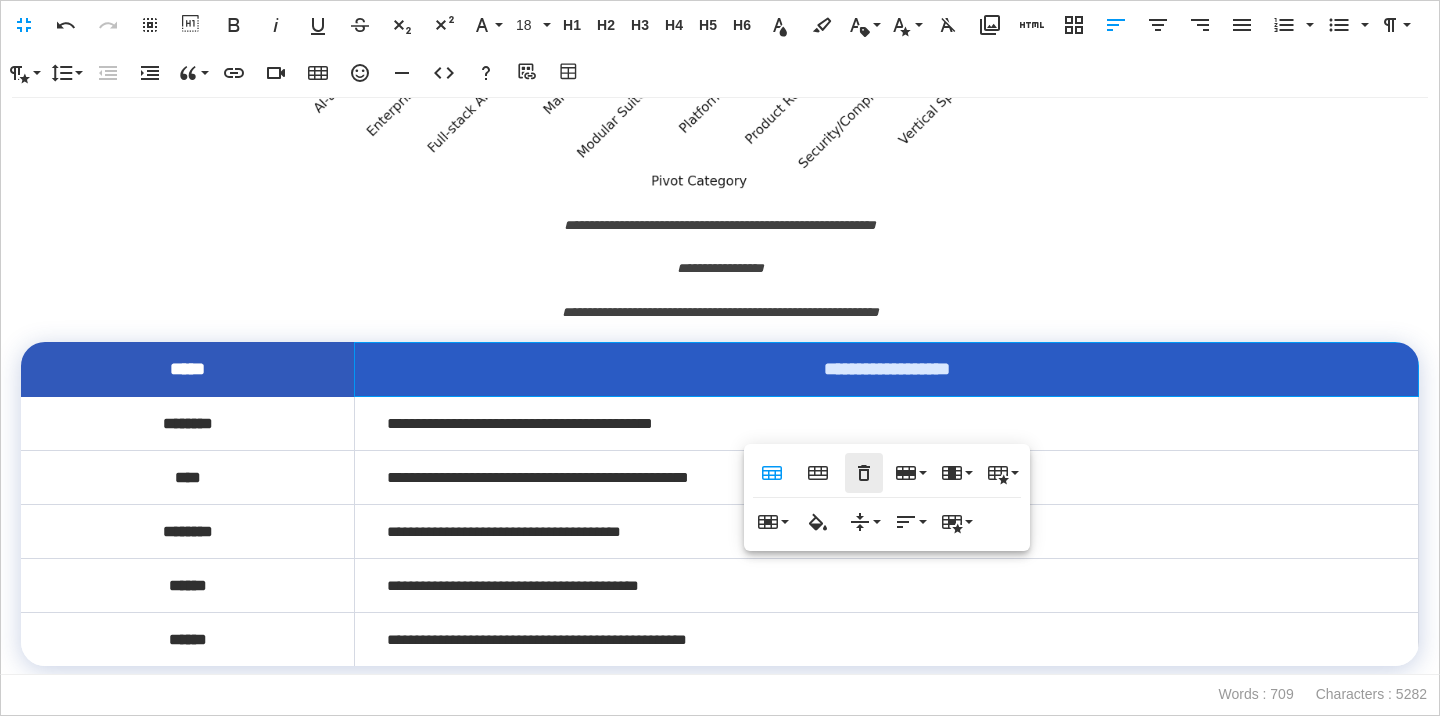 click 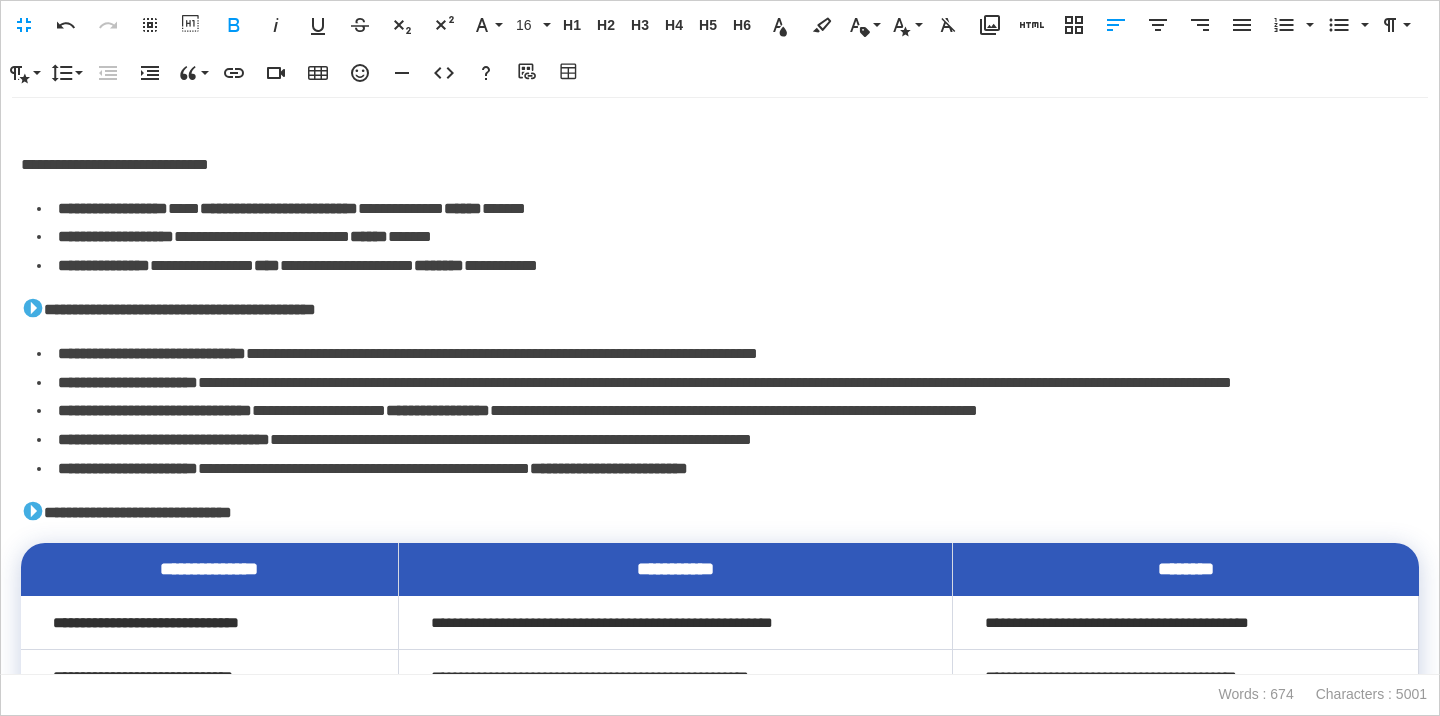 scroll, scrollTop: 1227, scrollLeft: 0, axis: vertical 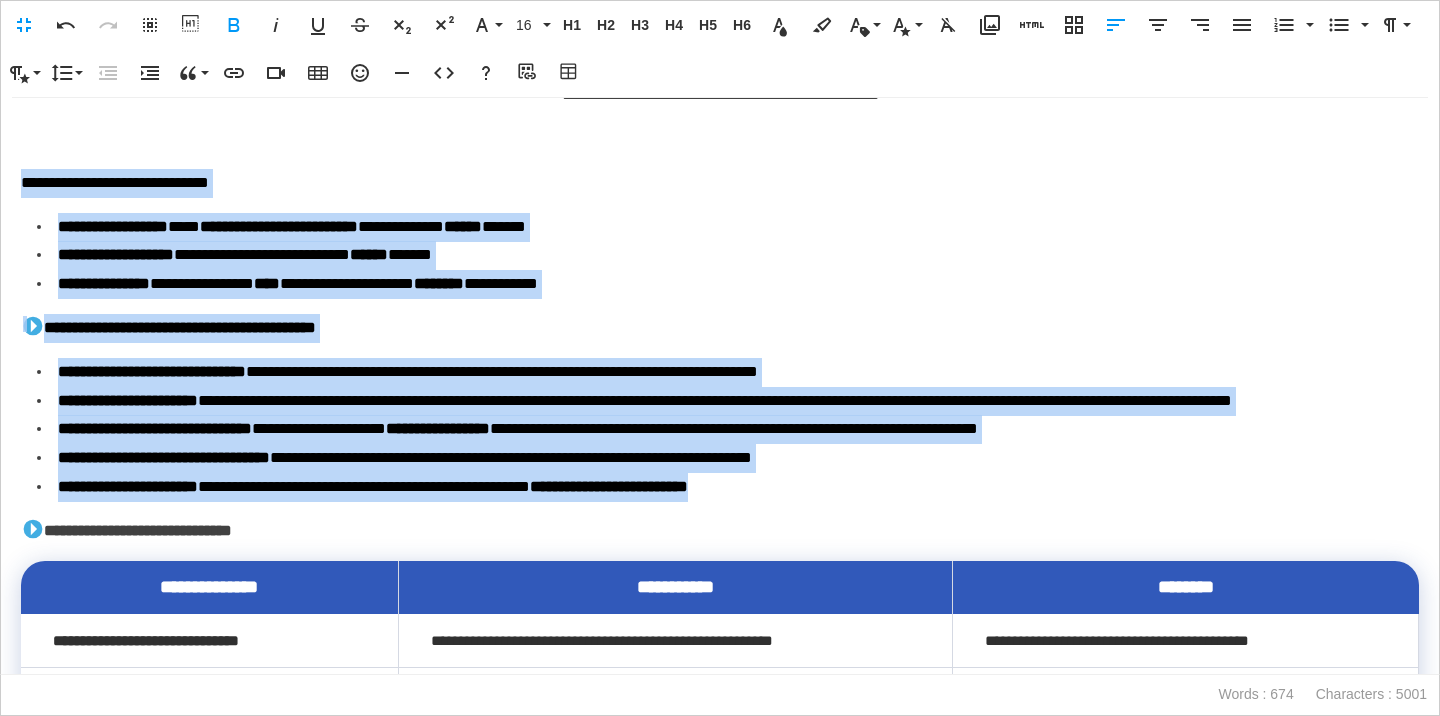 drag, startPoint x: 22, startPoint y: 220, endPoint x: 188, endPoint y: 580, distance: 396.42905 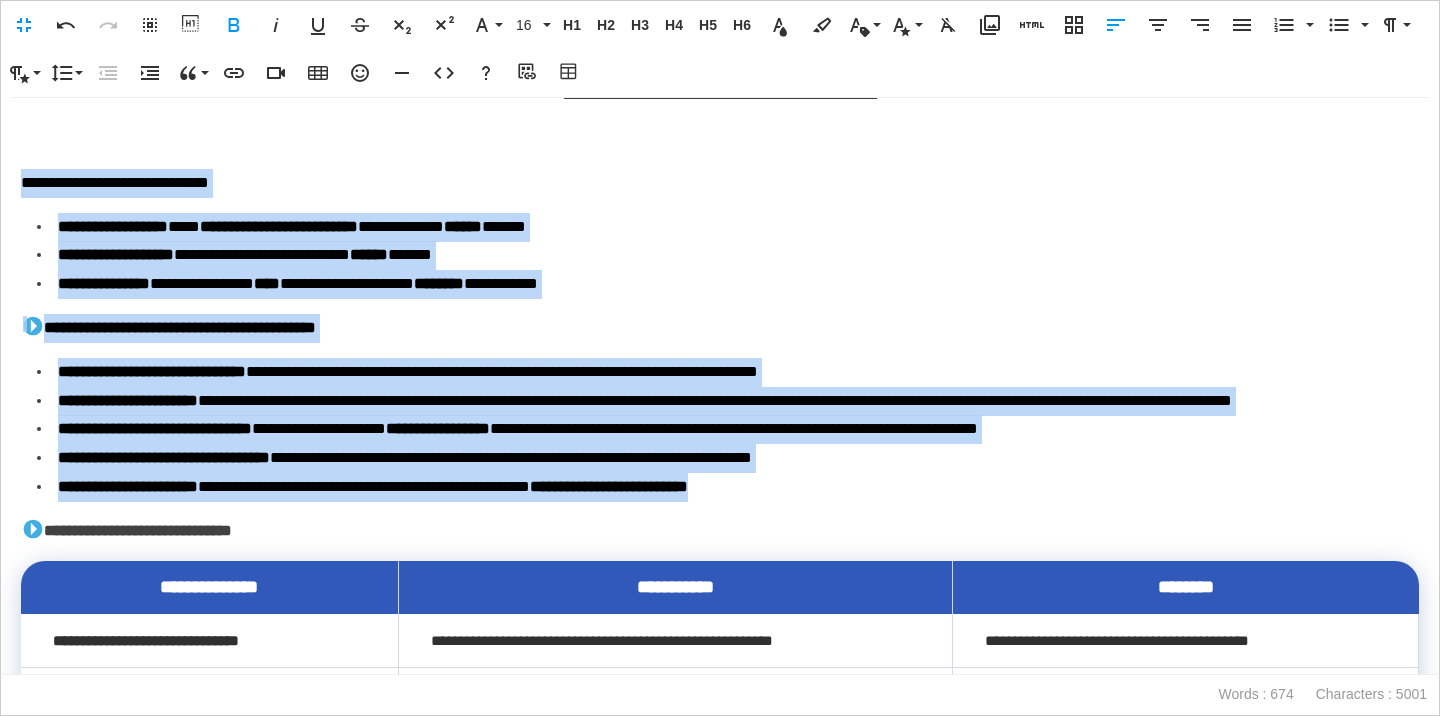 click on "**********" at bounding box center (720, 386) 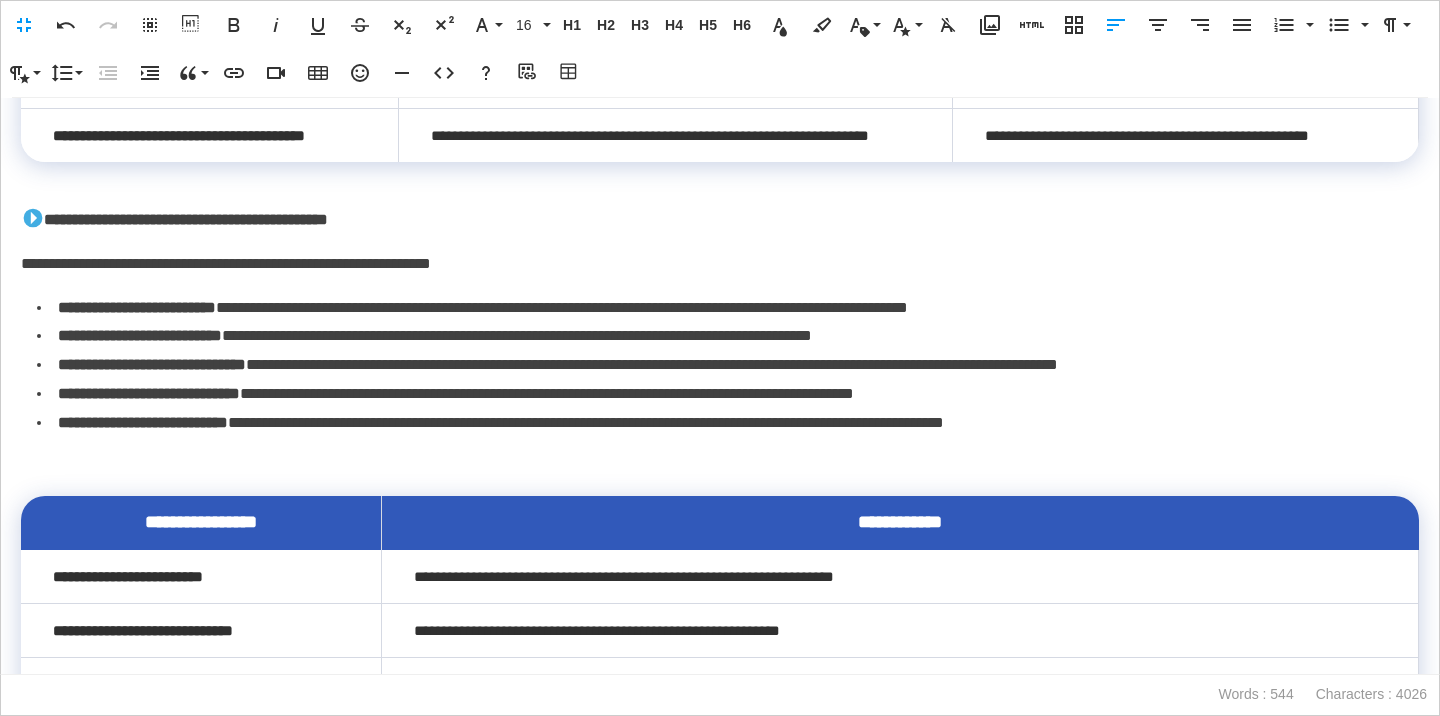 scroll, scrollTop: 1552, scrollLeft: 0, axis: vertical 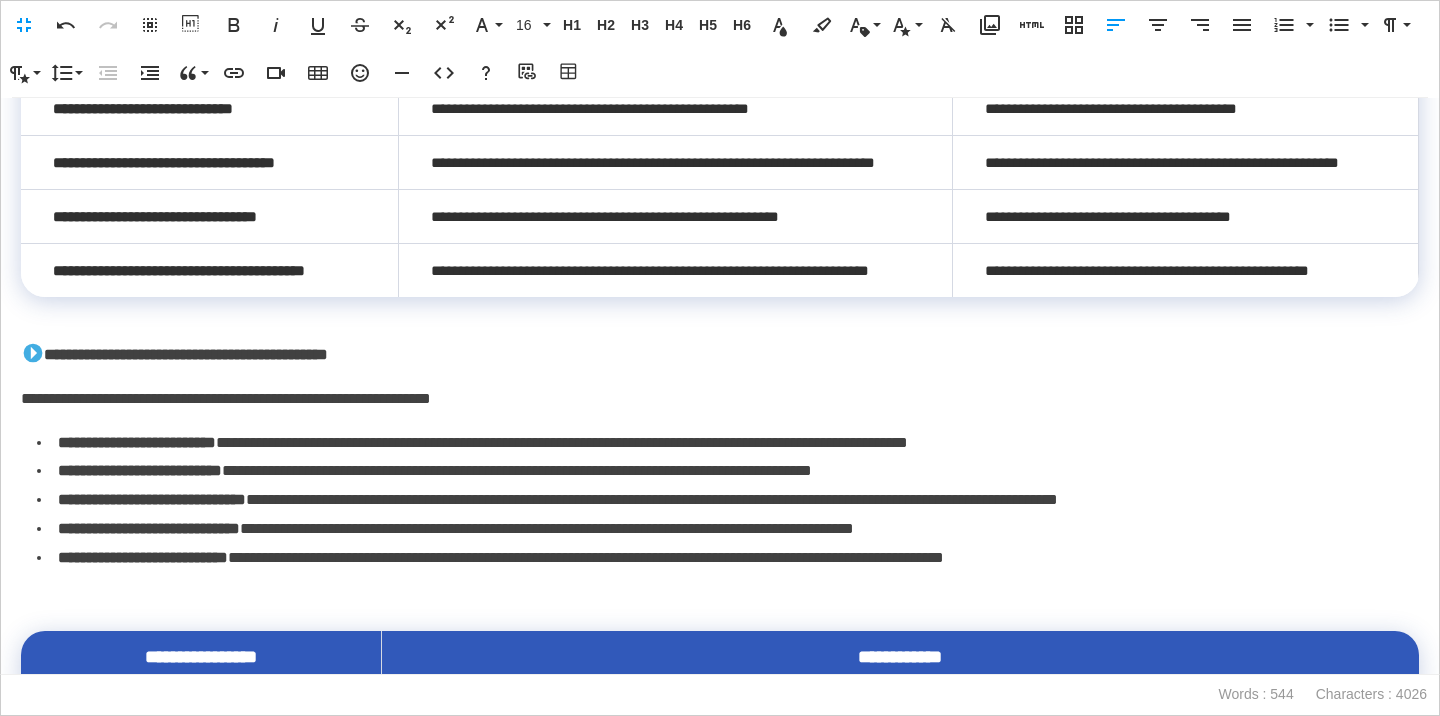 click on "**********" at bounding box center [675, 271] 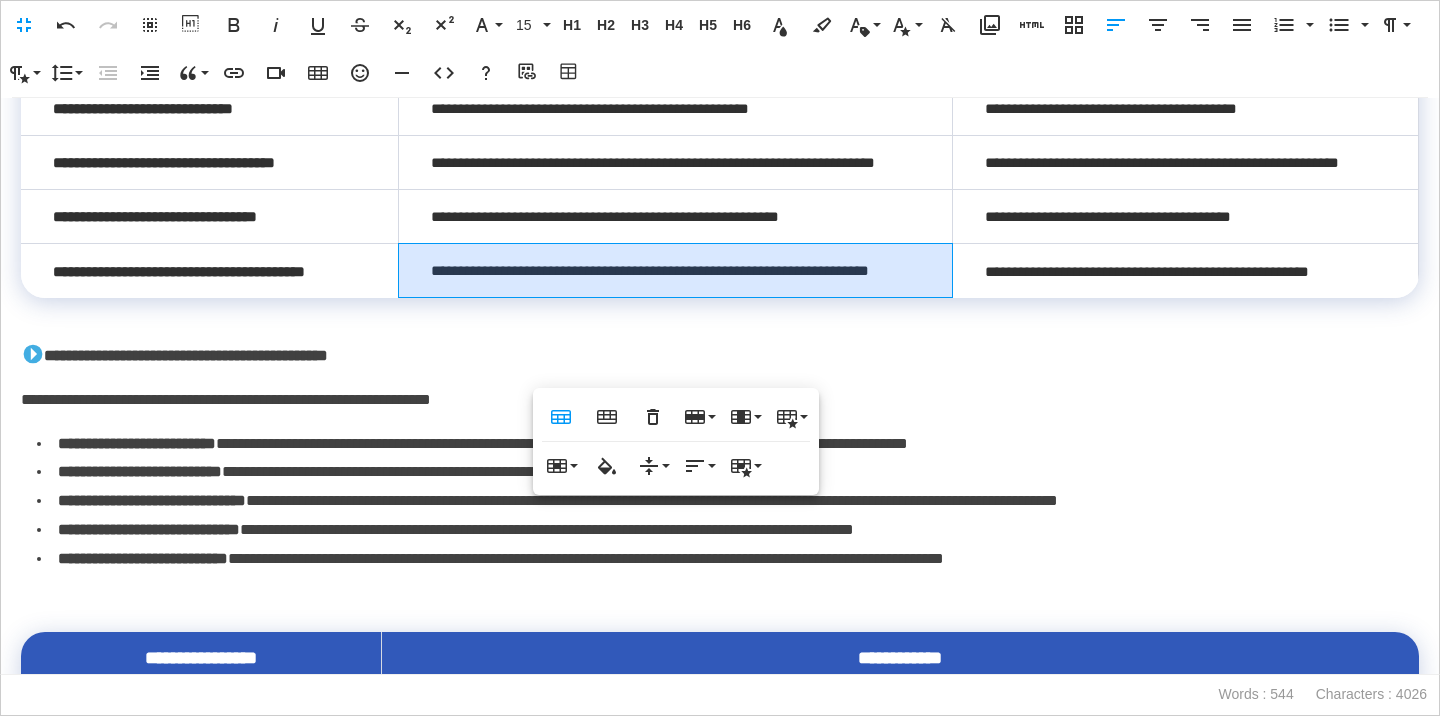 click 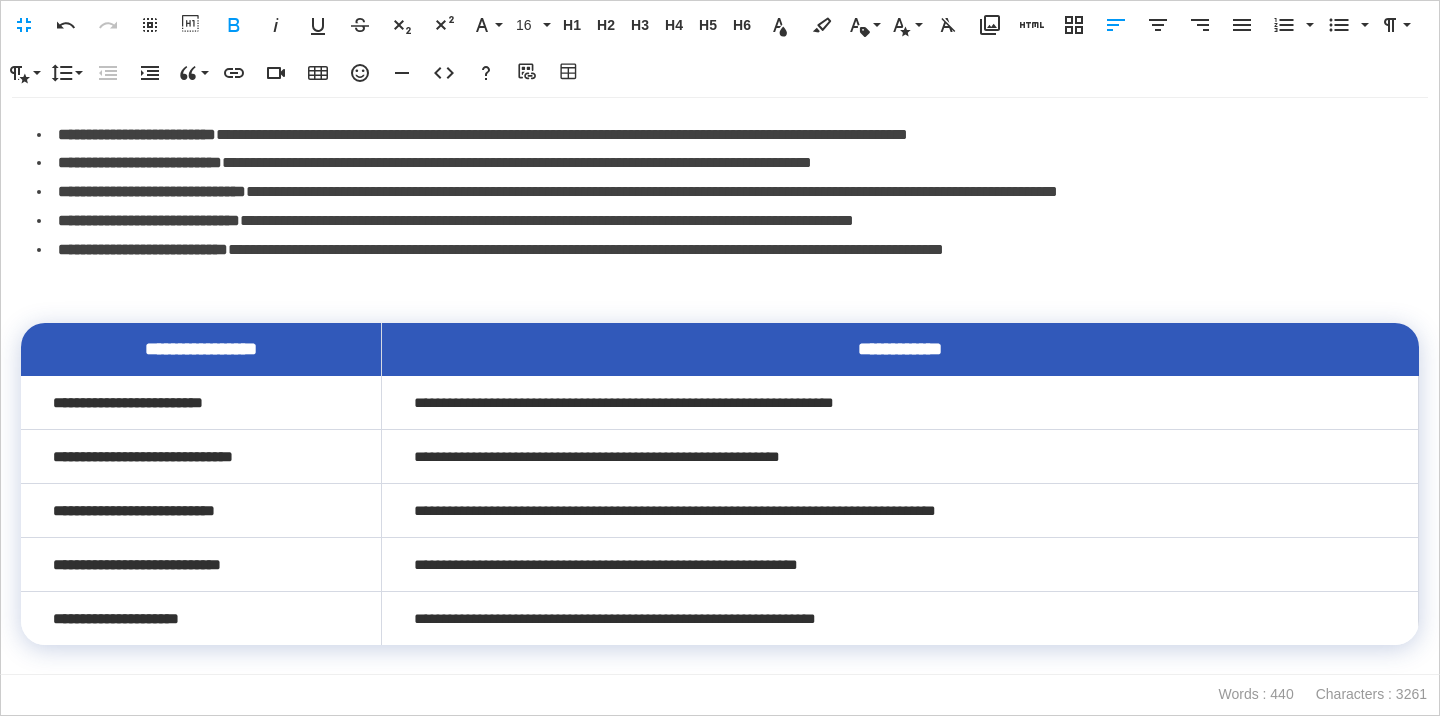 click on "**********" at bounding box center (720, 386) 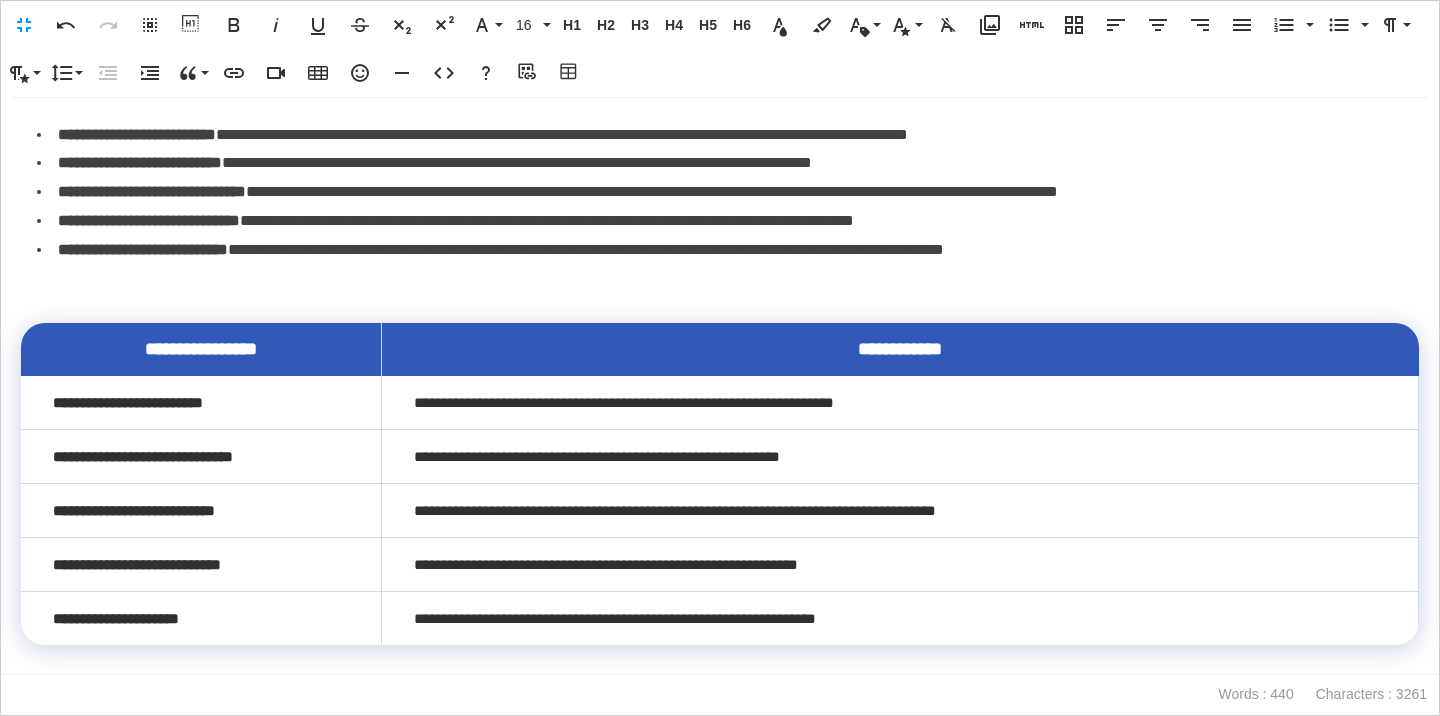 click on "**********" at bounding box center [900, 349] 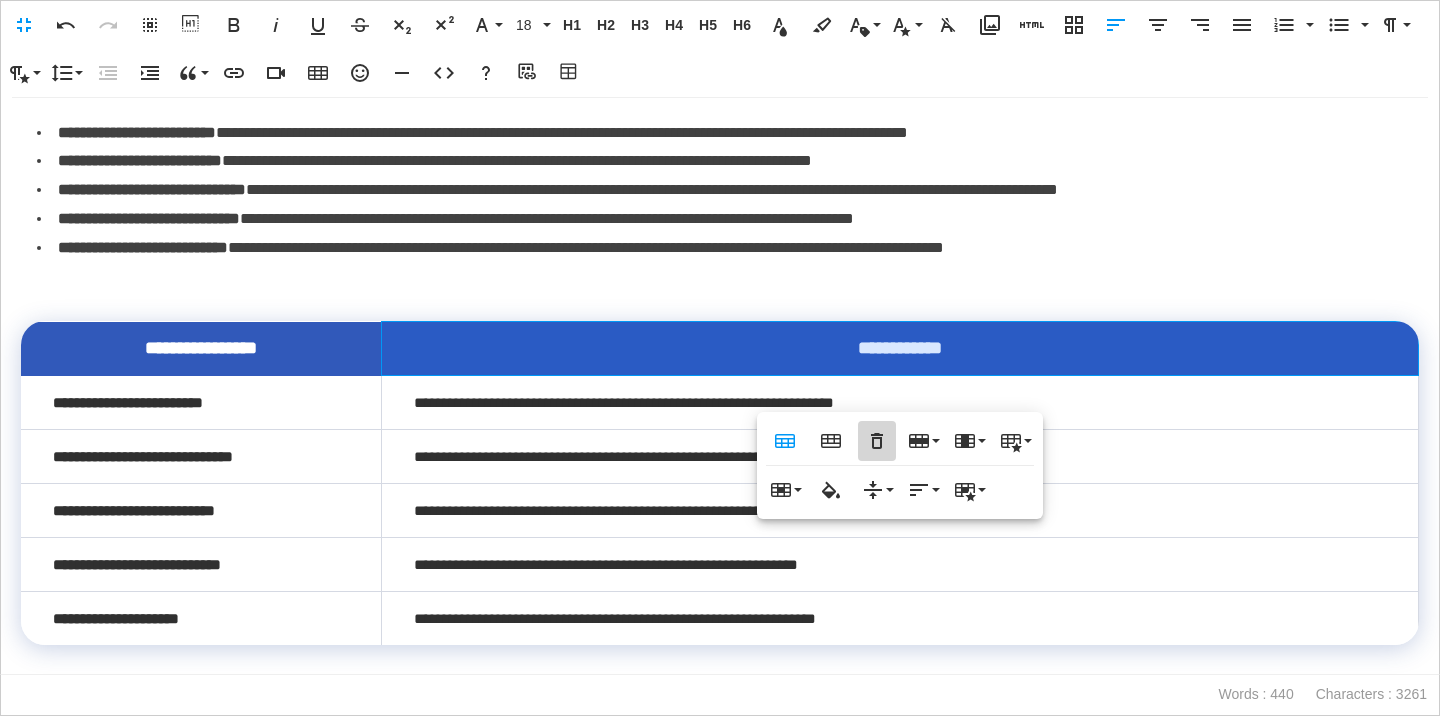 click 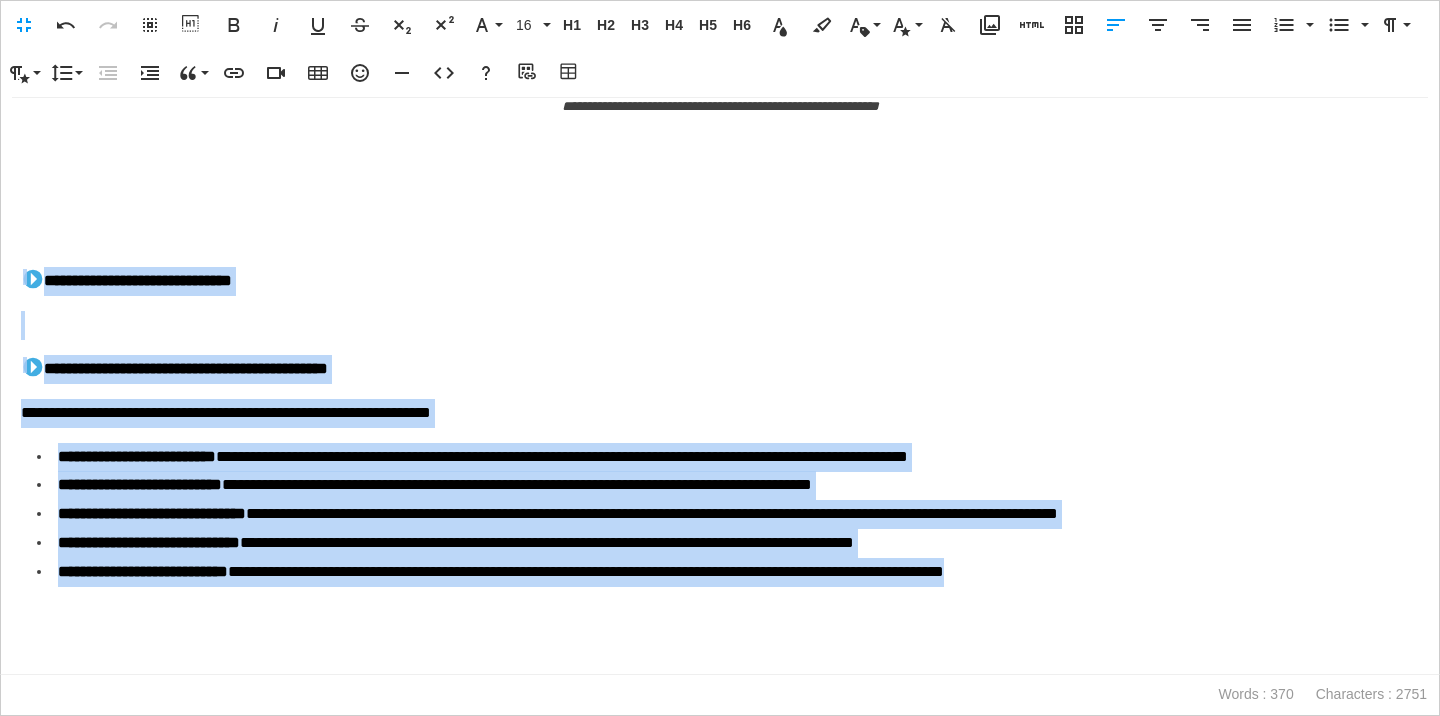 drag, startPoint x: 1187, startPoint y: 572, endPoint x: 16, endPoint y: 271, distance: 1209.0665 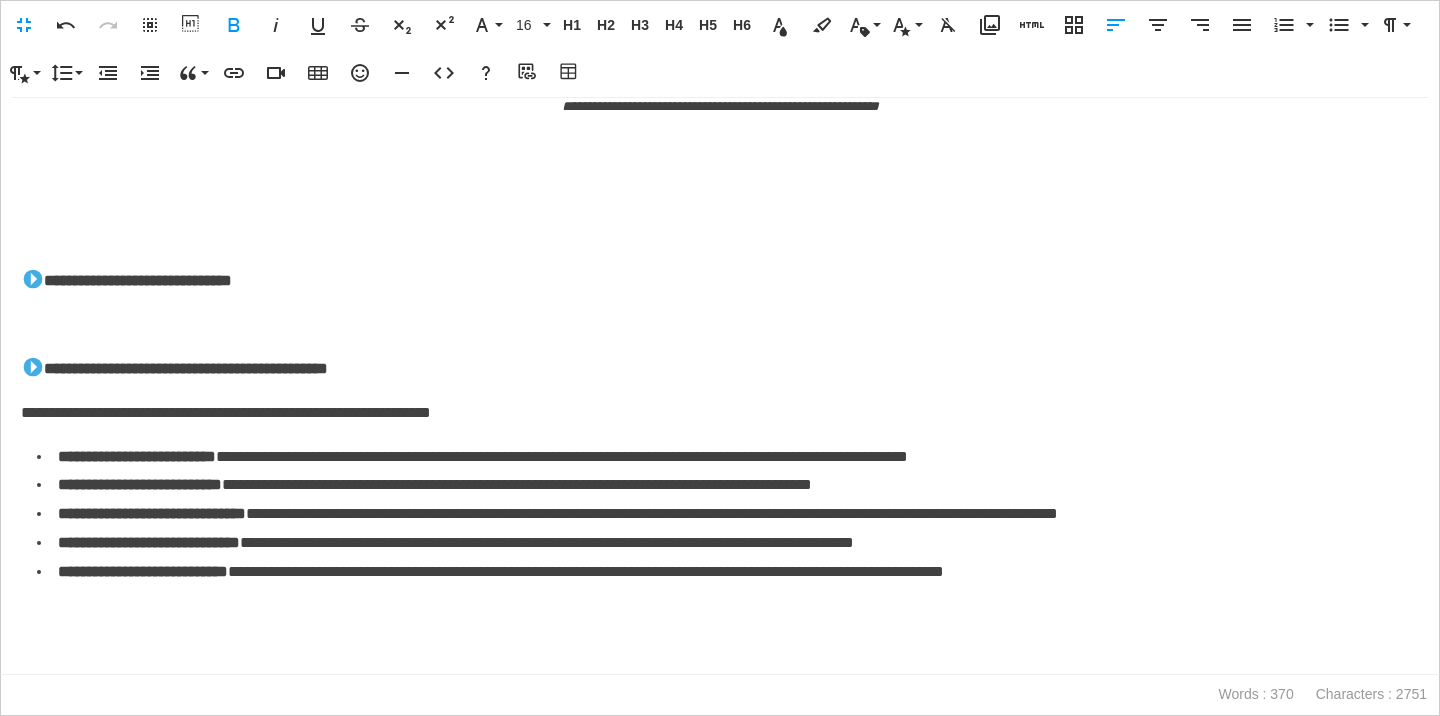 scroll, scrollTop: 963, scrollLeft: 0, axis: vertical 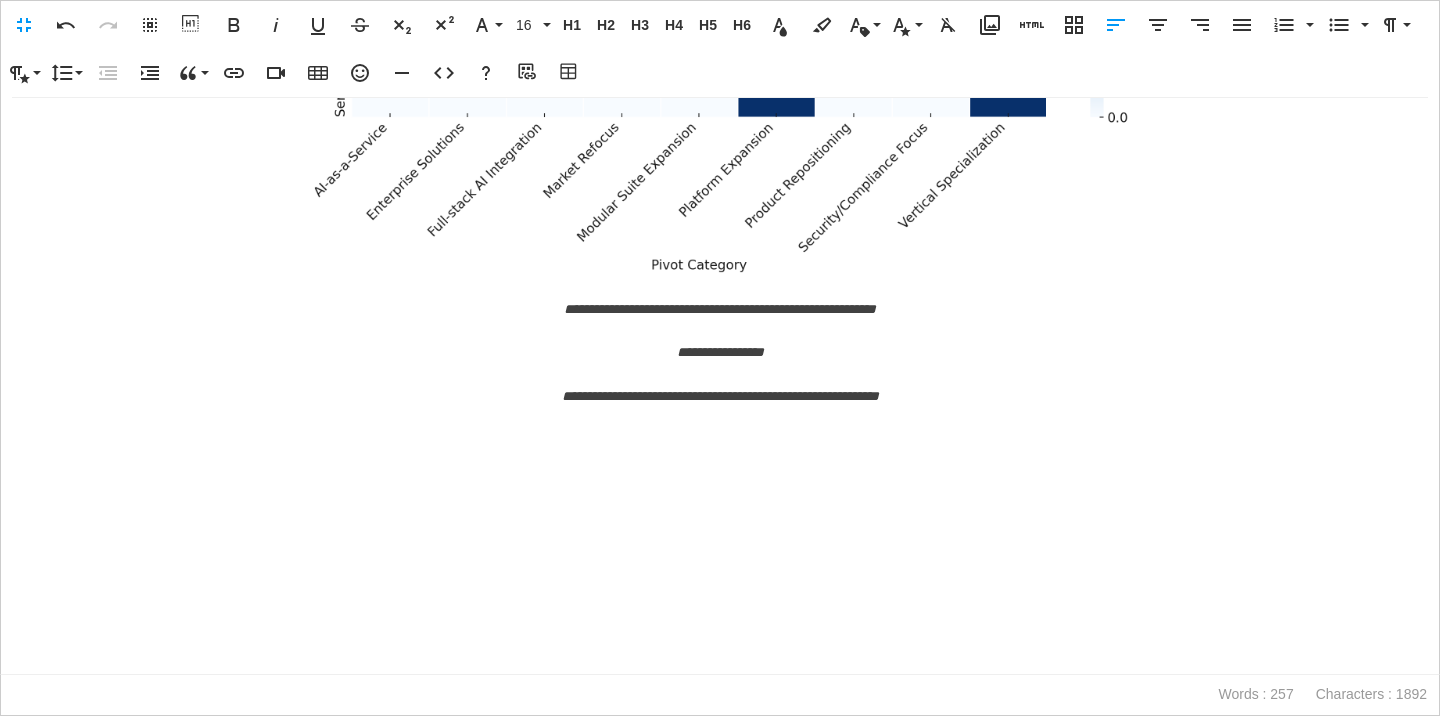click at bounding box center [720, 659] 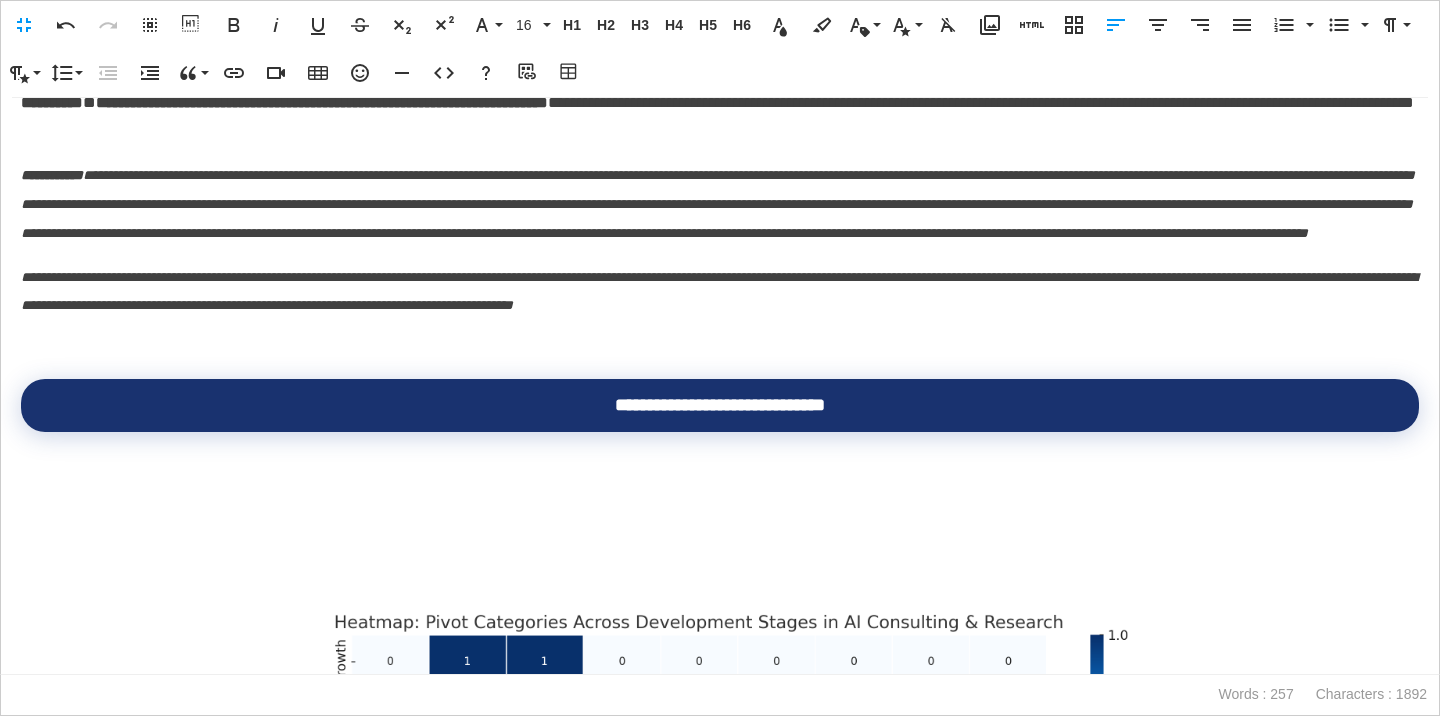 scroll, scrollTop: 0, scrollLeft: 0, axis: both 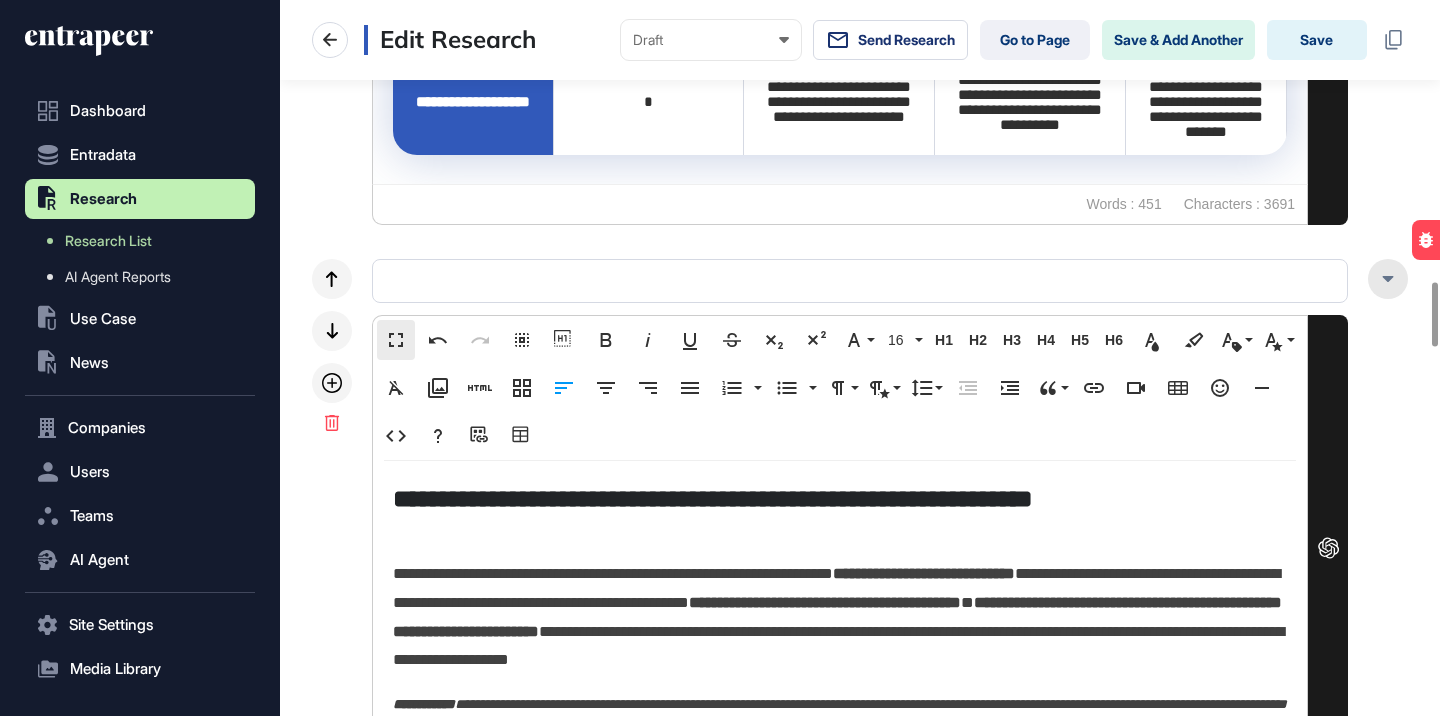click at bounding box center (1388, 279) 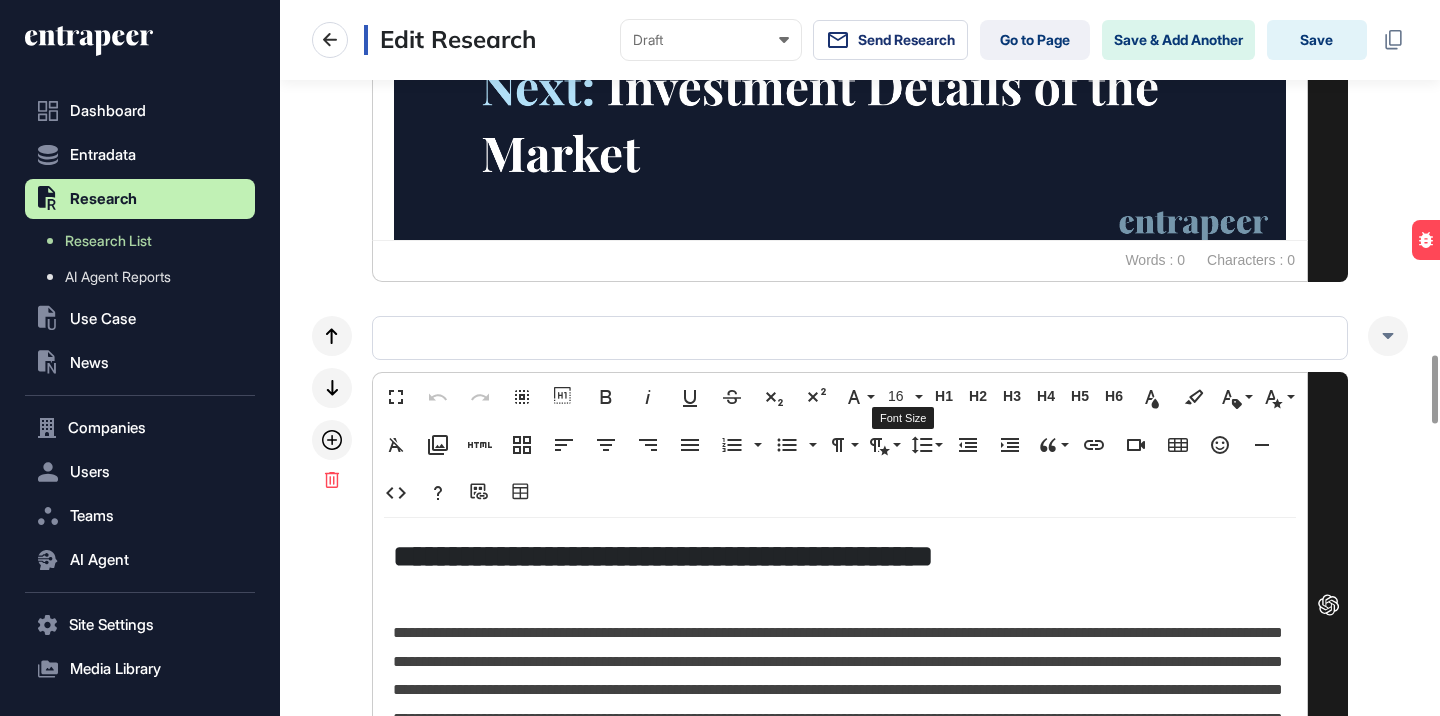 scroll, scrollTop: 3722, scrollLeft: 0, axis: vertical 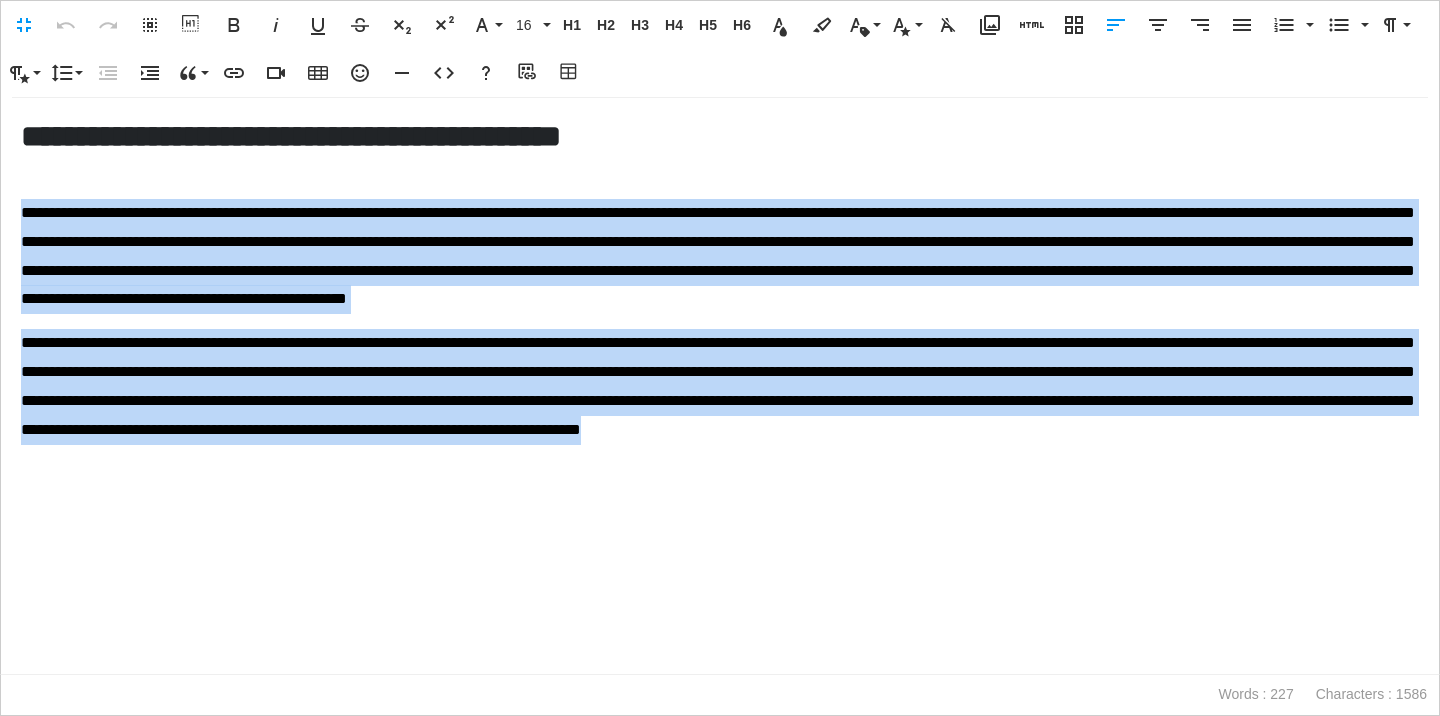 drag, startPoint x: 17, startPoint y: 209, endPoint x: 309, endPoint y: 499, distance: 411.53857 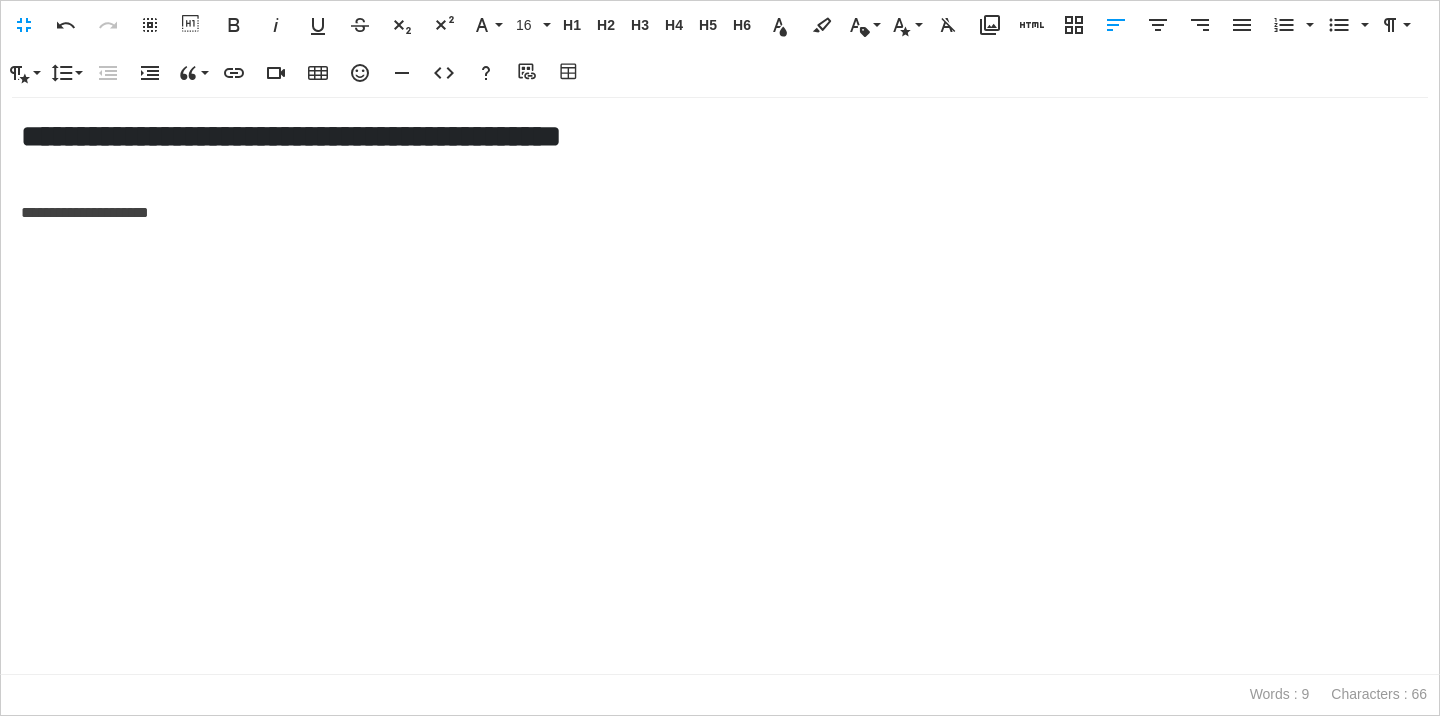 click on "**********" at bounding box center [720, 213] 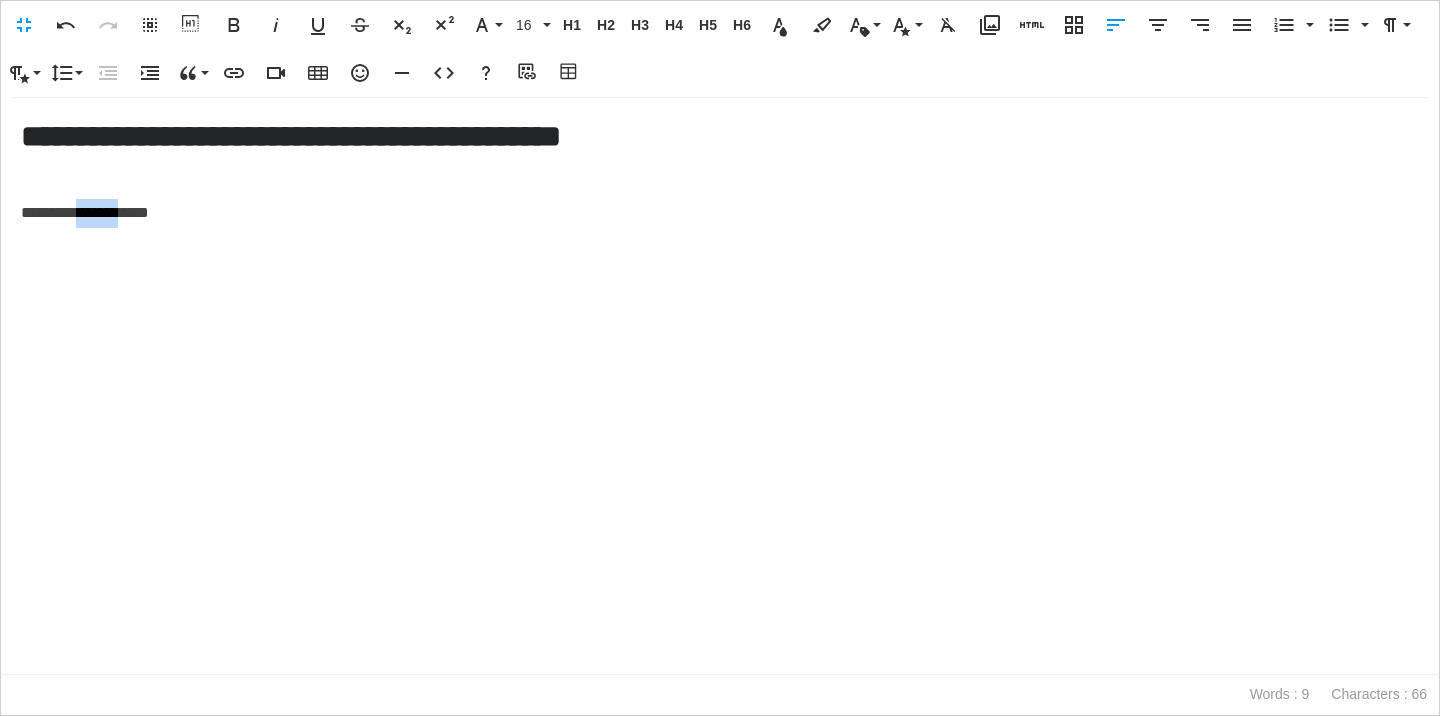click on "**********" at bounding box center (720, 213) 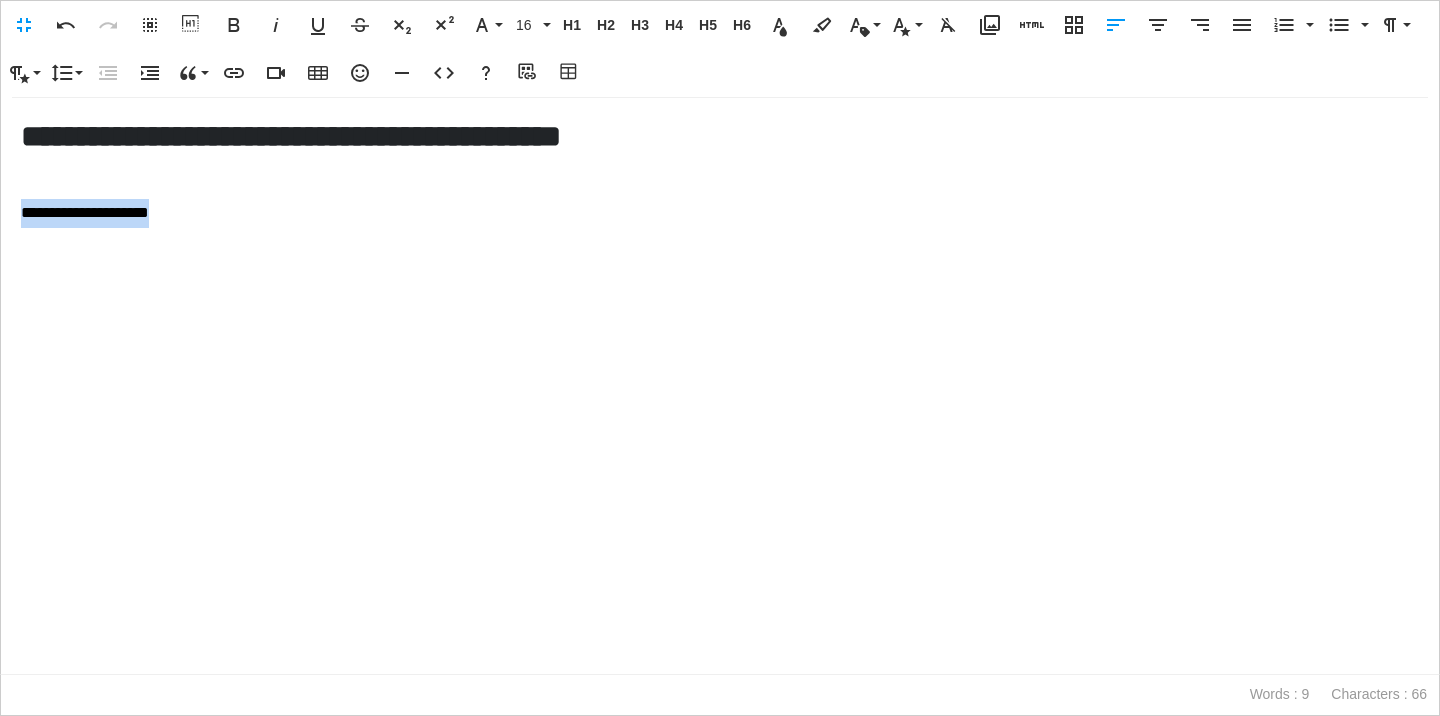 click on "**********" at bounding box center (720, 213) 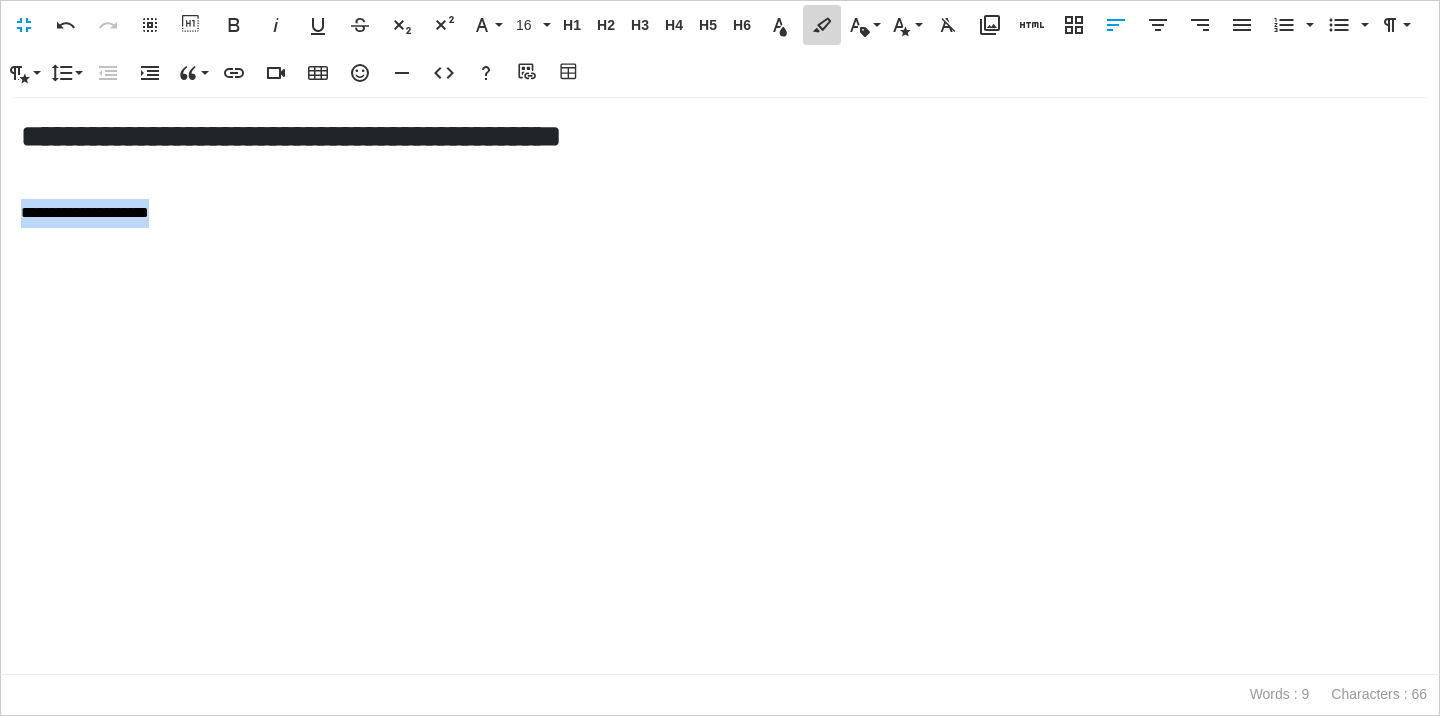 click 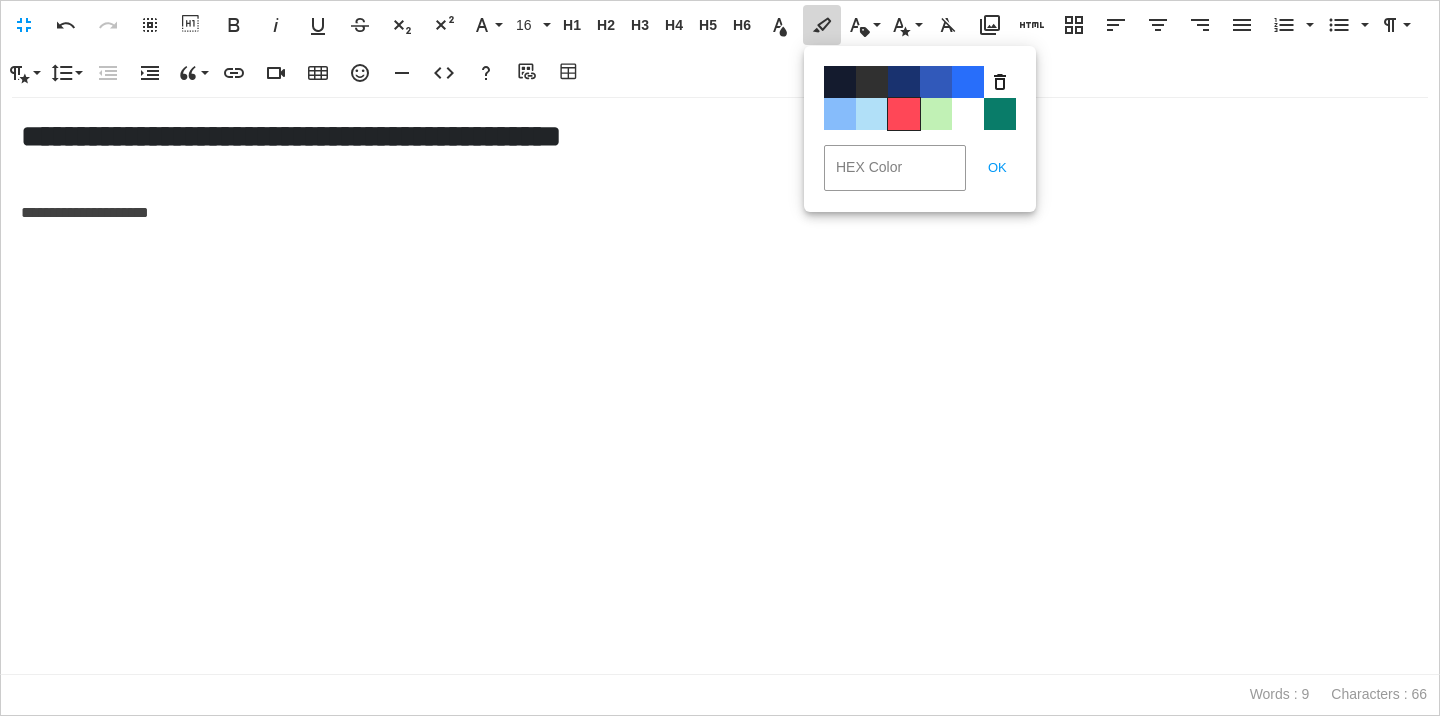 click on "Color#FF4757" at bounding box center (904, 114) 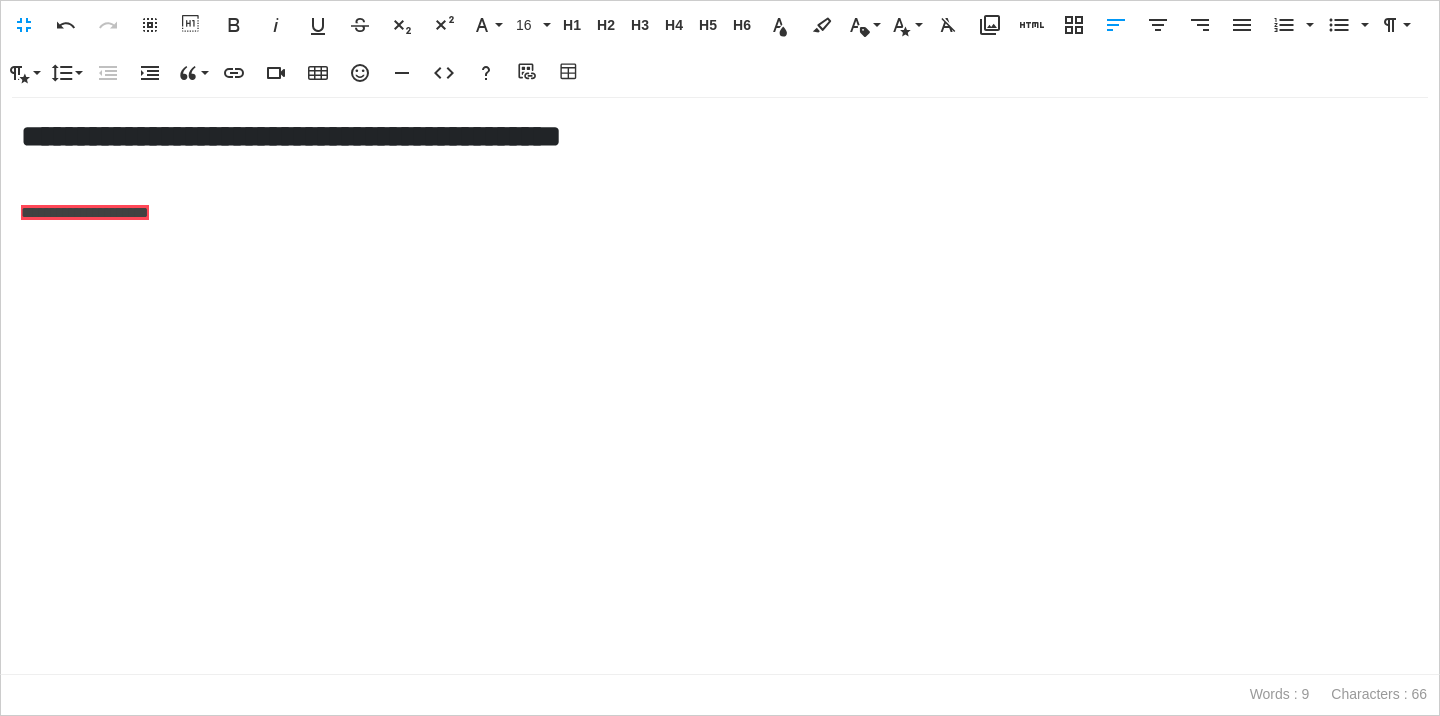 click on "**********" at bounding box center (720, 386) 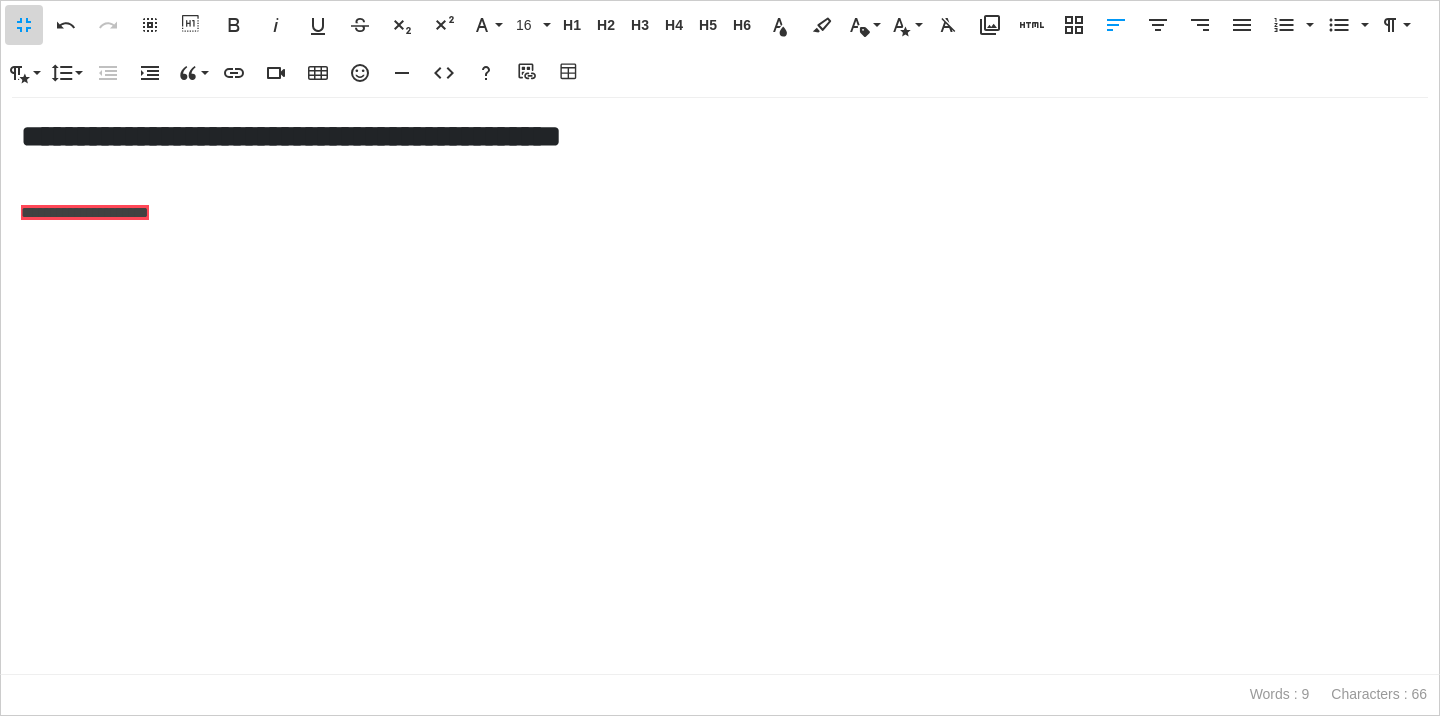 scroll, scrollTop: 1, scrollLeft: 1, axis: both 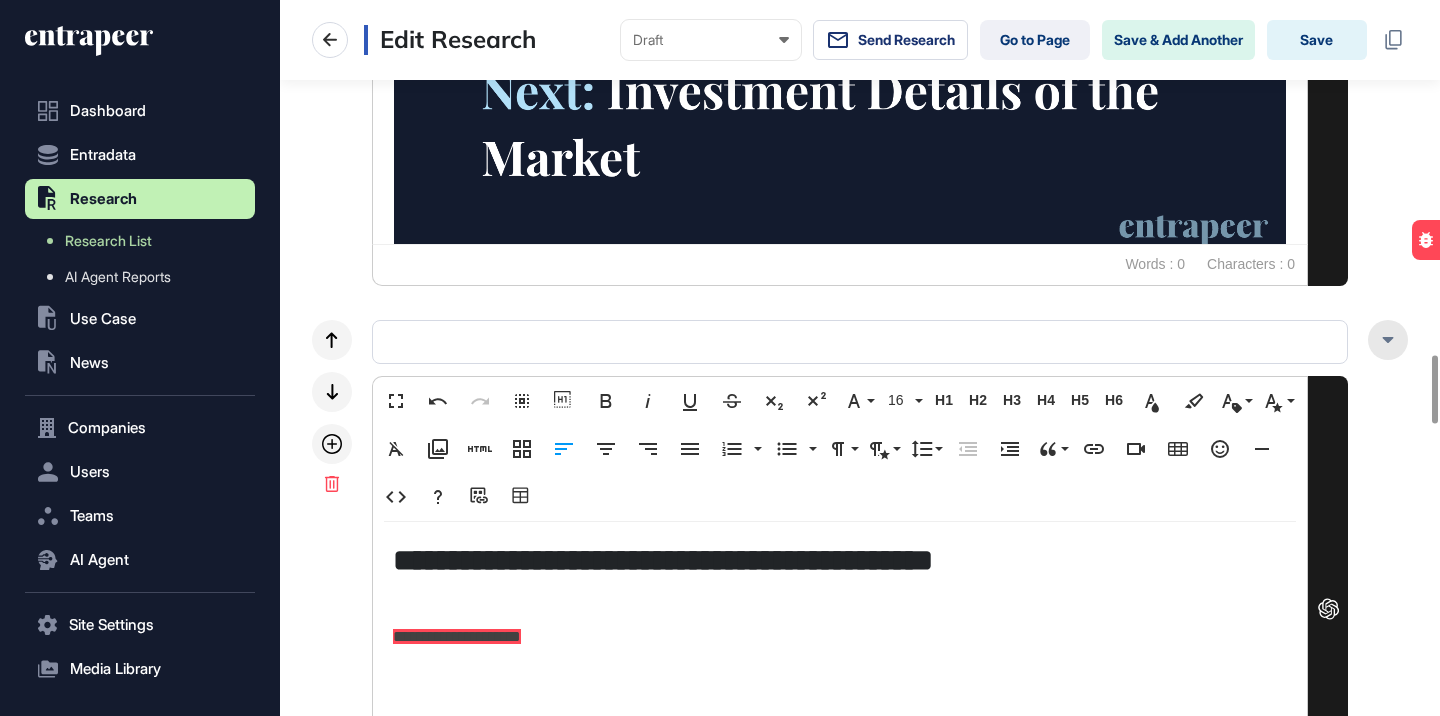 click at bounding box center [1388, 340] 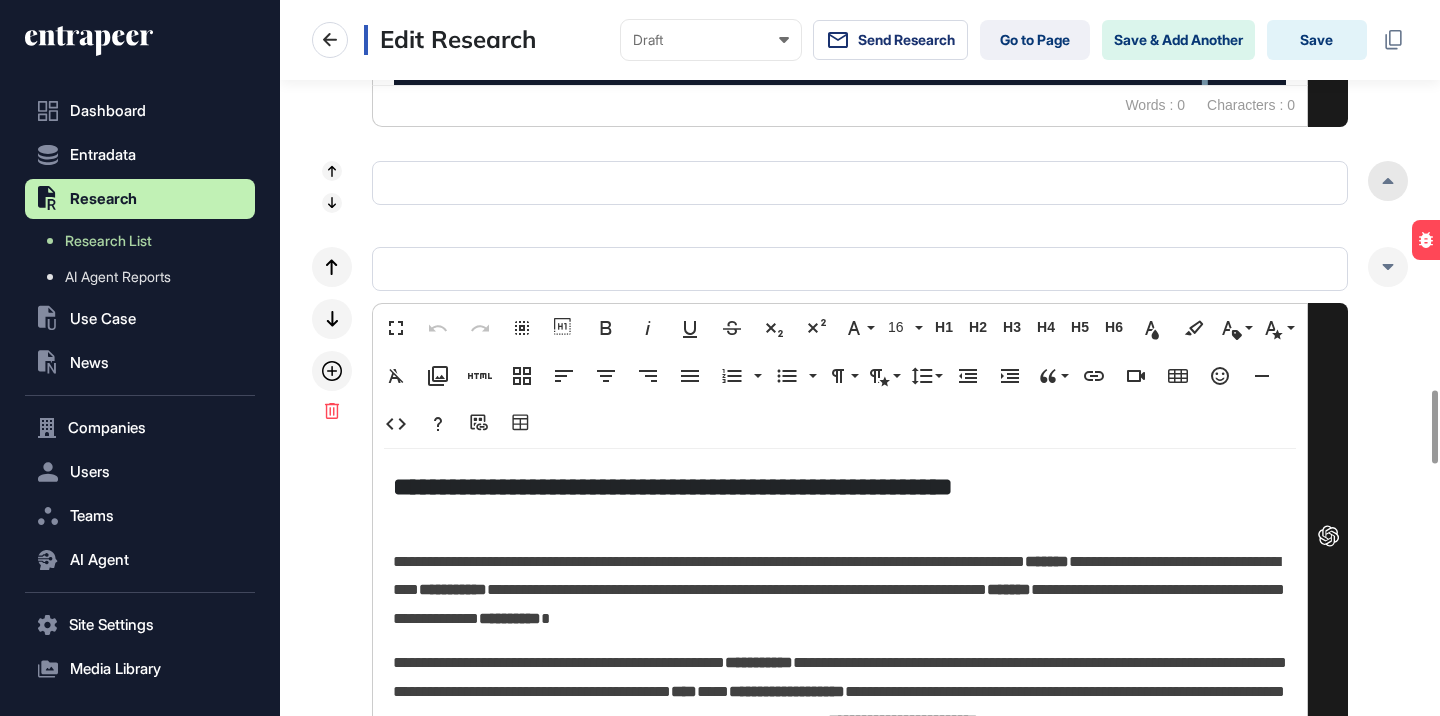 scroll, scrollTop: 3895, scrollLeft: 0, axis: vertical 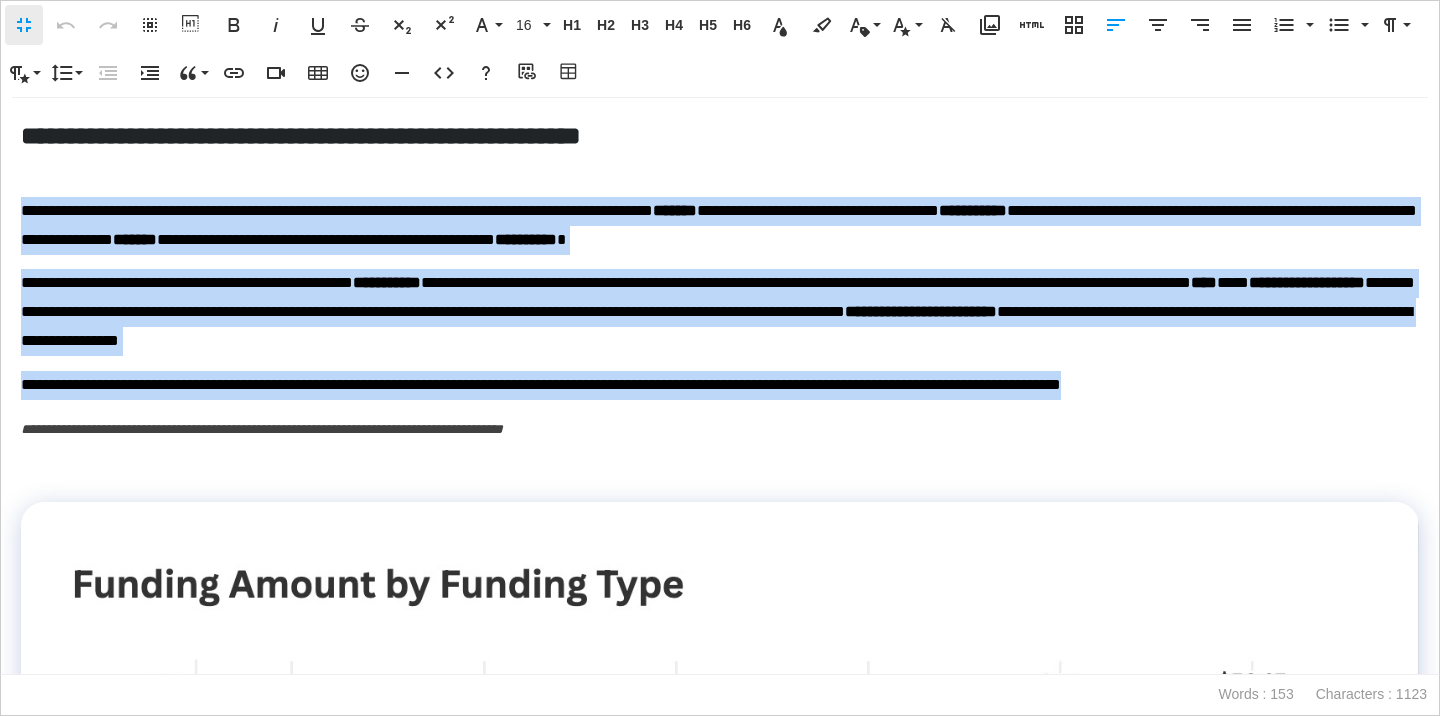 drag, startPoint x: 23, startPoint y: 199, endPoint x: 71, endPoint y: 410, distance: 216.39085 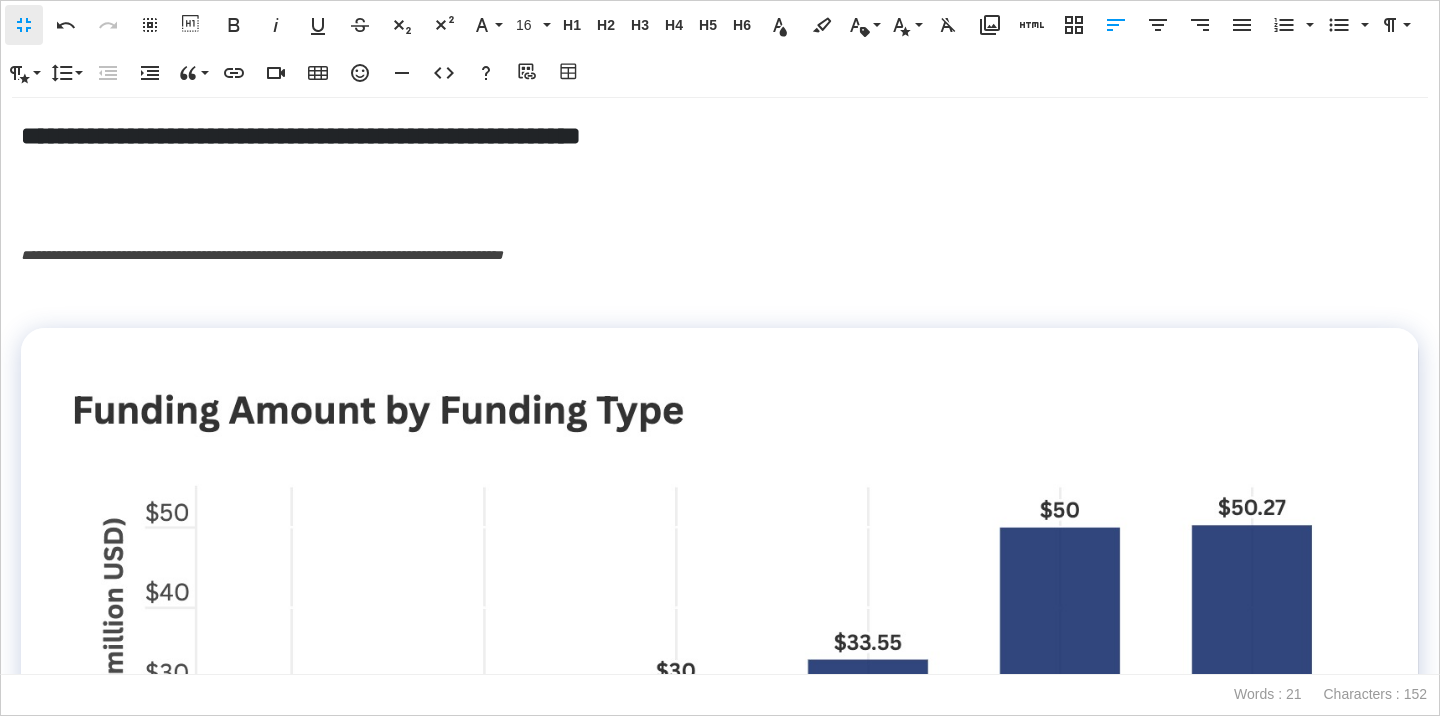 click on "**********" at bounding box center (720, 135) 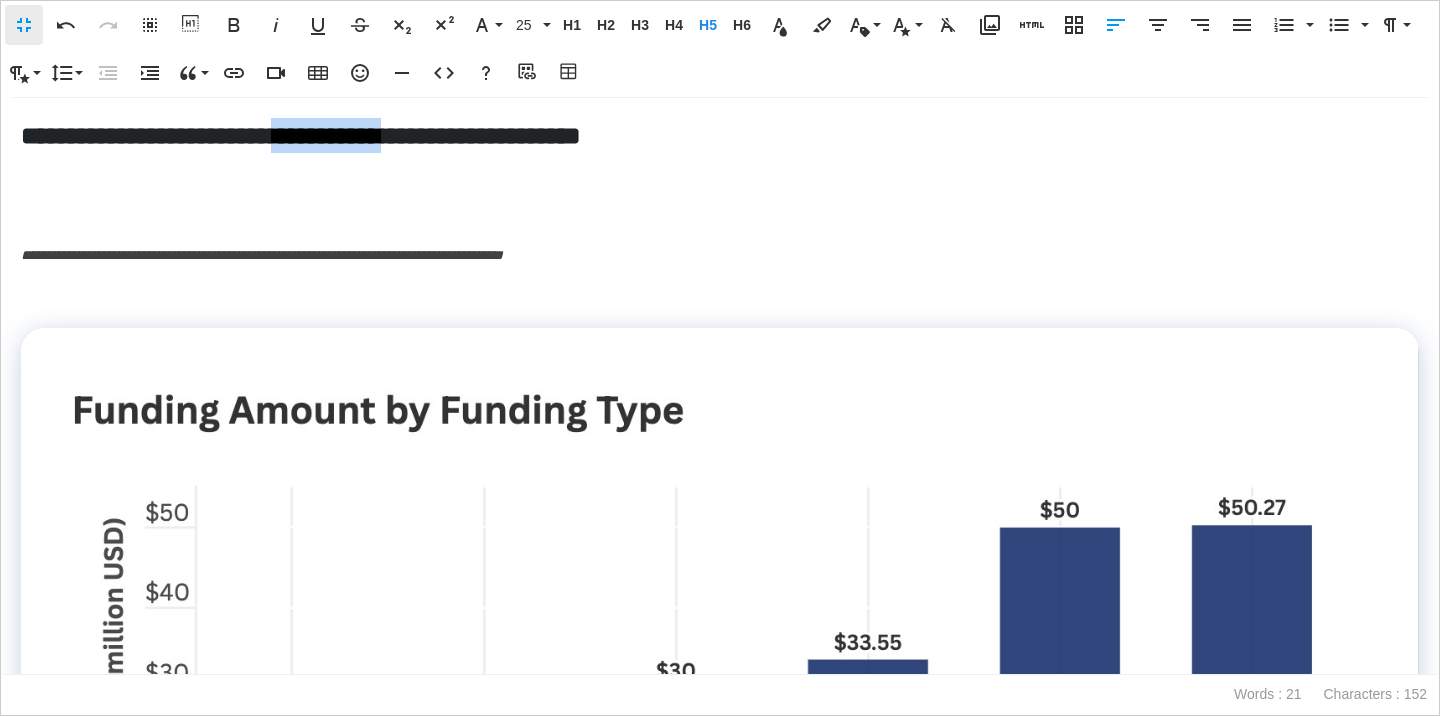 click on "**********" at bounding box center [720, 135] 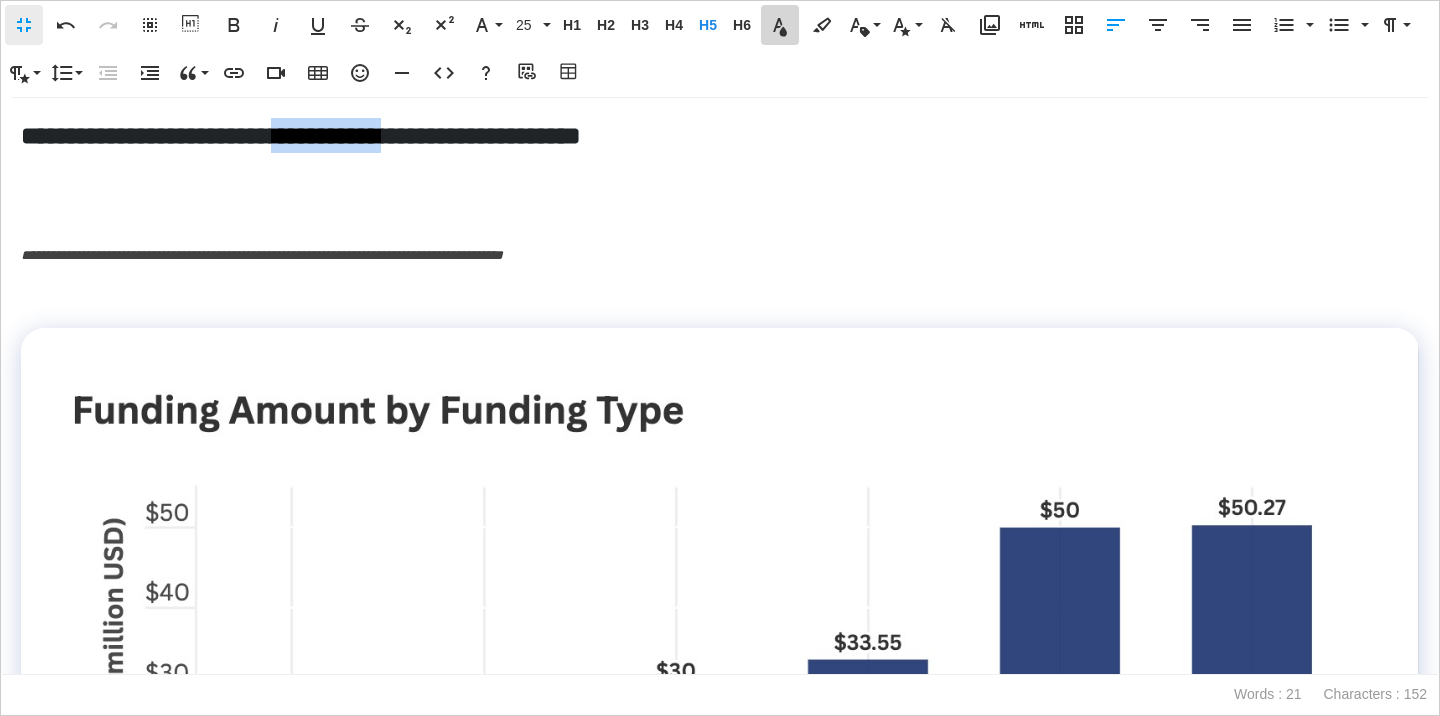 click 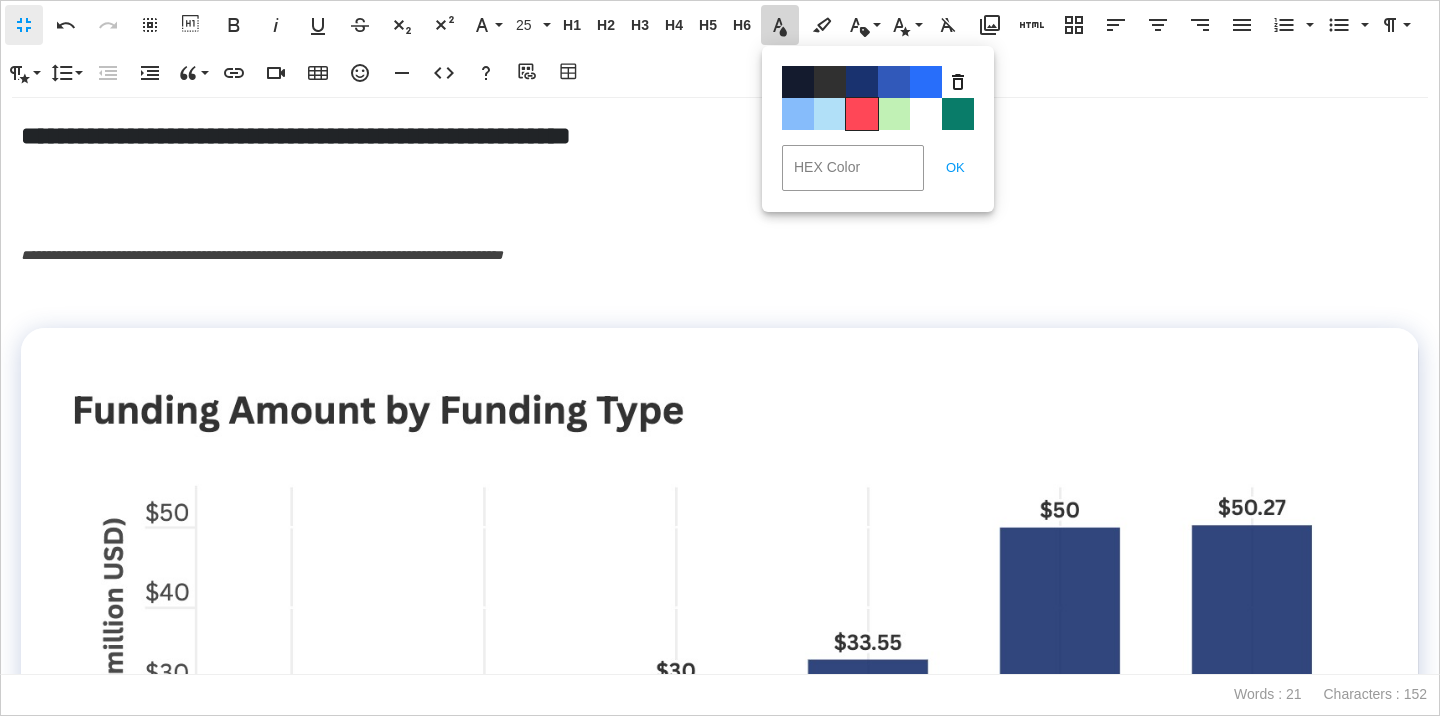 click on "Color#FF4757" at bounding box center [862, 114] 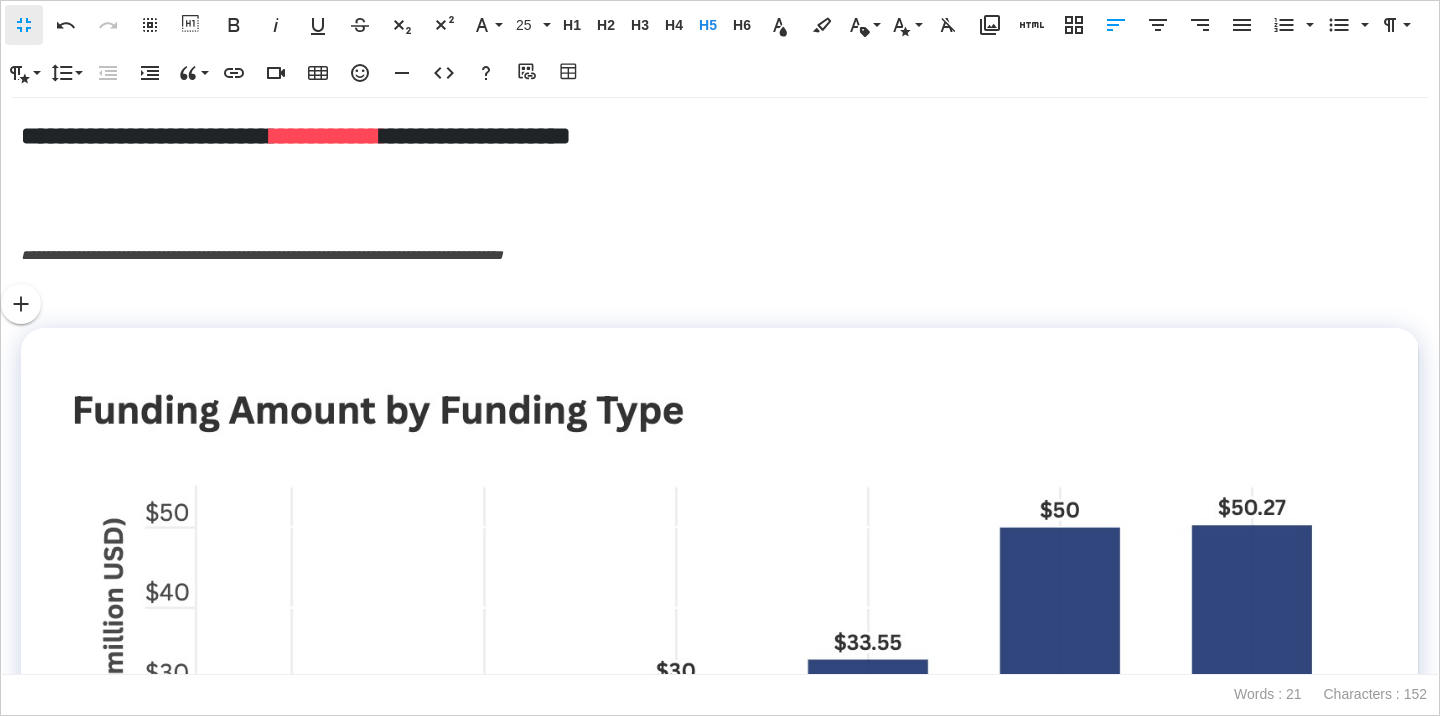 click on "**********" at bounding box center [720, 386] 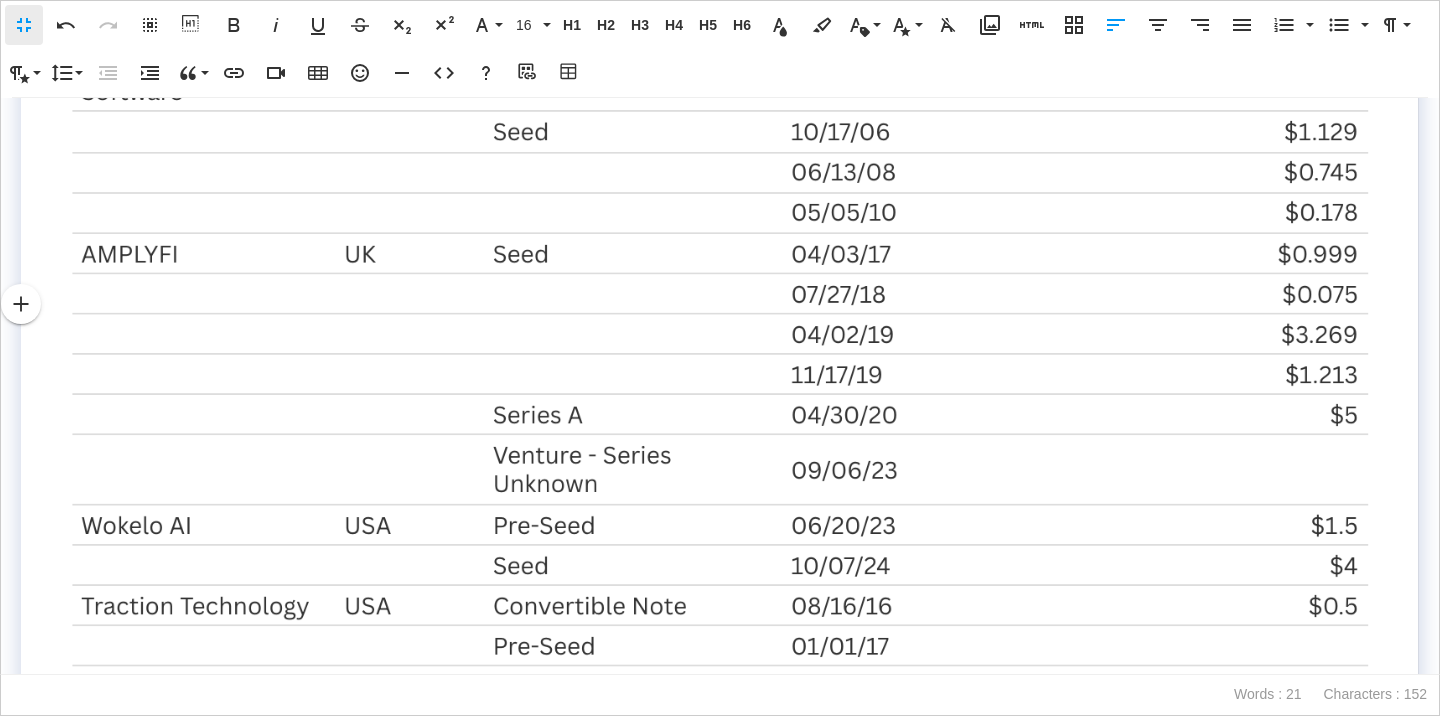 scroll, scrollTop: 3713, scrollLeft: 0, axis: vertical 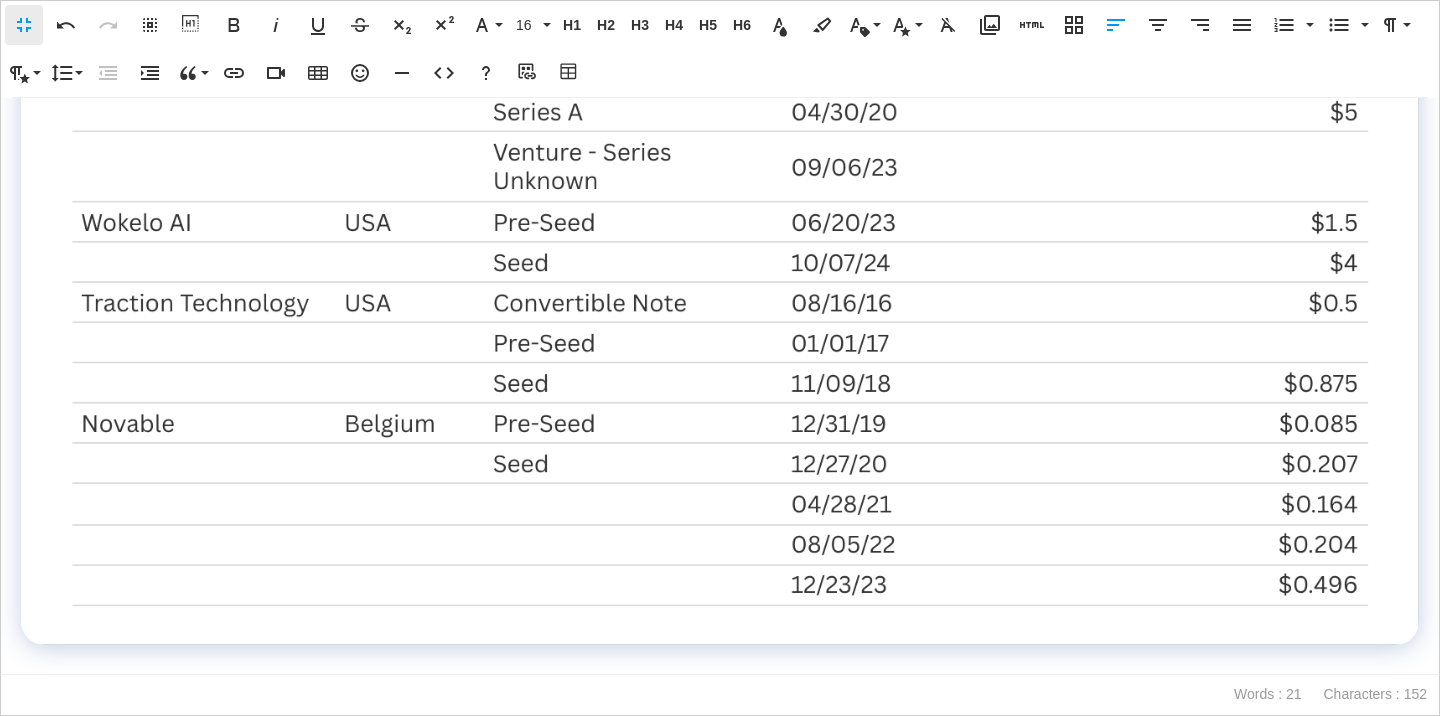 click on "Fullscreen" at bounding box center [24, 25] 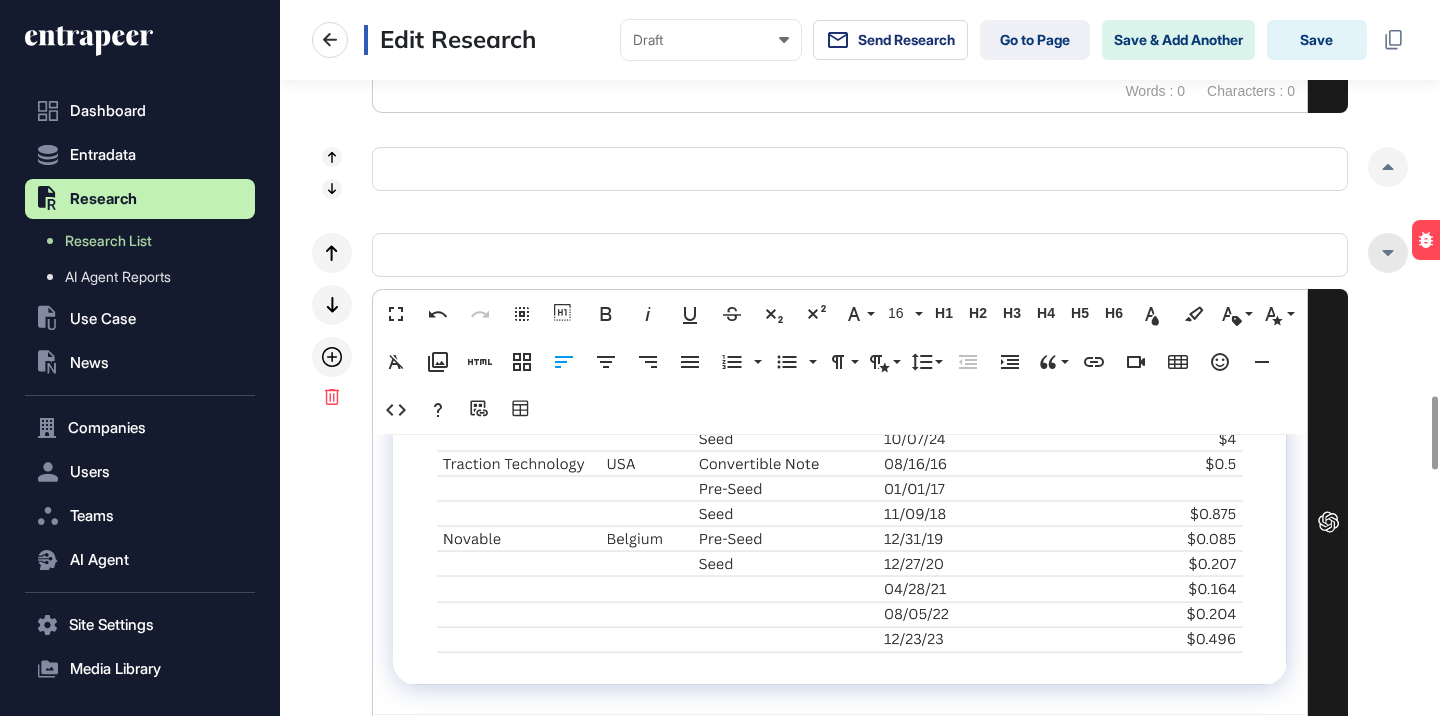 click at bounding box center (1388, 253) 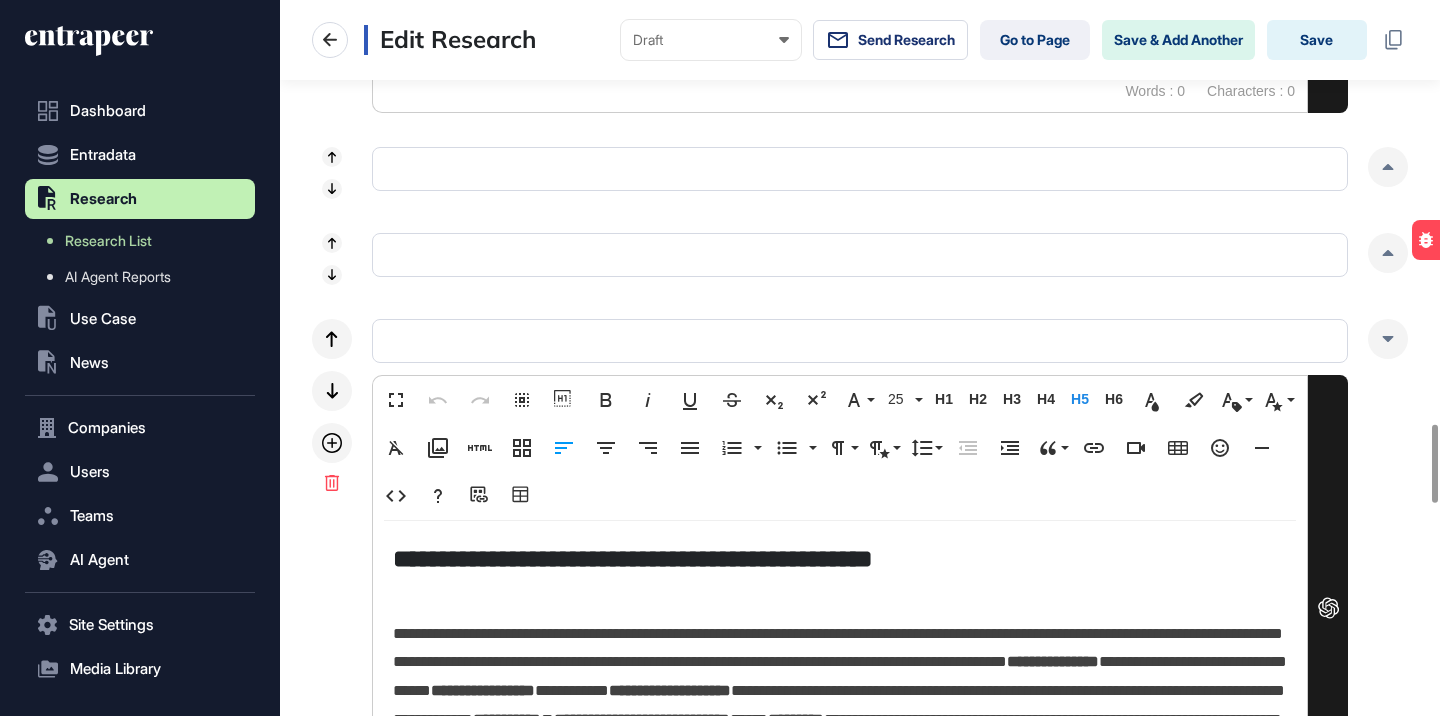 click on "**********" at bounding box center [840, 558] 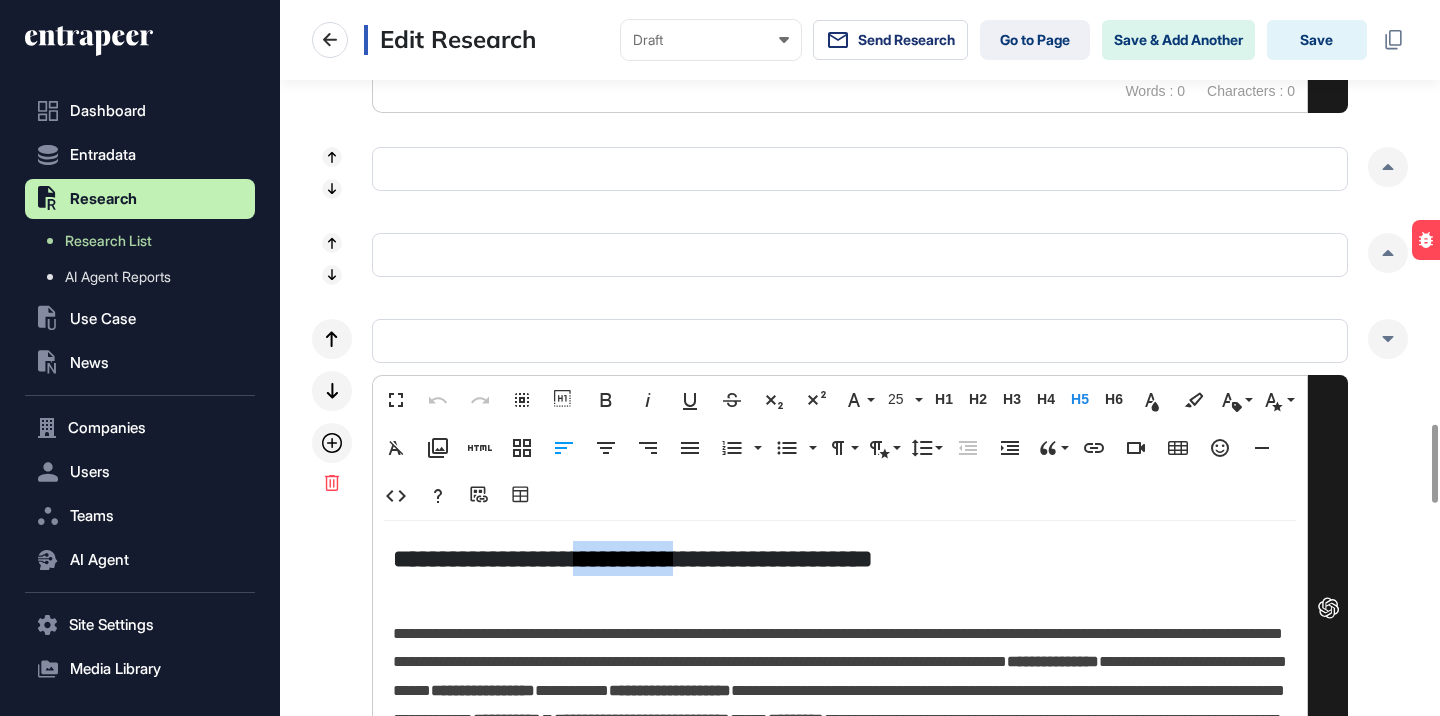 click on "**********" at bounding box center [840, 558] 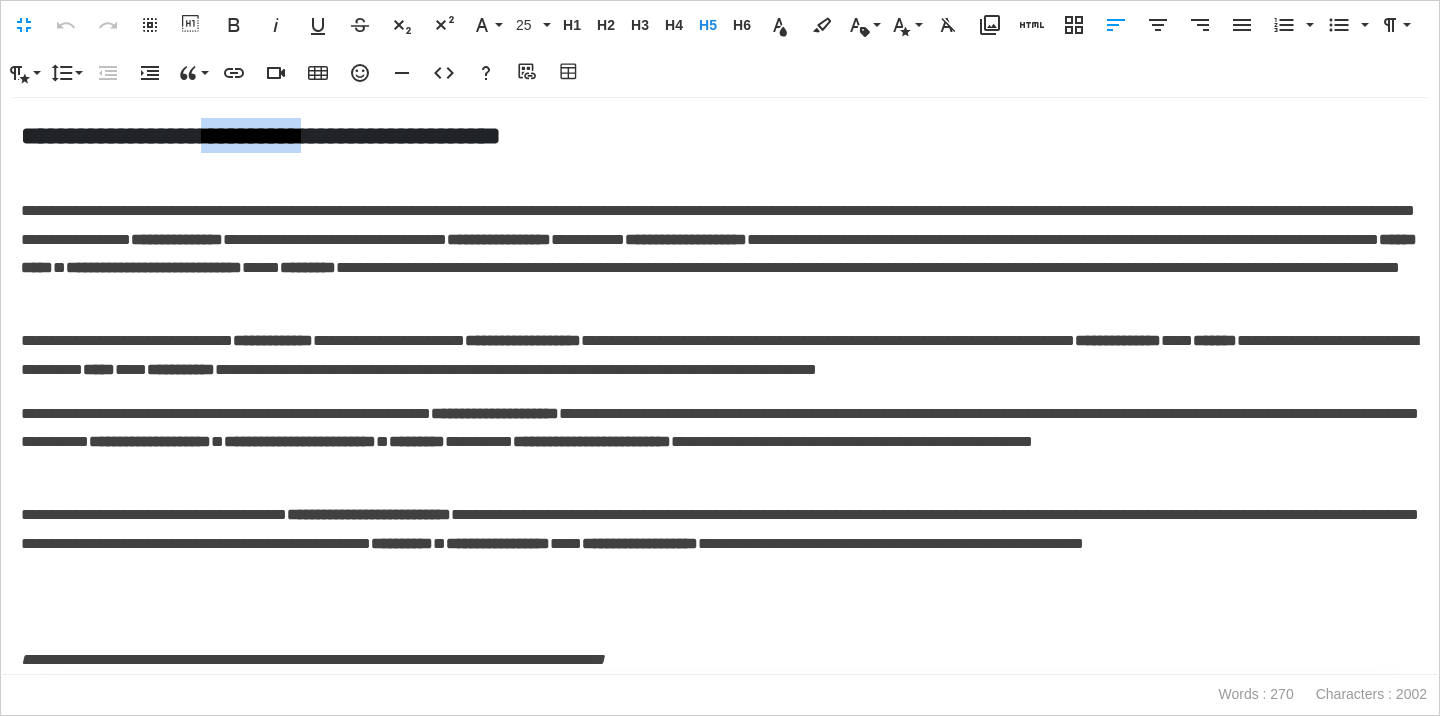 scroll, scrollTop: 2022, scrollLeft: 0, axis: vertical 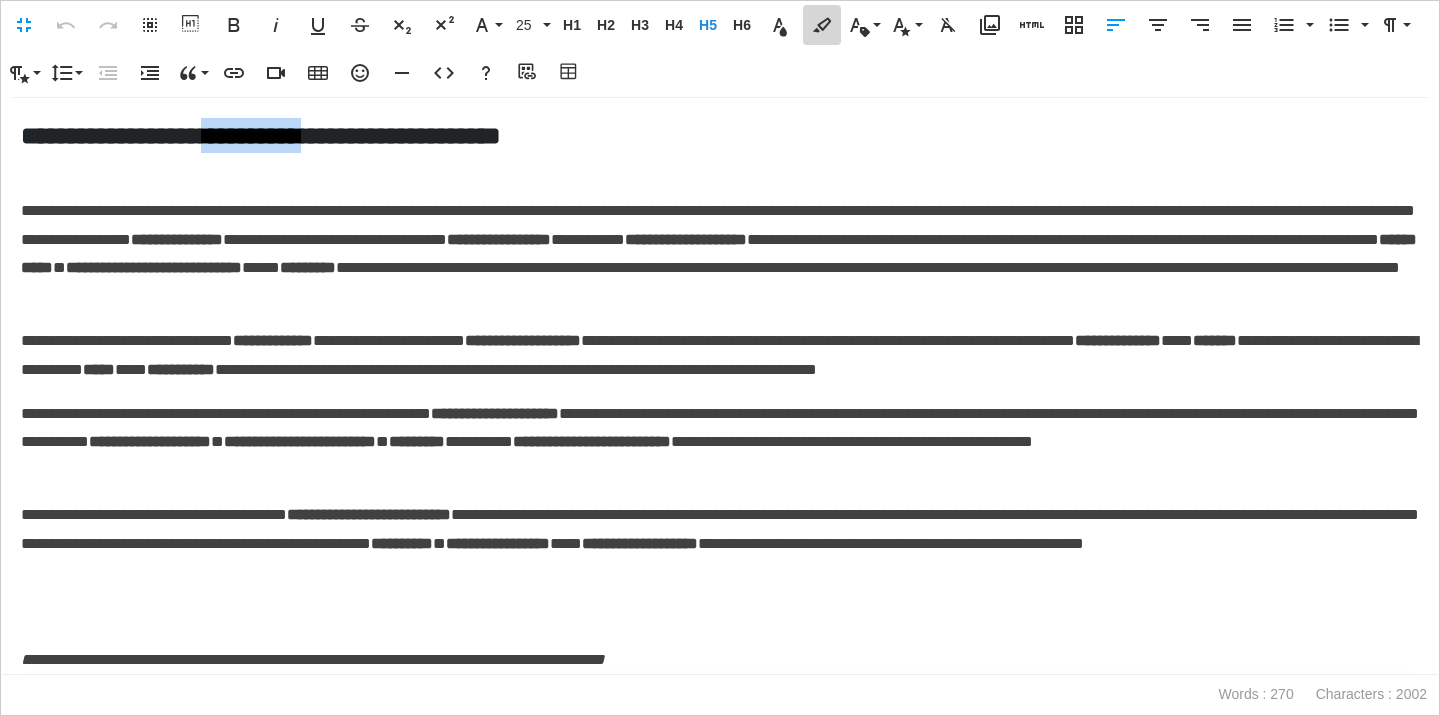 click 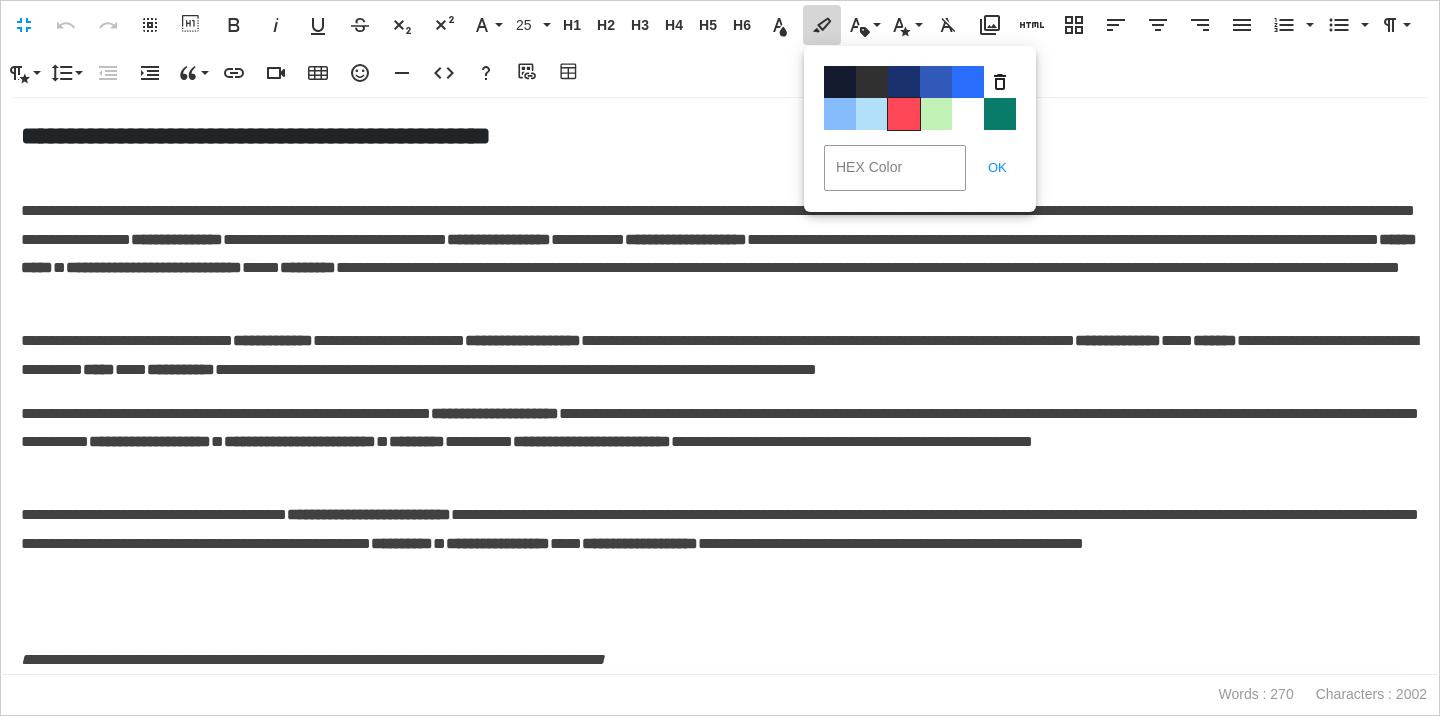 click on "Color#FF4757" at bounding box center [904, 114] 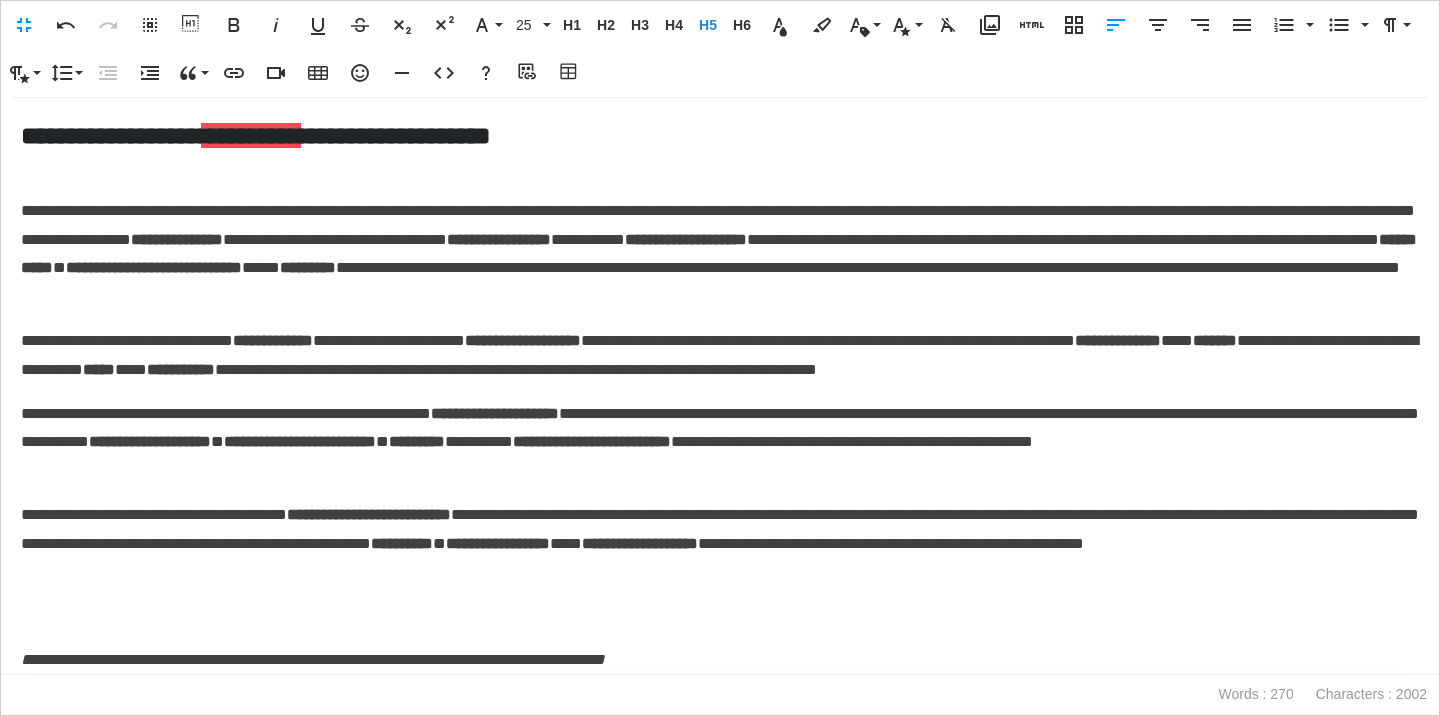 click on "**********" at bounding box center [720, 356] 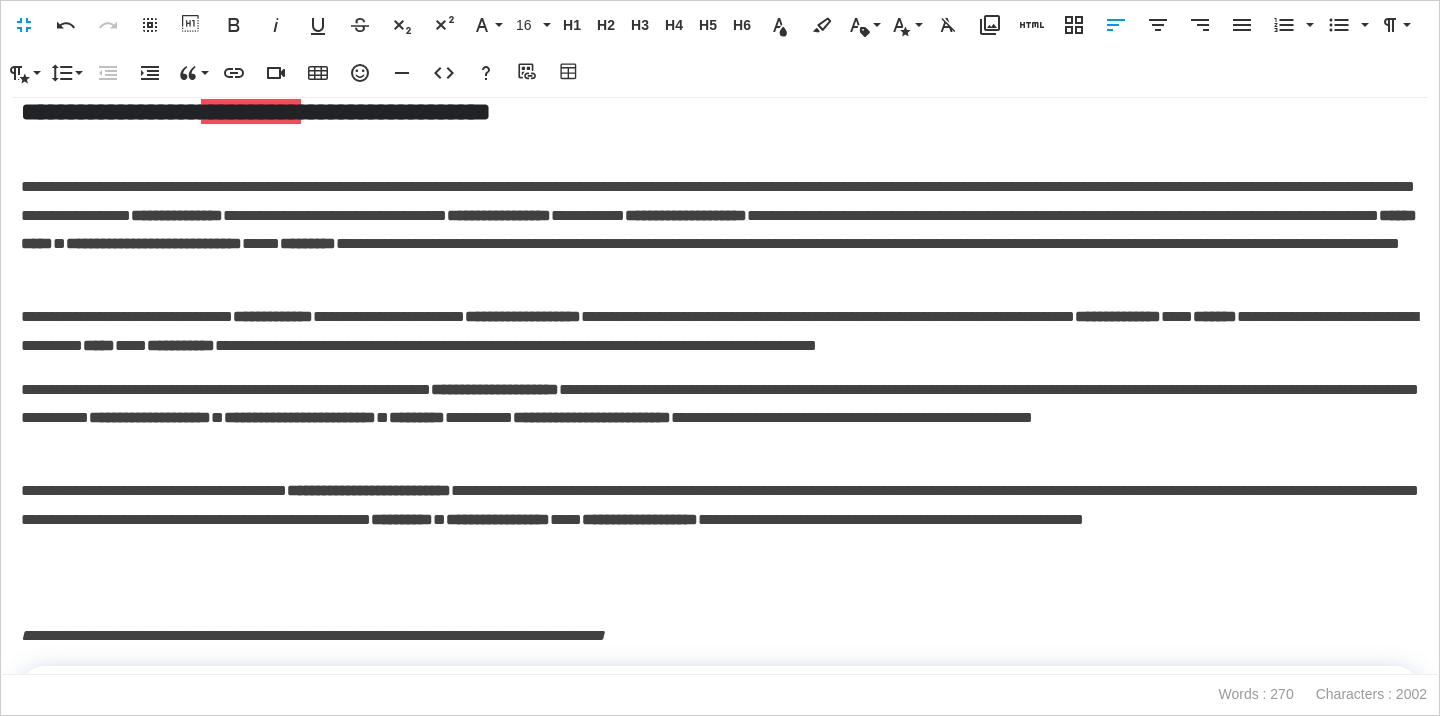 scroll, scrollTop: 18, scrollLeft: 0, axis: vertical 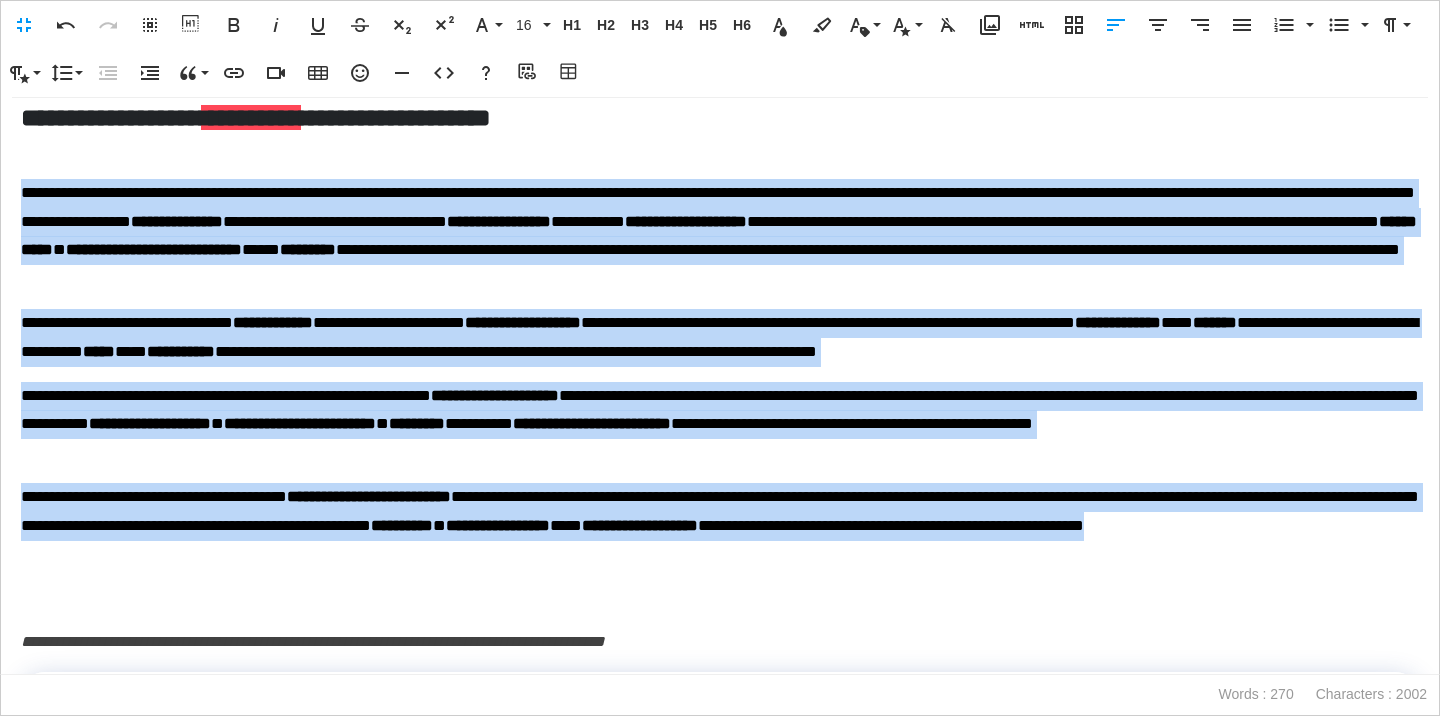 drag, startPoint x: 286, startPoint y: 554, endPoint x: 14, endPoint y: 176, distance: 465.6909 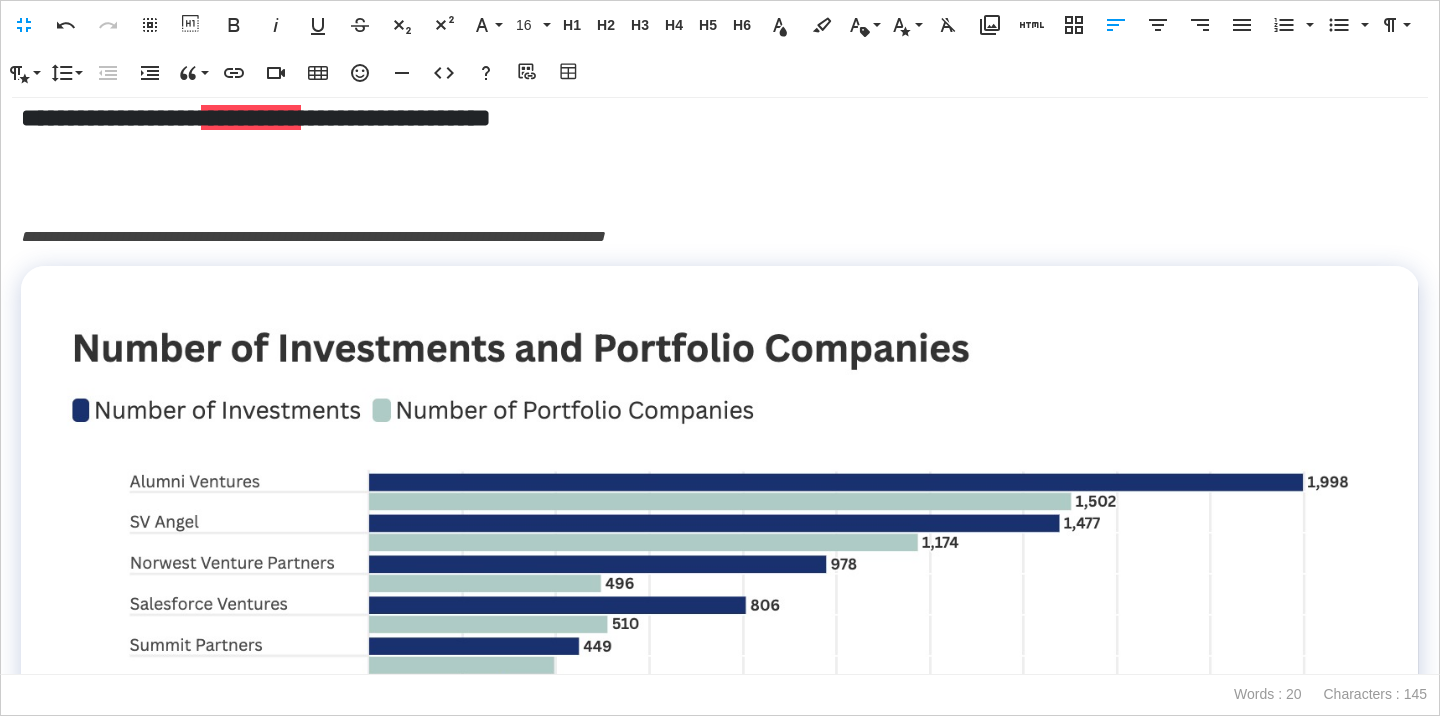 type 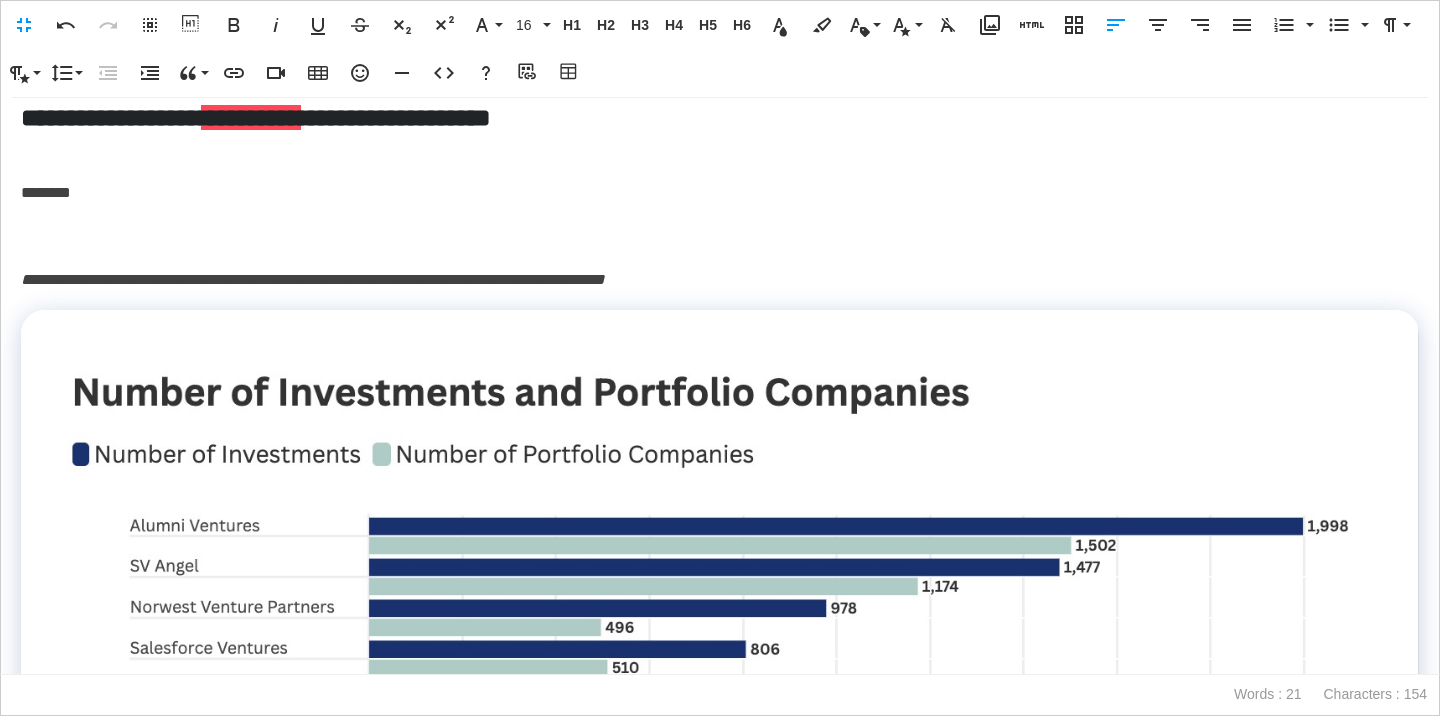 click on "********" at bounding box center (720, 193) 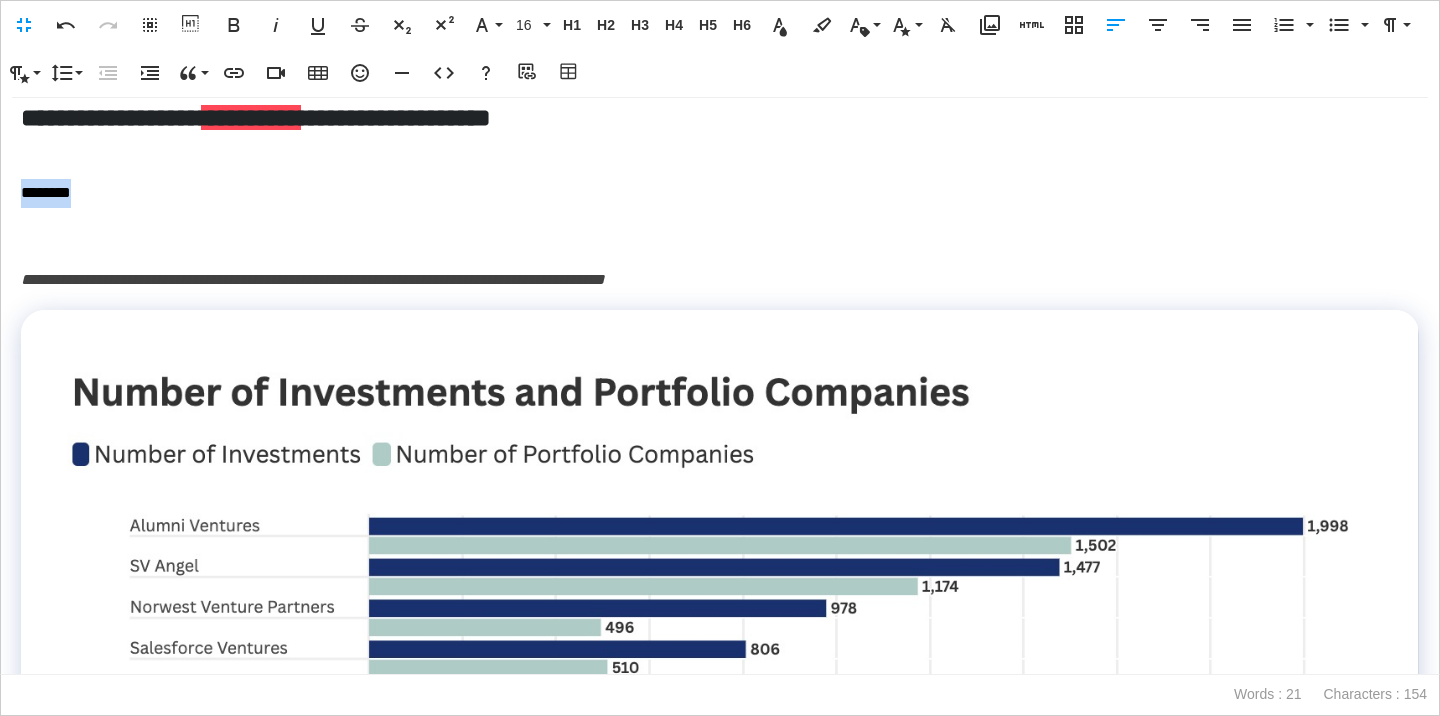 click on "********" at bounding box center [720, 193] 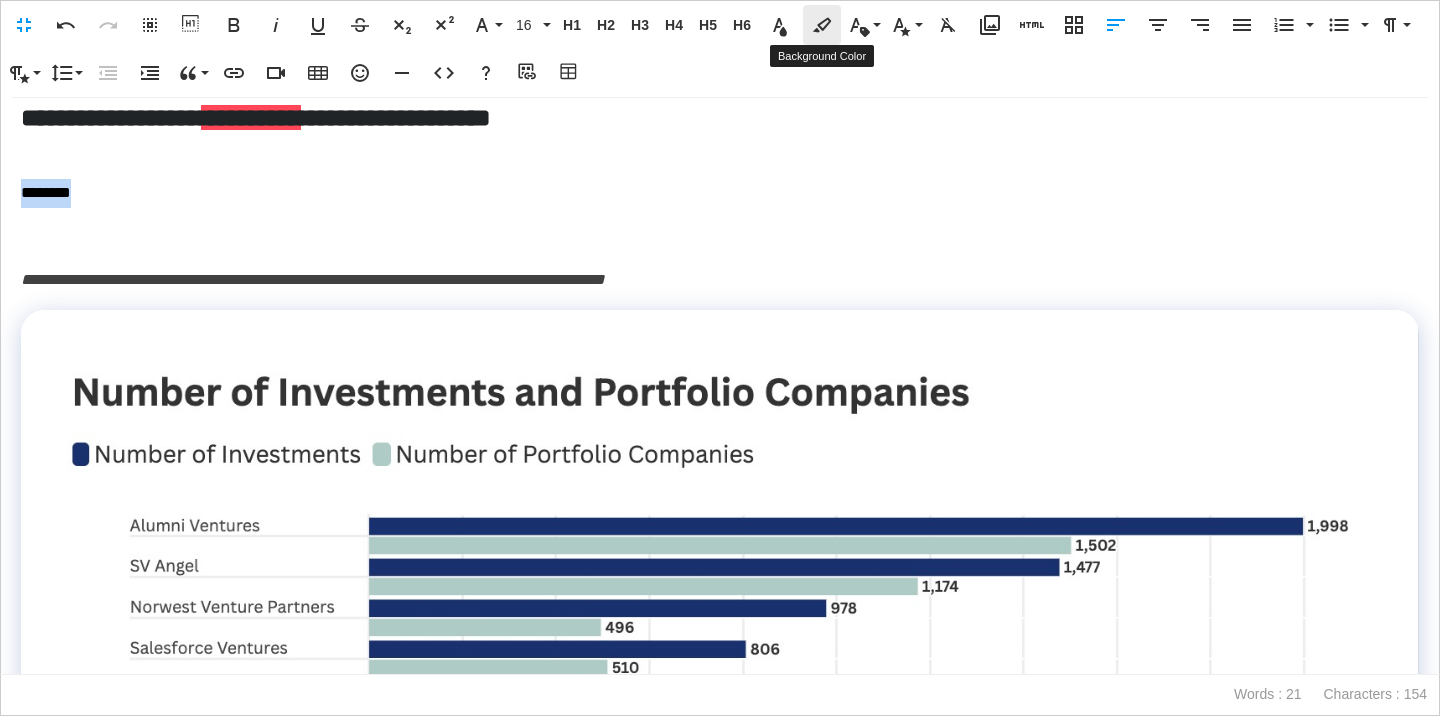 click on "Background Color" at bounding box center [822, 25] 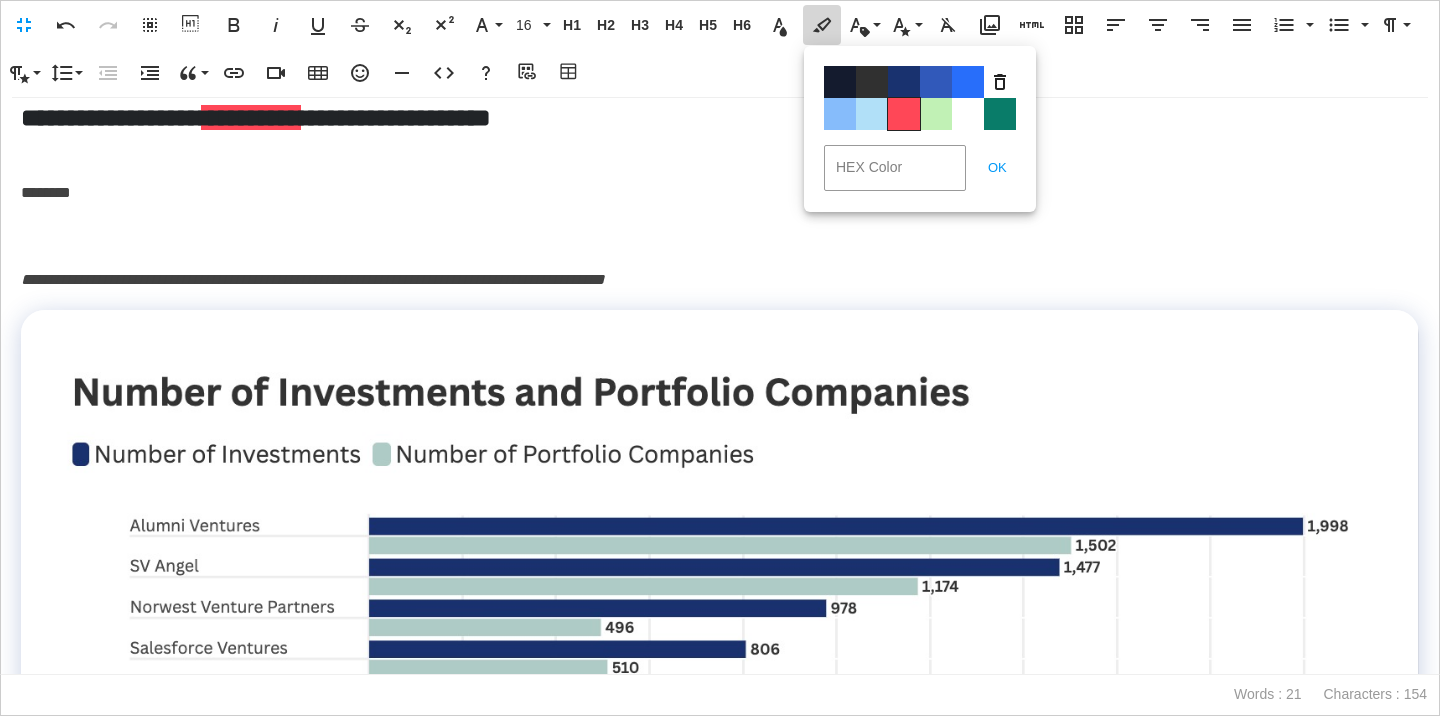 click on "Color#FF4757" at bounding box center (904, 114) 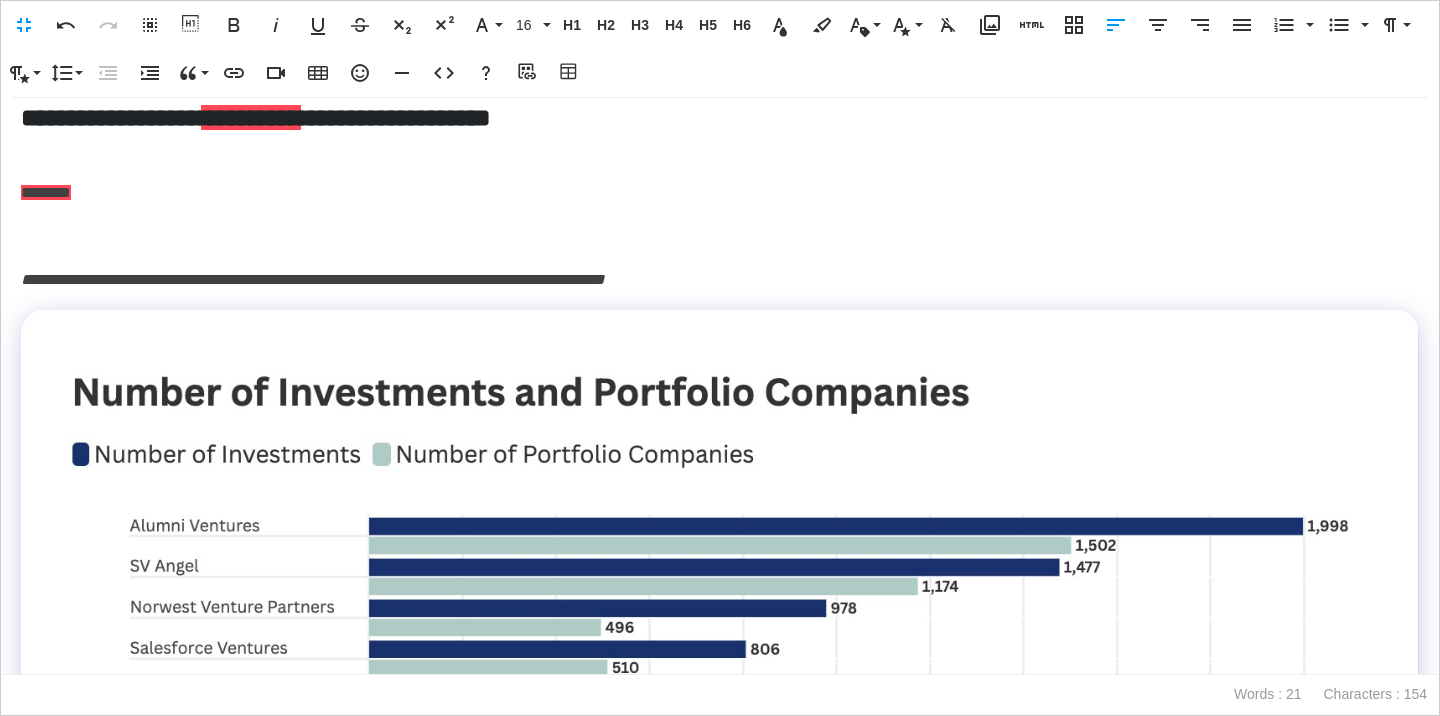 click on "**********" at bounding box center [313, 279] 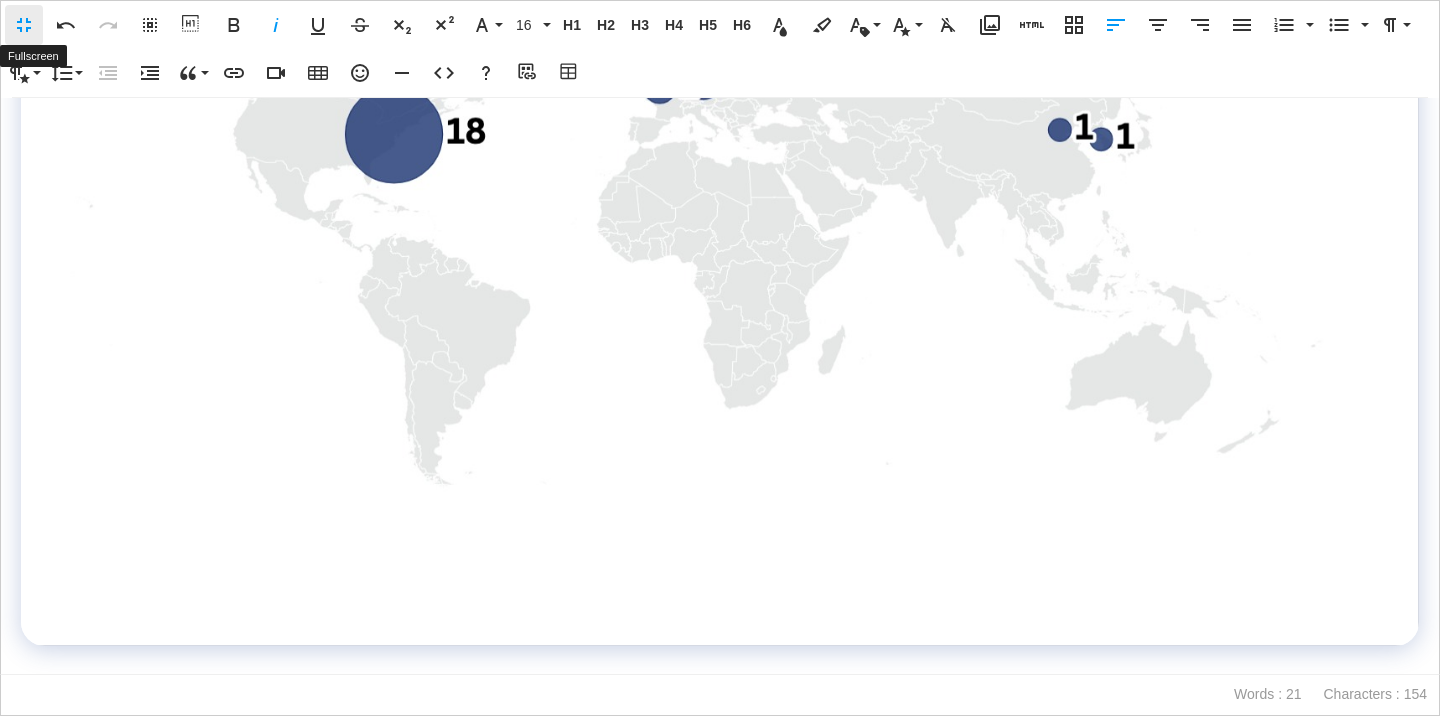 scroll, scrollTop: 2406, scrollLeft: 0, axis: vertical 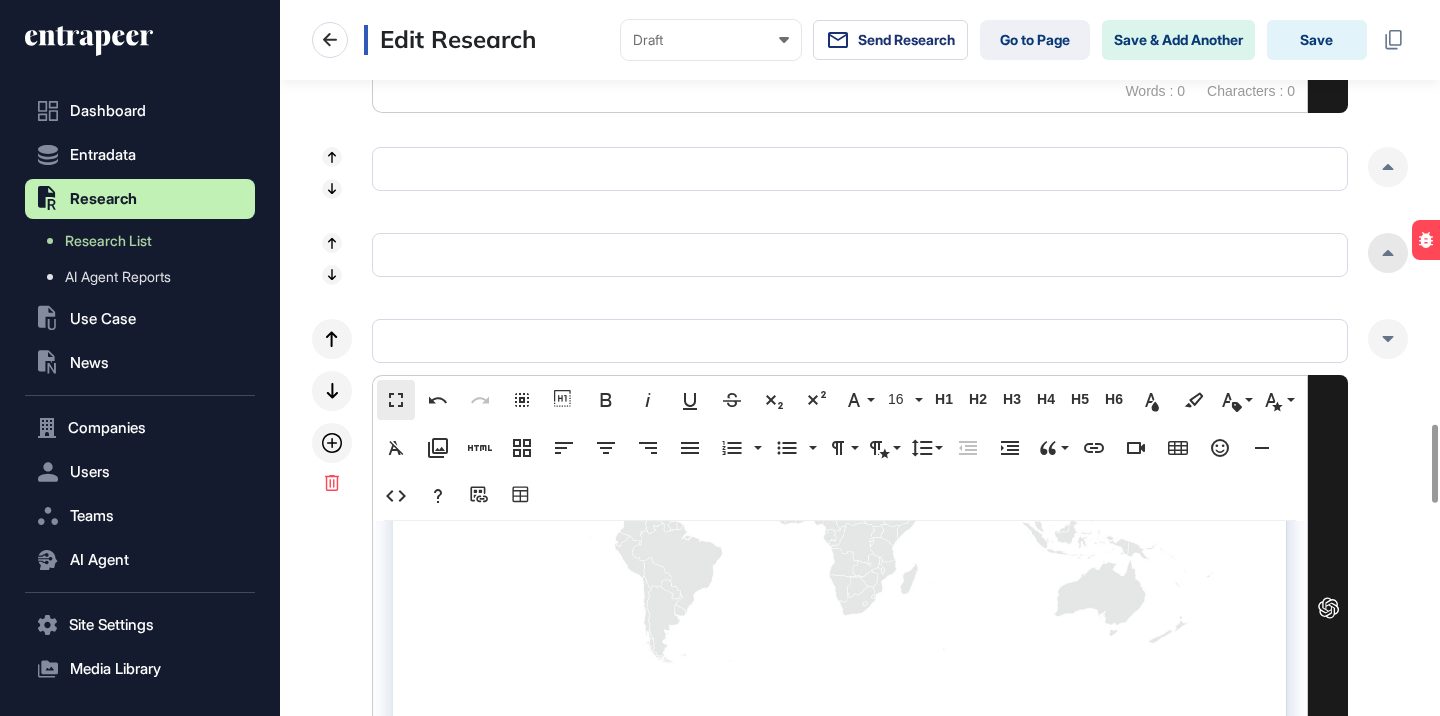 click at bounding box center [1388, 253] 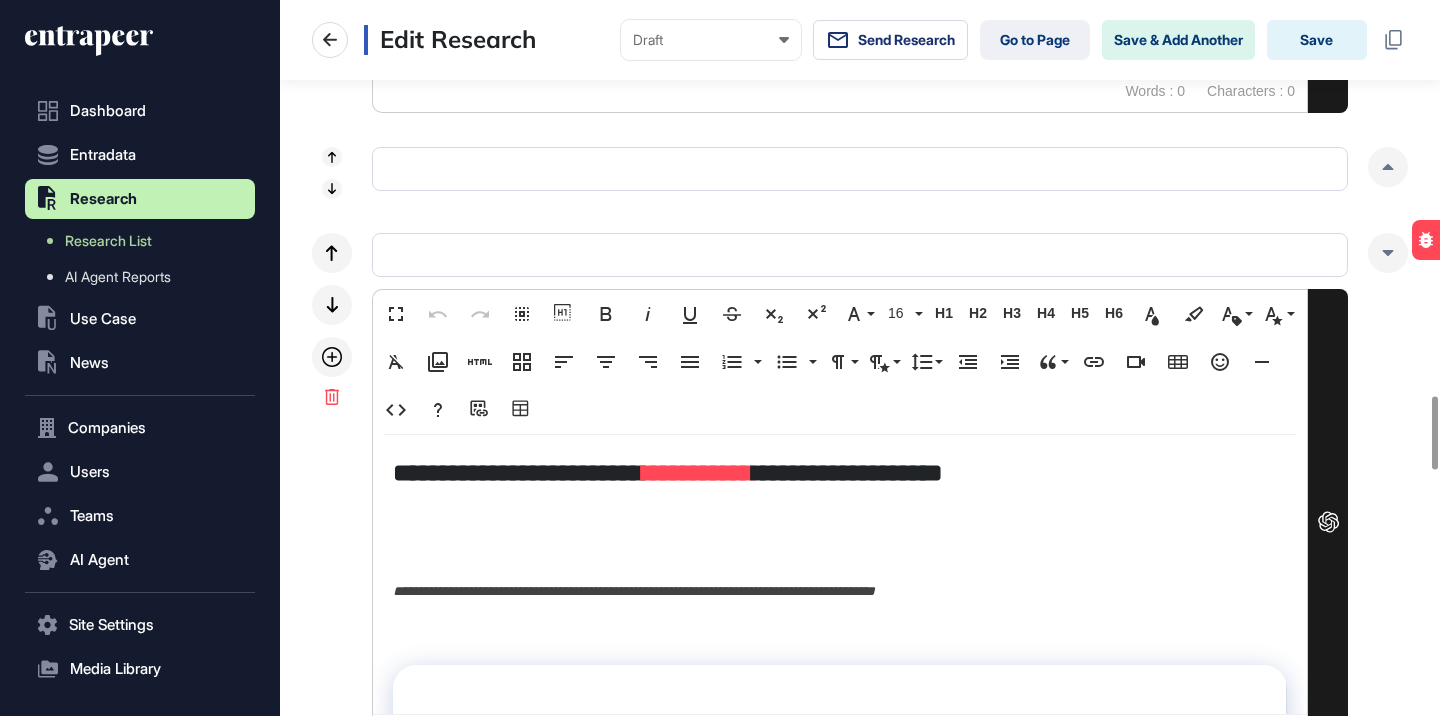 click at bounding box center (840, 548) 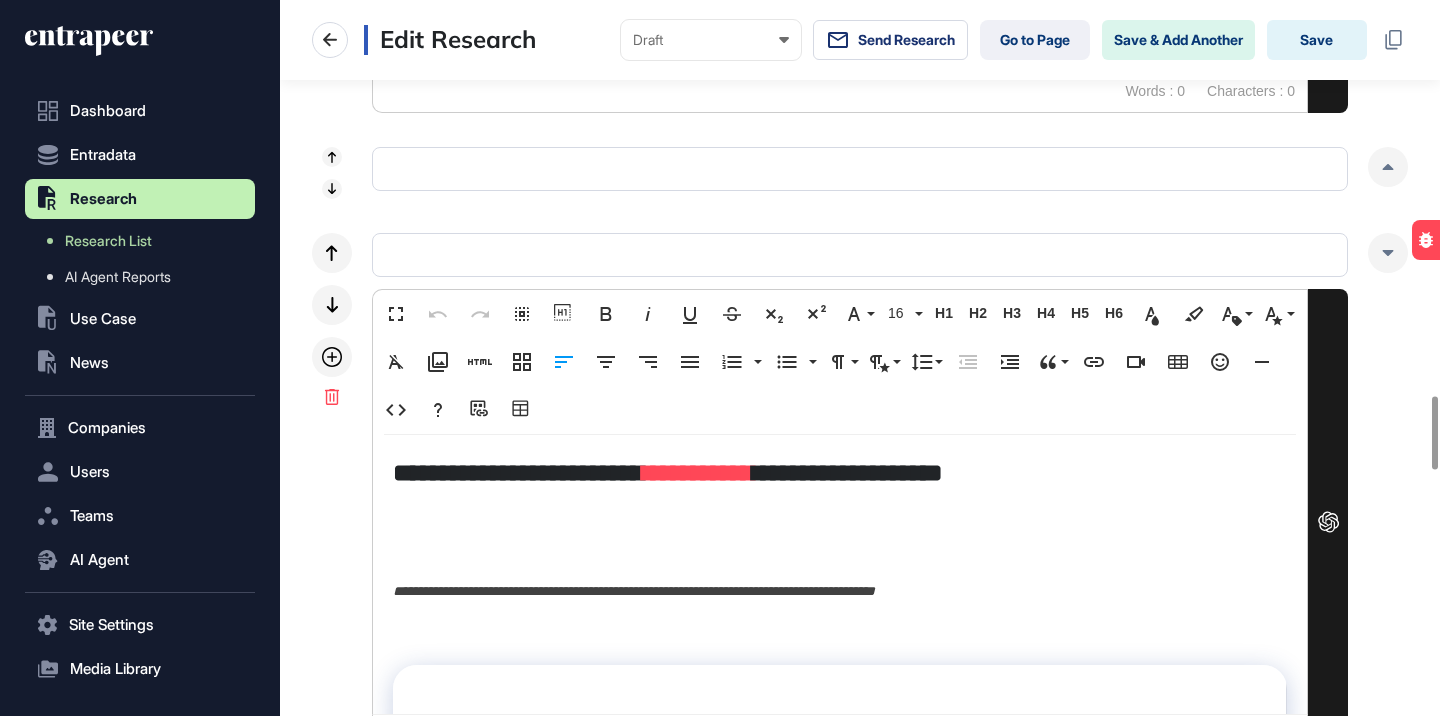 type 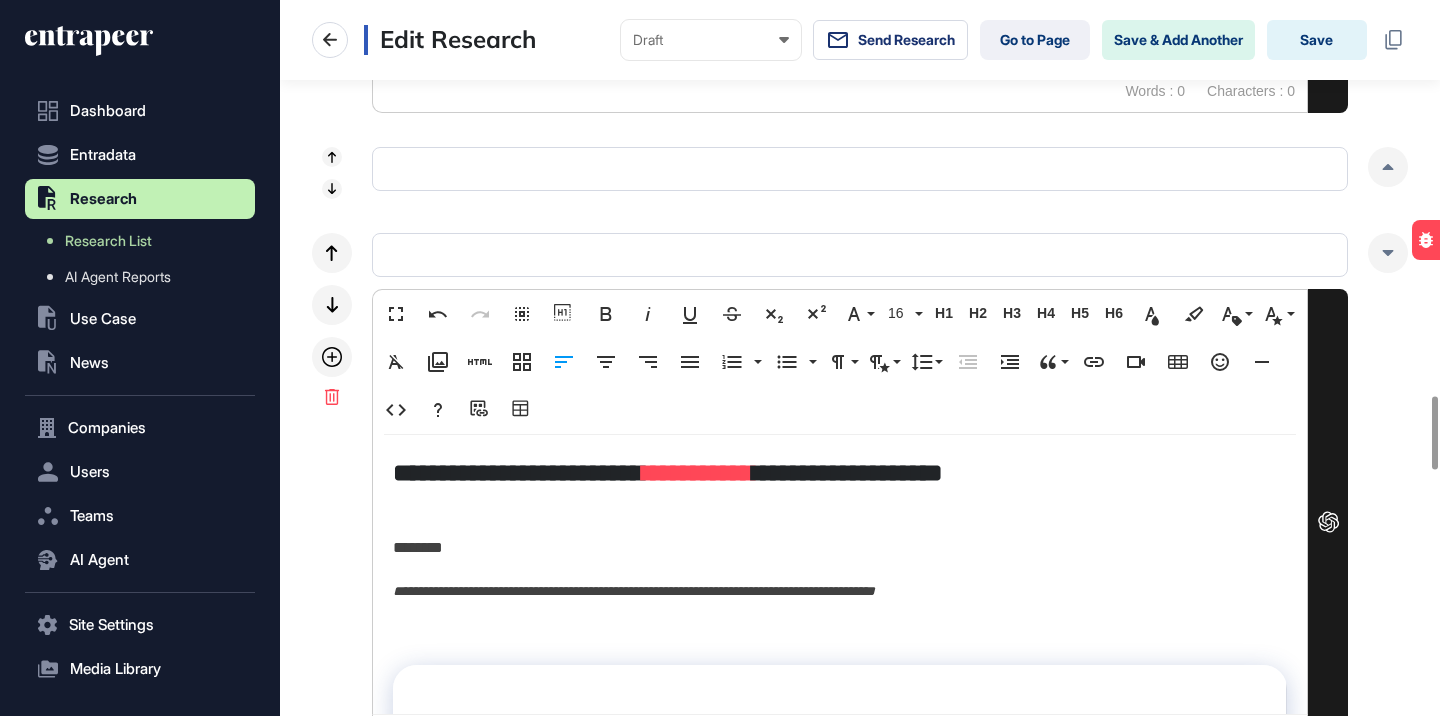 click on "********" at bounding box center [840, 548] 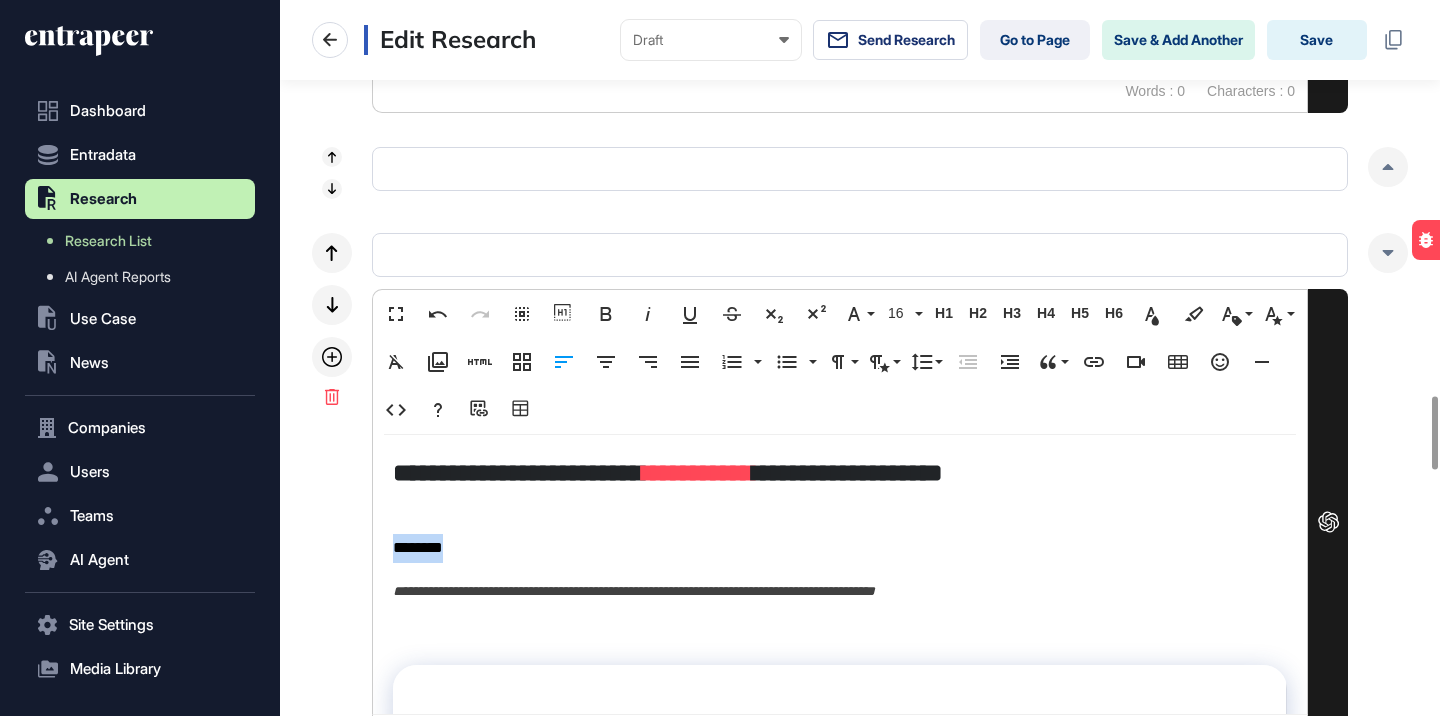 click on "********" at bounding box center [840, 548] 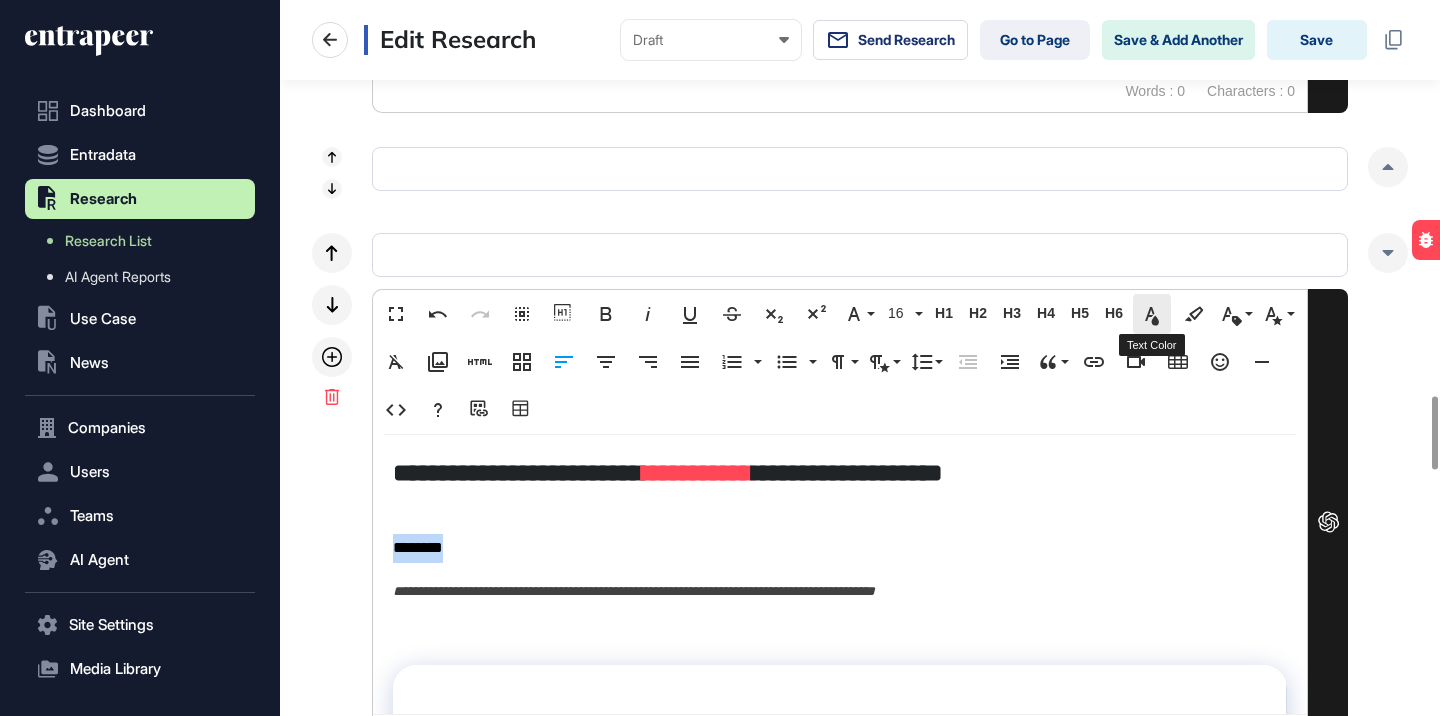 click on "Text Color" at bounding box center (1152, 314) 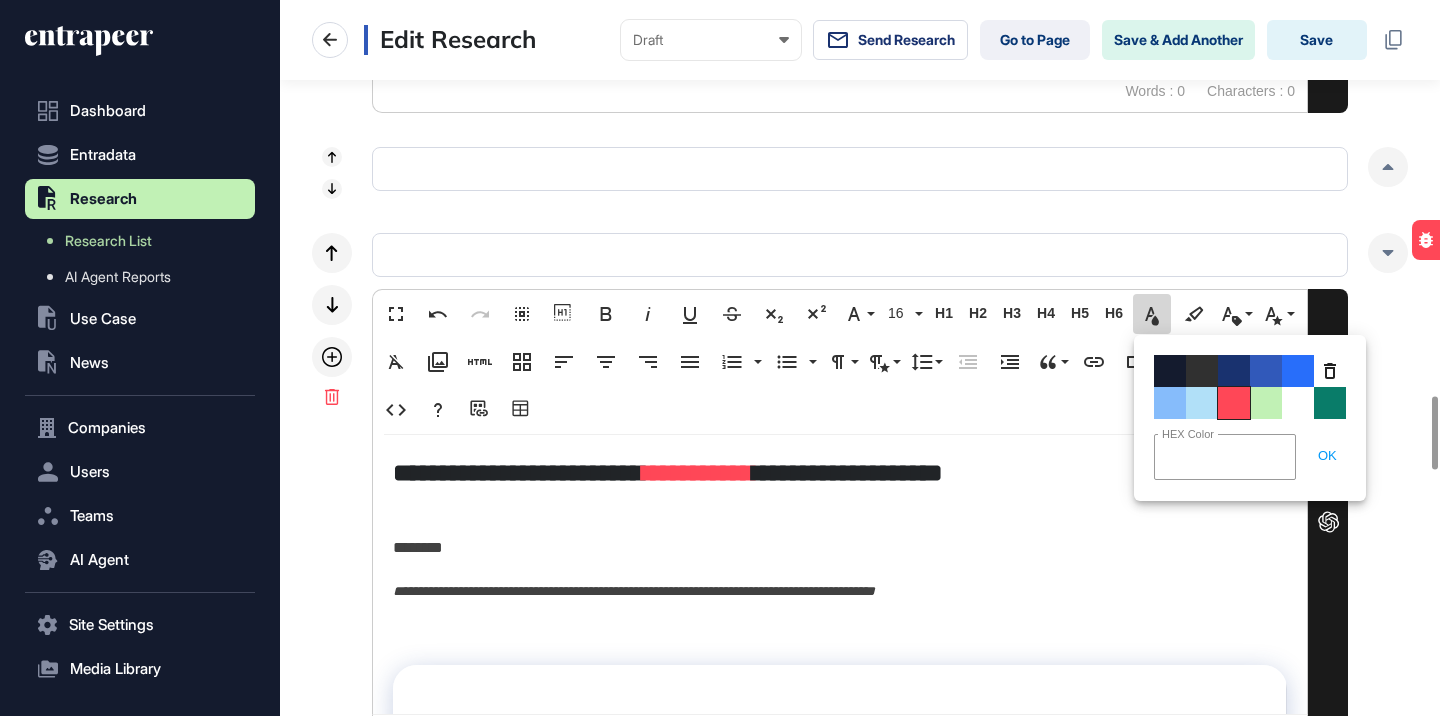 click on "Color#FF4757" at bounding box center (1234, 403) 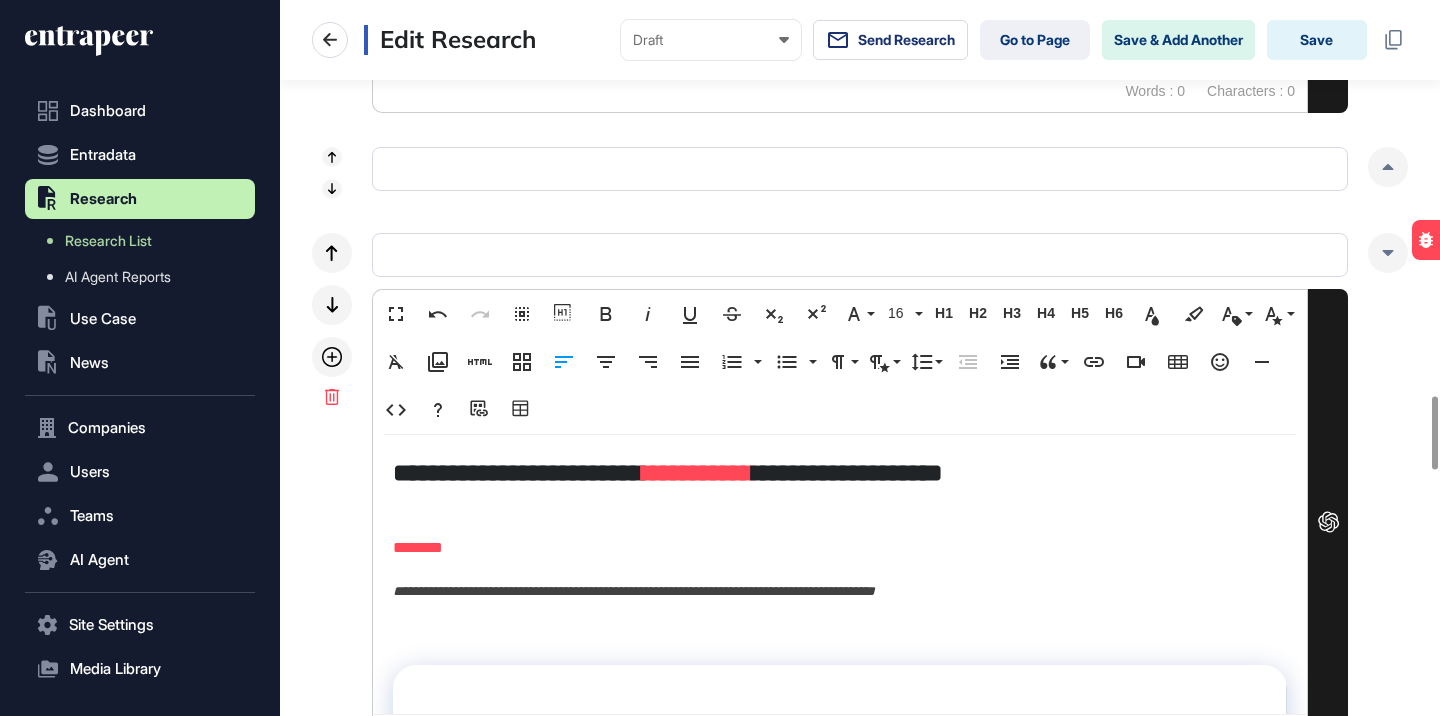 click on "**********" at bounding box center (840, 472) 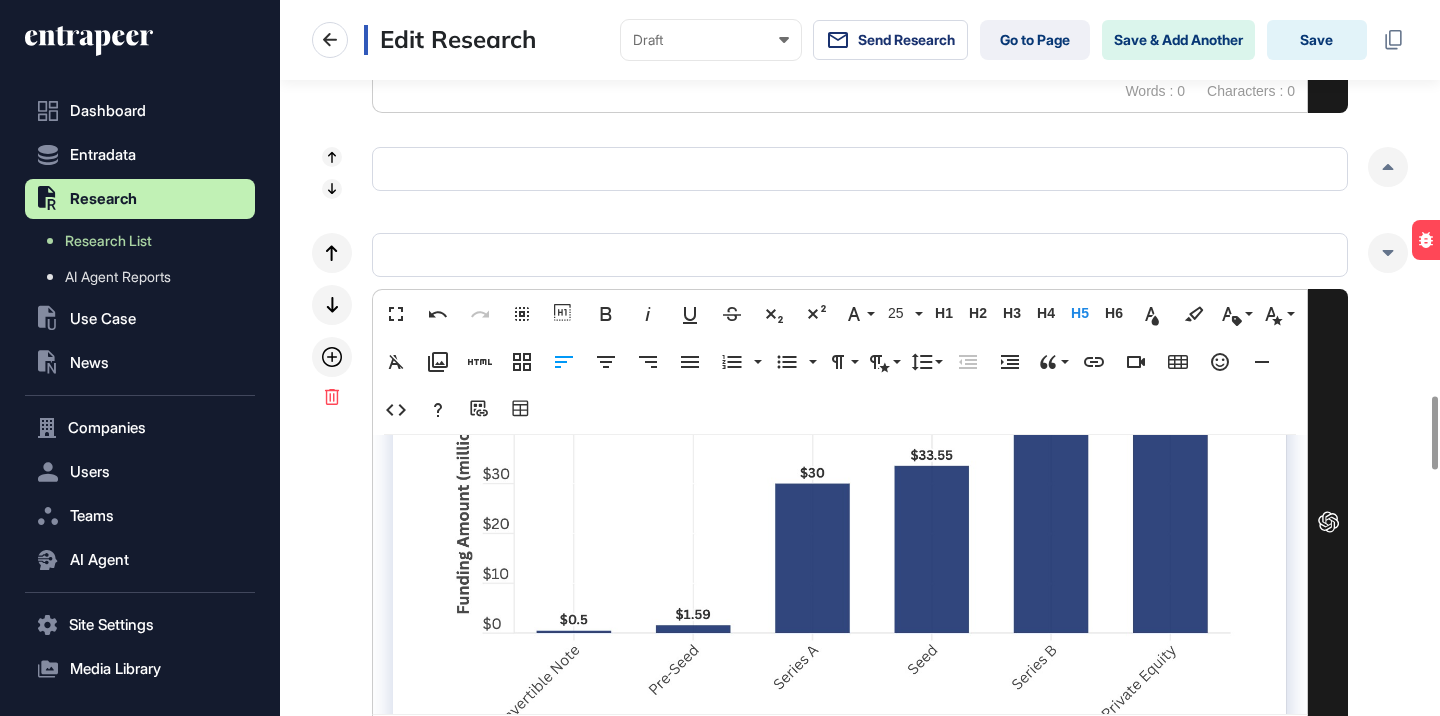scroll, scrollTop: 514, scrollLeft: 0, axis: vertical 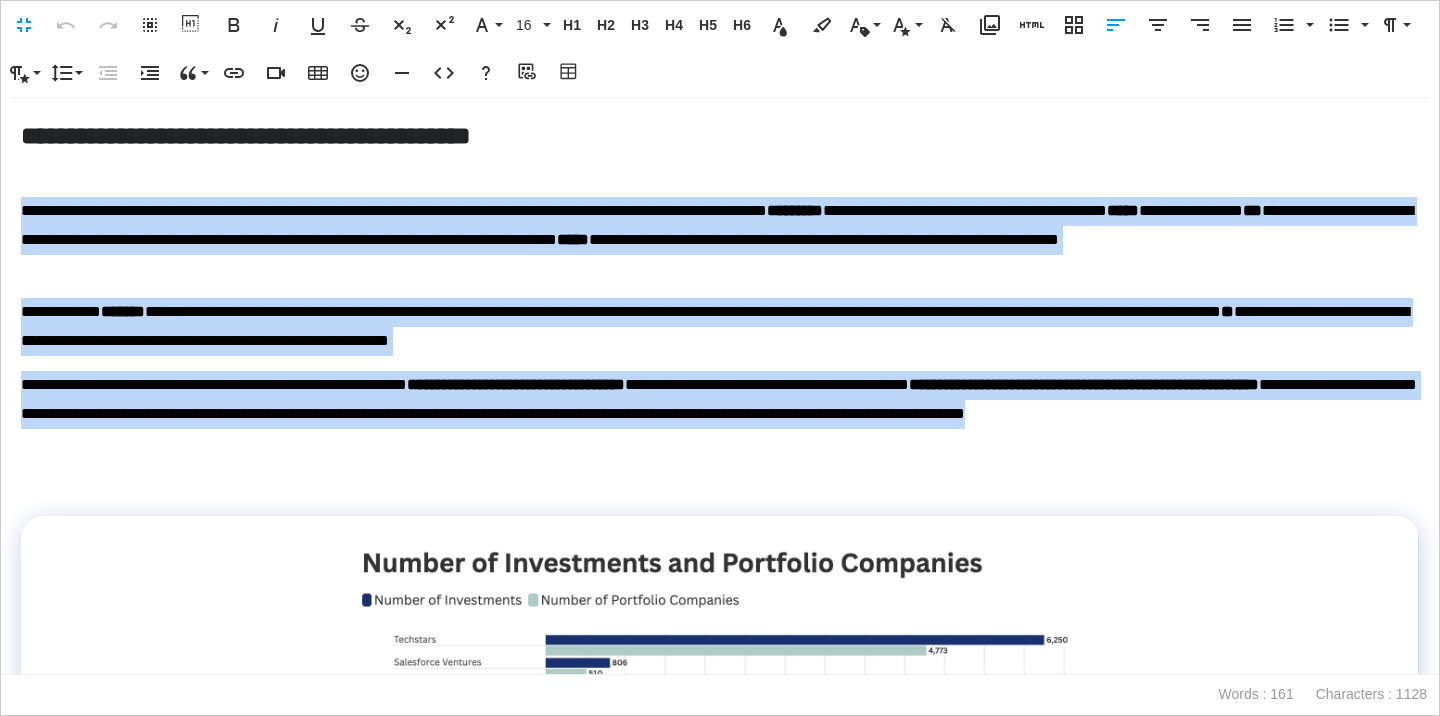 drag, startPoint x: 19, startPoint y: 205, endPoint x: 140, endPoint y: 448, distance: 271.459 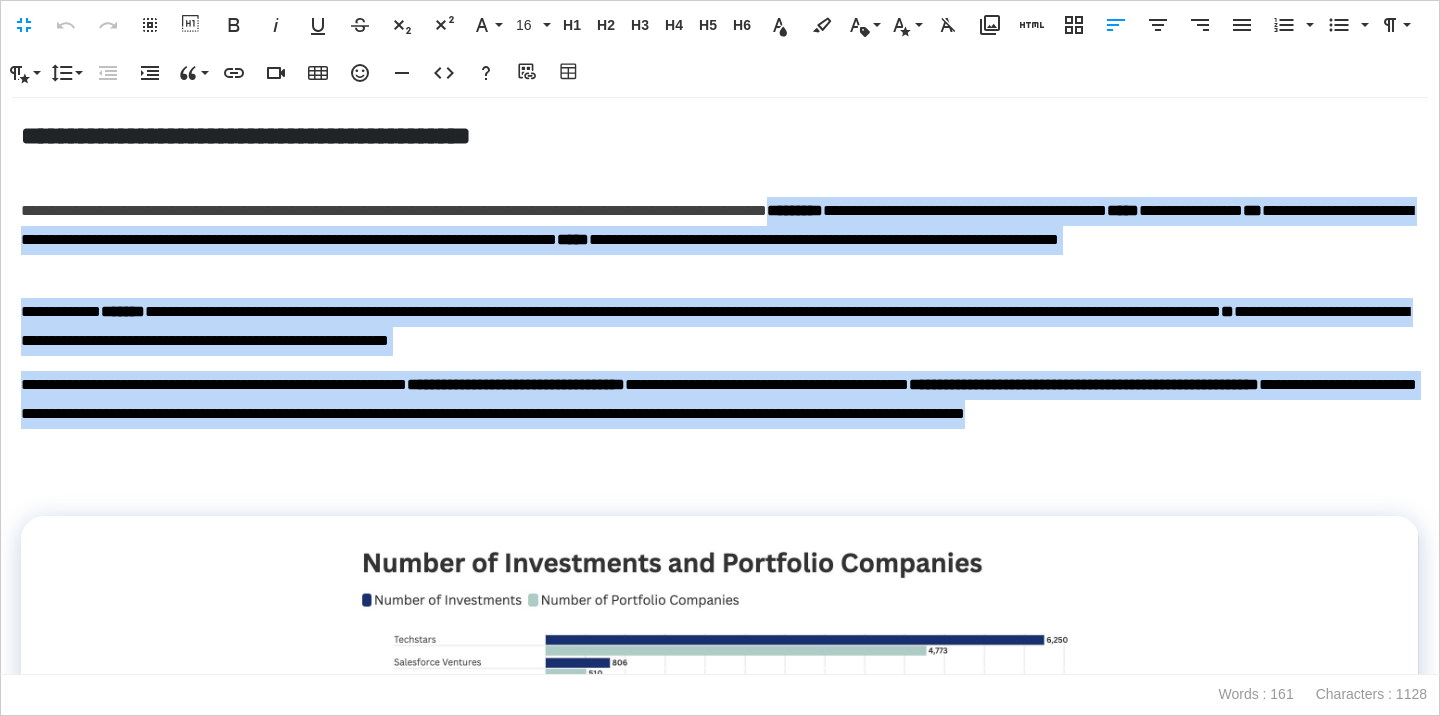 type 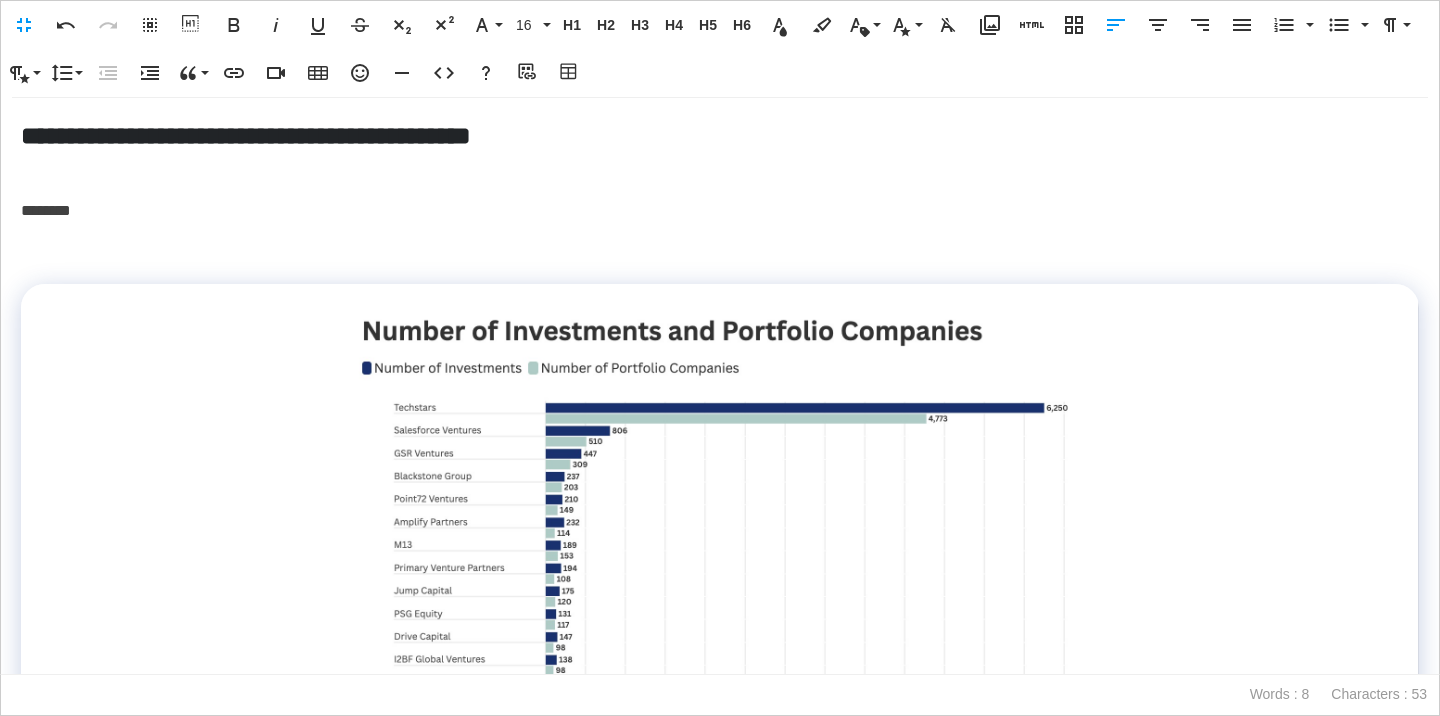click on "********" at bounding box center [720, 211] 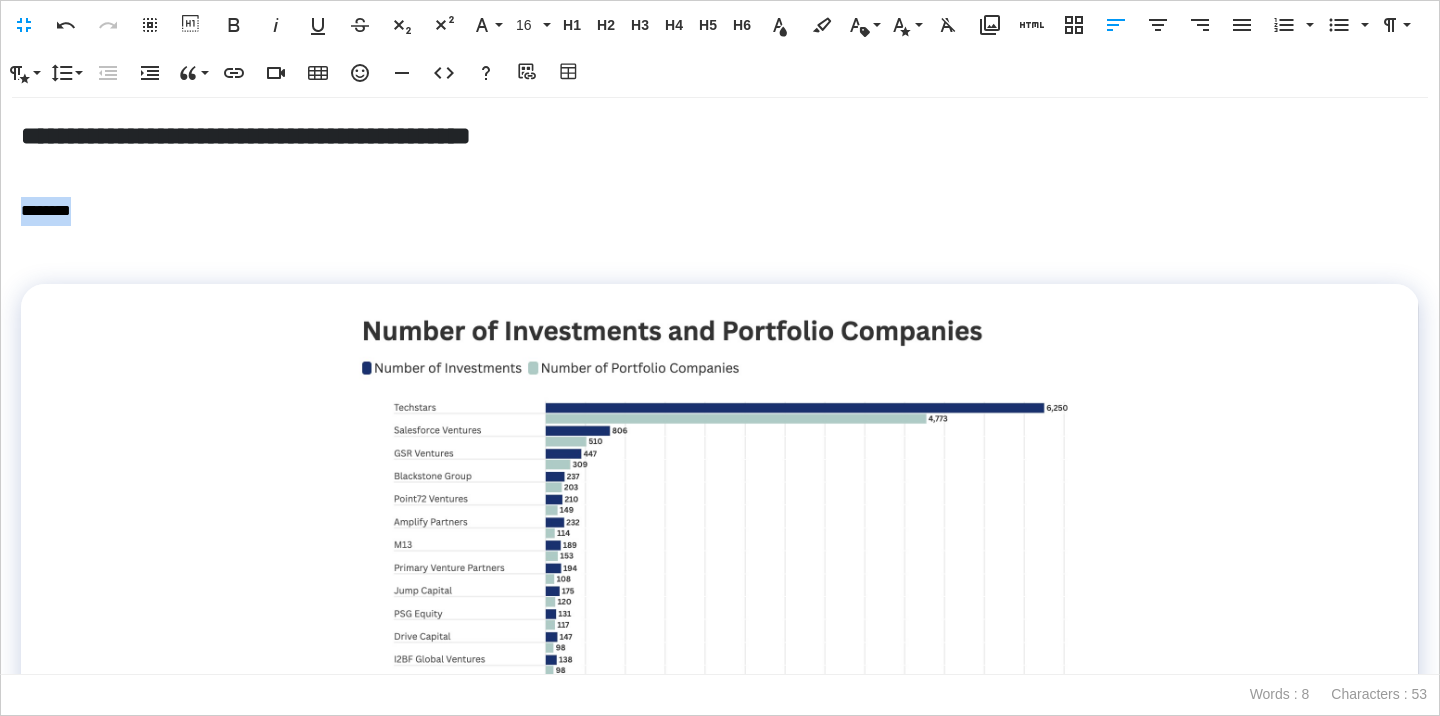 click on "********" at bounding box center (720, 211) 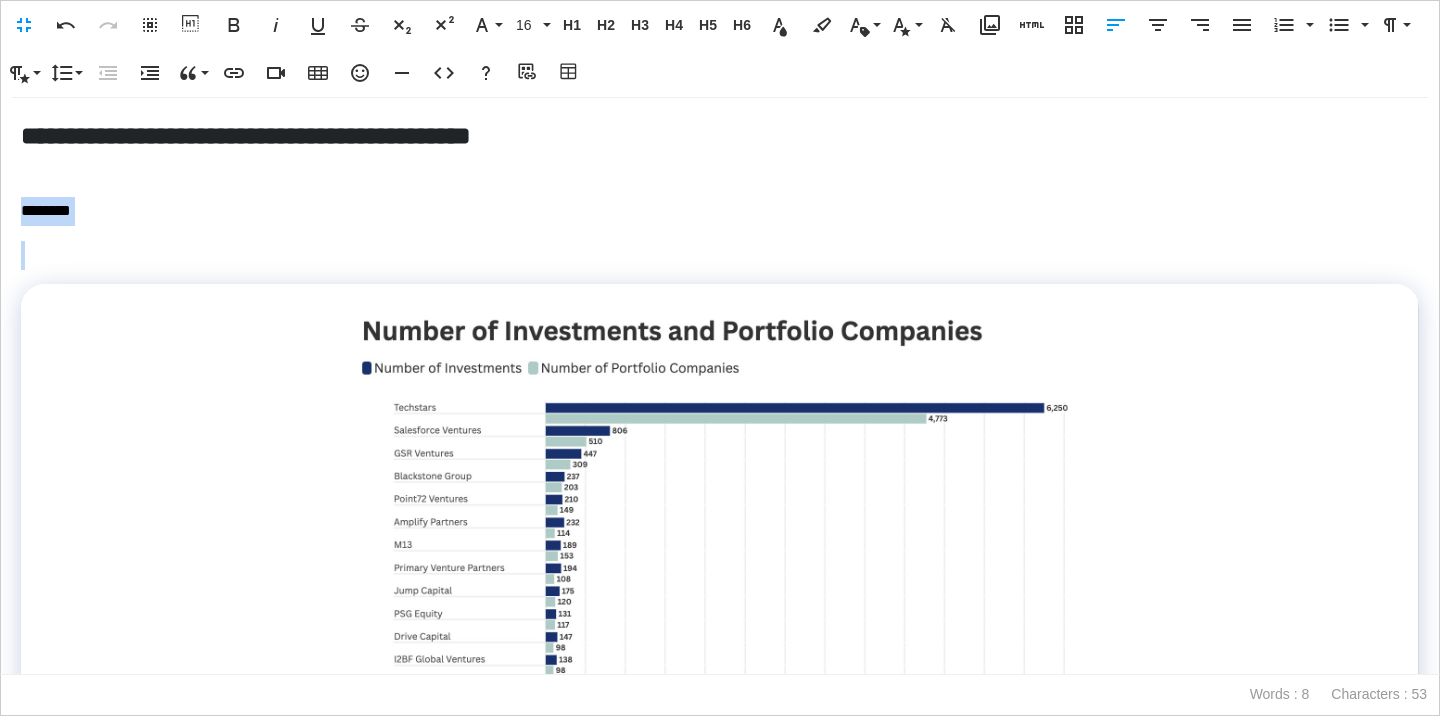 click on "********" at bounding box center (720, 211) 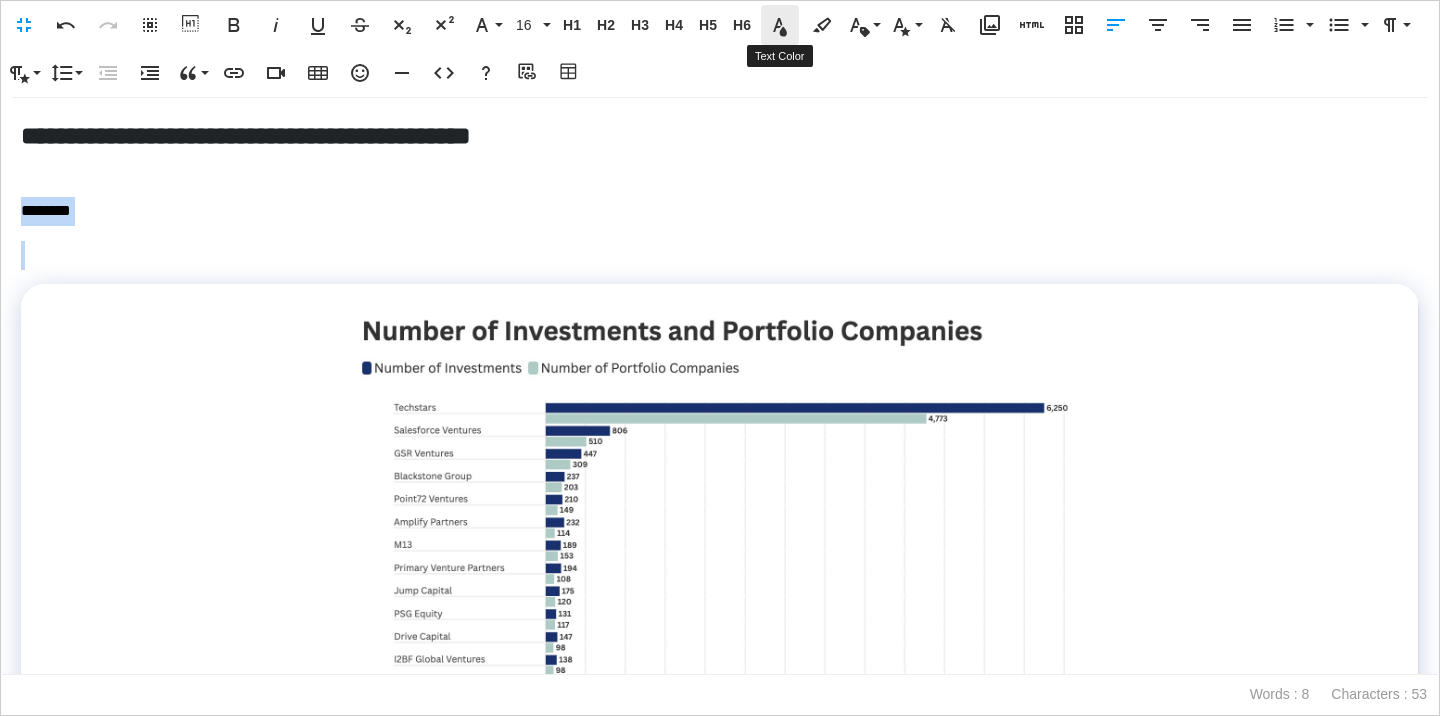 click 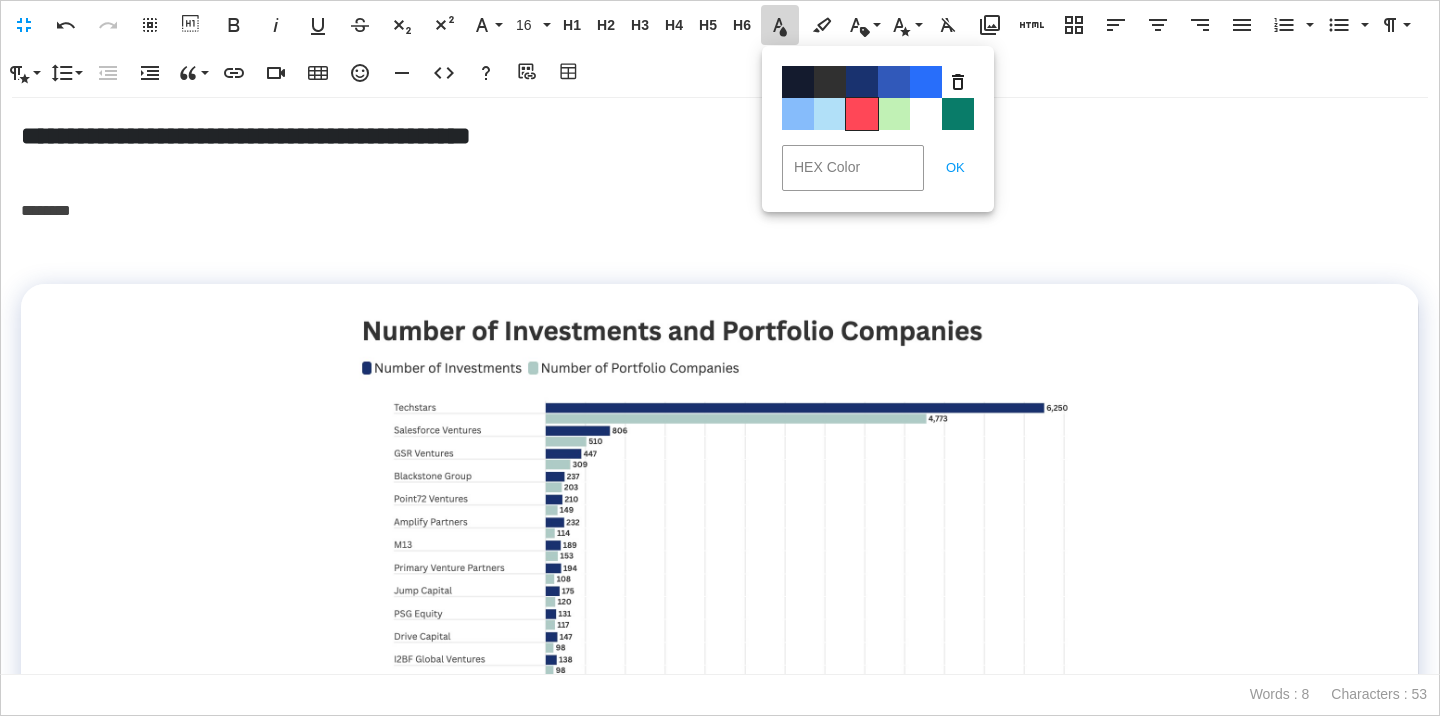click on "Color#FF4757" at bounding box center (862, 114) 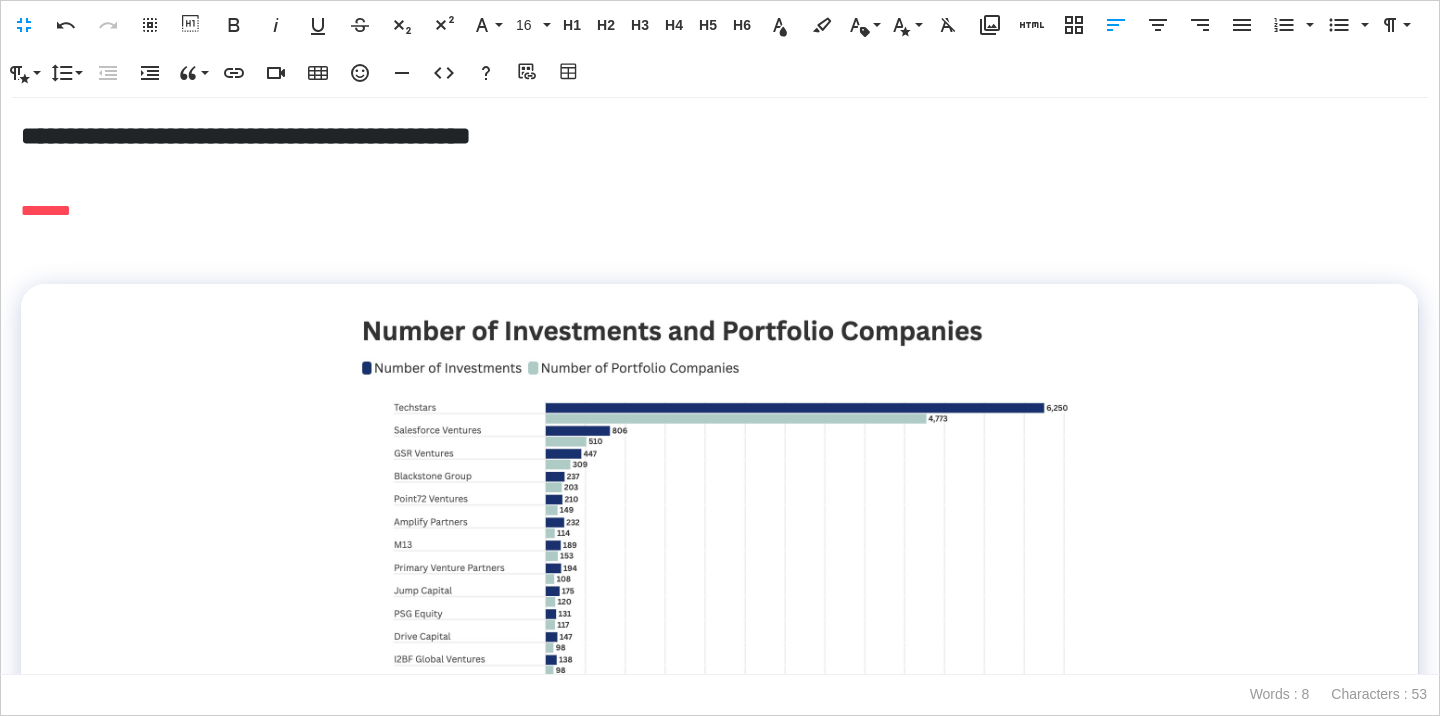 click on "********" at bounding box center [720, 211] 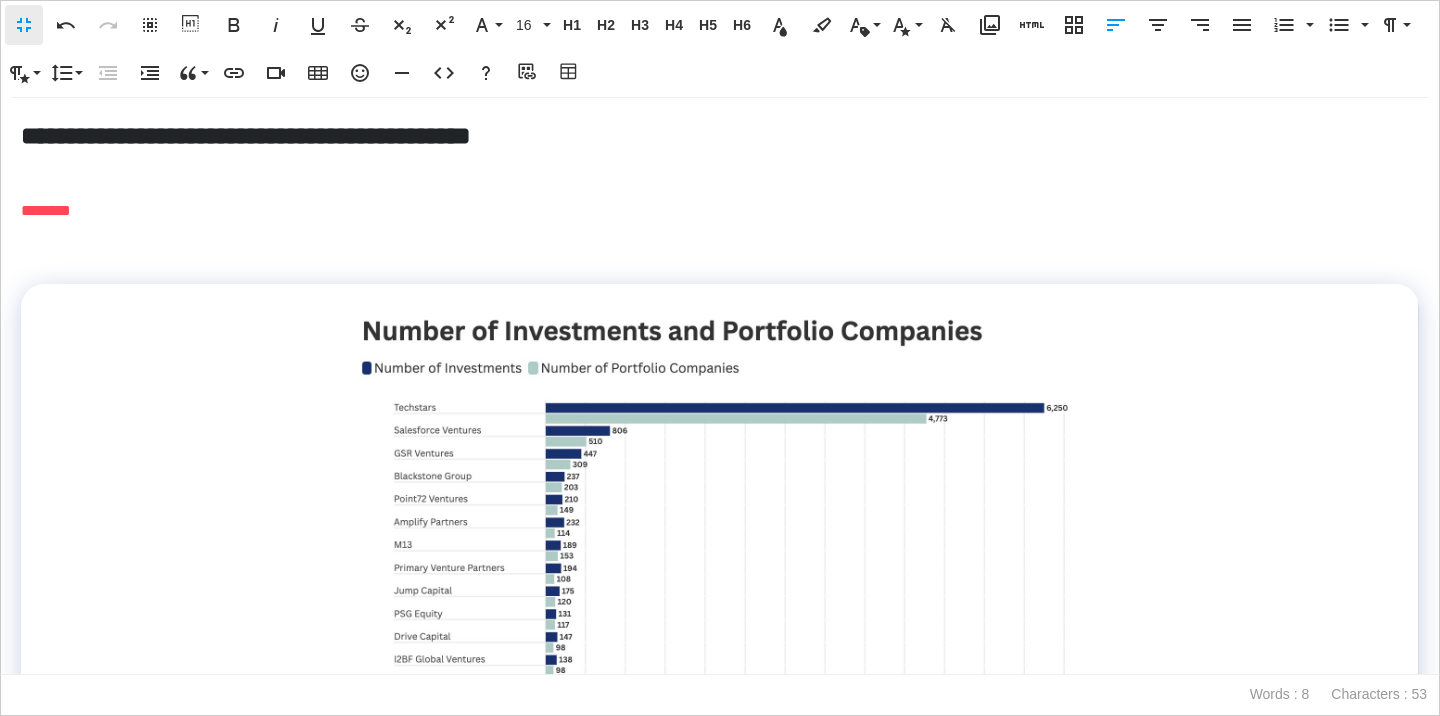 scroll, scrollTop: 1, scrollLeft: 1, axis: both 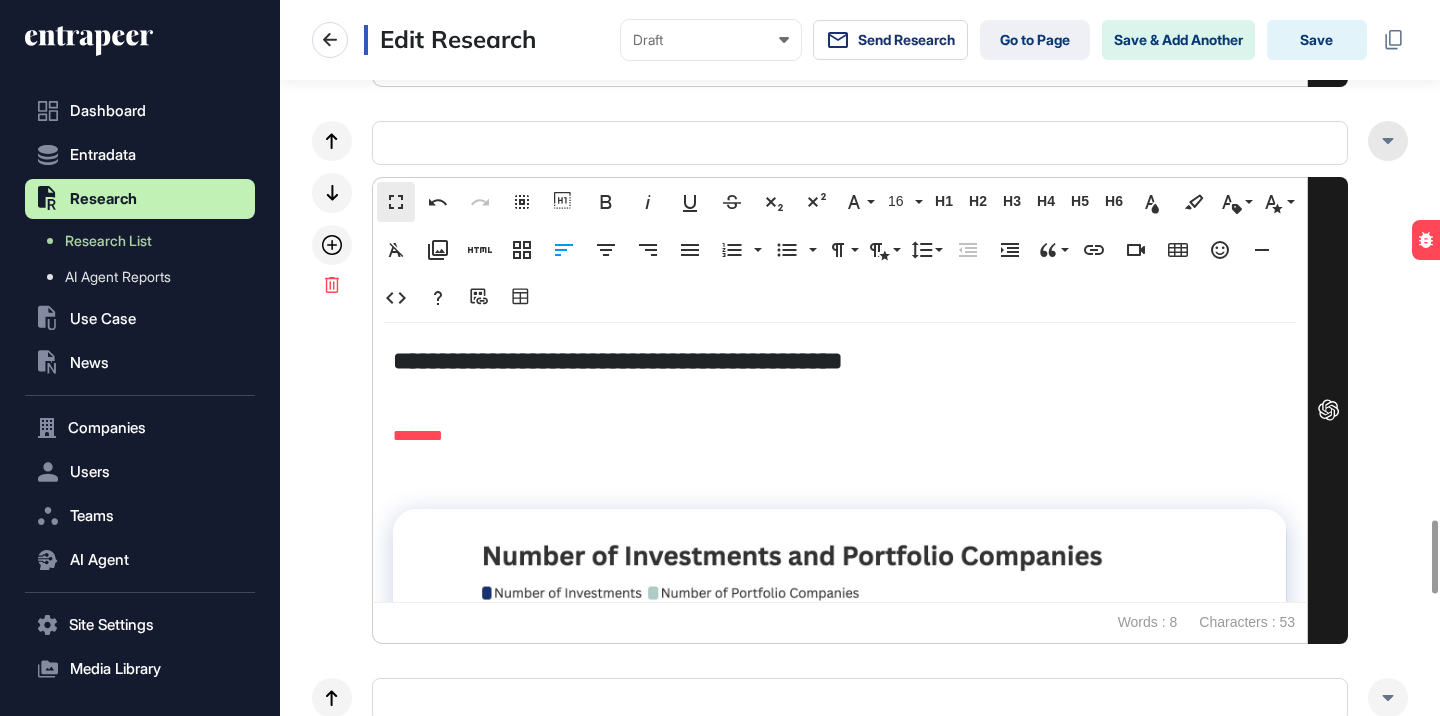 click 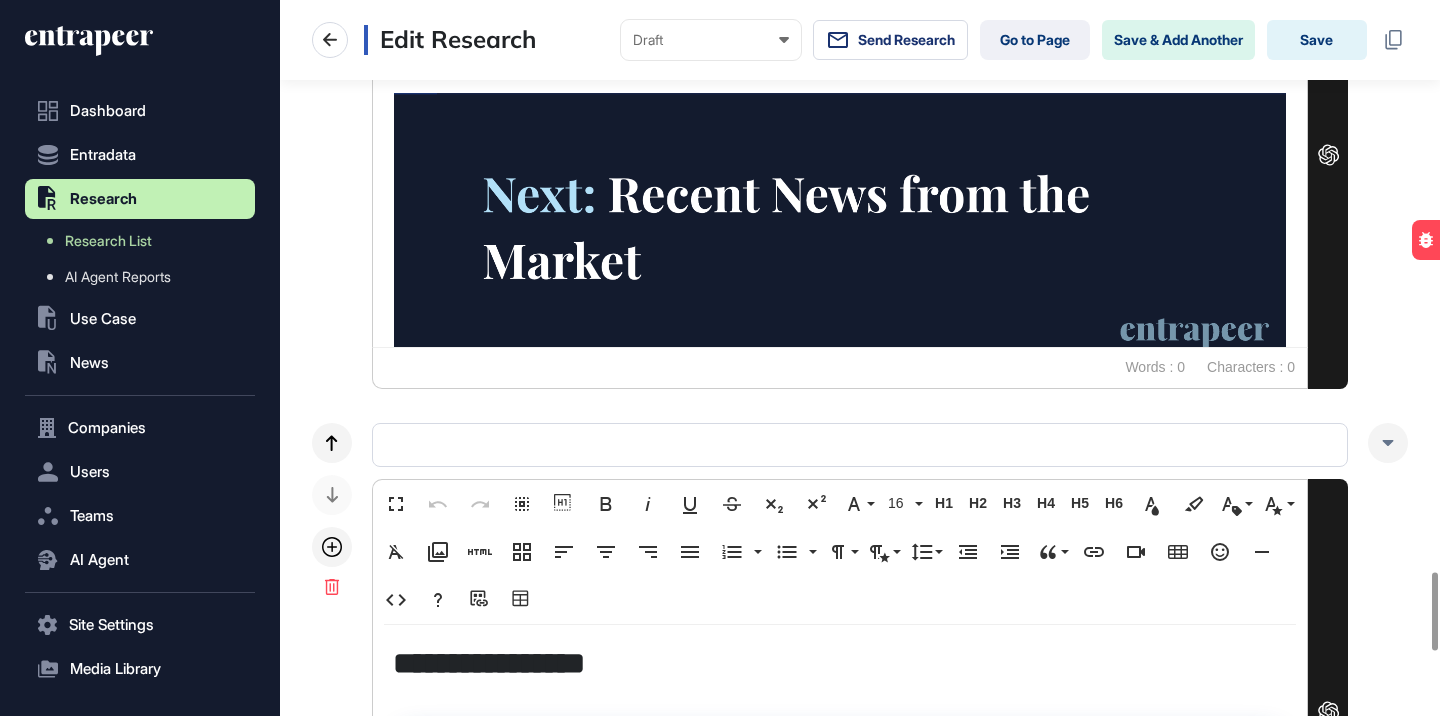 scroll, scrollTop: 5523, scrollLeft: 0, axis: vertical 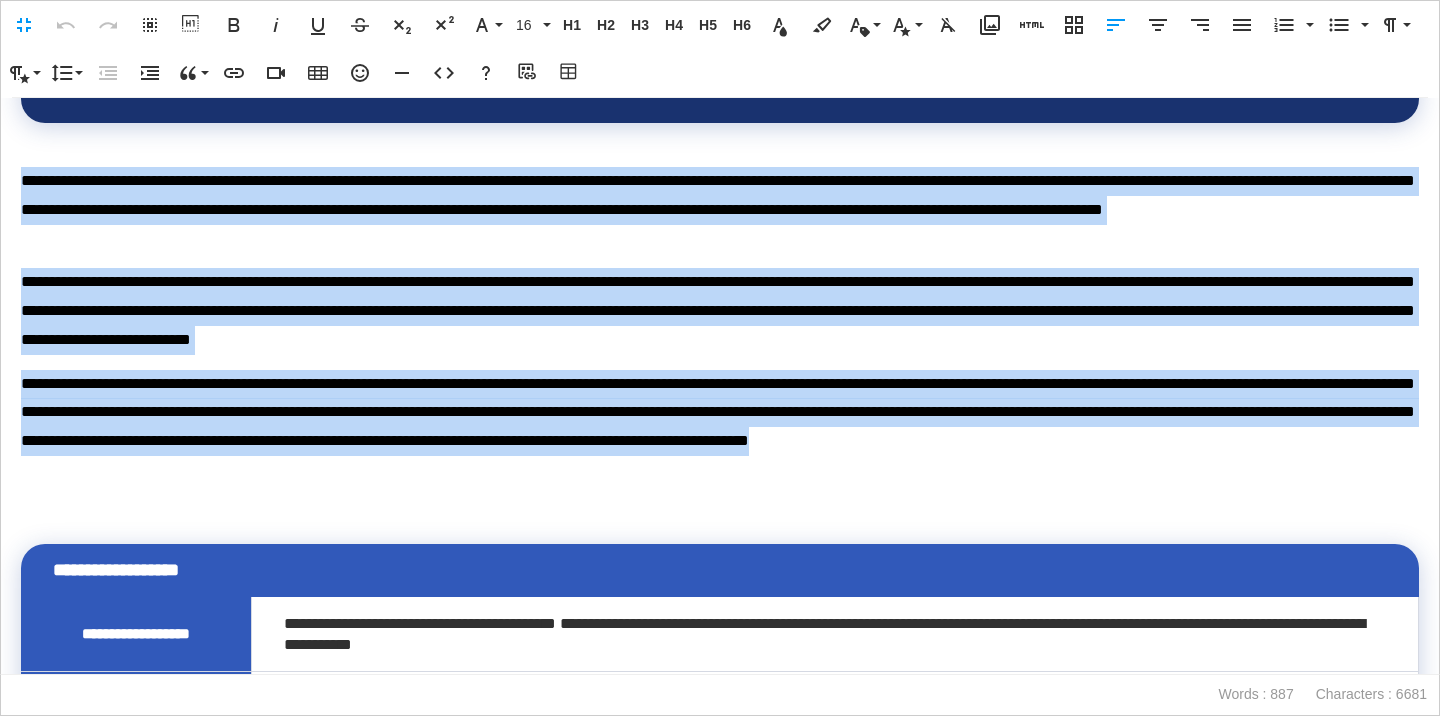 drag, startPoint x: 24, startPoint y: 179, endPoint x: 268, endPoint y: 482, distance: 389.03085 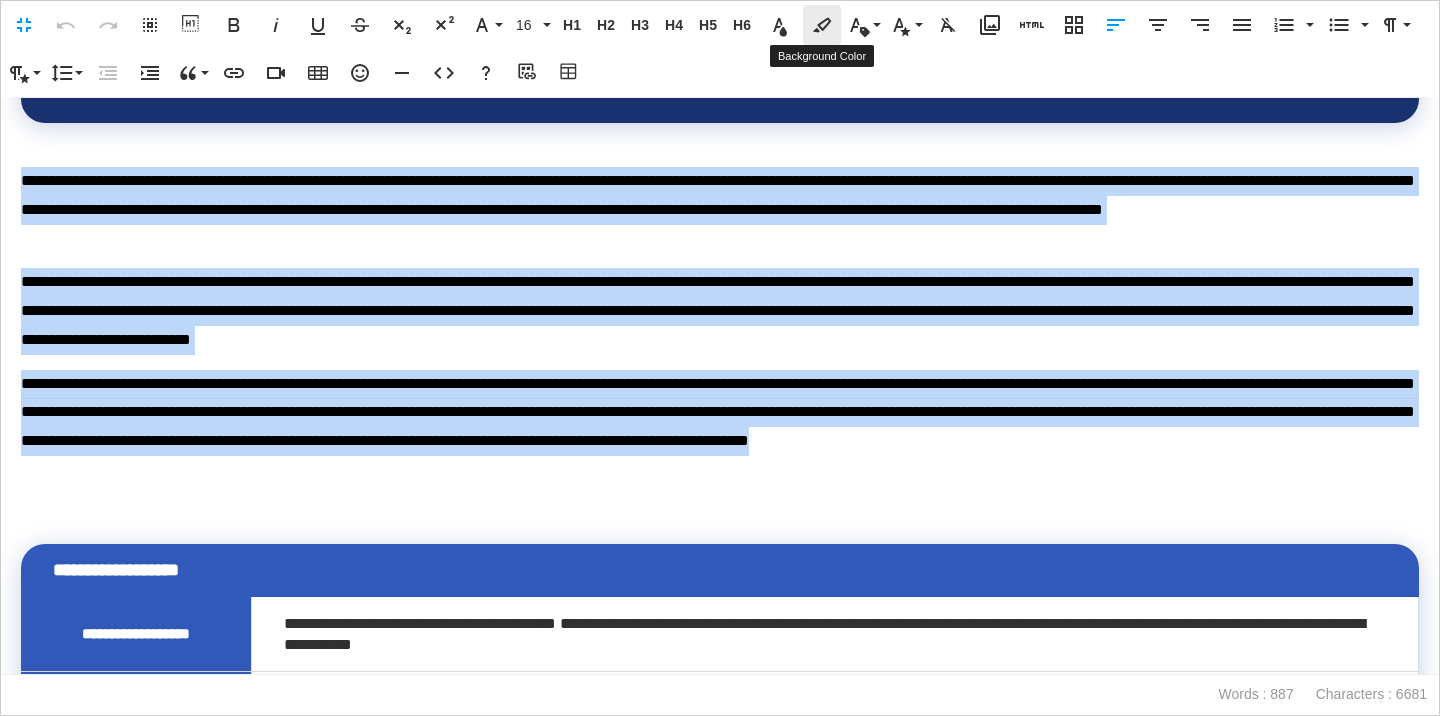 click 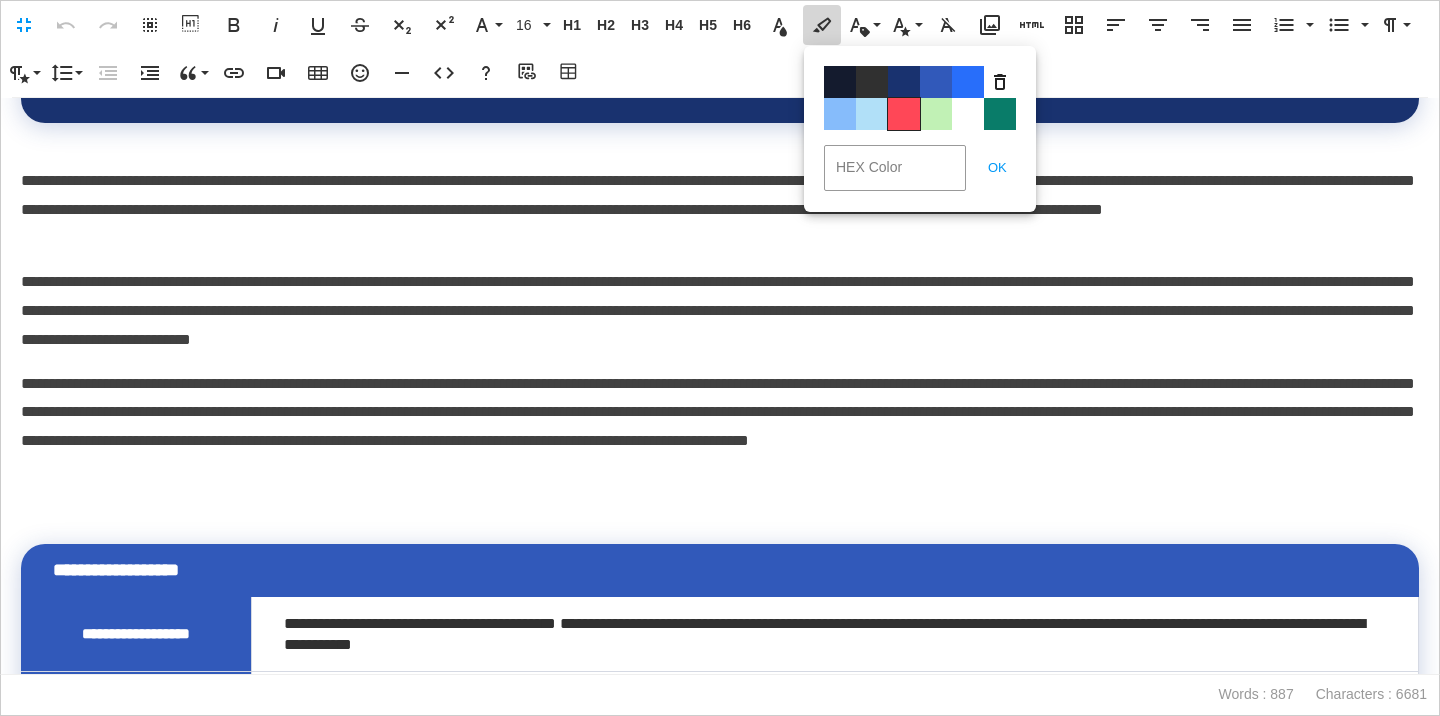 click on "Color#FF4757" at bounding box center [904, 114] 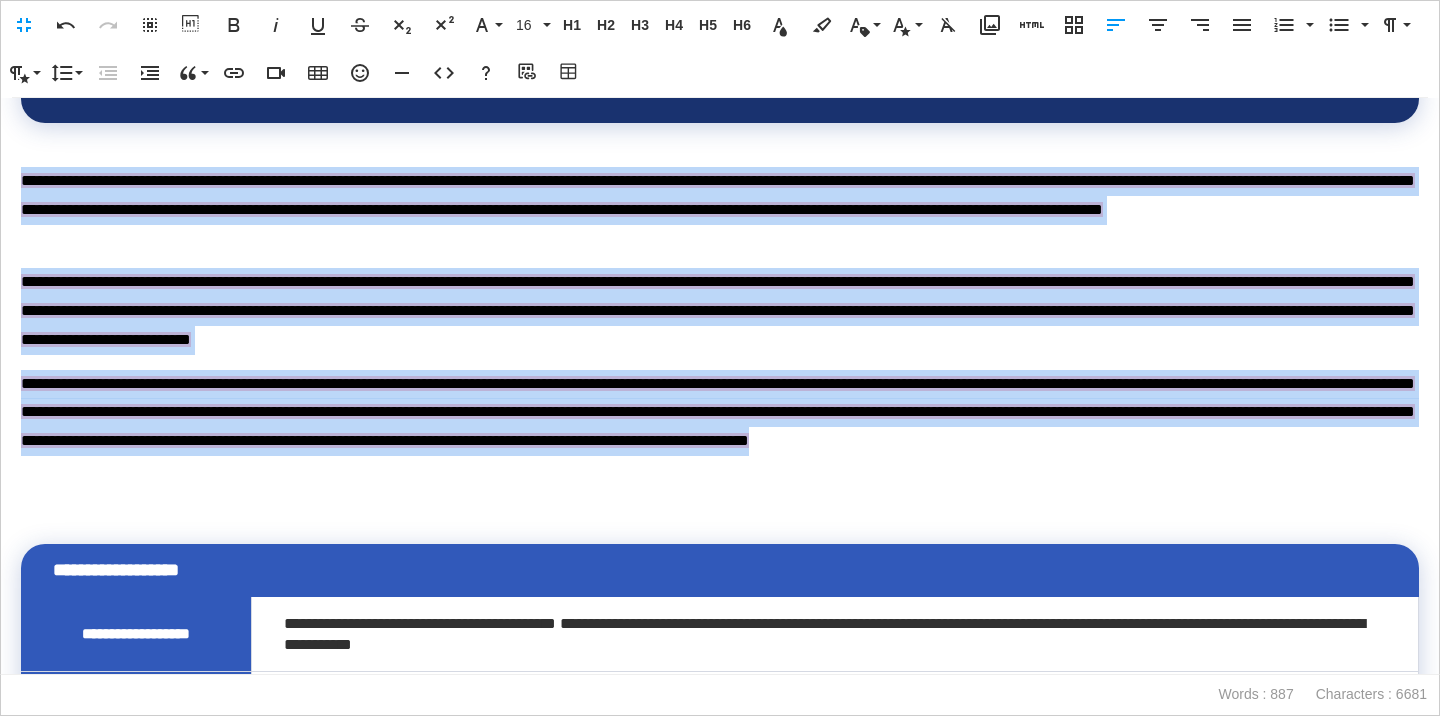 click on "**********" at bounding box center (720, 242) 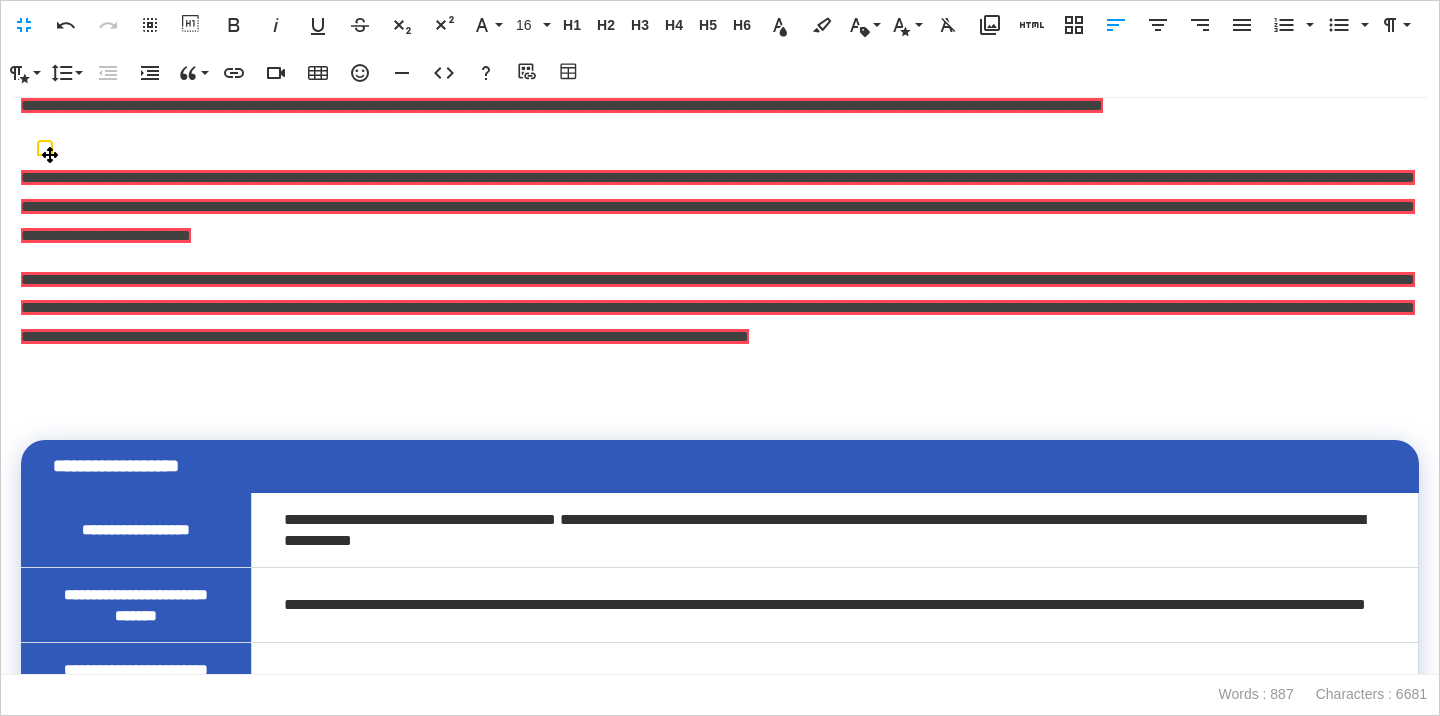 scroll, scrollTop: 0, scrollLeft: 0, axis: both 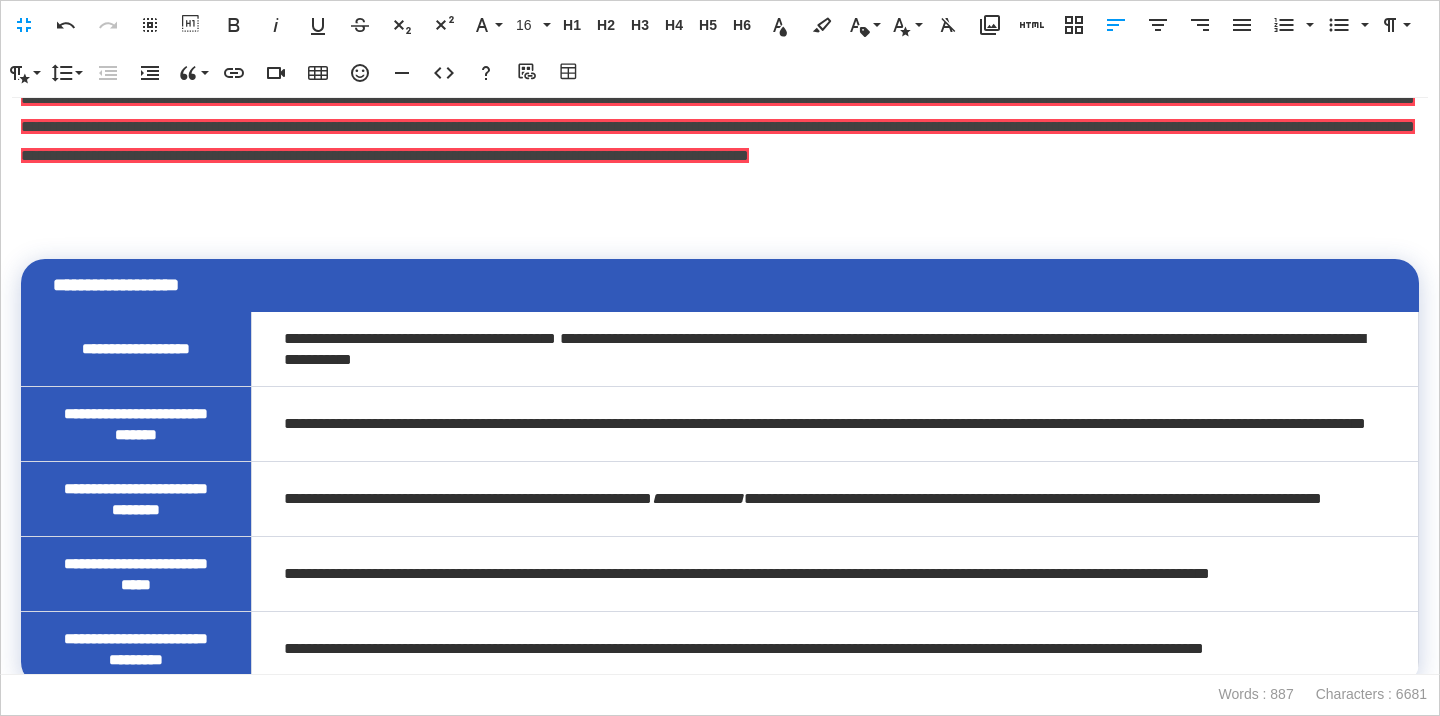 click at bounding box center [720, 229] 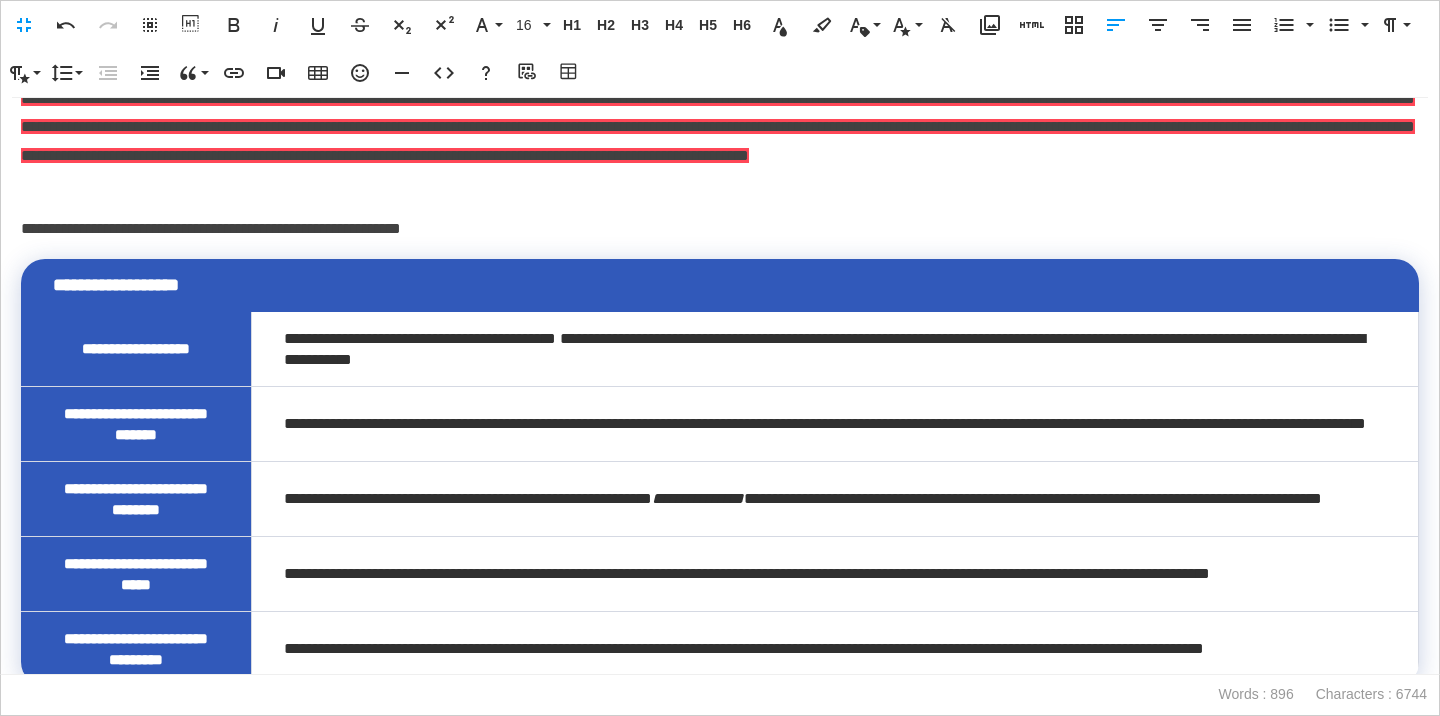 click on "**********" at bounding box center (720, 229) 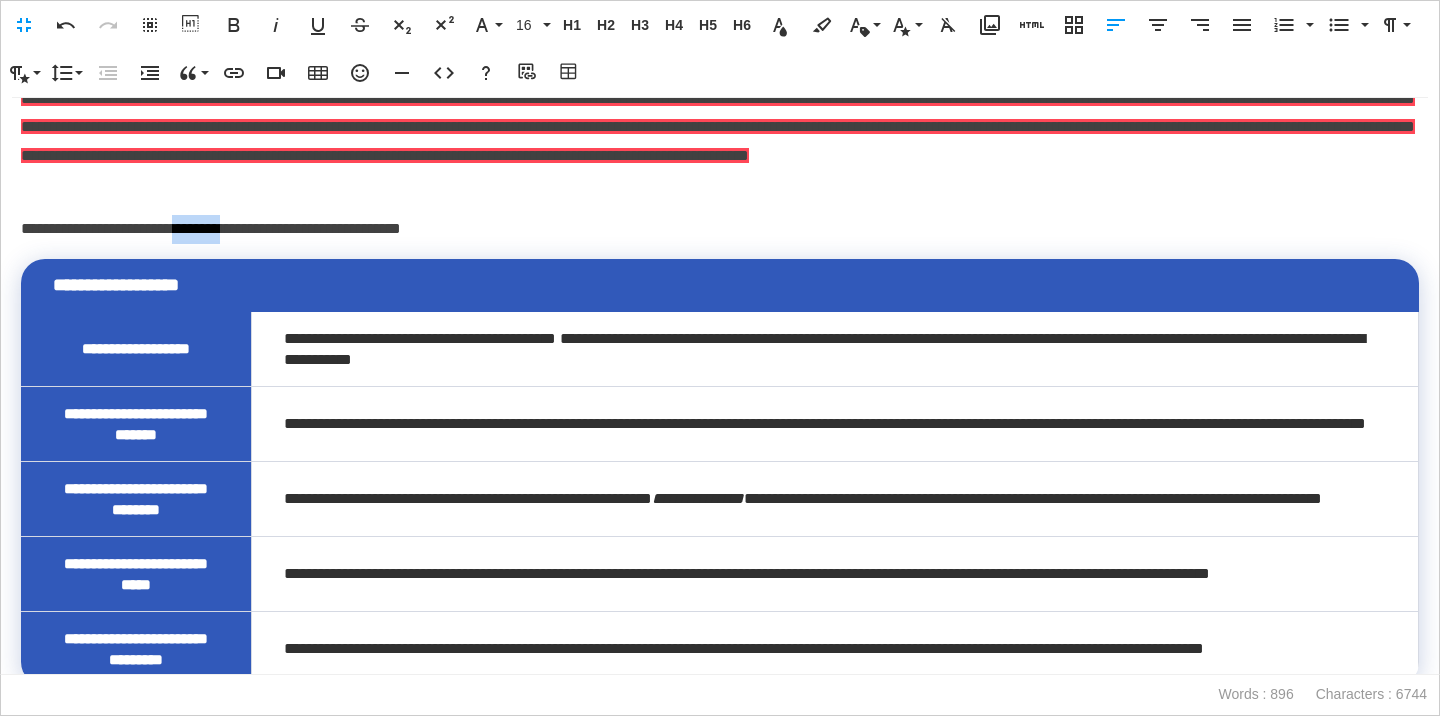 click on "**********" at bounding box center [720, 229] 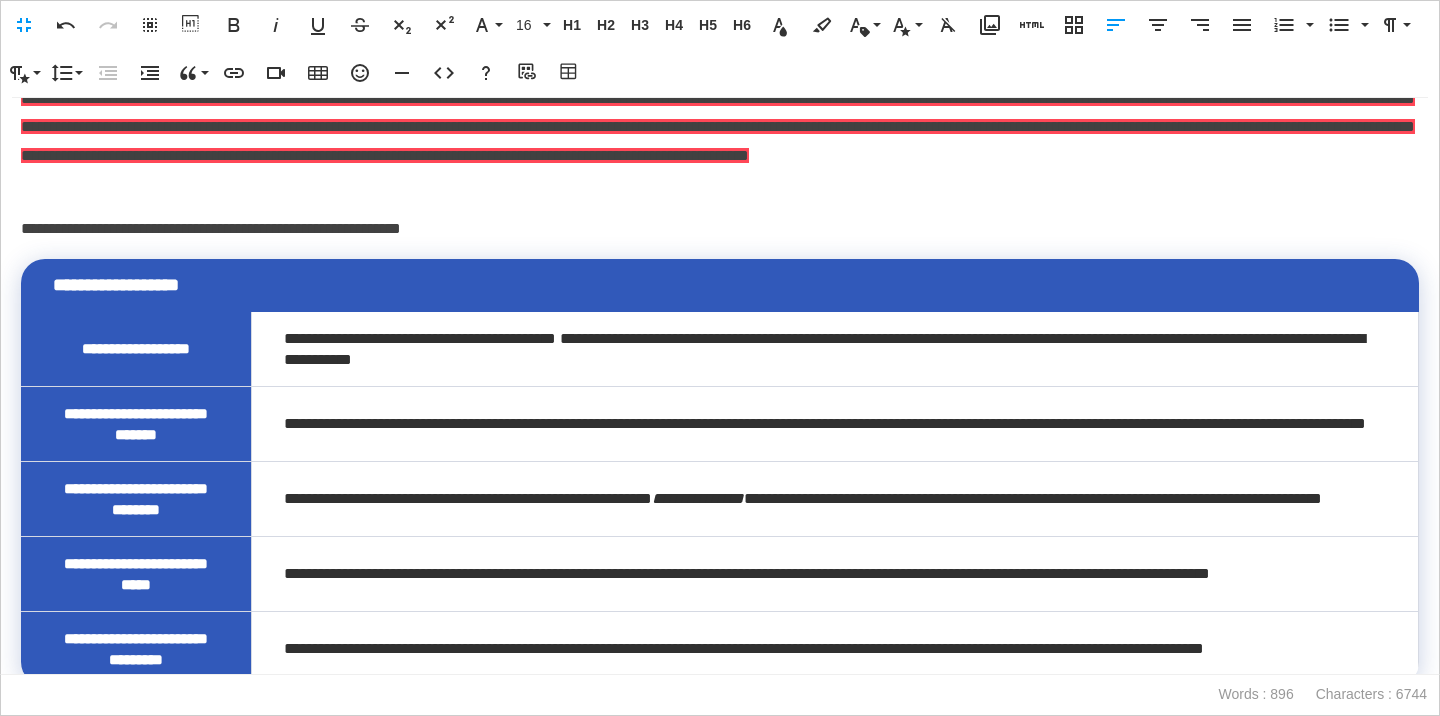 click on "**********" at bounding box center (720, 229) 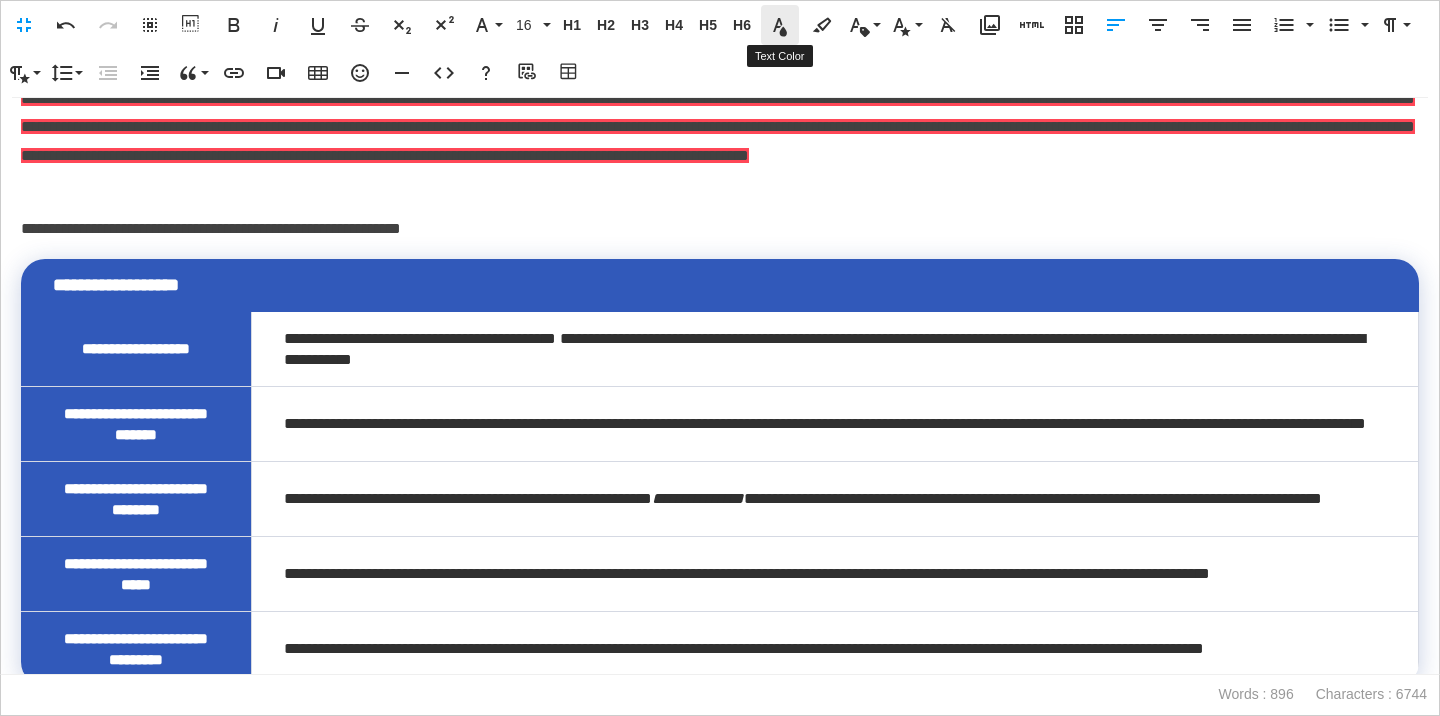 click 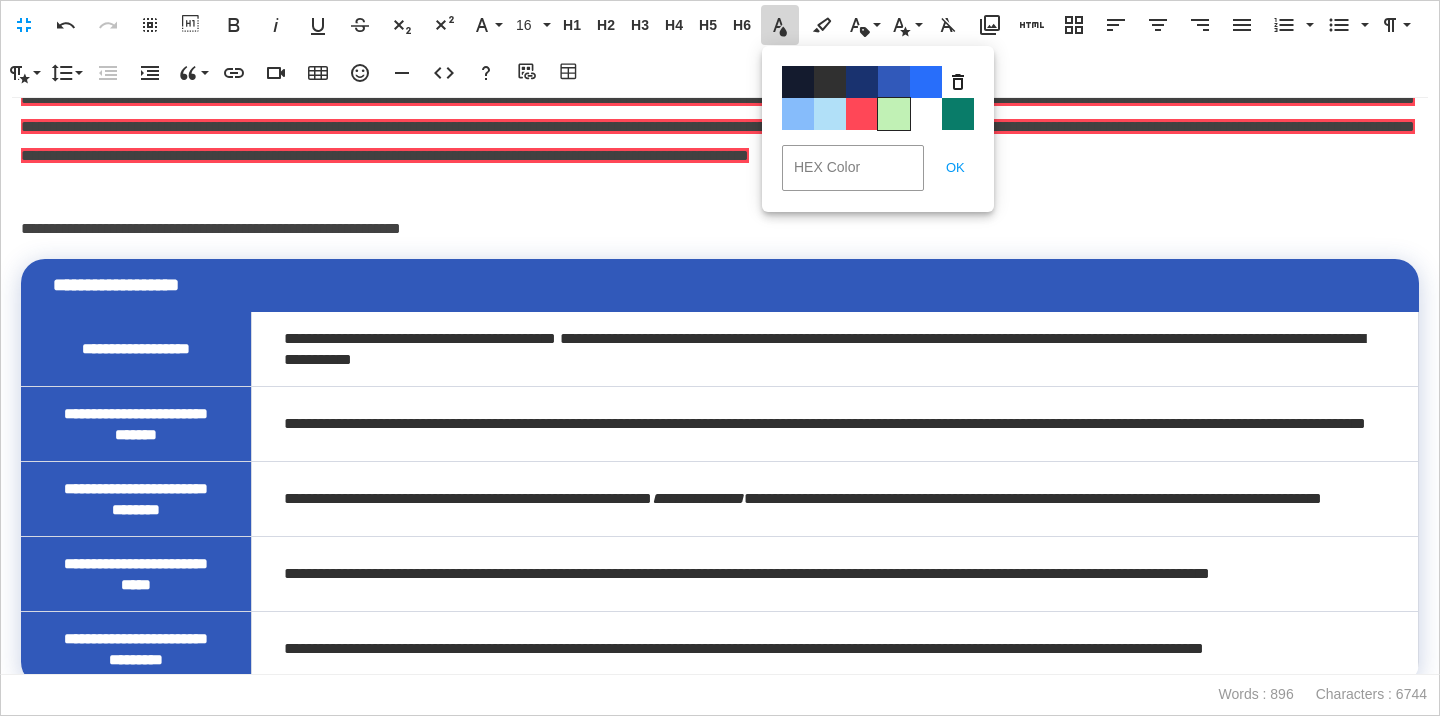 click on "Color#C1F1B5" at bounding box center [894, 114] 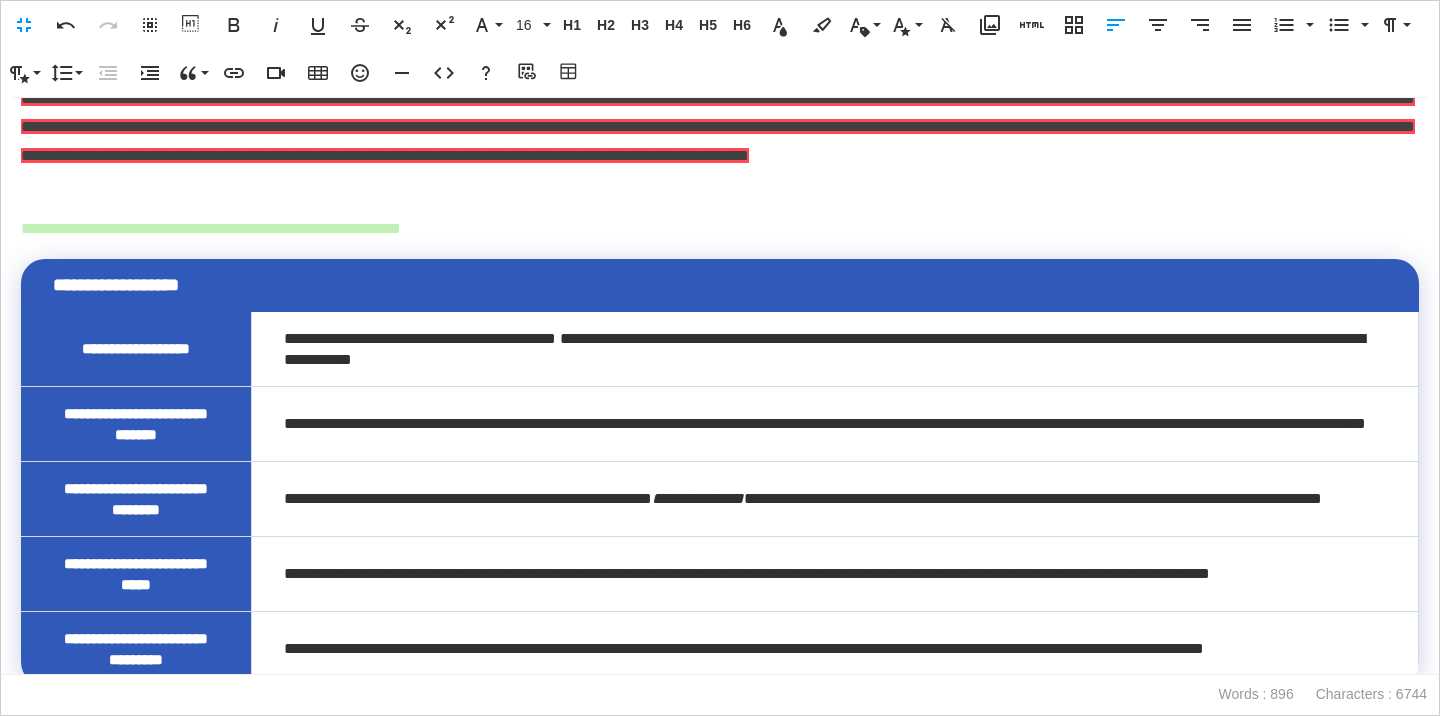 click on "**********" at bounding box center [720, 229] 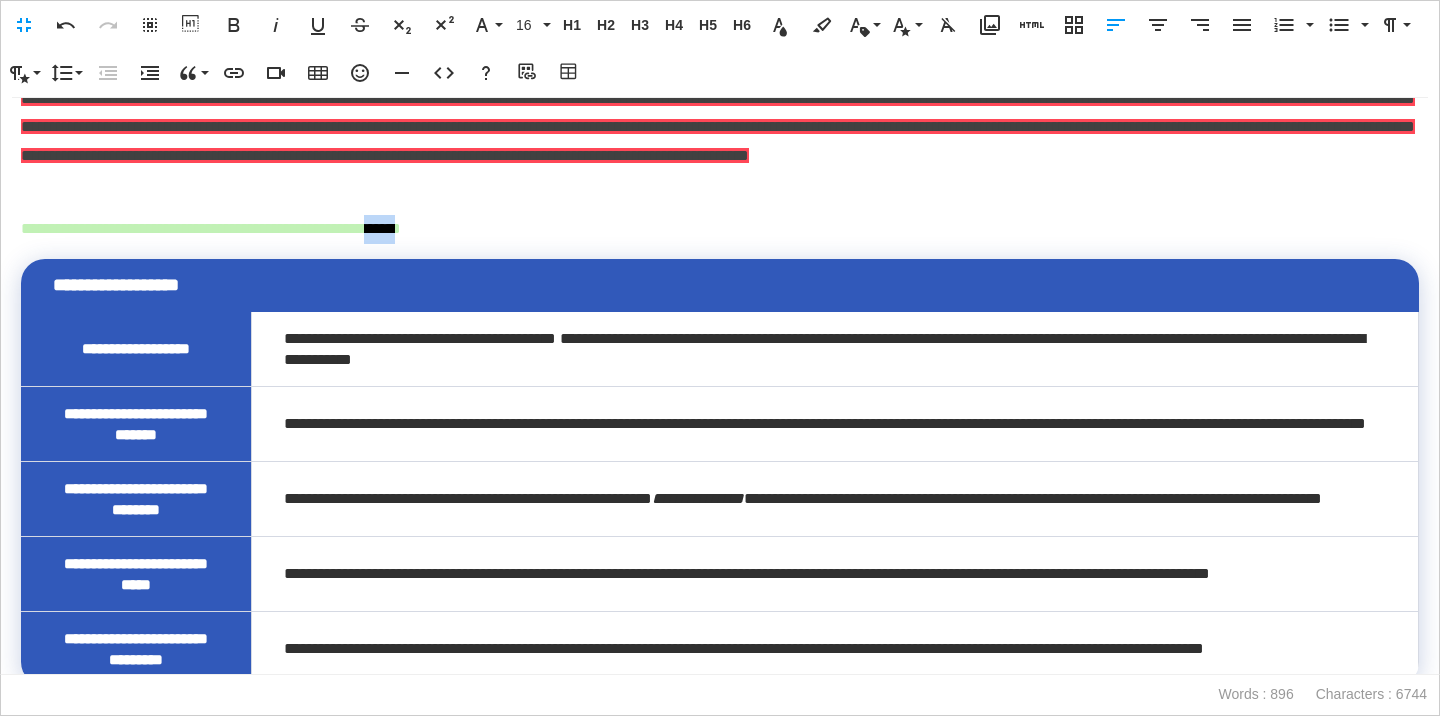 click on "**********" at bounding box center (211, 228) 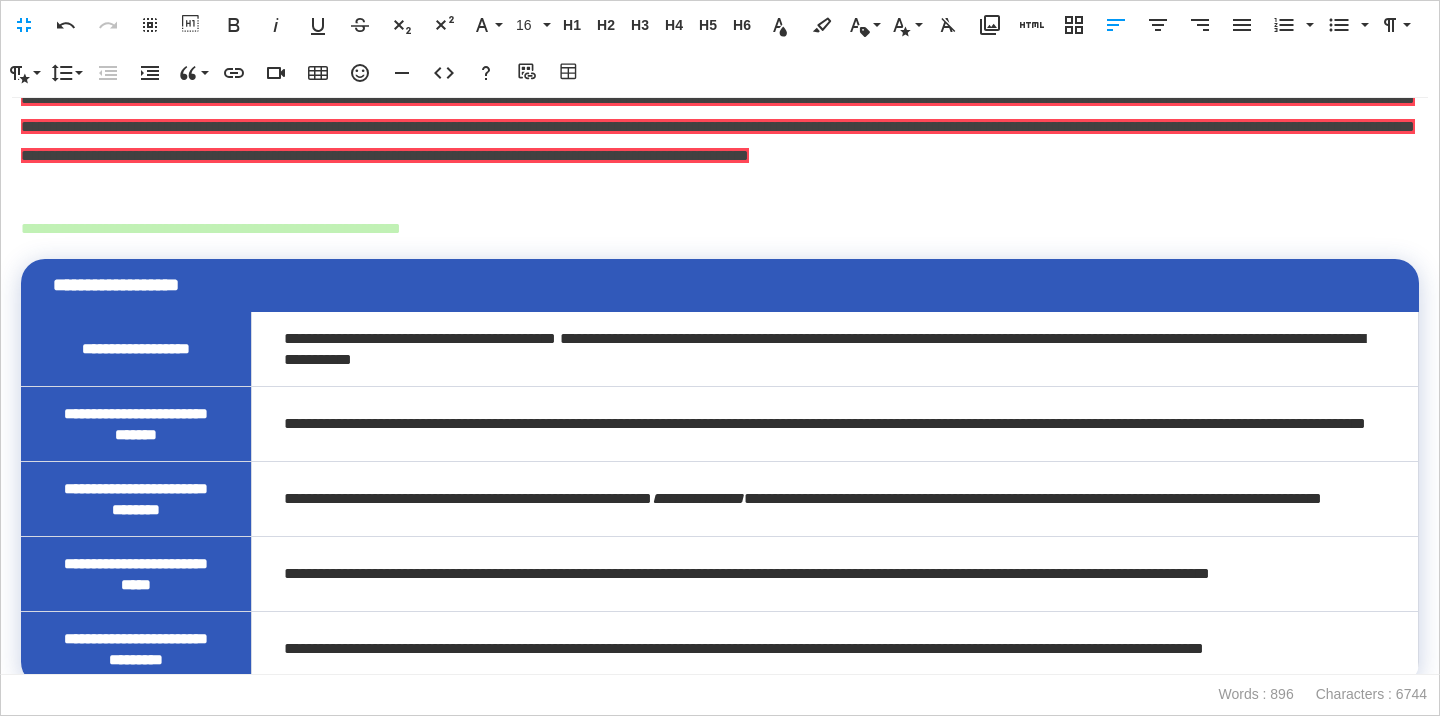 click on "**********" at bounding box center [211, 228] 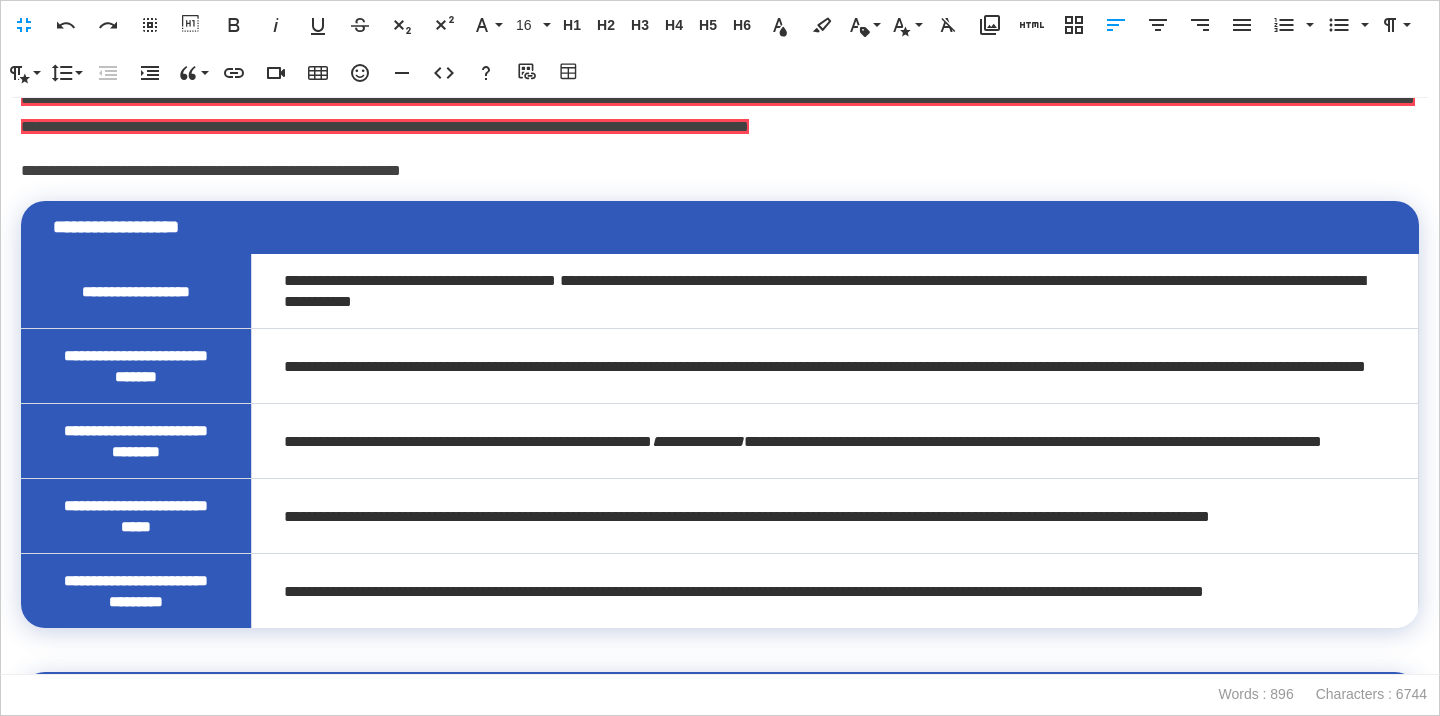 click on "**********" at bounding box center [720, 171] 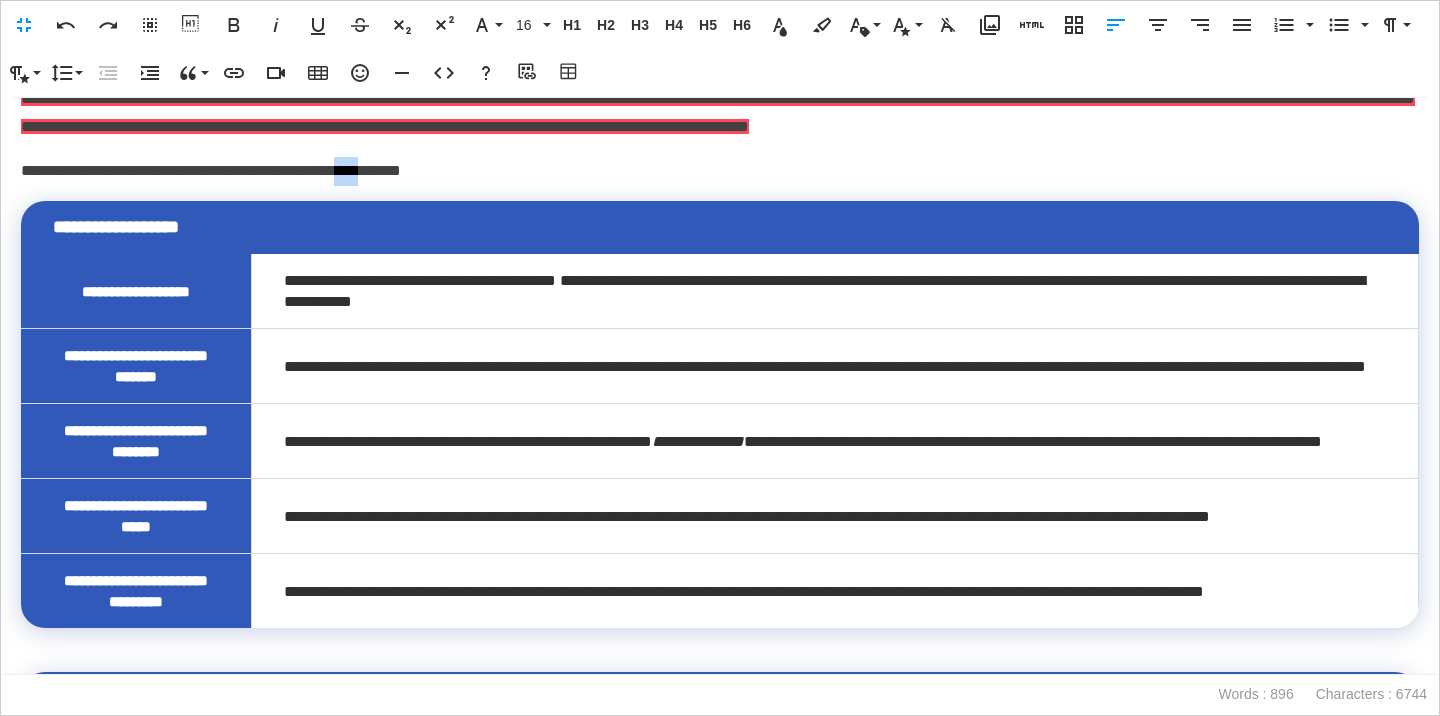 click on "**********" at bounding box center [720, 171] 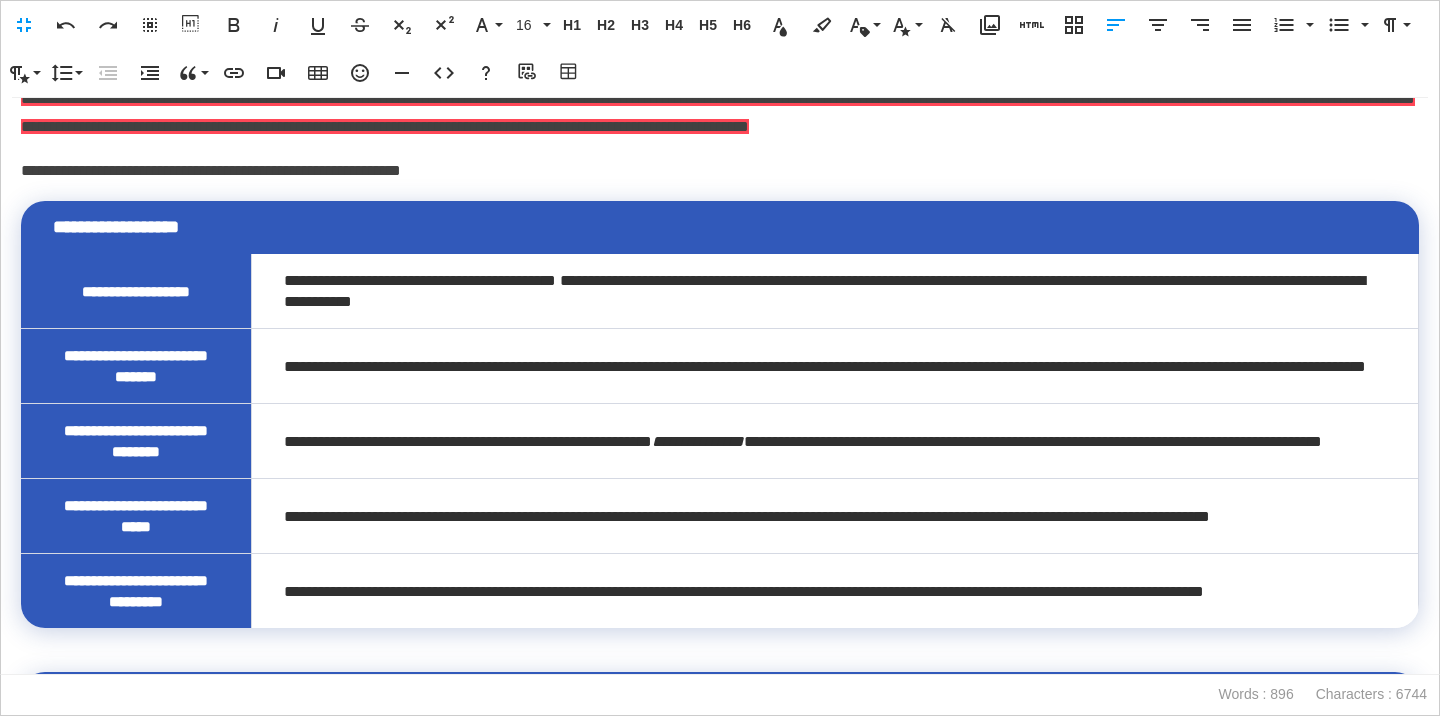 click on "**********" at bounding box center [720, 171] 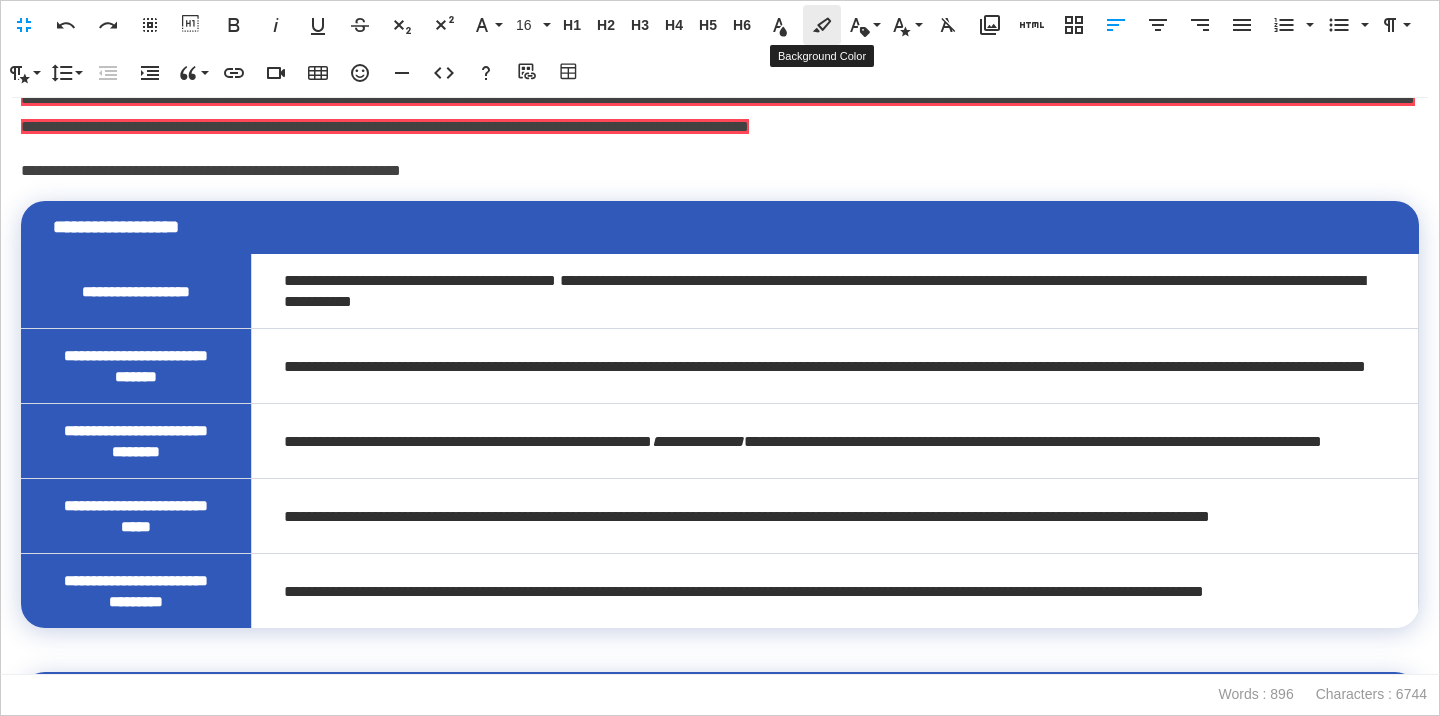 click 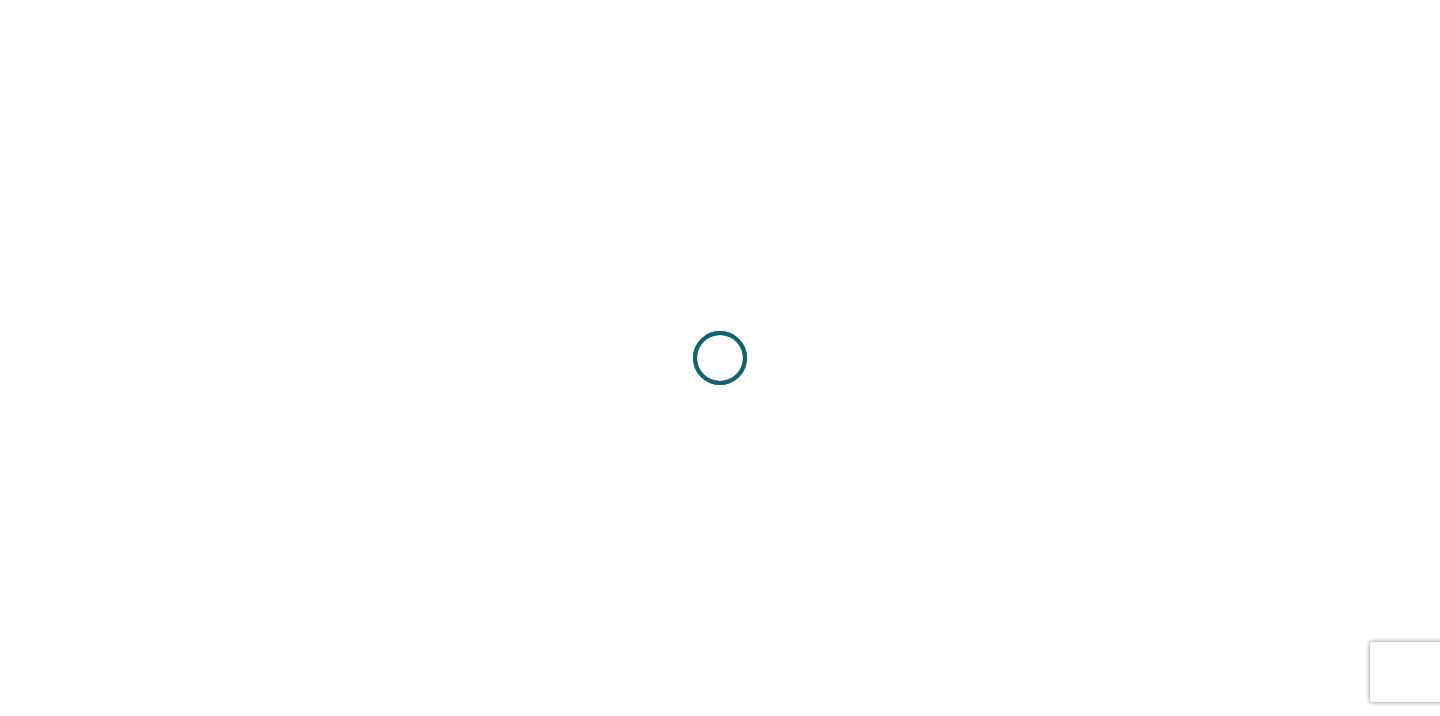 scroll, scrollTop: 0, scrollLeft: 0, axis: both 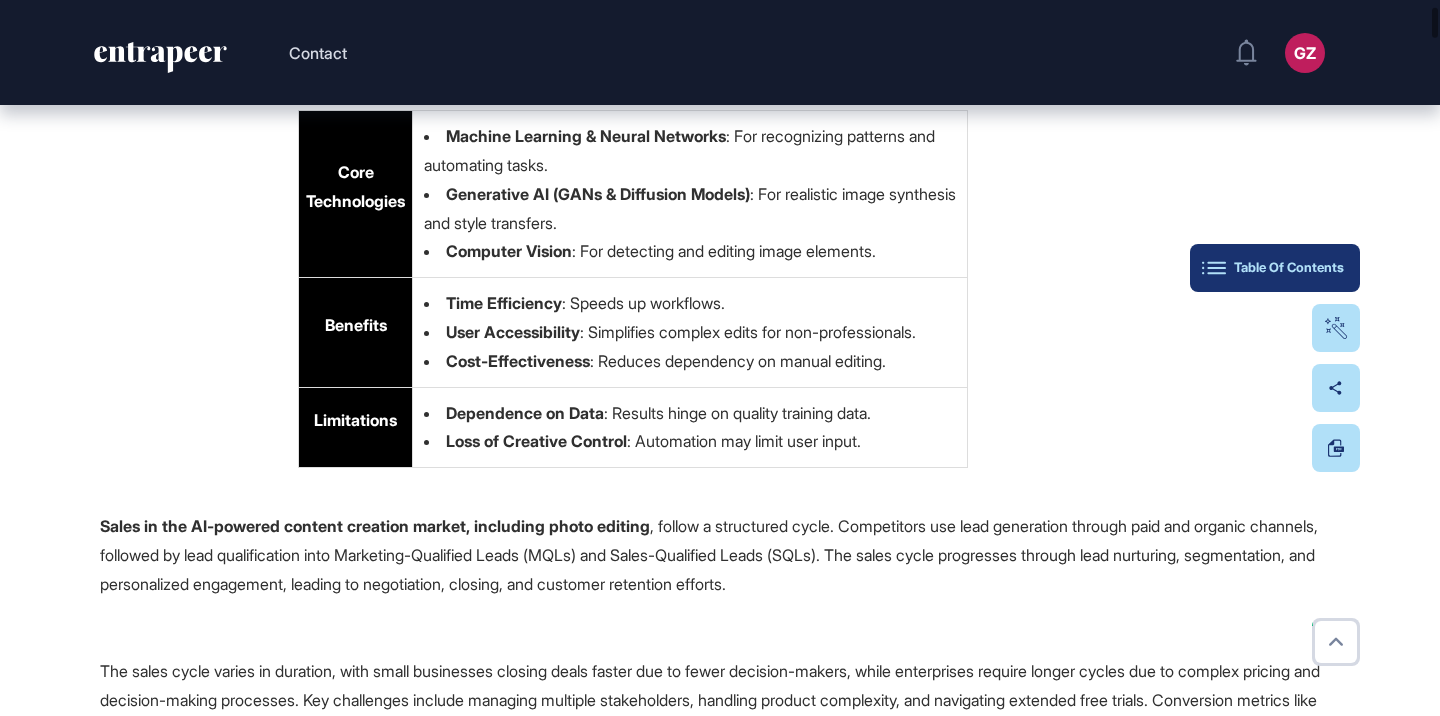 click on "Table Of Contents" at bounding box center (1275, 268) 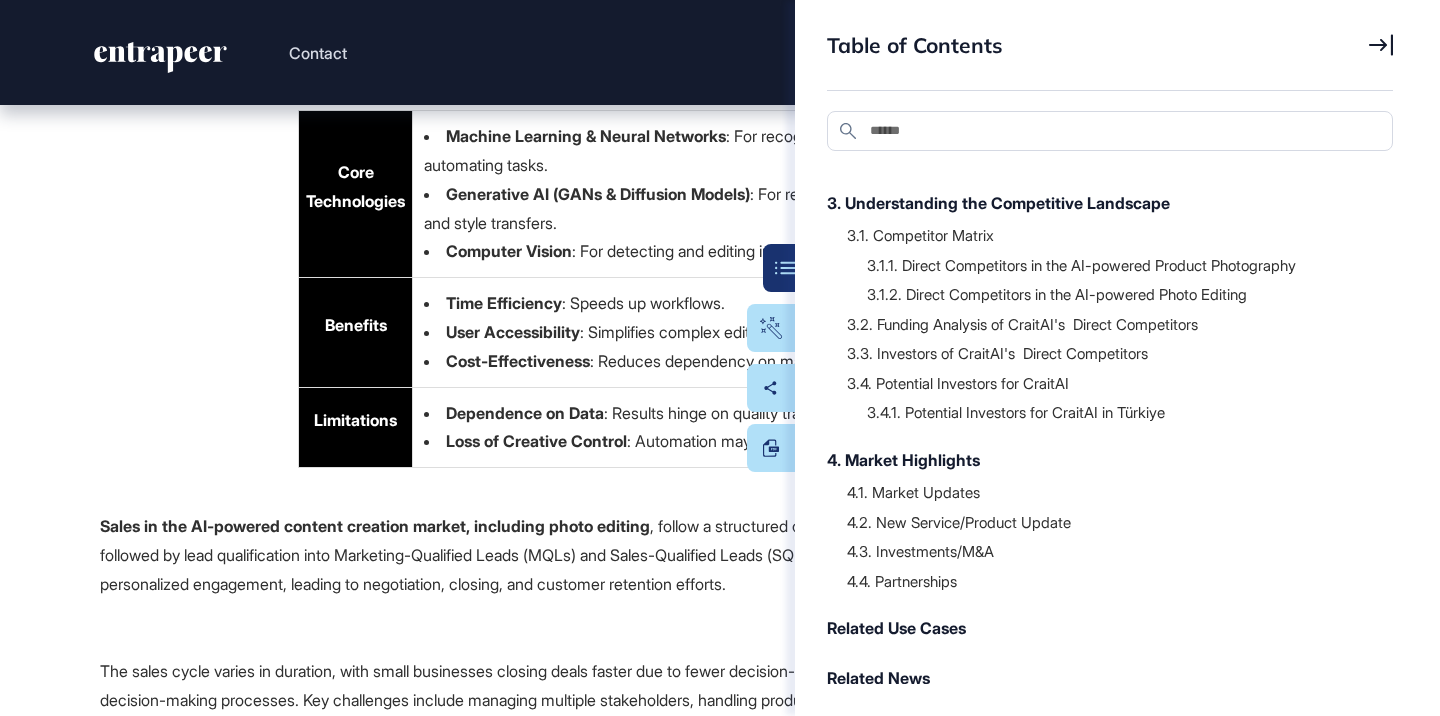 scroll, scrollTop: 444, scrollLeft: 0, axis: vertical 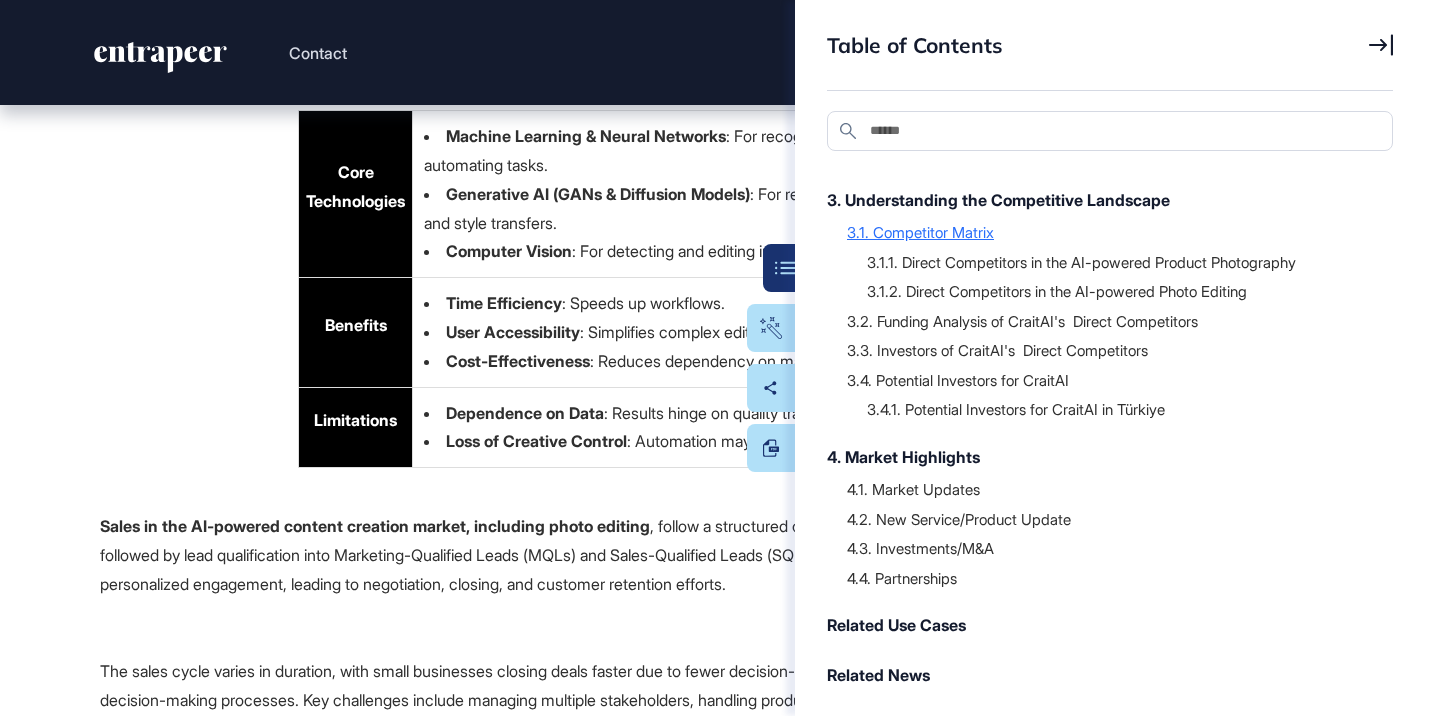 click on "3.1. Competitor Matrix" at bounding box center [1110, 232] 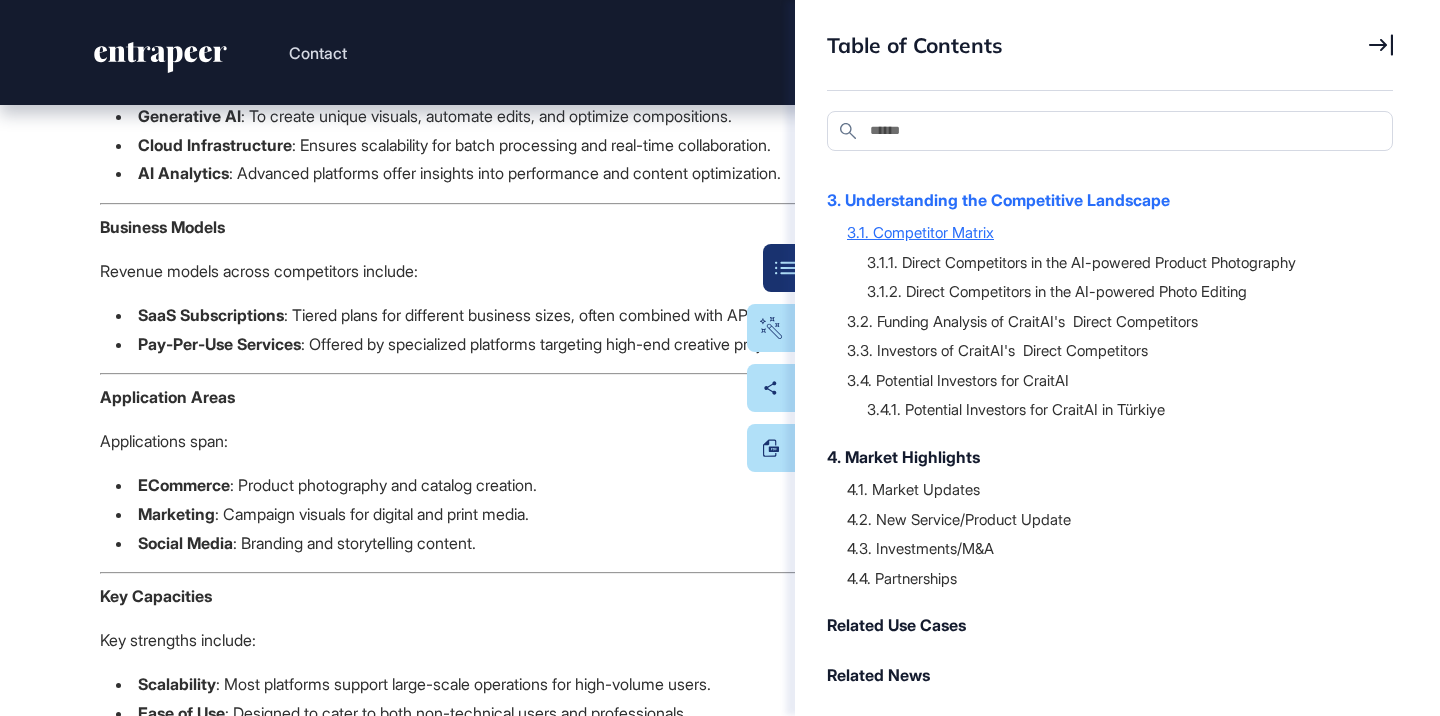scroll, scrollTop: 36160, scrollLeft: 0, axis: vertical 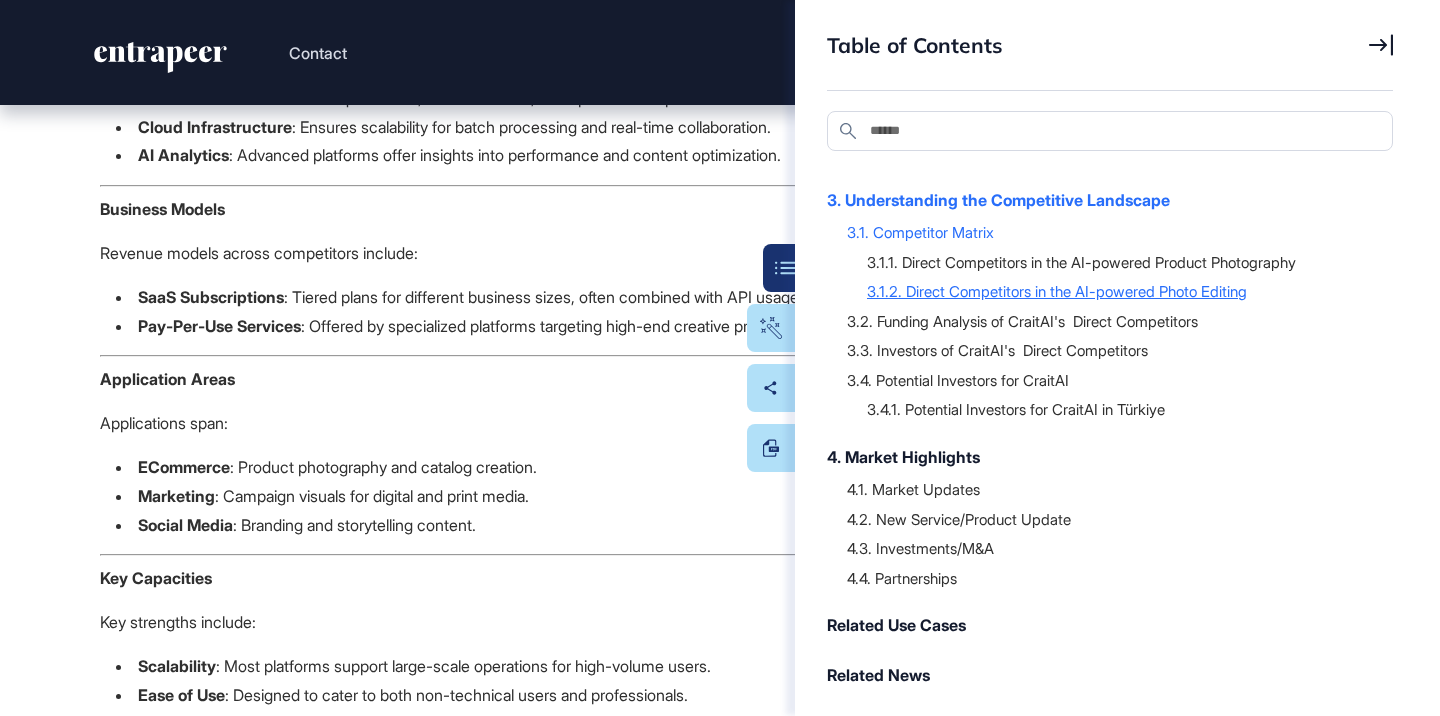 click on "3.1.2. Direct Competitors in the AI-powered Photo Editing" at bounding box center (1120, 291) 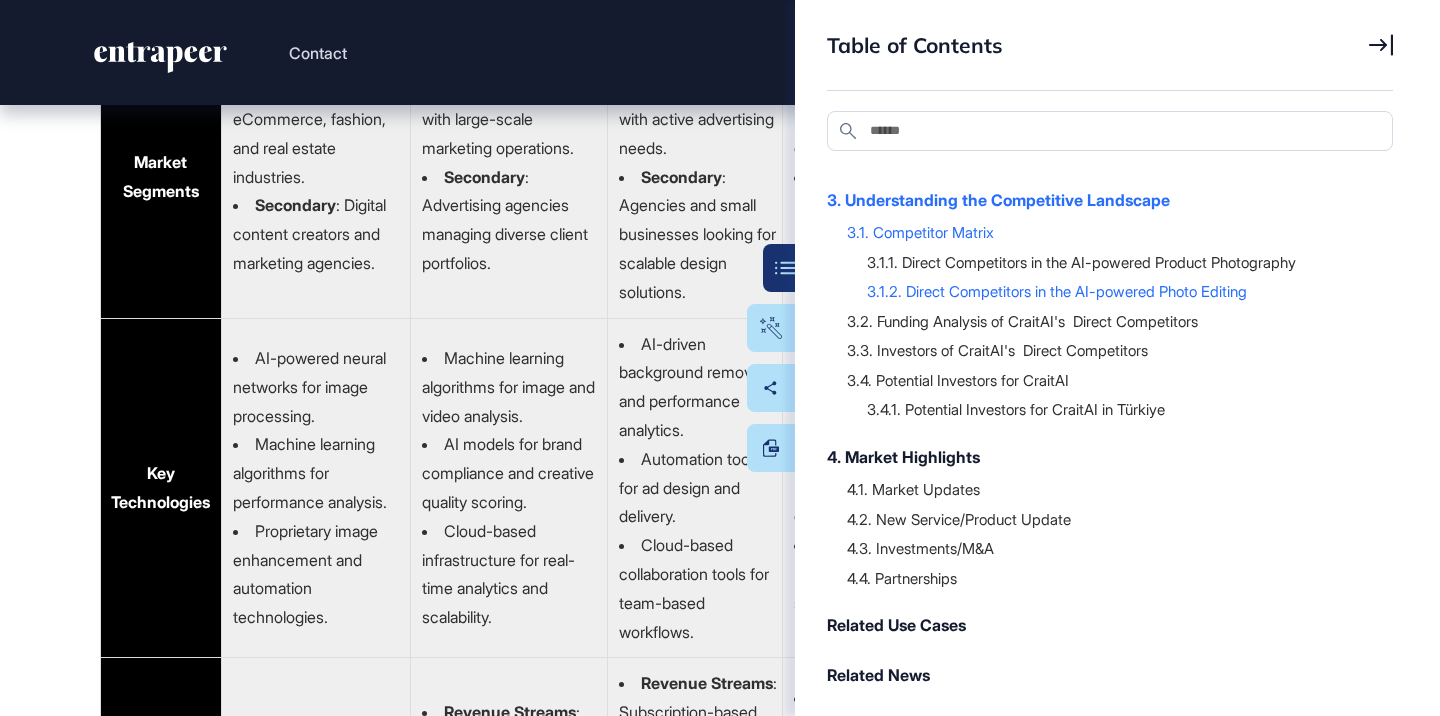 scroll, scrollTop: 37600, scrollLeft: 0, axis: vertical 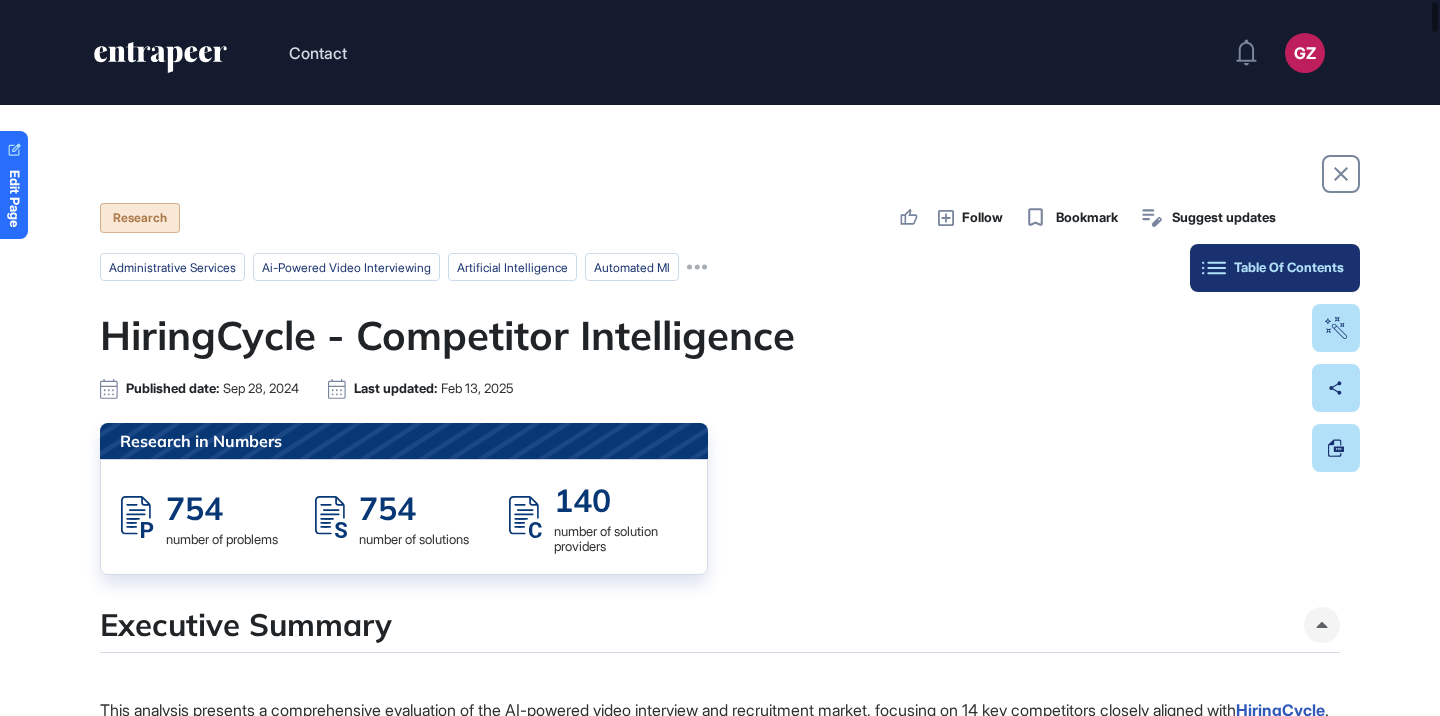 click on "Table Of Contents" at bounding box center (1275, 268) 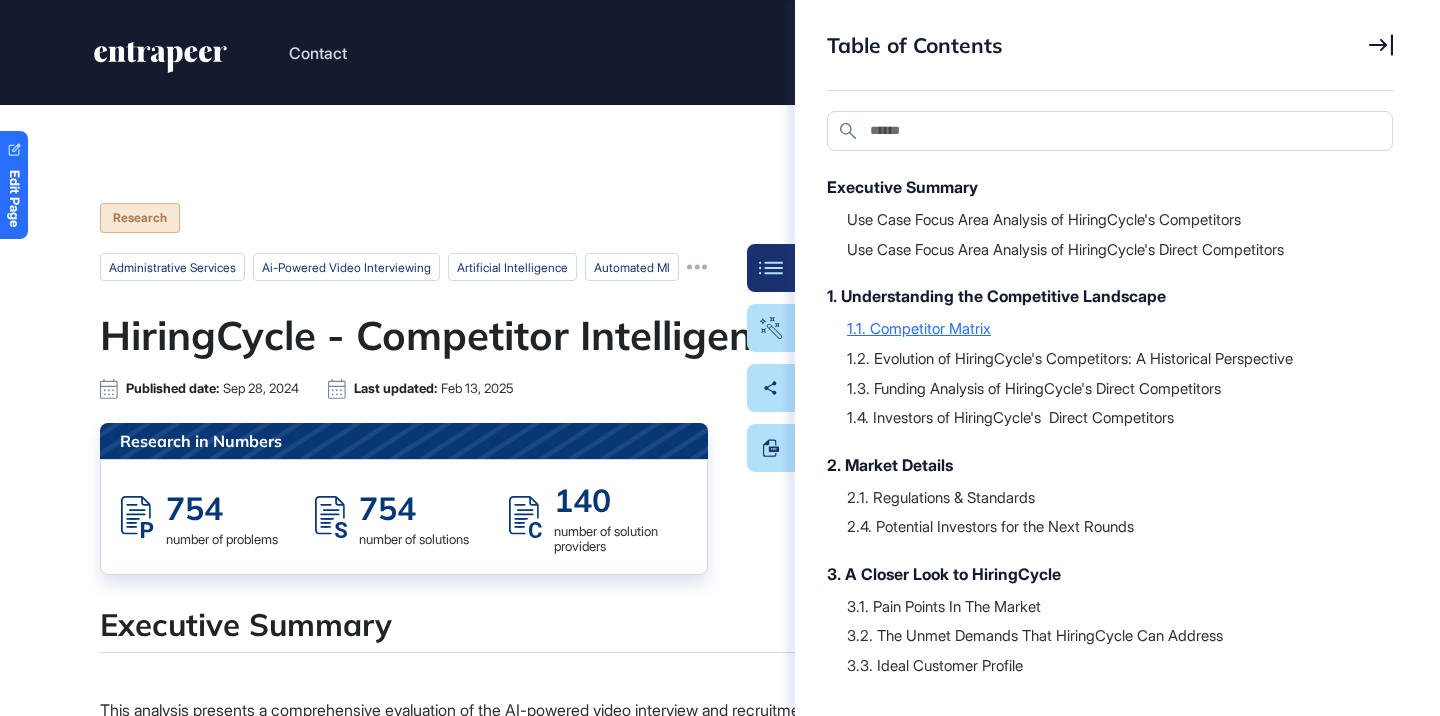 click on "1.1. Competitor Matrix" at bounding box center (1110, 328) 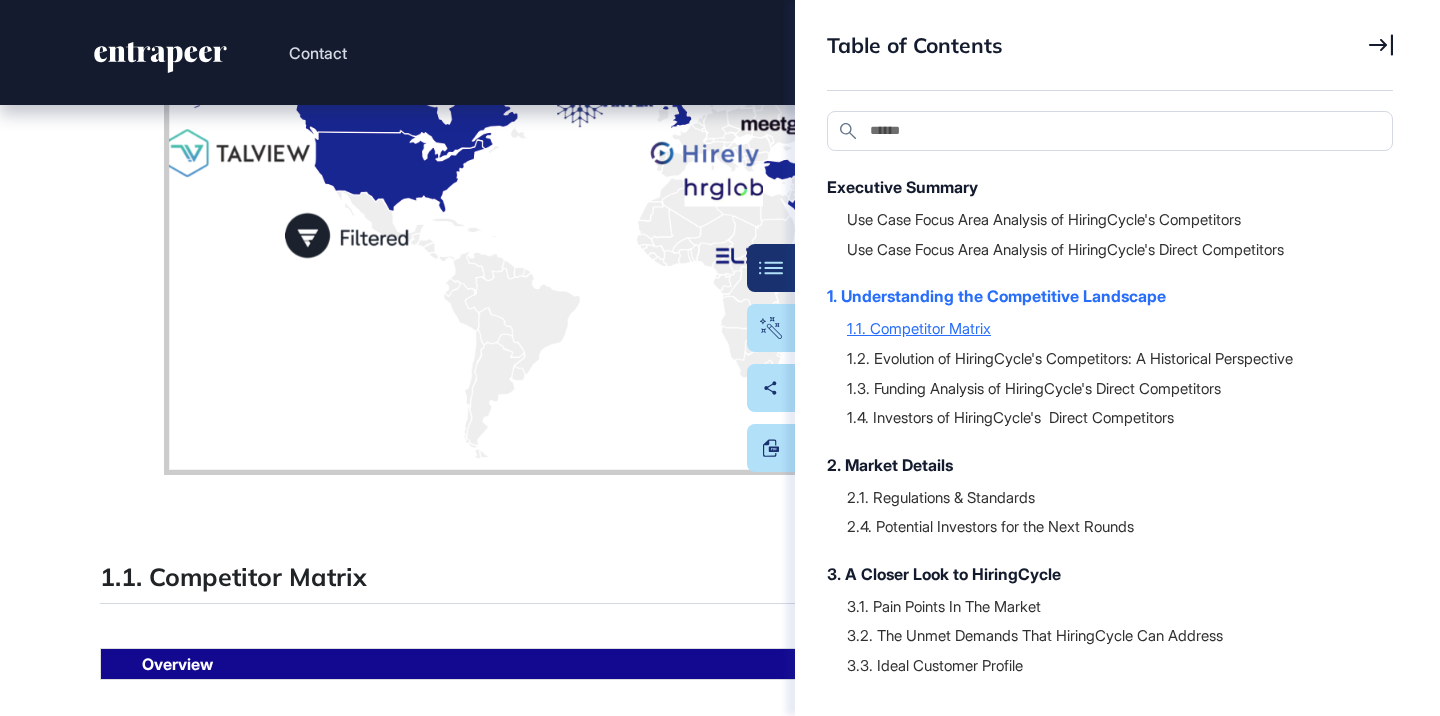 scroll, scrollTop: 8814, scrollLeft: 0, axis: vertical 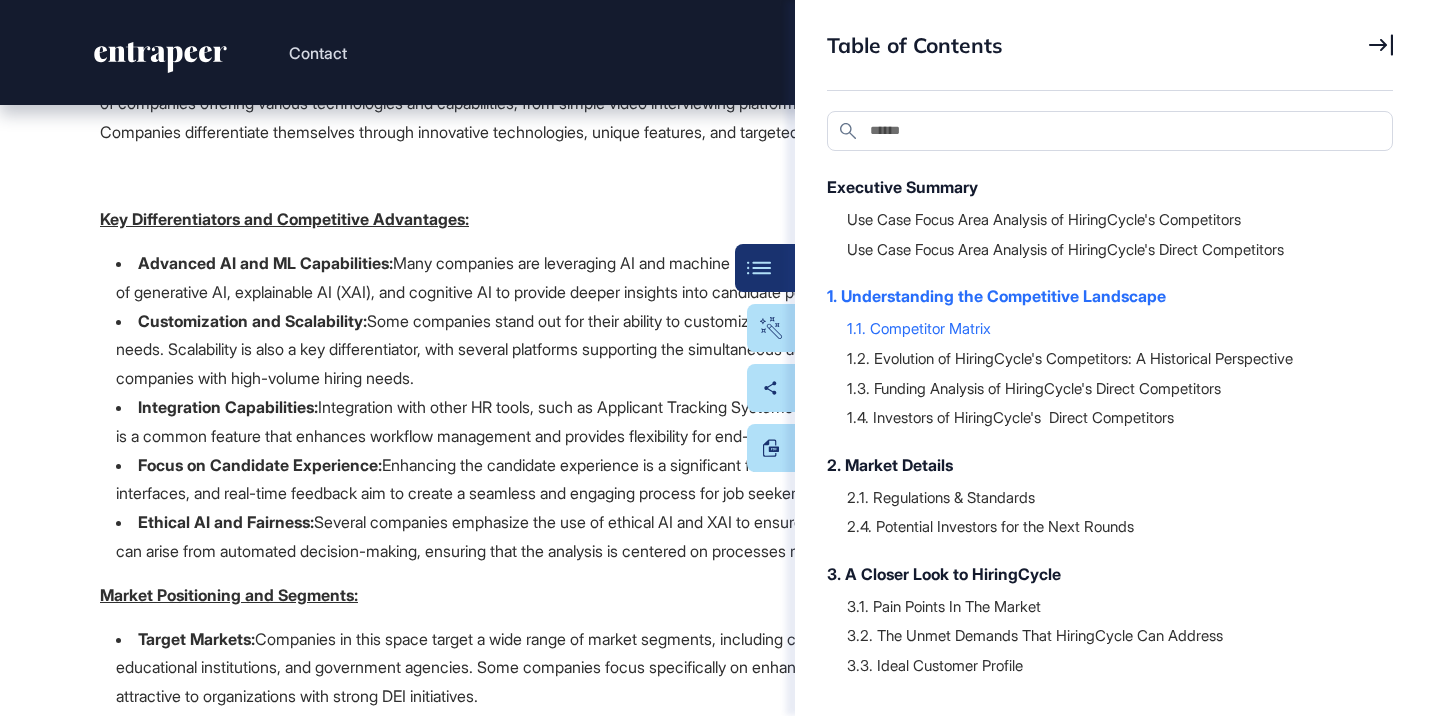 click on "Table Of Contents" at bounding box center (765, 268) 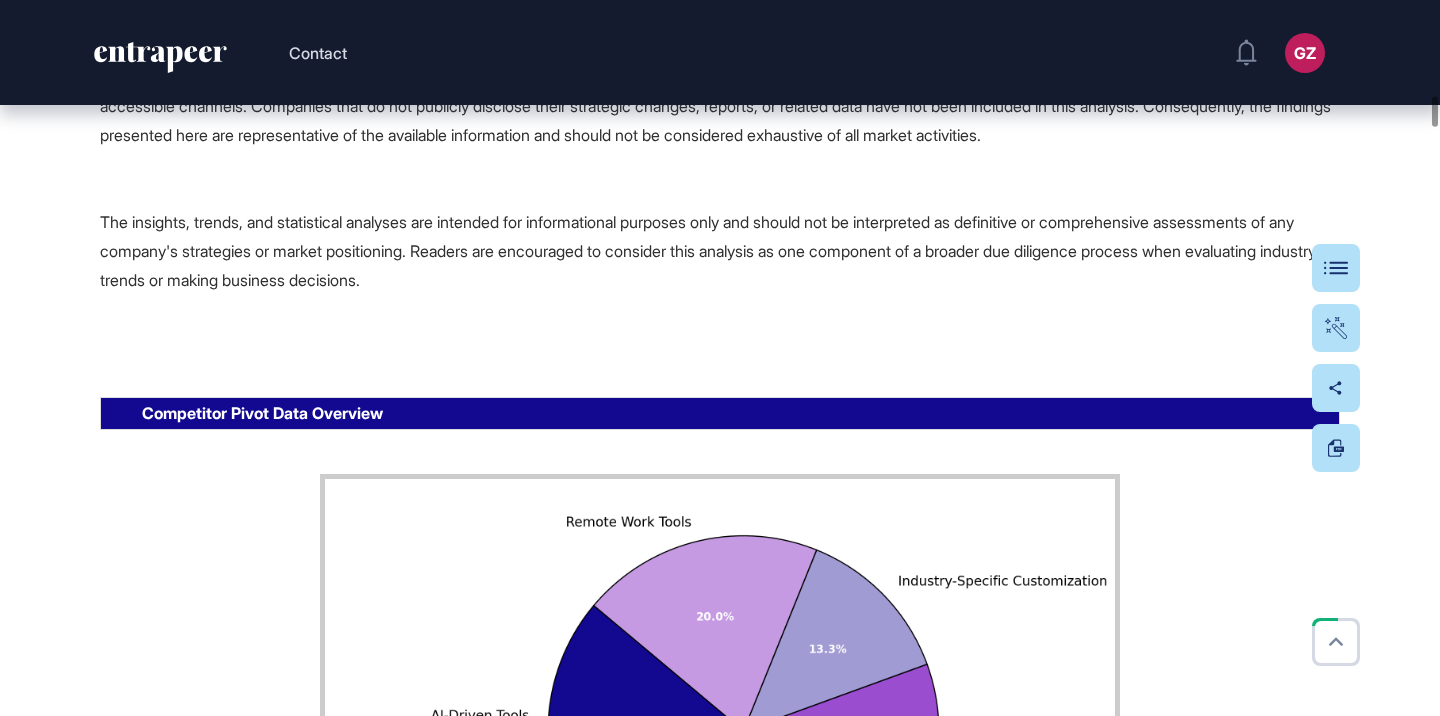 scroll, scrollTop: 21205, scrollLeft: 0, axis: vertical 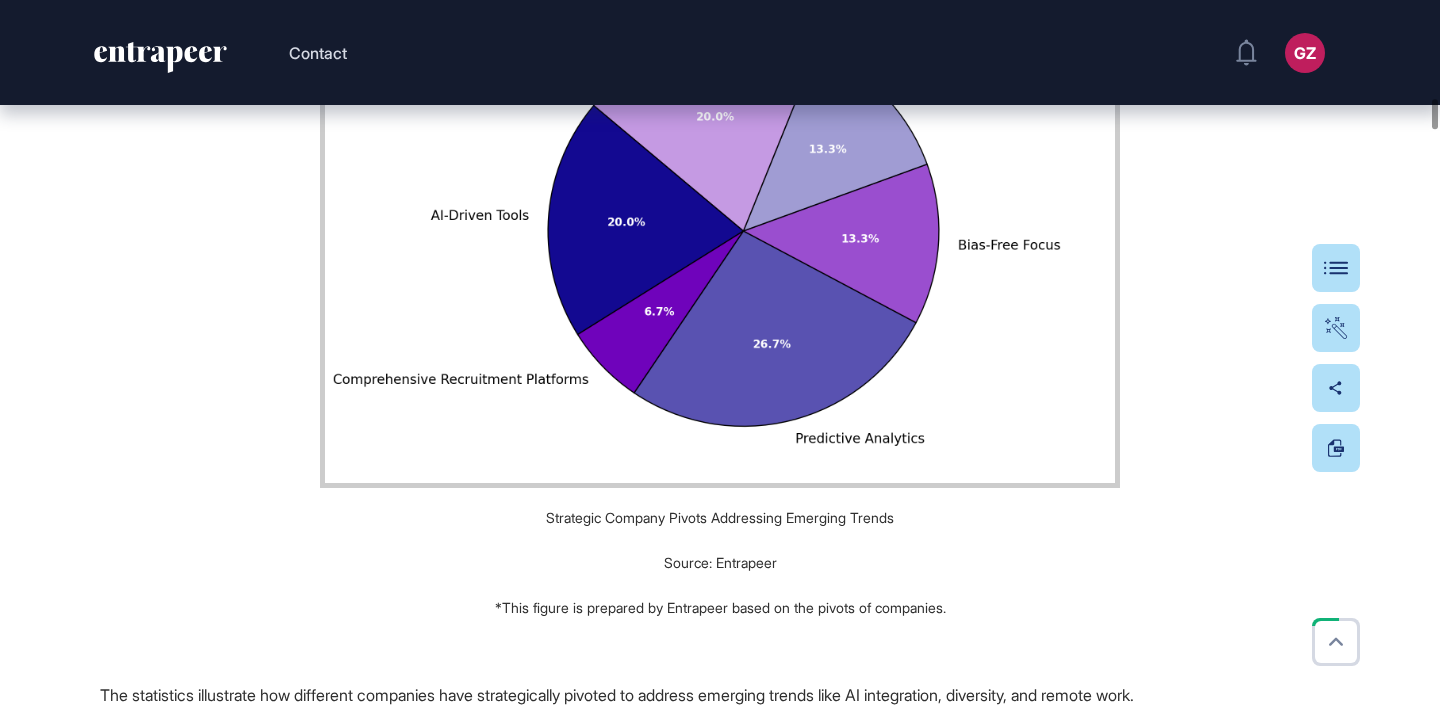 type 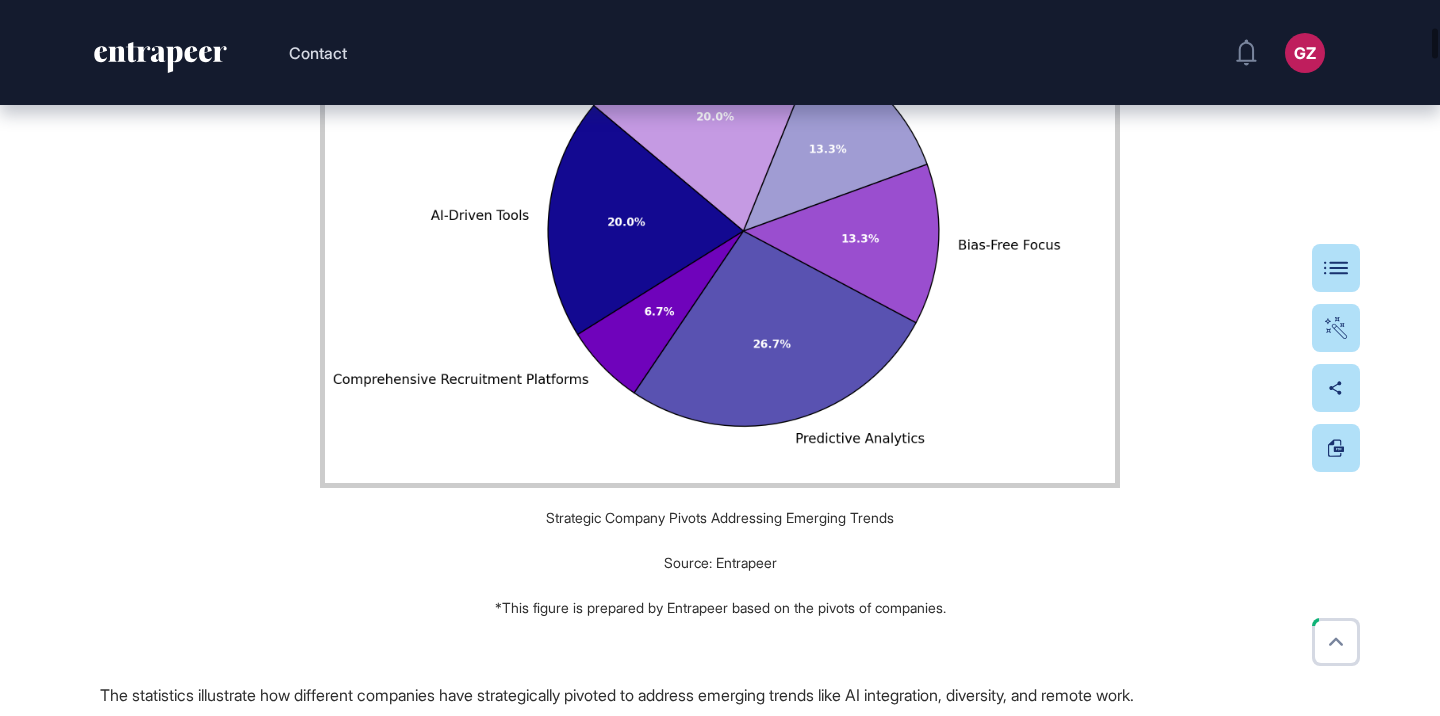 scroll, scrollTop: 5036, scrollLeft: 0, axis: vertical 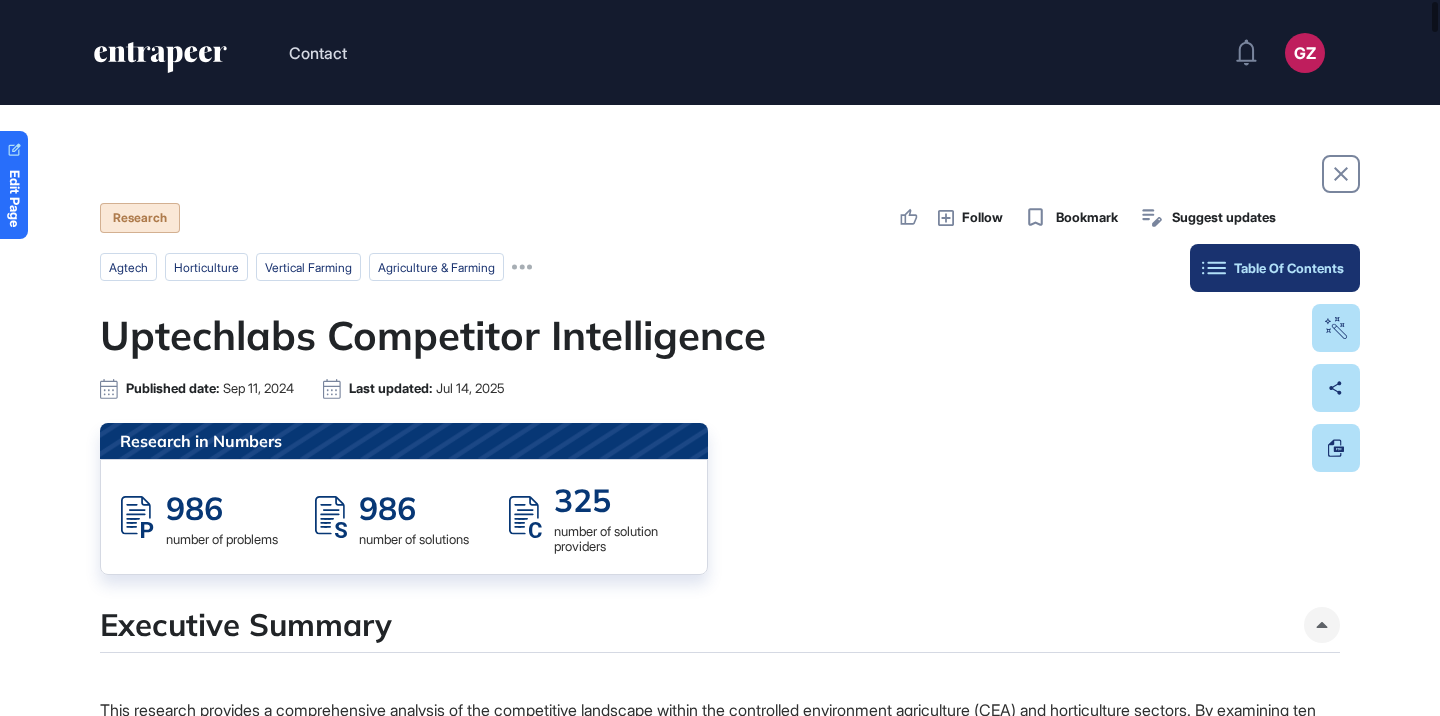 click on "Table Of Contents" at bounding box center [1275, 268] 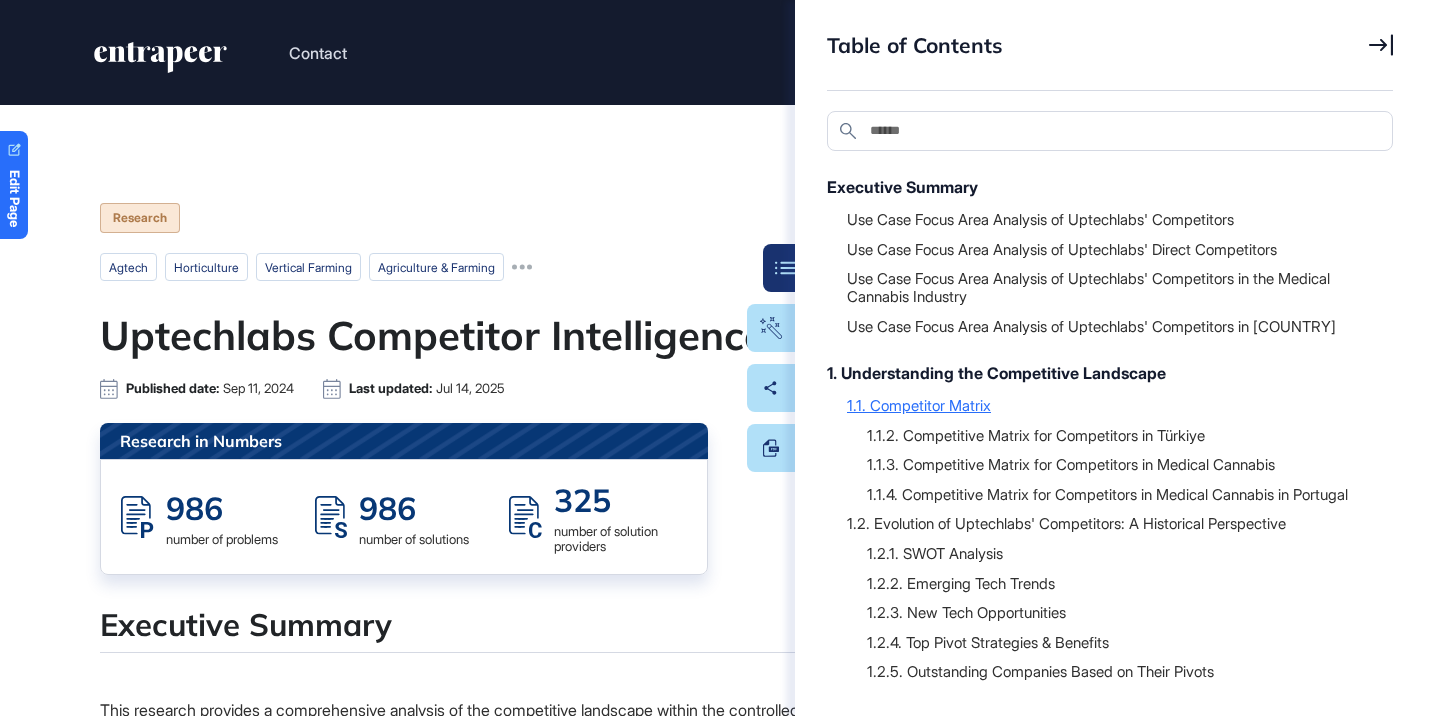 click on "1.1. Competitor Matrix" at bounding box center (1110, 405) 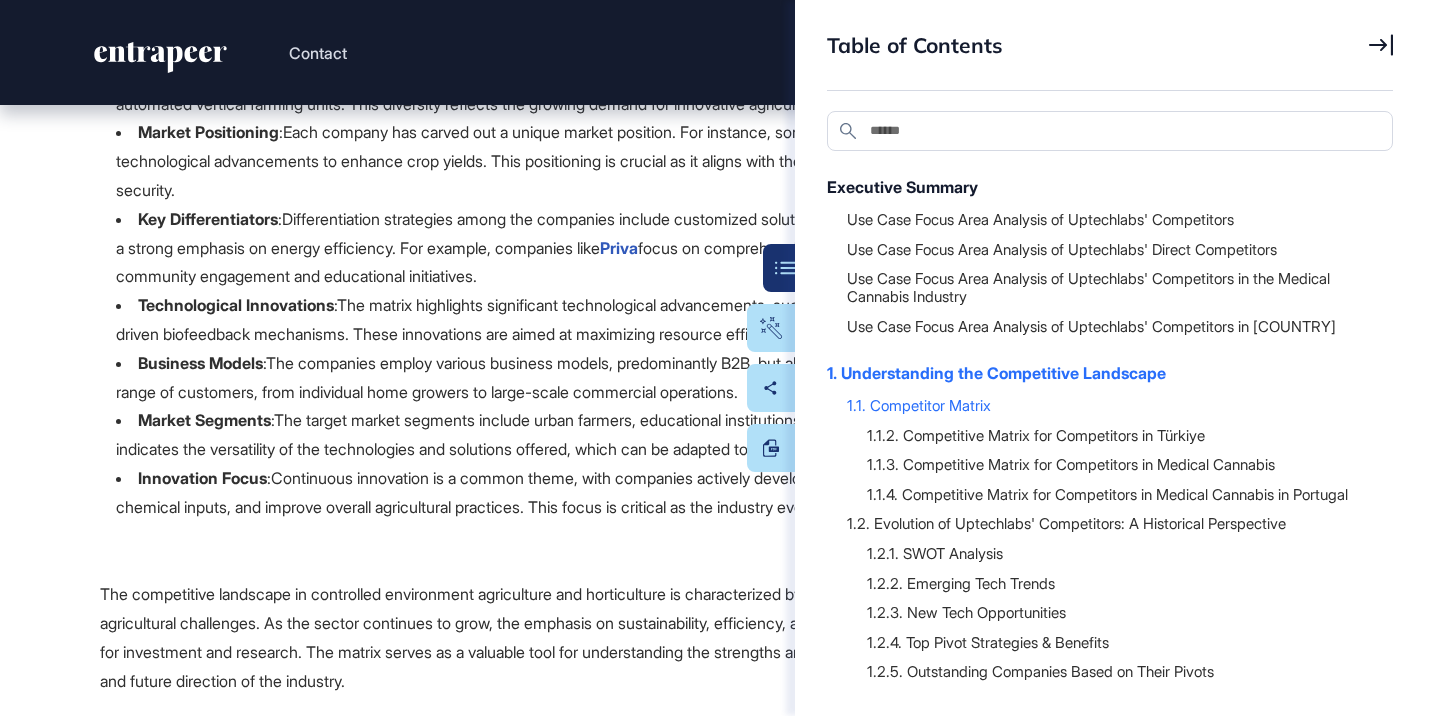 scroll, scrollTop: 11346, scrollLeft: 0, axis: vertical 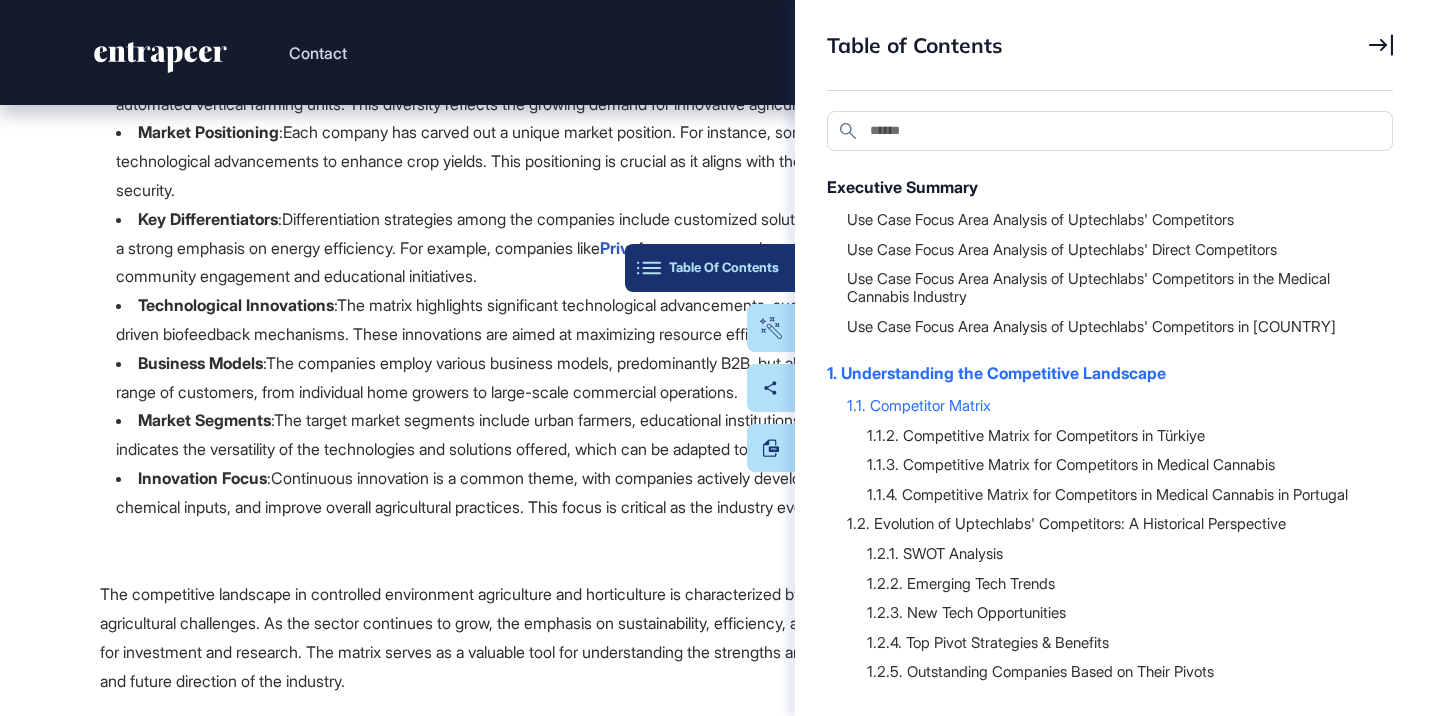 click on "Table Of Contents" at bounding box center (710, 268) 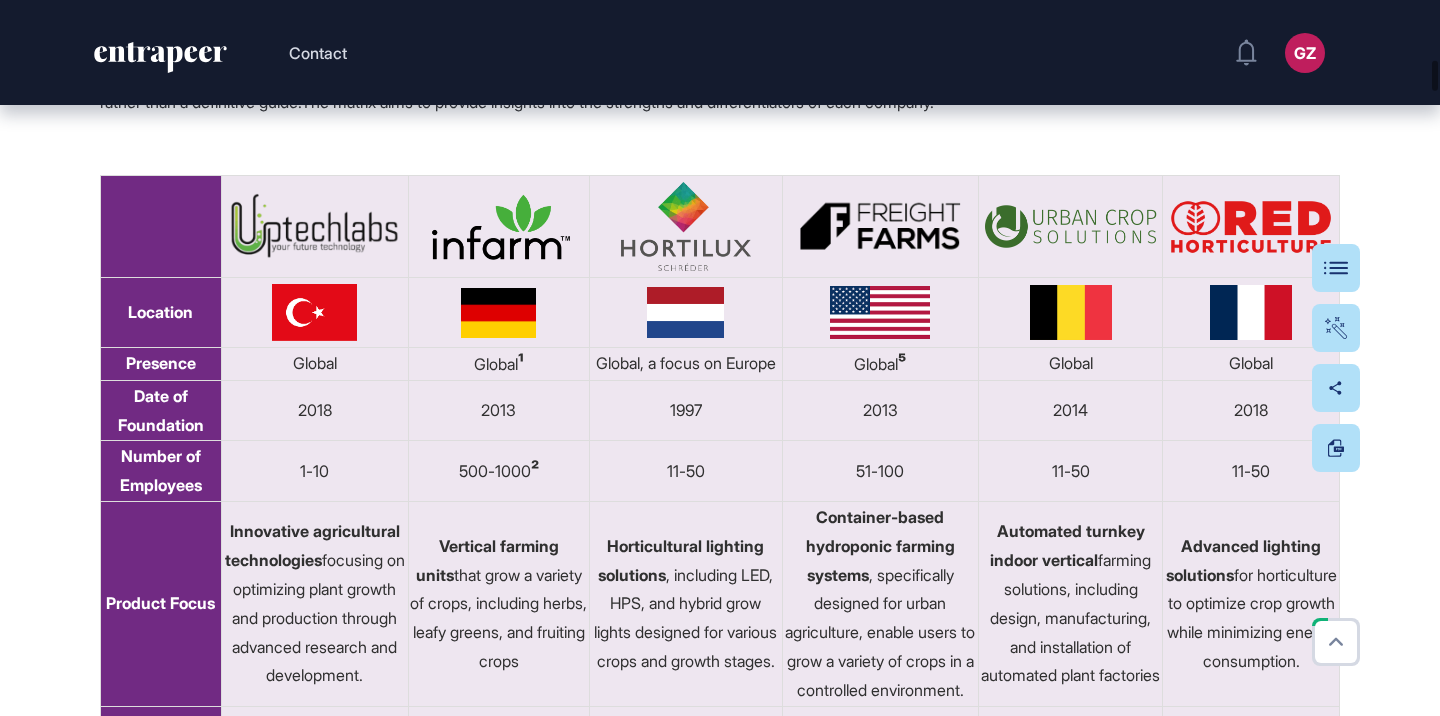 scroll, scrollTop: 12154, scrollLeft: 0, axis: vertical 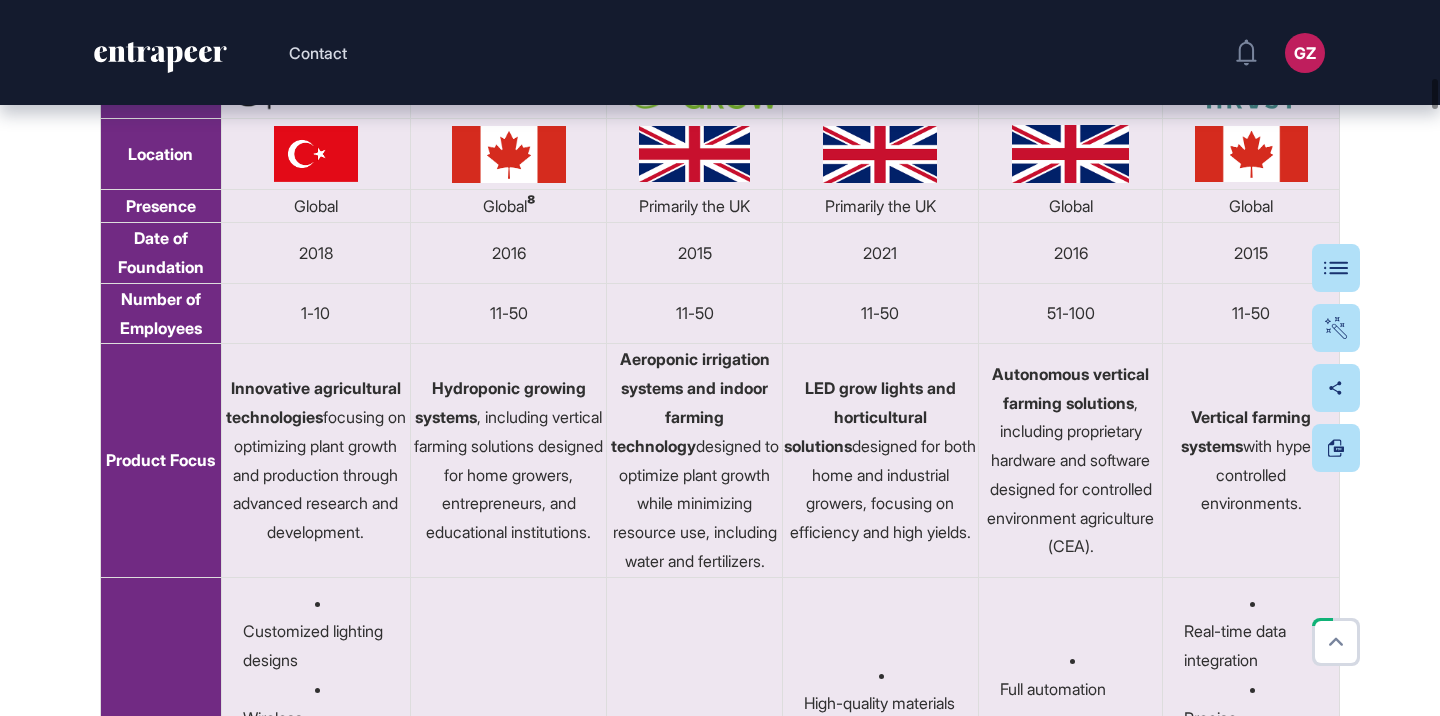 type 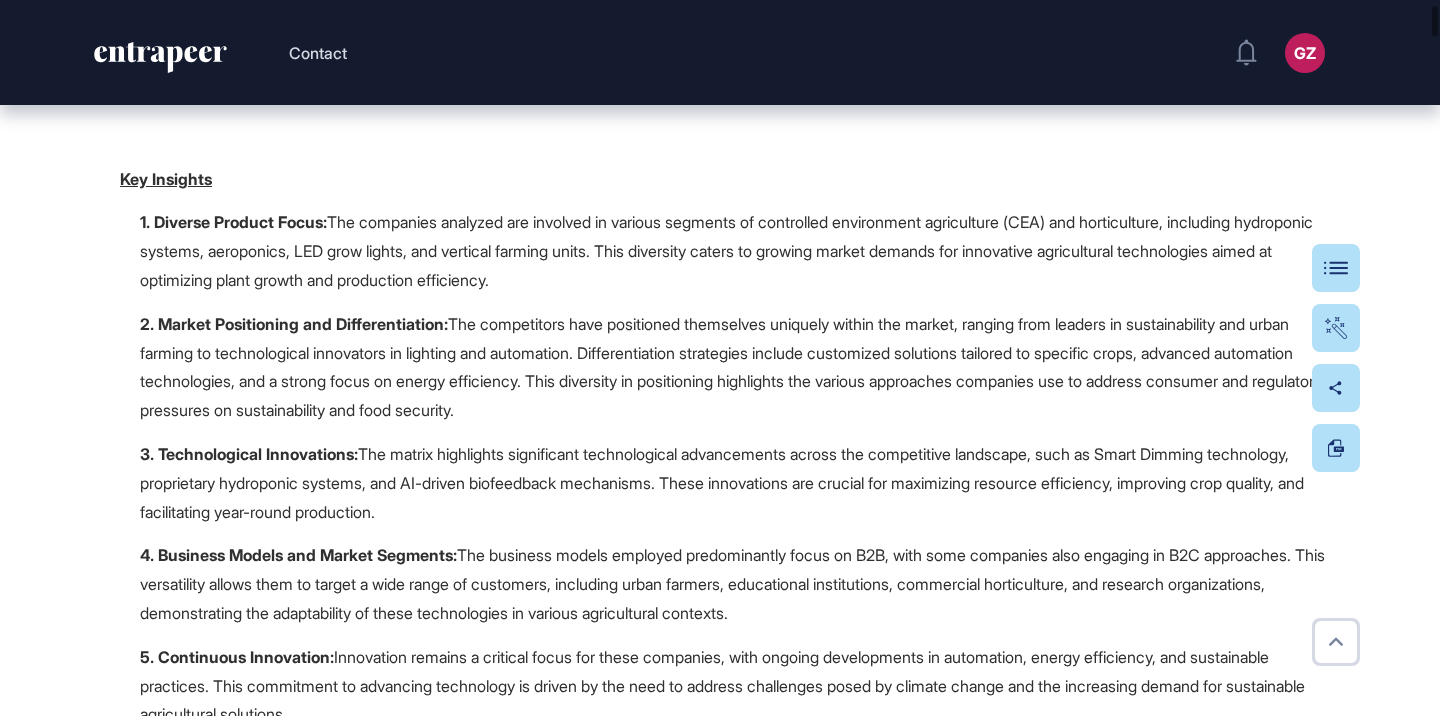 scroll, scrollTop: 1442, scrollLeft: 0, axis: vertical 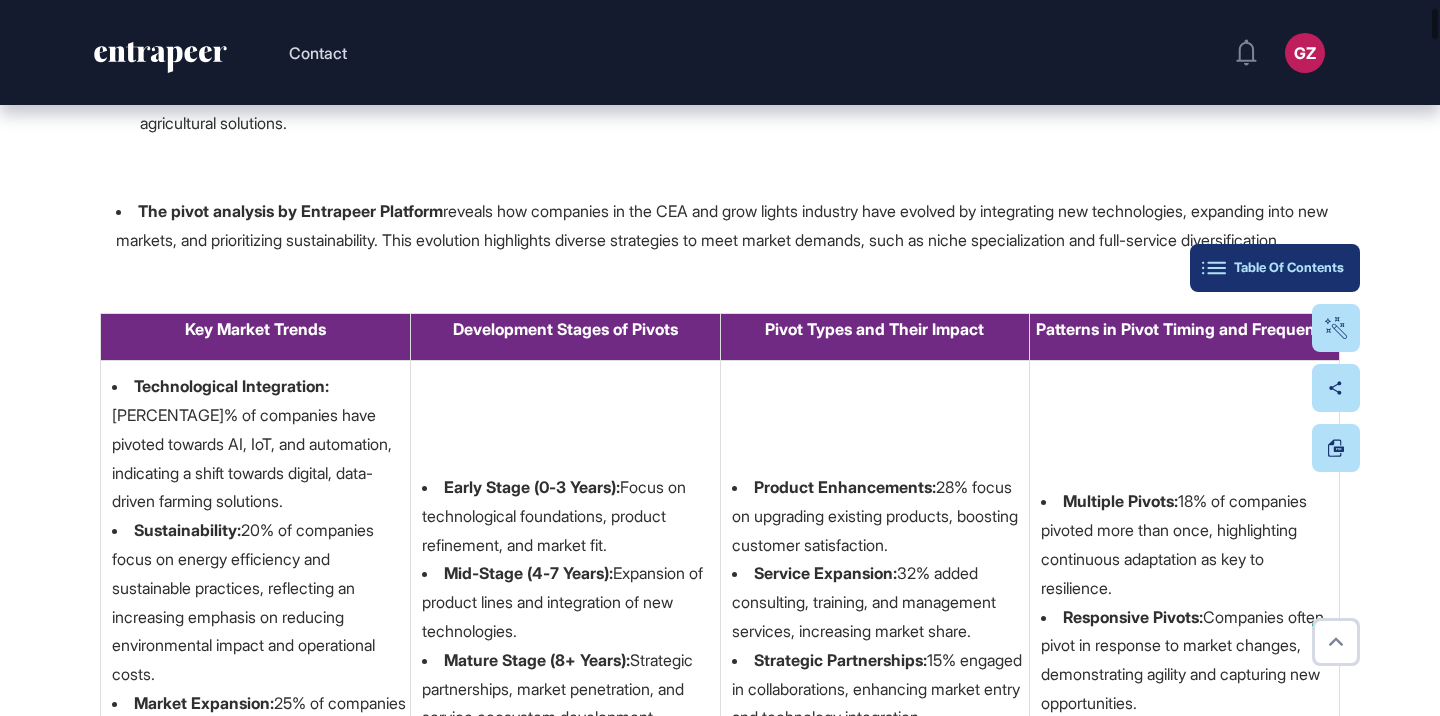 click on "Table Of Contents" at bounding box center (1275, 268) 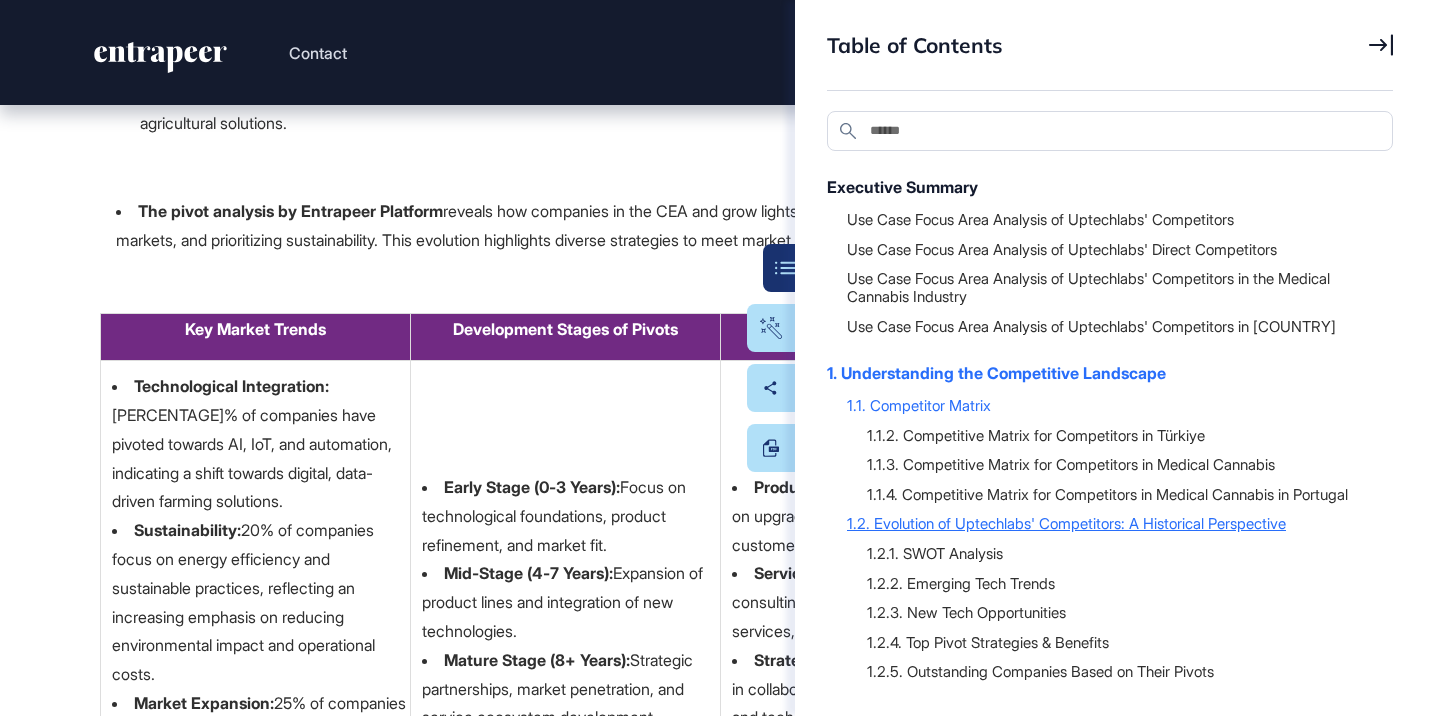 click on "1.2. Evolution of Uptechlabs' Competitors: A Historical Perspective" at bounding box center [1110, 523] 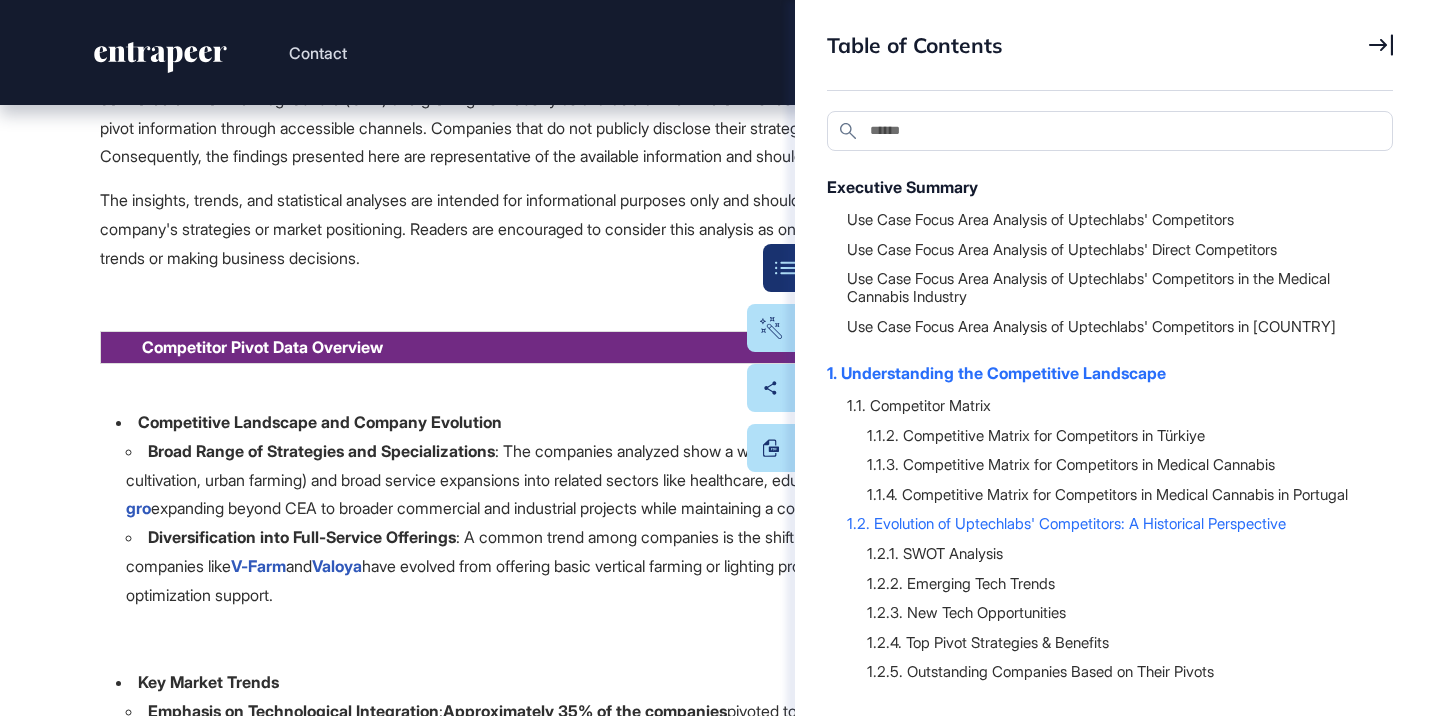 scroll, scrollTop: 32439, scrollLeft: 0, axis: vertical 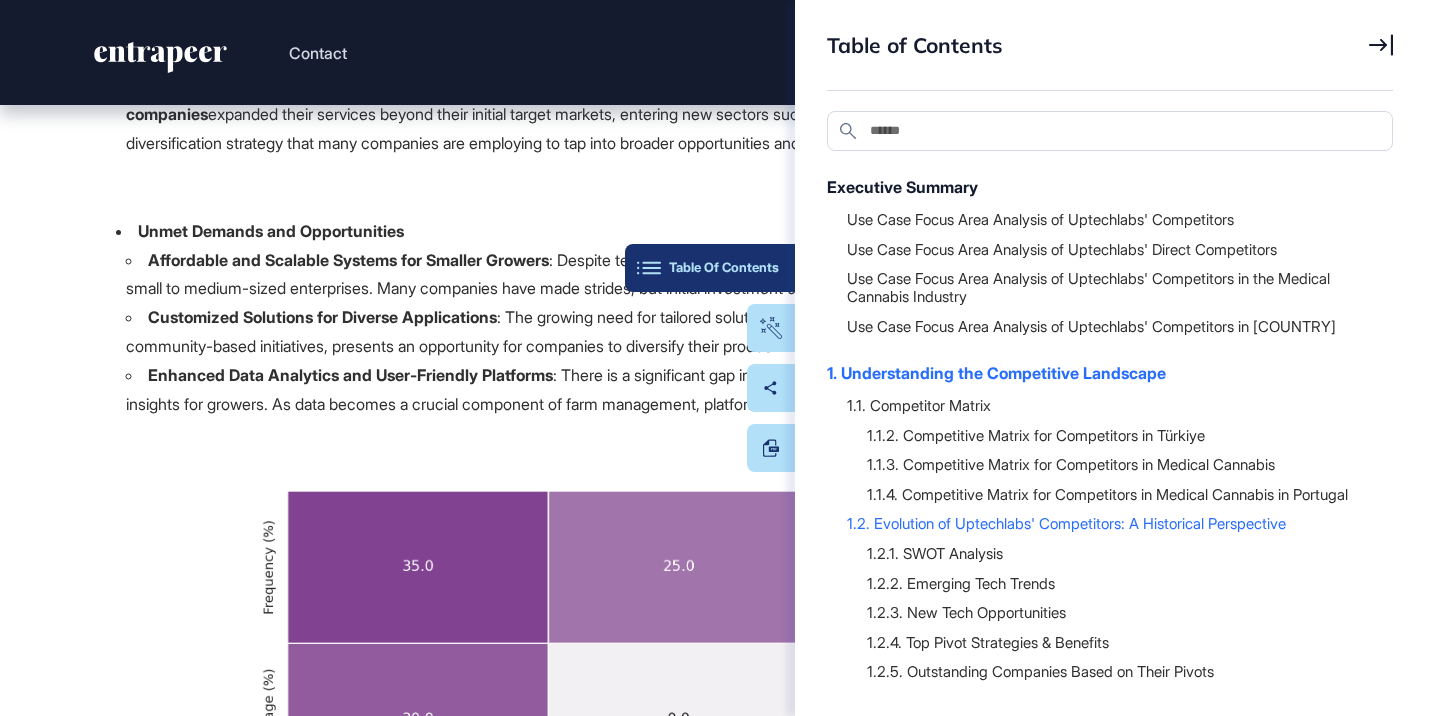 click on "Table Of Contents" at bounding box center (710, 268) 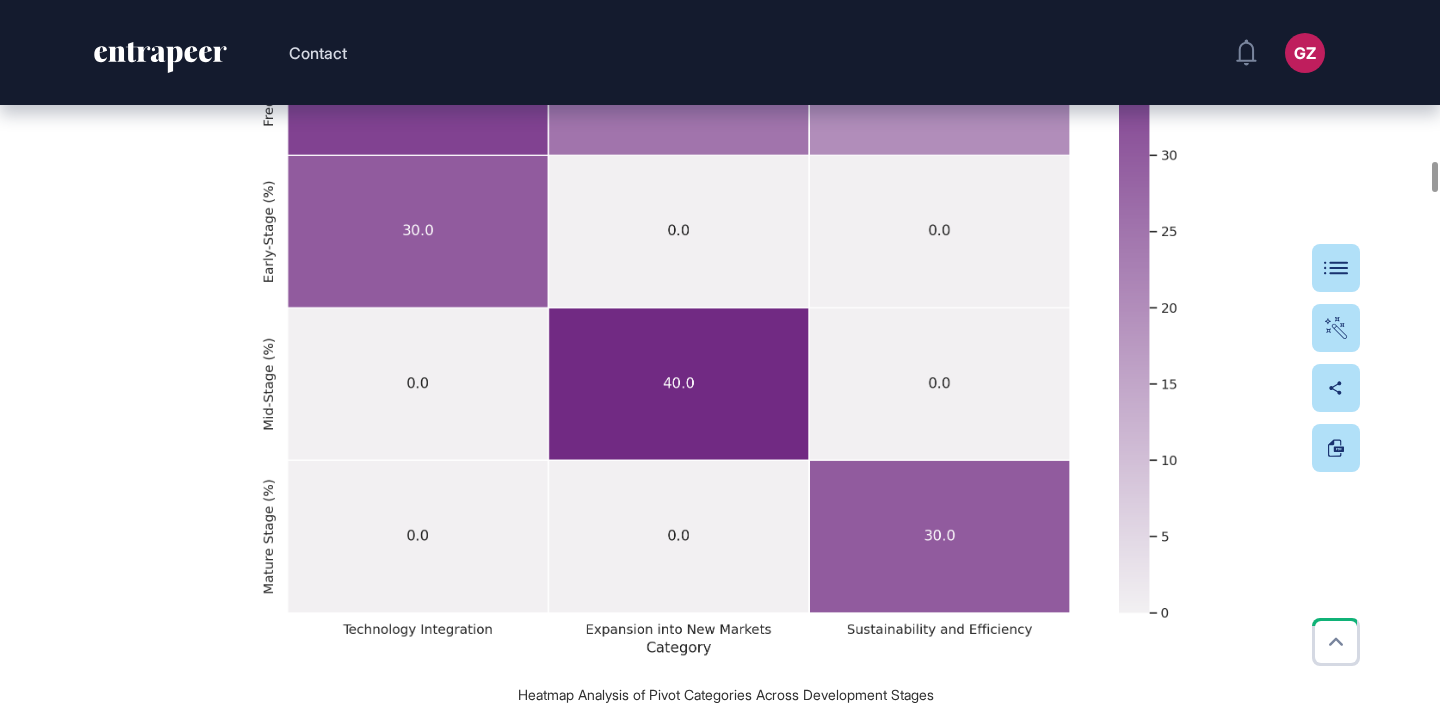 scroll, scrollTop: 32957, scrollLeft: 0, axis: vertical 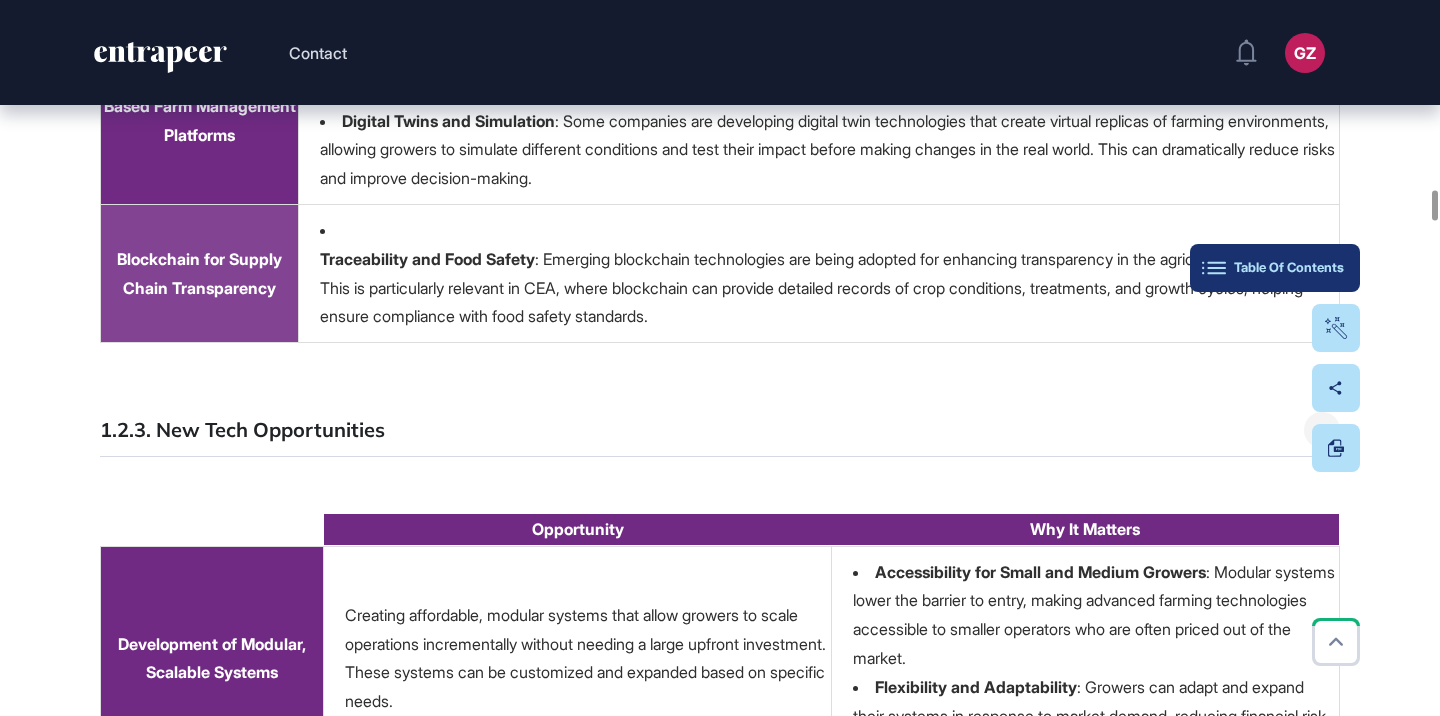 click on "Table Of Contents" at bounding box center [1275, 268] 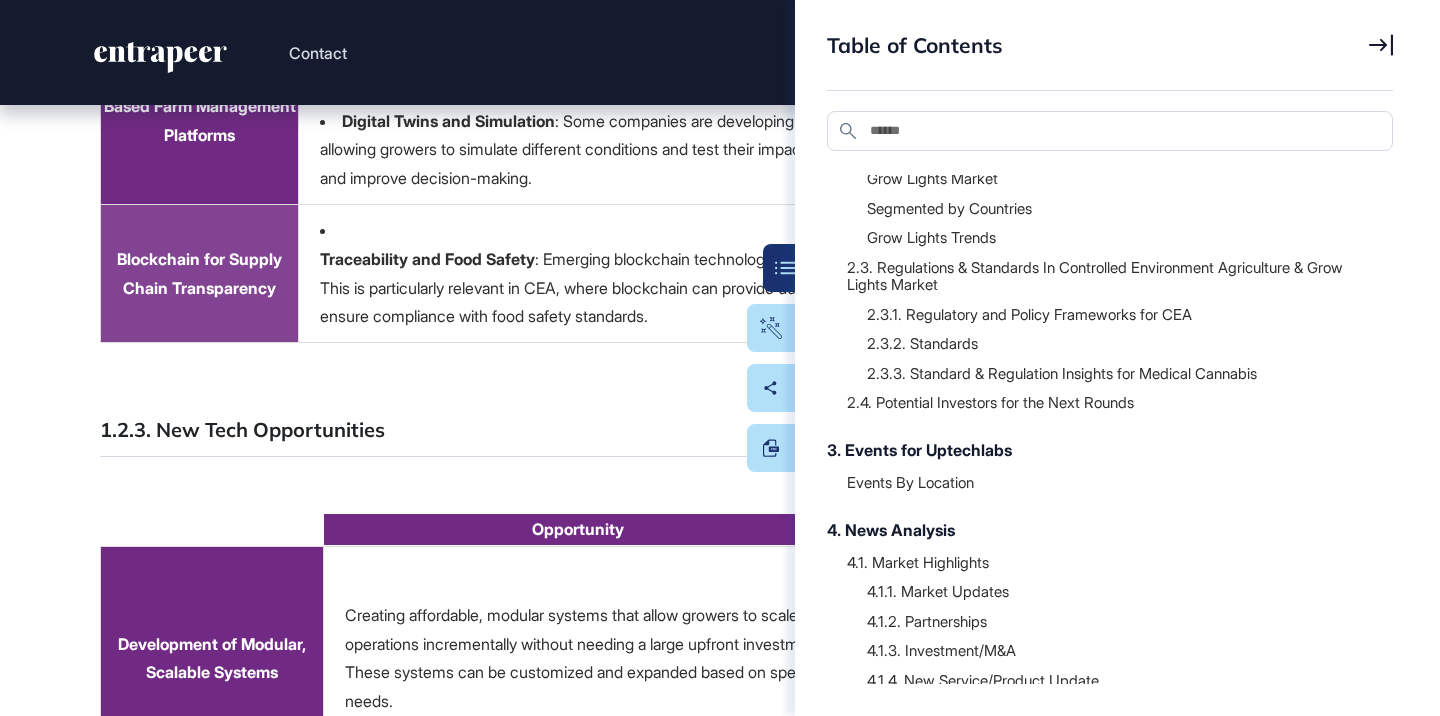 scroll, scrollTop: 1007, scrollLeft: 0, axis: vertical 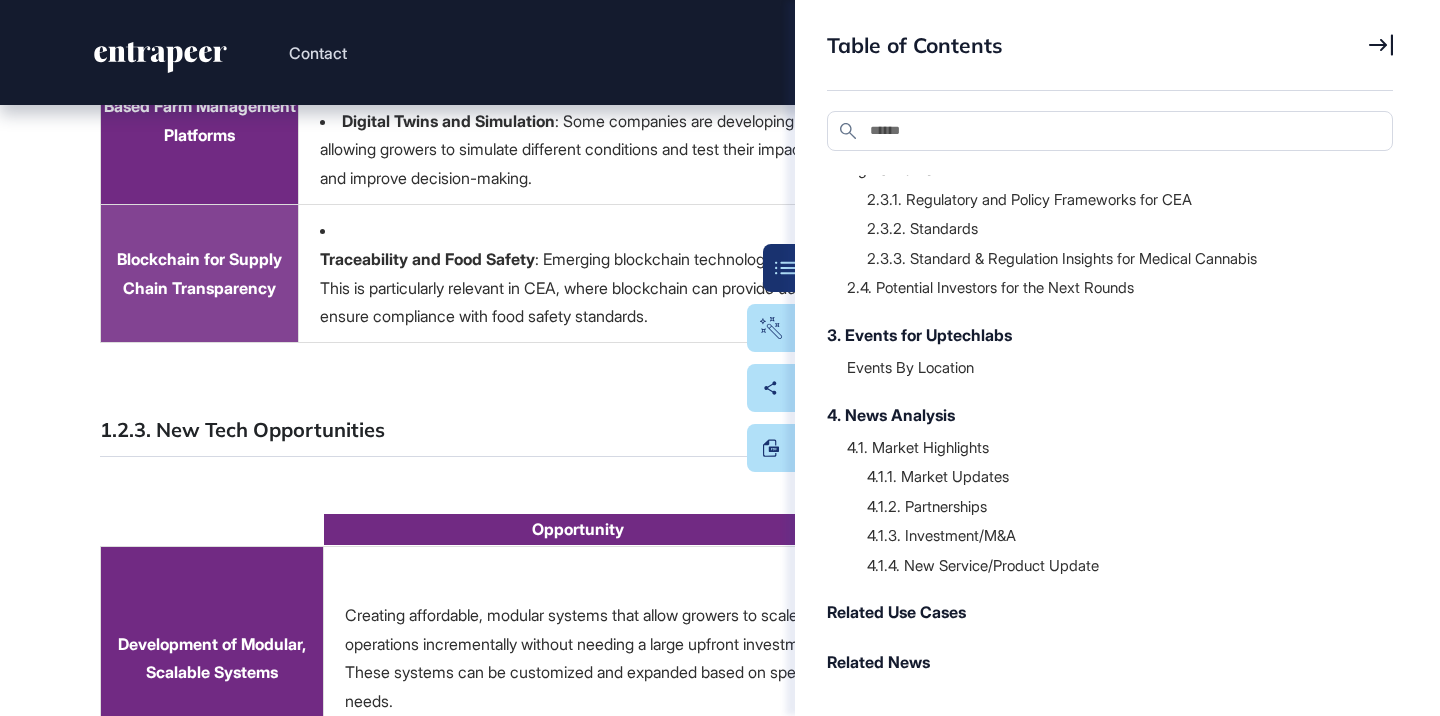 click on "4.1. Market Highlights 4.1.1. Market Updates 4.1.2. Partnerships 4.1.3. Investment/M&A 4.1.4. New Service/Product Update" at bounding box center (1100, 506) 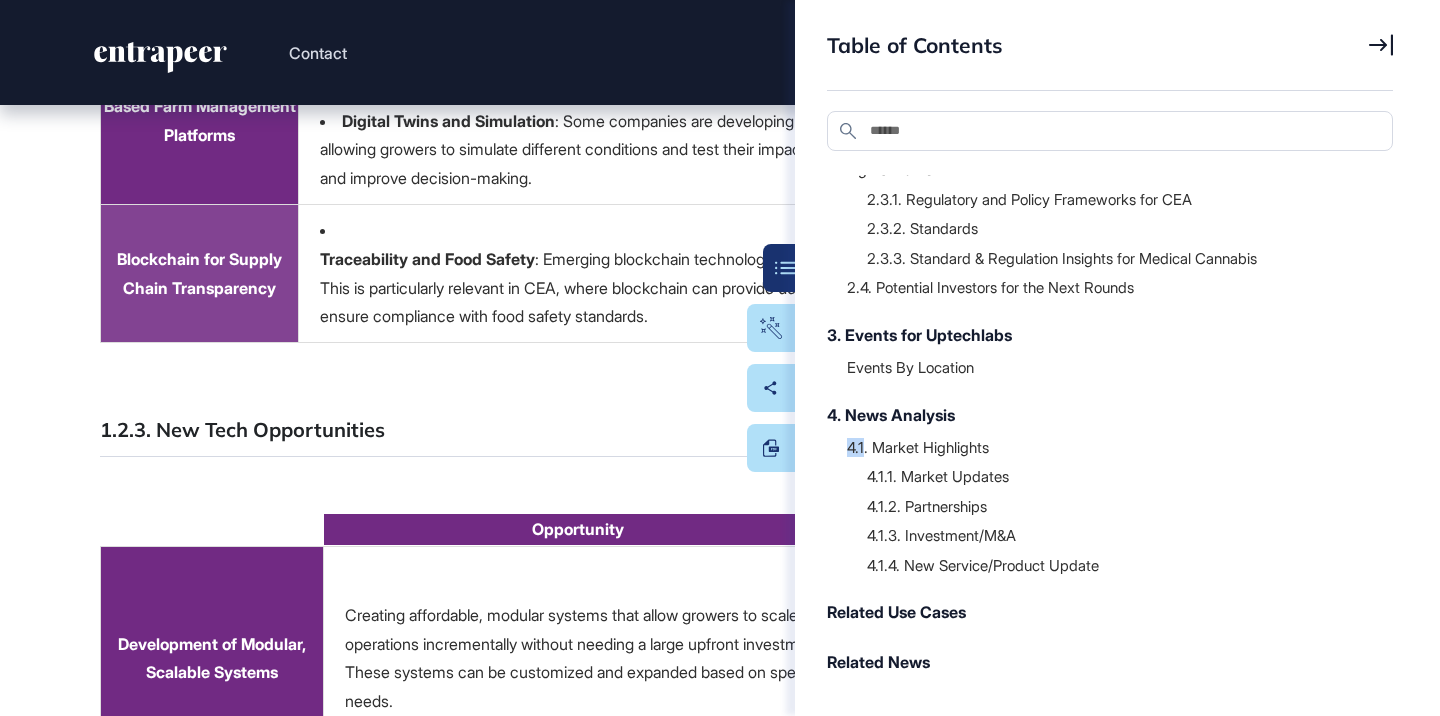 click on "4.1. Market Highlights 4.1.1. Market Updates 4.1.2. Partnerships 4.1.3. Investment/M&A 4.1.4. New Service/Product Update" at bounding box center [1100, 506] 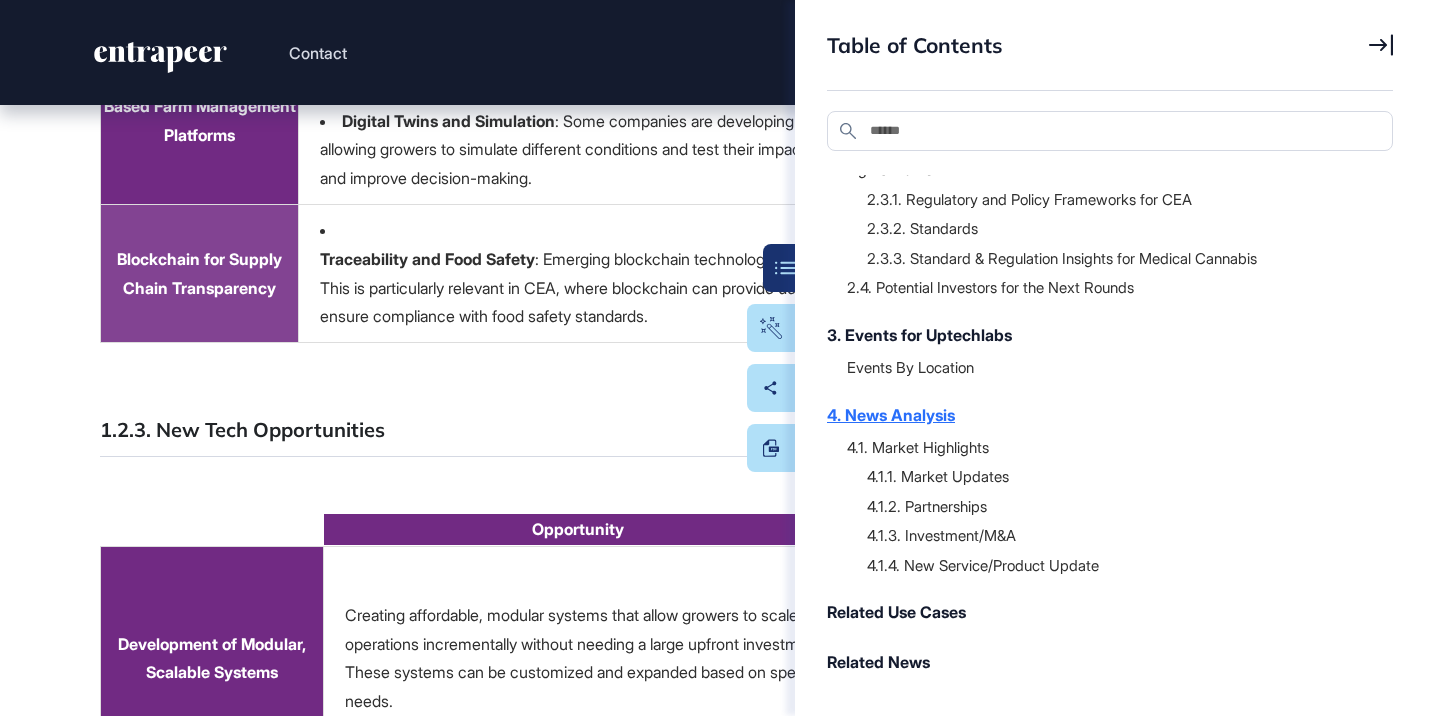 click on "4. News Analysis" at bounding box center (1100, 415) 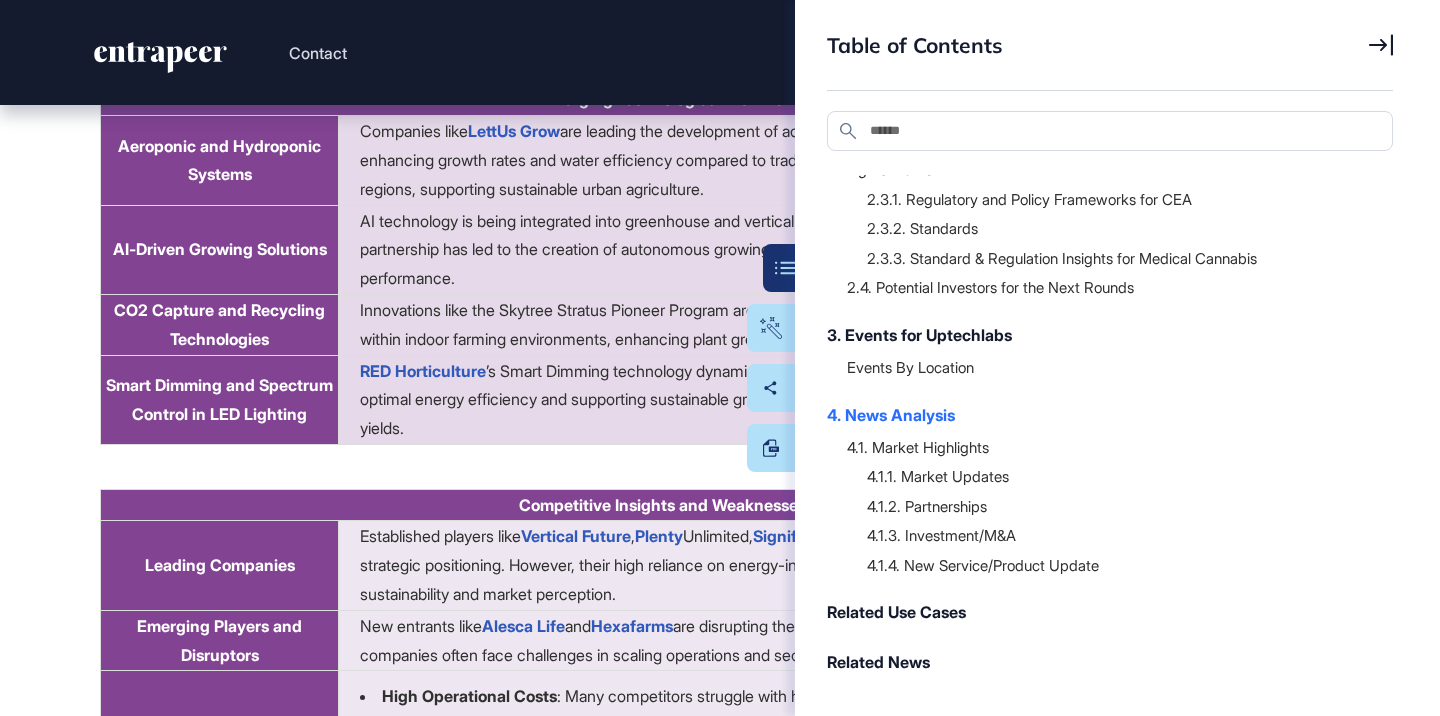 scroll, scrollTop: 93846, scrollLeft: 0, axis: vertical 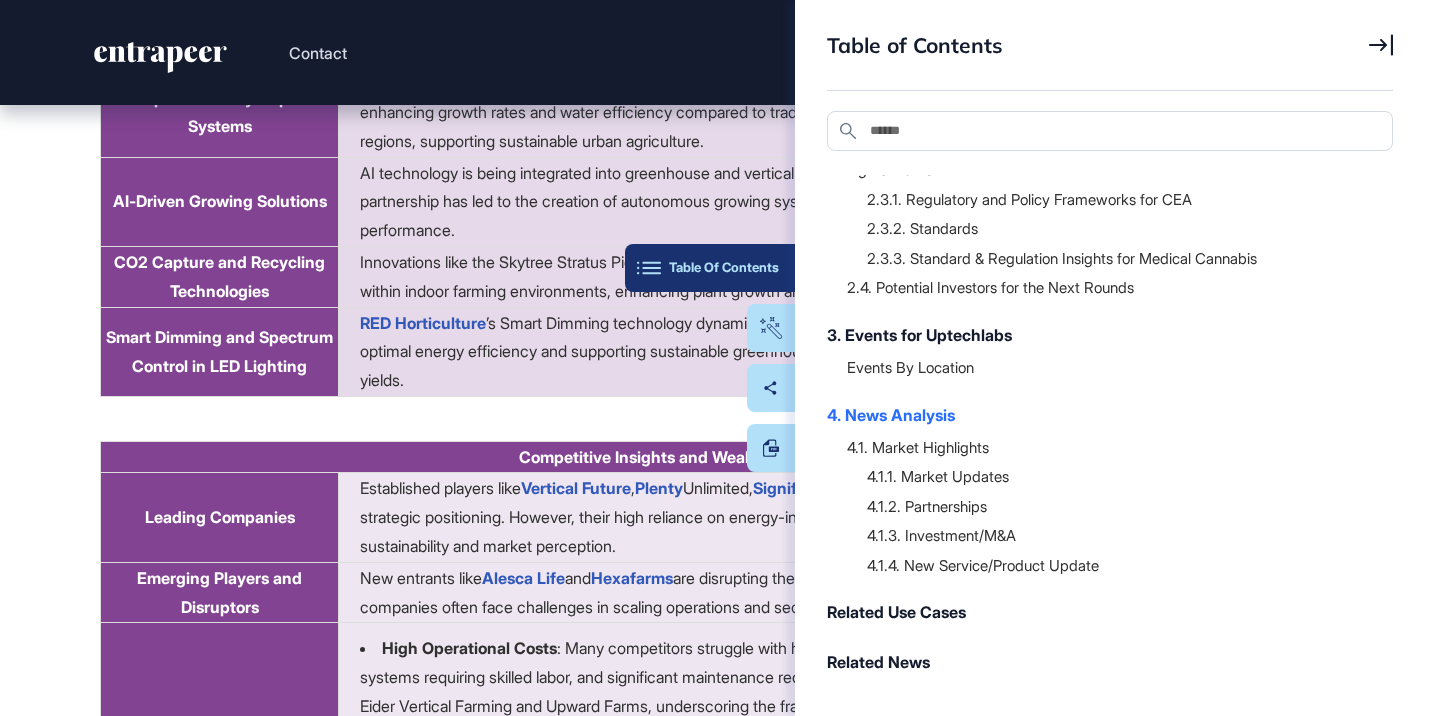 click on "Table Of Contents" at bounding box center (710, 268) 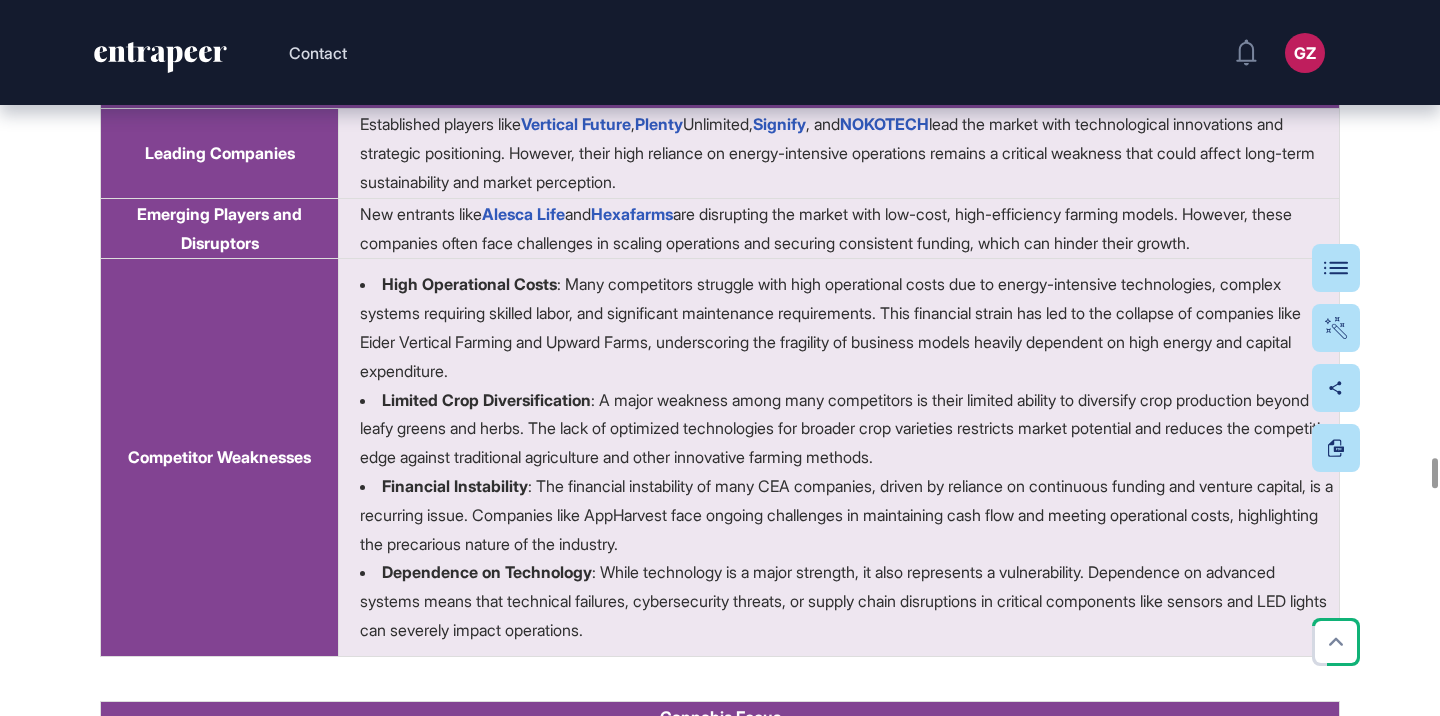 scroll, scrollTop: 94049, scrollLeft: 0, axis: vertical 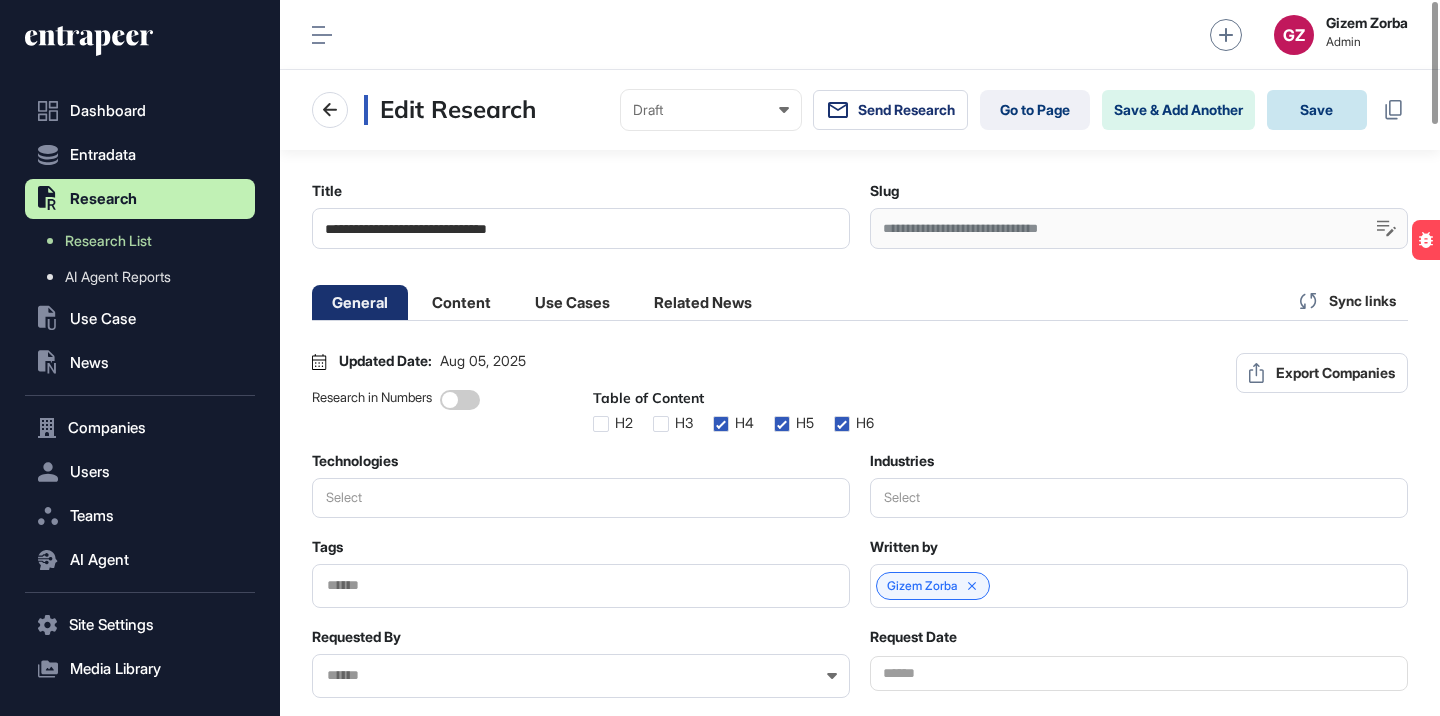click on "Save" 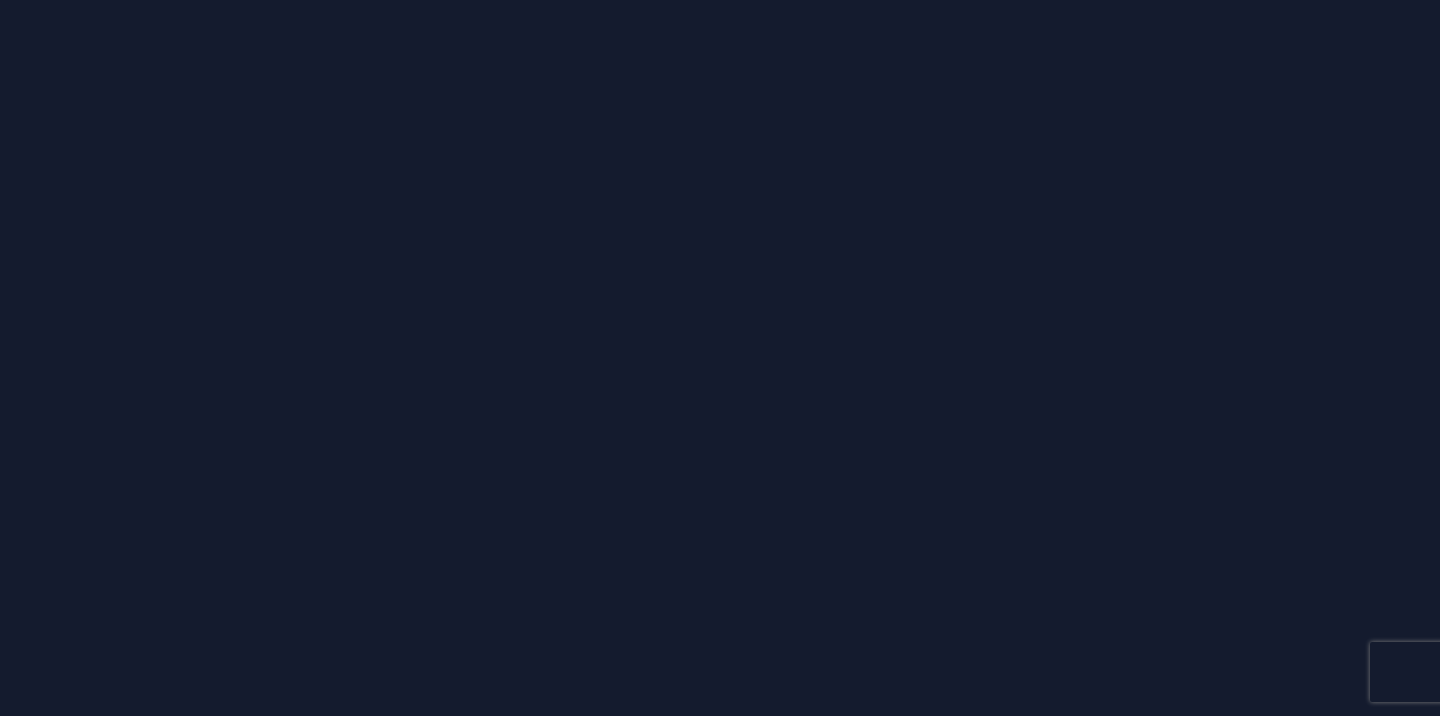 scroll, scrollTop: 0, scrollLeft: 0, axis: both 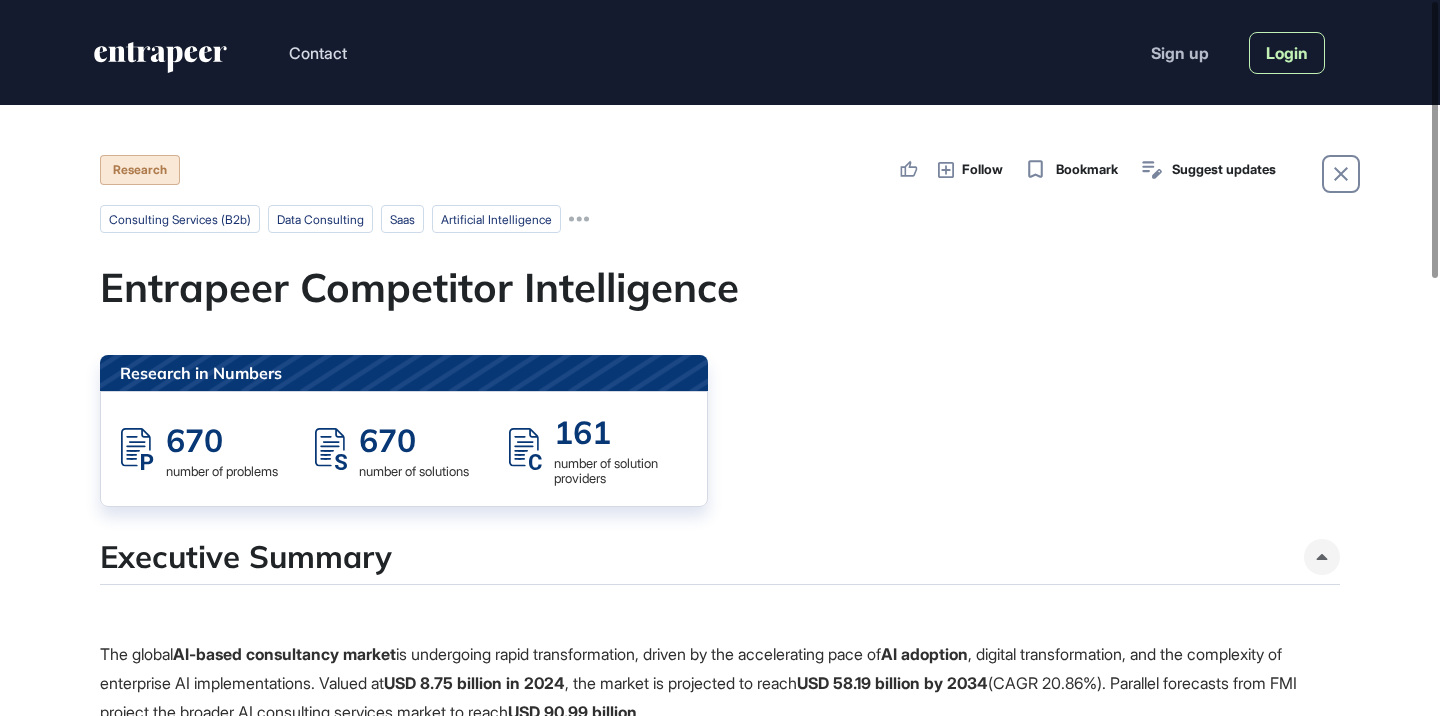 click on "Login" at bounding box center [1287, 53] 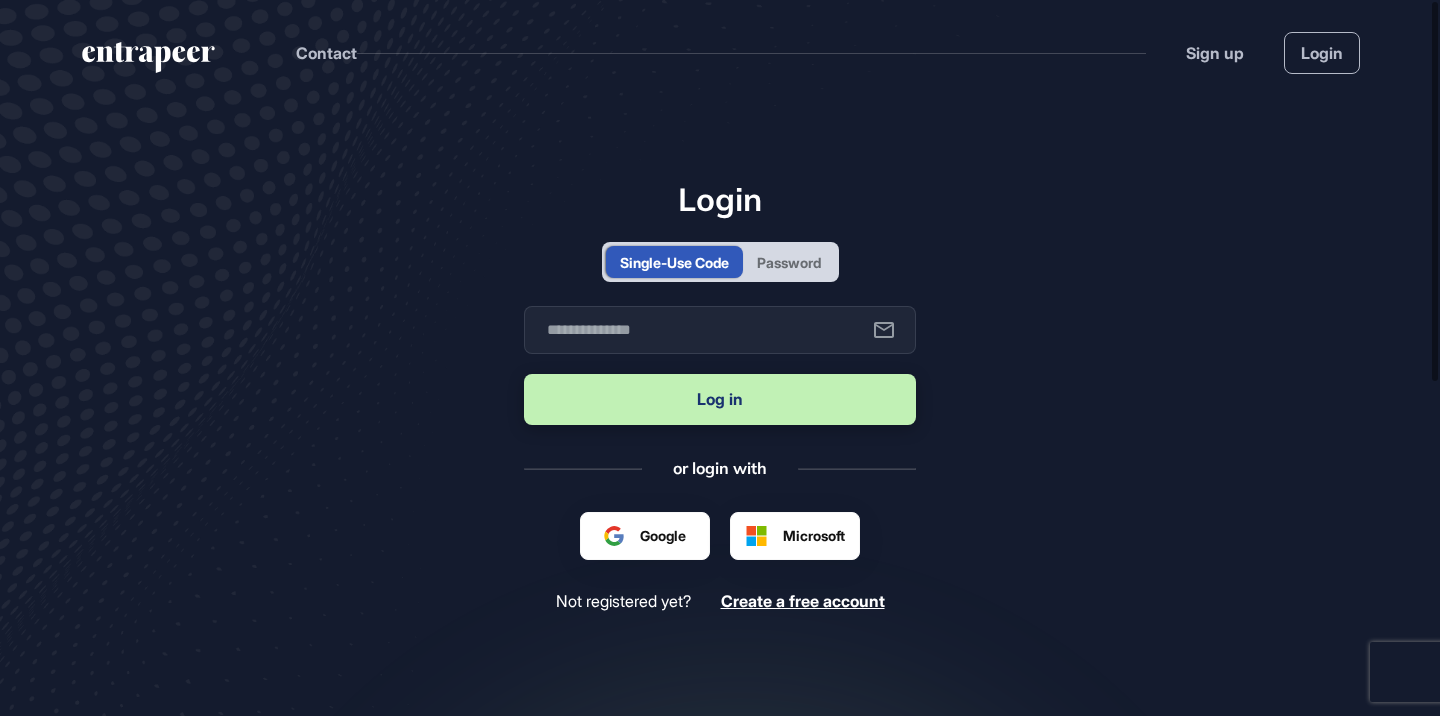 scroll, scrollTop: 716, scrollLeft: 1440, axis: both 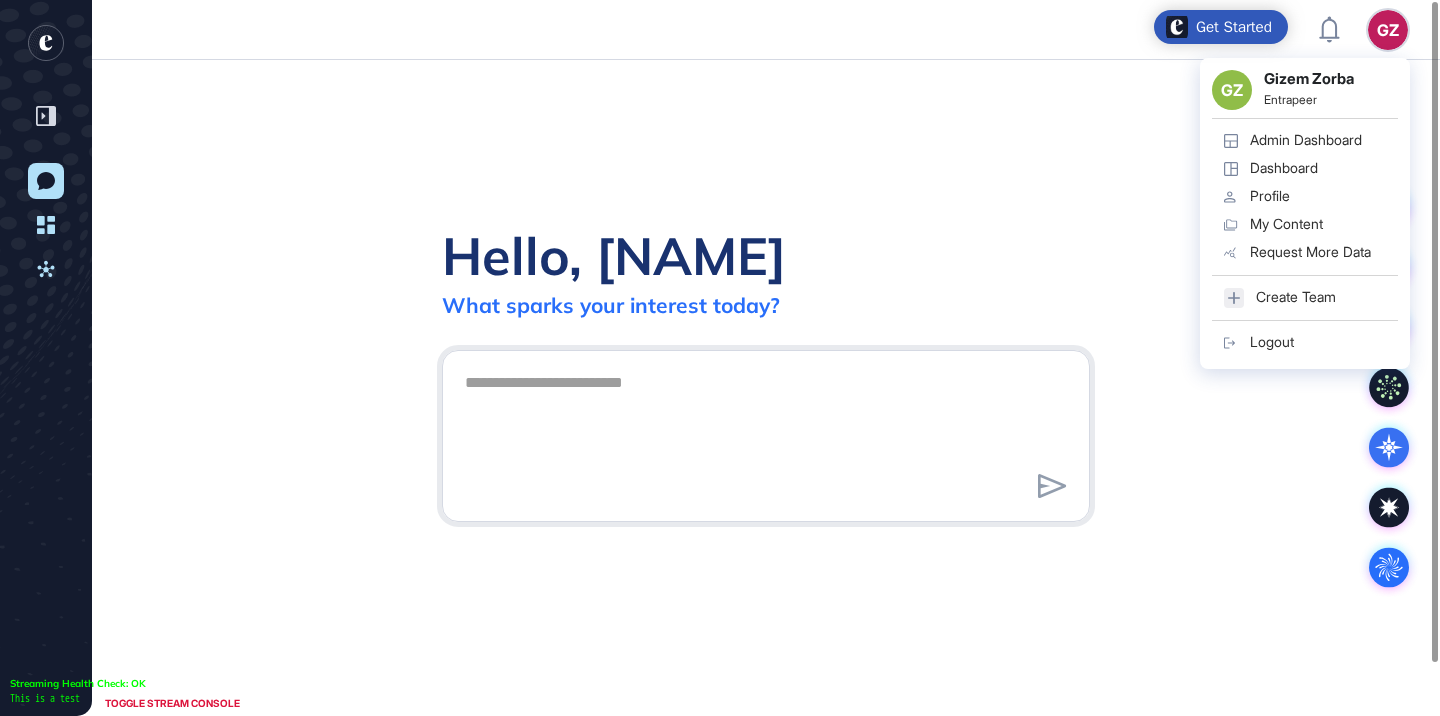 click on "GZ GZ Gizem Zorba Entrapeer Admin Dashboard Dashboard Profile My Content Request More Data Create Team Logout" at bounding box center [1388, 30] 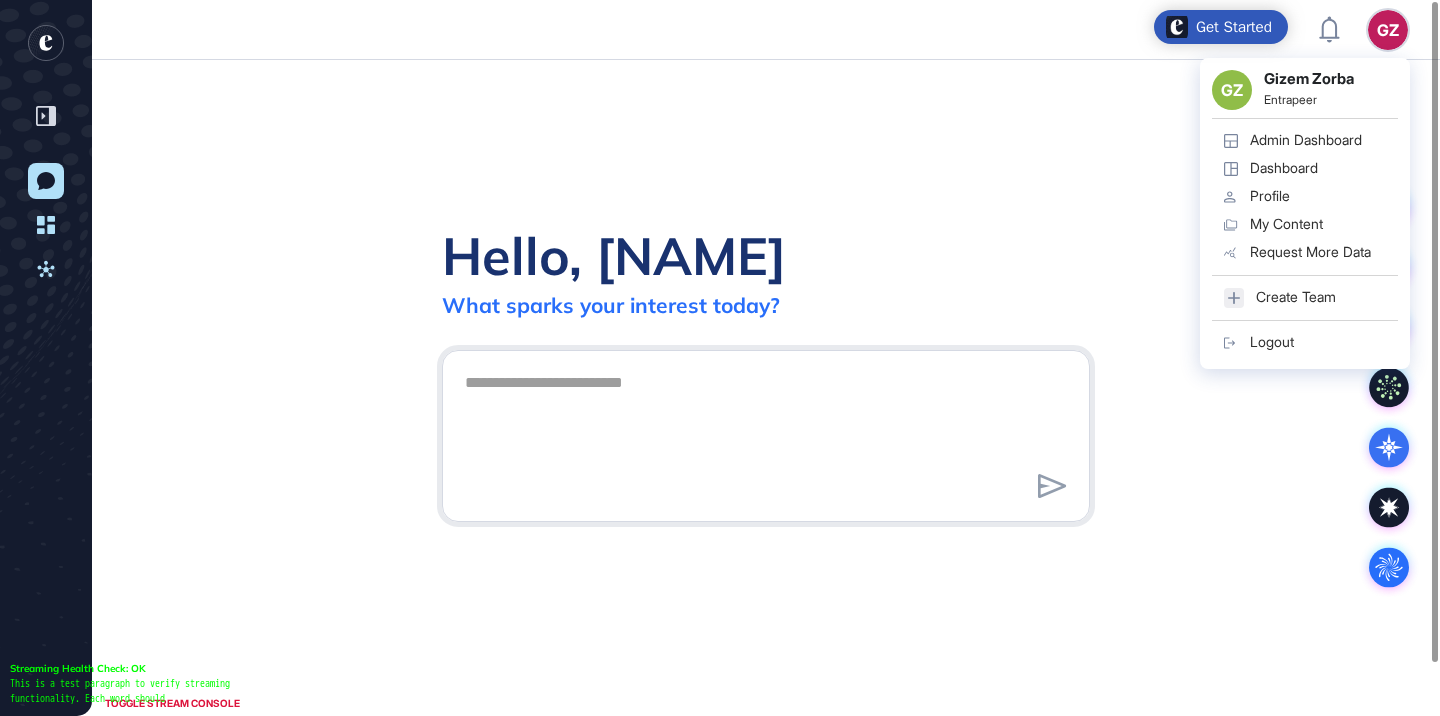 click on "Admin Dashboard" at bounding box center [1306, 140] 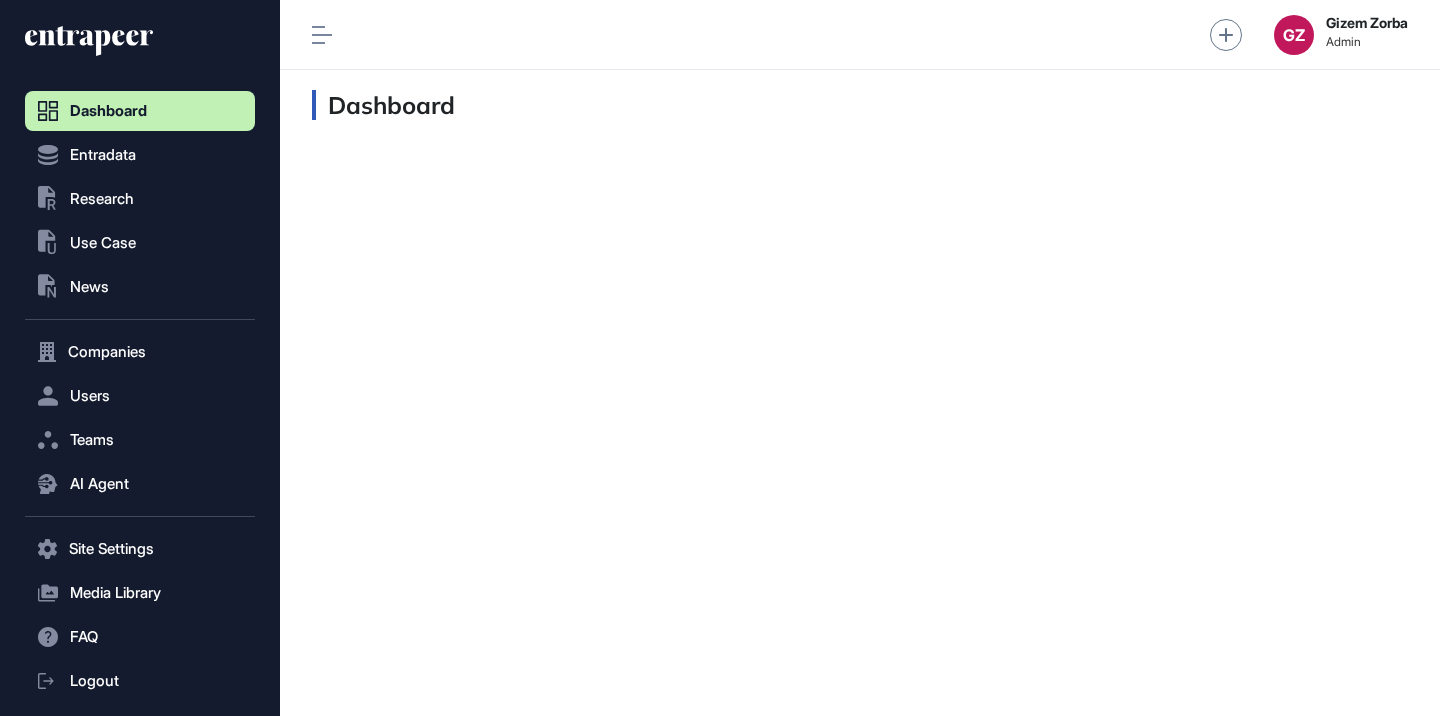 scroll, scrollTop: 676, scrollLeft: 230, axis: both 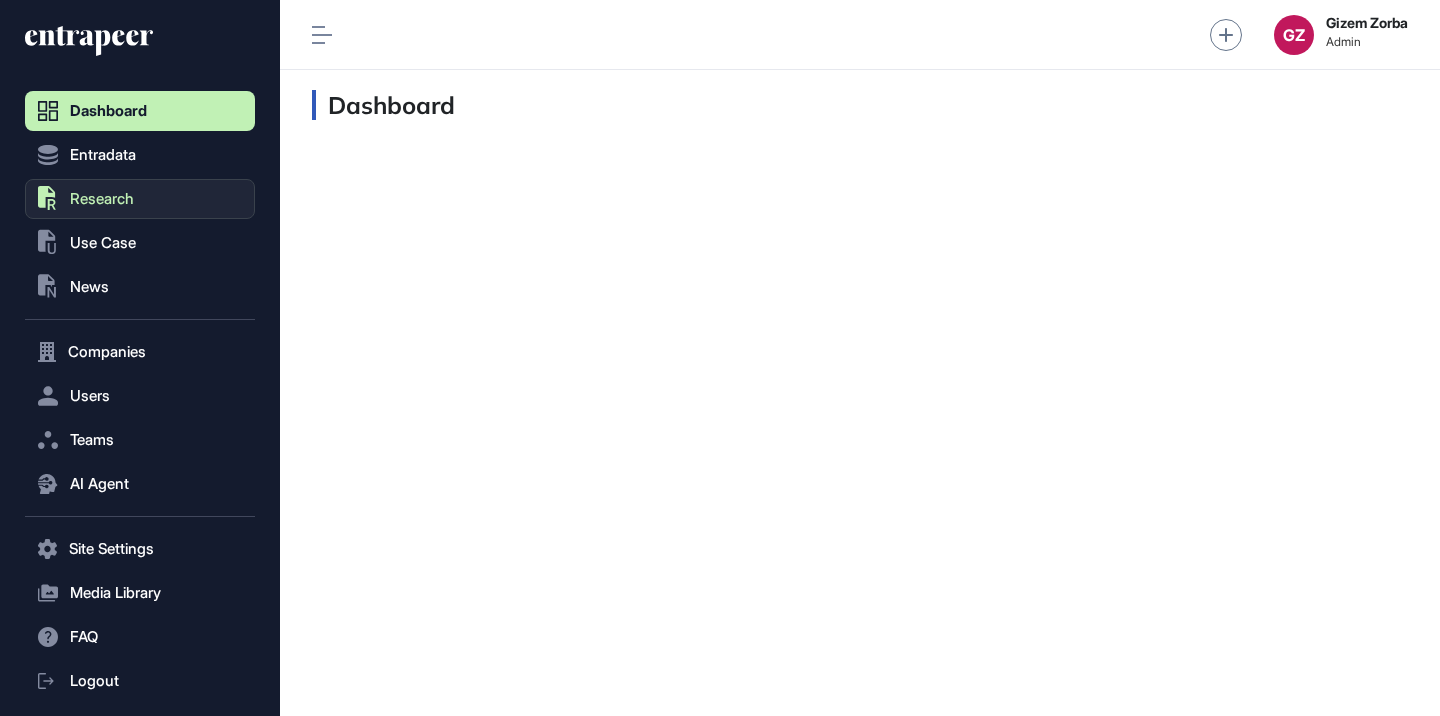 click on ".st0{fill:currentColor} Research" 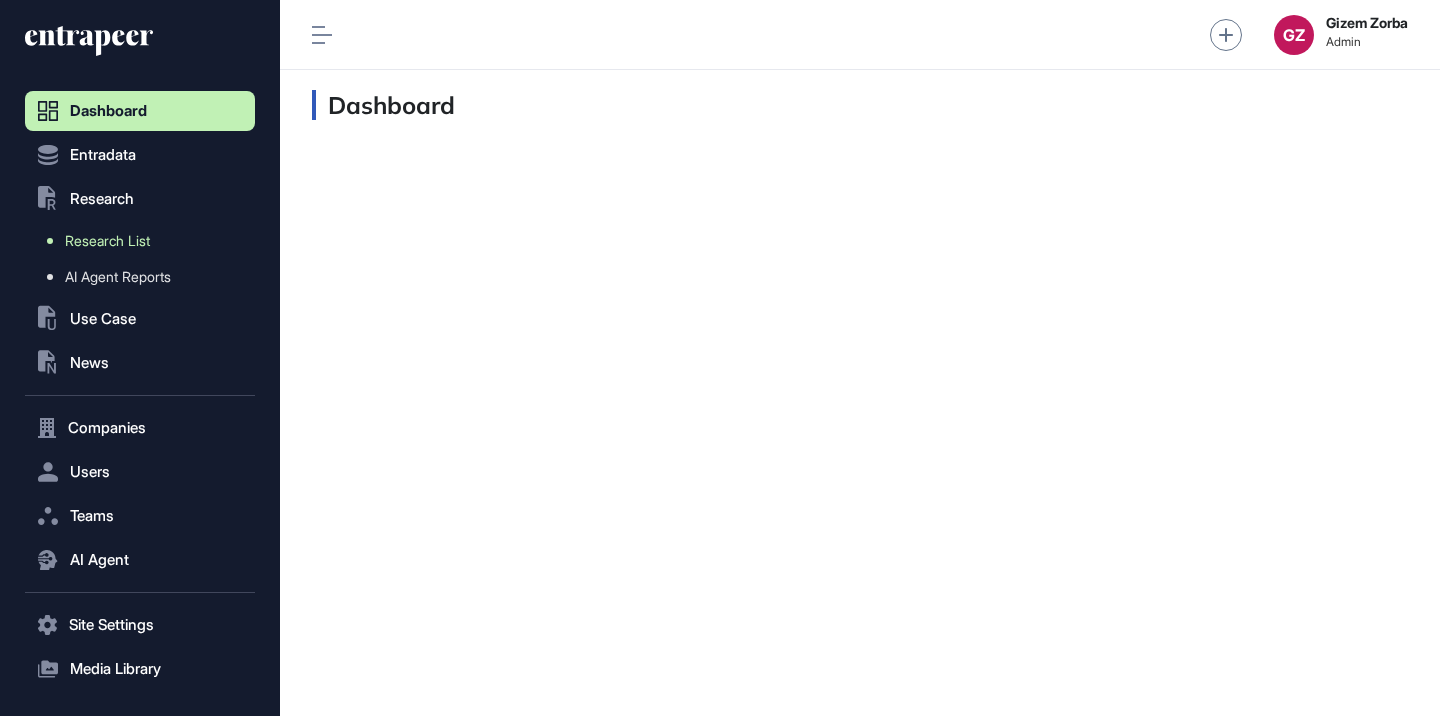 click on "Research List" at bounding box center (107, 241) 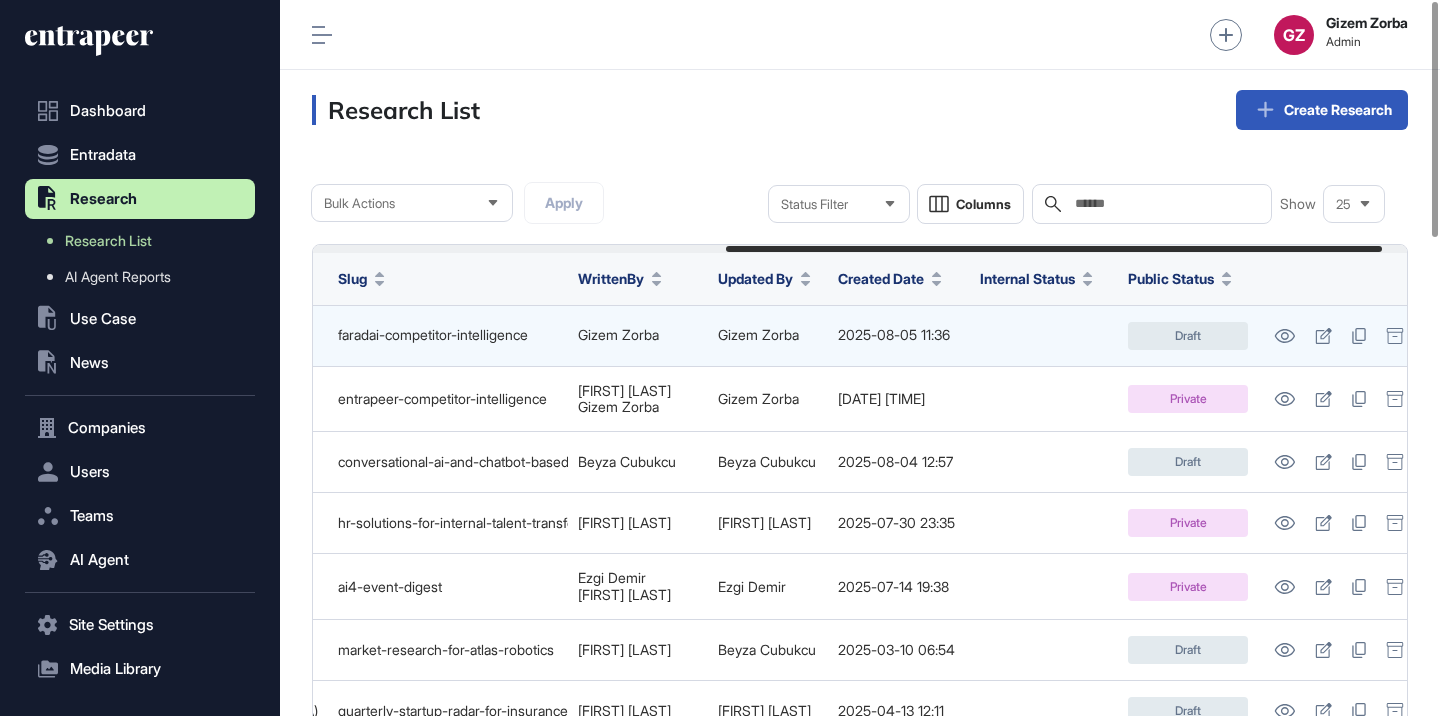 scroll, scrollTop: 0, scrollLeft: 729, axis: horizontal 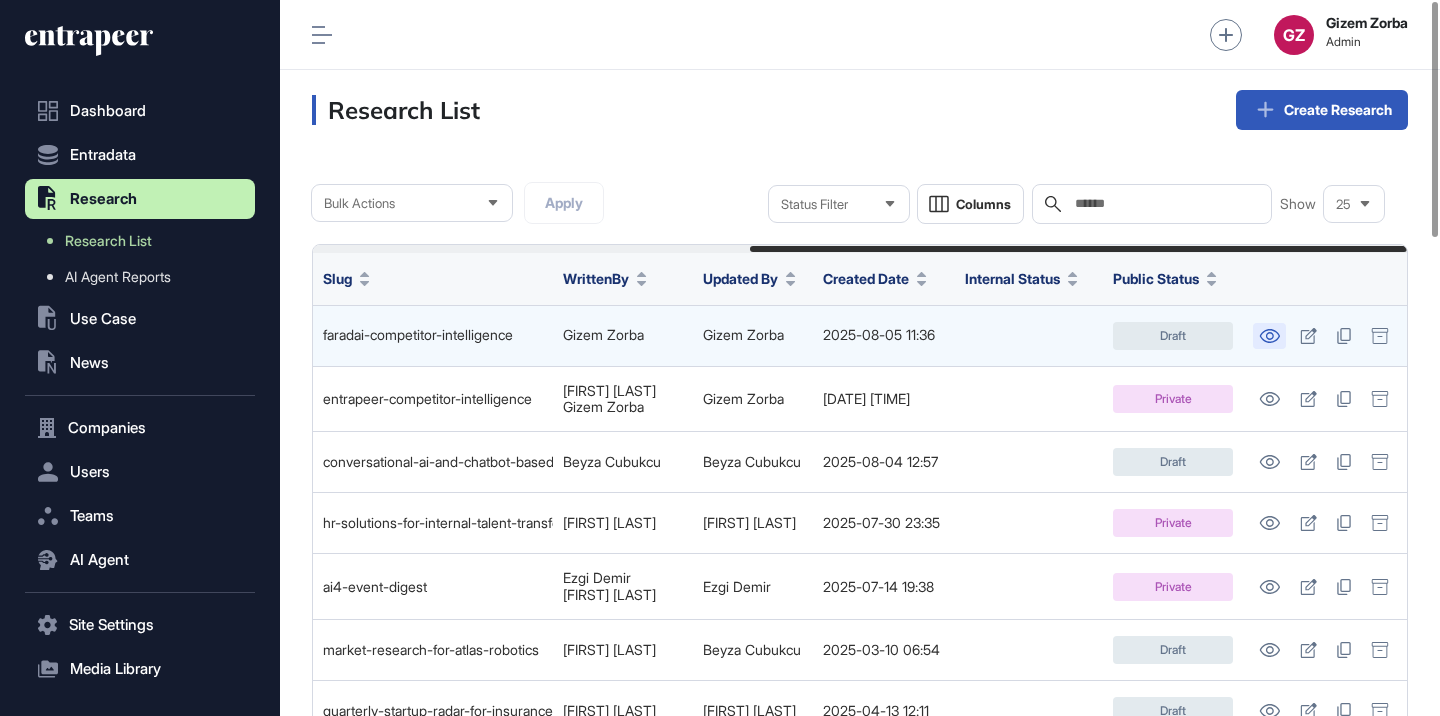 click 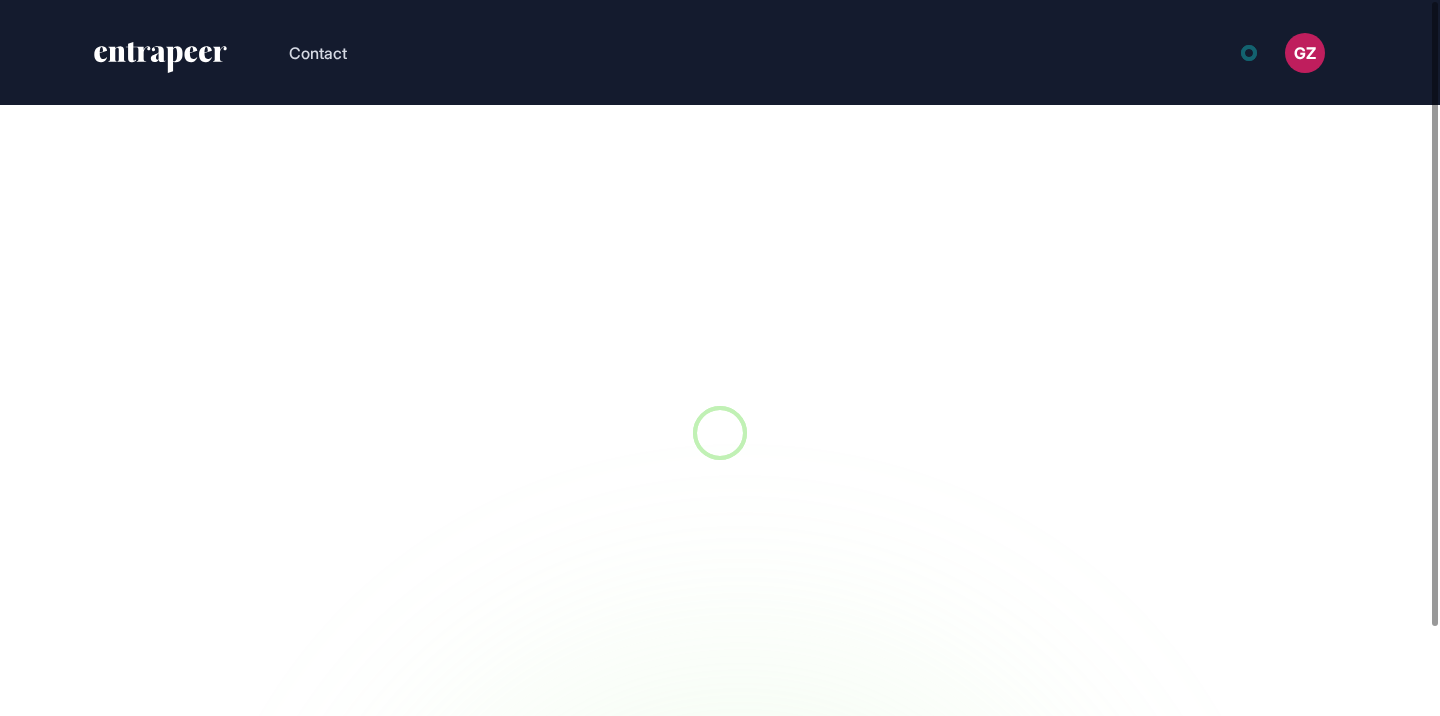 scroll, scrollTop: 0, scrollLeft: 0, axis: both 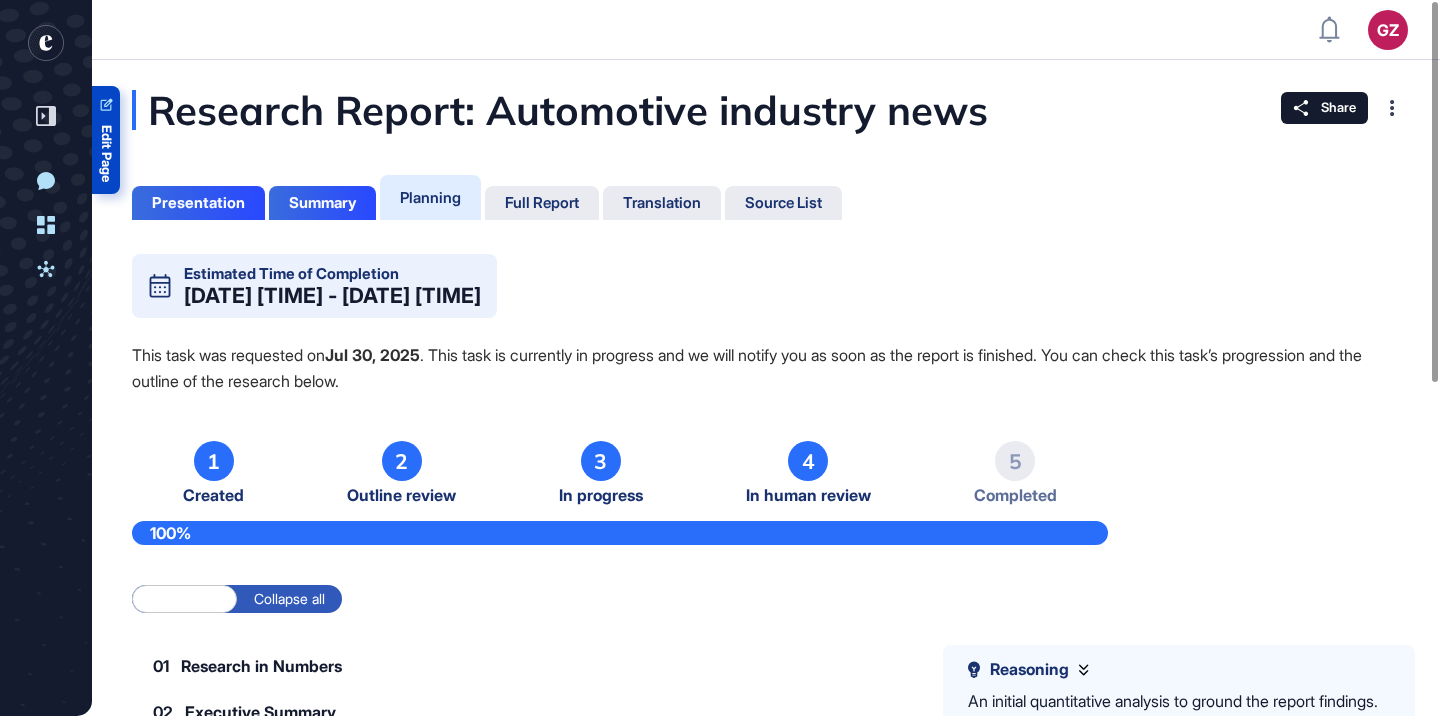click on "Edit Page" 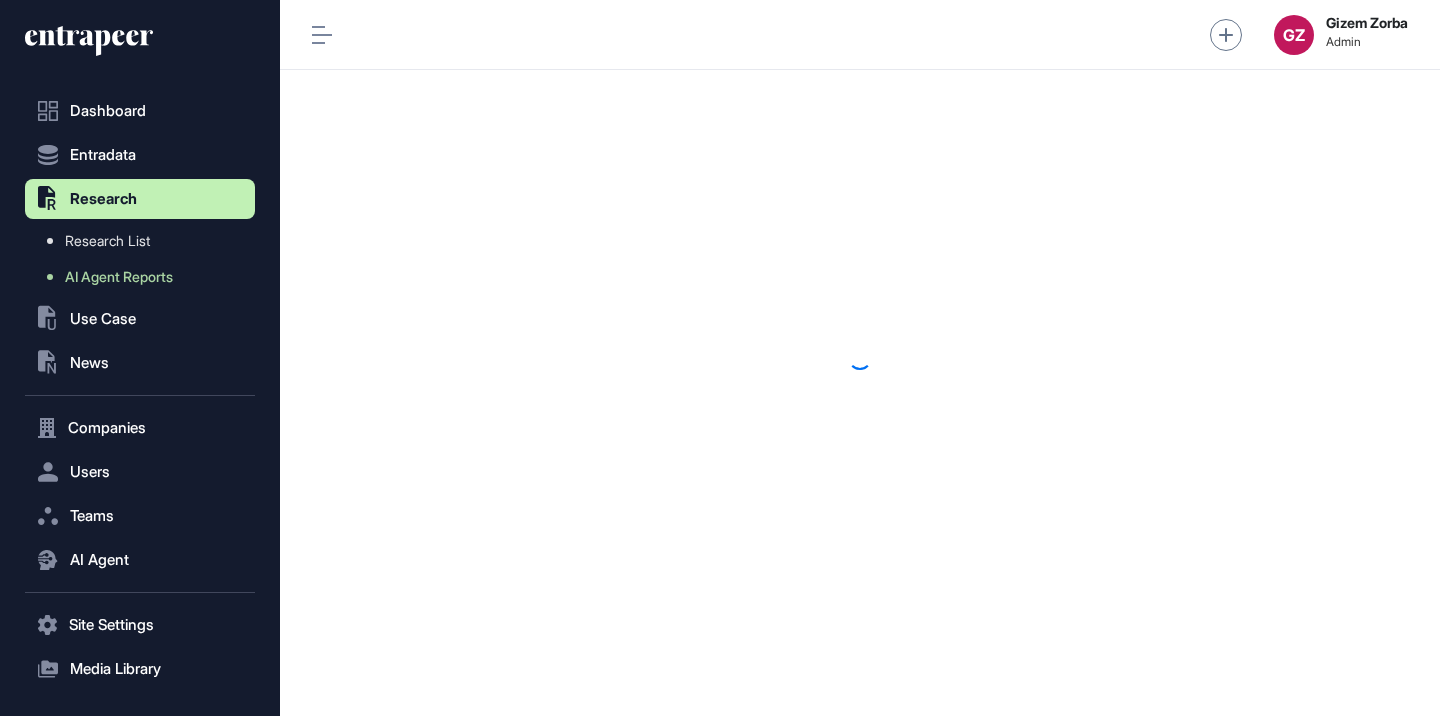 scroll, scrollTop: 0, scrollLeft: 0, axis: both 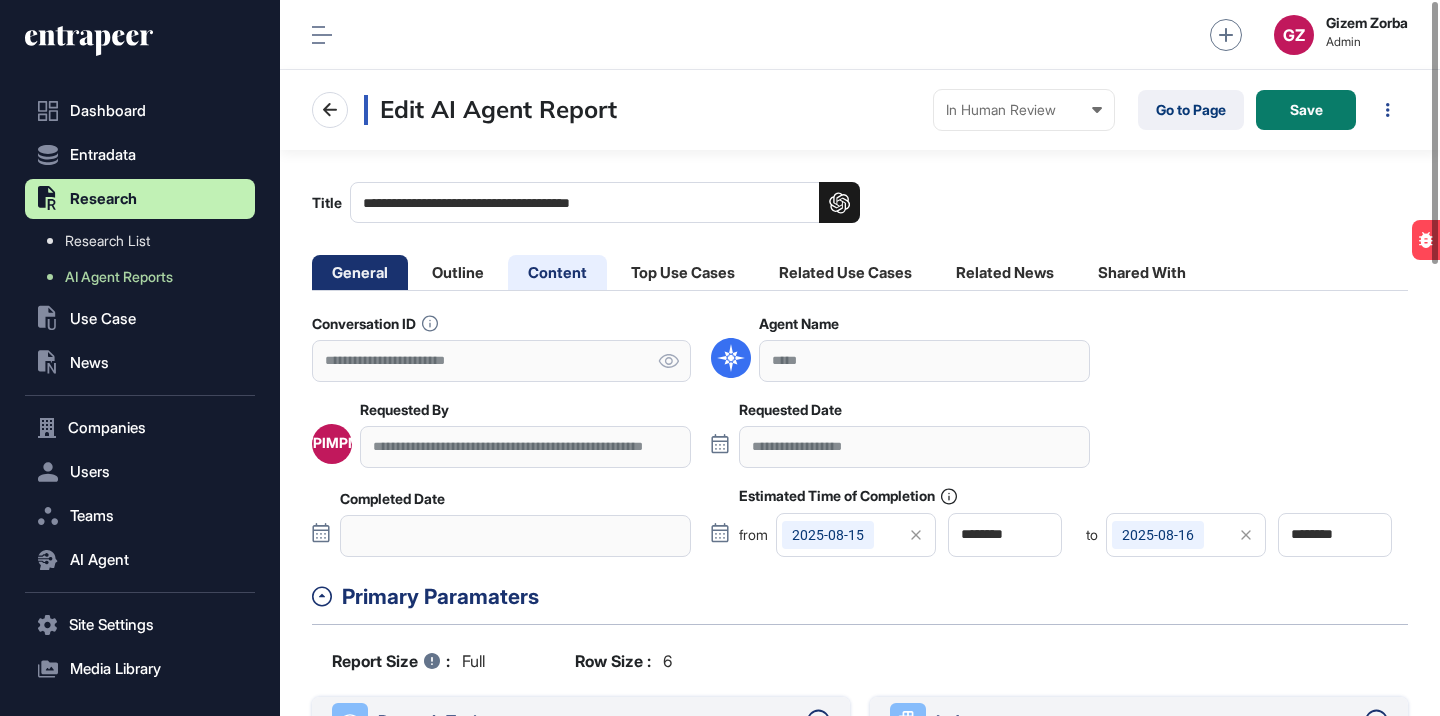 click on "Content" 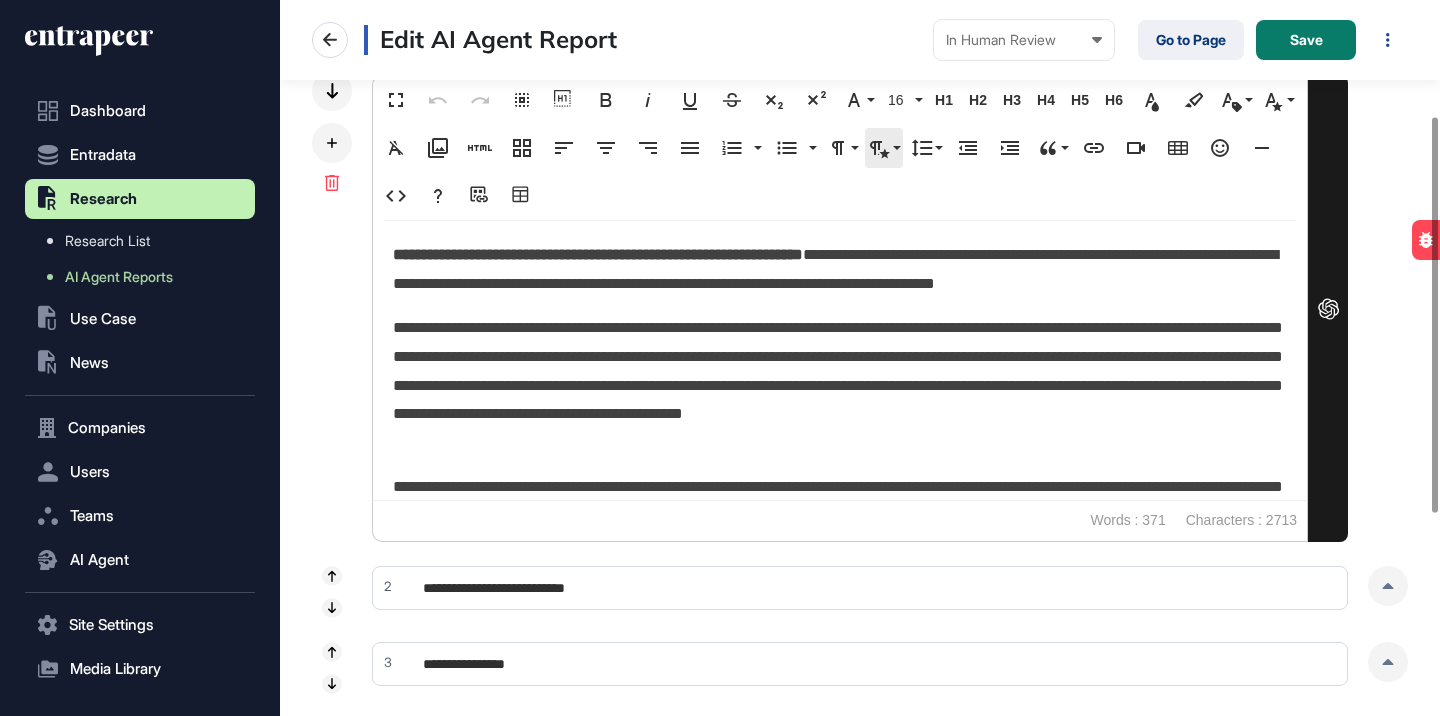 scroll, scrollTop: 576, scrollLeft: 0, axis: vertical 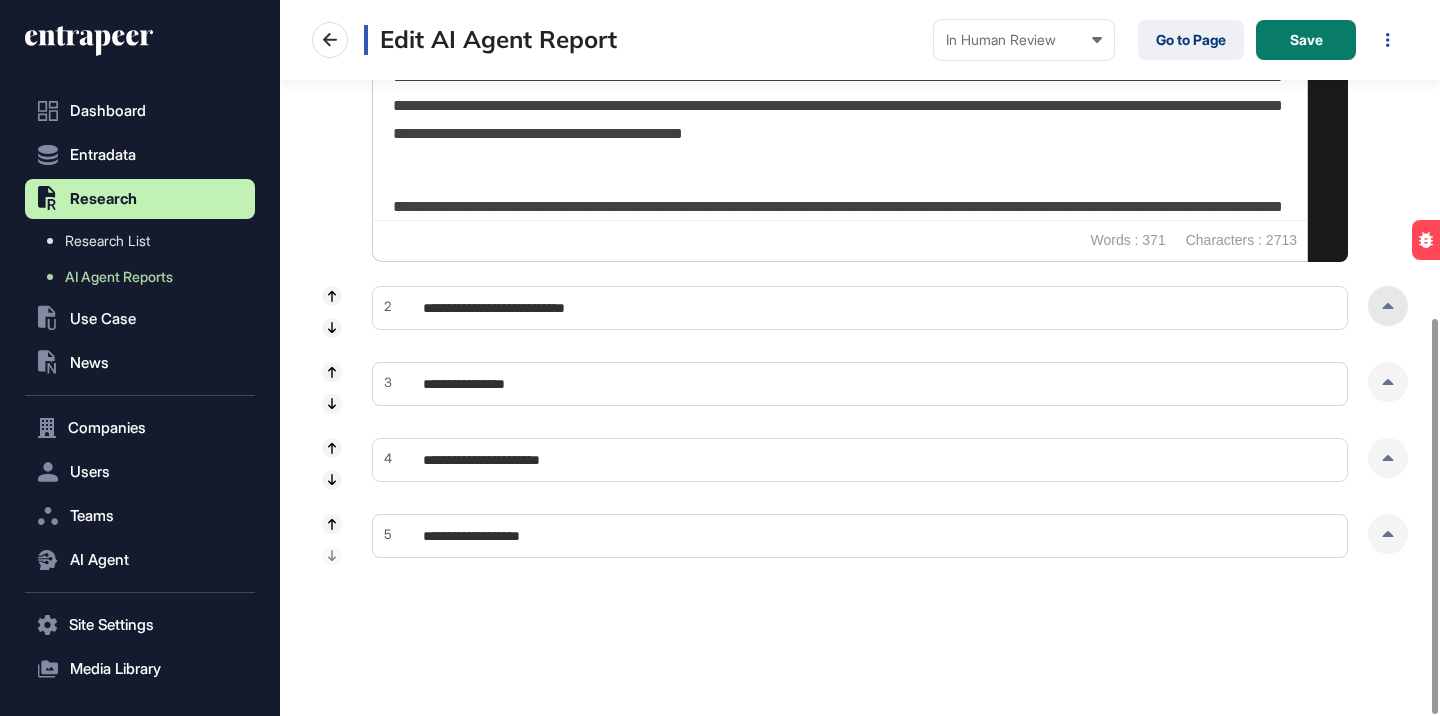 click at bounding box center [1388, 306] 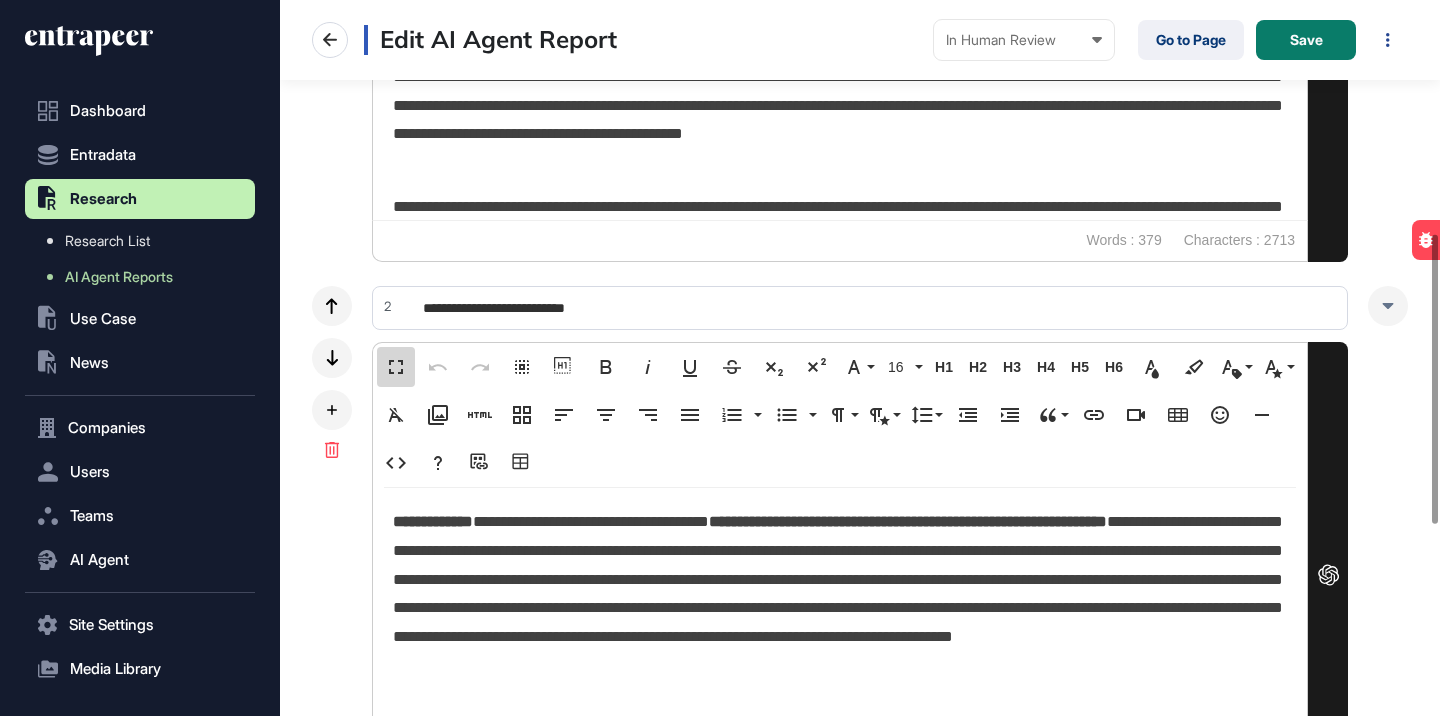 scroll, scrollTop: 1, scrollLeft: 9, axis: both 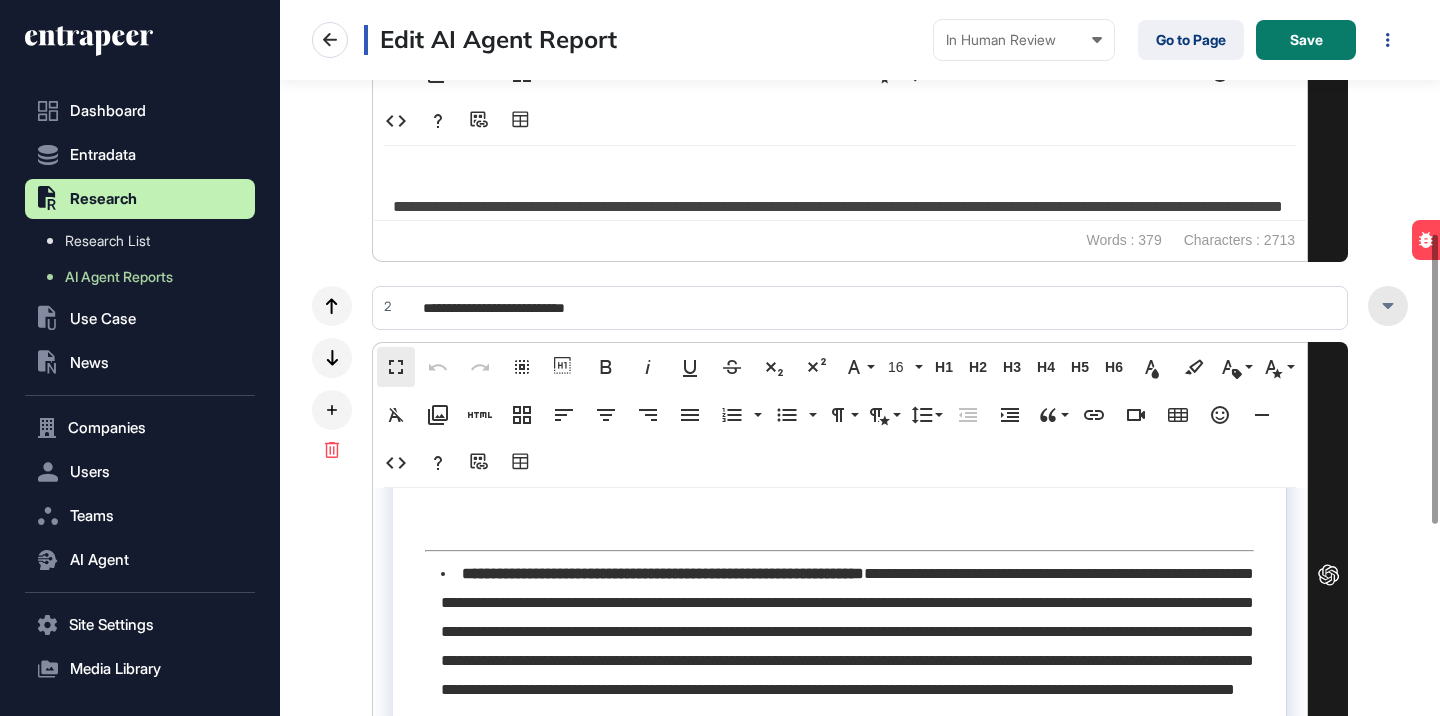 click 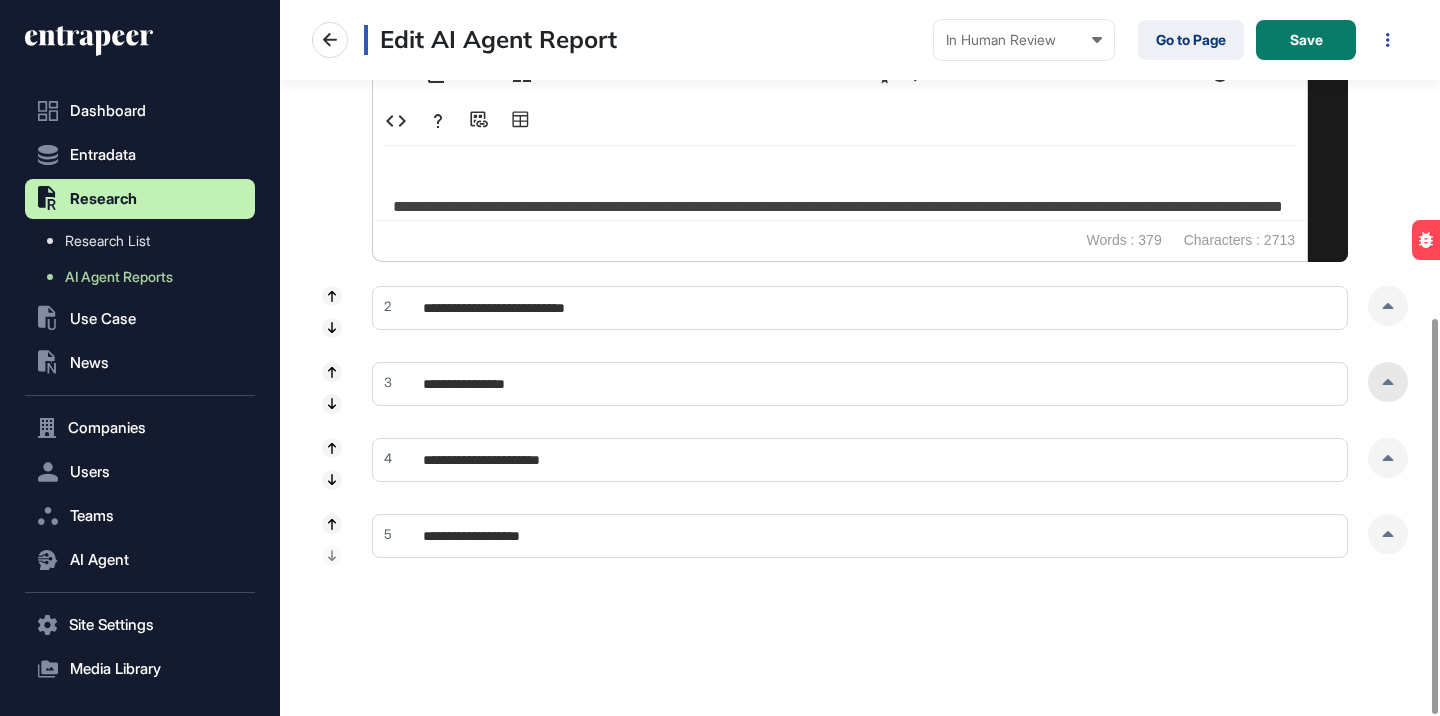 click 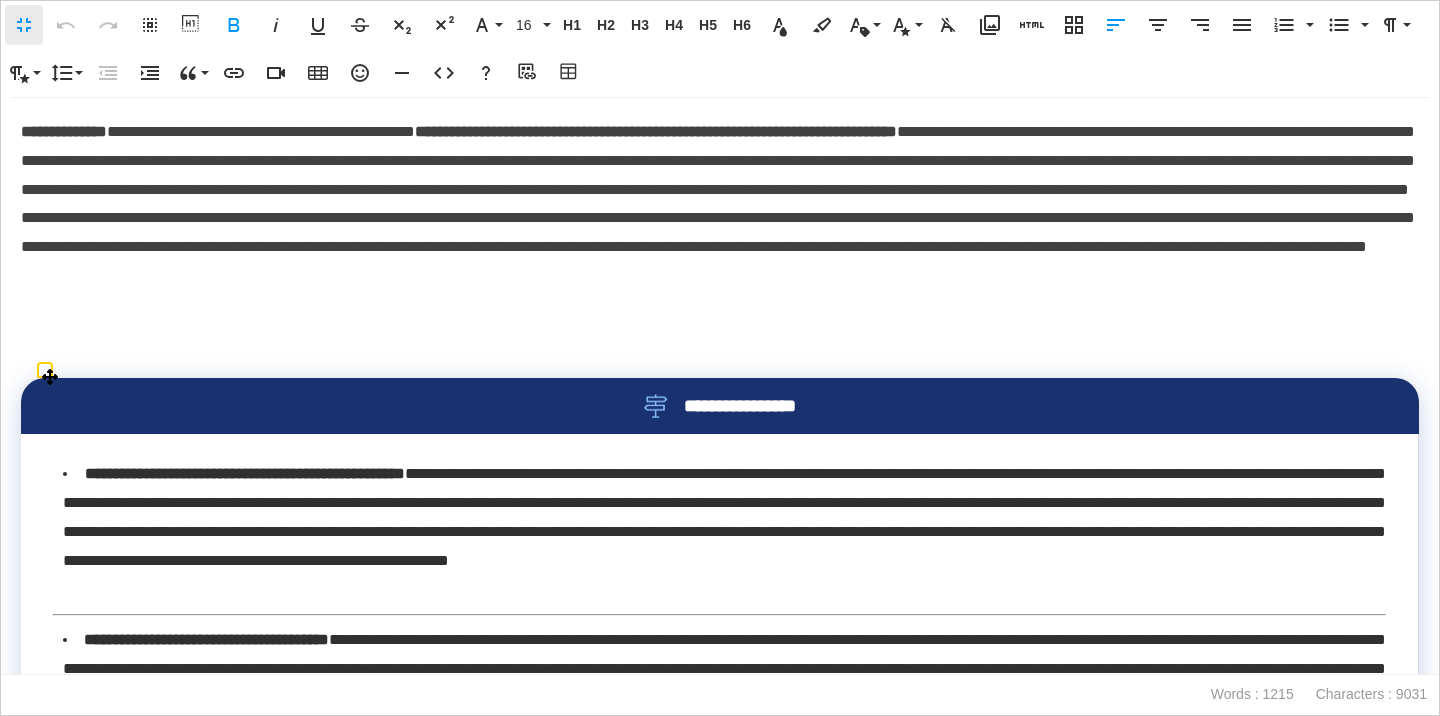 scroll, scrollTop: 1, scrollLeft: 9, axis: both 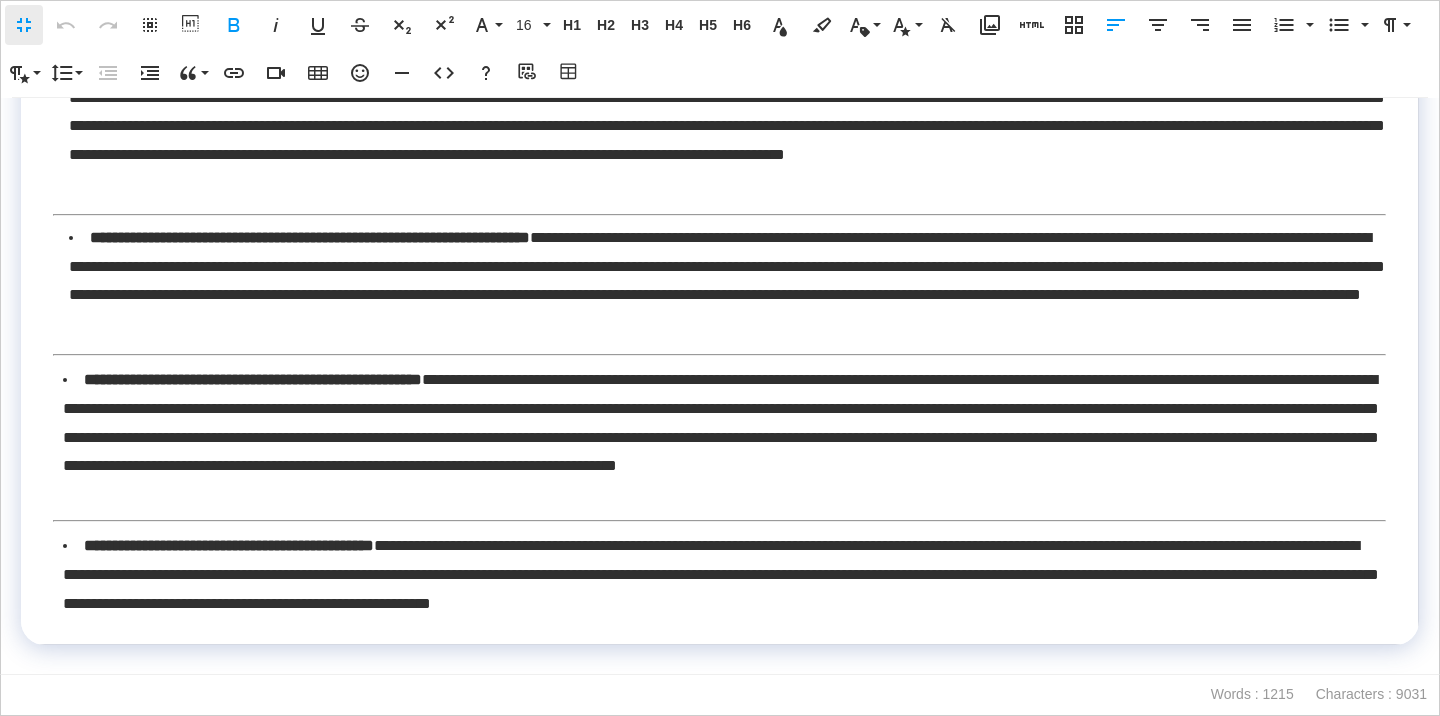 click on "Fullscreen" at bounding box center (24, 25) 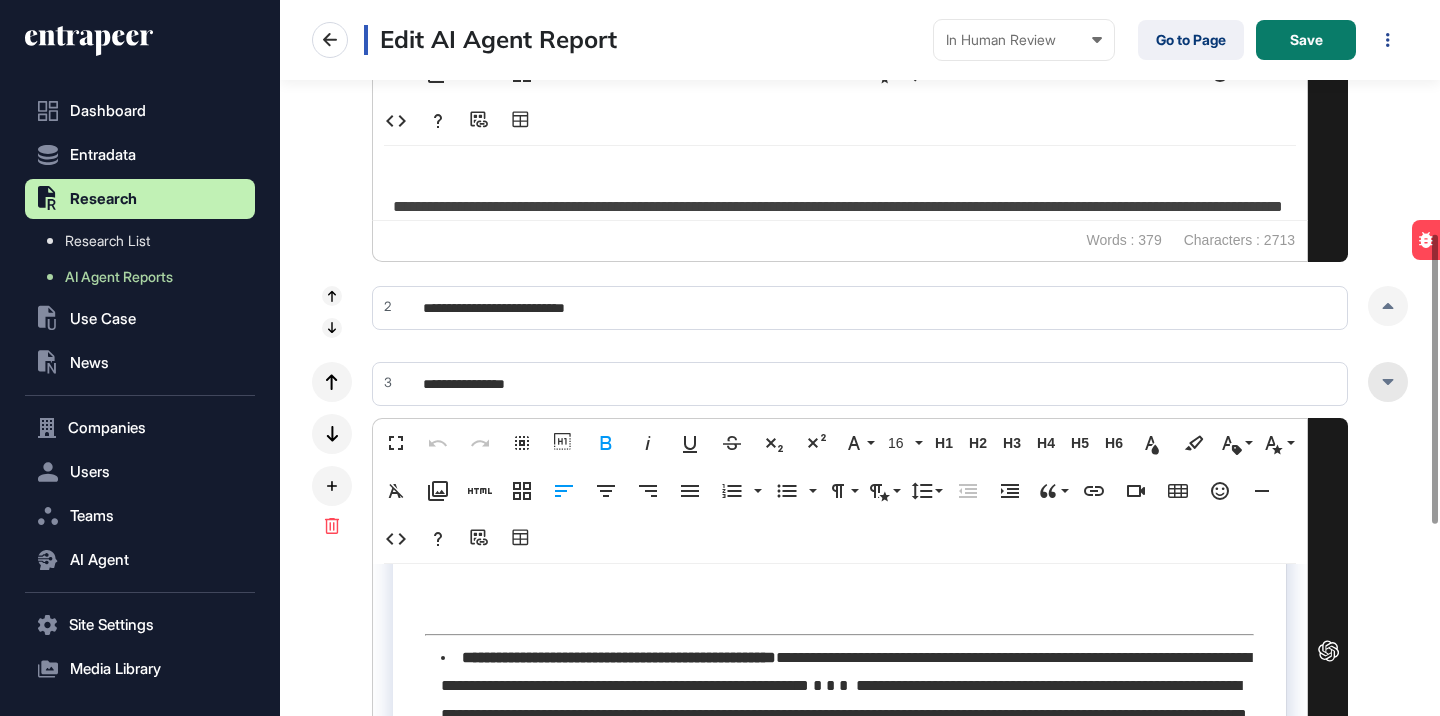 click at bounding box center [1388, 382] 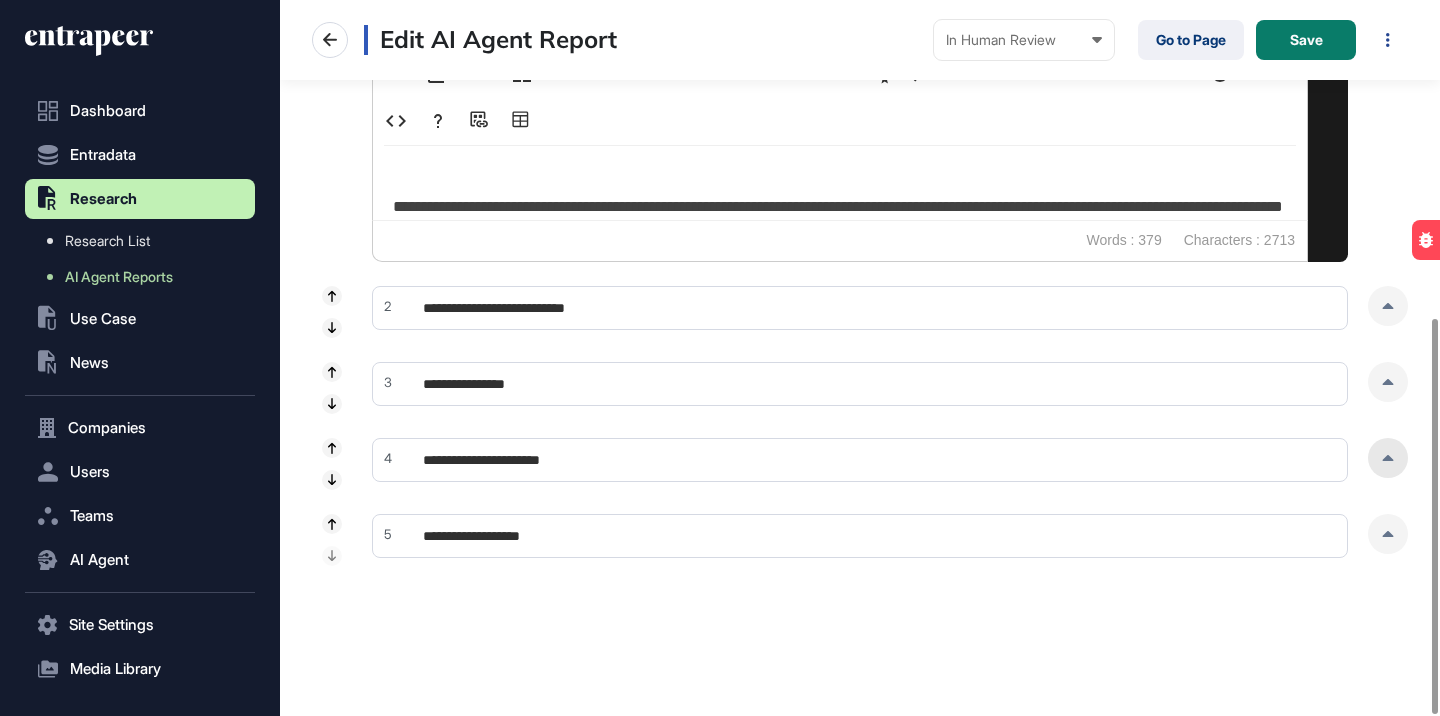 click at bounding box center [1388, 458] 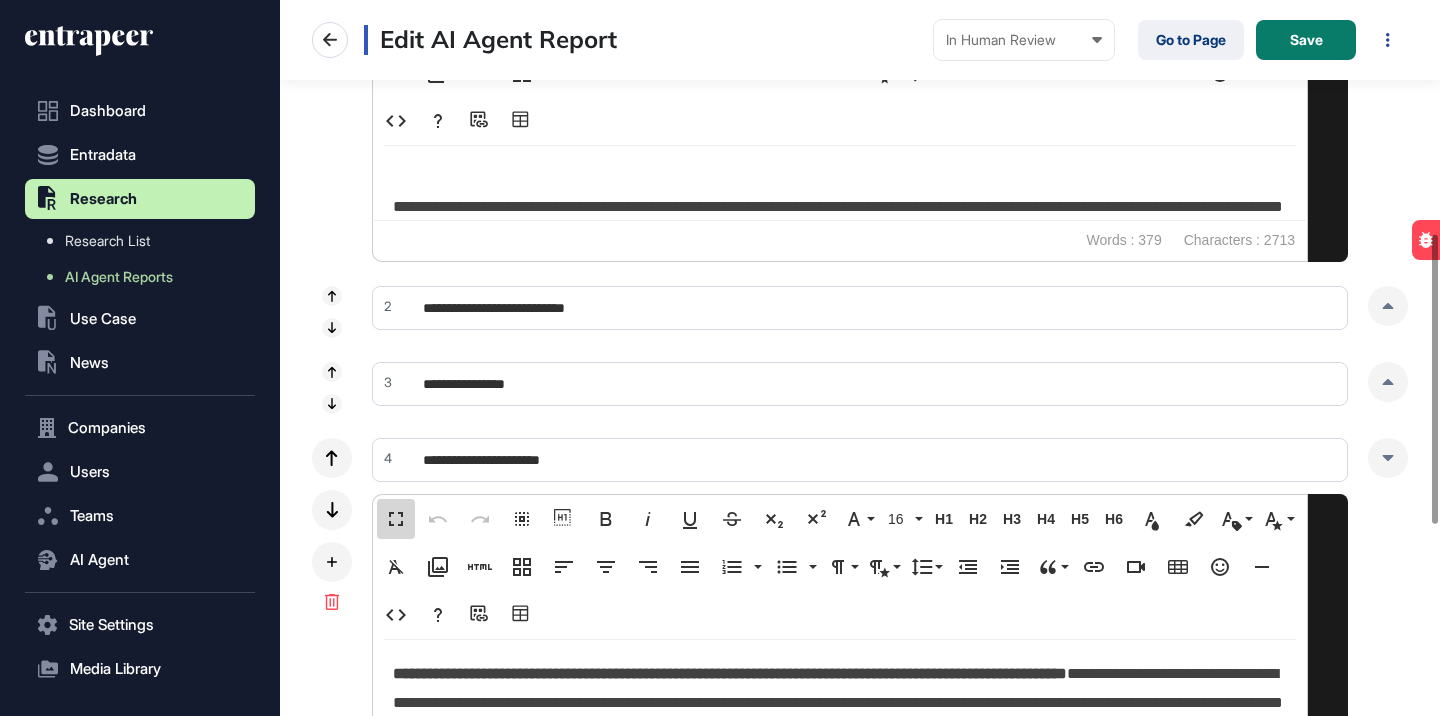 scroll, scrollTop: 1, scrollLeft: 9, axis: both 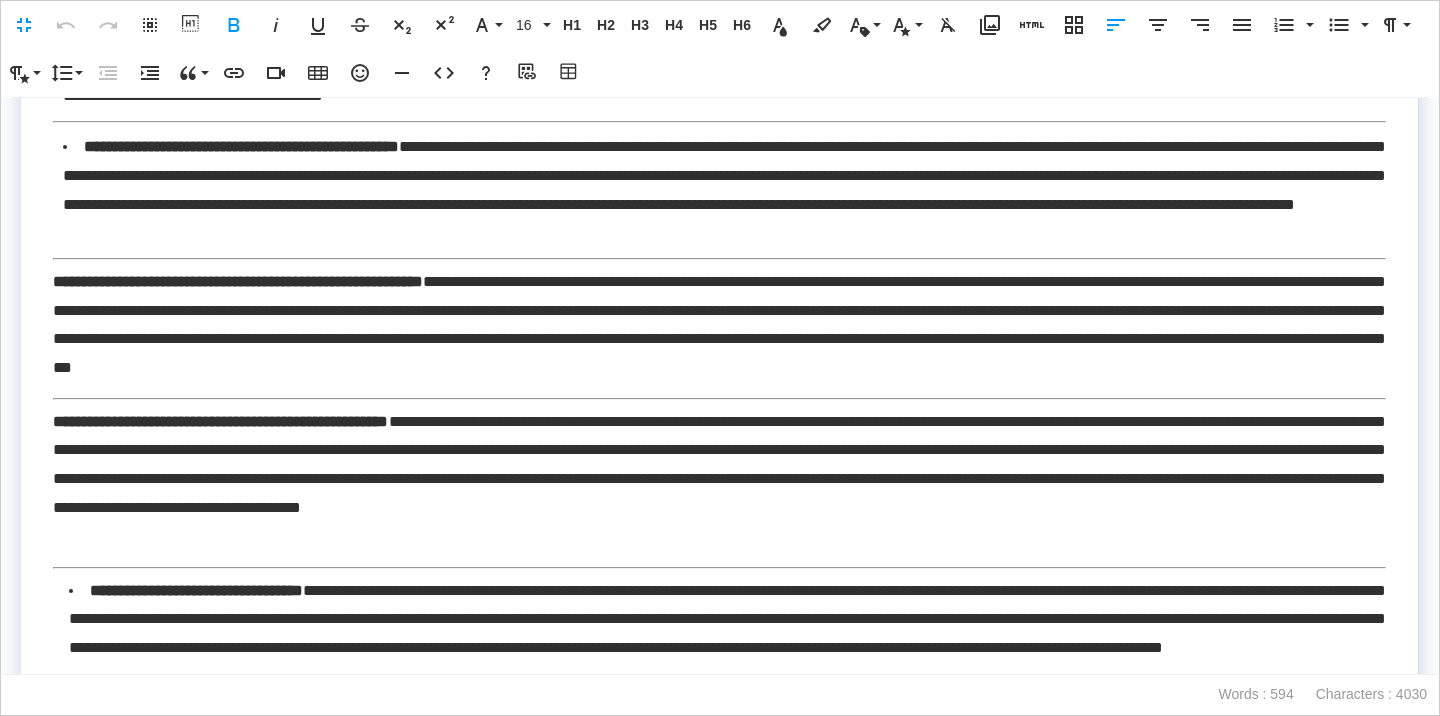 click on "**********" at bounding box center (719, 325) 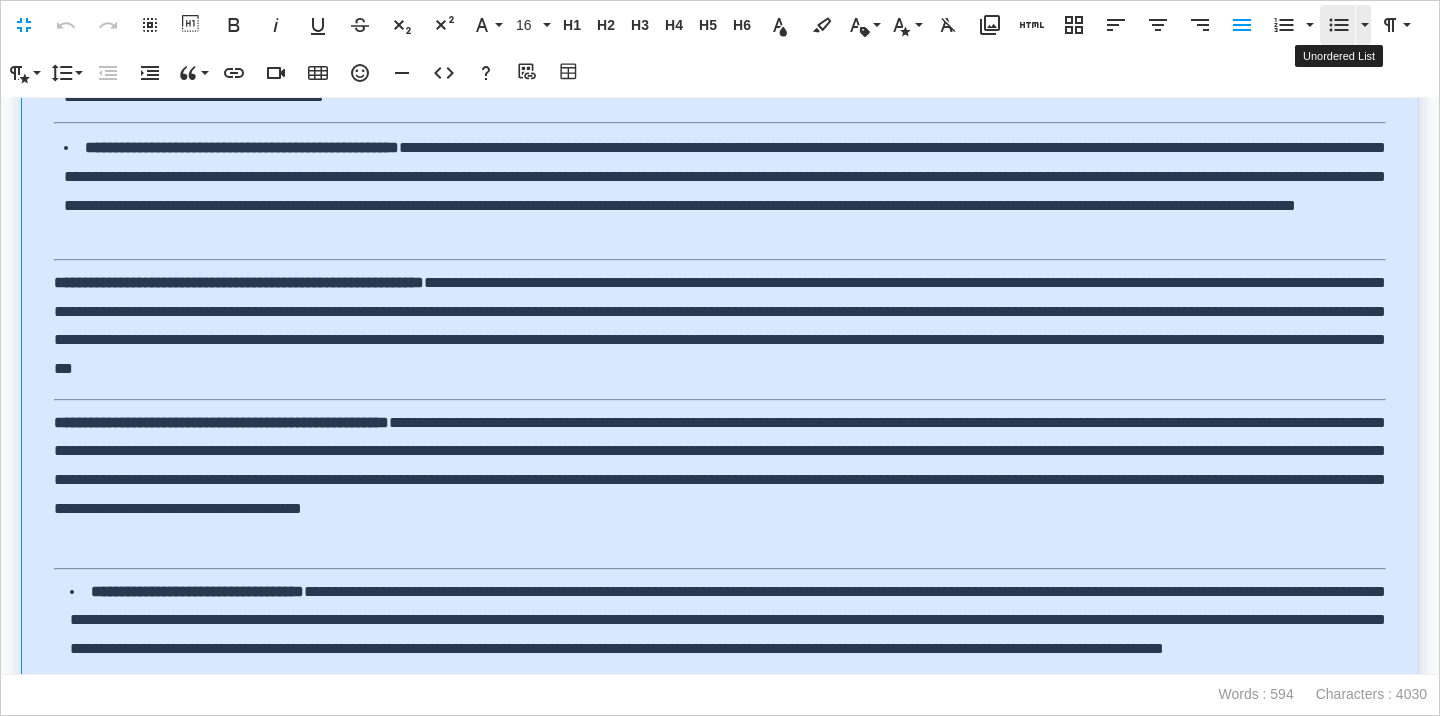 click 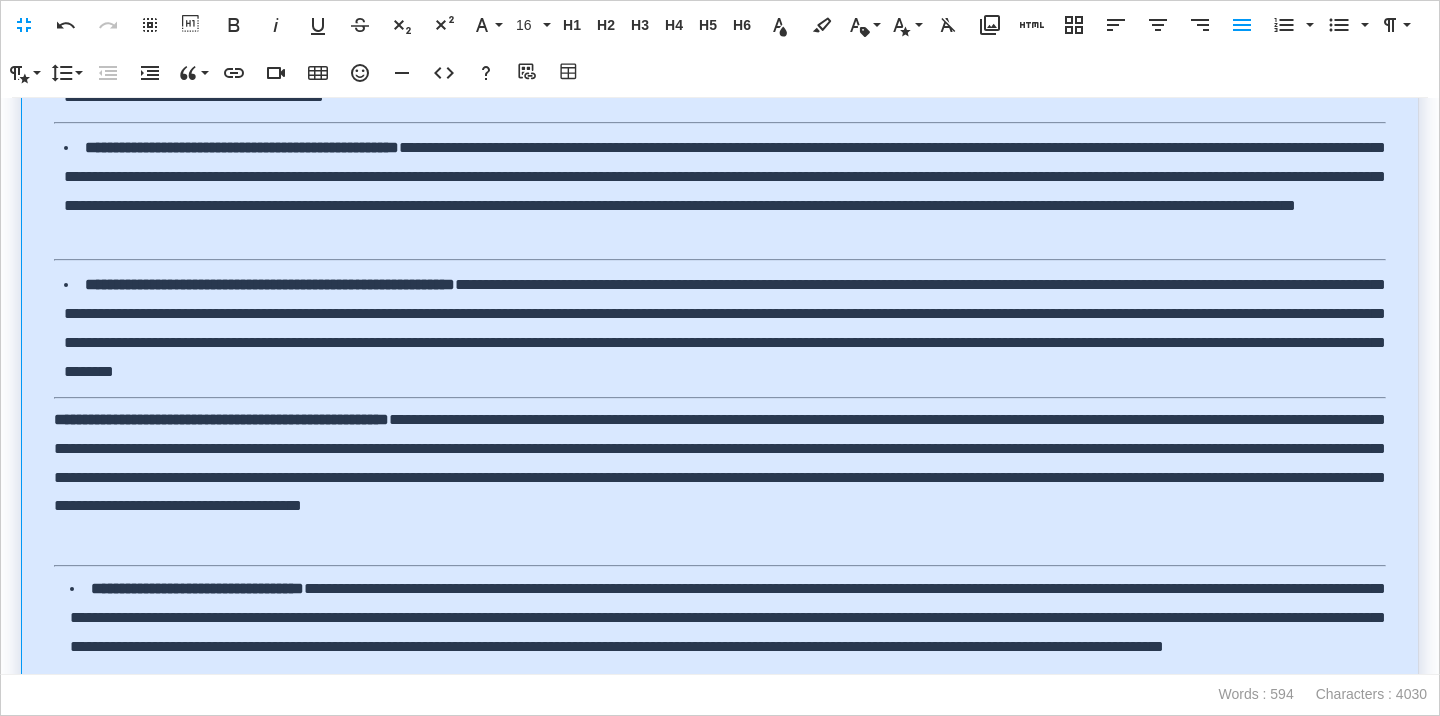 click on "**********" at bounding box center [720, 478] 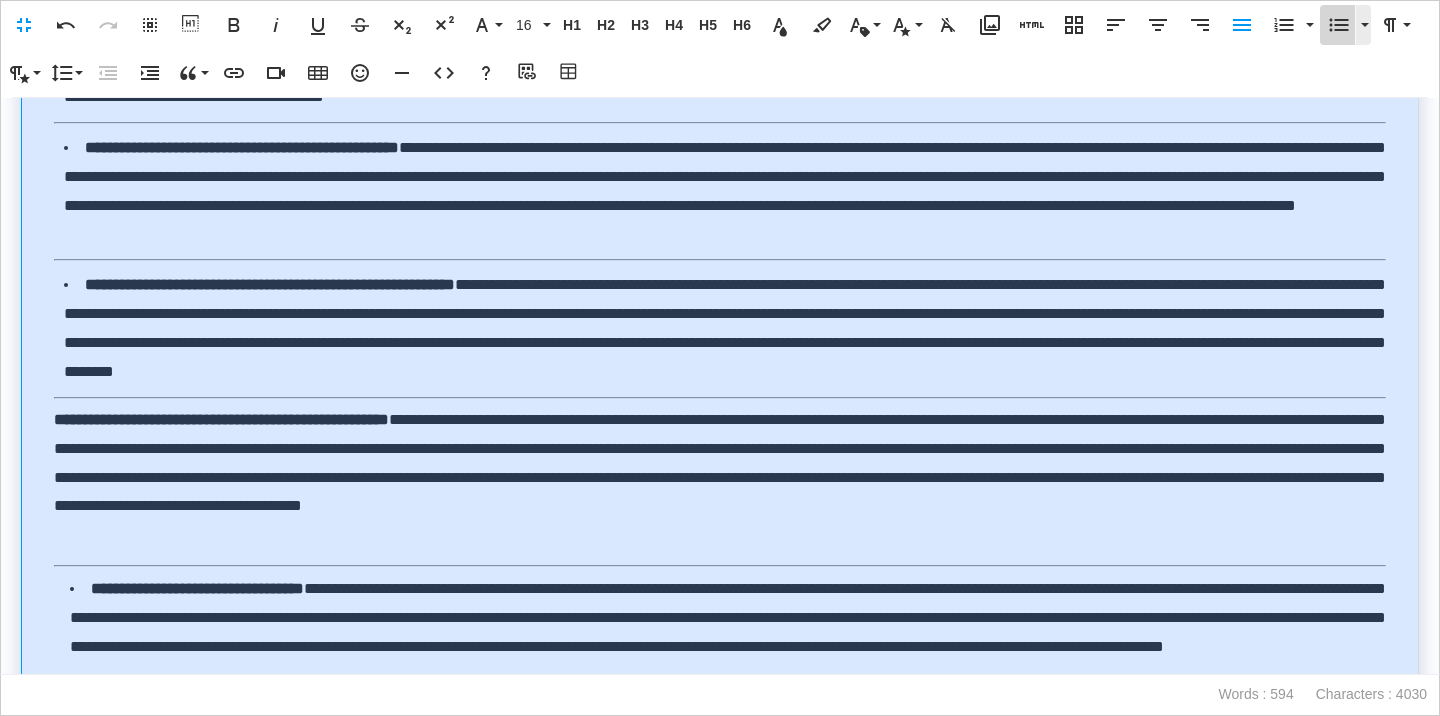 click 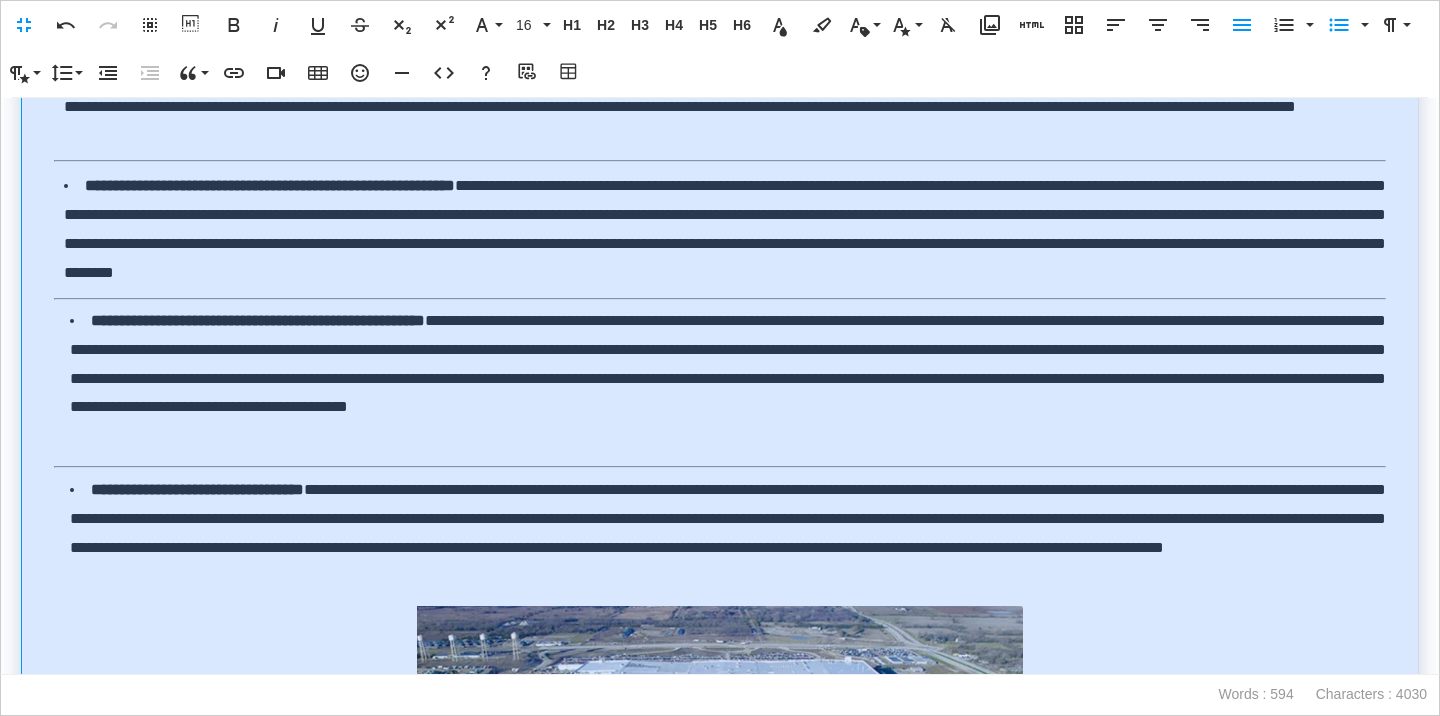 scroll, scrollTop: 0, scrollLeft: 0, axis: both 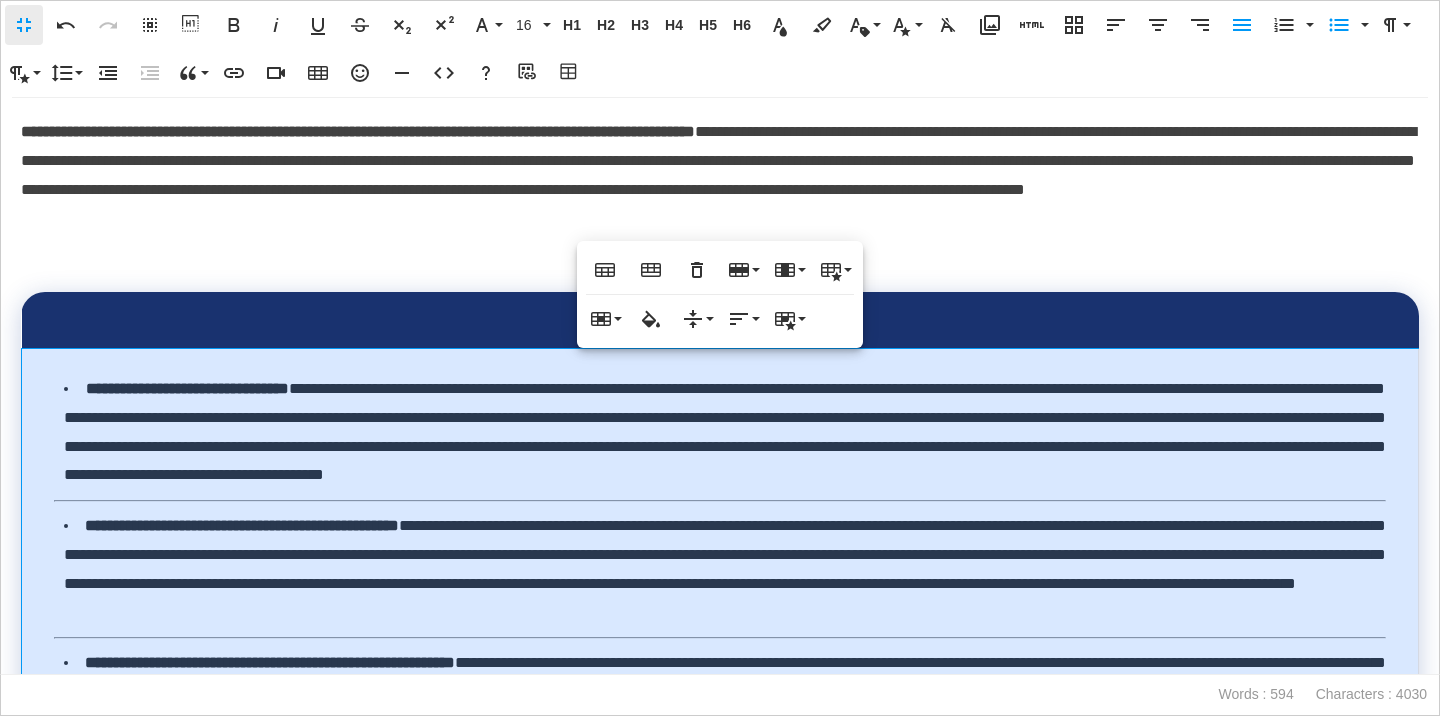 click on "Fullscreen" at bounding box center [24, 25] 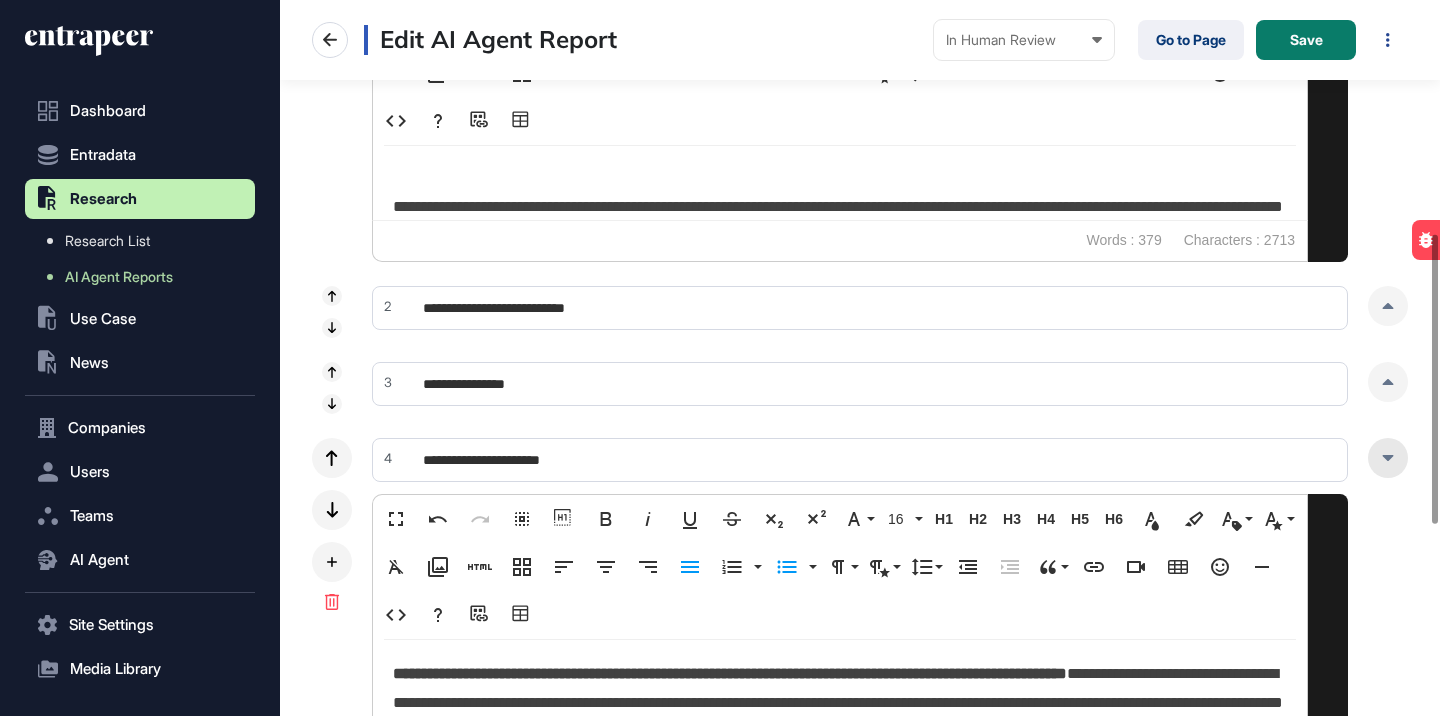 click at bounding box center [1388, 458] 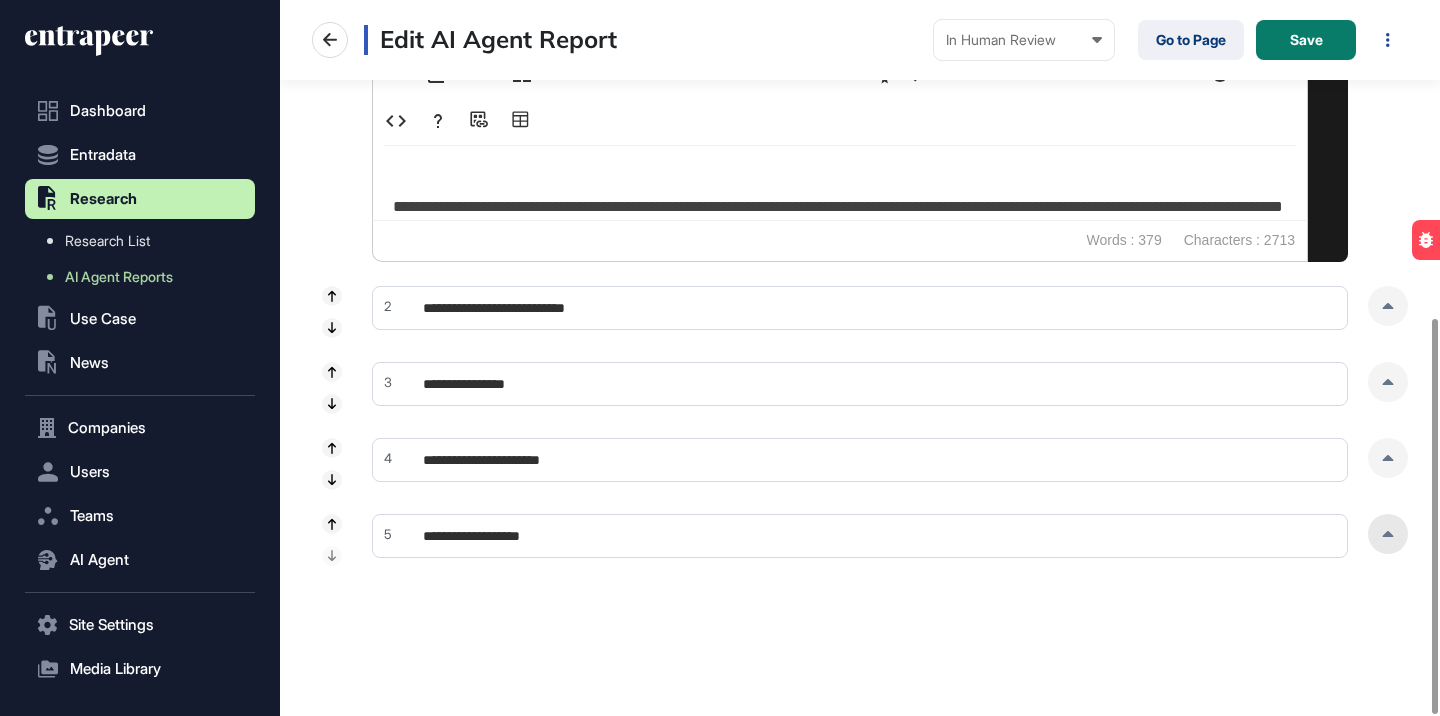 click 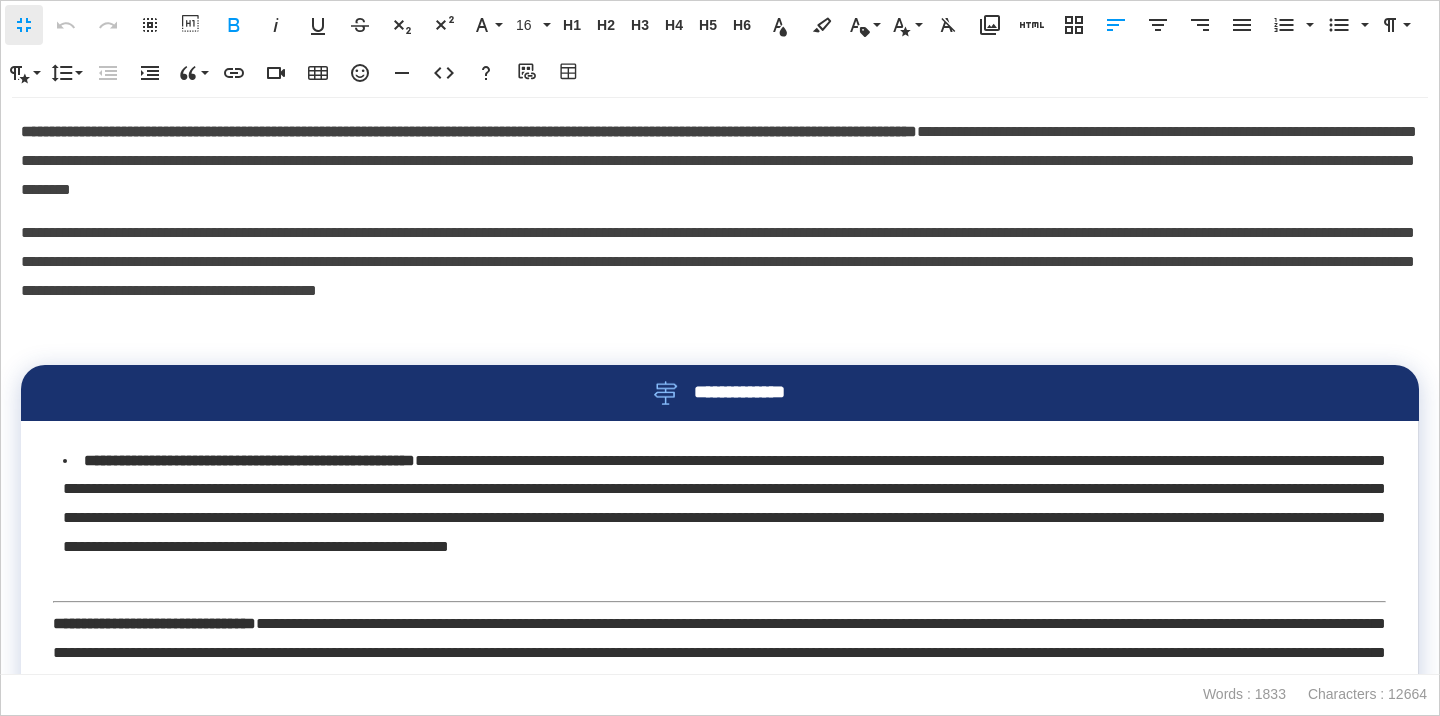 scroll, scrollTop: 1, scrollLeft: 9, axis: both 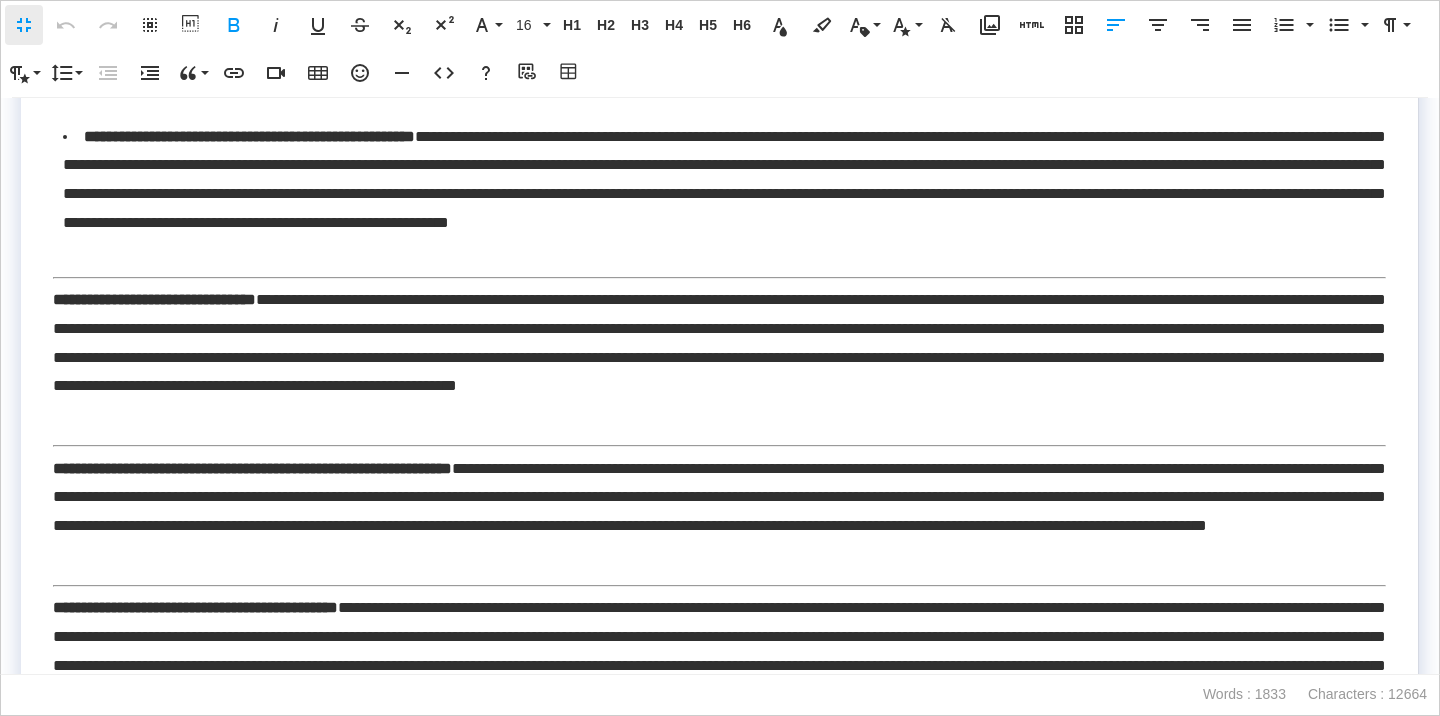 click on "**********" at bounding box center (719, 358) 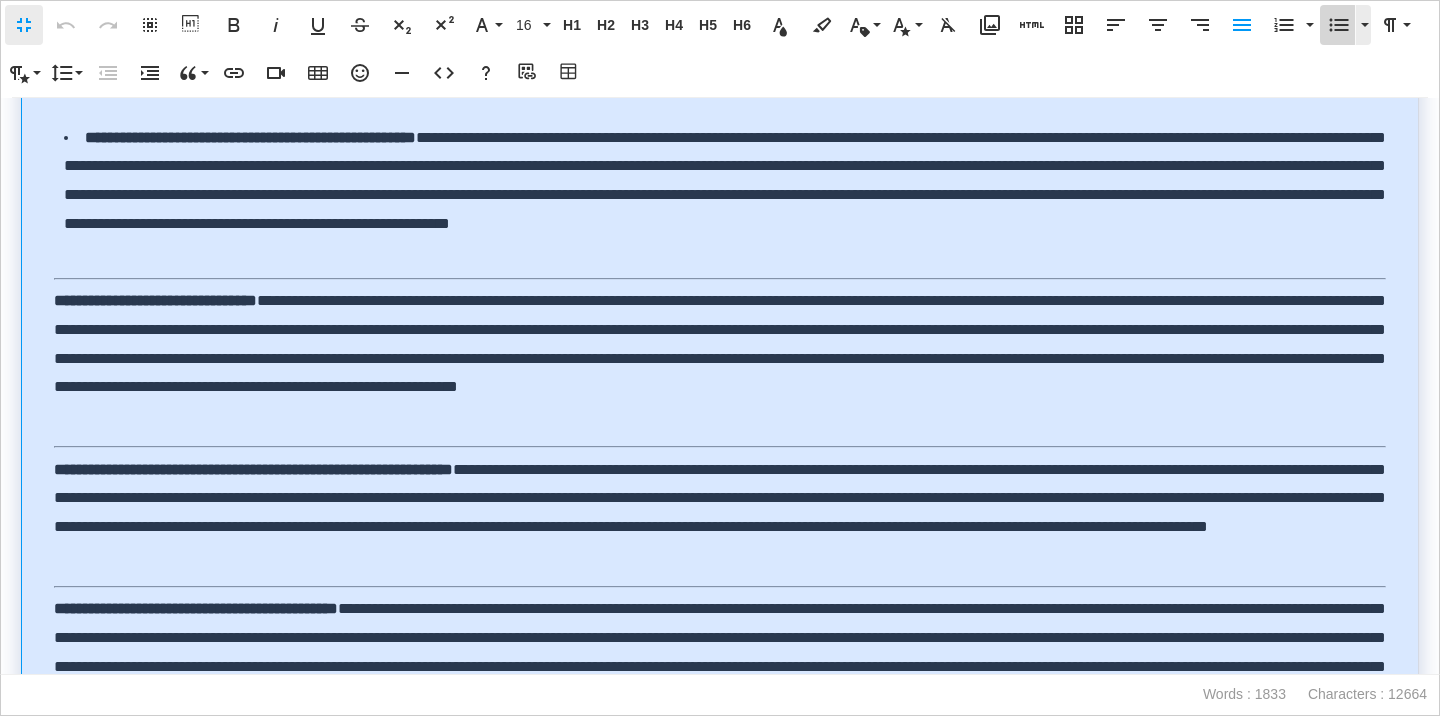 click on "Unordered List" at bounding box center (1339, 25) 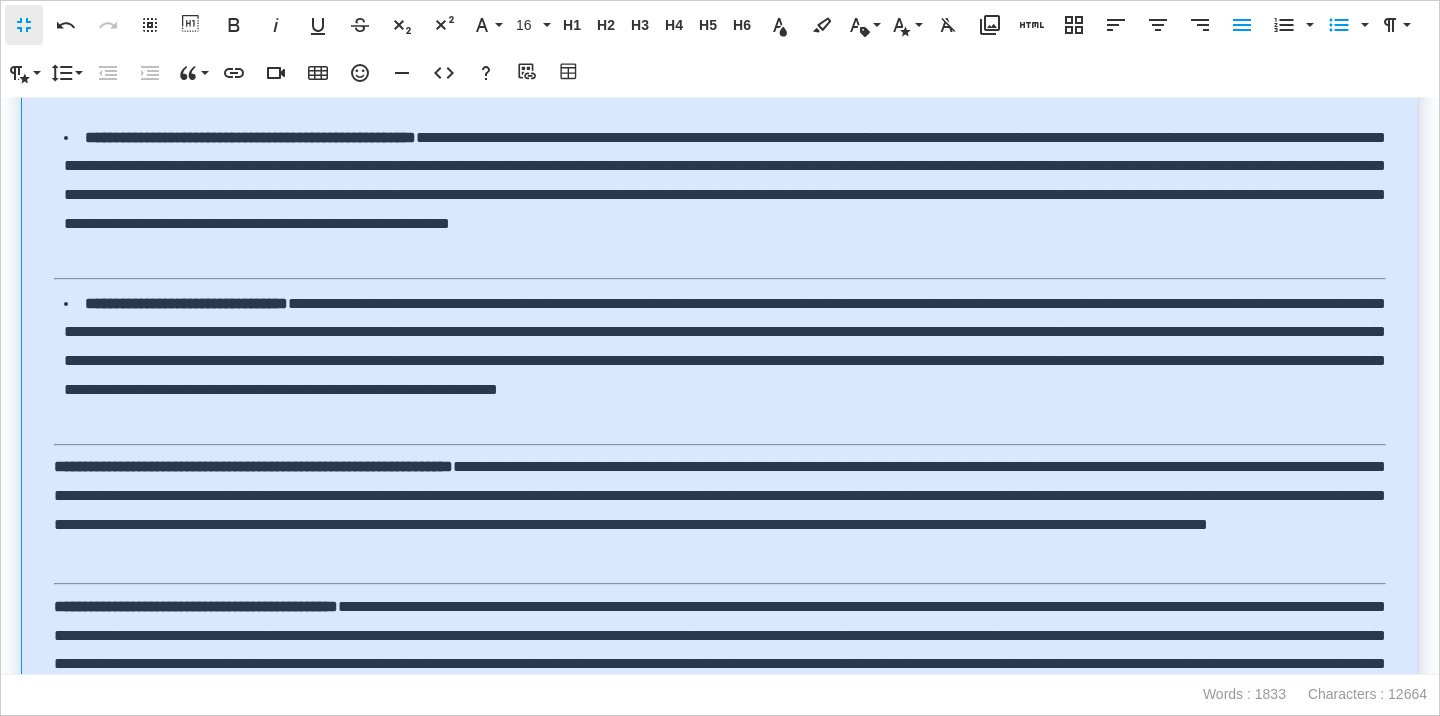 click on "**********" at bounding box center (720, 510) 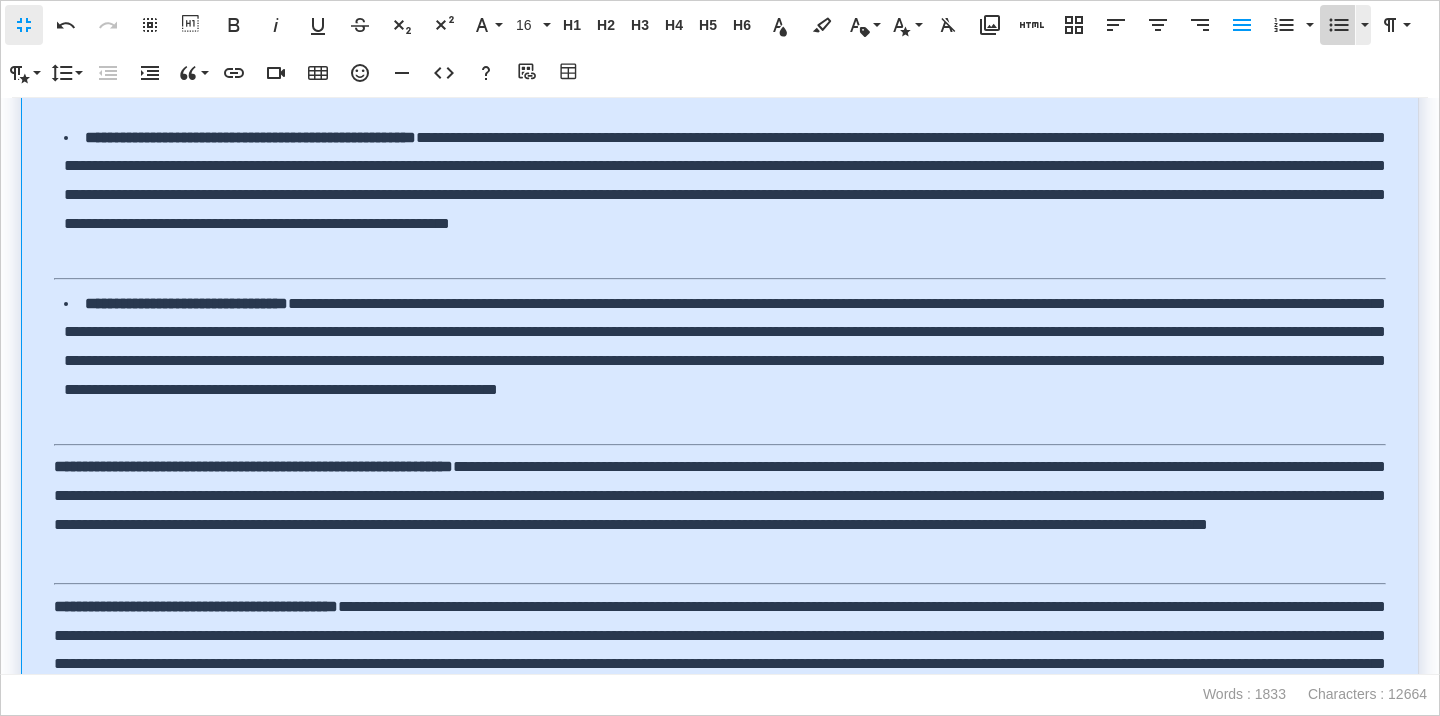 click on "Unordered List" at bounding box center (1339, 25) 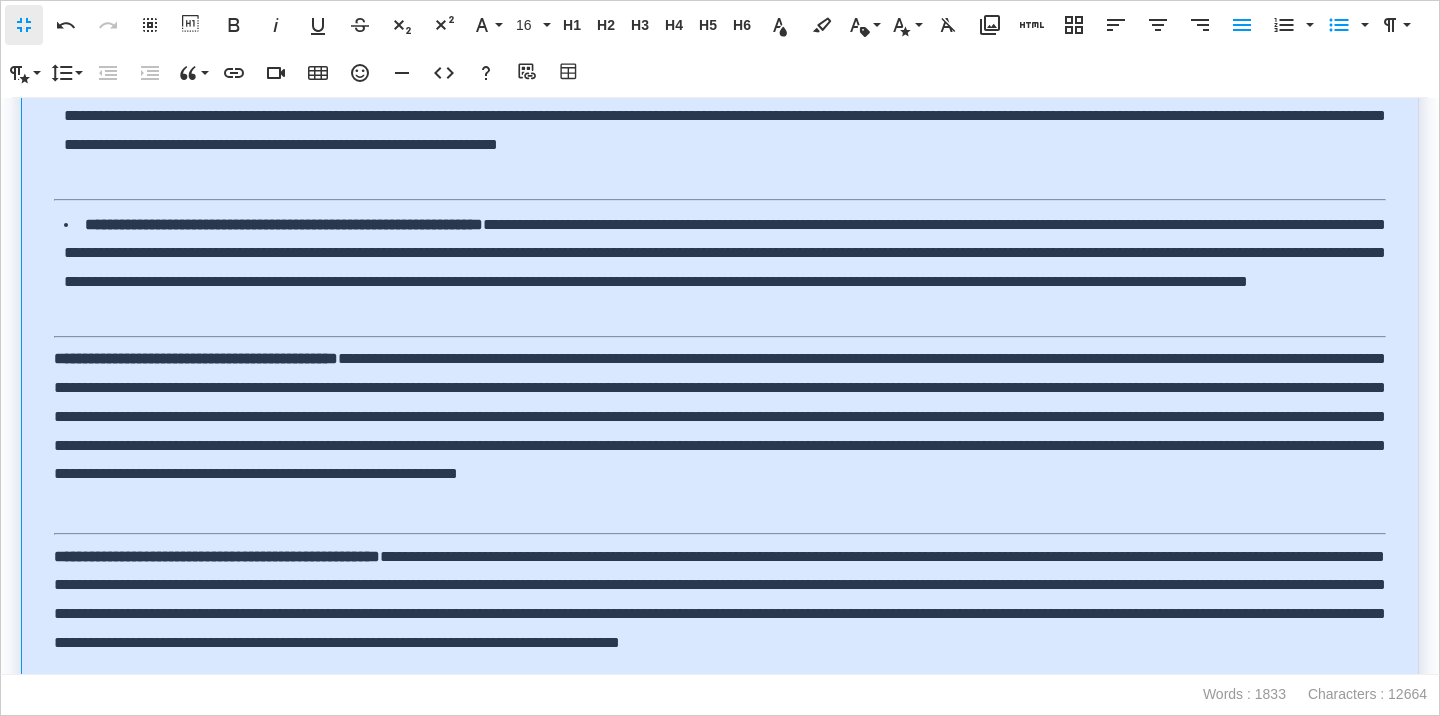 scroll, scrollTop: 662, scrollLeft: 0, axis: vertical 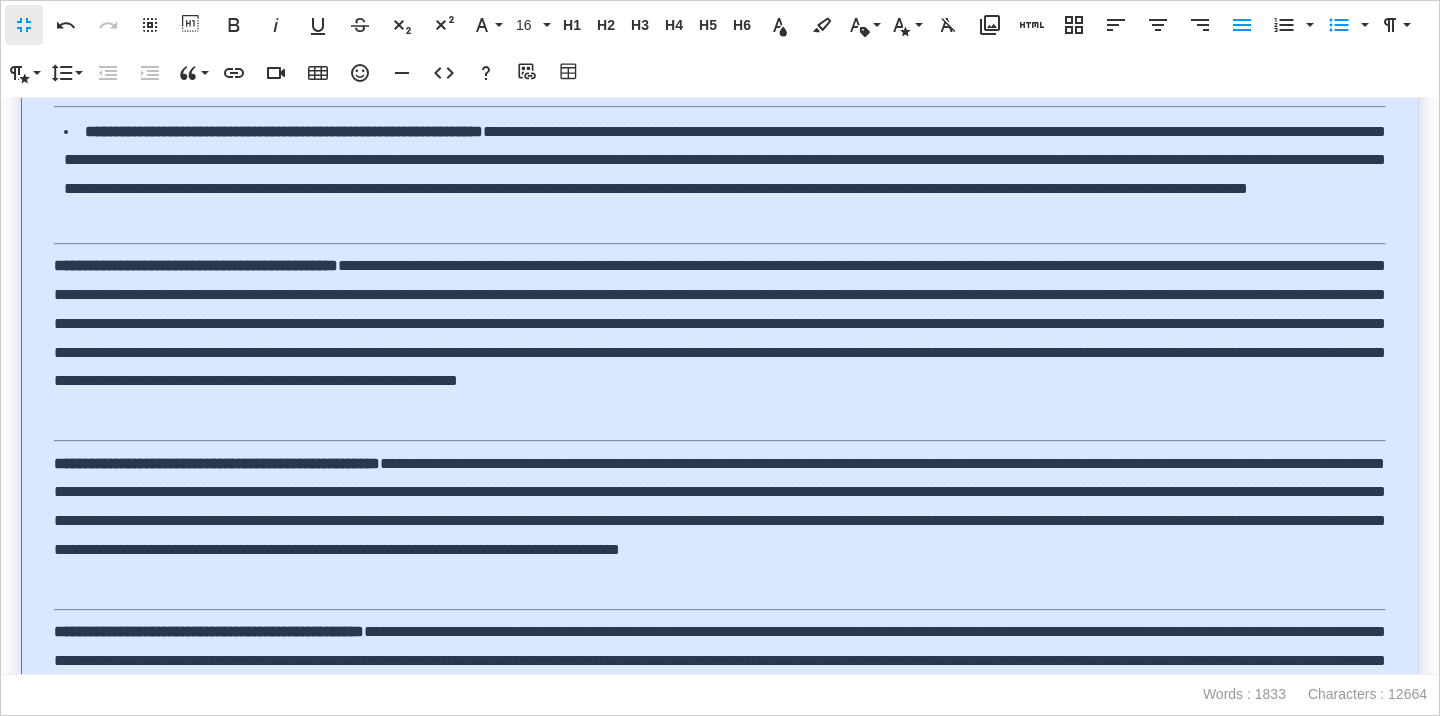 click on "**********" at bounding box center (720, 338) 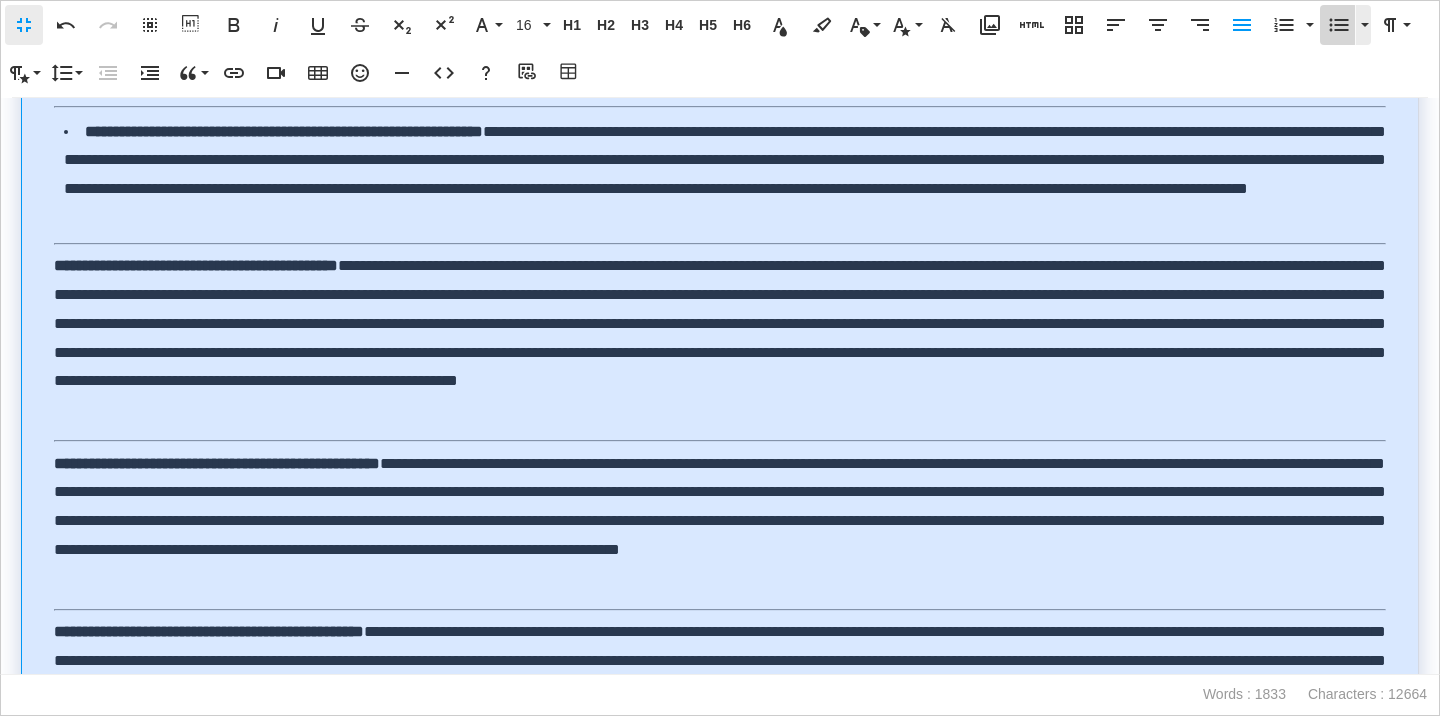 click 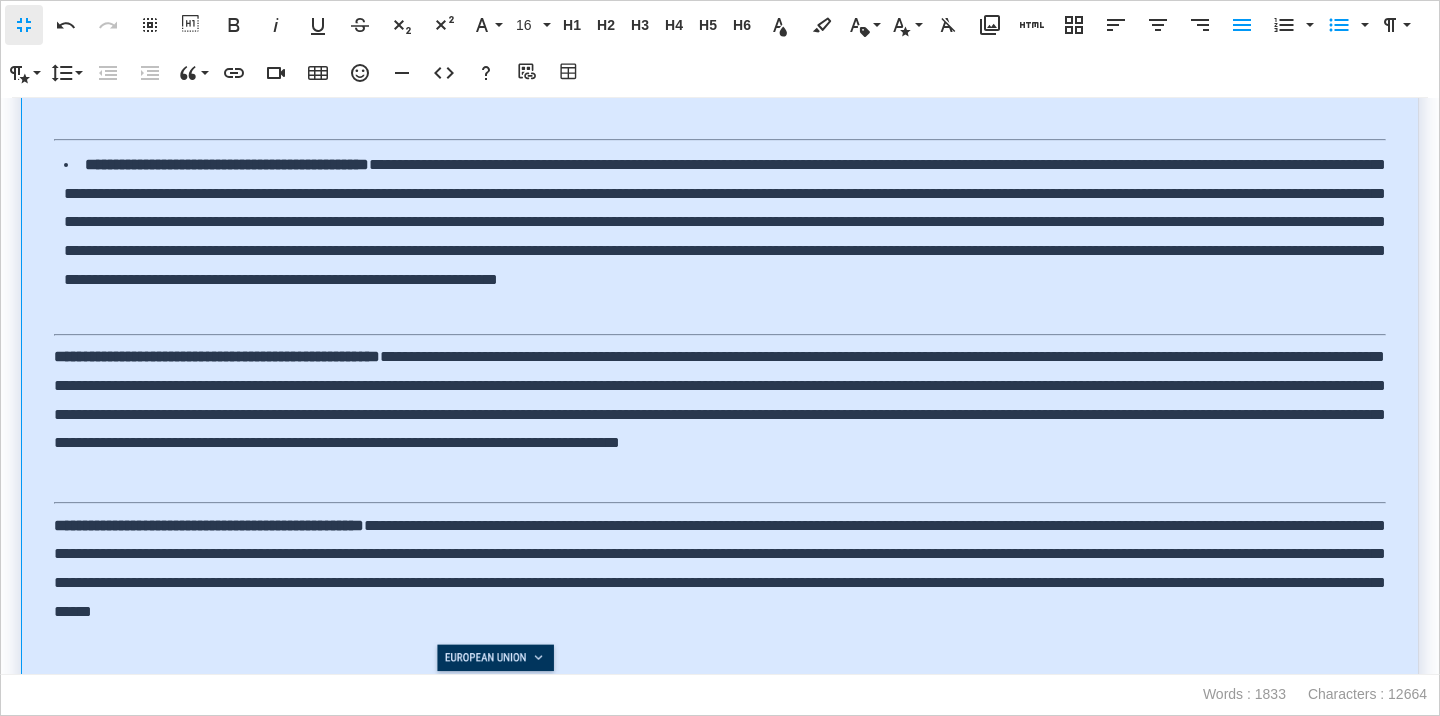 scroll, scrollTop: 765, scrollLeft: 0, axis: vertical 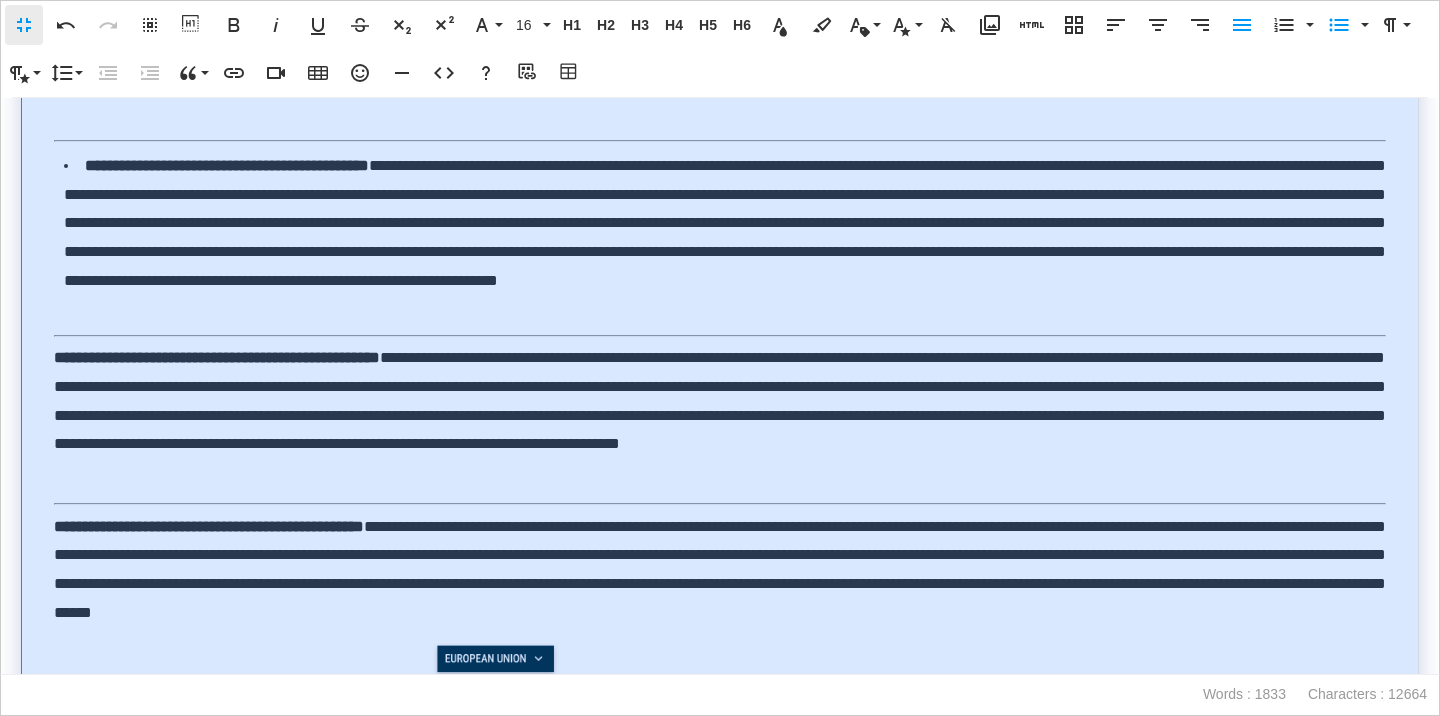 click on "**********" at bounding box center [720, 416] 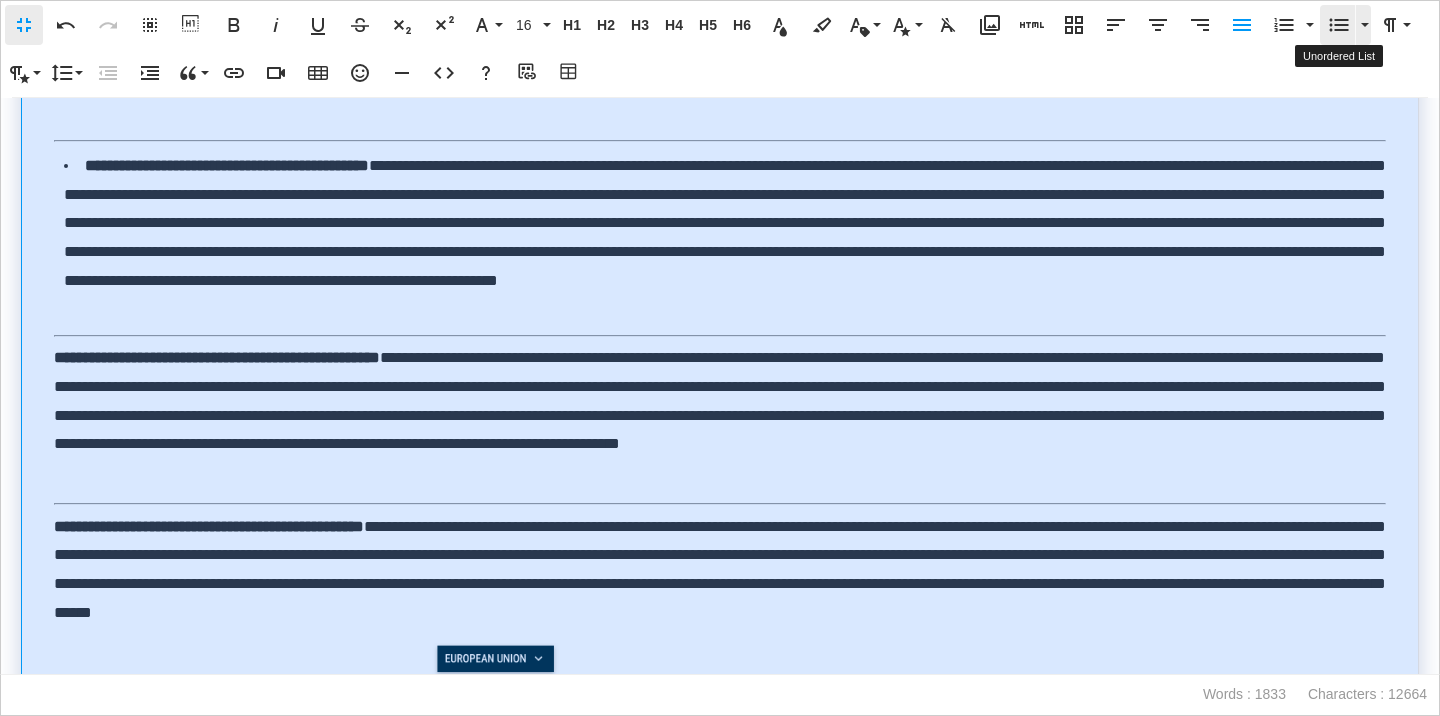 click 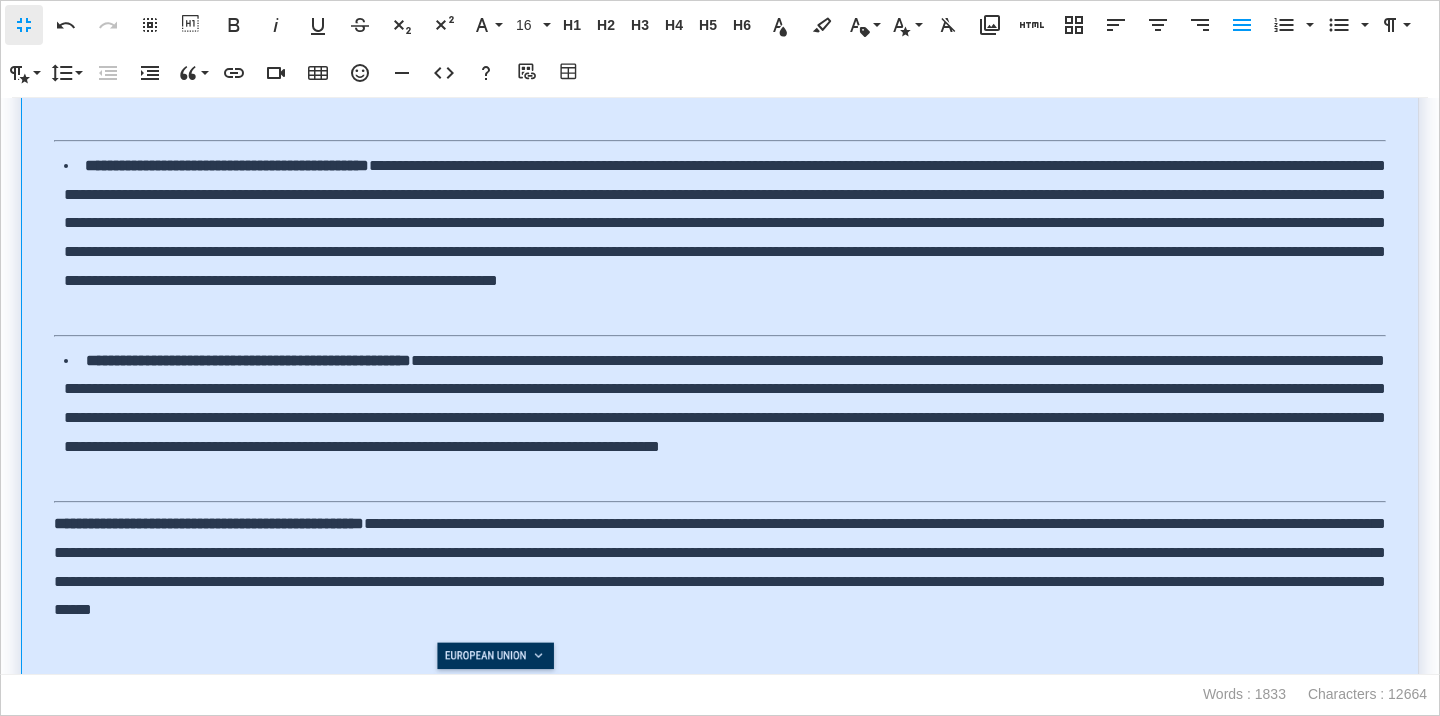 click on "**********" at bounding box center (720, 567) 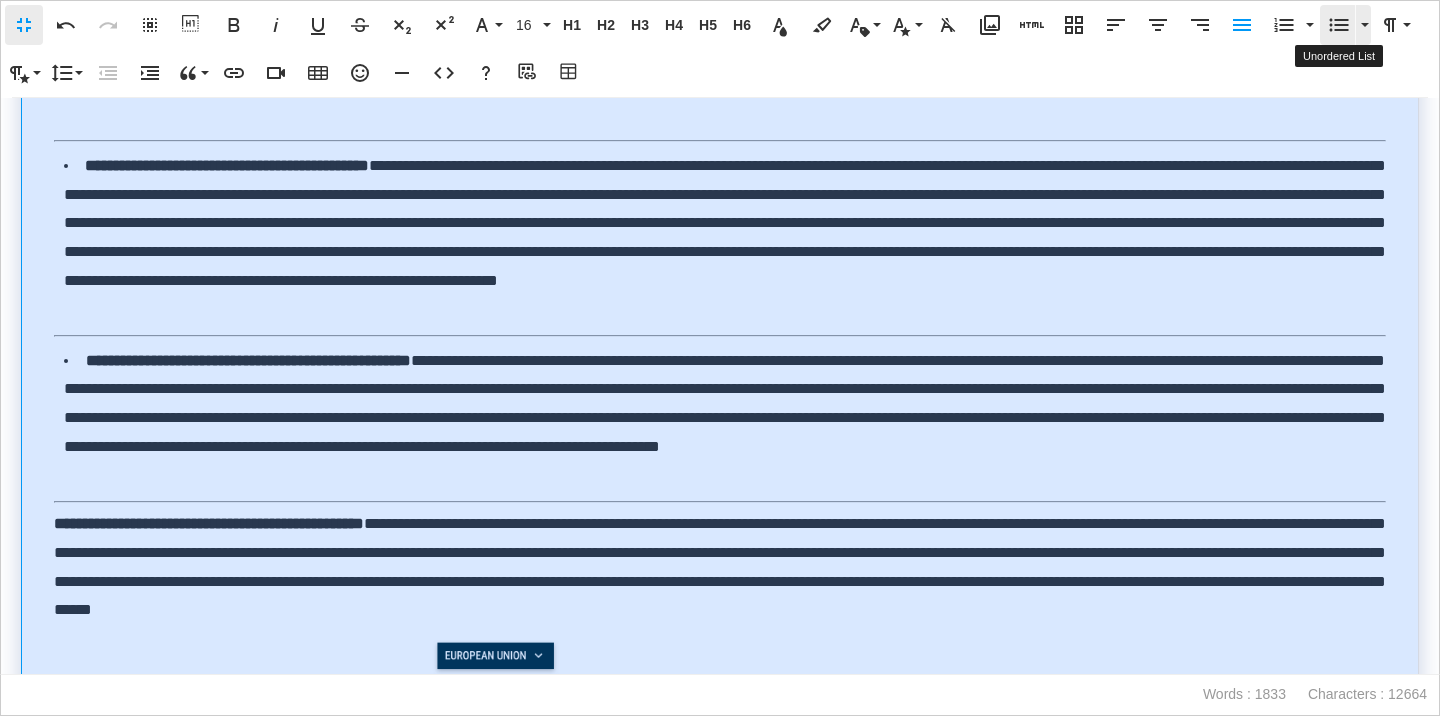 click 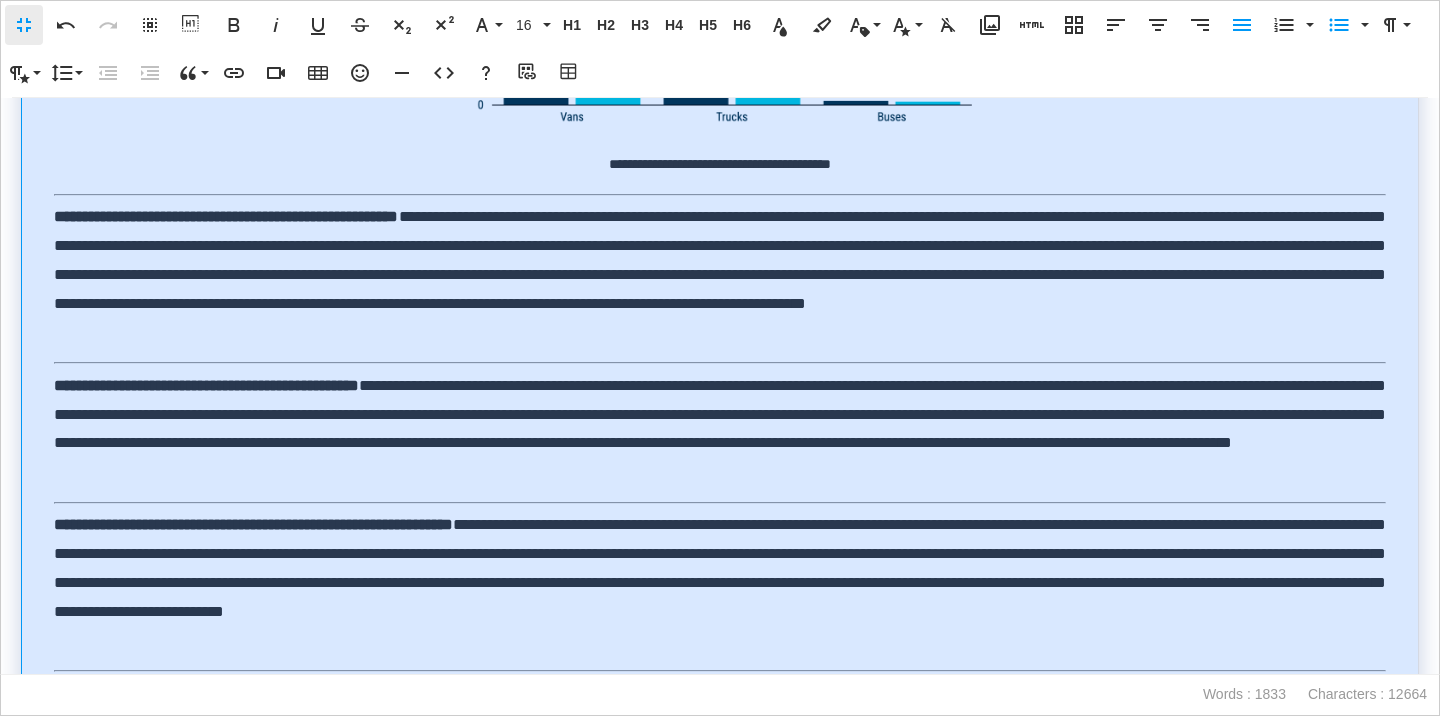 scroll, scrollTop: 1606, scrollLeft: 0, axis: vertical 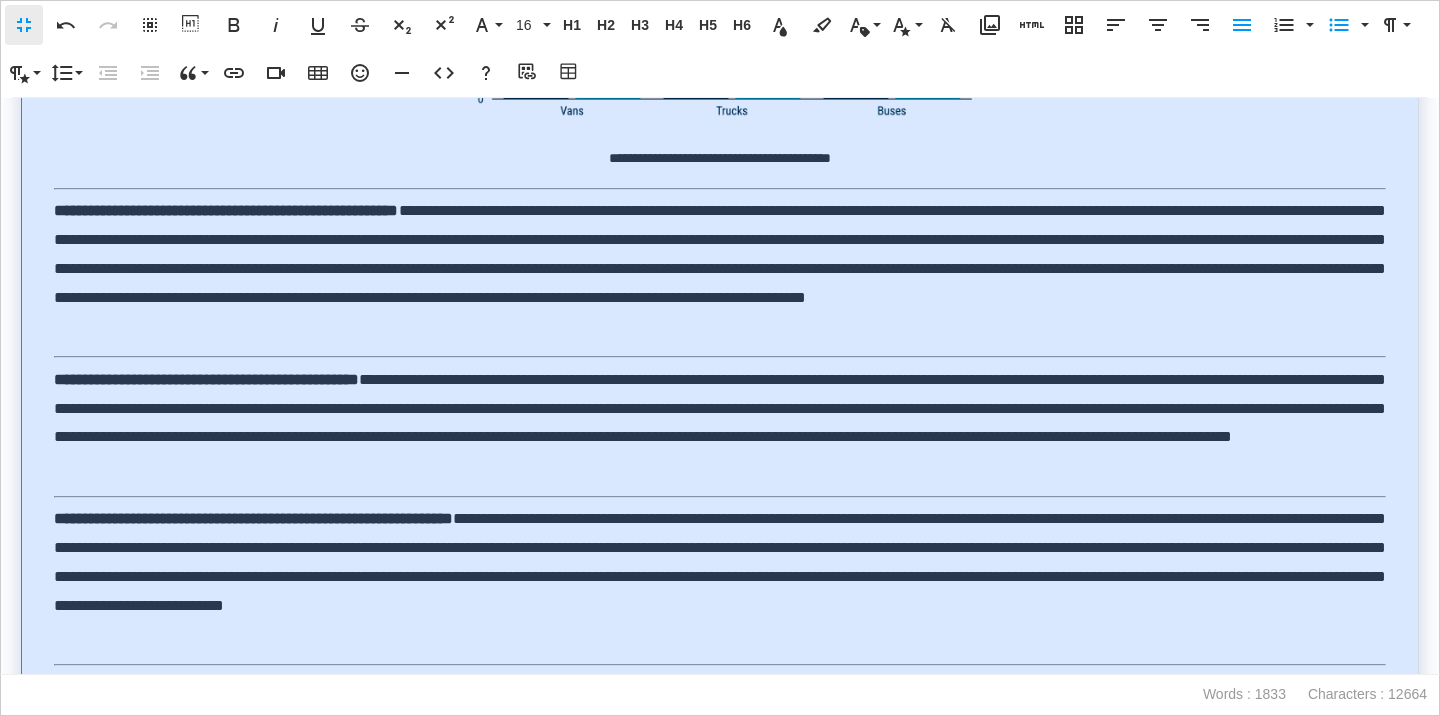 click on "**********" at bounding box center (720, 269) 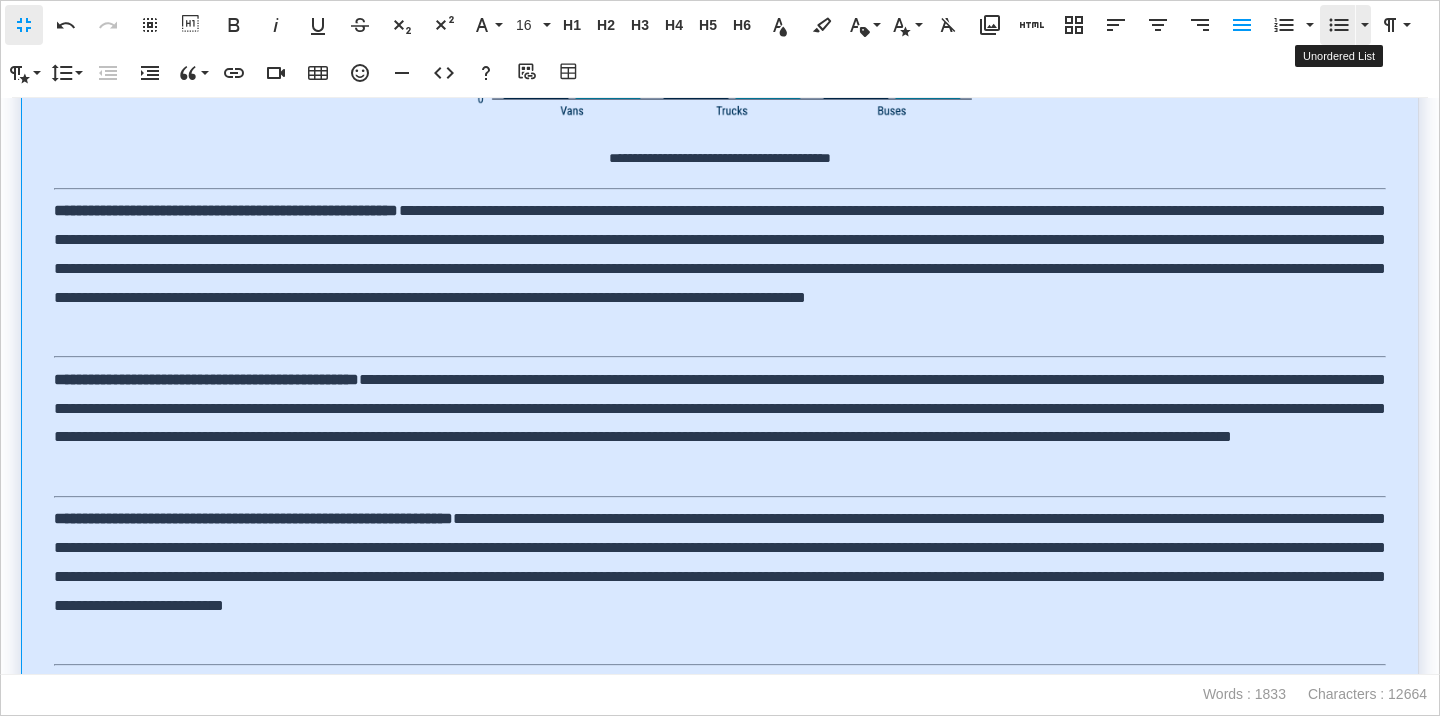 click 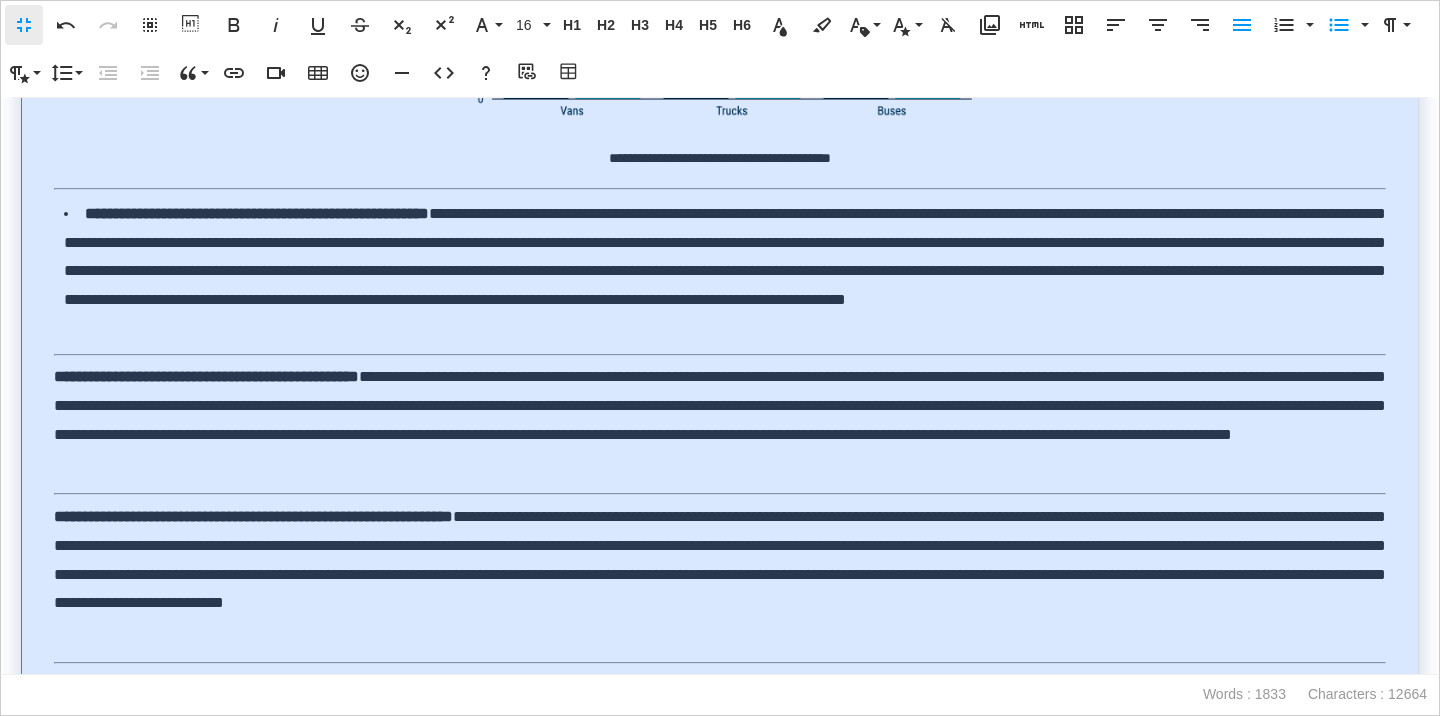 click on "**********" at bounding box center (720, 420) 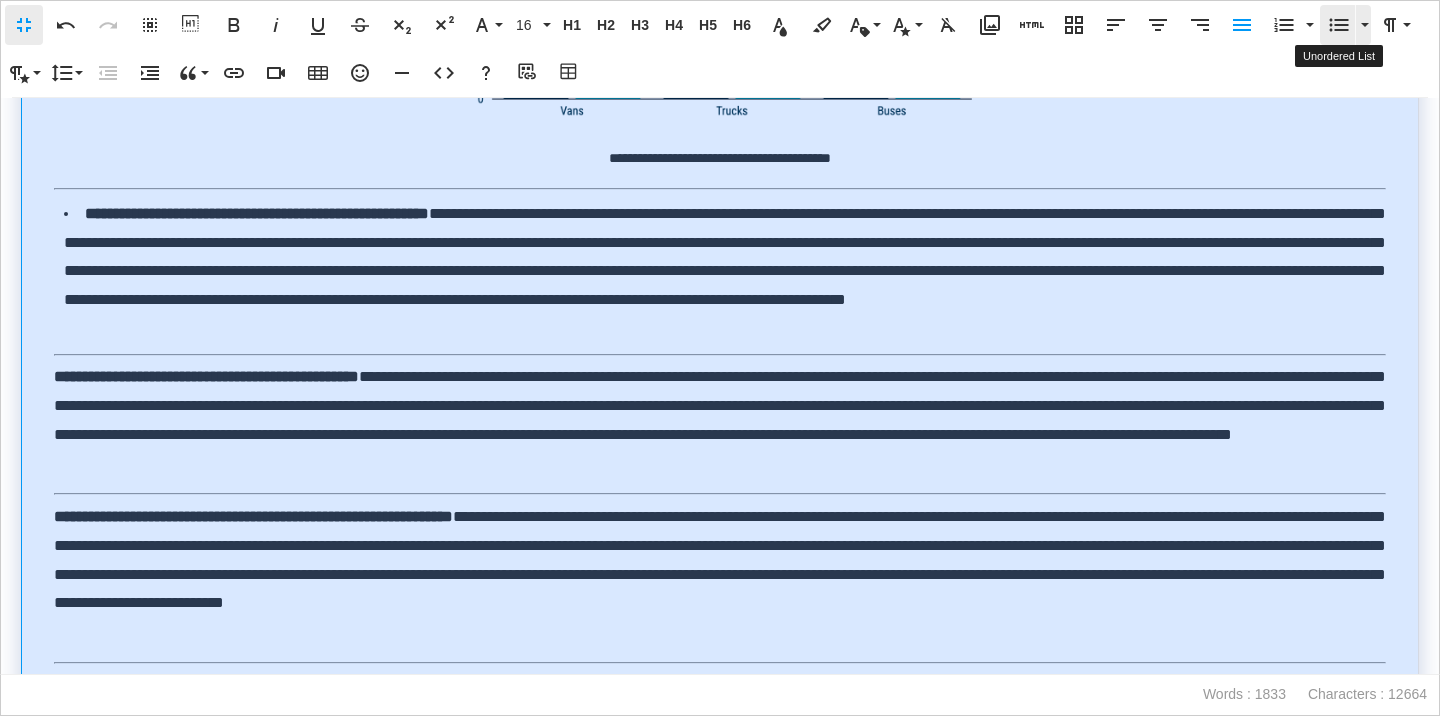 click 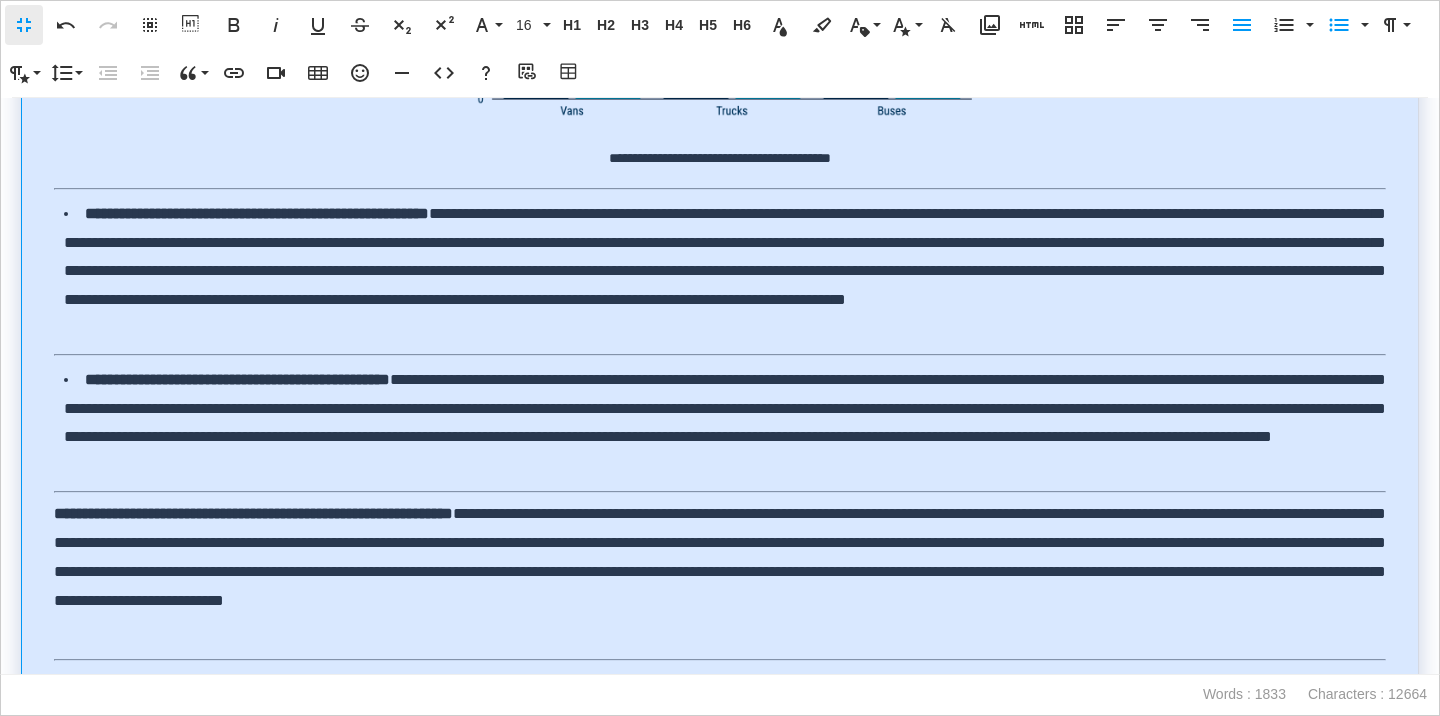 scroll, scrollTop: 1632, scrollLeft: 0, axis: vertical 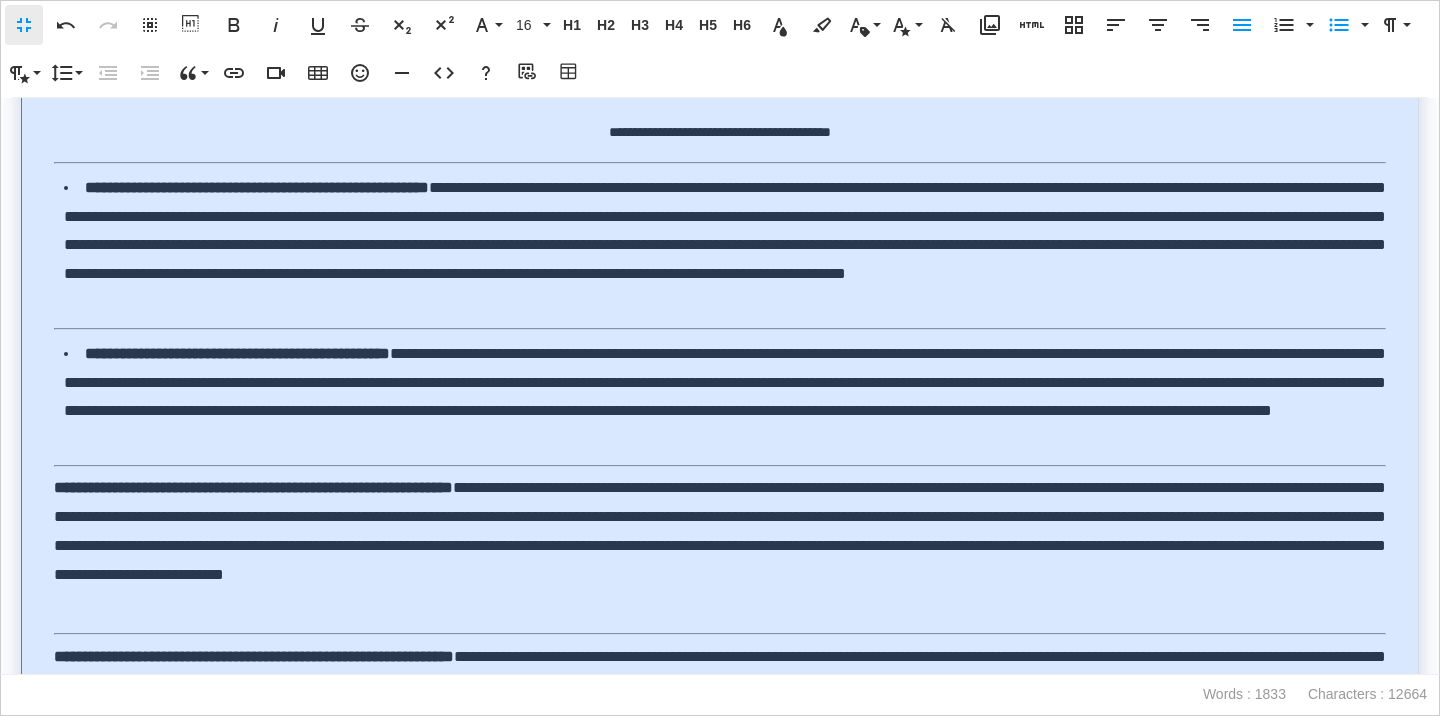 click on "**********" at bounding box center (720, 546) 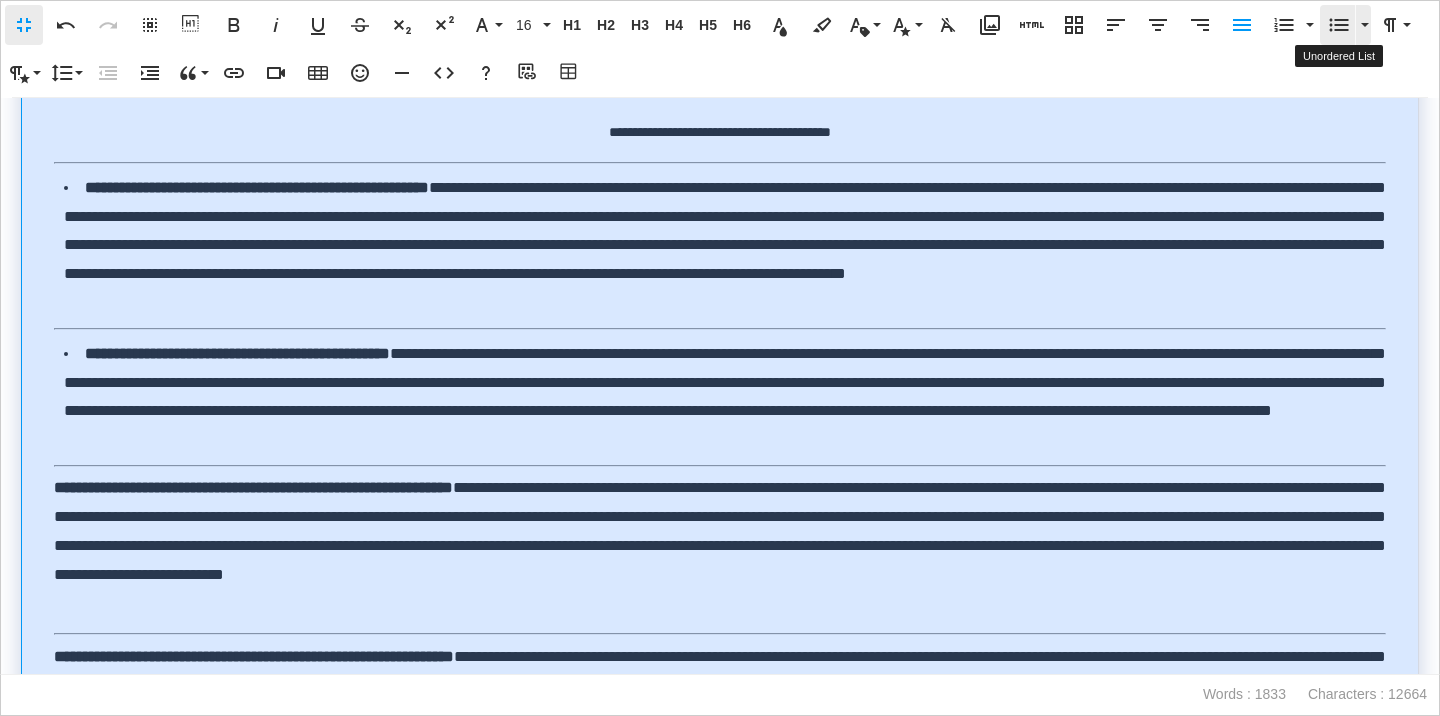 click 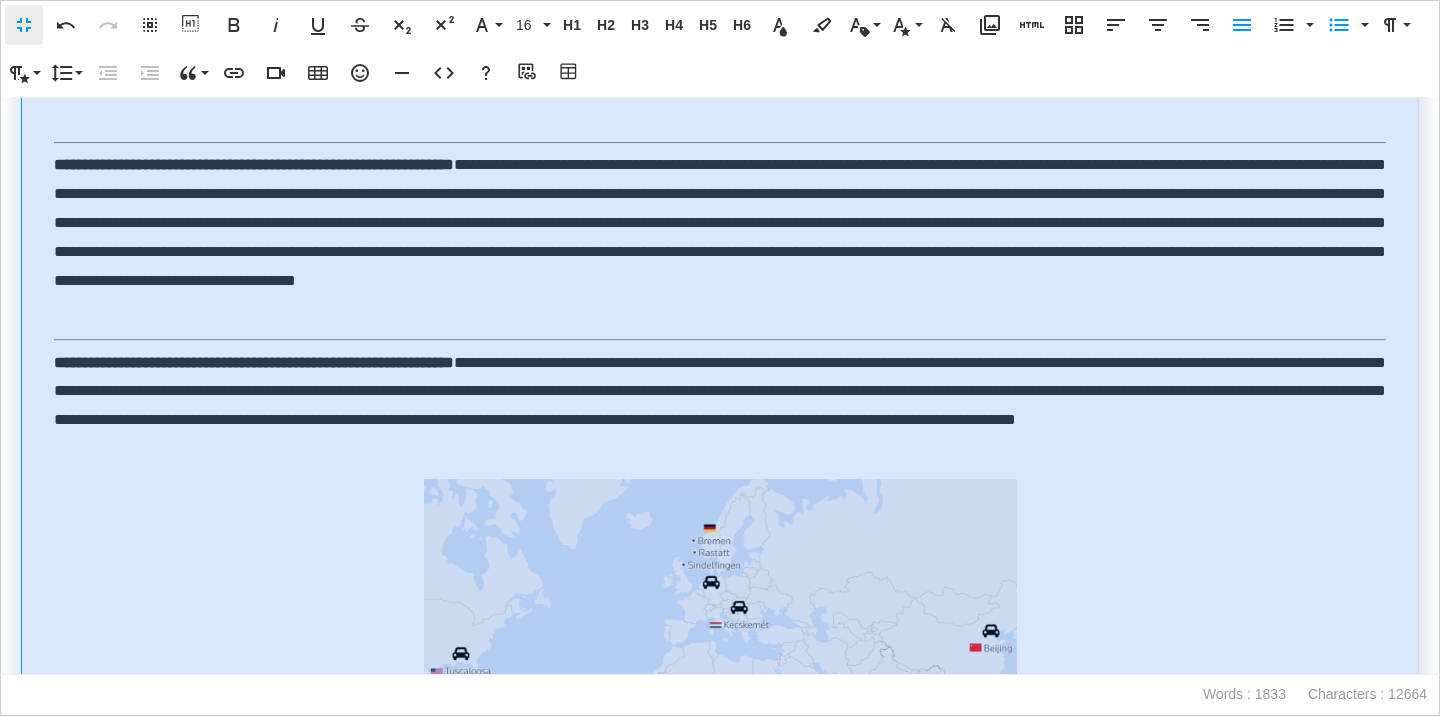 scroll, scrollTop: 2120, scrollLeft: 0, axis: vertical 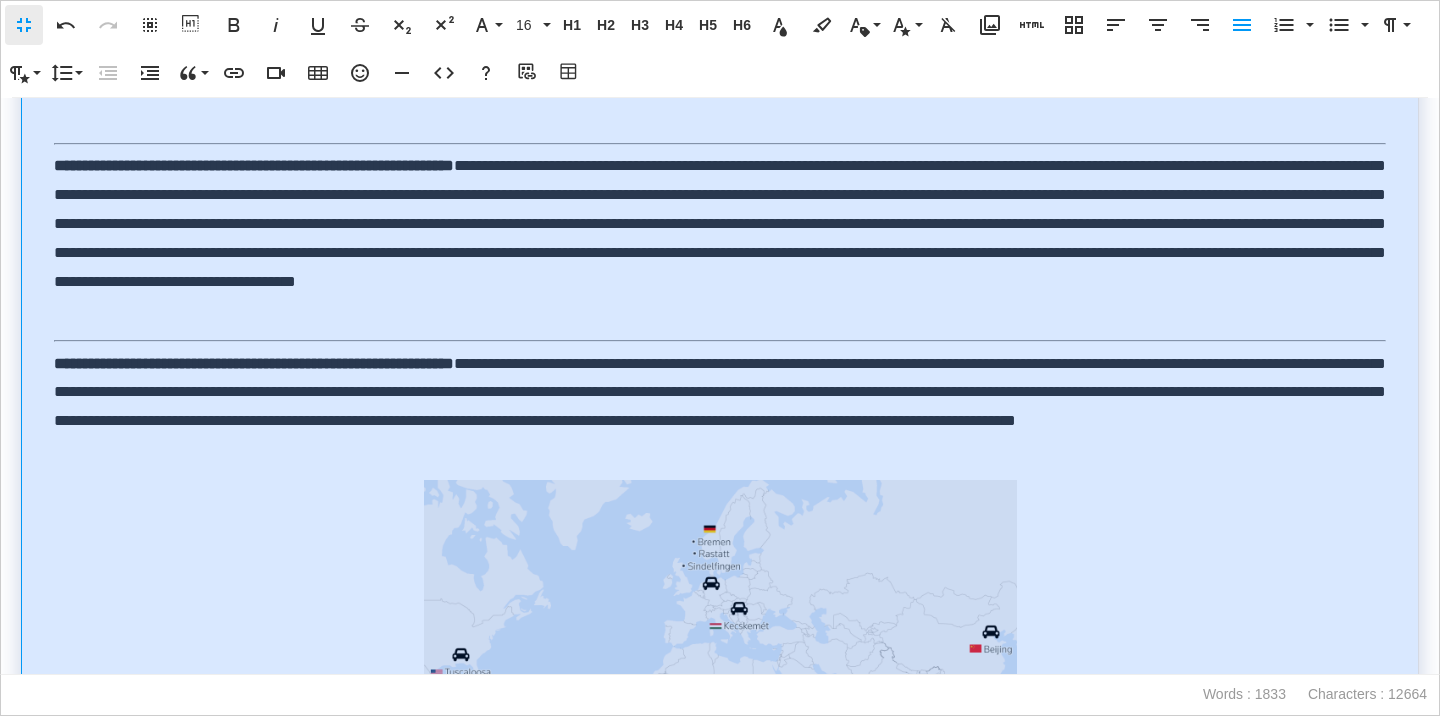click on "**********" at bounding box center [720, 238] 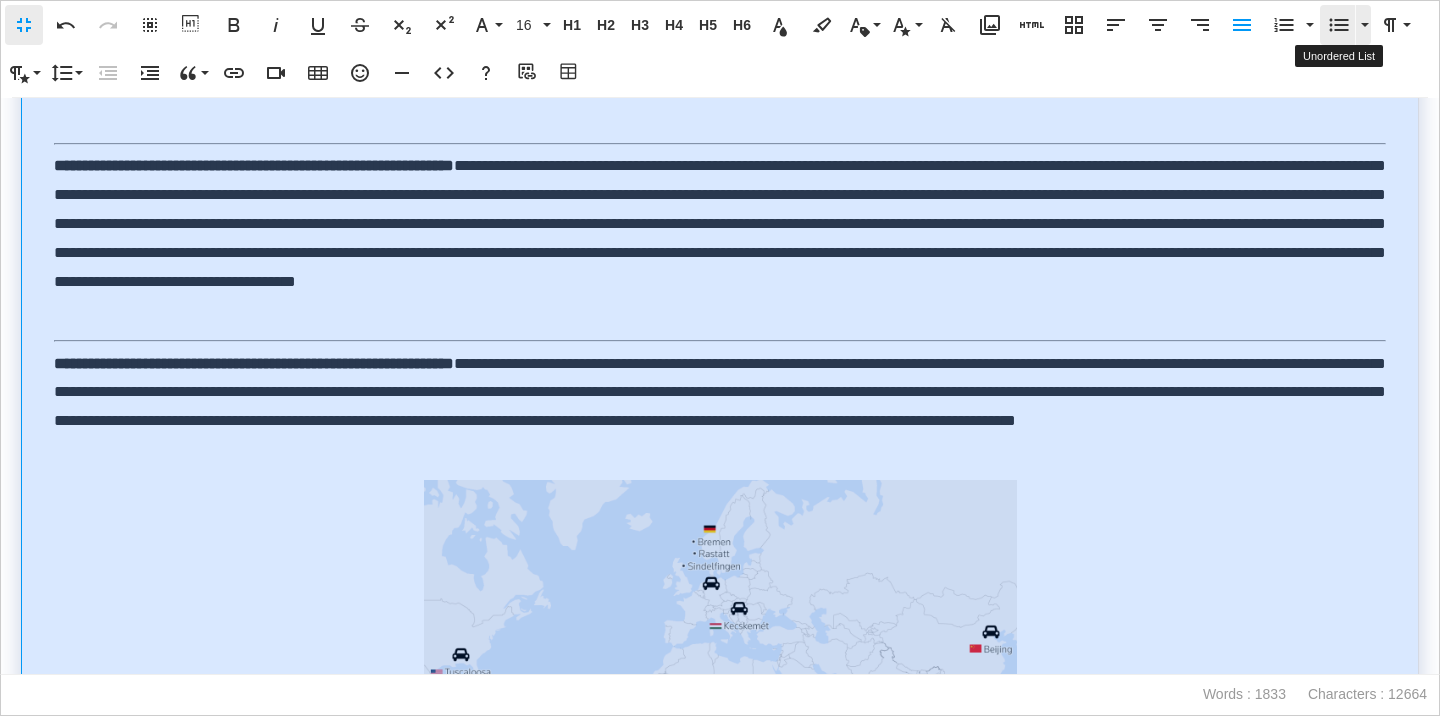 click 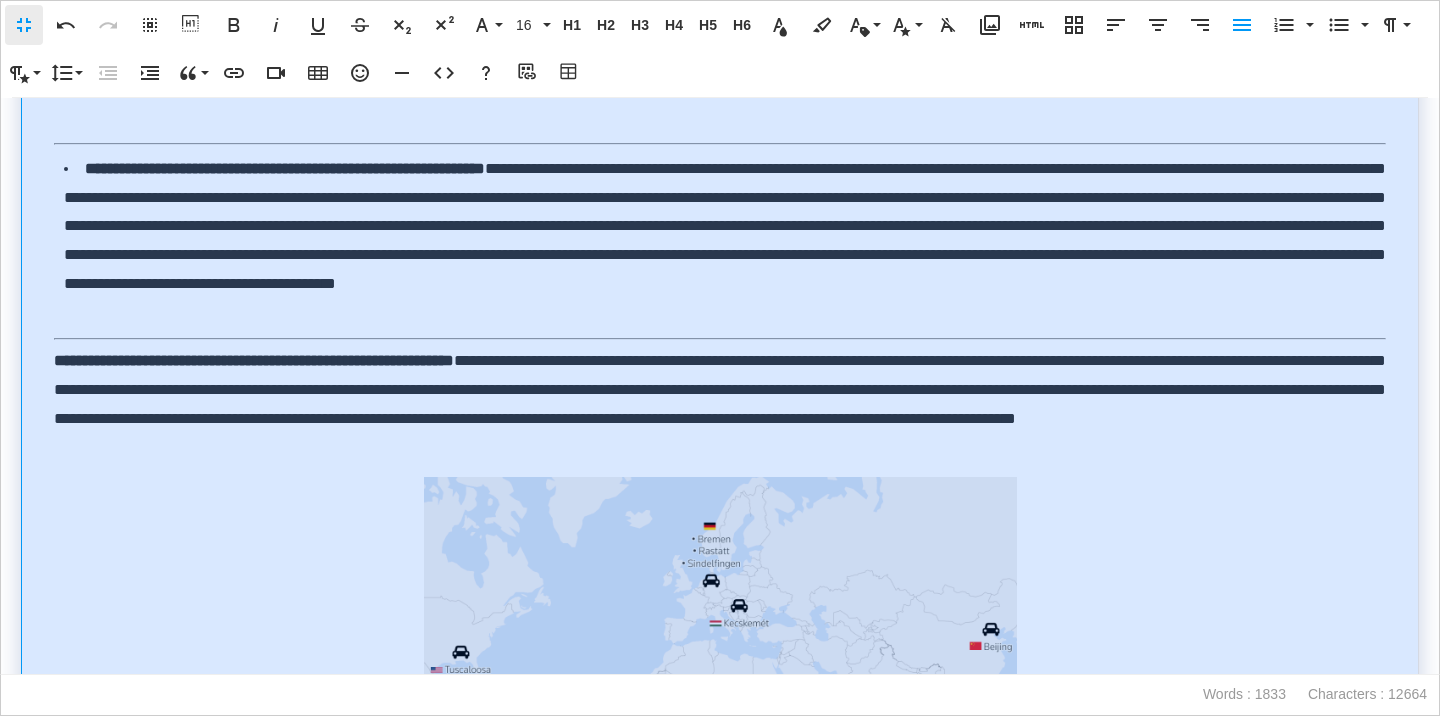 click on "**********" at bounding box center [720, 404] 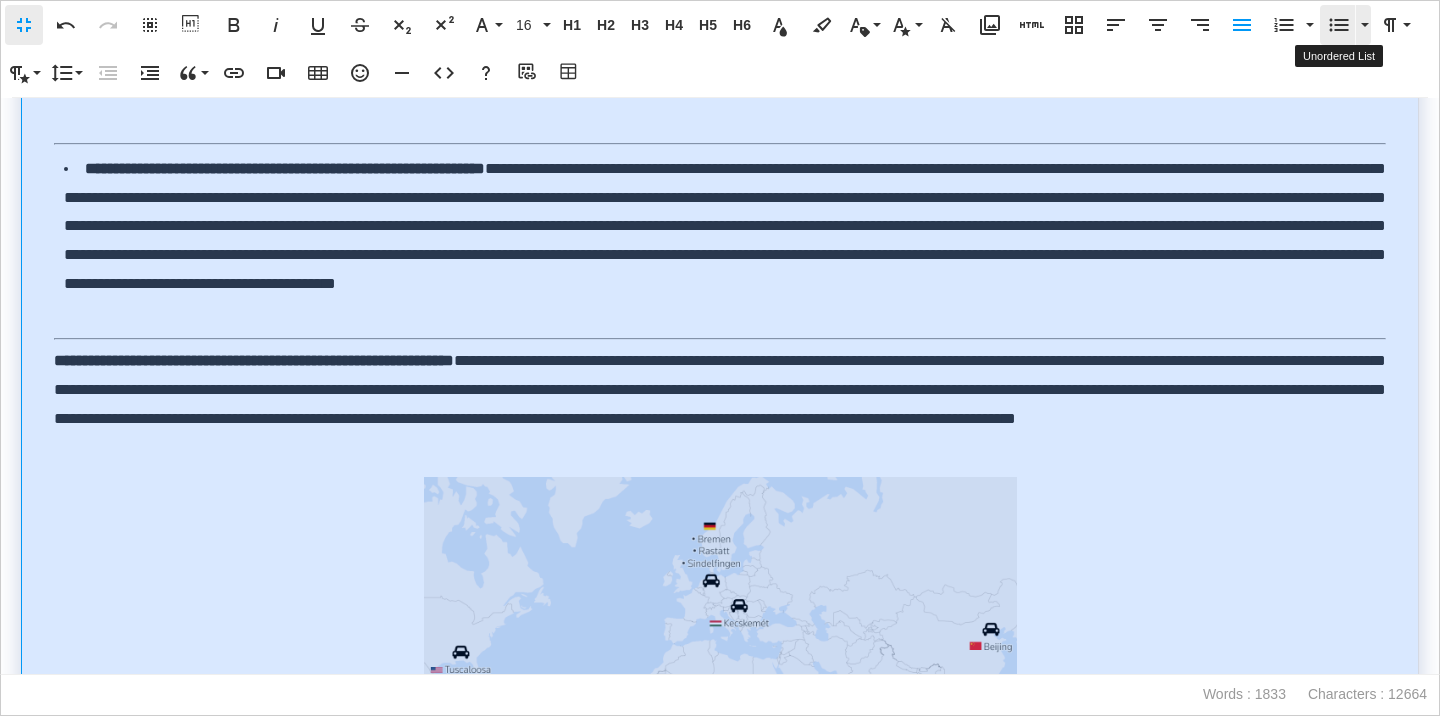 click 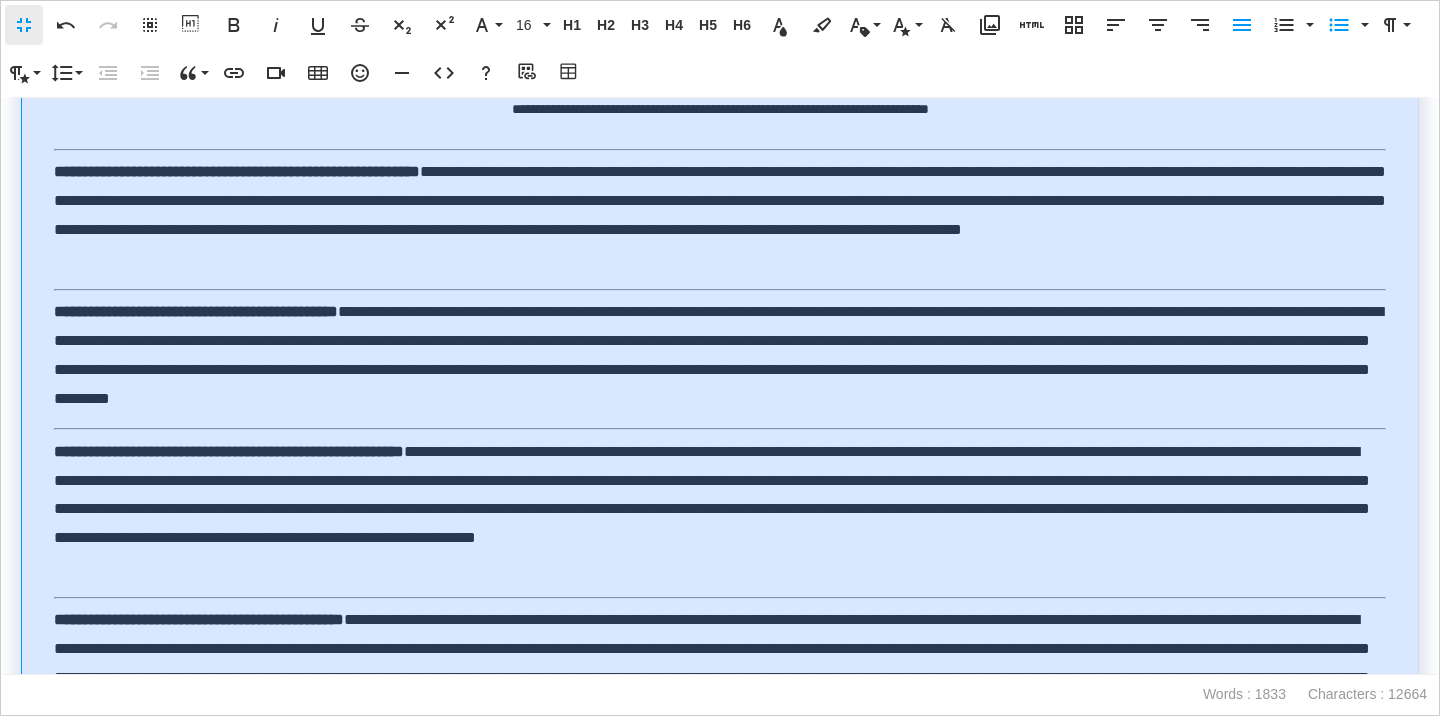 scroll, scrollTop: 2838, scrollLeft: 0, axis: vertical 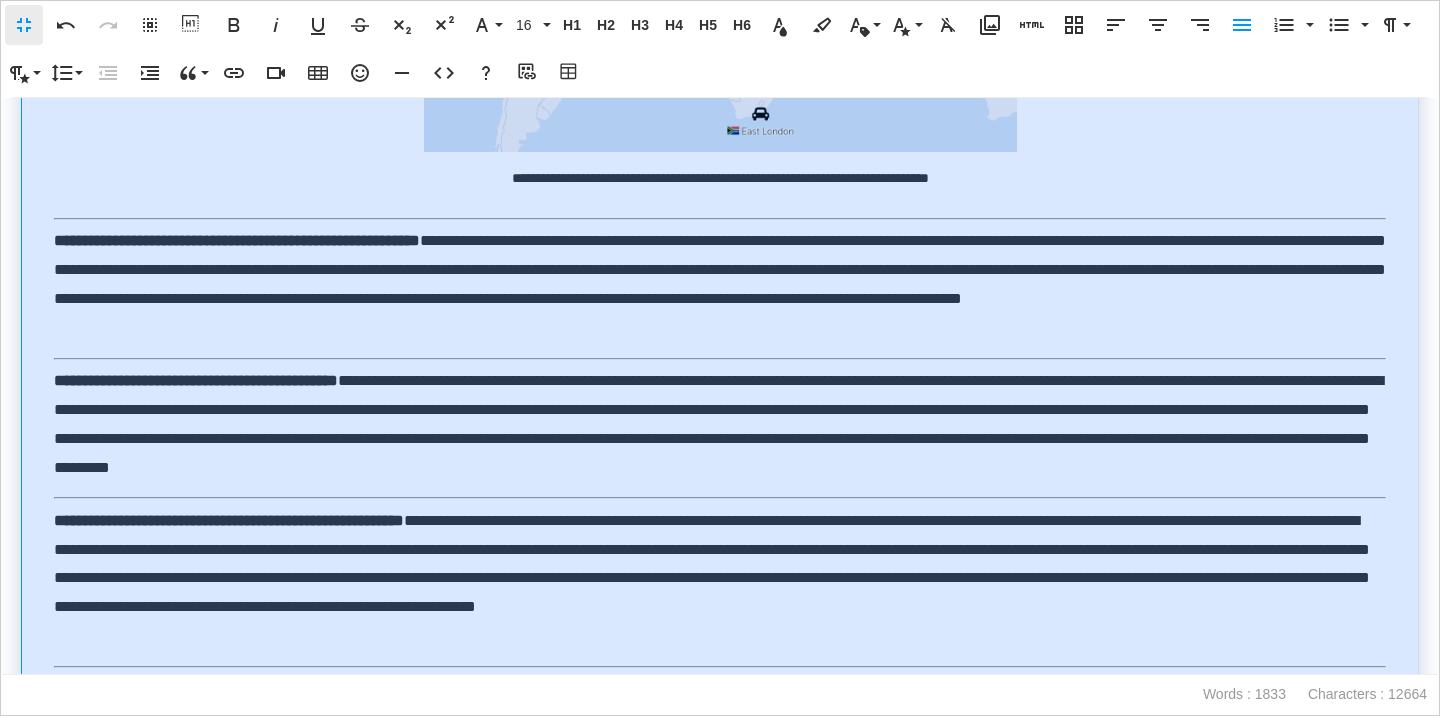 click on "**********" at bounding box center (720, 284) 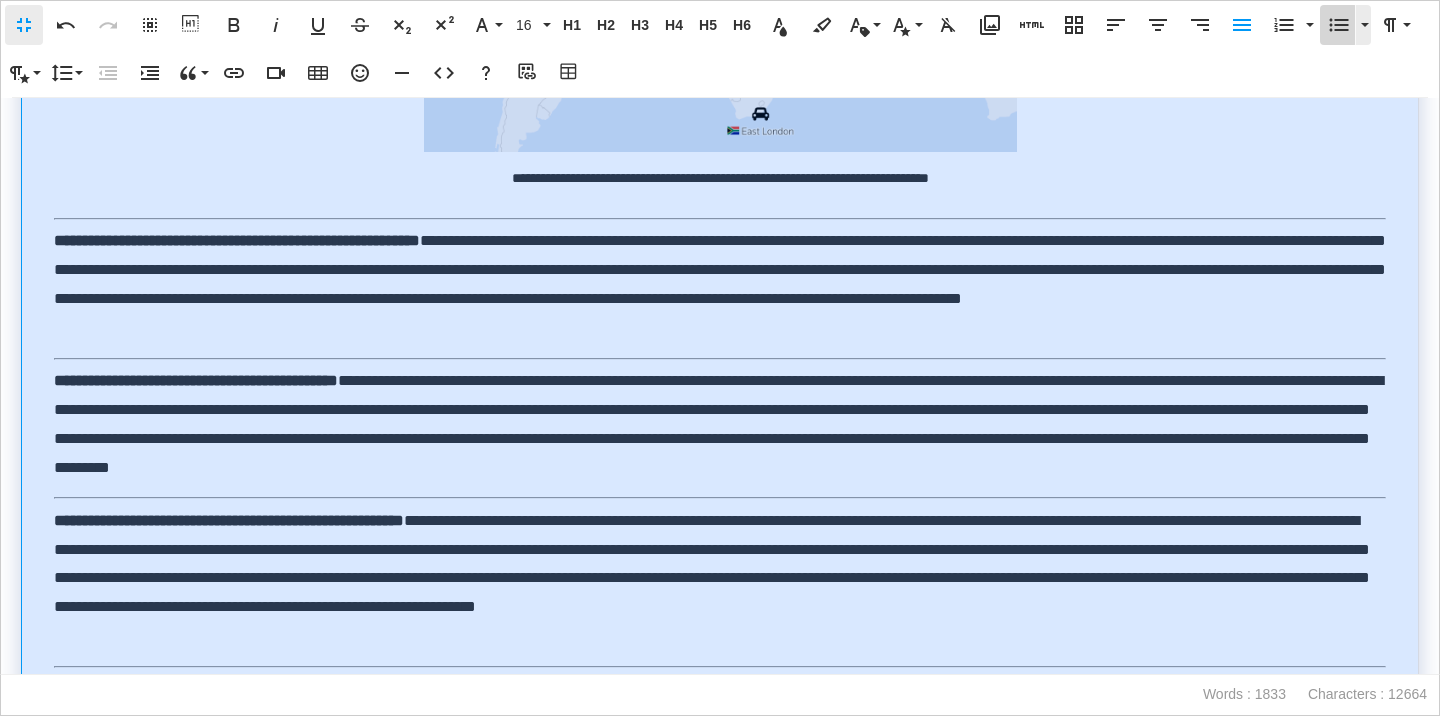 click 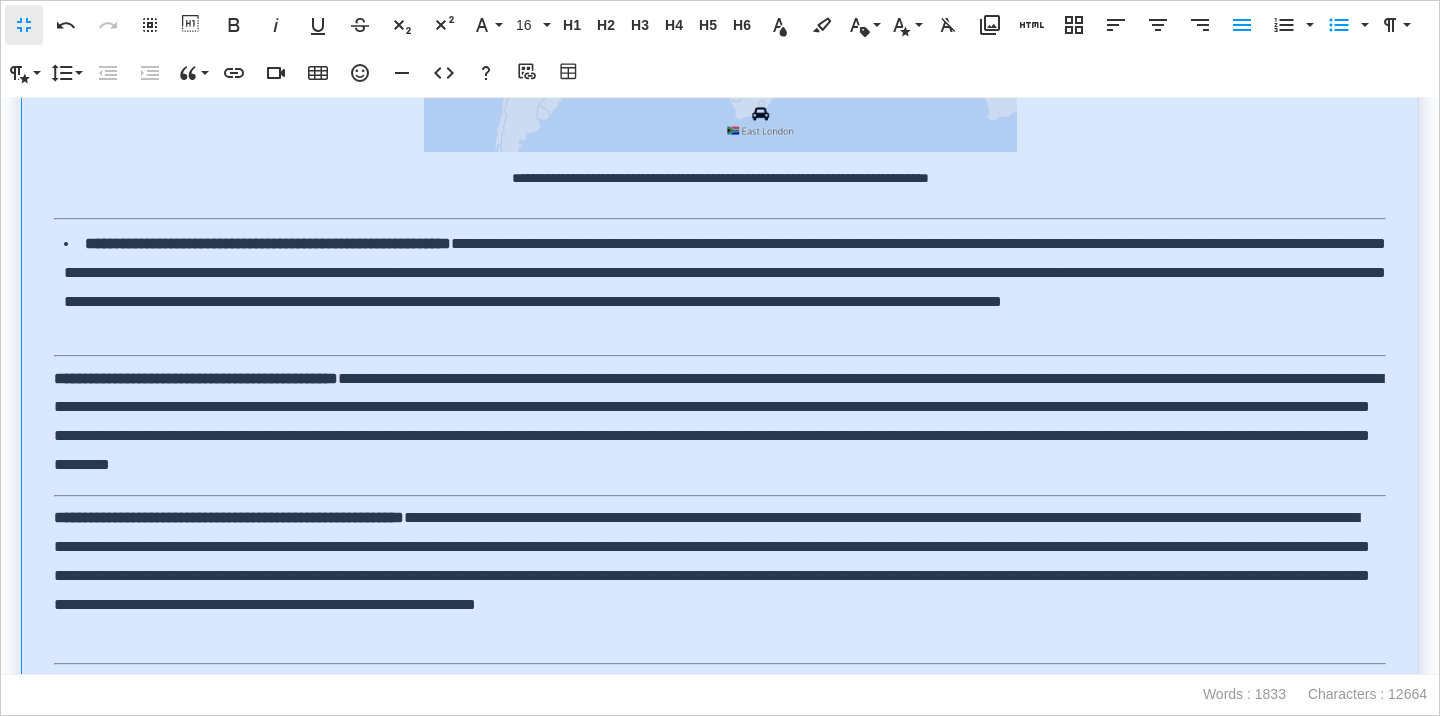 click on "**********" at bounding box center [720, 422] 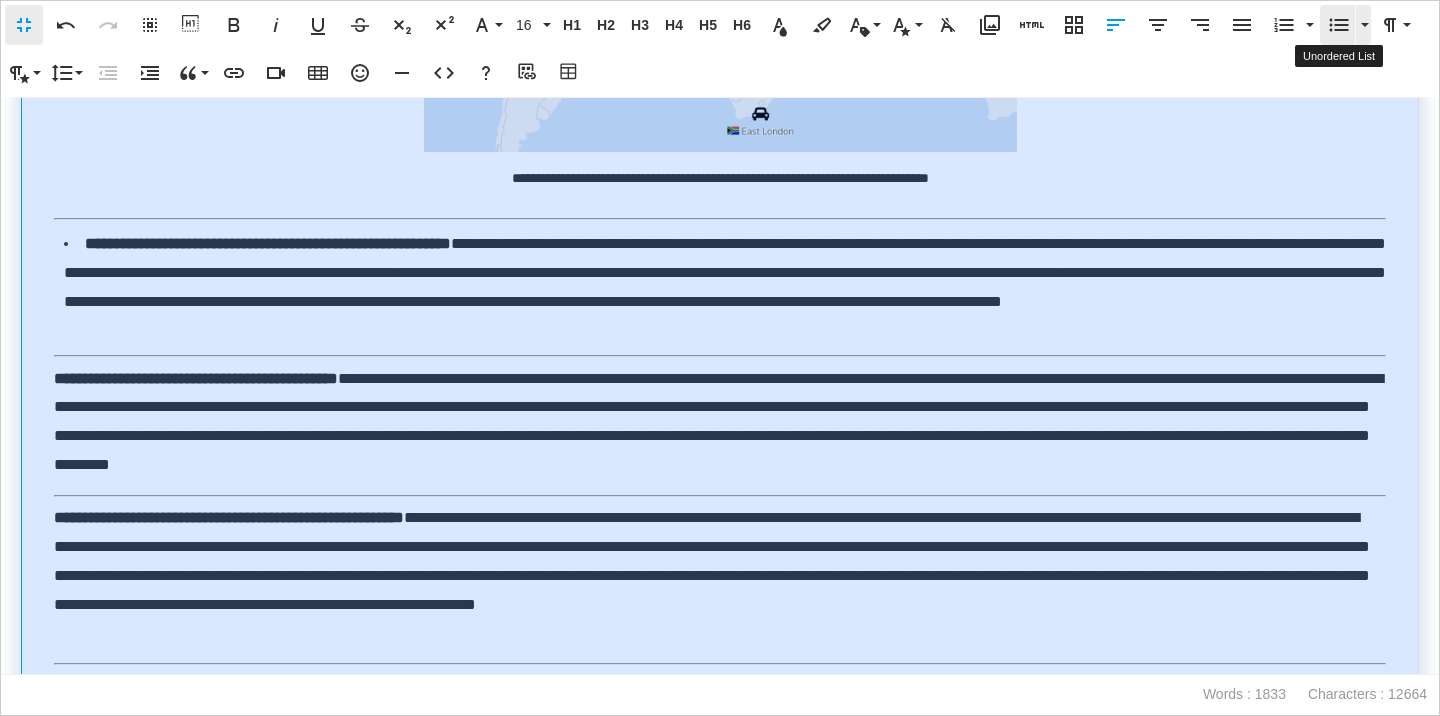 click 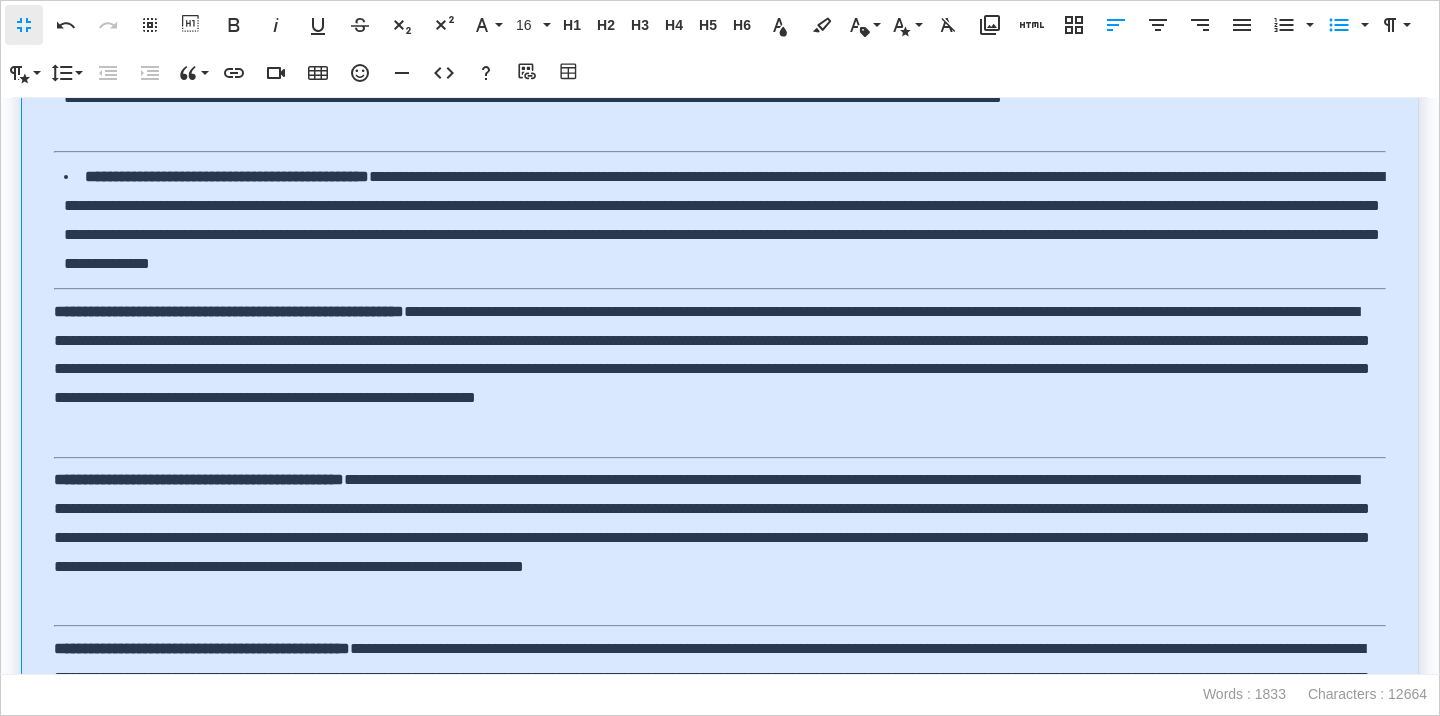 scroll, scrollTop: 3085, scrollLeft: 0, axis: vertical 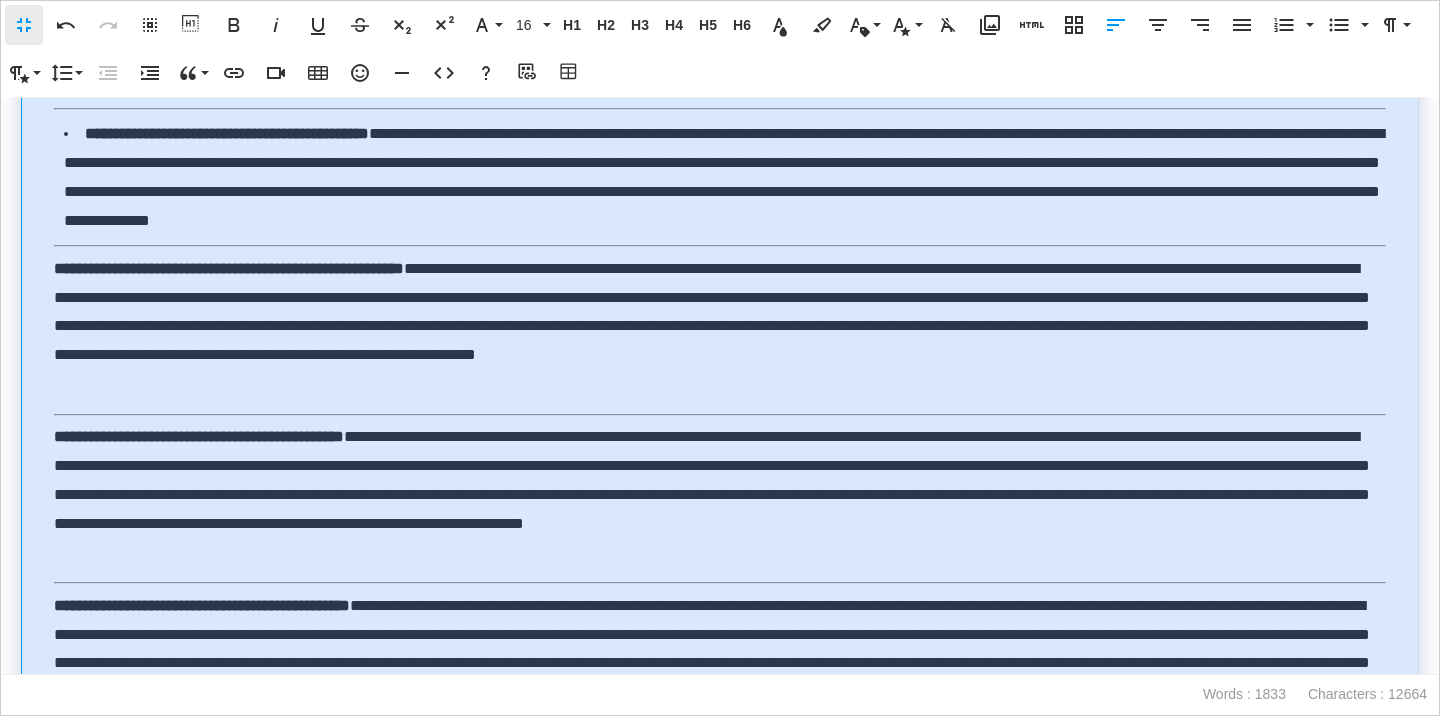 click on "**********" at bounding box center [720, 327] 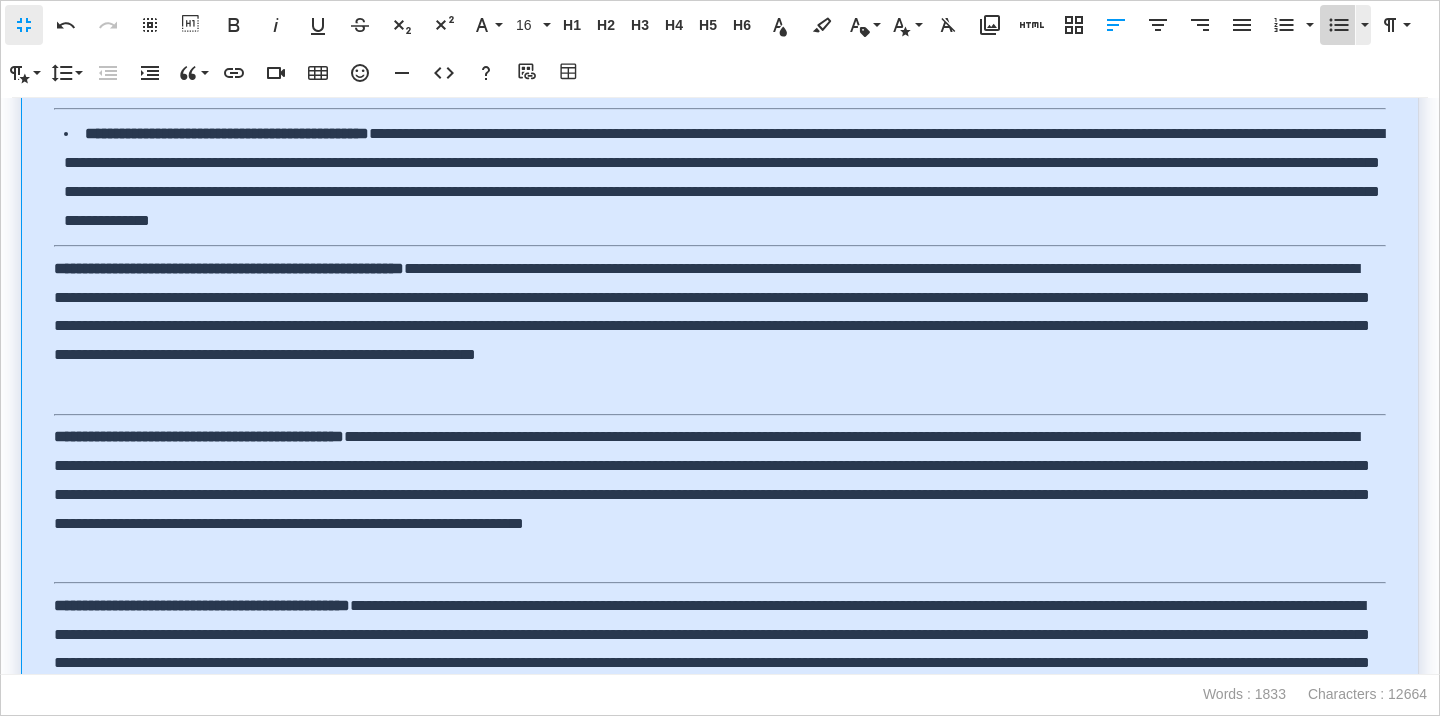 click on "Unordered List" at bounding box center (1339, 25) 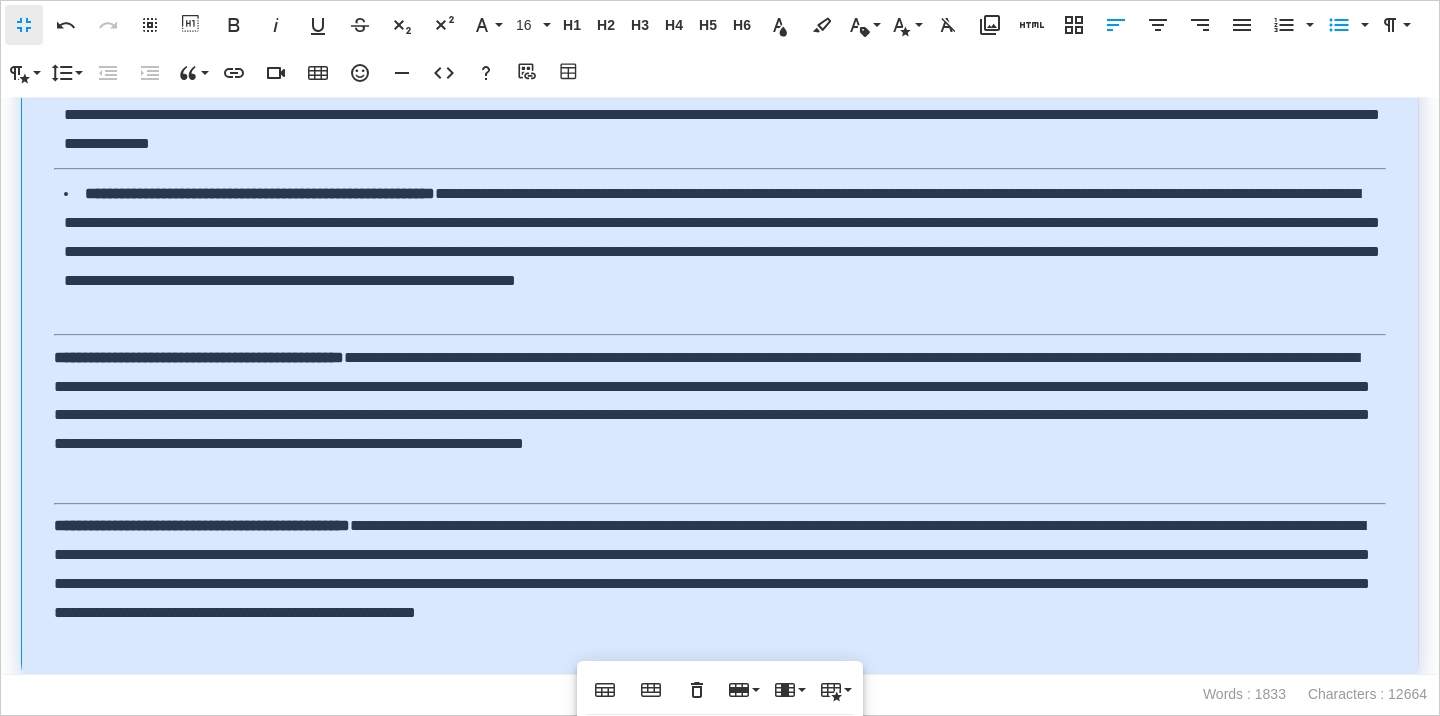 scroll, scrollTop: 3205, scrollLeft: 0, axis: vertical 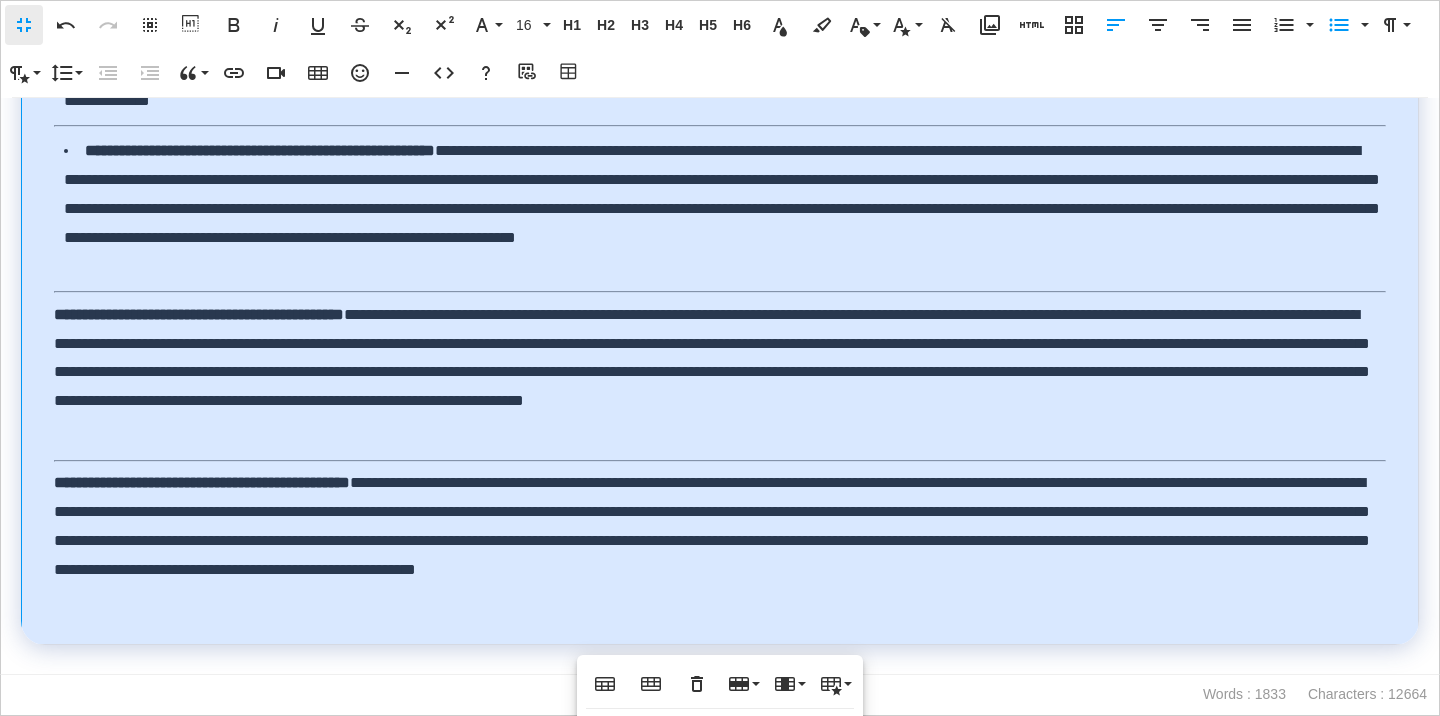 click on "**********" at bounding box center [720, 373] 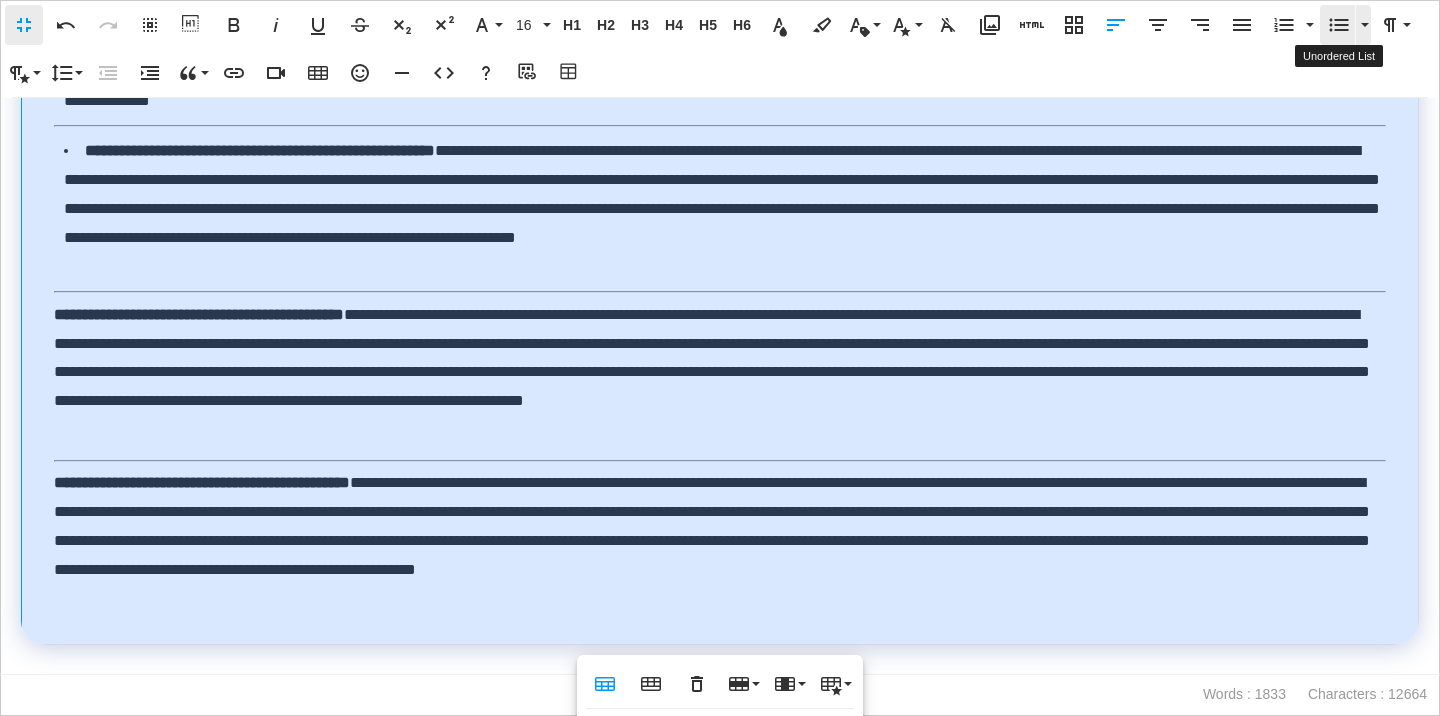 click 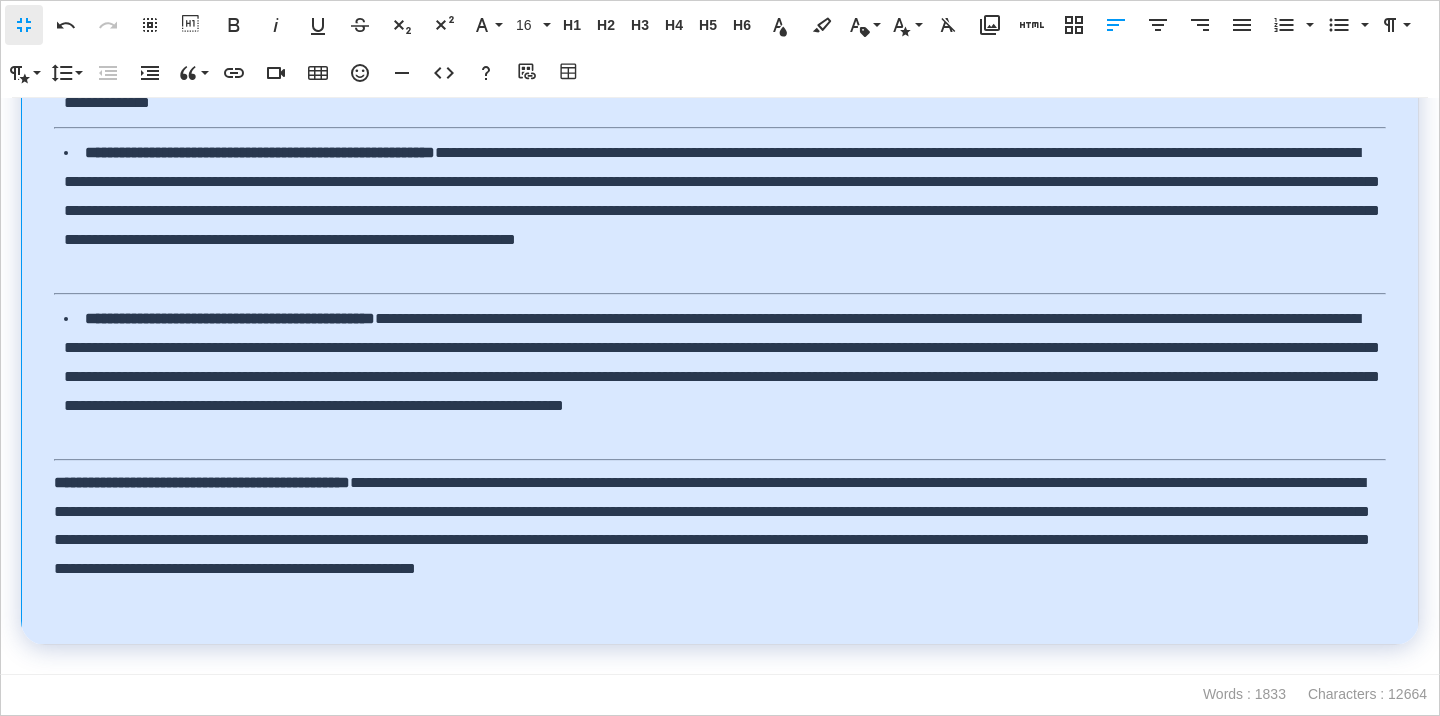 click on "**********" at bounding box center (720, 541) 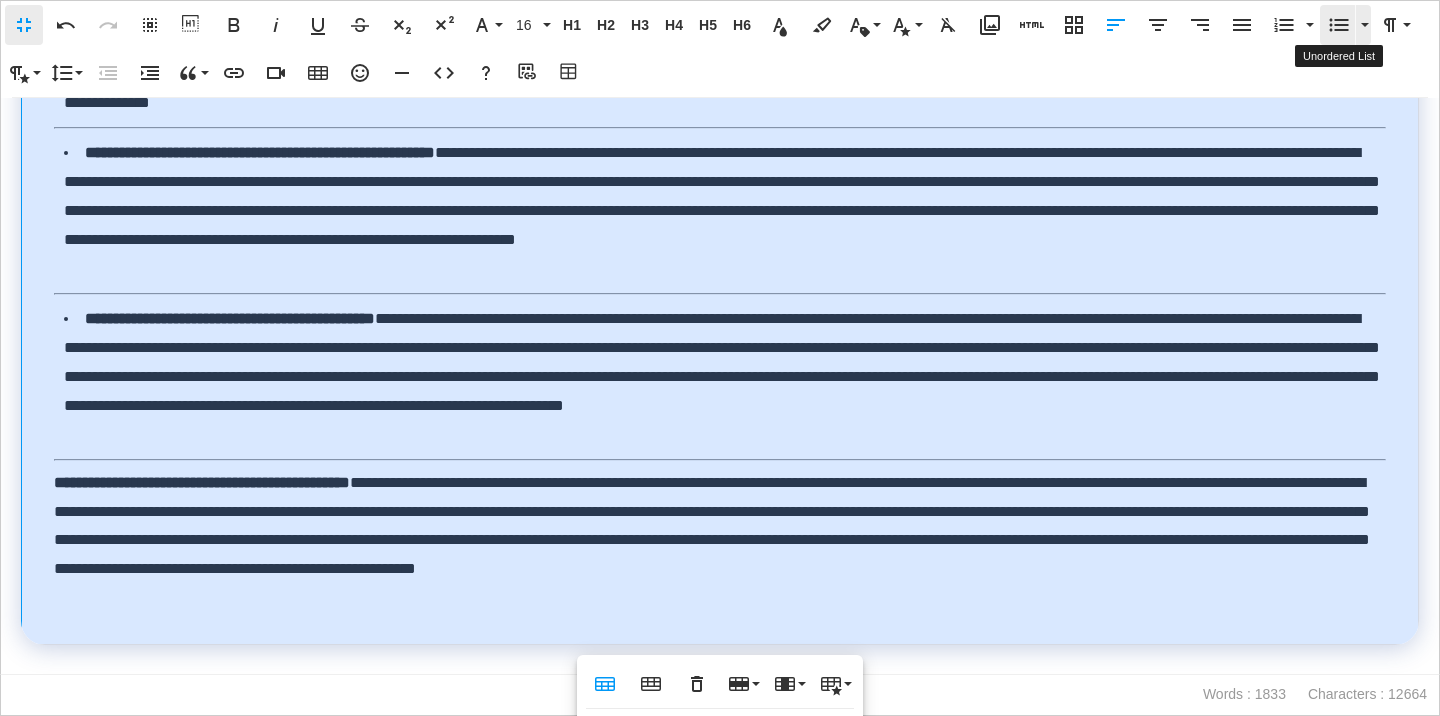 click 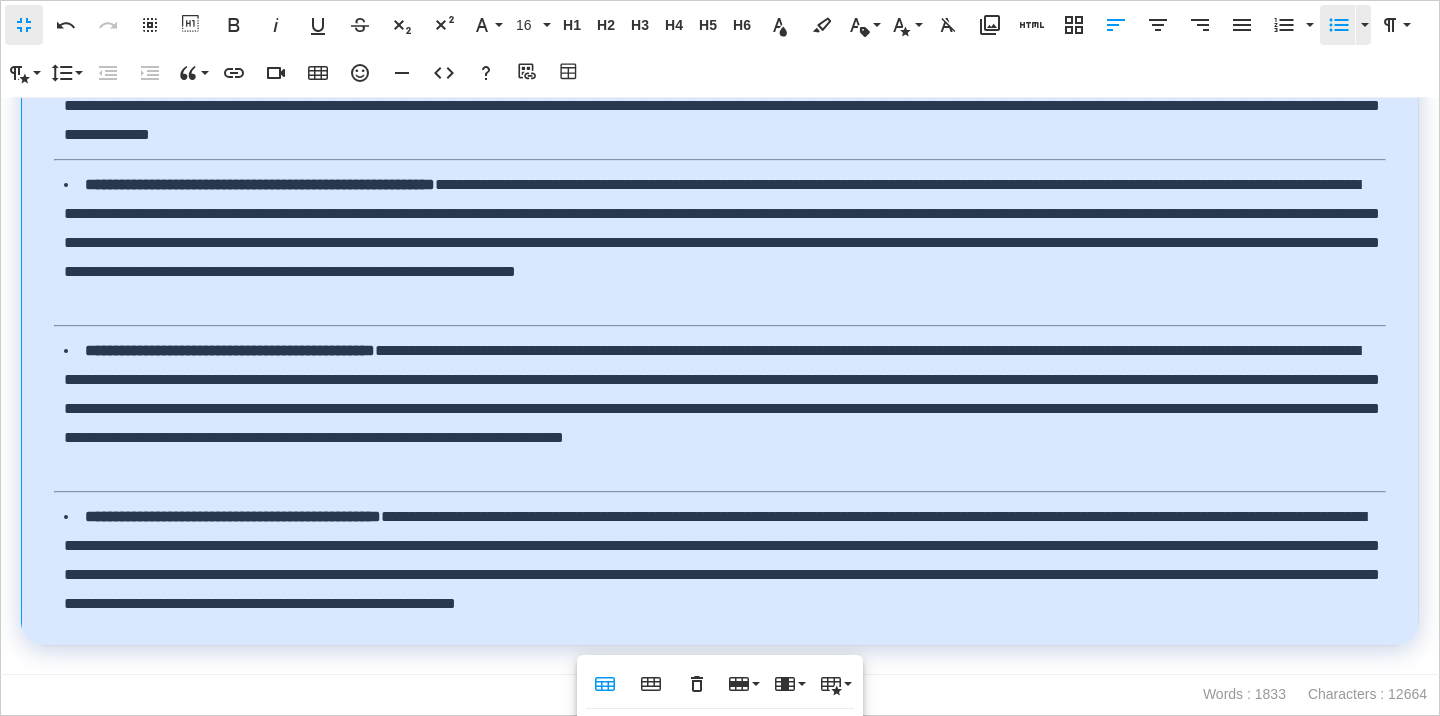 scroll, scrollTop: 3200, scrollLeft: 0, axis: vertical 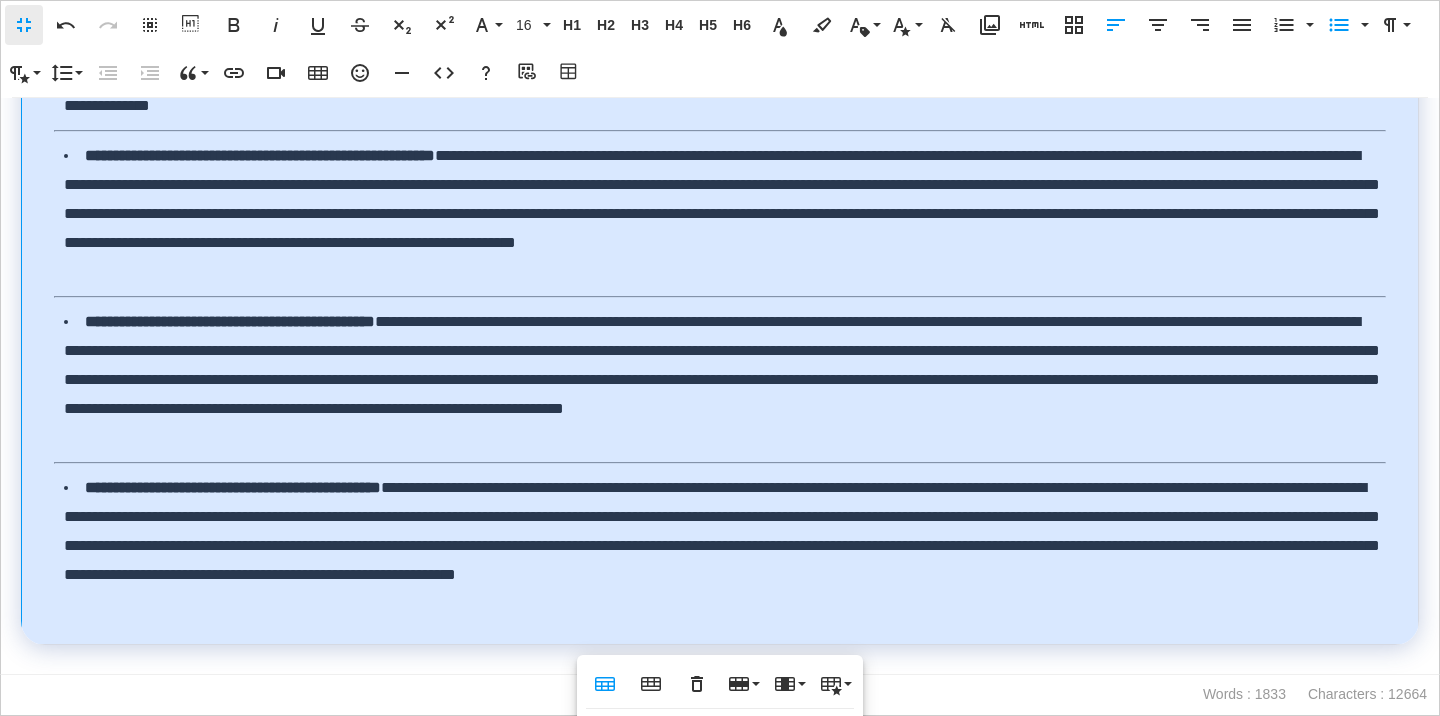 click on "Fullscreen" at bounding box center (24, 25) 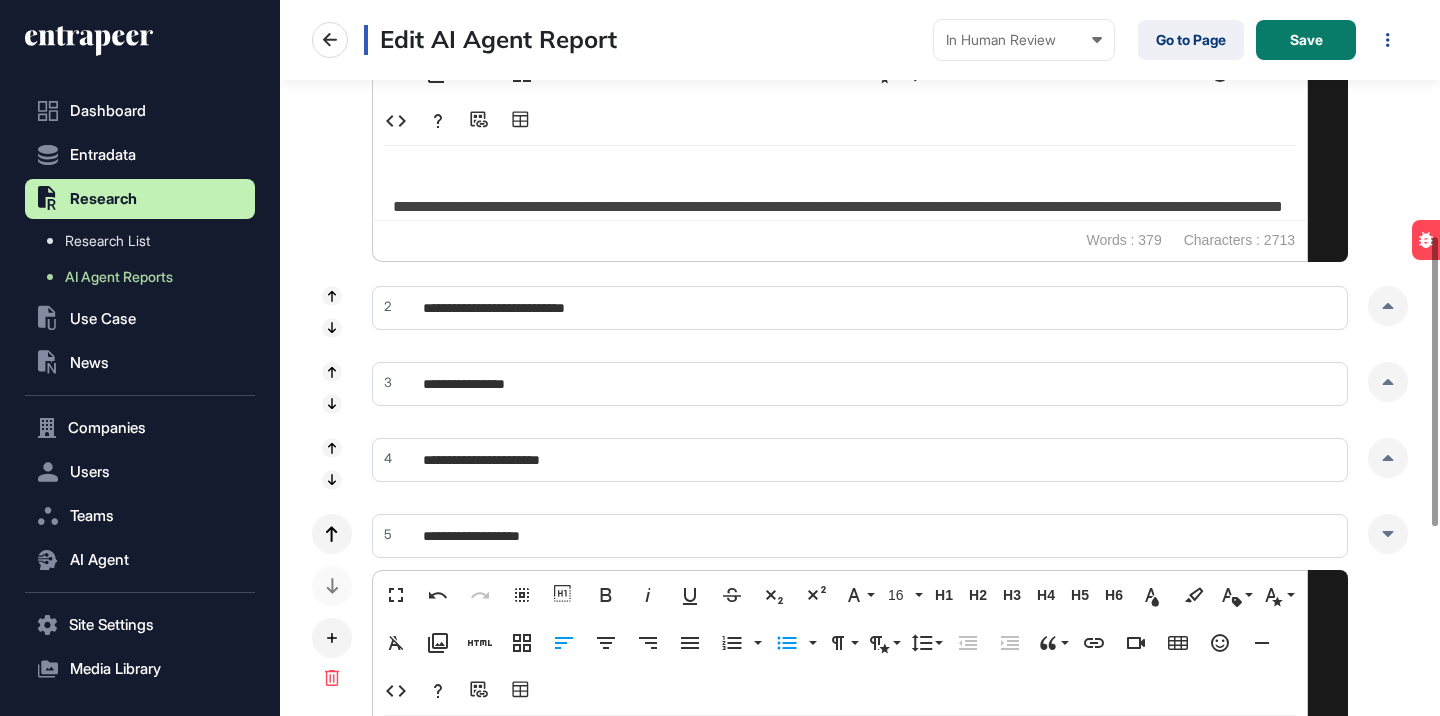 scroll, scrollTop: 1046, scrollLeft: 0, axis: vertical 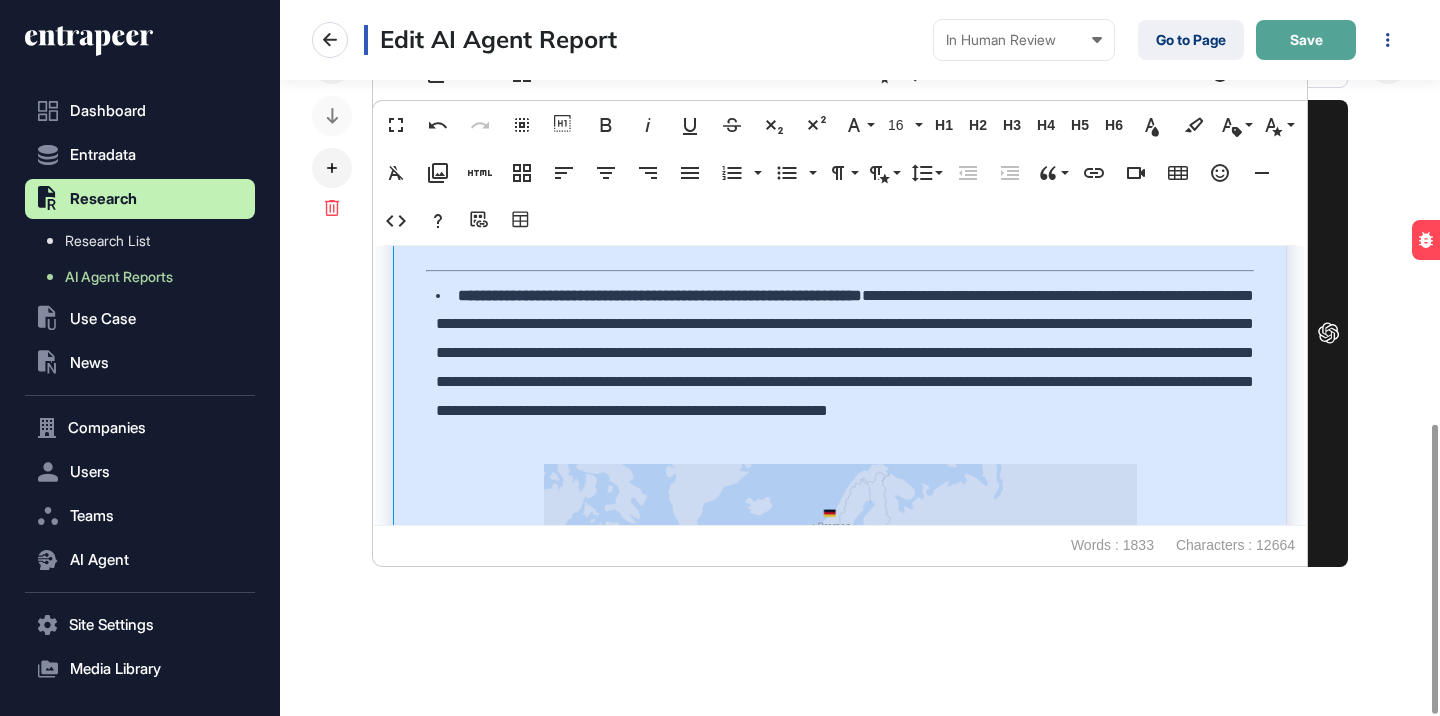 click on "Save" 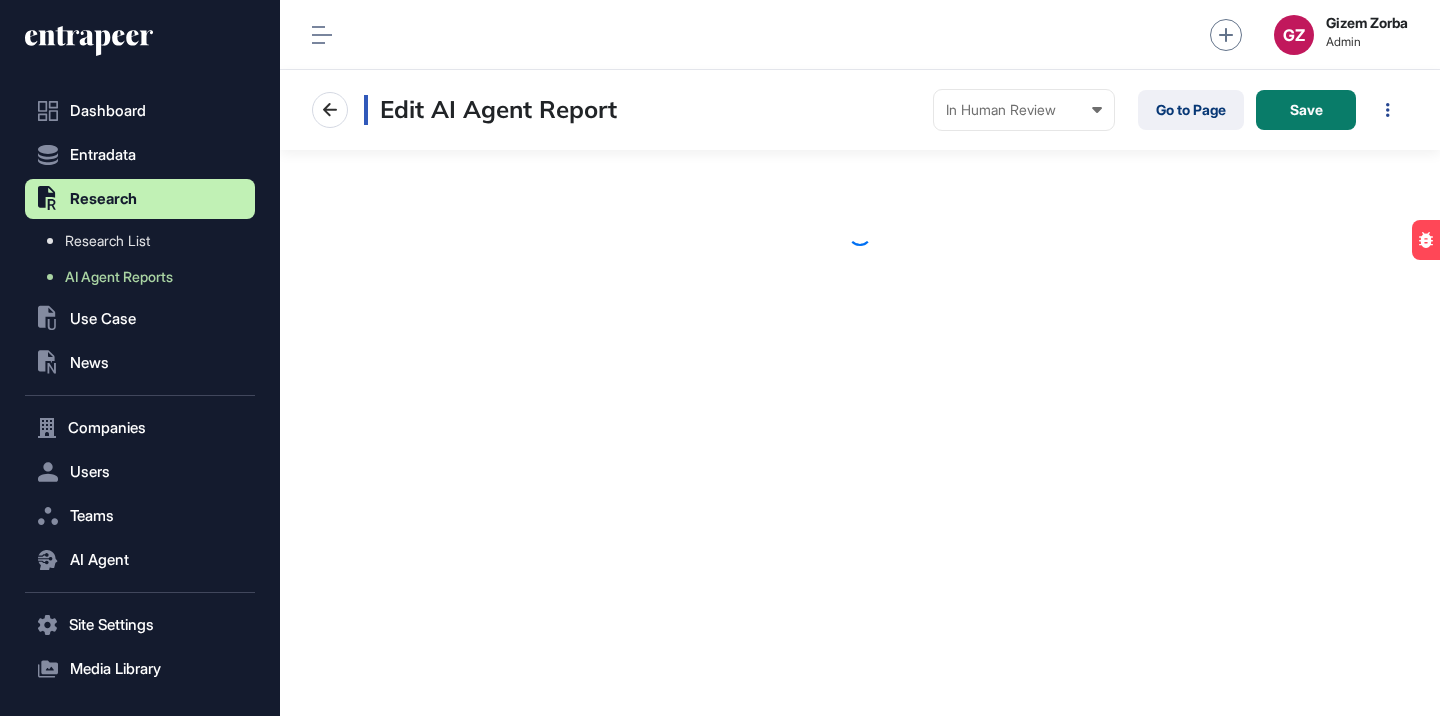 scroll, scrollTop: 0, scrollLeft: 0, axis: both 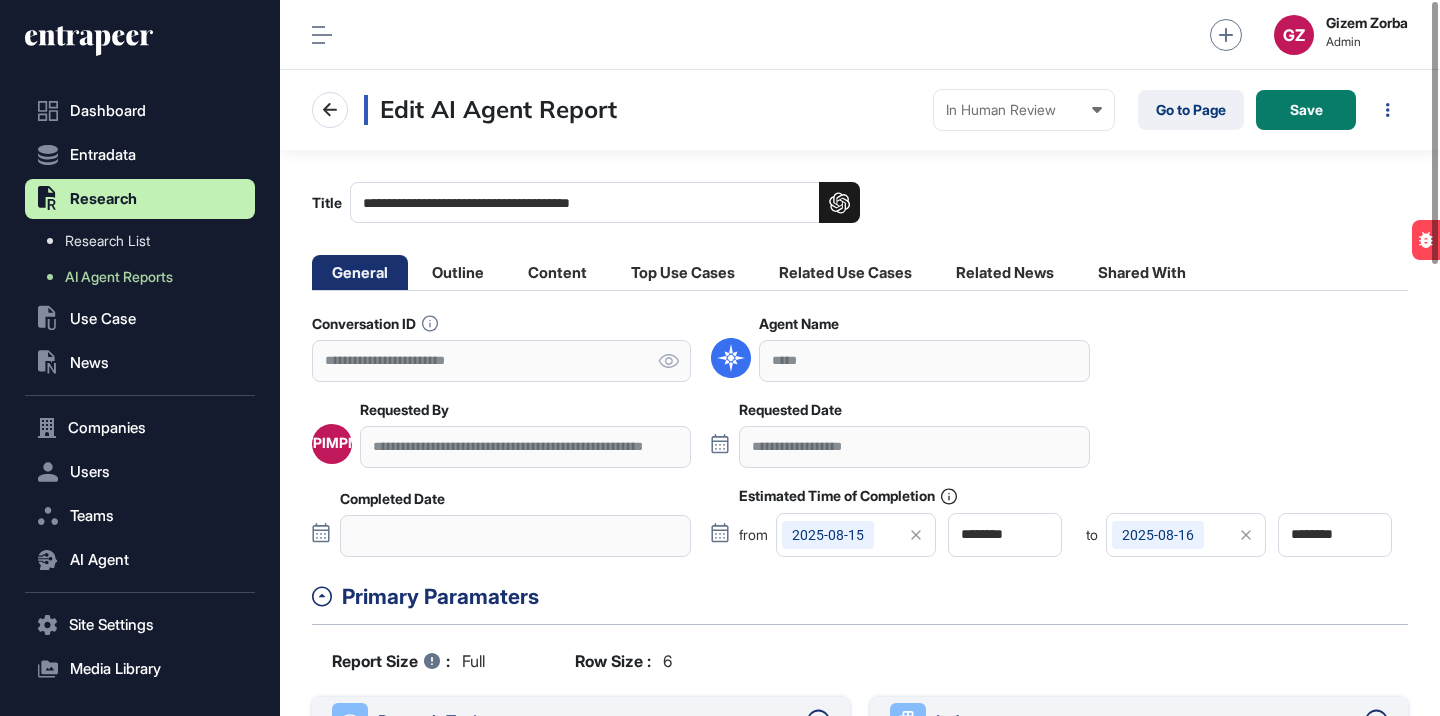 click on "**********" at bounding box center [605, 202] 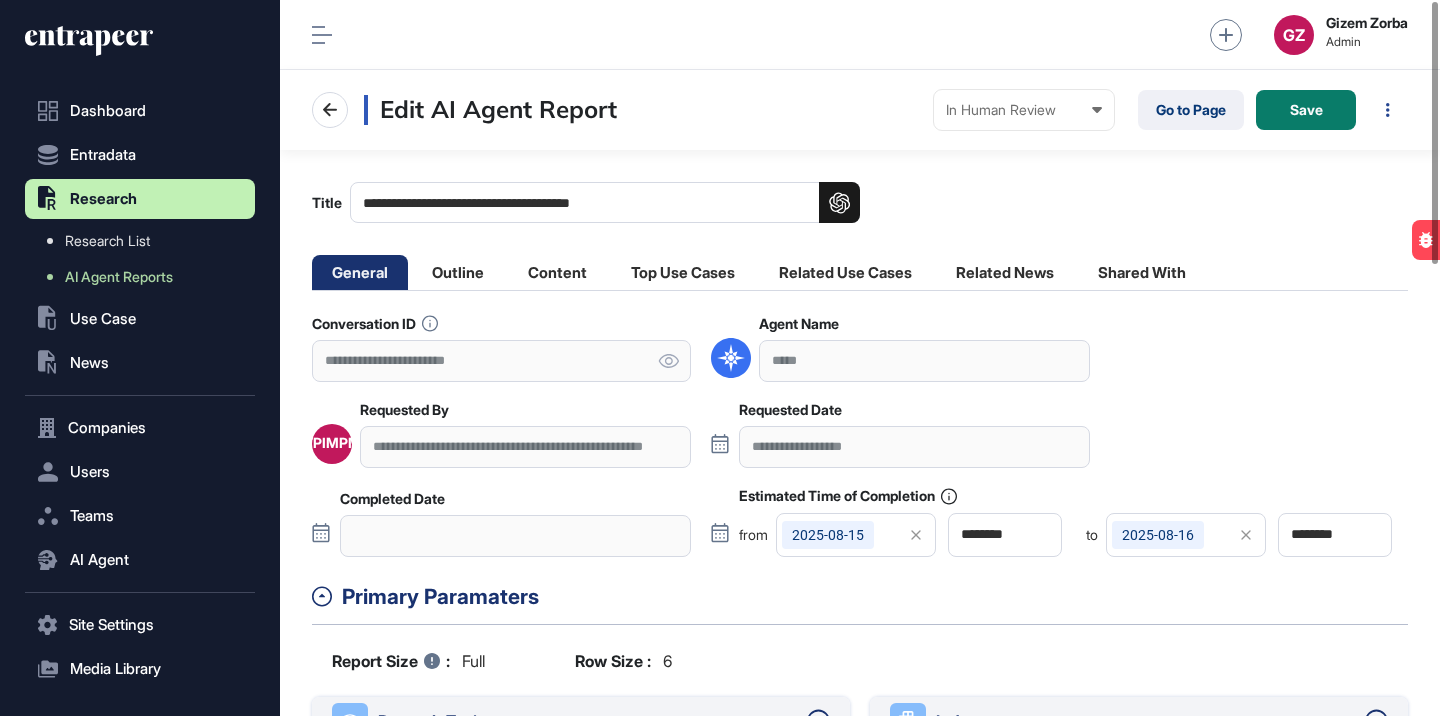 click on "**********" at bounding box center [605, 202] 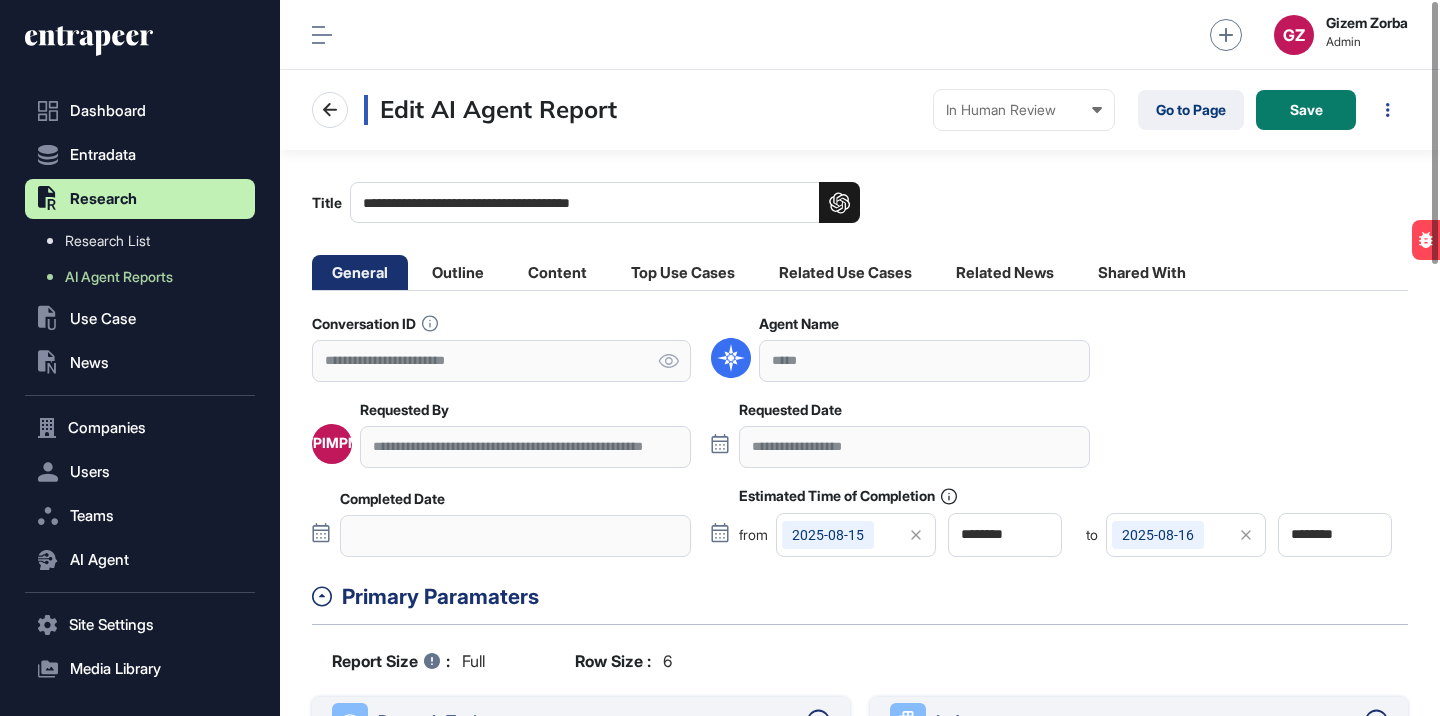paste on "**********" 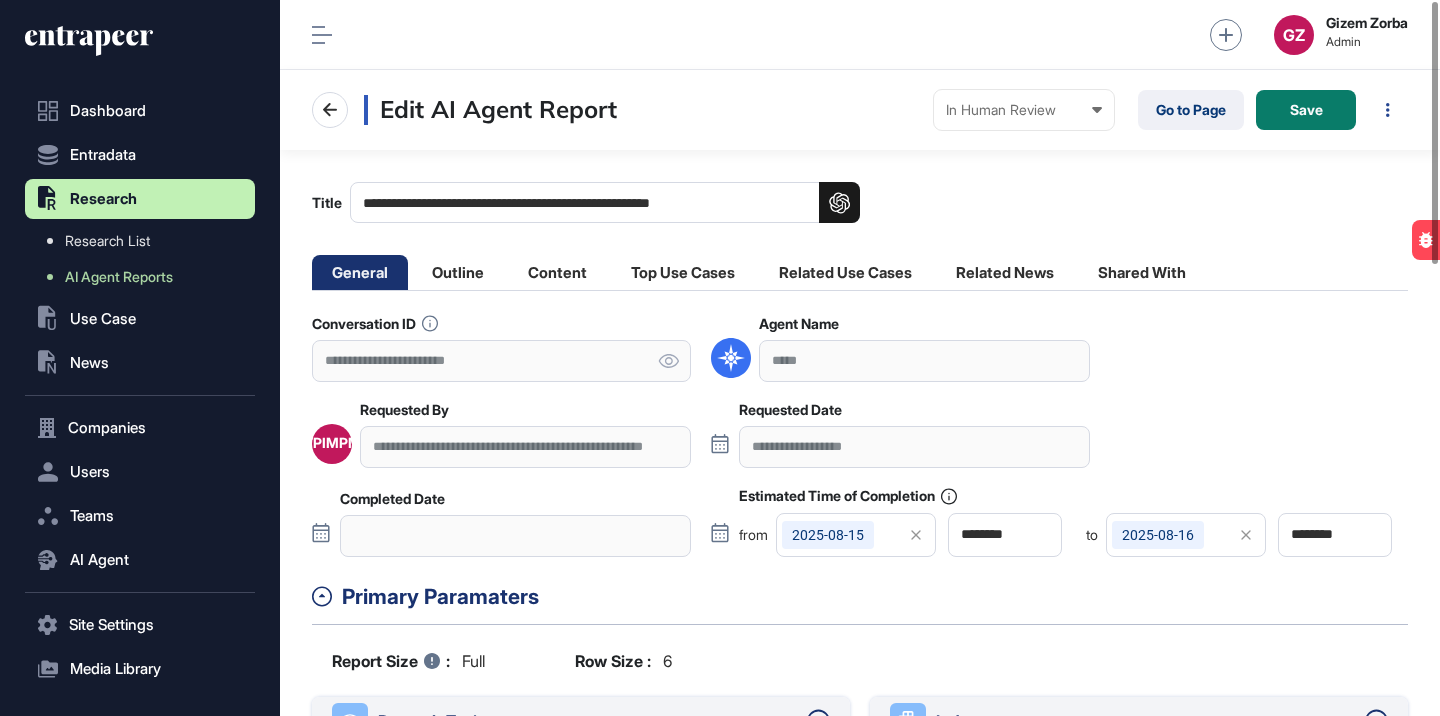 click on "**********" at bounding box center (605, 202) 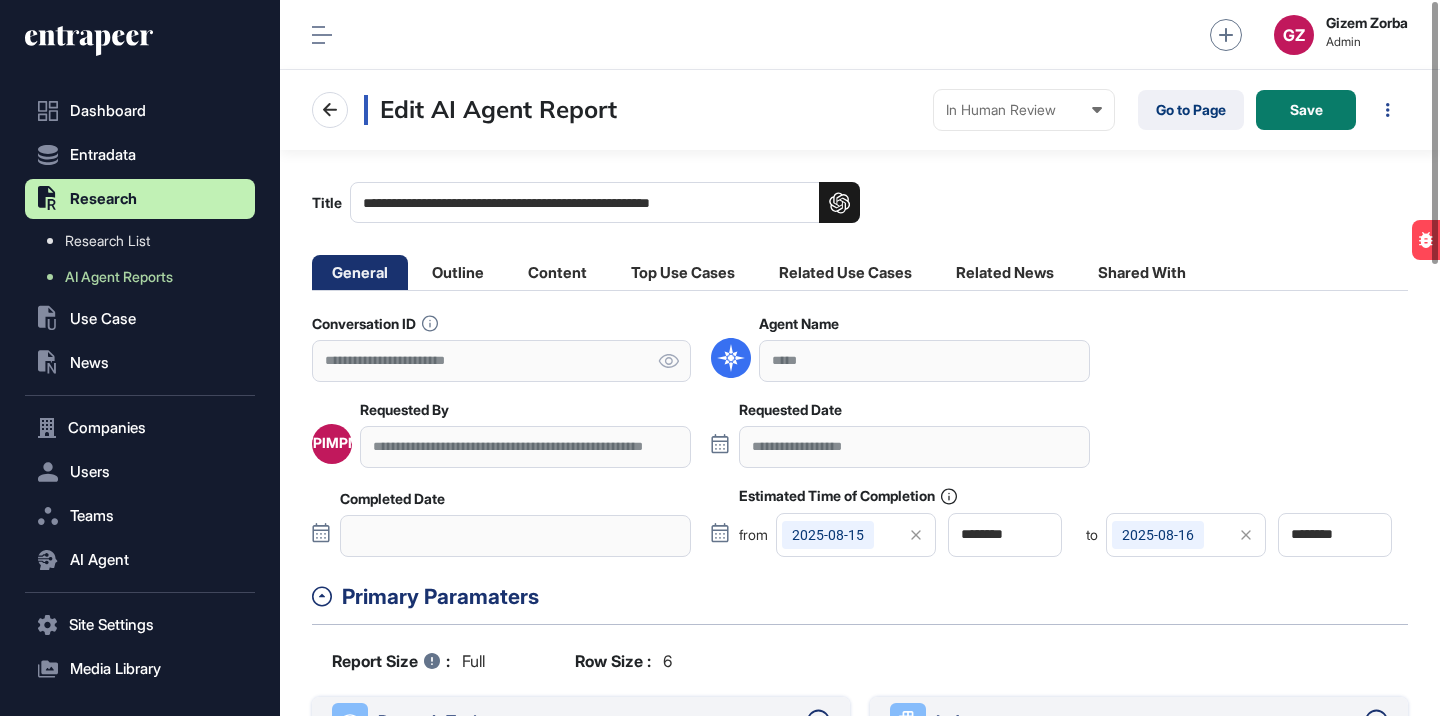 click on "**********" at bounding box center (860, 202) 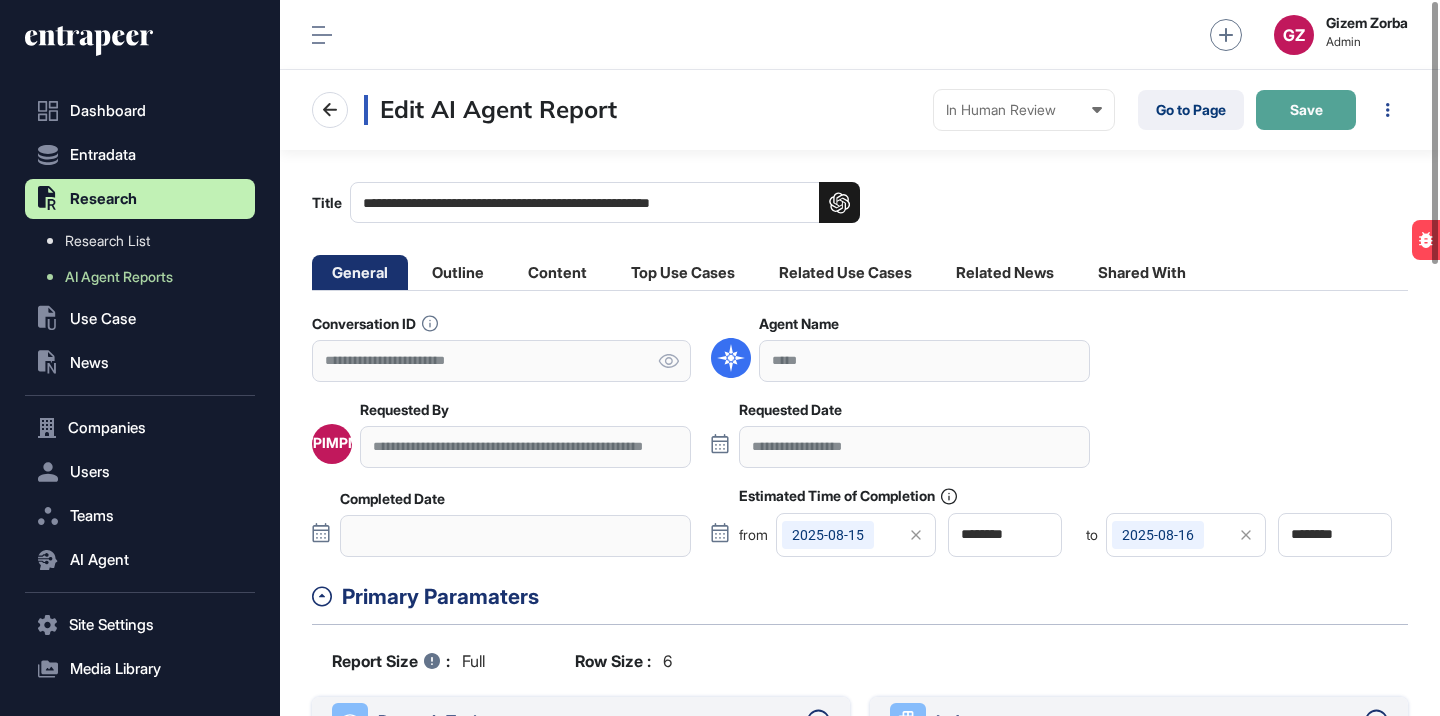 click on "Save" at bounding box center (1306, 110) 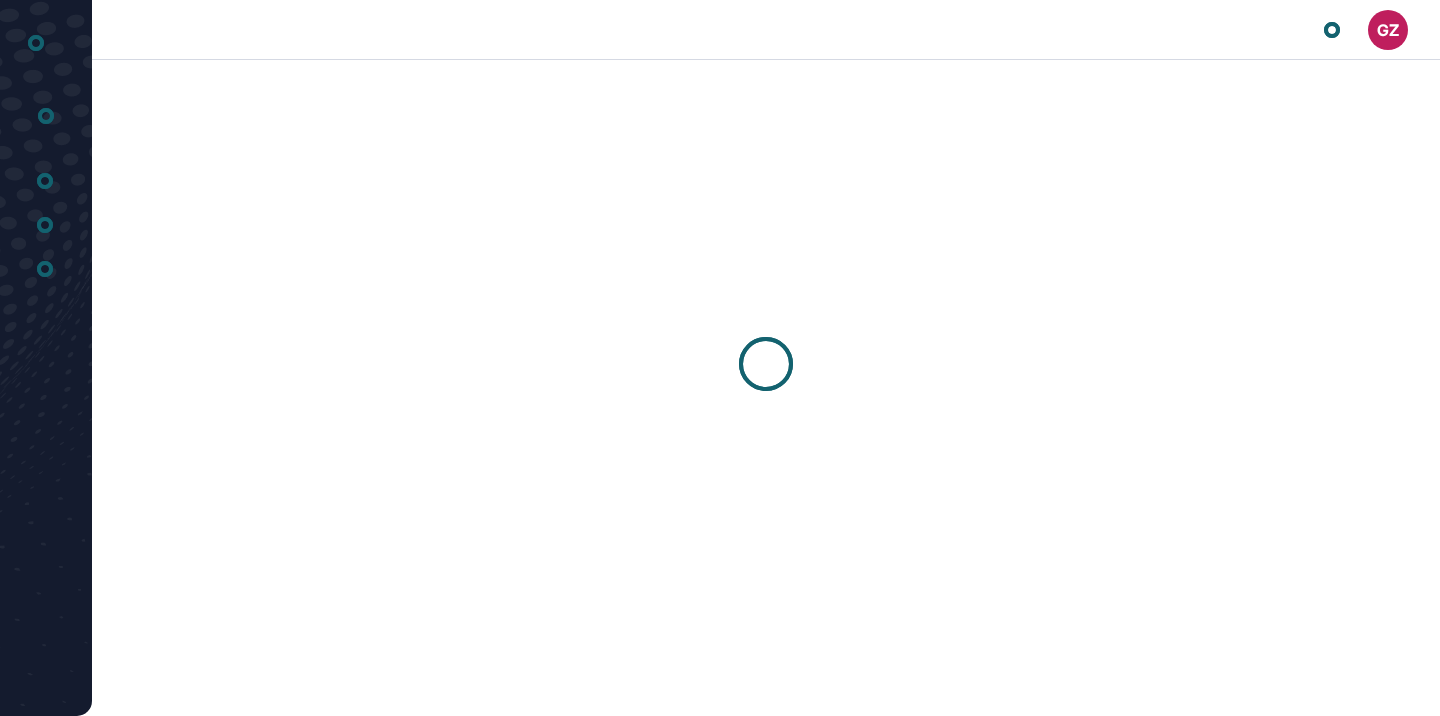 scroll, scrollTop: 0, scrollLeft: 0, axis: both 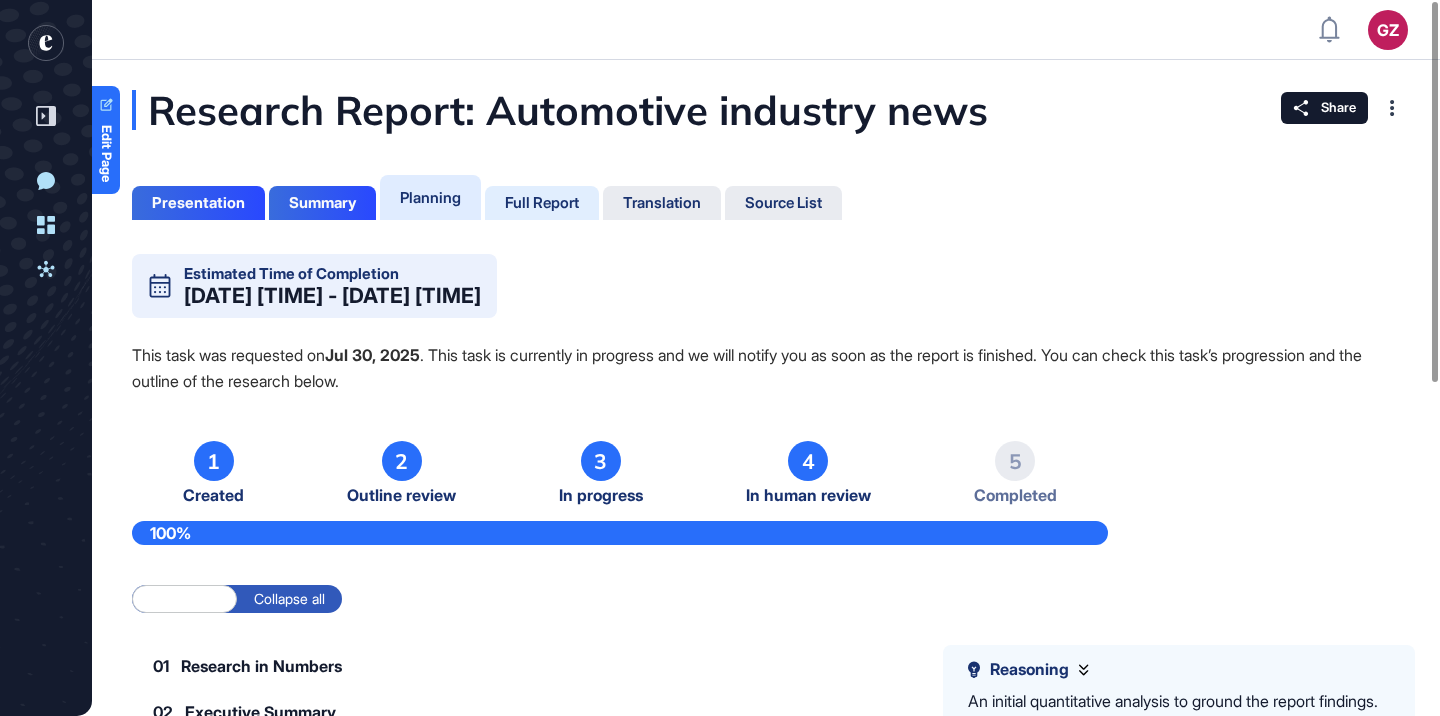 click on "Full Report" 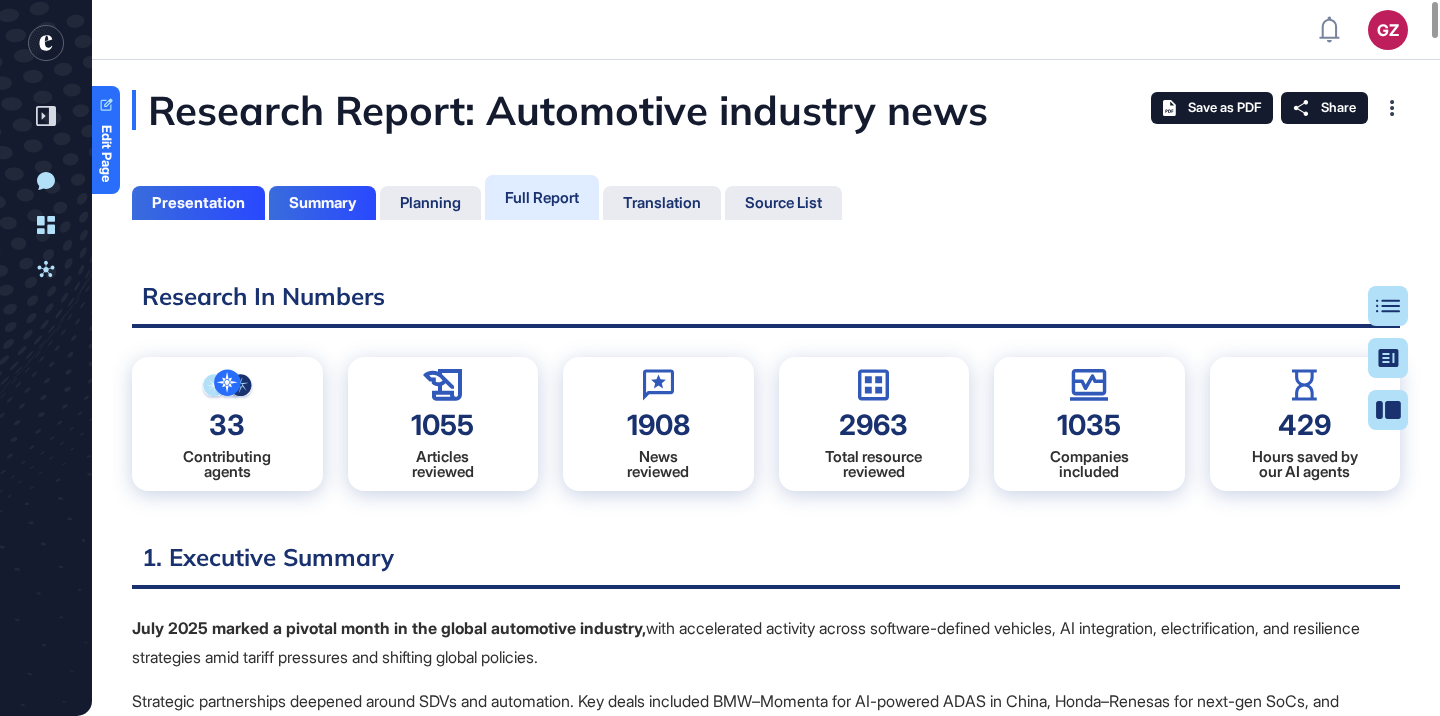 scroll, scrollTop: 9, scrollLeft: 1, axis: both 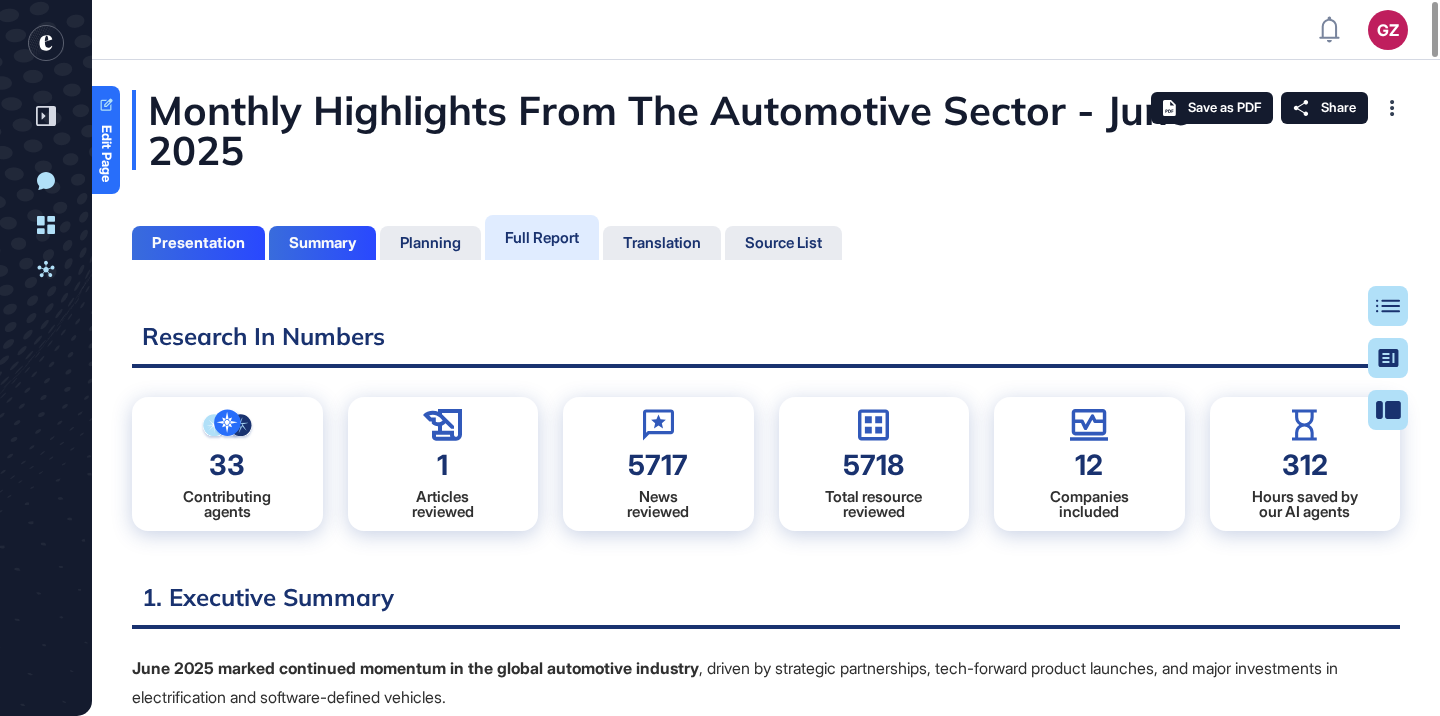 click on "Monthly Highlights From The Automotive Sector - June 2025" at bounding box center (766, 130) 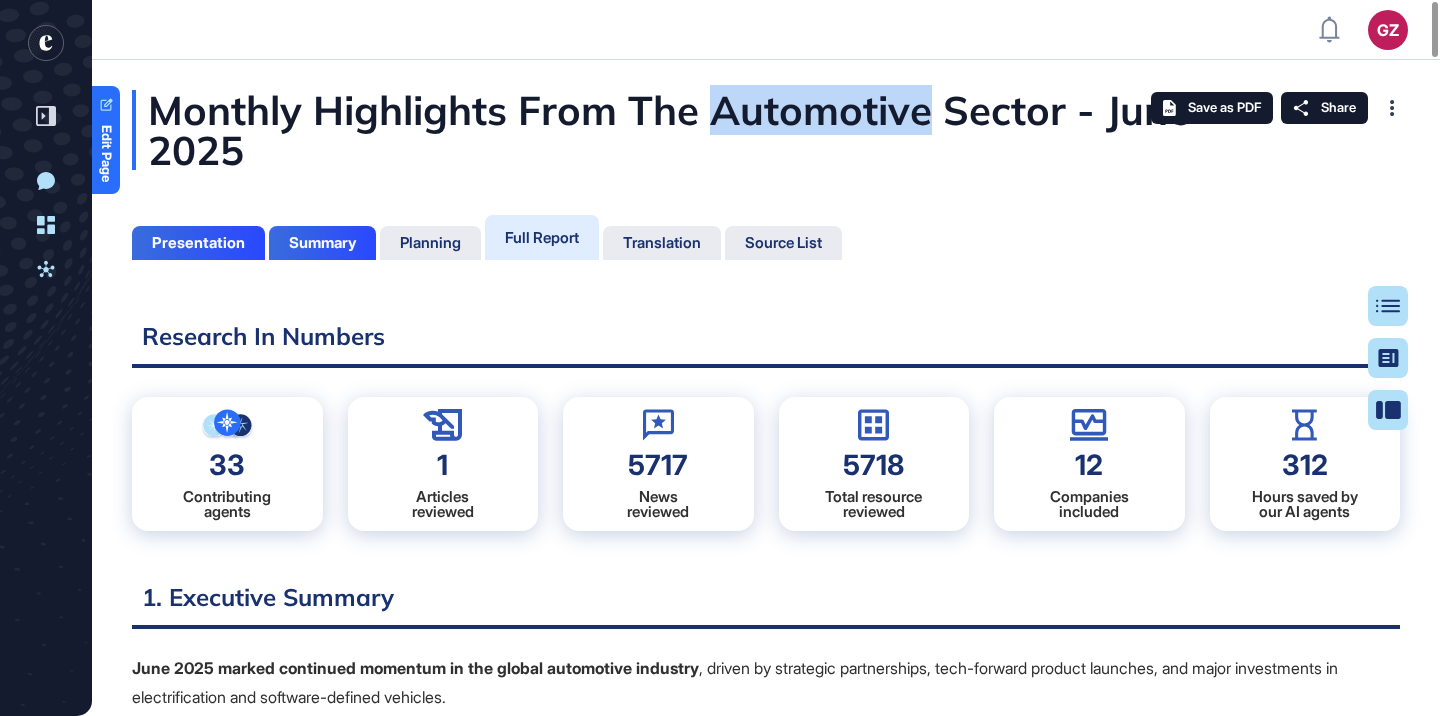 click on "Monthly Highlights From The Automotive Sector - June 2025" at bounding box center (766, 130) 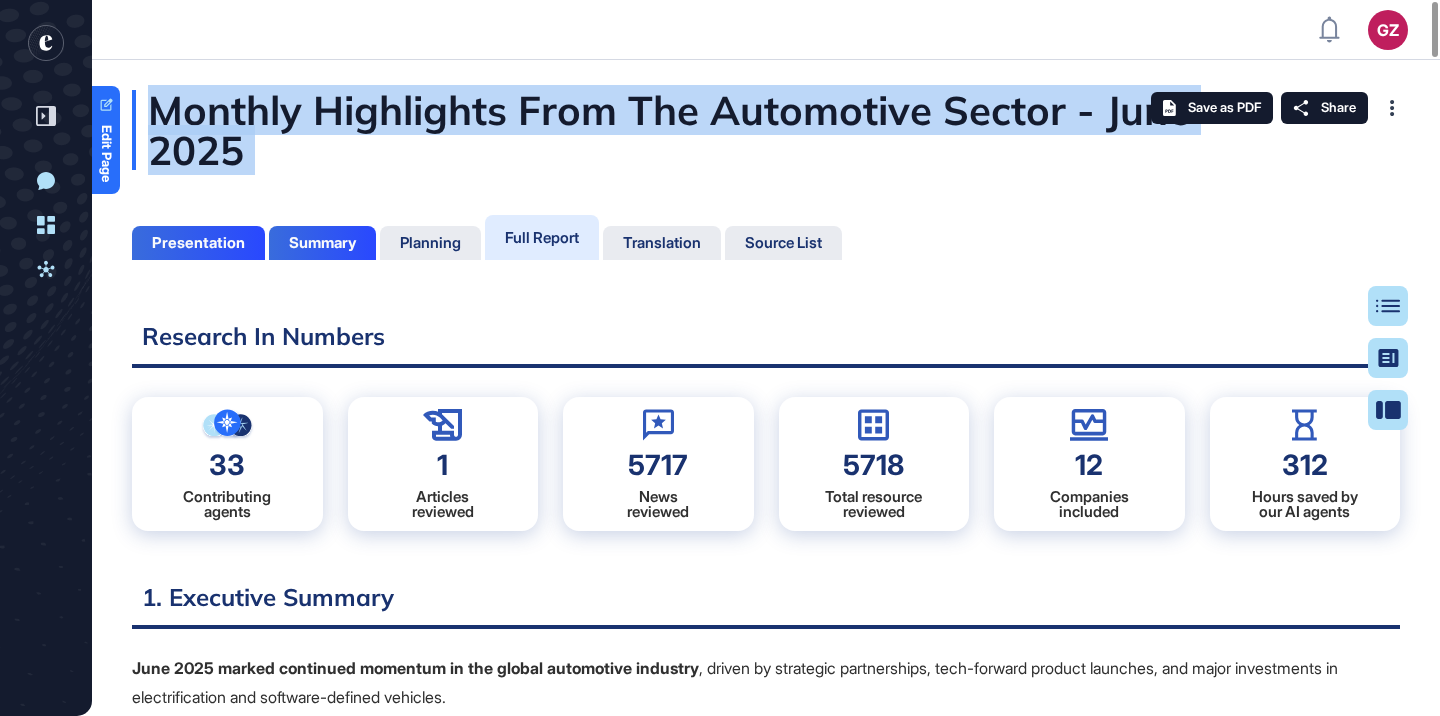 click on "Monthly Highlights From The Automotive Sector - June 2025" at bounding box center (766, 130) 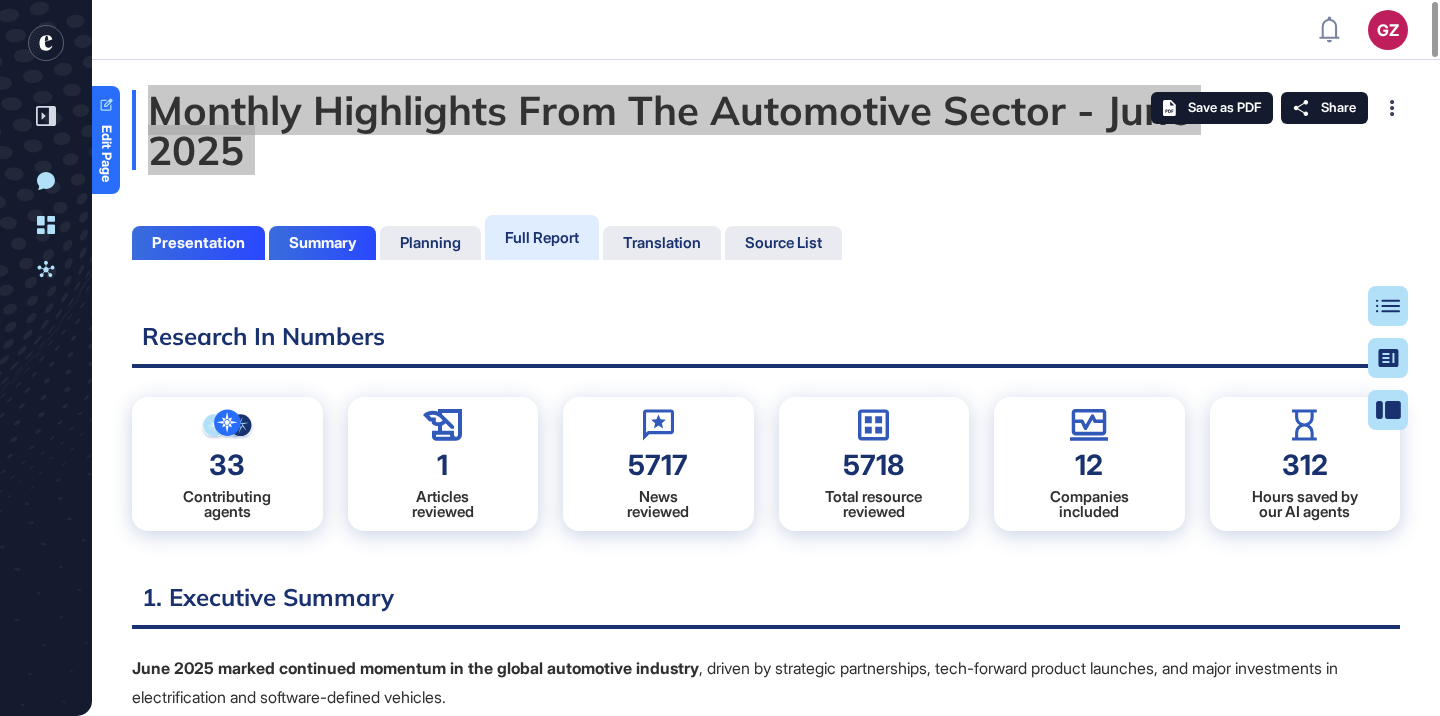 click on "GZ Admin Dashboard Dashboard Profile My Content Request More Data New Conversation Dashboard Activities Edit Page Monthly Highlights From The Automotive Sector - June 2025 Presentation Summary Planning Full Report Translation Source List Table of Contents Summary Presentation Research In Numbers 33 Contributing
agents 1 Articles
reviewed 5717 News
reviewed 5718 Total resource
reviewed 12 Companies
included 312 Hours saved by
our AI agents 1. Executive Summary June 2025 marked continued momentum in the global automotive industry , driven by strategic partnerships, tech-forward product launches, and major investments in electrification and software-defined vehicles. Key partnerships  focused on next-gen mobility such as  Elektrobit & Foxconn’s EV.OS ,  Panasonic joining SOAFEE , and the  Daimler–Volvo Coretura JV  highlighted the shift toward software-defined and intelligent vehicles. Deals like  Renault & Wandercraft’s robotics alliance  and  IDEMIA–Infineon’s cybersecurity partnership ,  . On the" 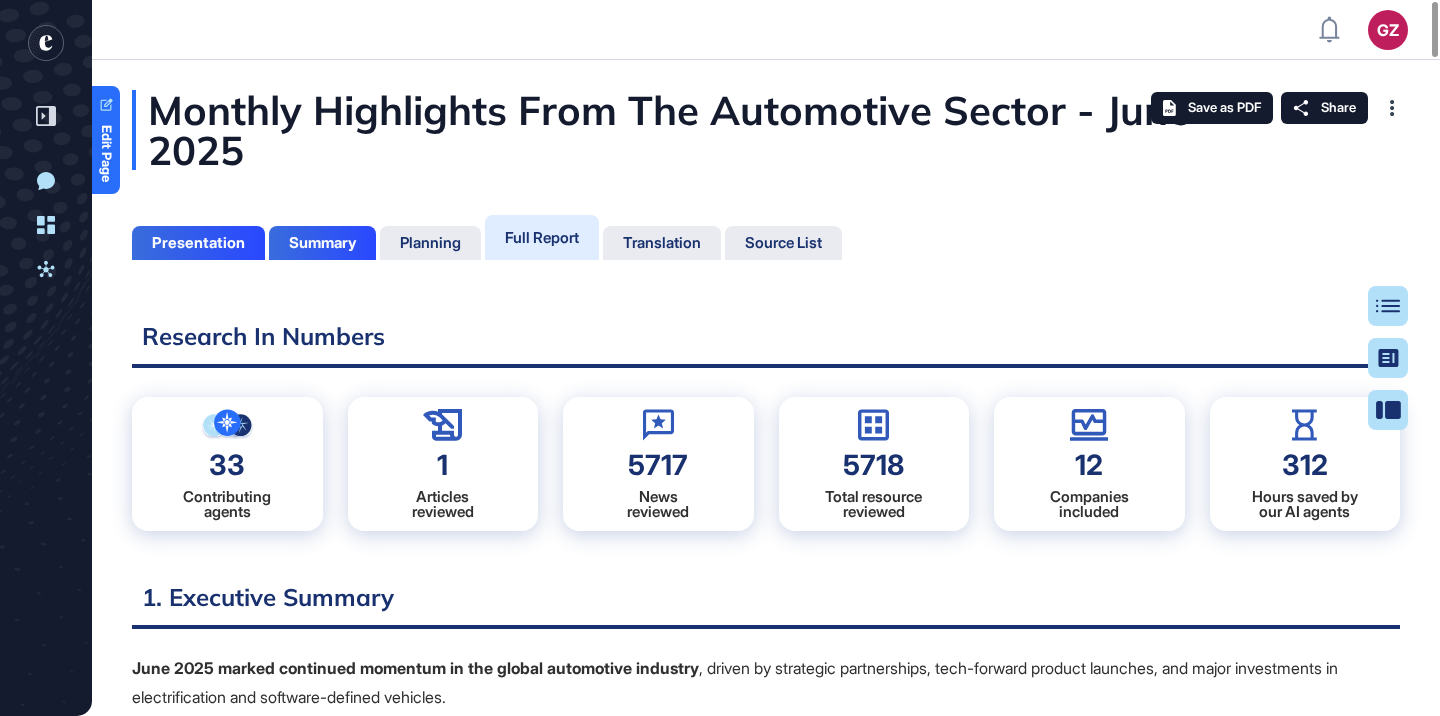 click on "Monthly Highlights From The Automotive Sector - June 2025" at bounding box center [766, 130] 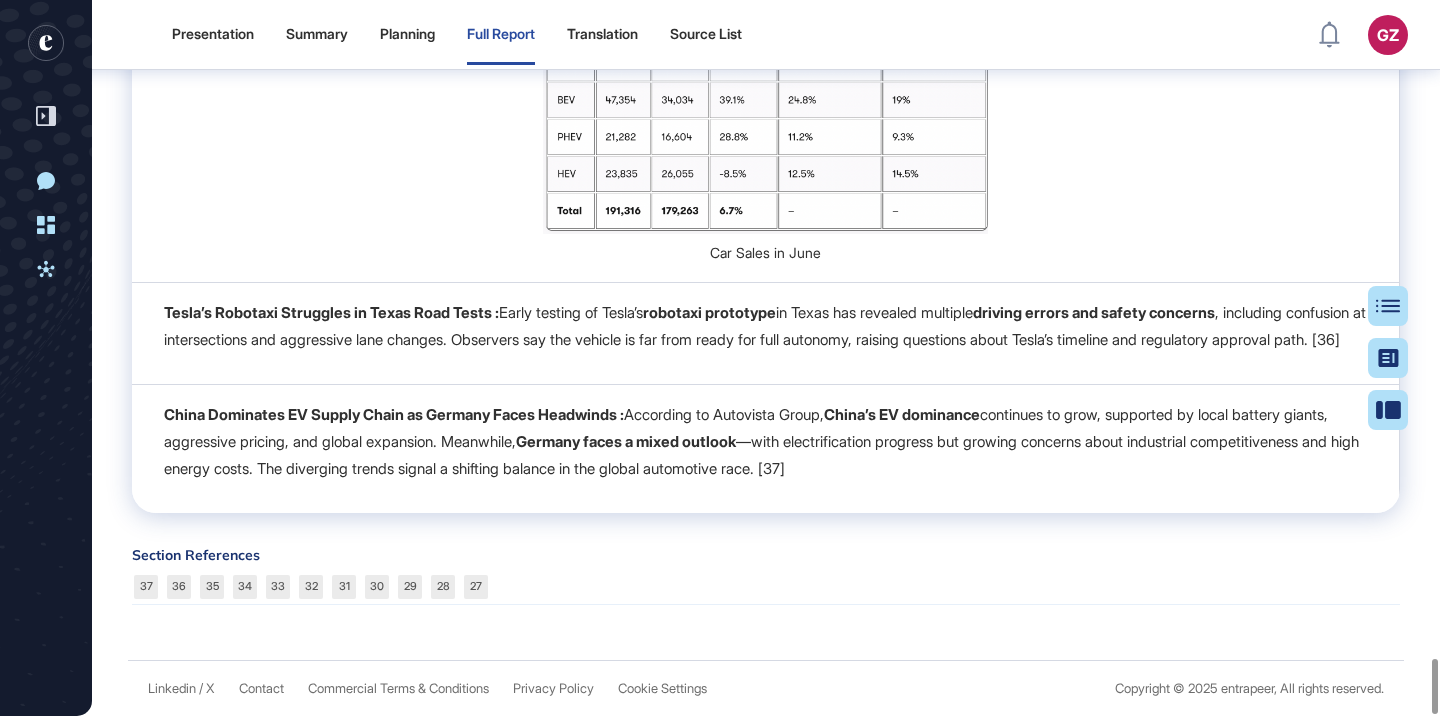 scroll, scrollTop: 8504, scrollLeft: 0, axis: vertical 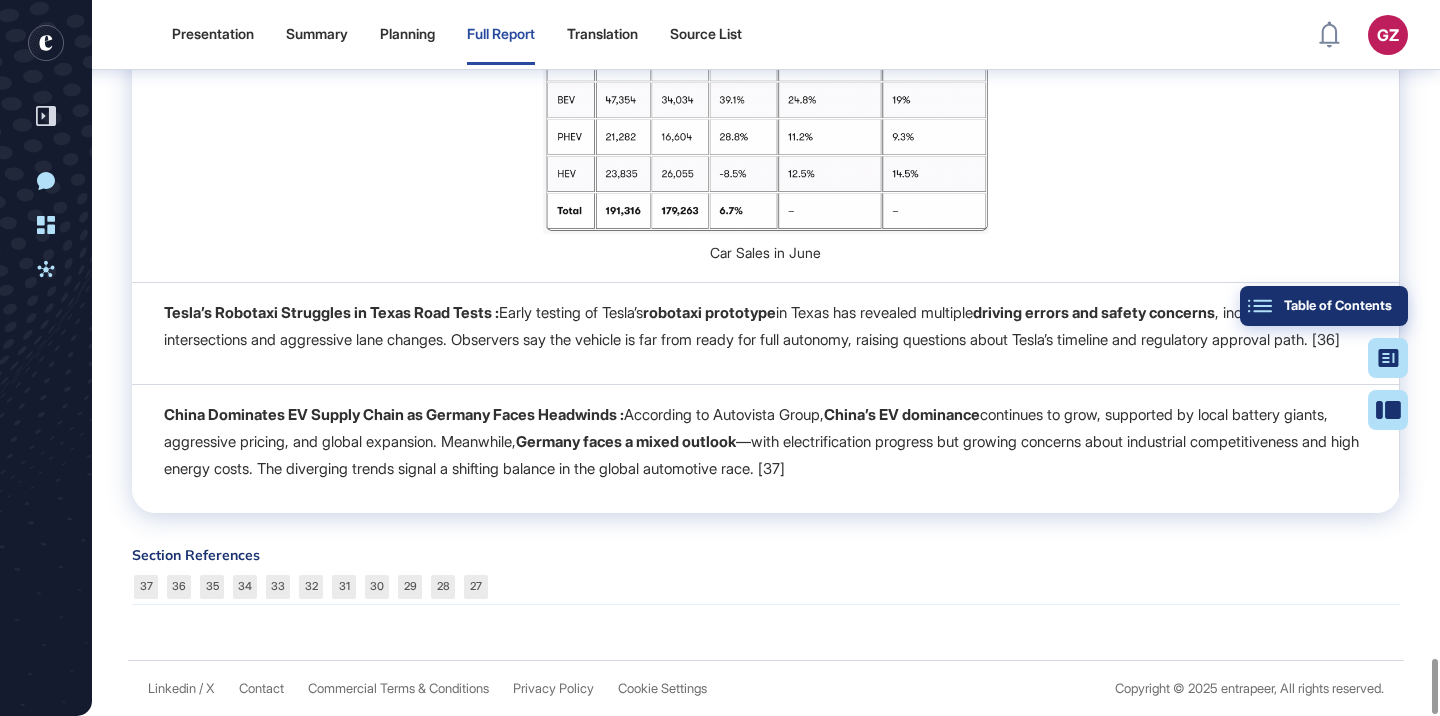 click on "Table of Contents" 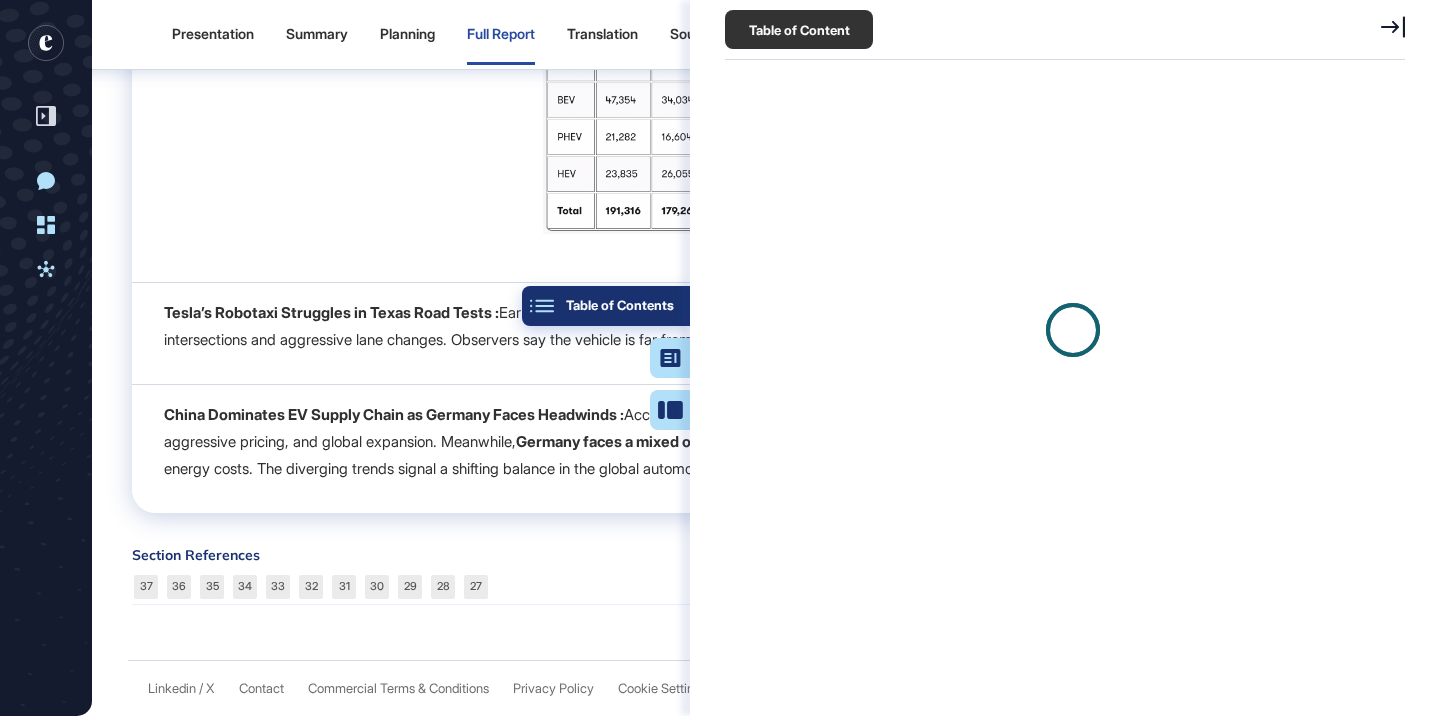 scroll, scrollTop: 616, scrollLeft: 685, axis: both 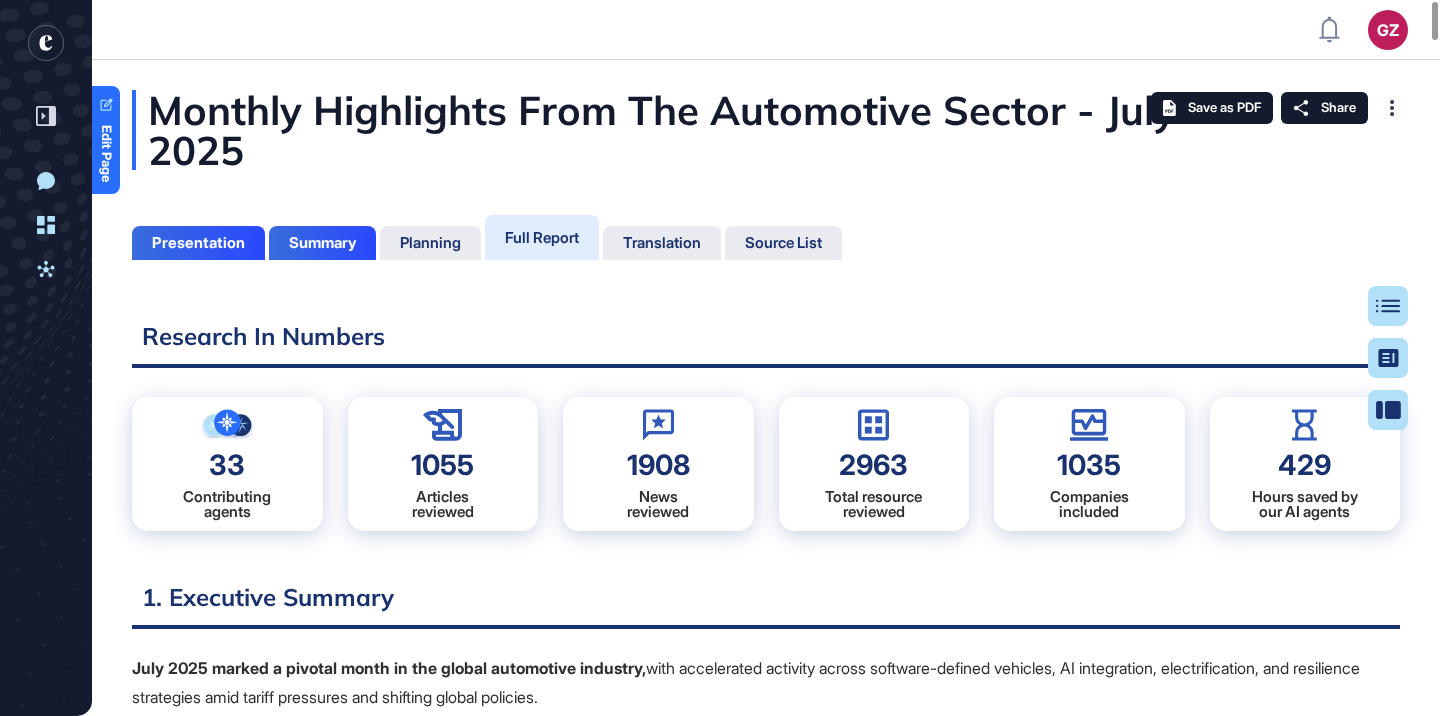 click on "Monthly Highlights From The Automotive Sector - July 2025" at bounding box center [766, 130] 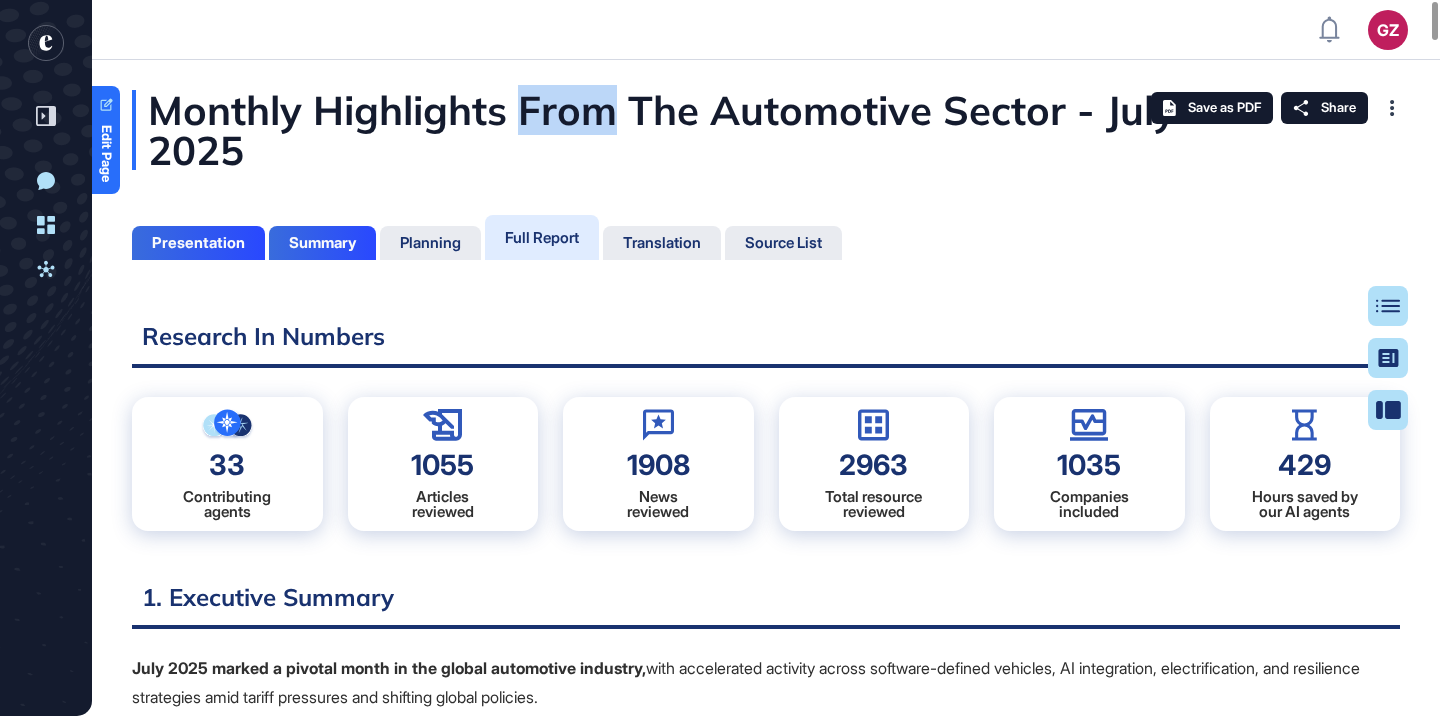 click on "Monthly Highlights From The Automotive Sector - July 2025" at bounding box center (766, 130) 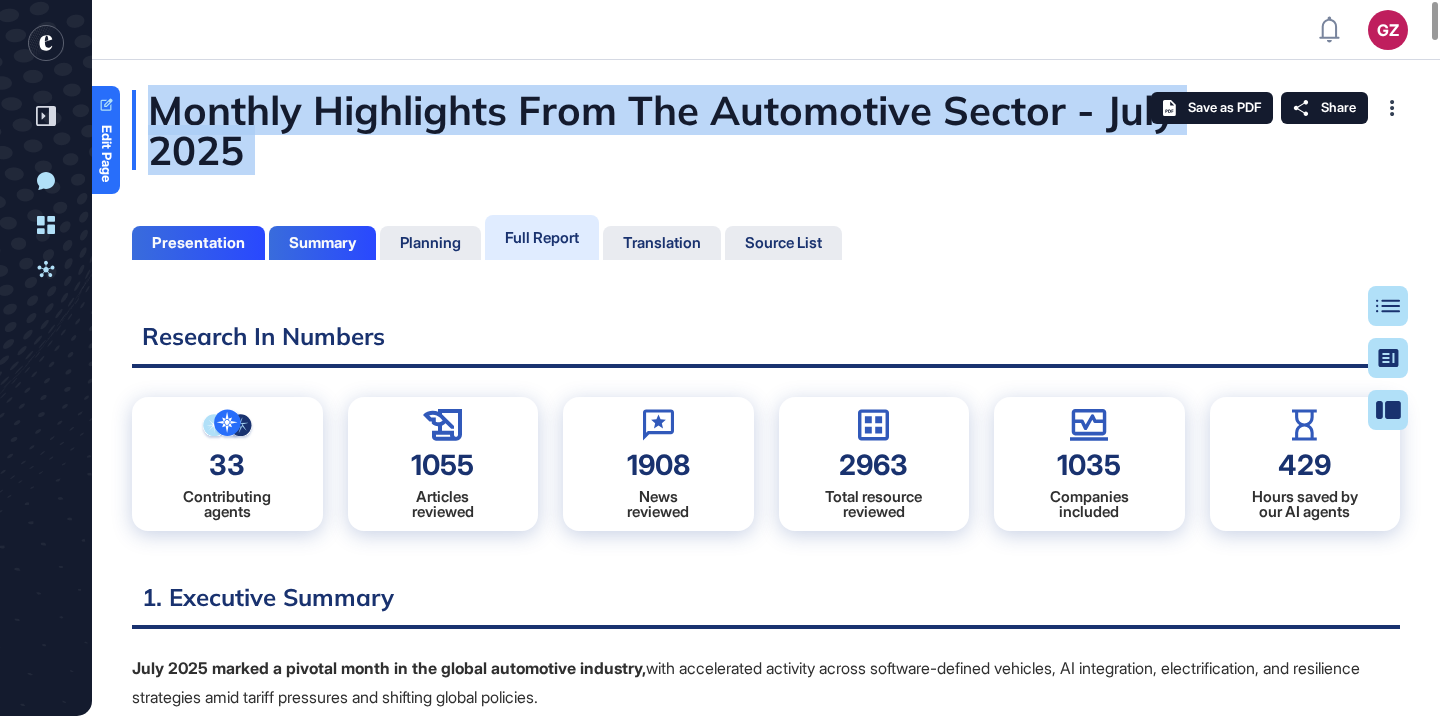 click on "Monthly Highlights From The Automotive Sector - July 2025" at bounding box center [766, 130] 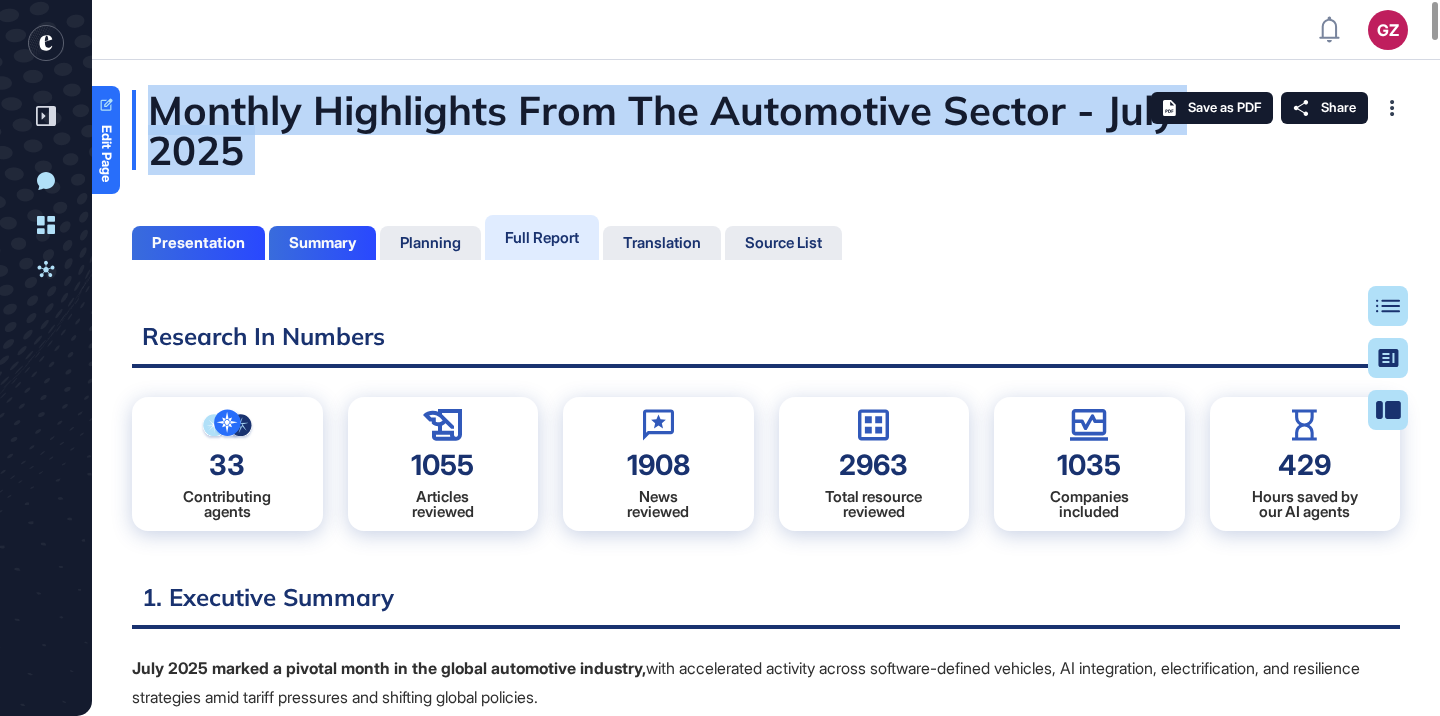 copy on "Monthly Highlights From The Automotive Sector - July 2025" 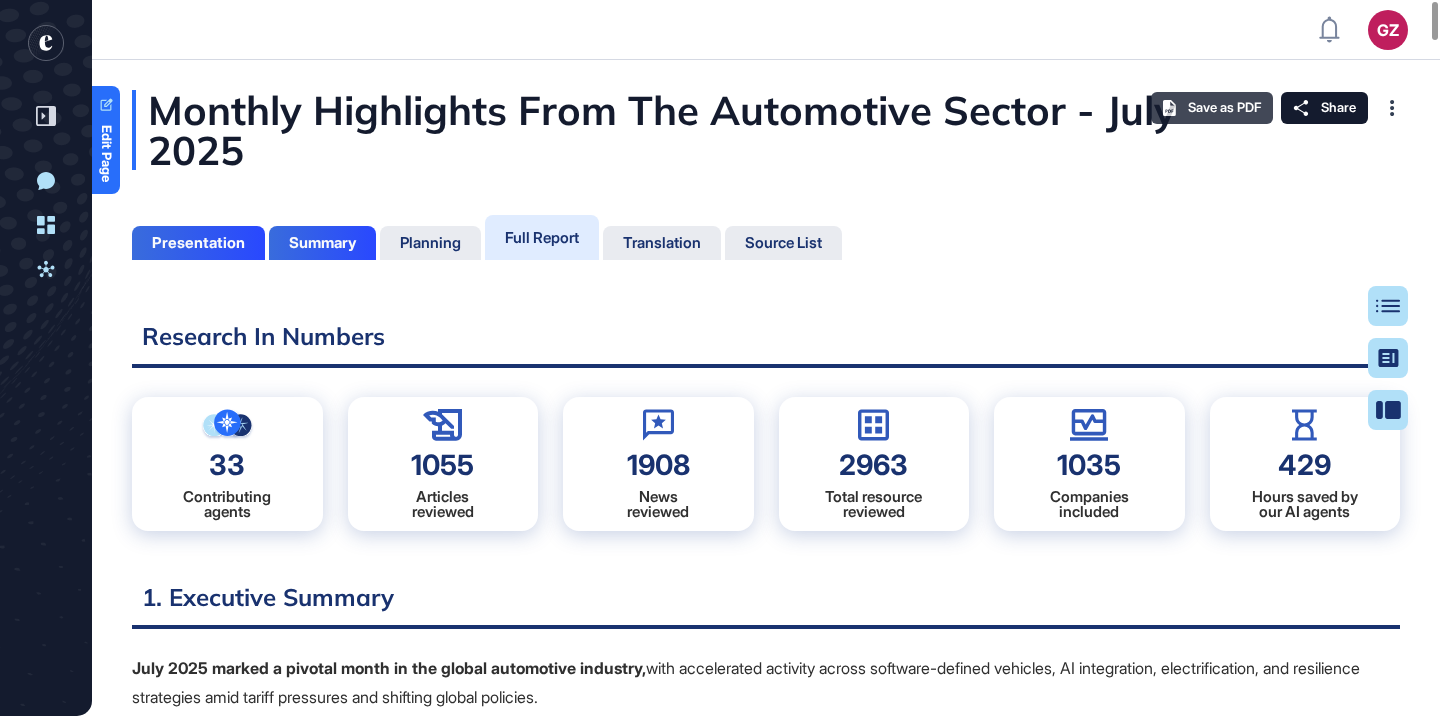 click on "Save as PDF" at bounding box center (1224, 108) 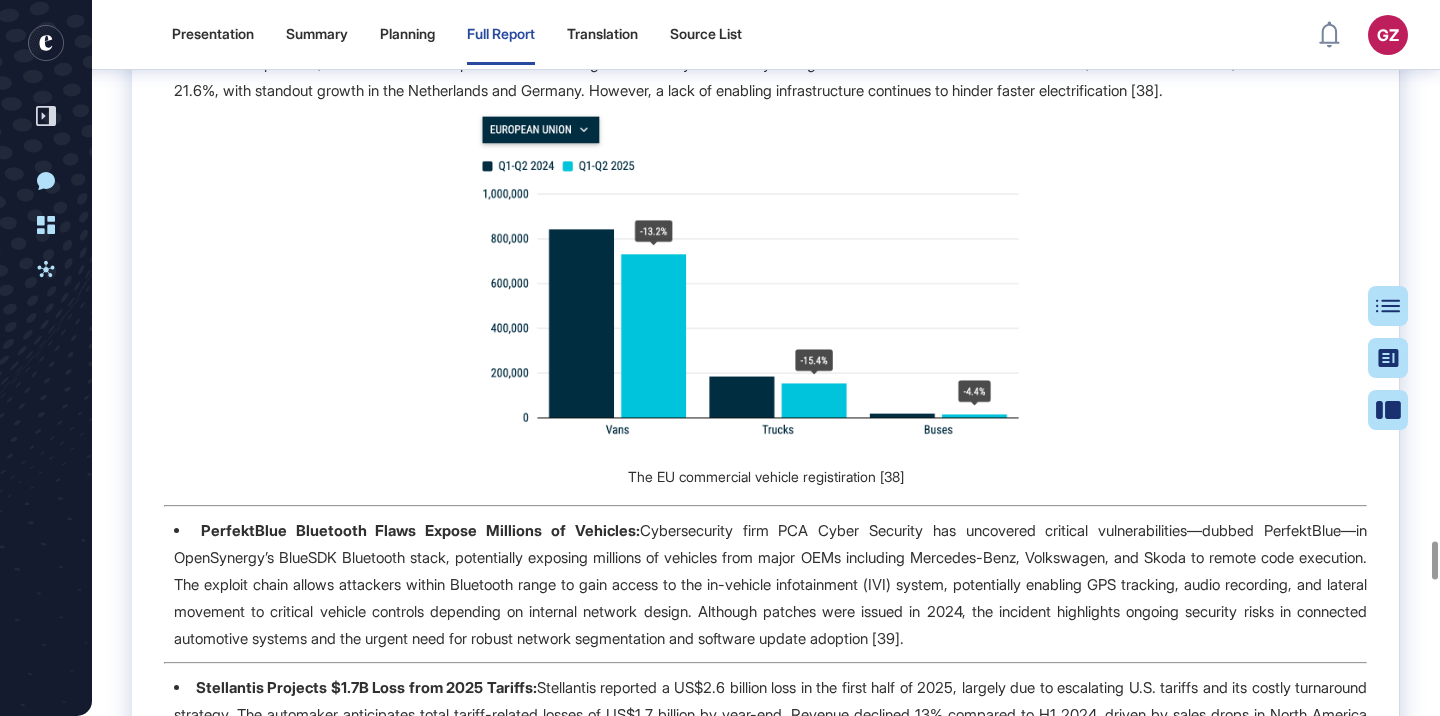scroll, scrollTop: 10241, scrollLeft: 0, axis: vertical 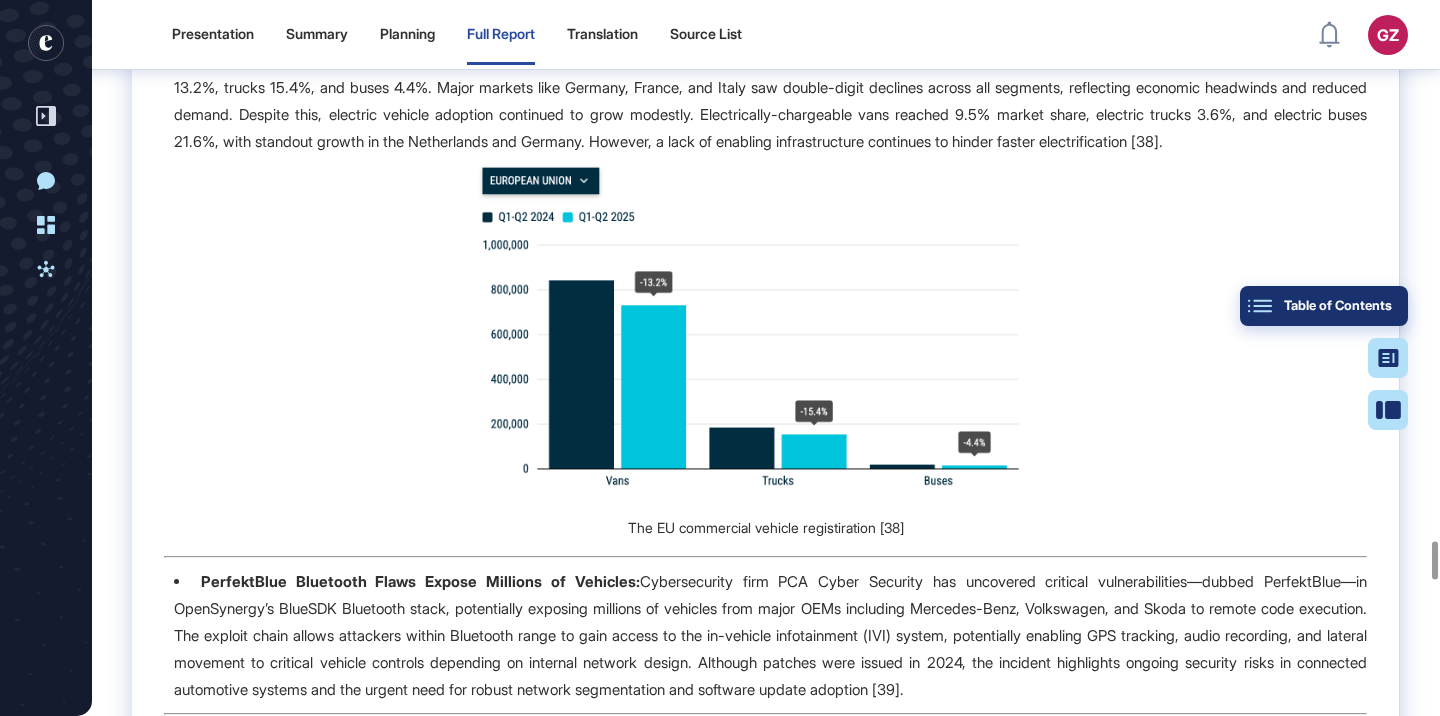 click on "Table of Contents" at bounding box center (1324, 306) 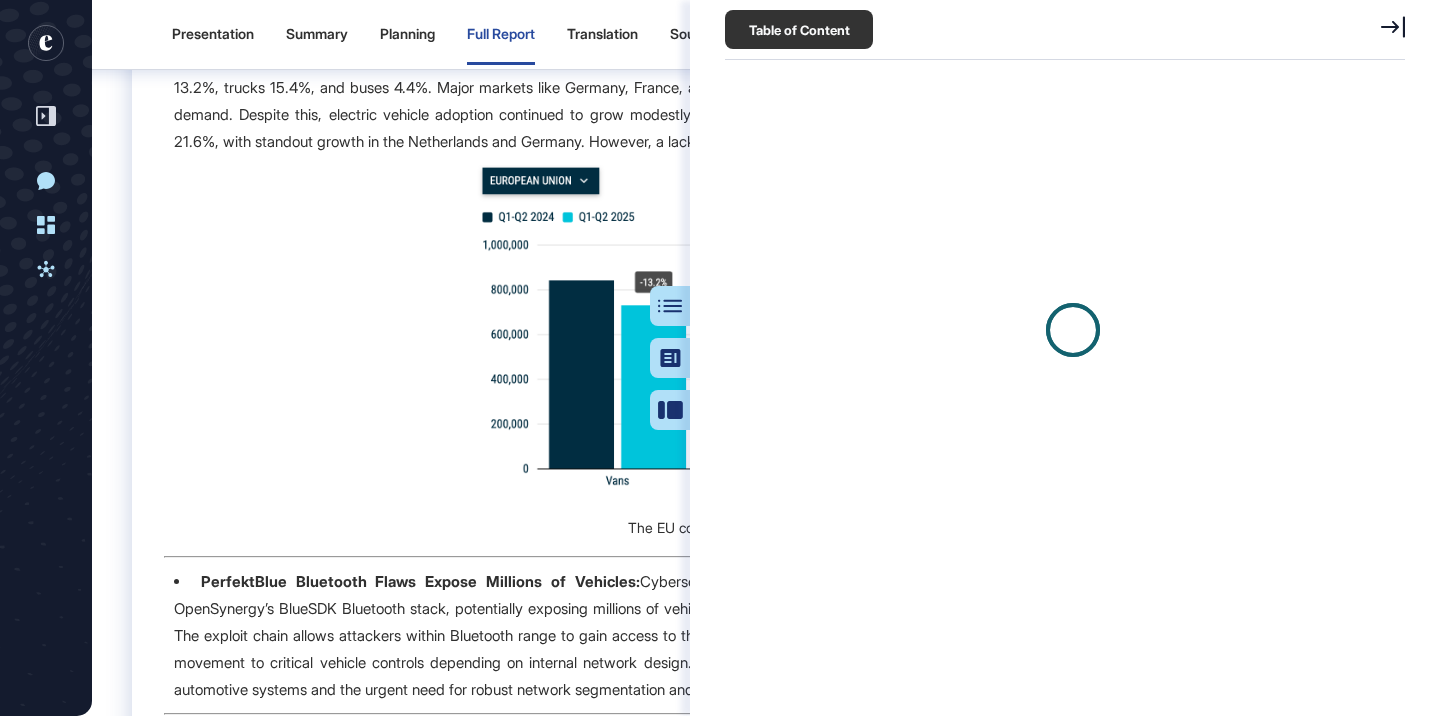 scroll, scrollTop: 616, scrollLeft: 685, axis: both 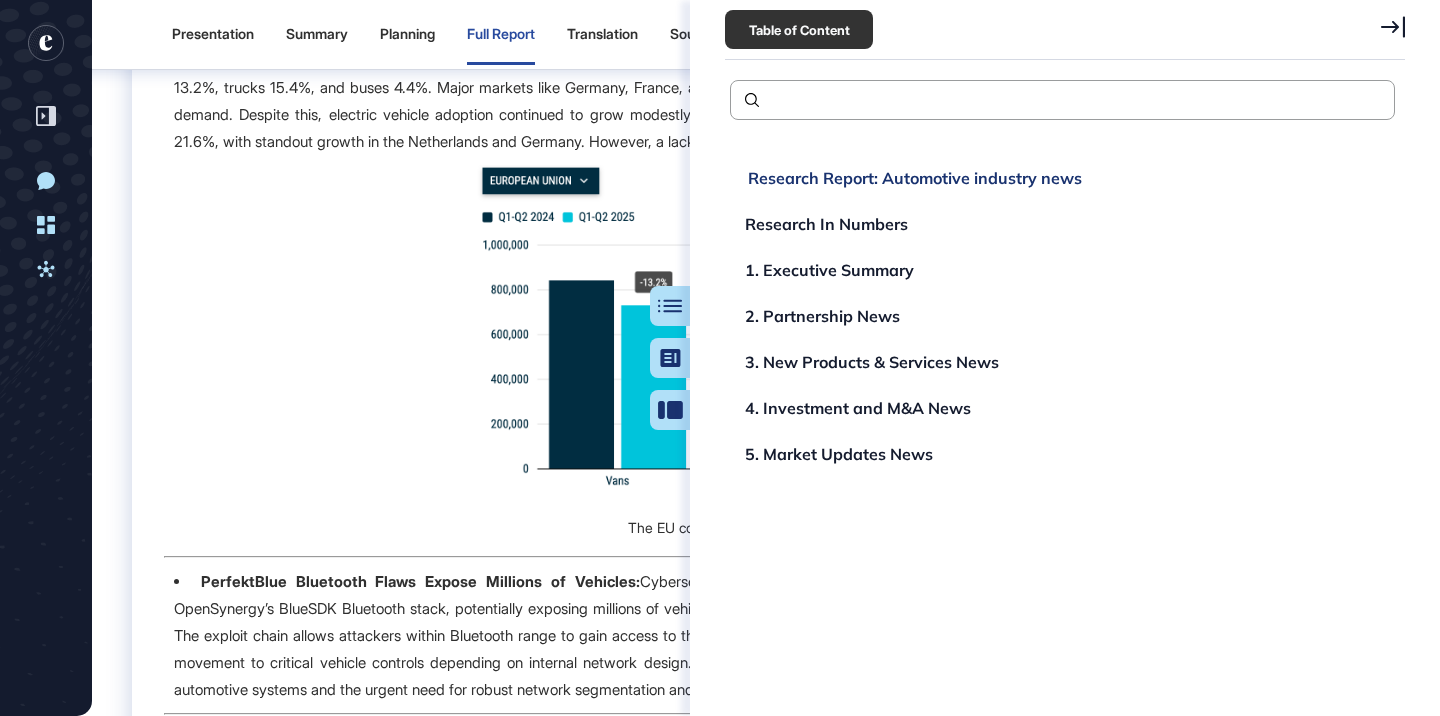 click on "Research Report: Automotive industry news" 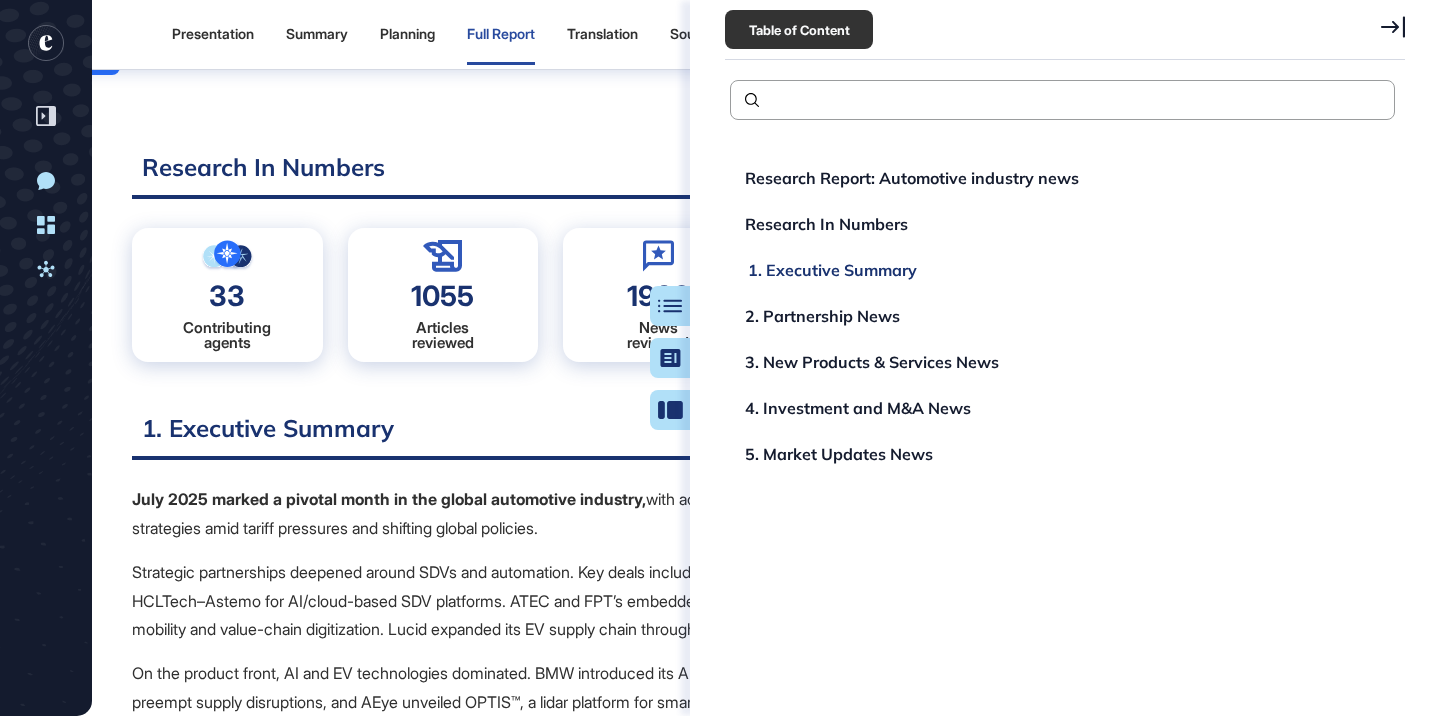 scroll, scrollTop: 129, scrollLeft: 0, axis: vertical 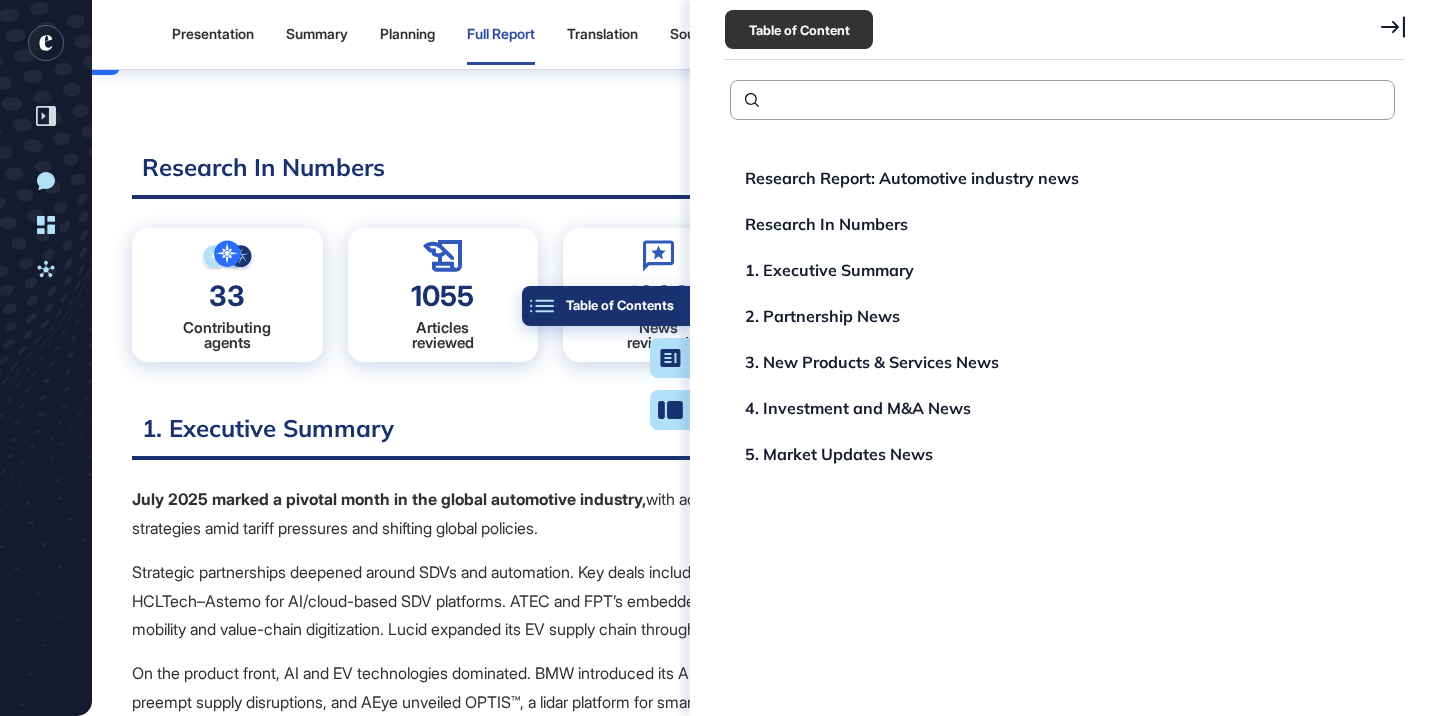 click on "Table of Contents" 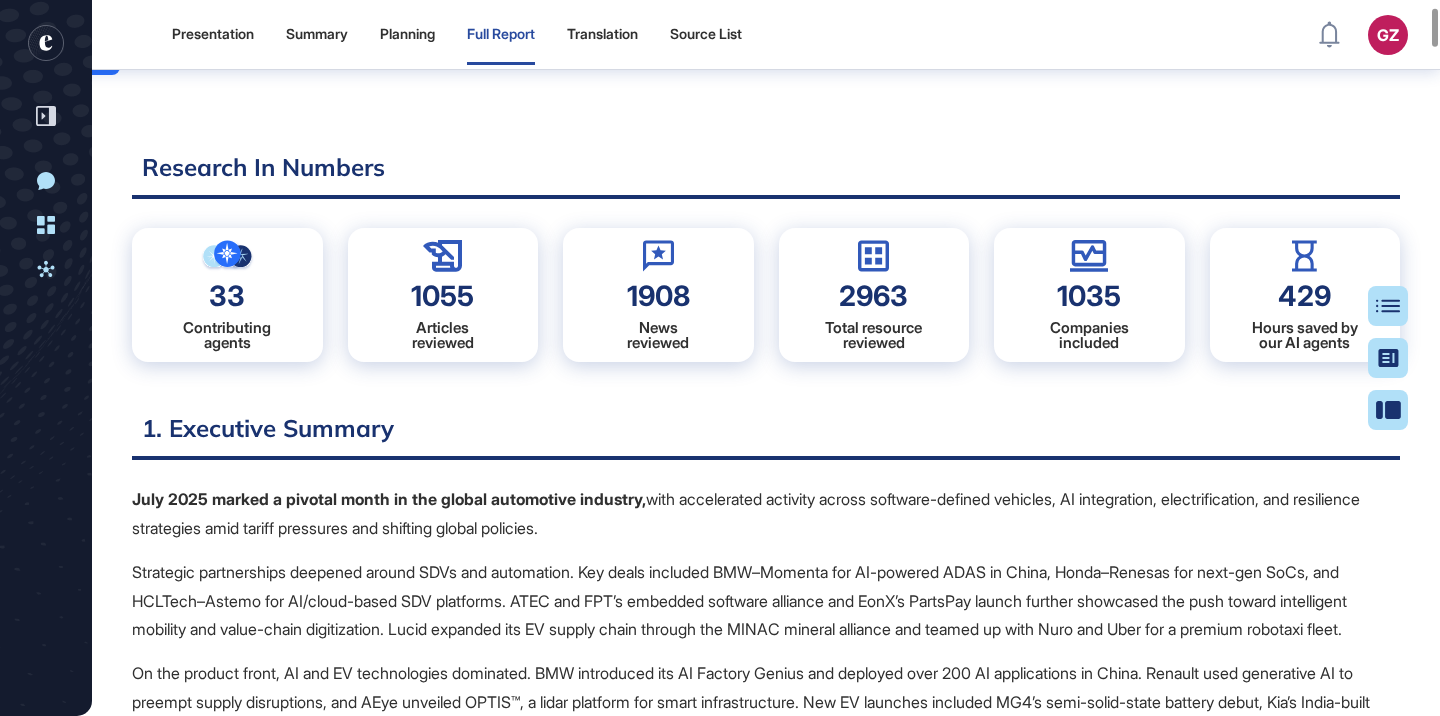 scroll, scrollTop: 0, scrollLeft: 0, axis: both 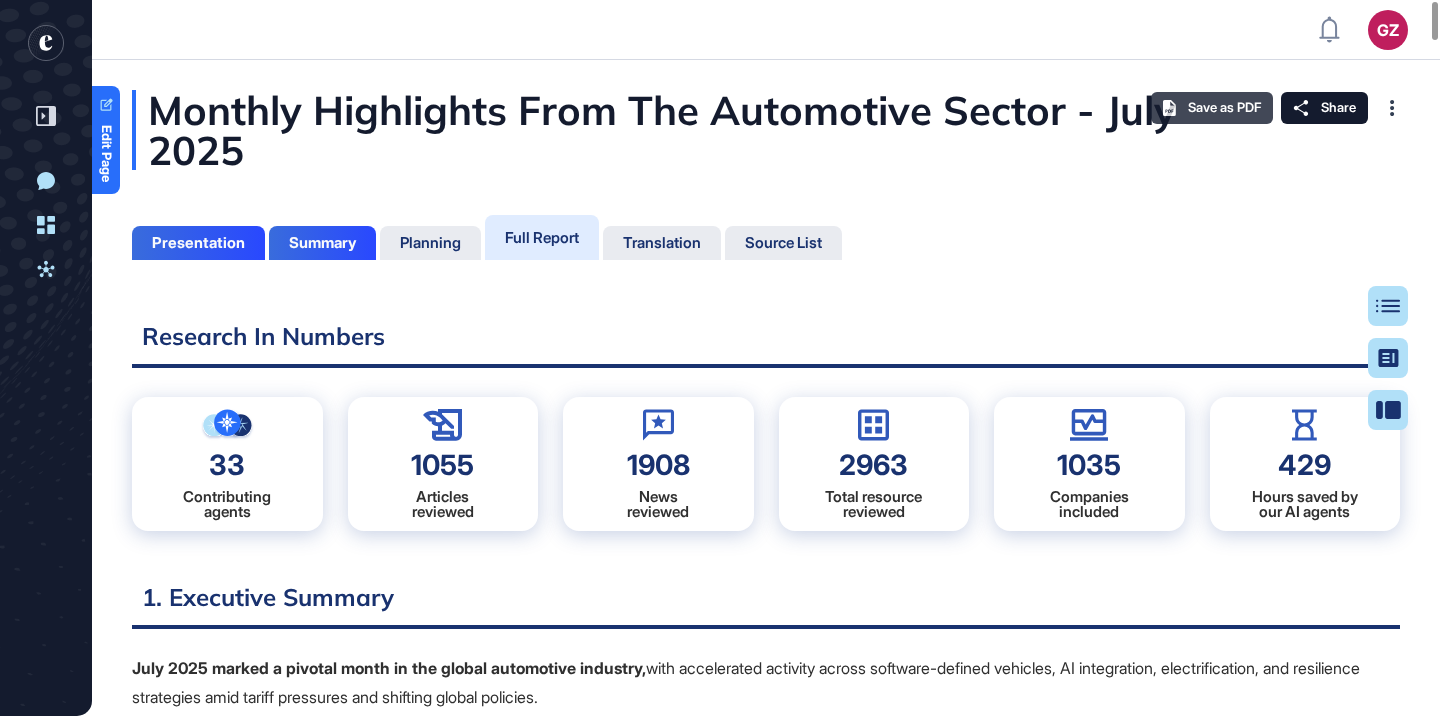 click on "Save as PDF" at bounding box center (1224, 108) 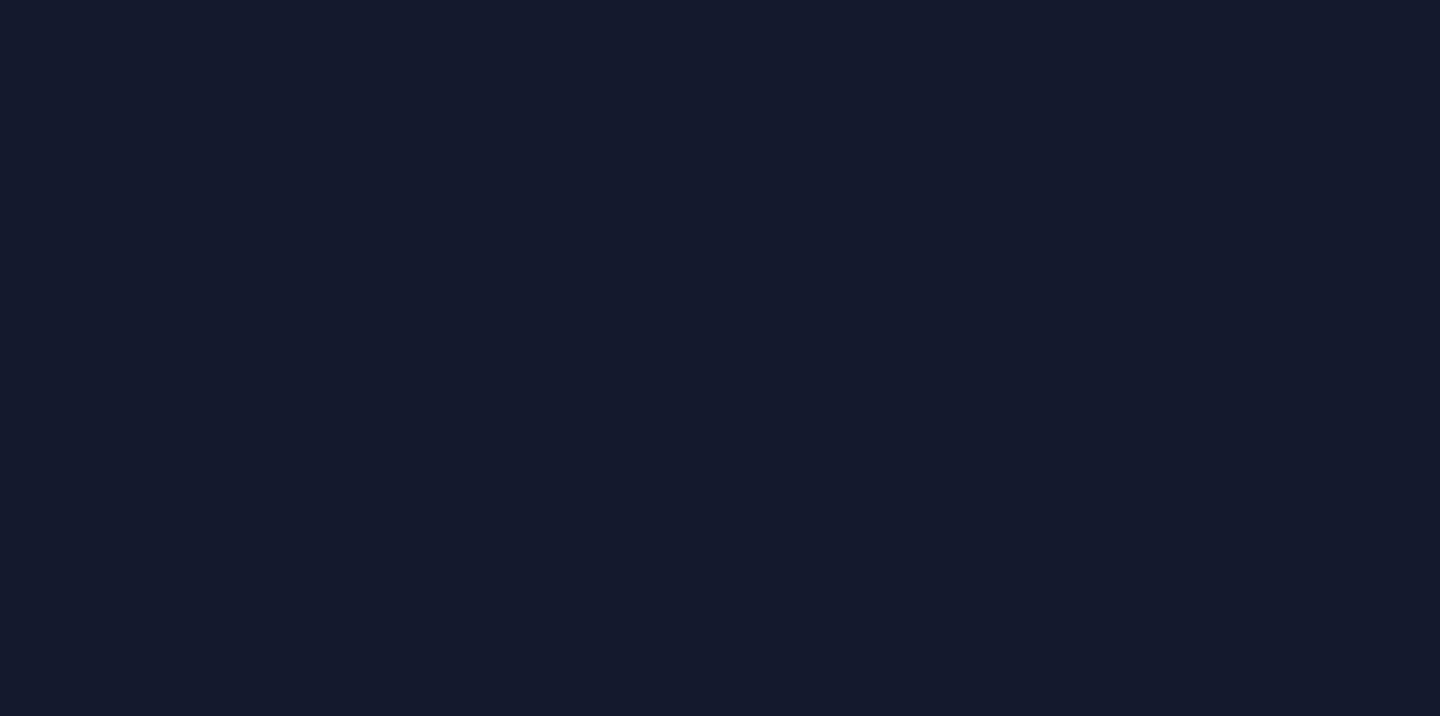 scroll, scrollTop: 0, scrollLeft: 0, axis: both 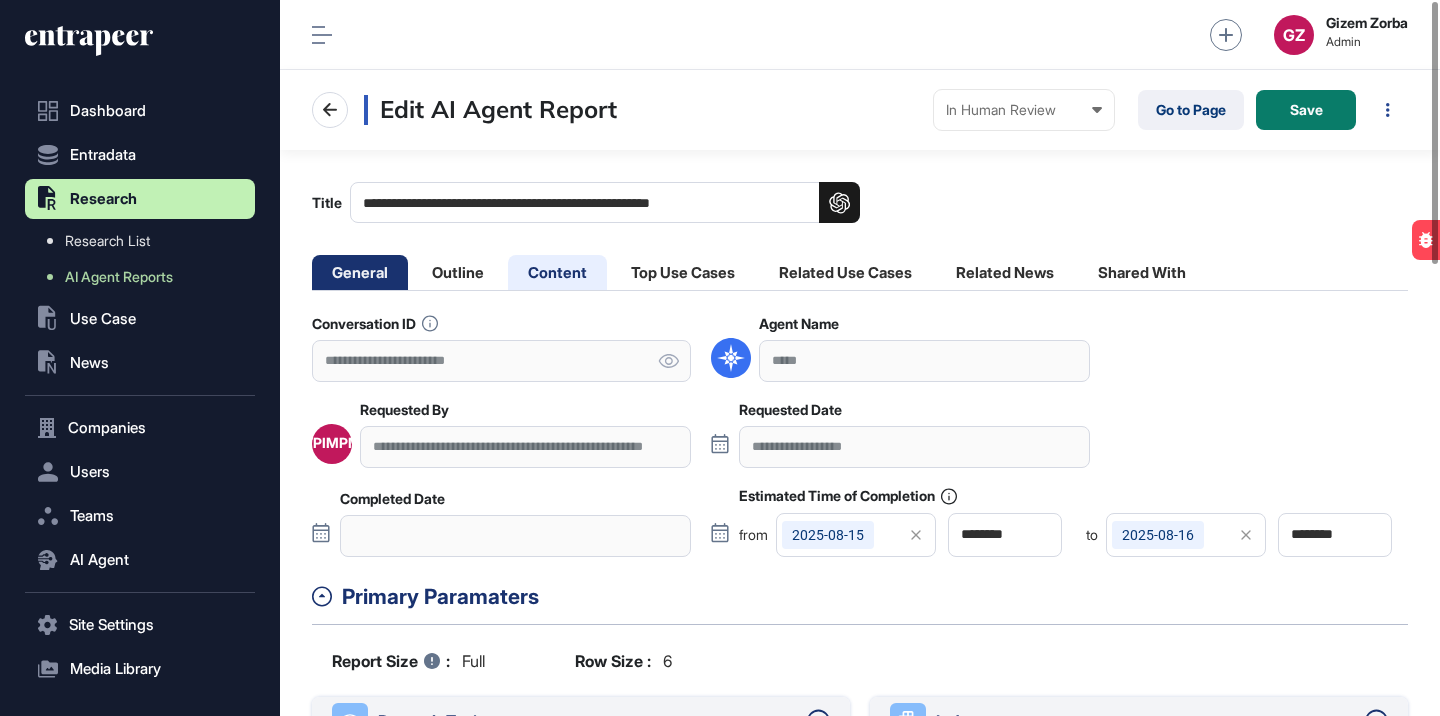 click on "Content" 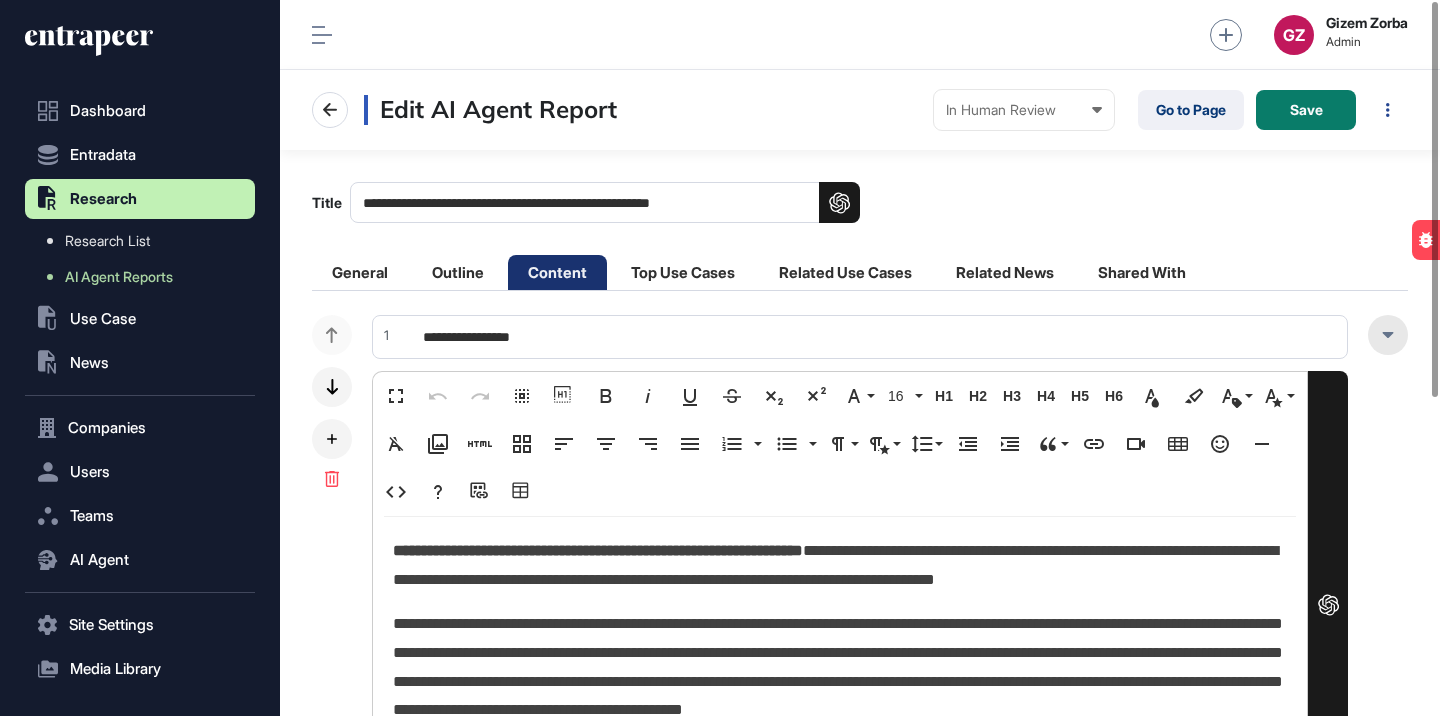 click at bounding box center (1388, 335) 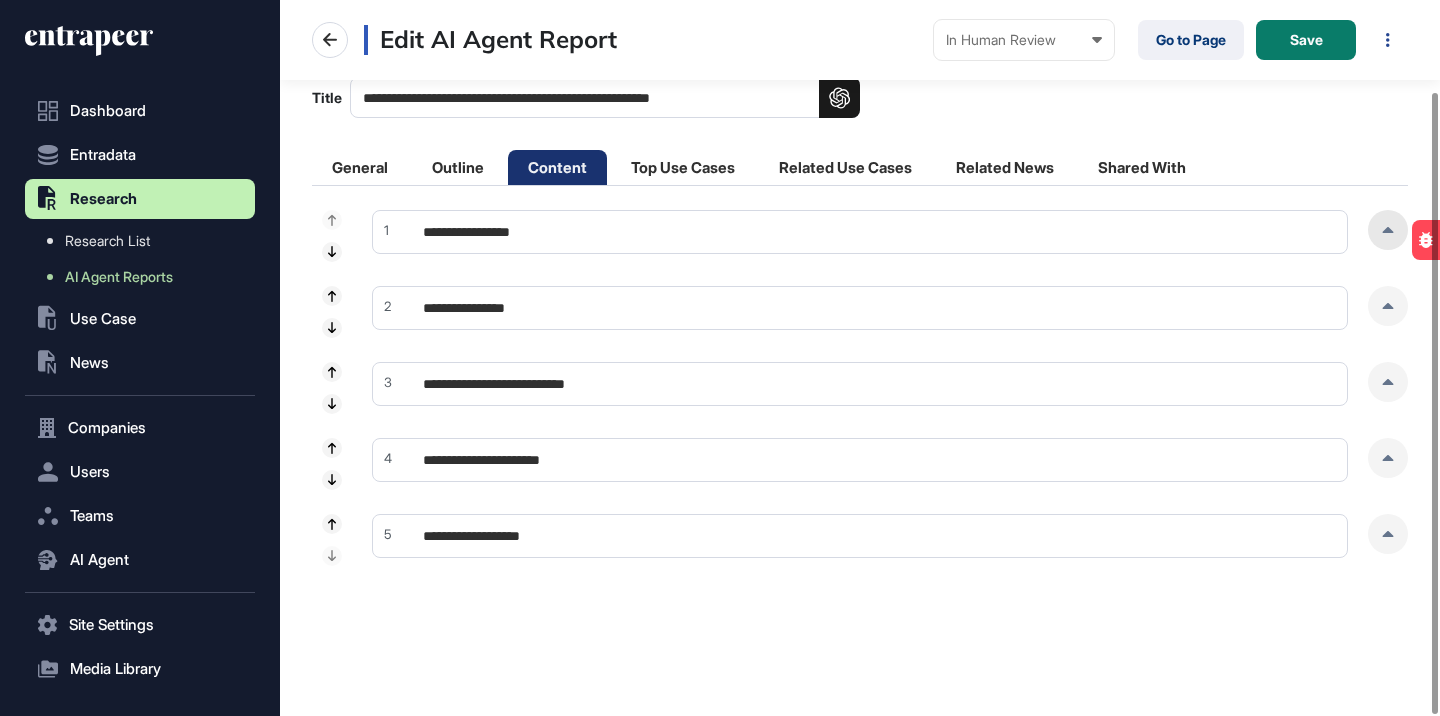 scroll, scrollTop: 105, scrollLeft: 0, axis: vertical 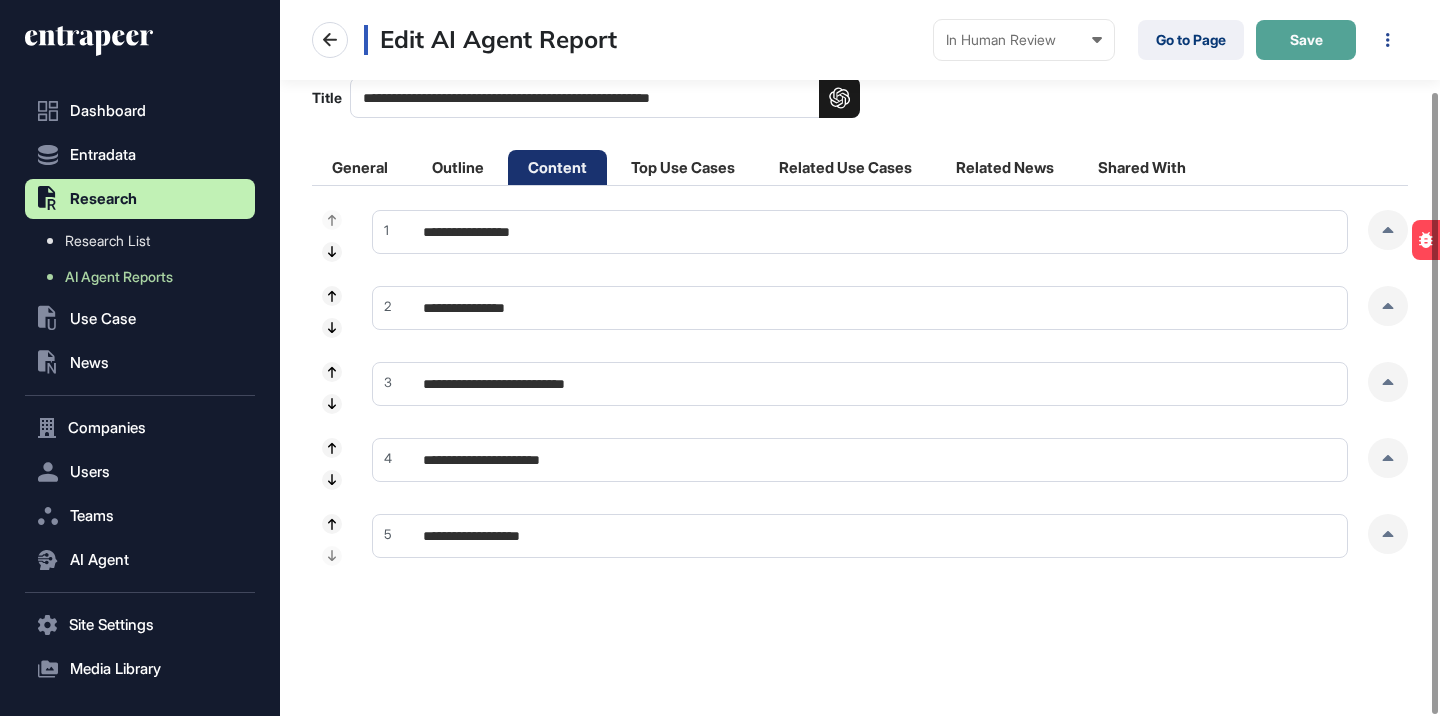 click on "Save" 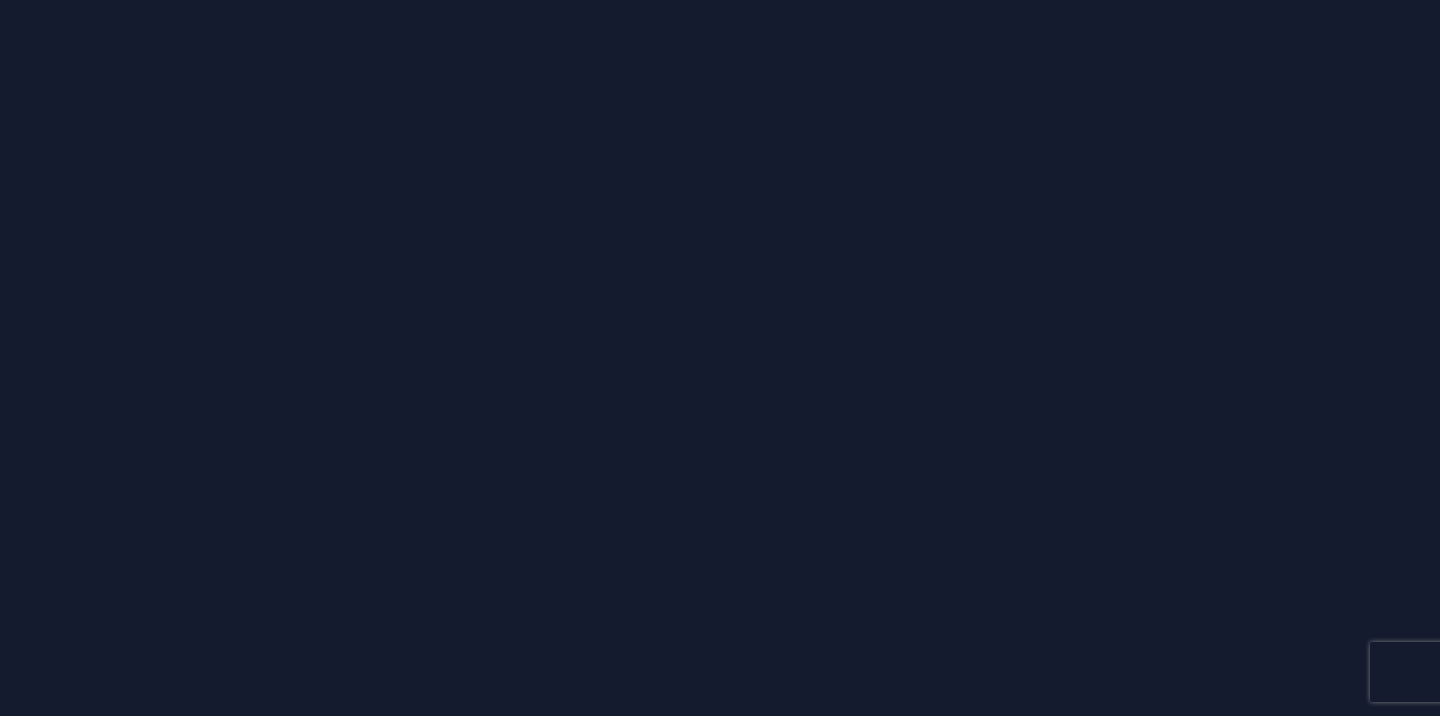 scroll, scrollTop: 0, scrollLeft: 0, axis: both 